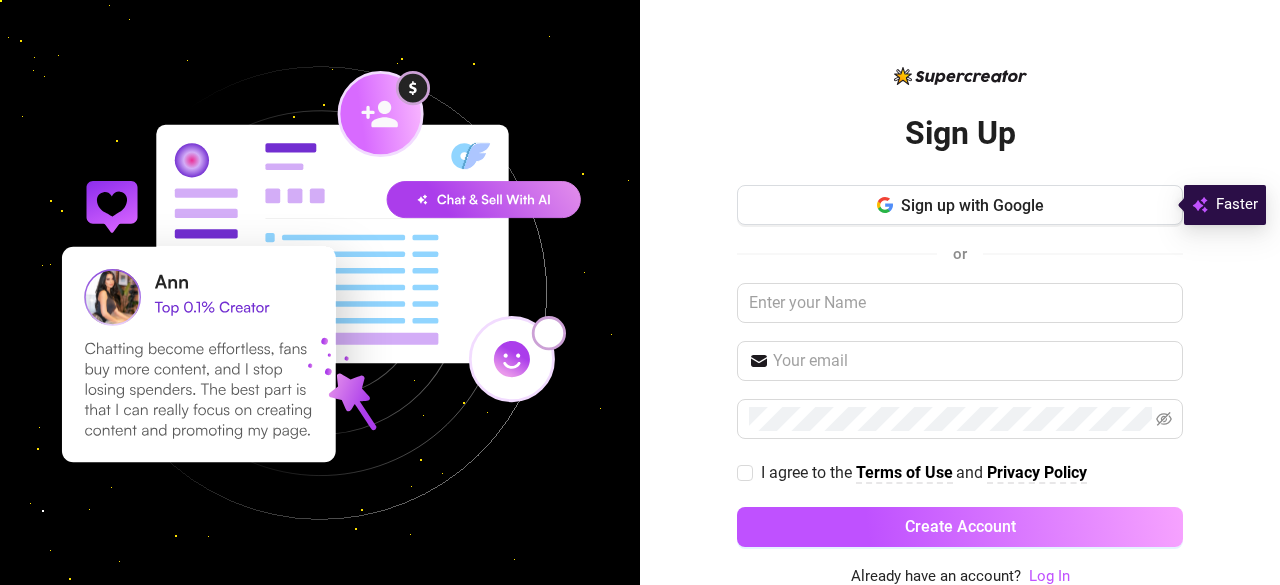 scroll, scrollTop: 0, scrollLeft: 0, axis: both 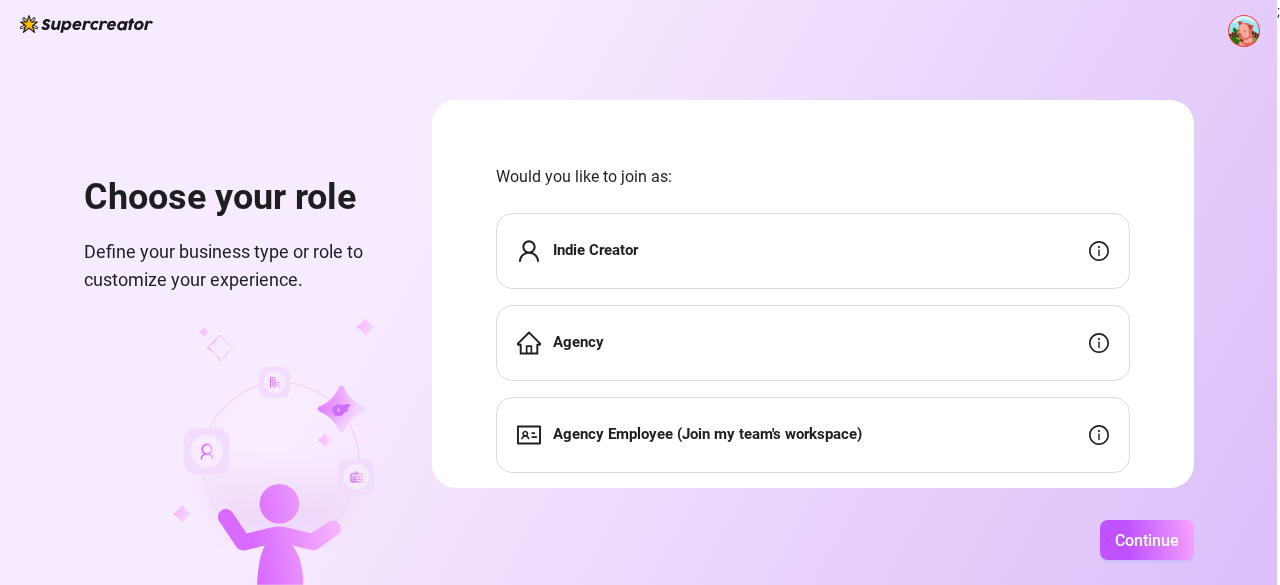 click at bounding box center (1244, 31) 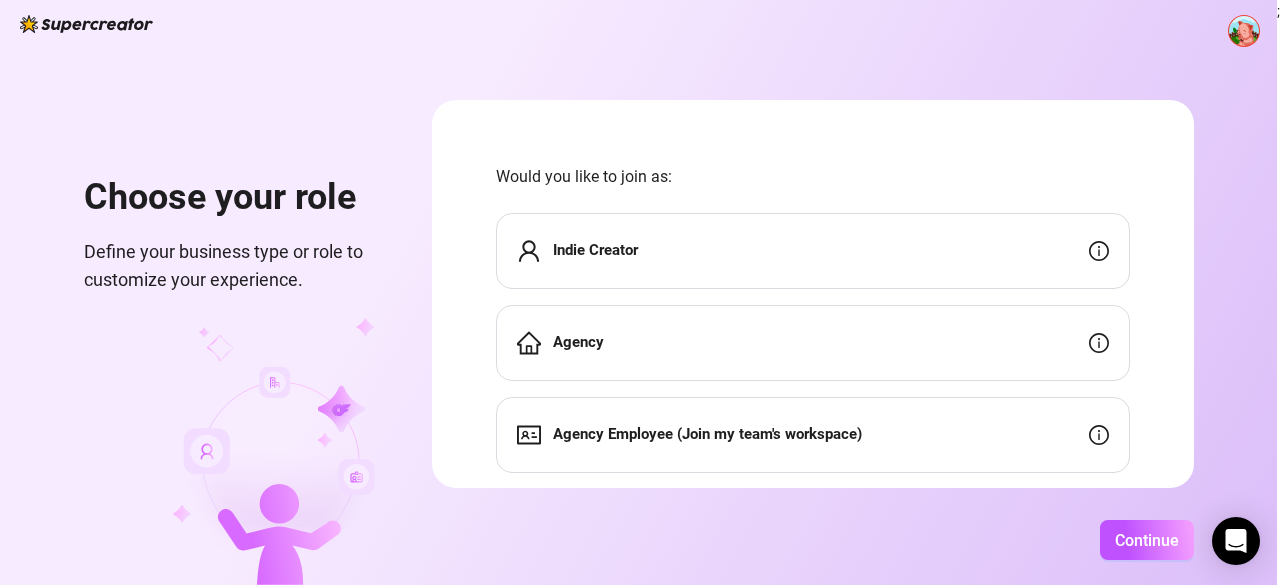 click on "Agency Employee (Join my team's workspace)" at bounding box center (813, 435) 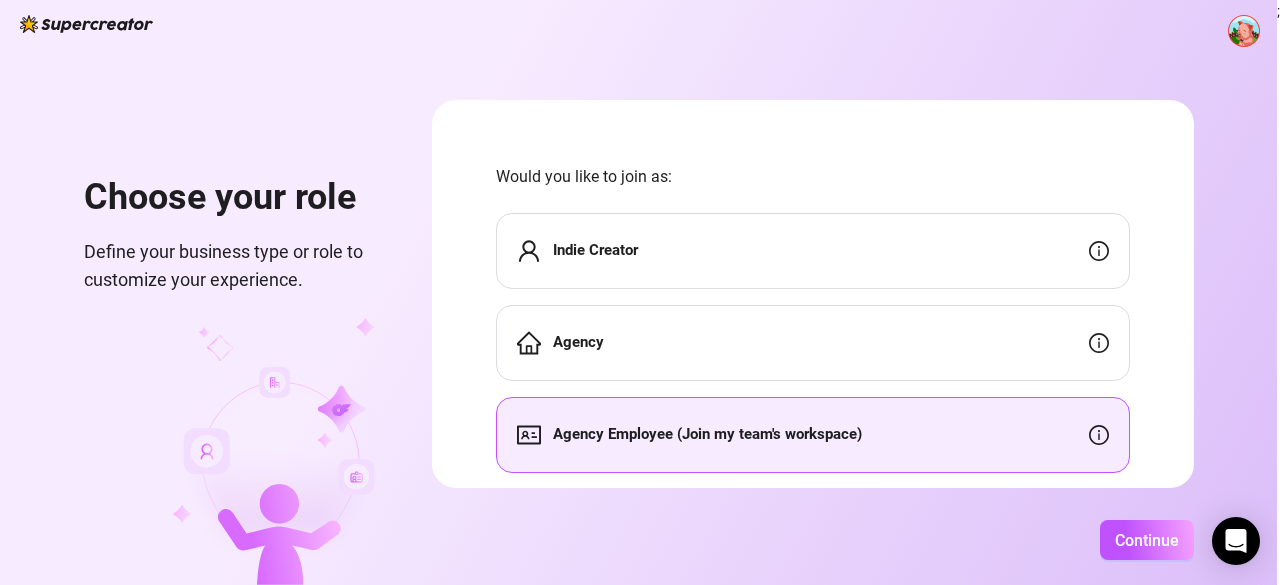 click on "Agency Employee (Join my team's workspace)" at bounding box center [813, 435] 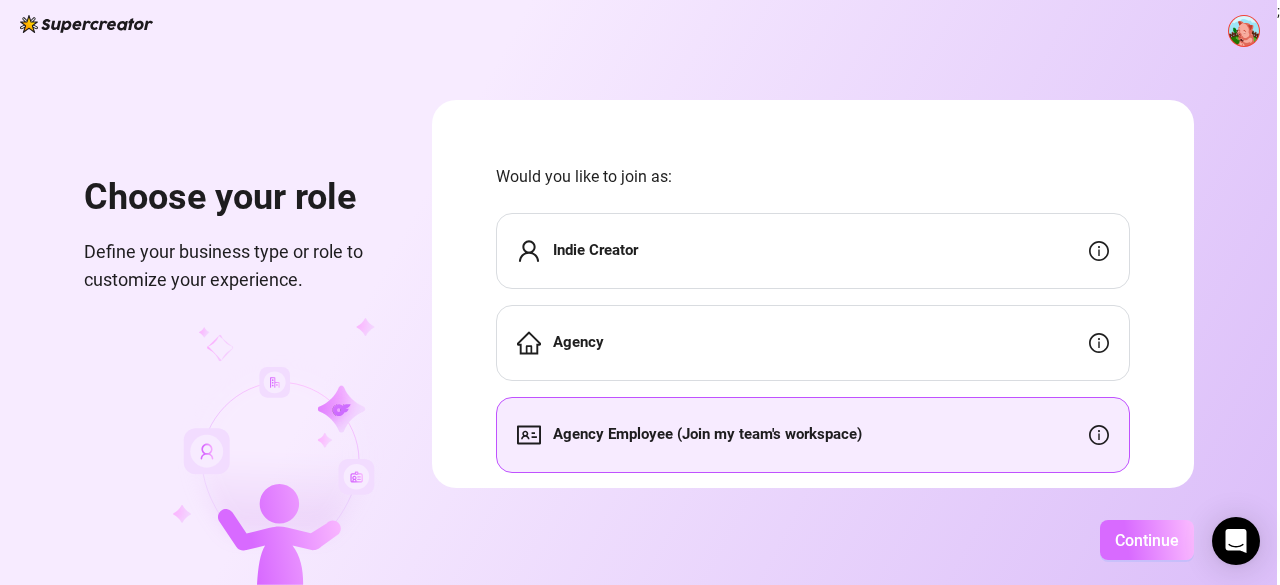click on "Continue" at bounding box center (1147, 540) 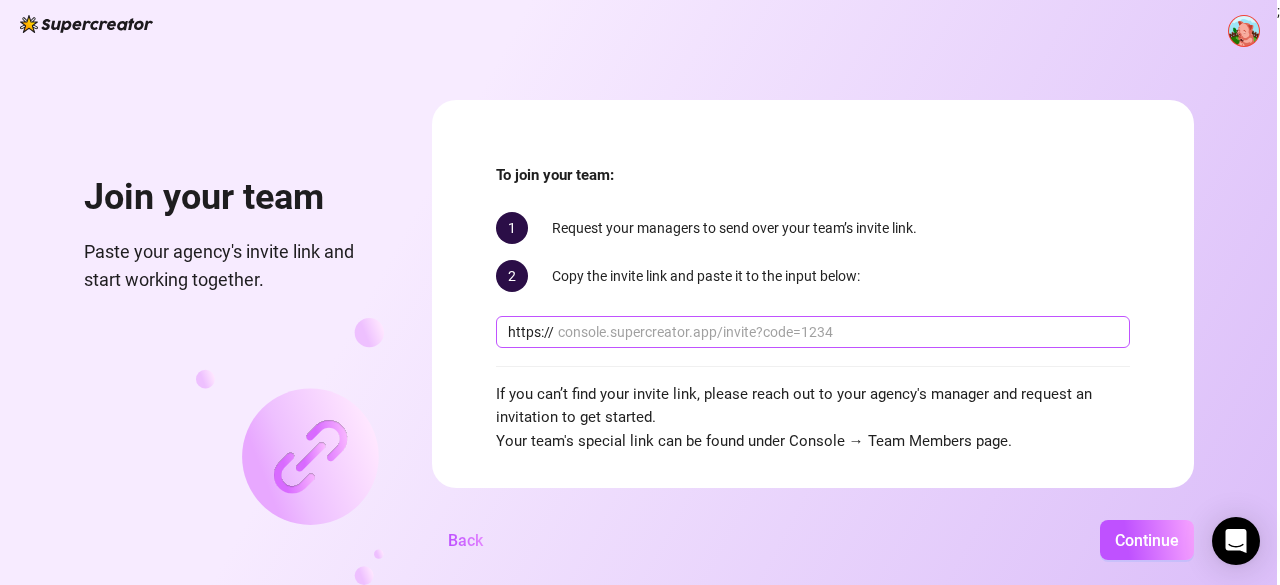 click at bounding box center (838, 332) 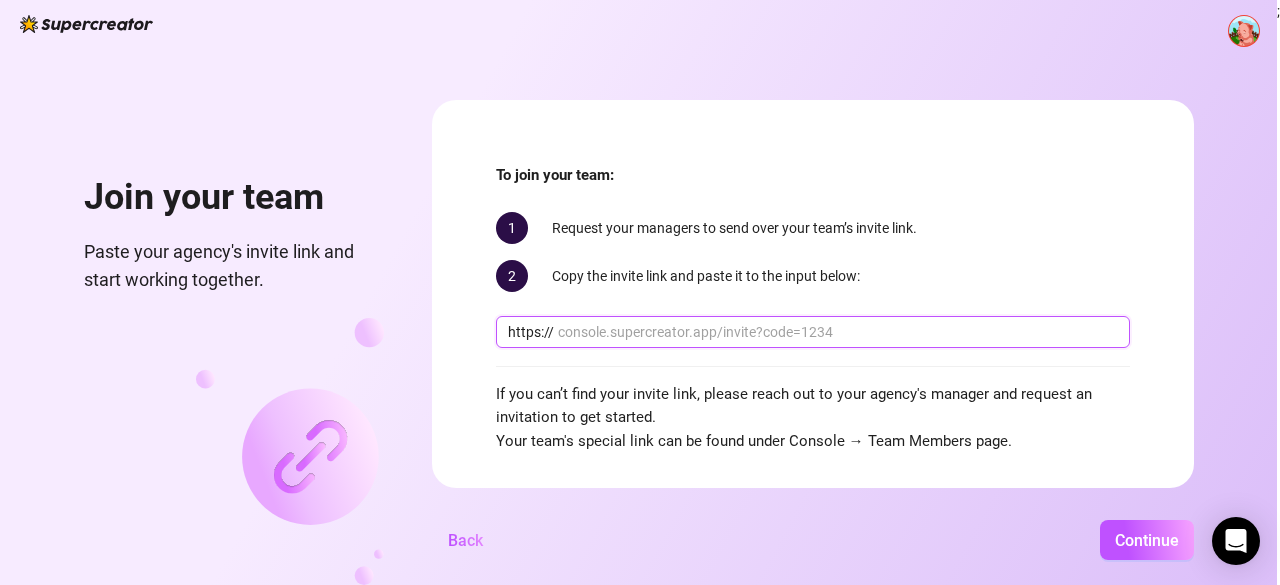 paste on "sellsthiveit.com/" 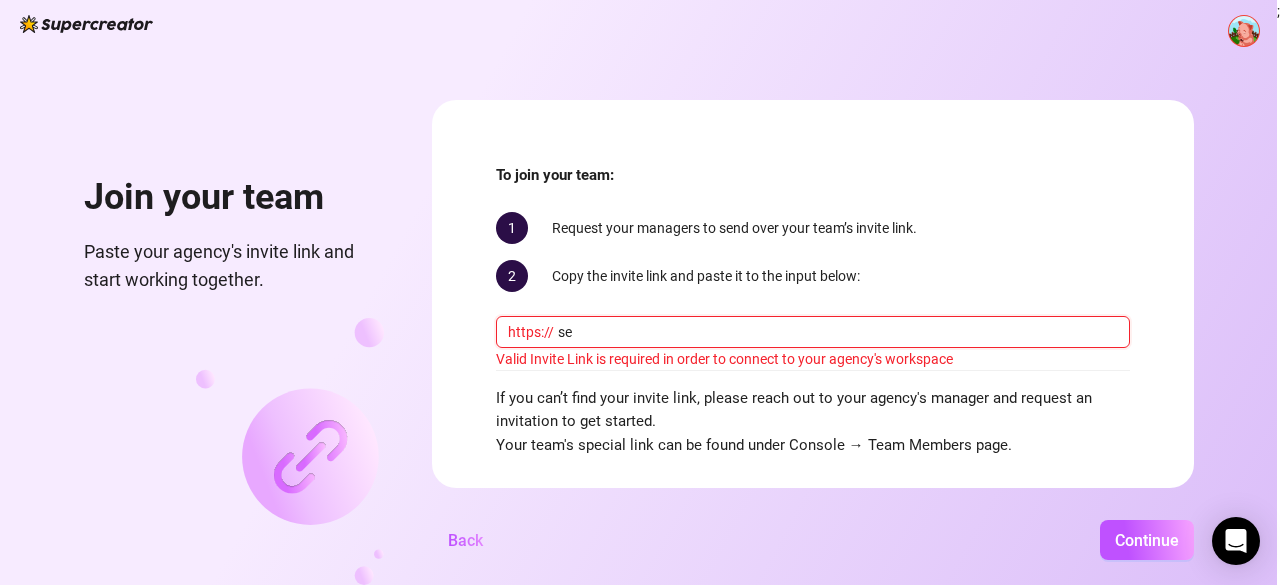 type on "s" 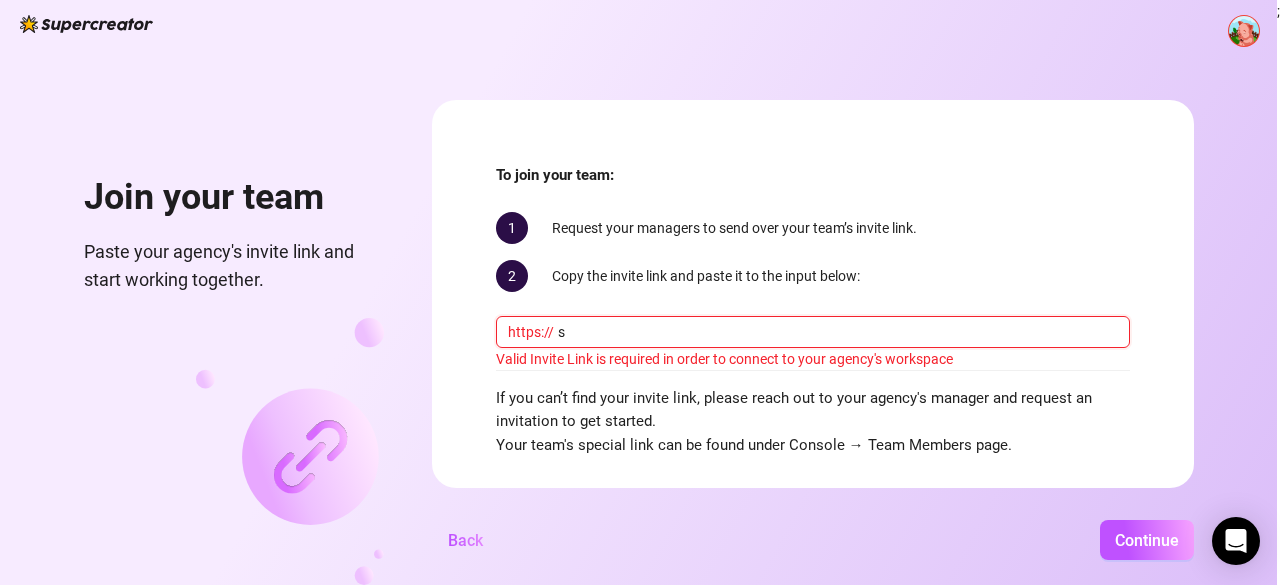 type 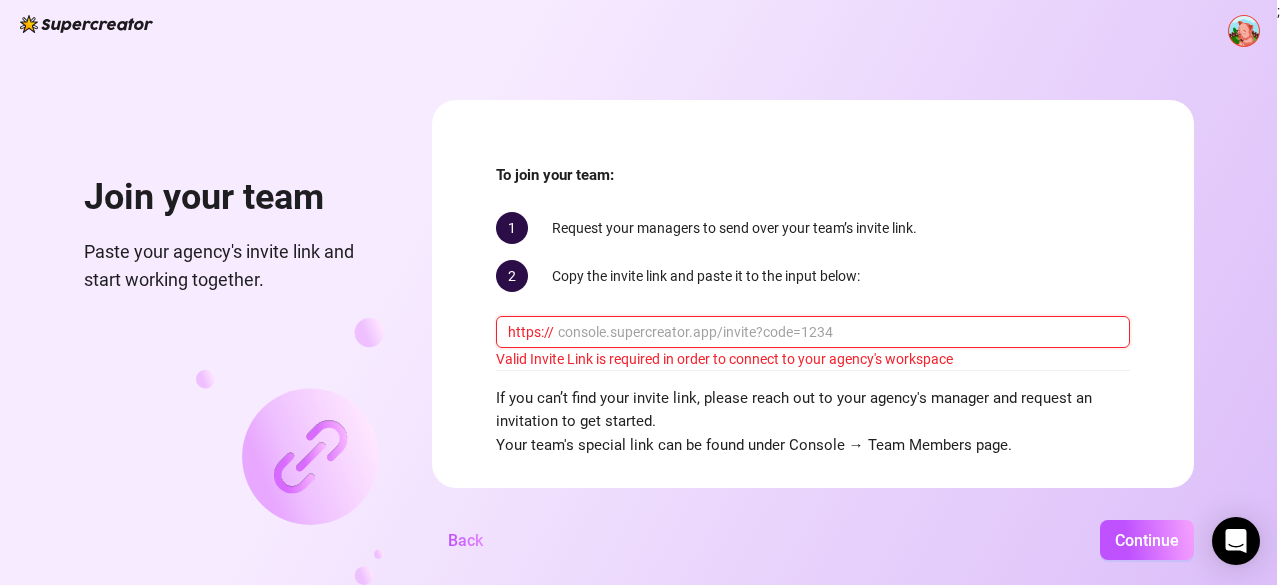 click at bounding box center (838, 332) 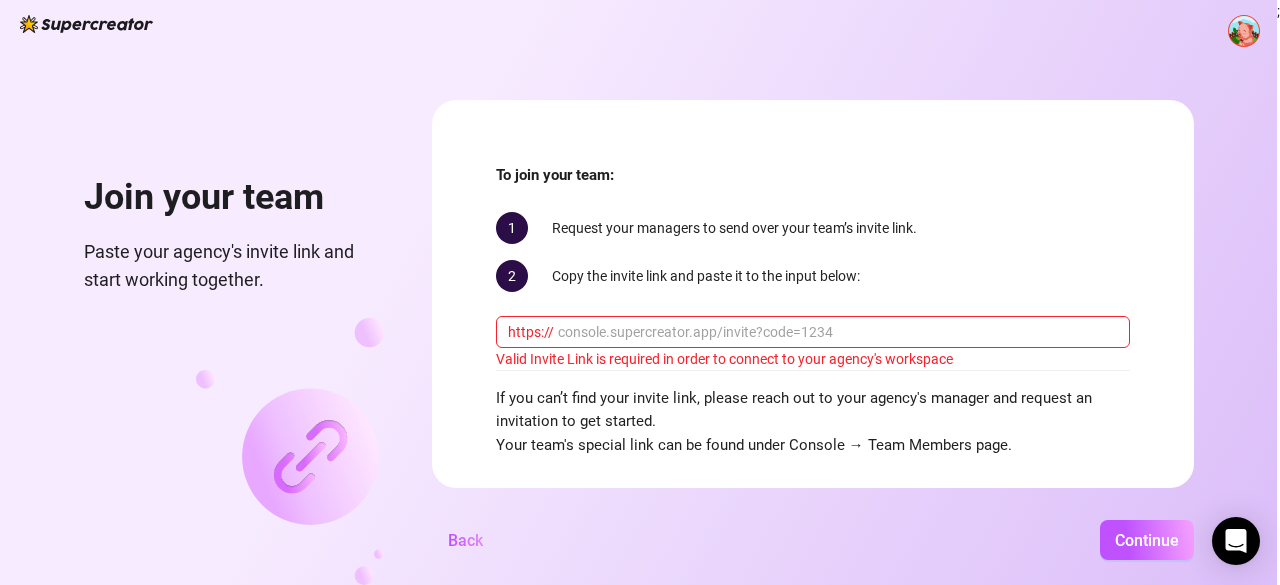 click on "2 Copy the invite link and paste it to the input below:" at bounding box center [813, 276] 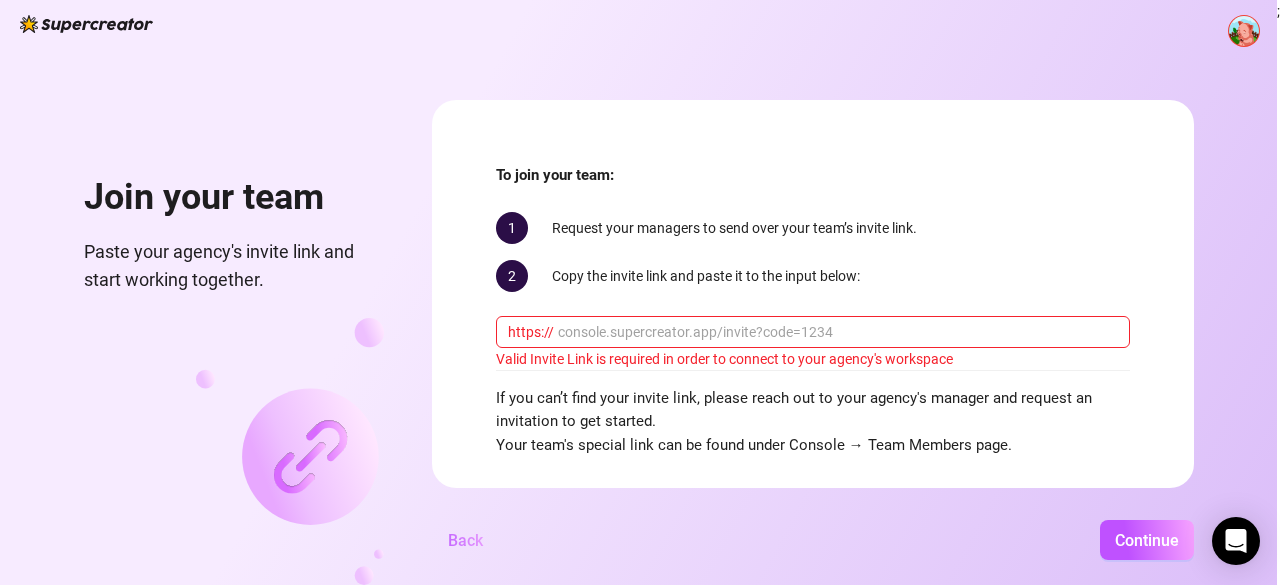 click on "Back" at bounding box center [465, 540] 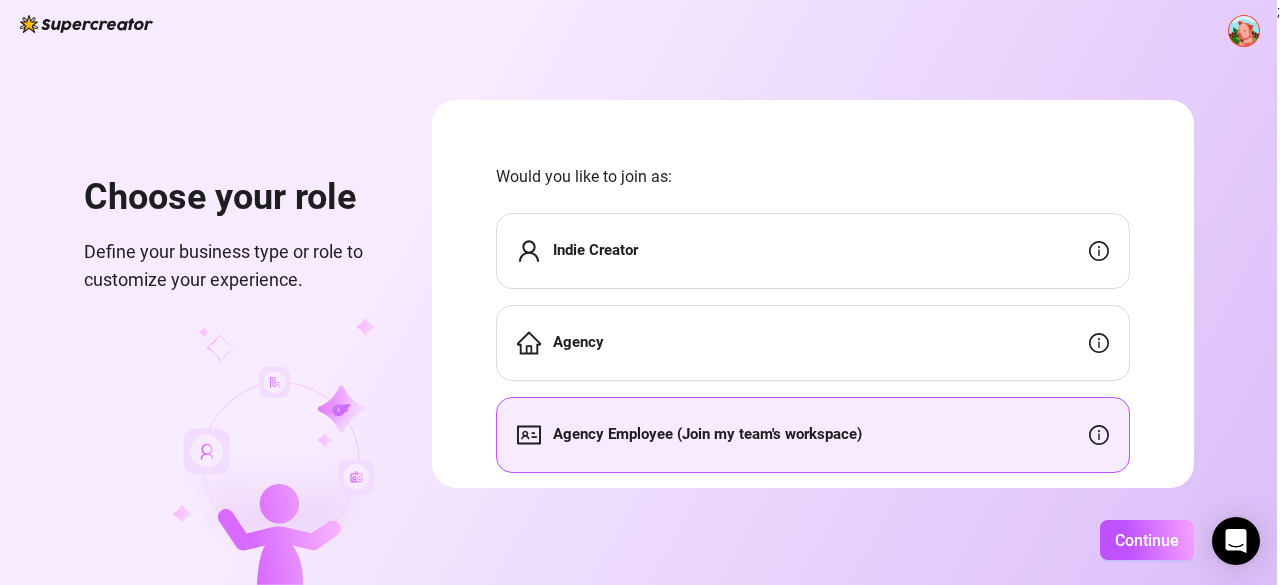 click on "Agency" at bounding box center (813, 343) 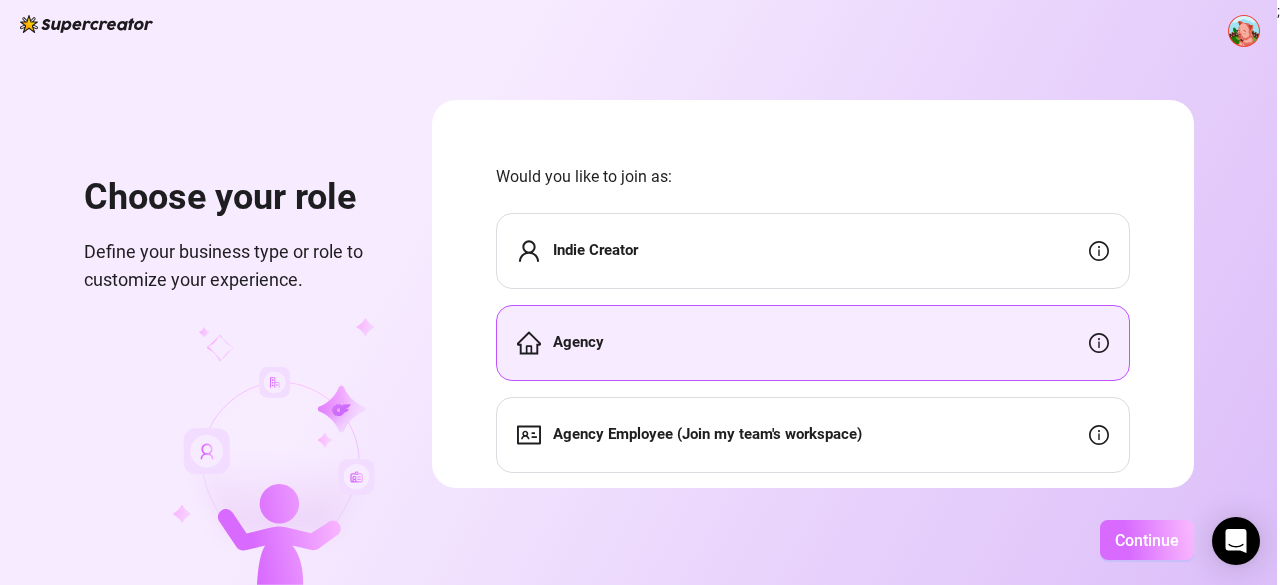 click on "Continue" at bounding box center [1147, 540] 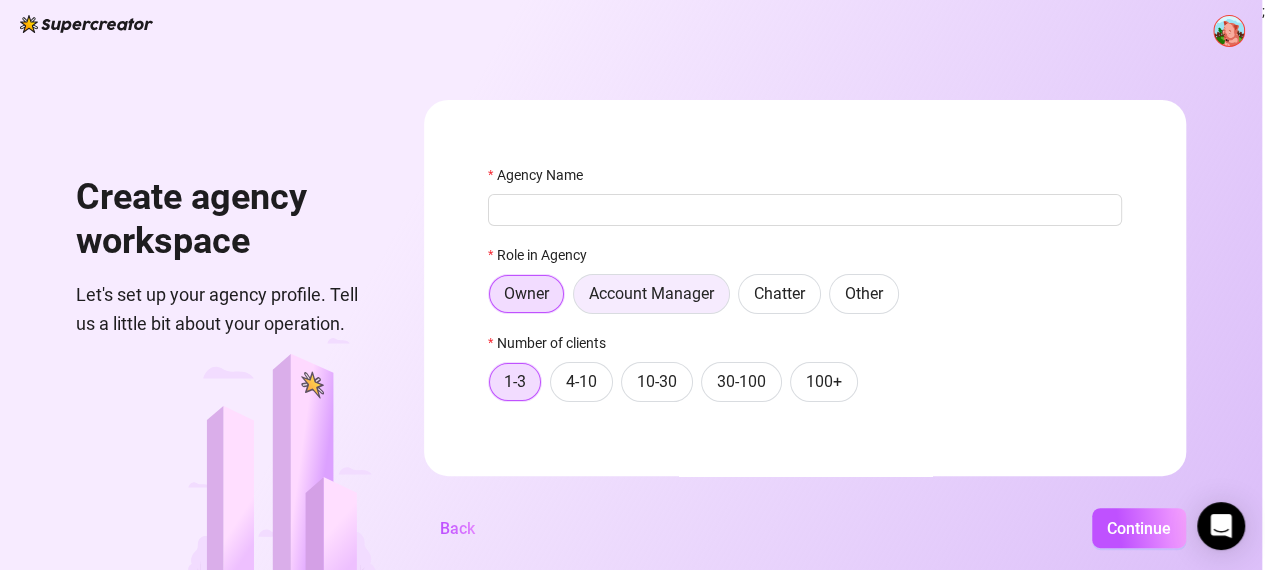 click on "Account Manager" at bounding box center (651, 294) 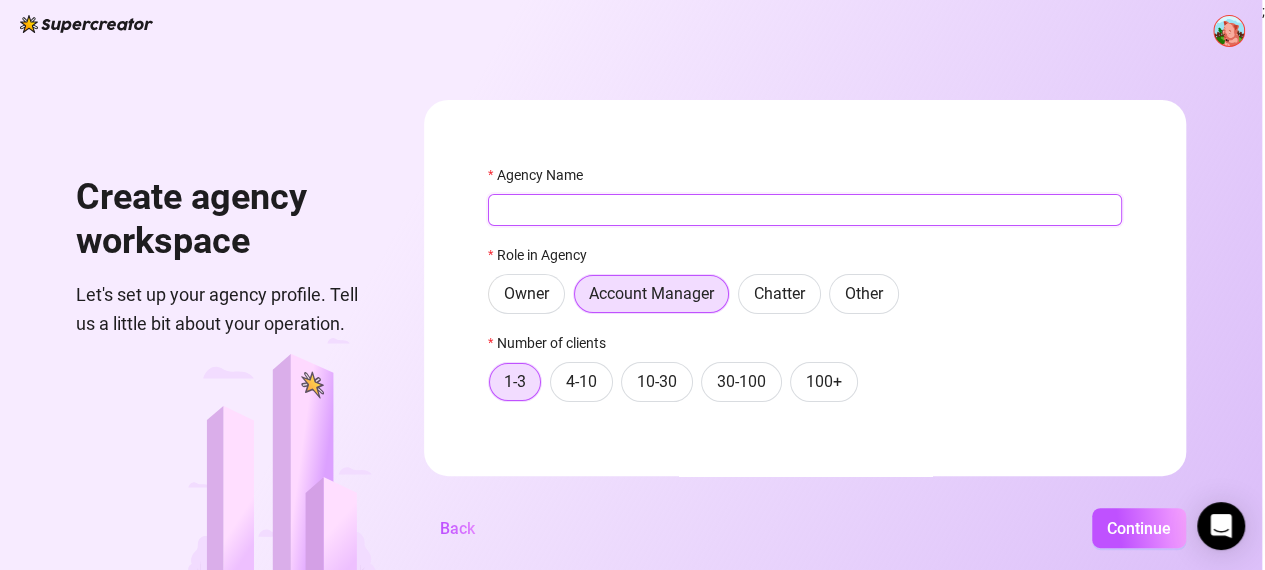 click on "Agency Name" at bounding box center [805, 210] 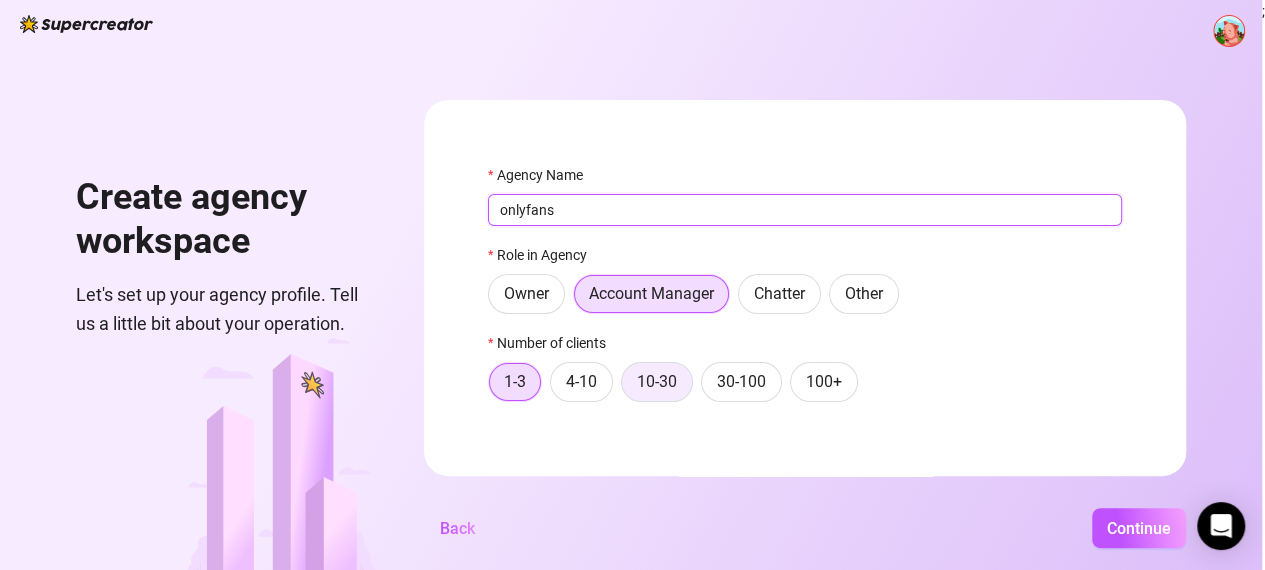 type on "onlyfans" 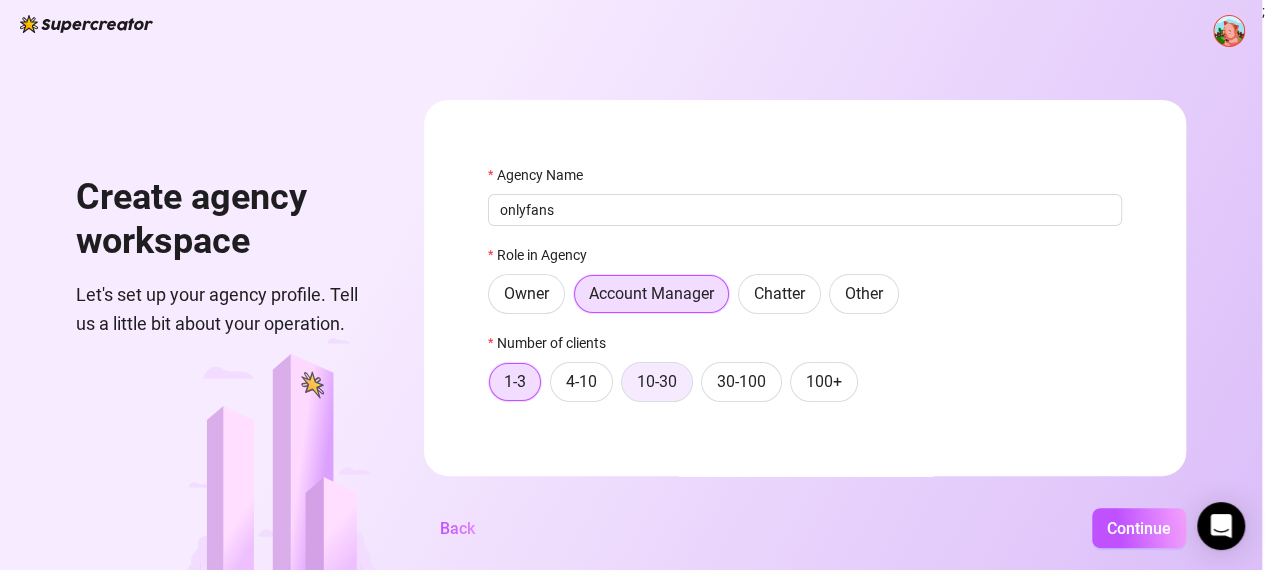 click on "10-30" at bounding box center [657, 381] 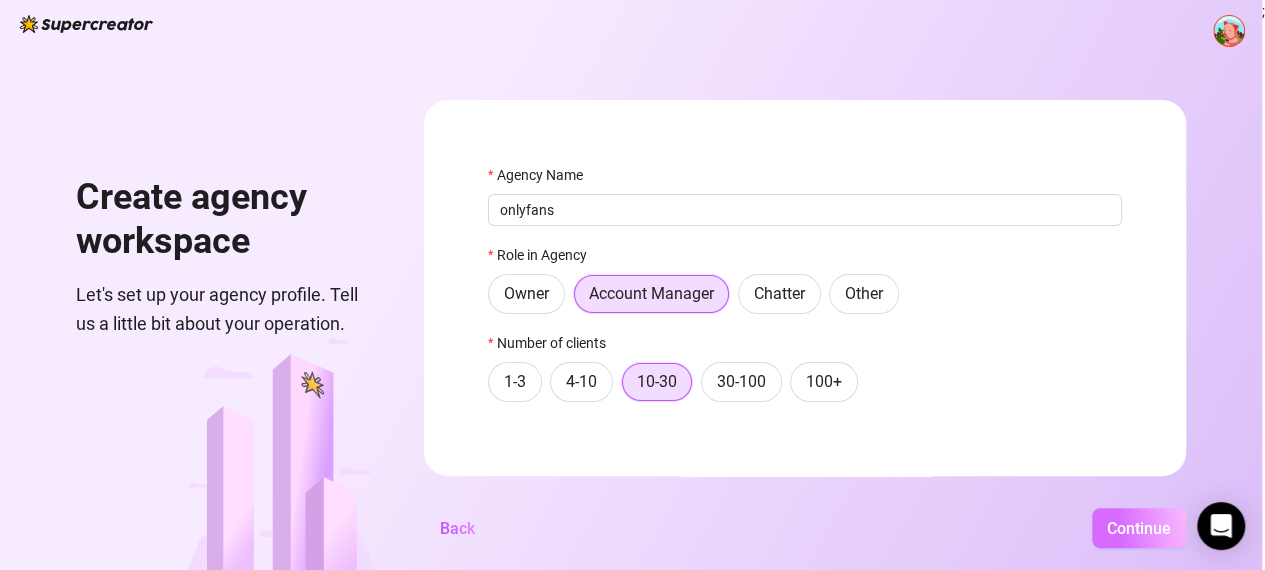 click on "Continue" at bounding box center (1139, 528) 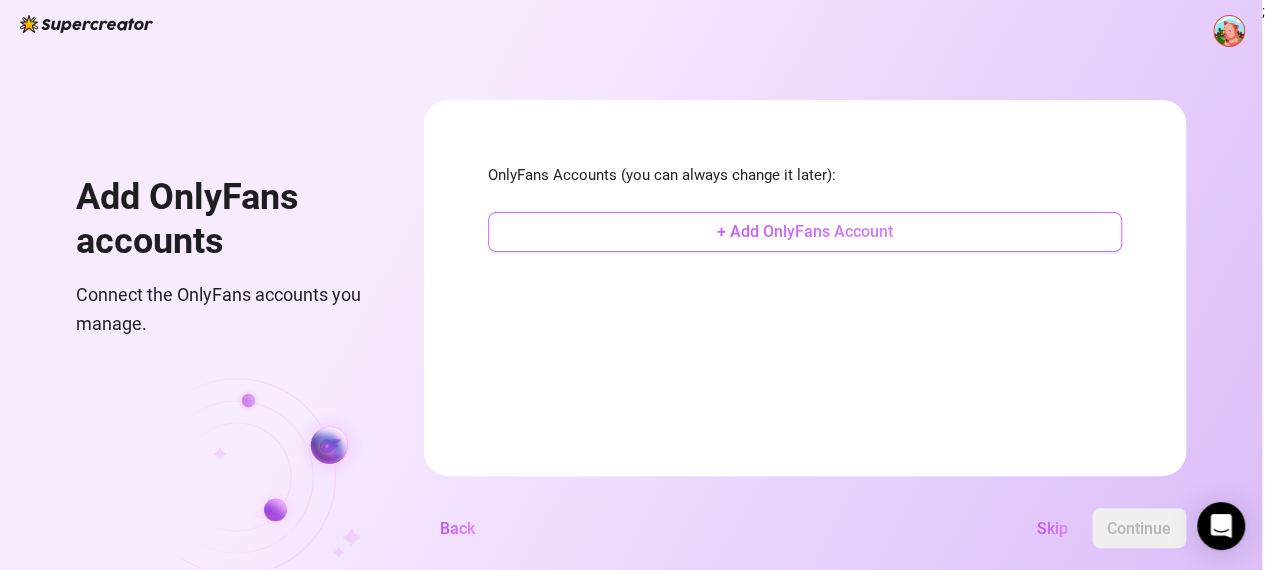 click on "+ Add OnlyFans Account" at bounding box center (805, 231) 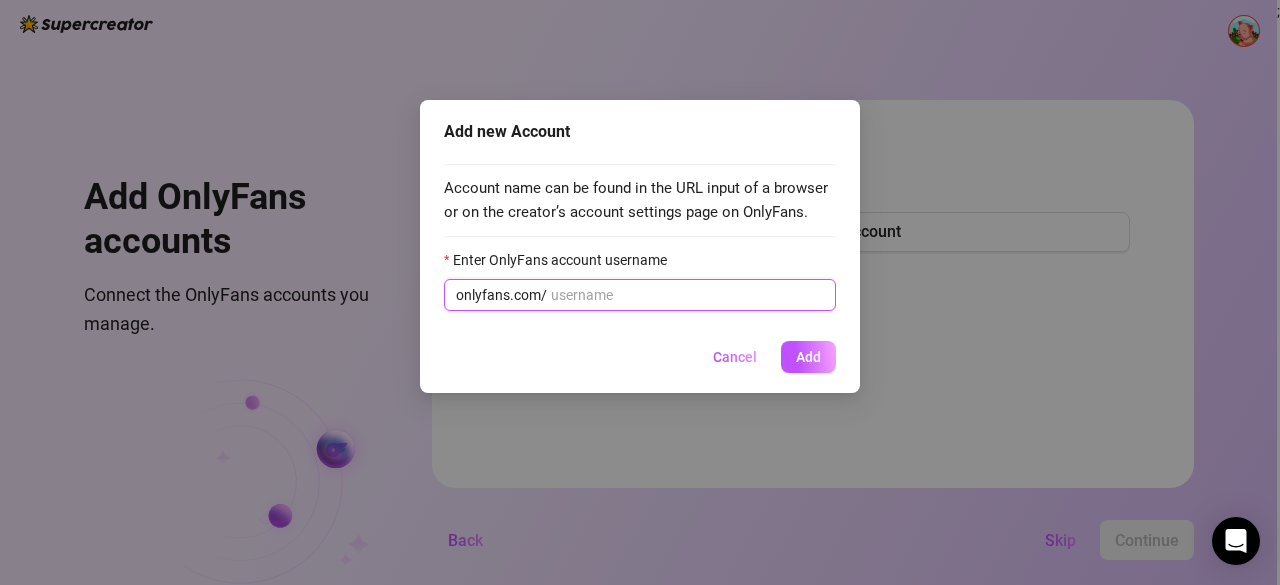 click on "Enter OnlyFans account username" at bounding box center [687, 295] 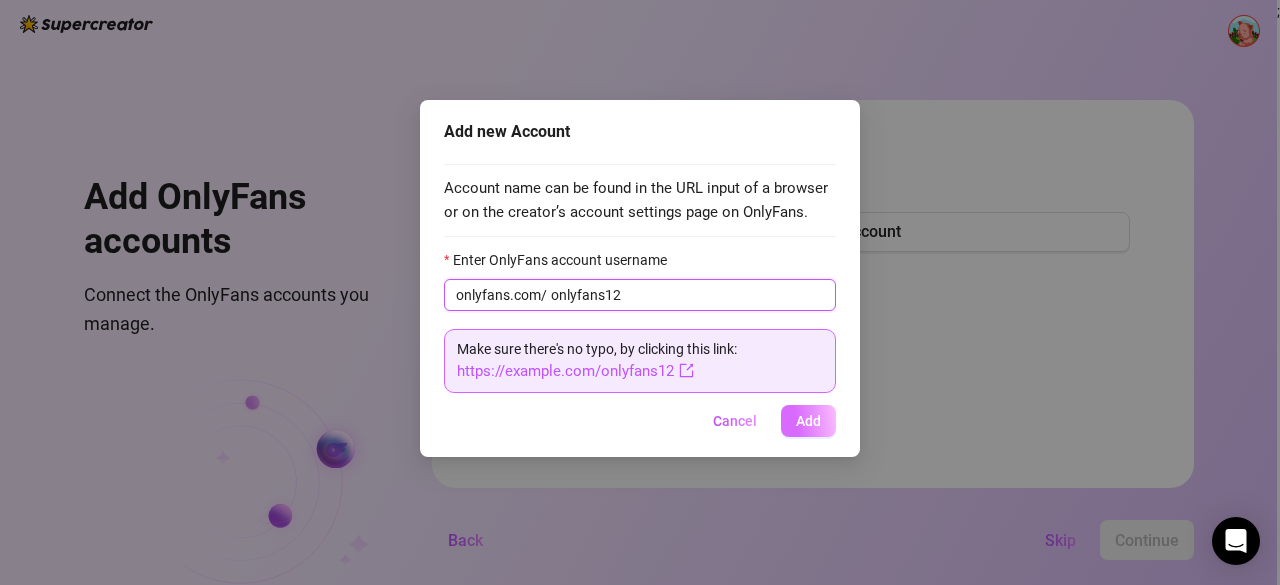 type on "onlyfans12" 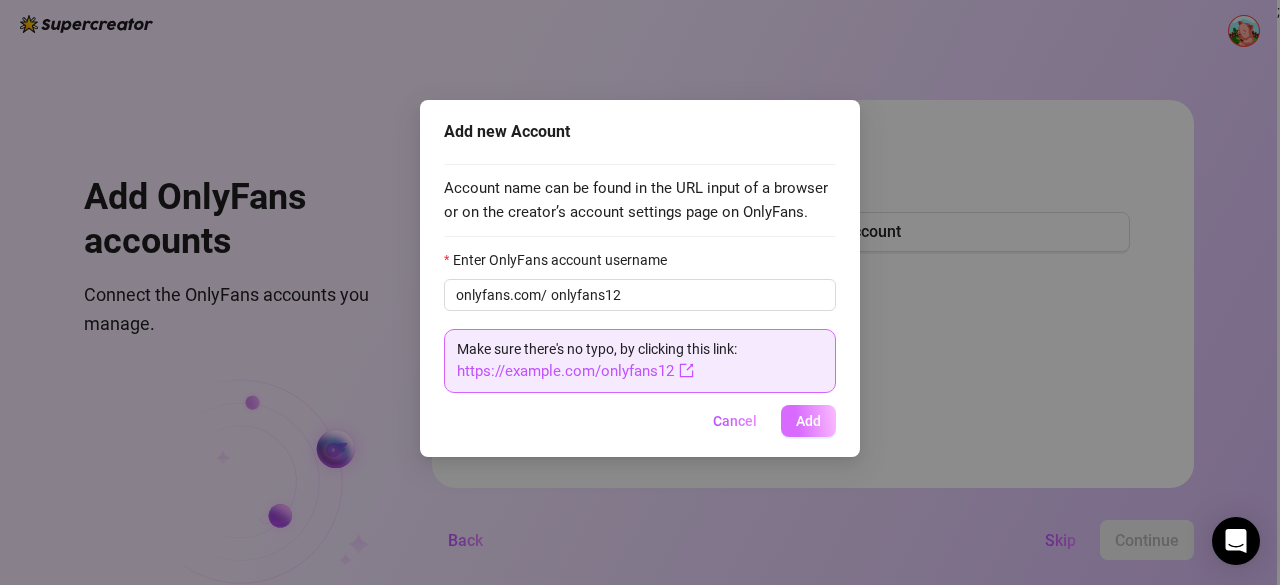 click on "Add" at bounding box center [808, 421] 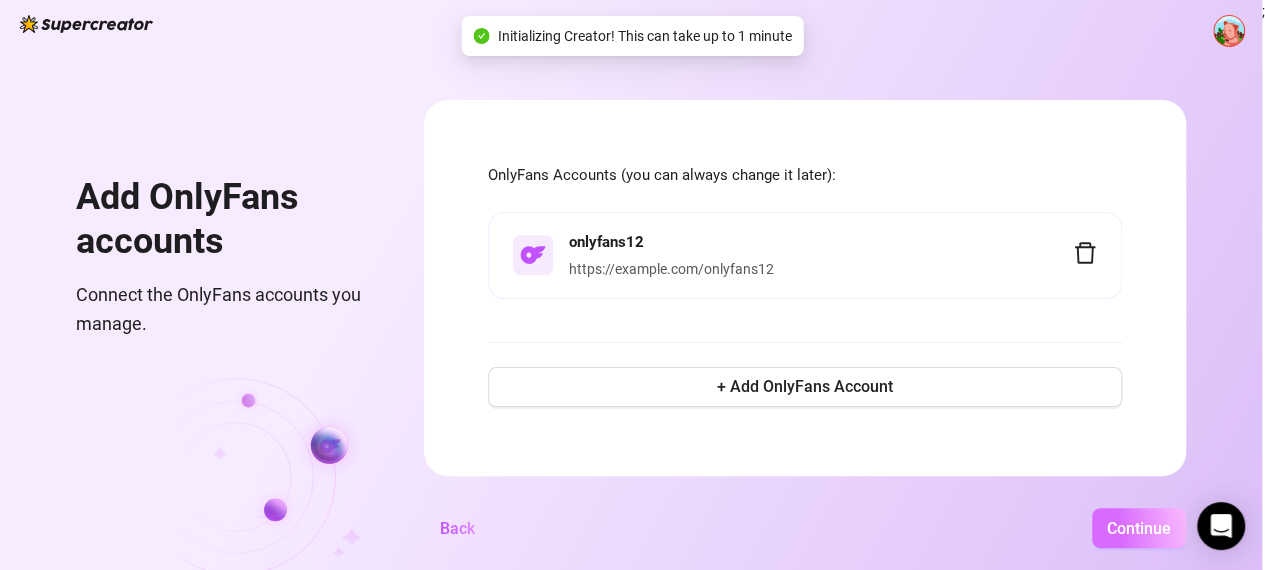 click on "Continue" at bounding box center [1139, 528] 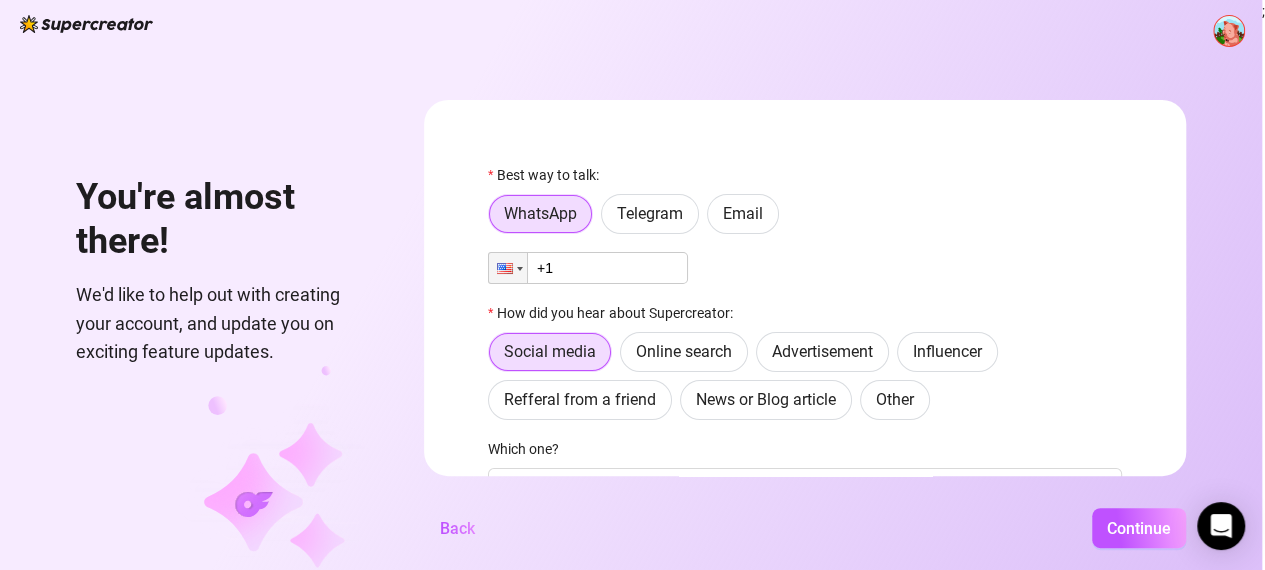 click on "+1" at bounding box center [588, 268] 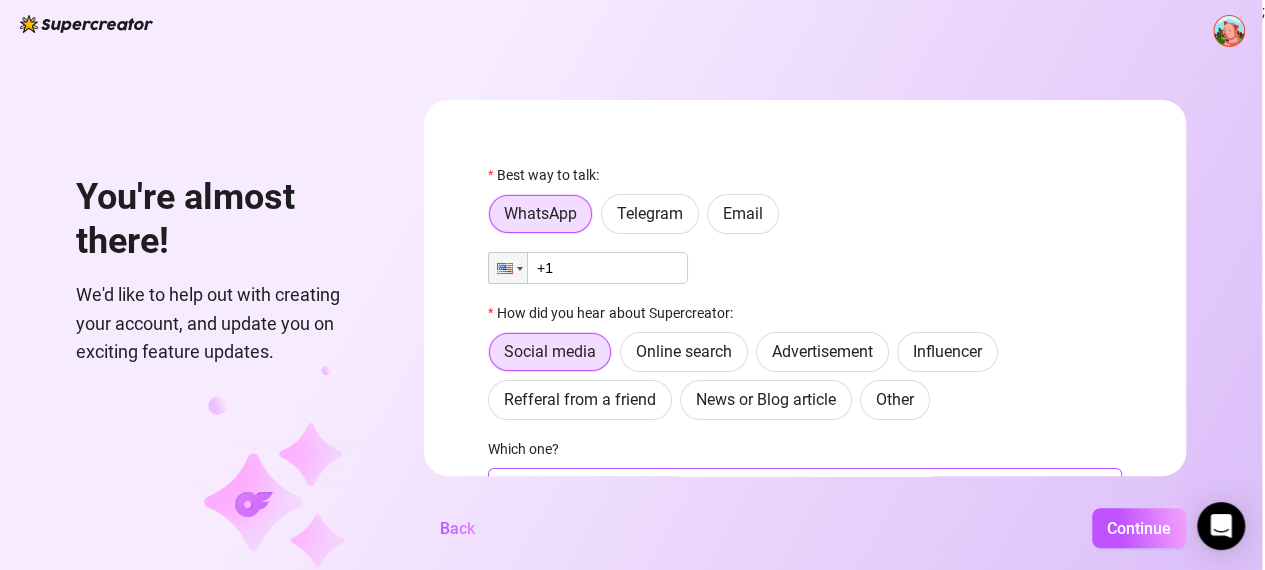 paste on "(226) 207-1148" 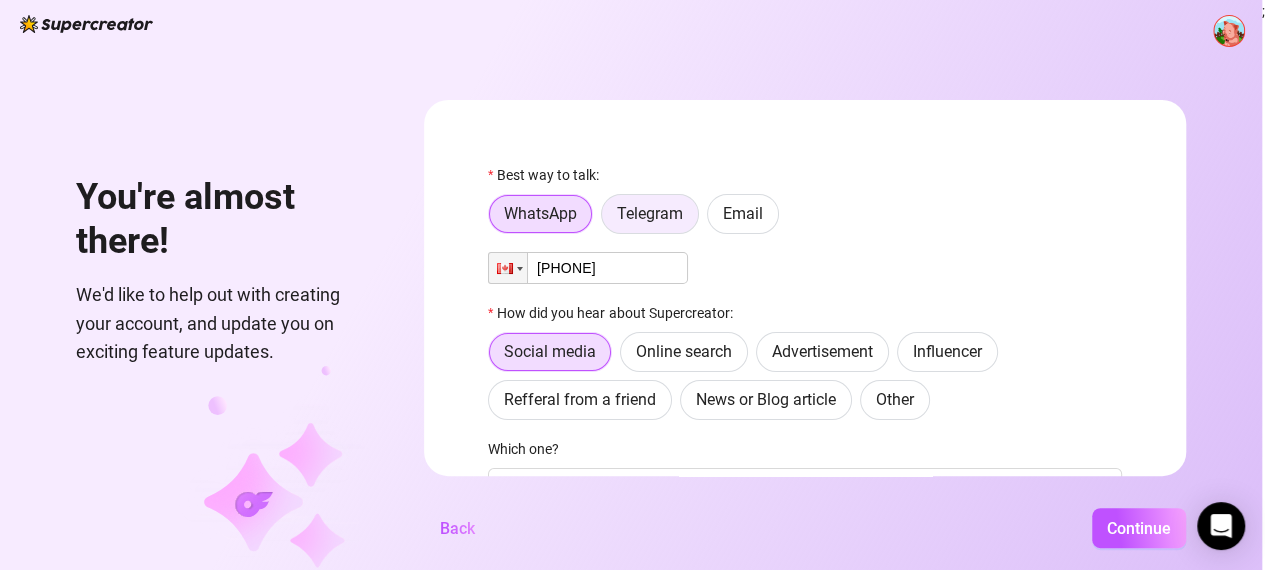 type on "+1 (226) 207-1148" 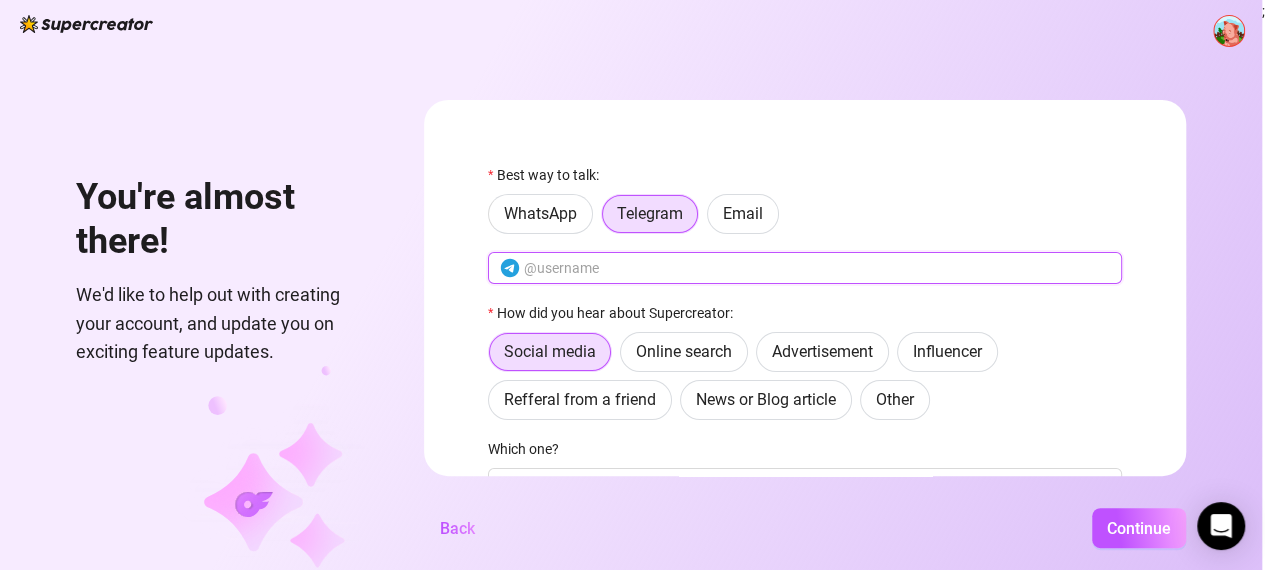 click at bounding box center [817, 268] 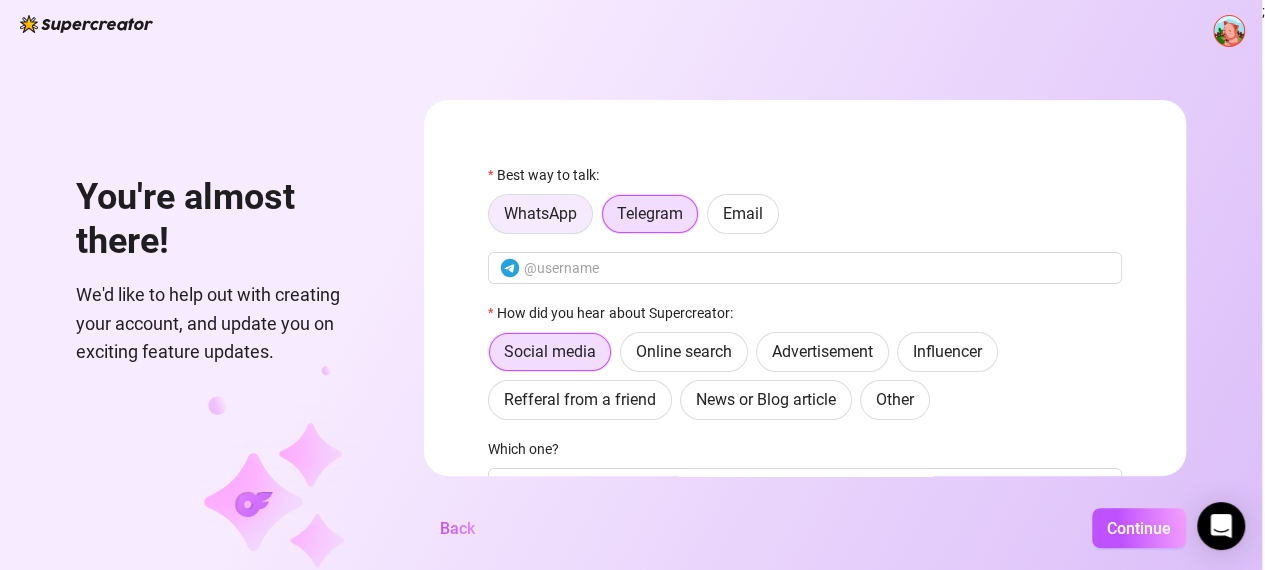 click on "WhatsApp" at bounding box center [540, 213] 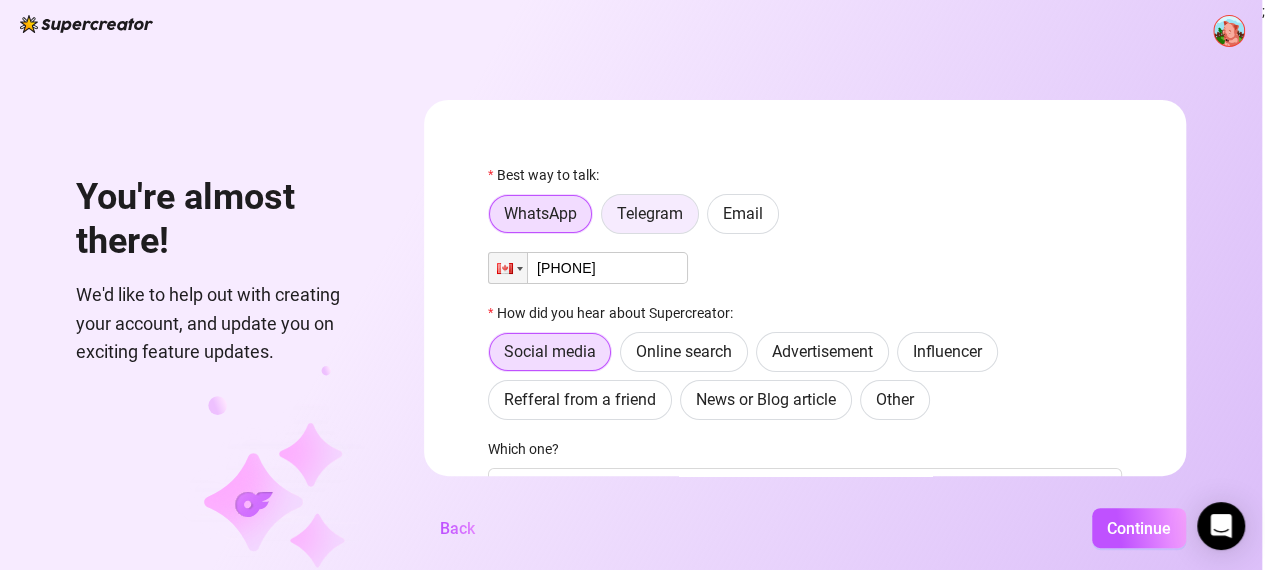 click on "Telegram" at bounding box center [650, 213] 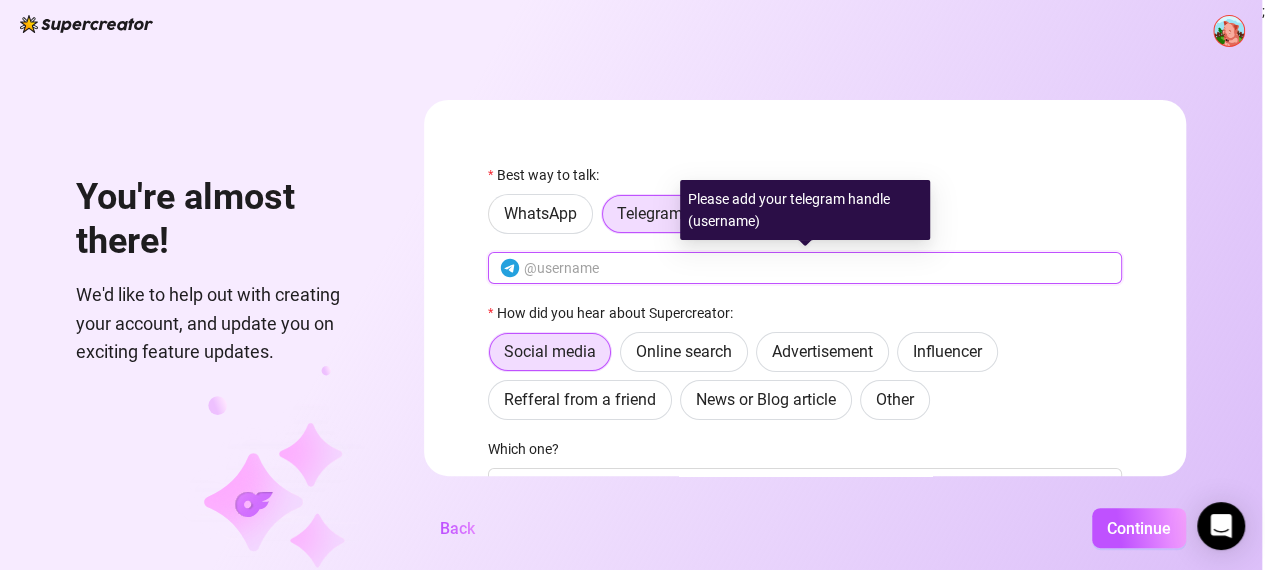 click at bounding box center [817, 268] 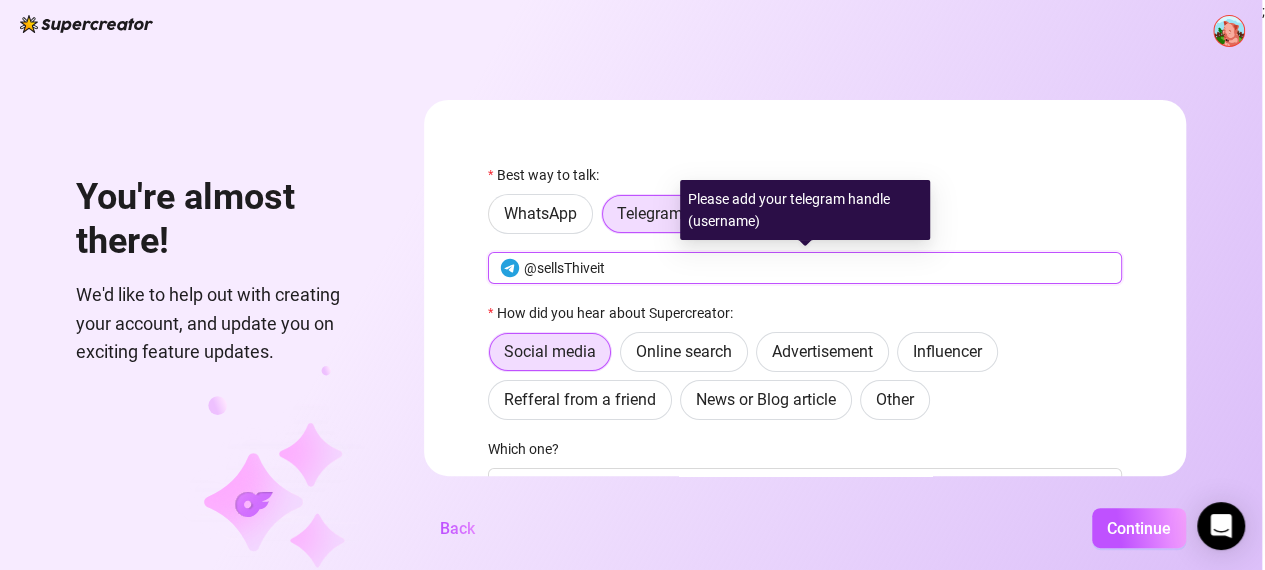 drag, startPoint x: 532, startPoint y: 266, endPoint x: 541, endPoint y: 271, distance: 10.29563 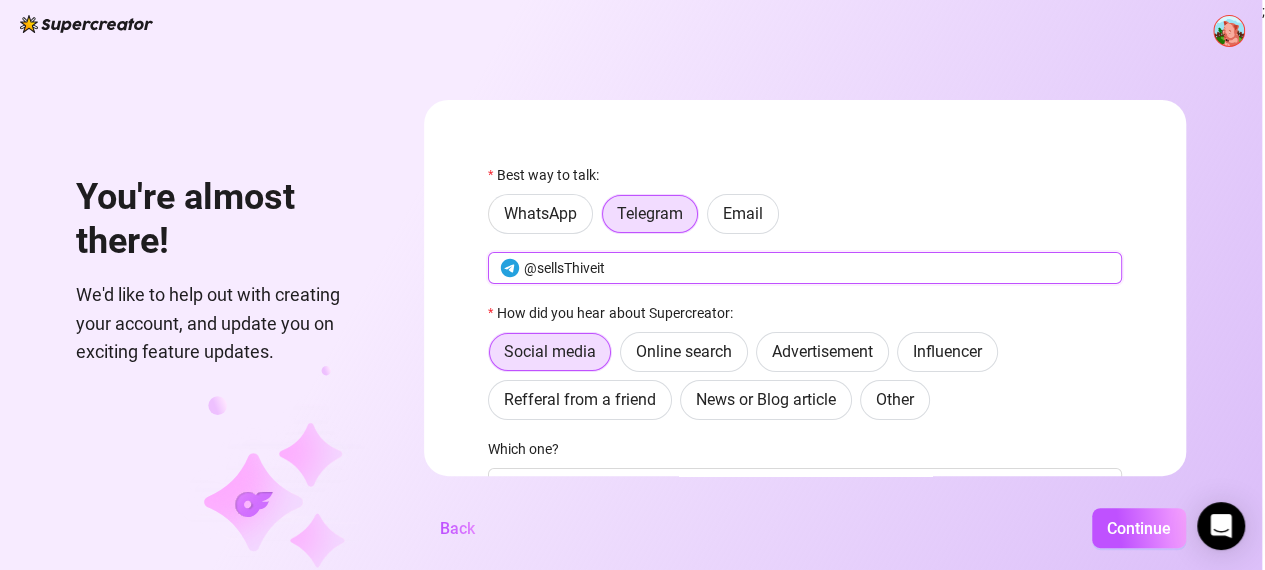 click on "@sellsThiveit" at bounding box center [817, 268] 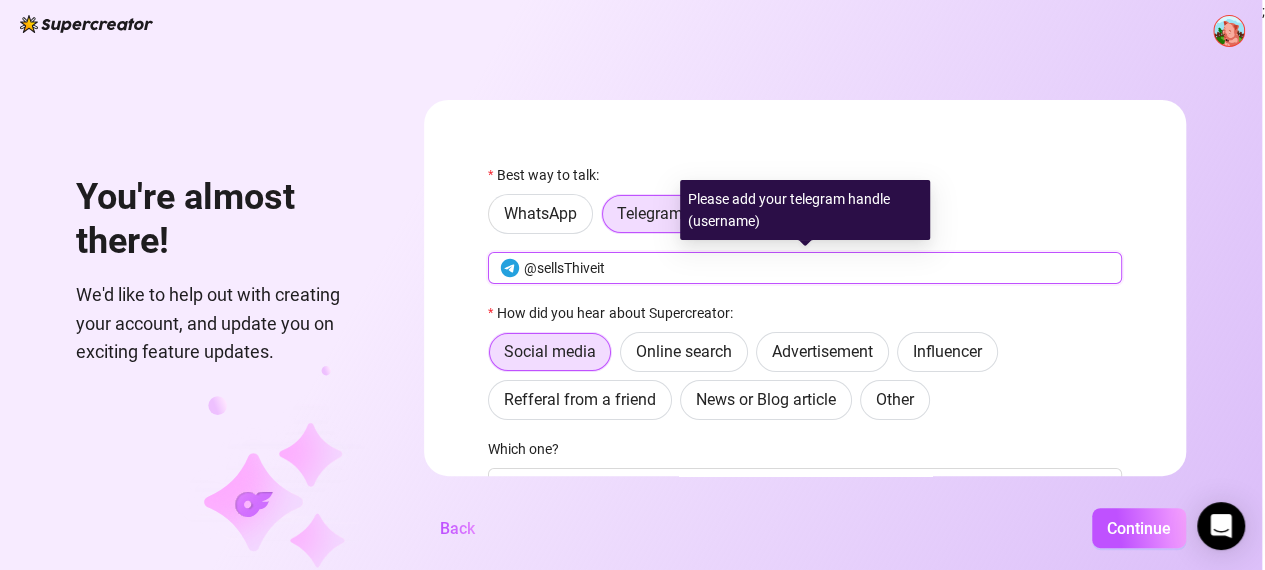 click on "@sellsThiveit" at bounding box center (817, 268) 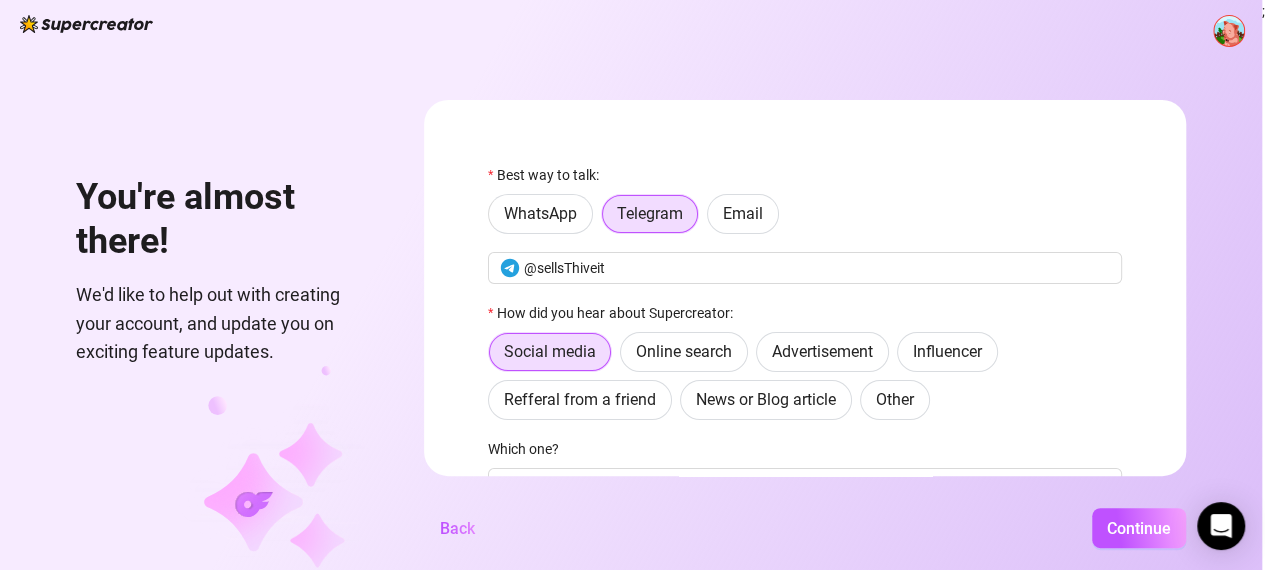 click on "Best way to talk: WhatsApp Telegram Email @sellsThiveit How did you hear about Supercreator: Social media Online search Advertisement Influencer Refferal from a friend News or Blog article Other Which one? Why did you sign up for Supercreator? (Optional) What's your biggest challenge running an OnlyFans business? (Optional) Back Continue" at bounding box center (805, 421) 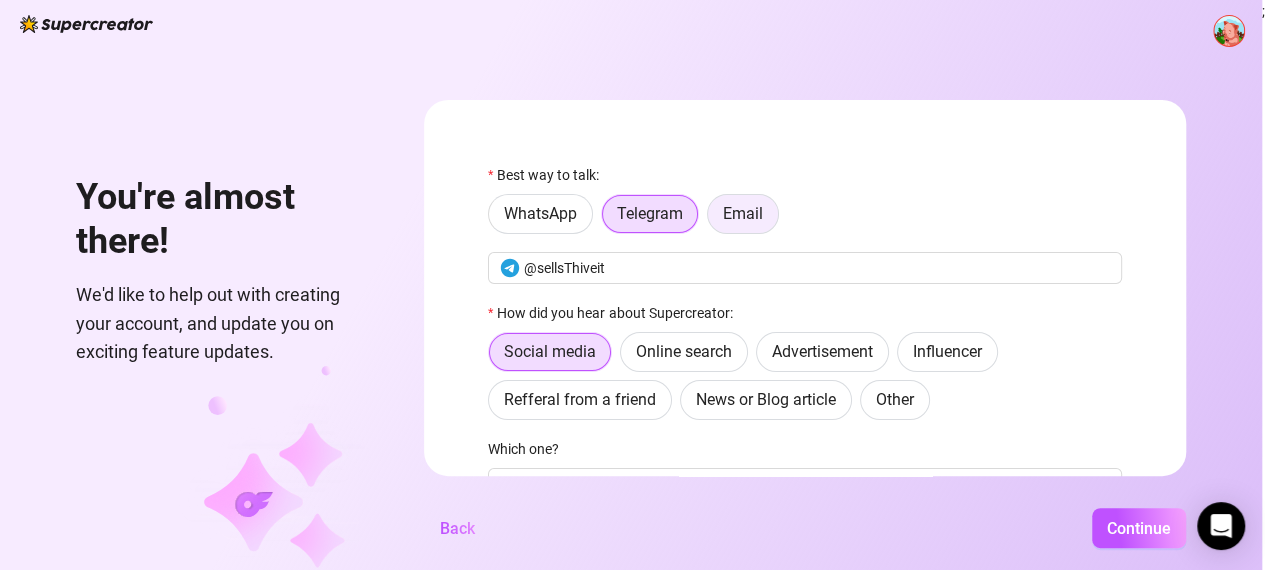 click on "Email" at bounding box center (743, 214) 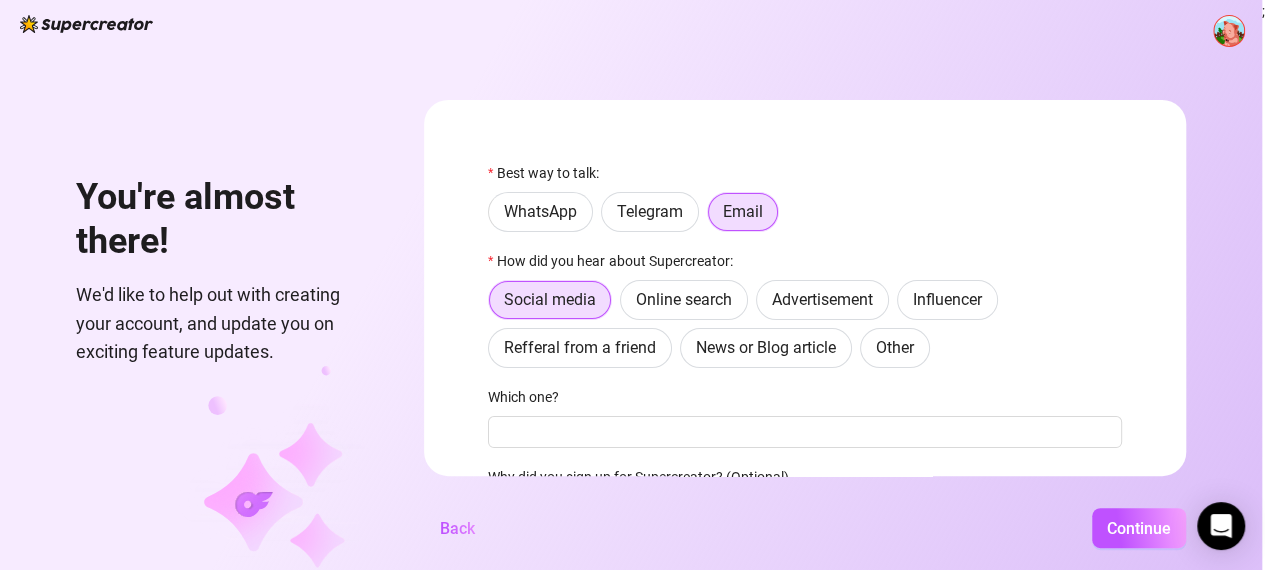scroll, scrollTop: 0, scrollLeft: 0, axis: both 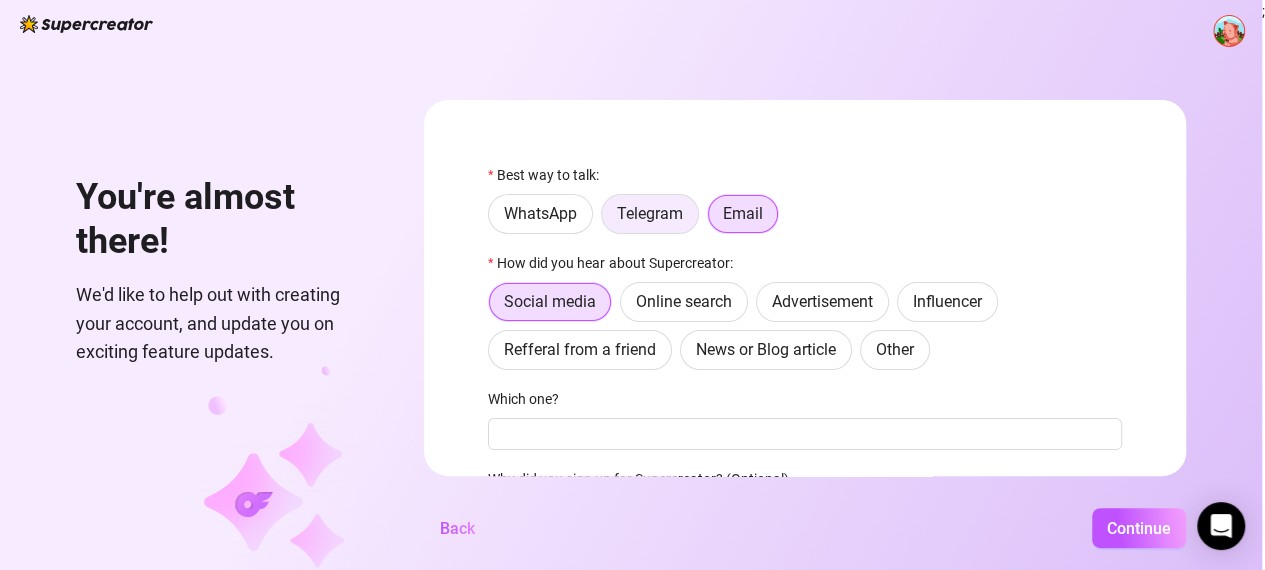 click on "Telegram" at bounding box center [650, 214] 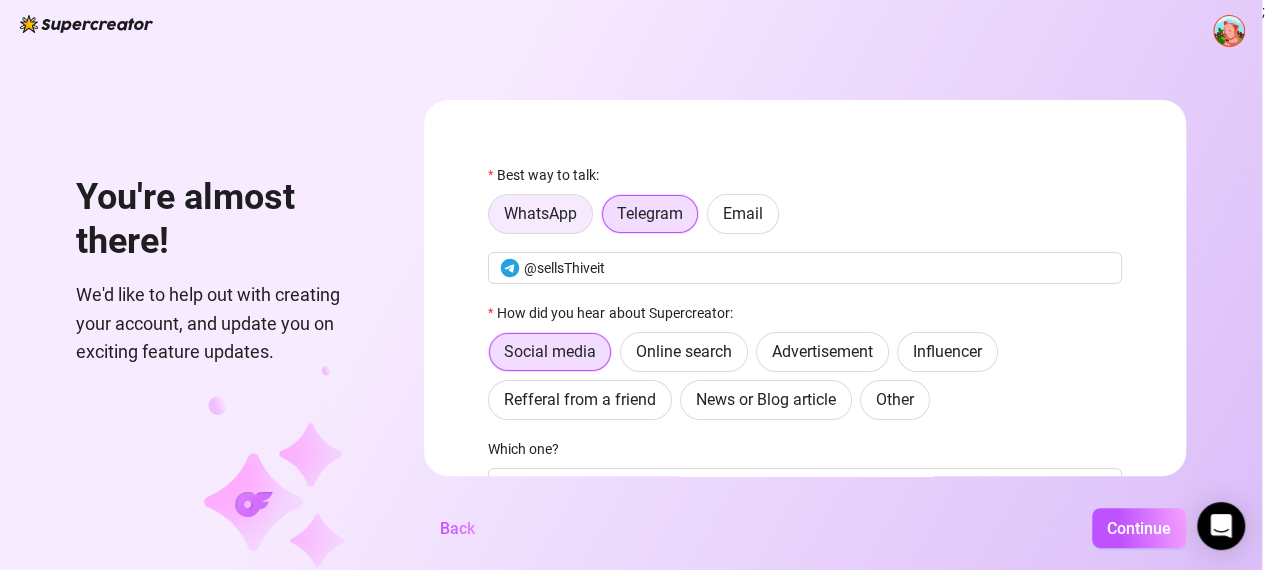click on "WhatsApp" at bounding box center [540, 213] 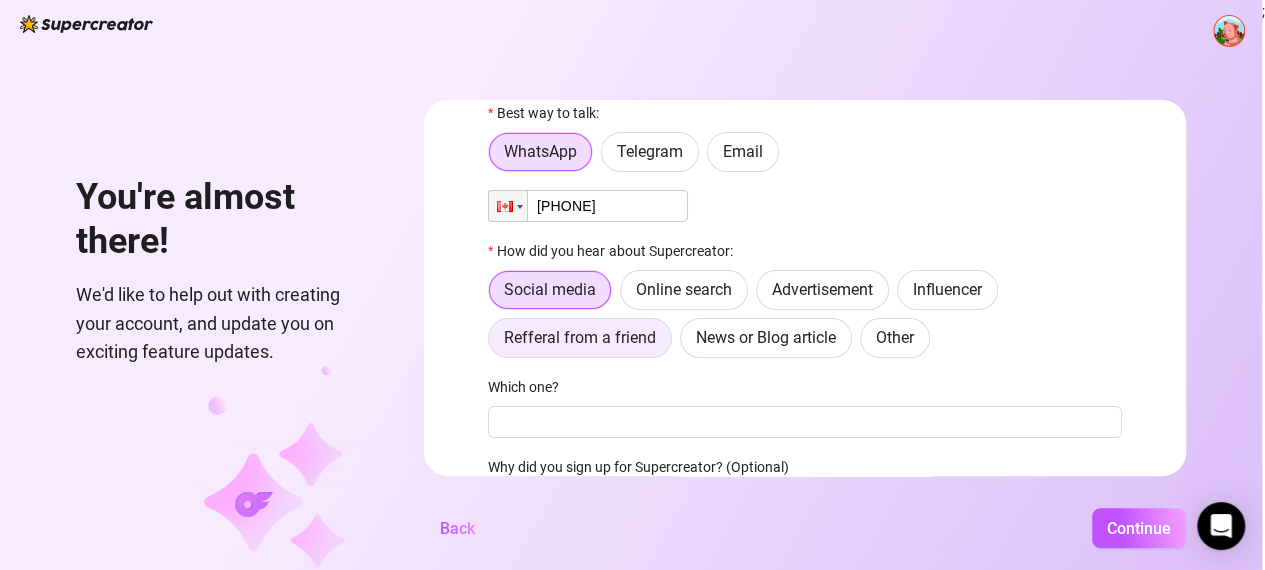 scroll, scrollTop: 66, scrollLeft: 0, axis: vertical 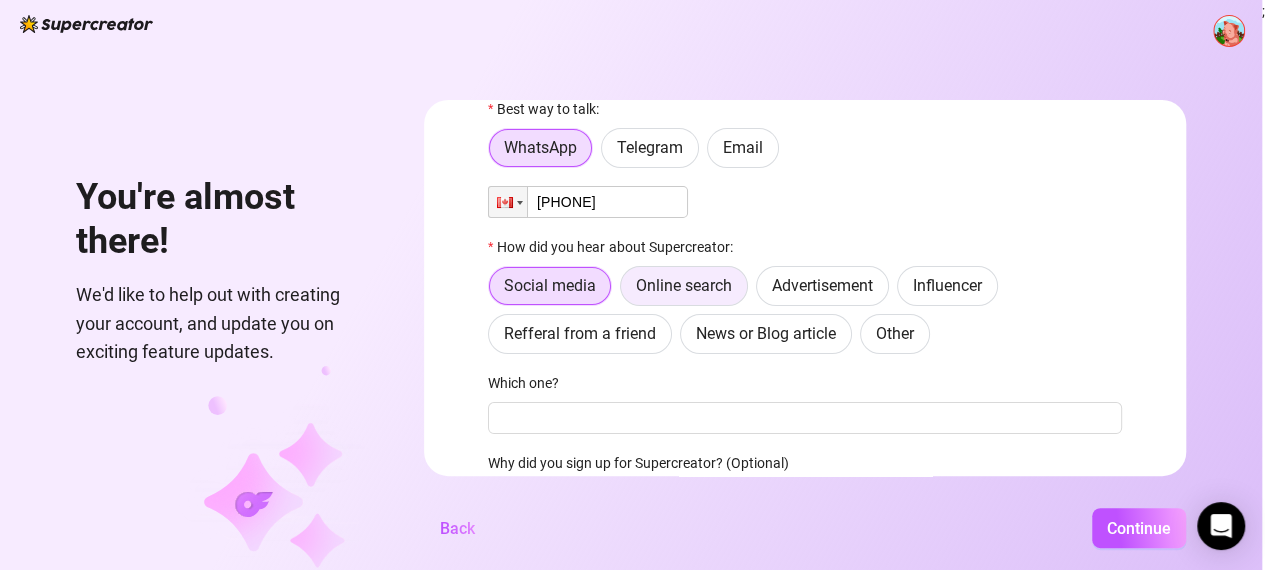 click on "Online search" at bounding box center (684, 285) 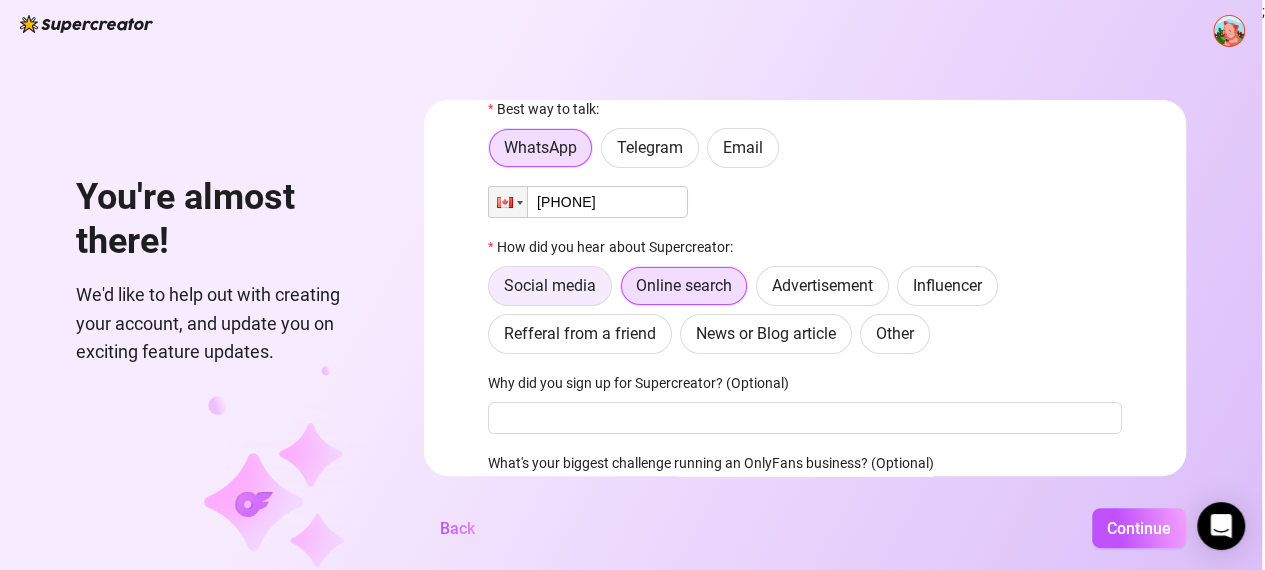 click on "Social media" at bounding box center (550, 285) 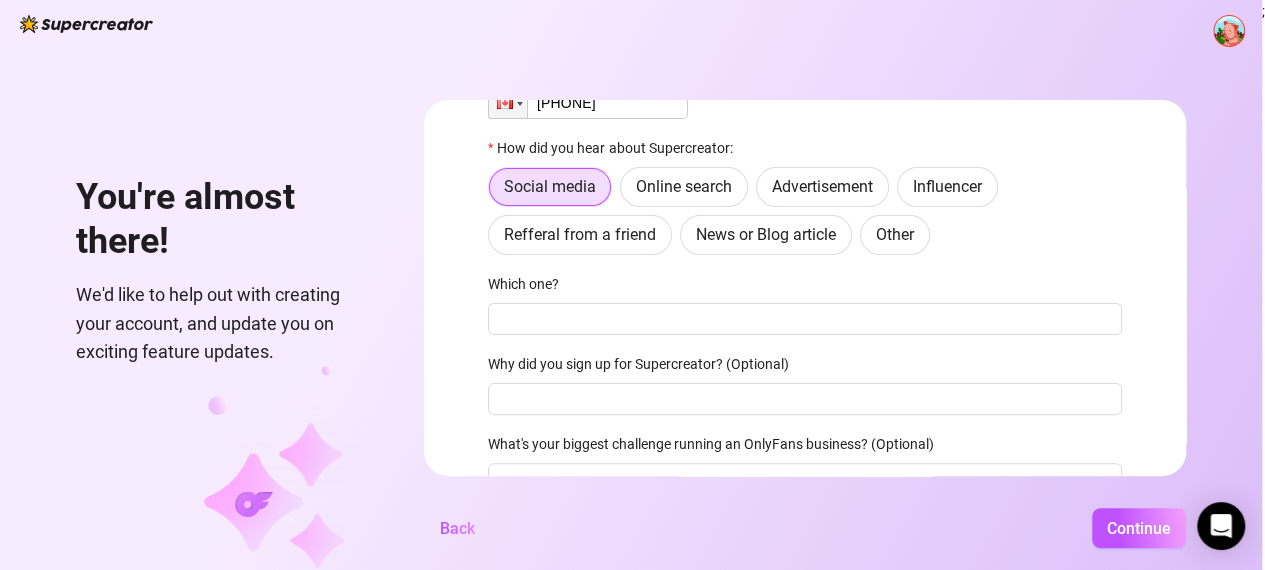 scroll, scrollTop: 166, scrollLeft: 0, axis: vertical 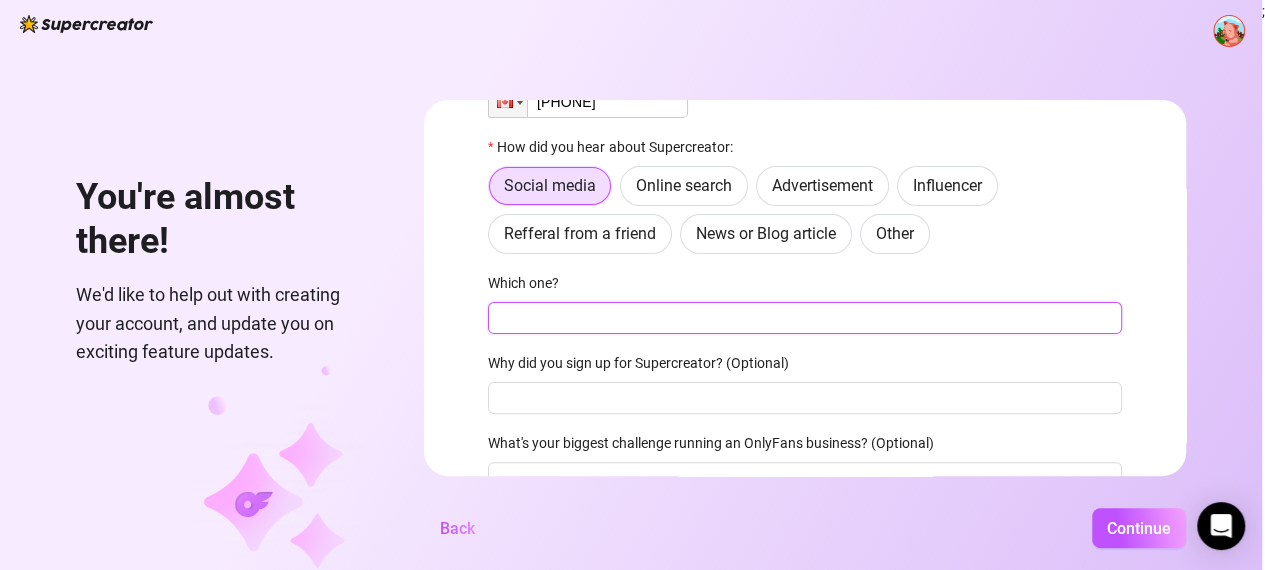 click on "Which one?" at bounding box center [805, 318] 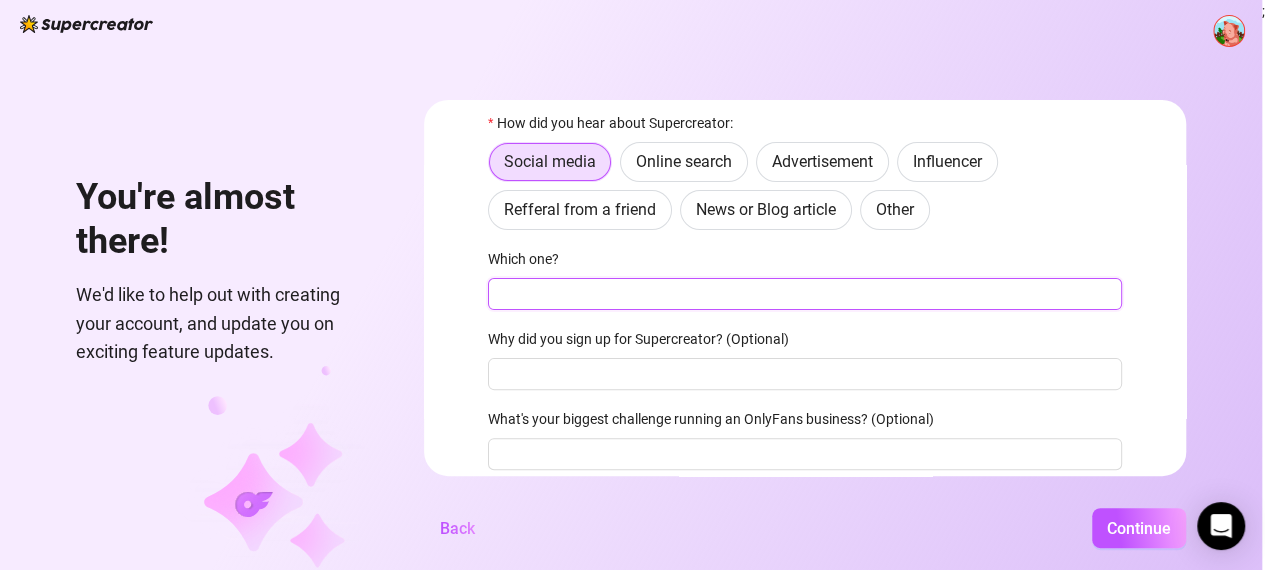 scroll, scrollTop: 233, scrollLeft: 0, axis: vertical 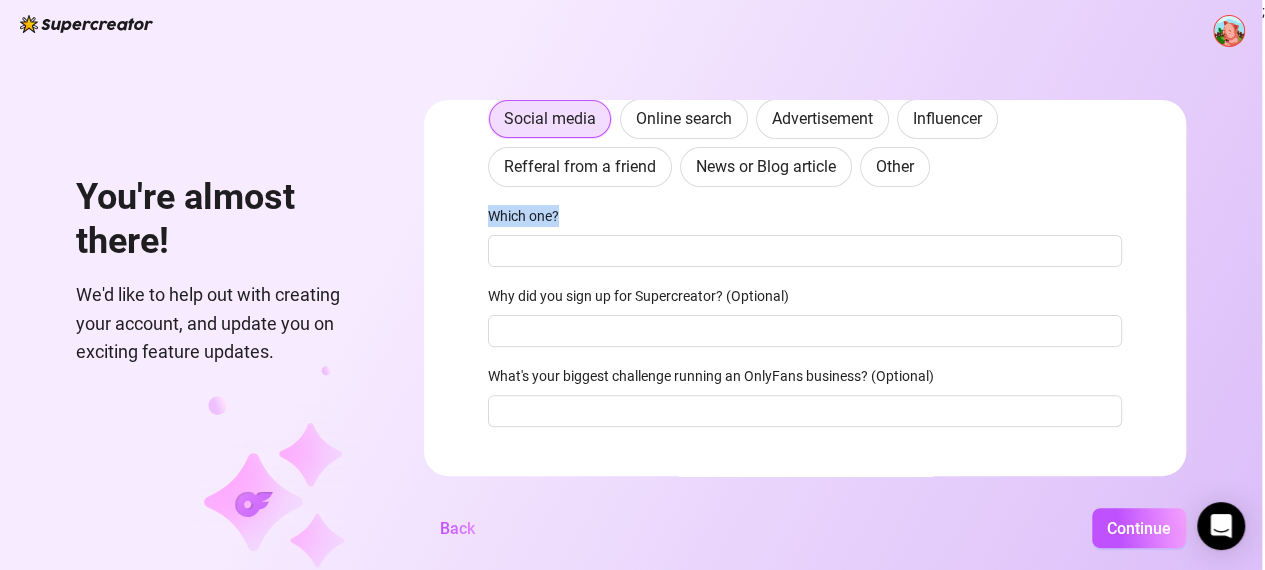 drag, startPoint x: 575, startPoint y: 214, endPoint x: 477, endPoint y: 209, distance: 98.12747 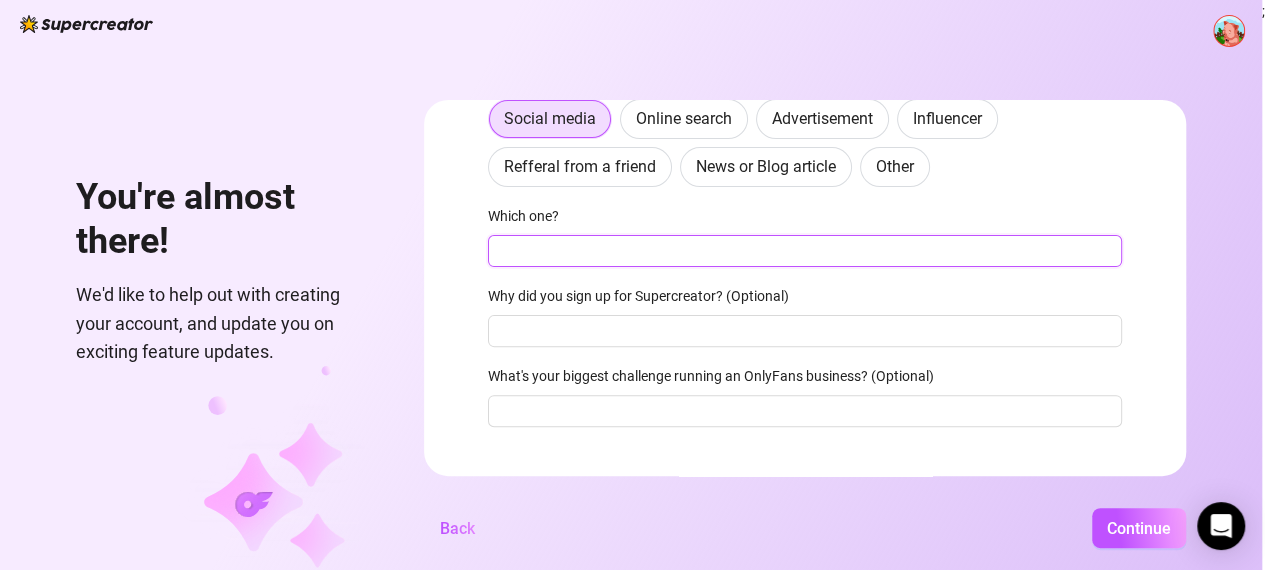 click on "Which one?" at bounding box center [805, 251] 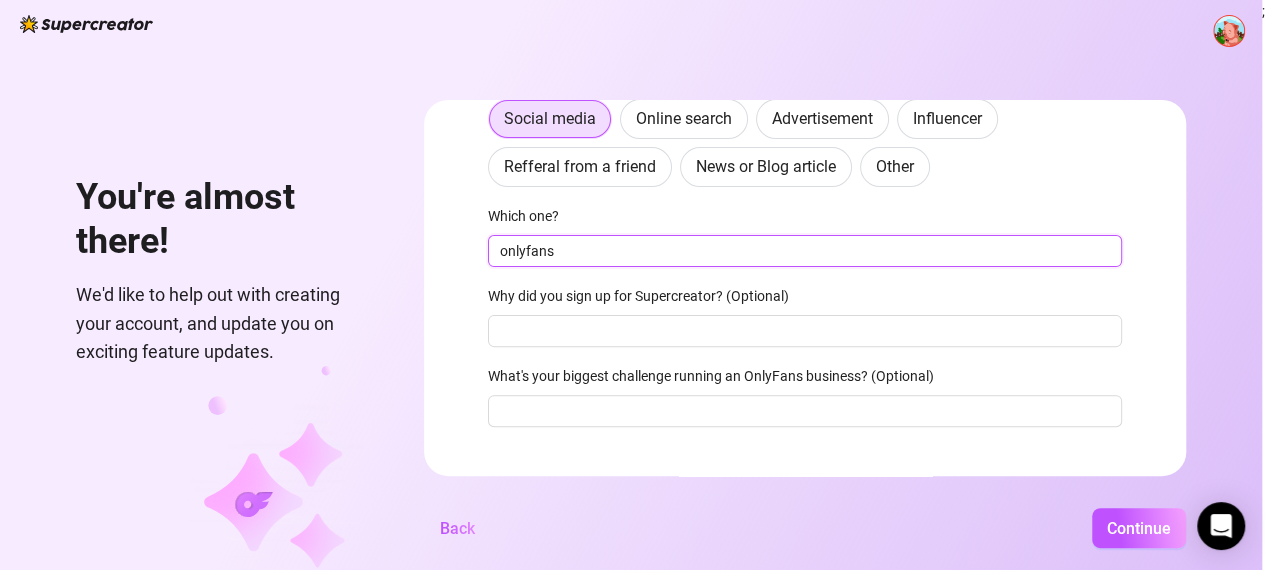 type on "onlyfans" 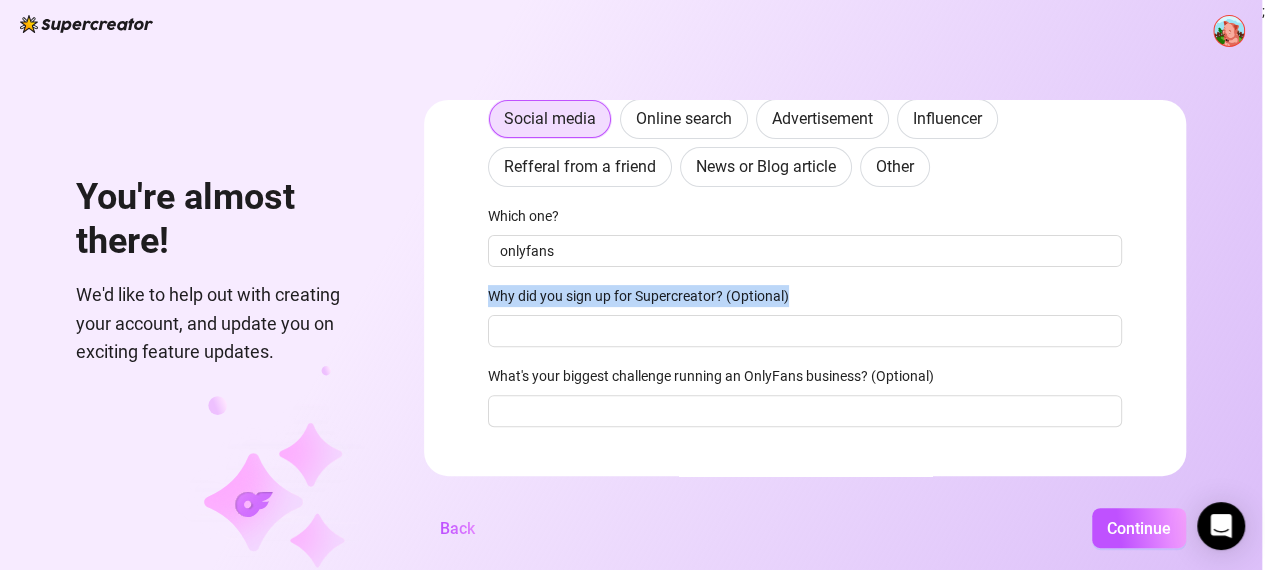 drag, startPoint x: 494, startPoint y: 291, endPoint x: 794, endPoint y: 302, distance: 300.2016 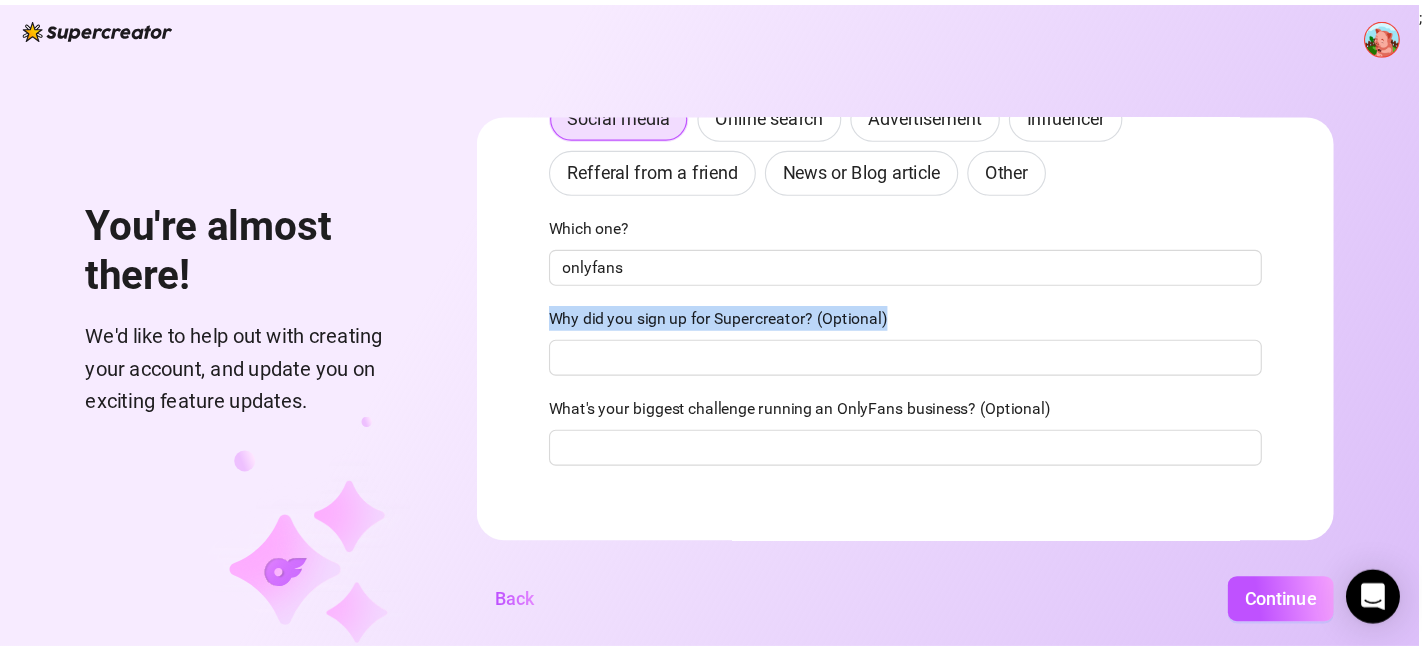 scroll, scrollTop: 254, scrollLeft: 0, axis: vertical 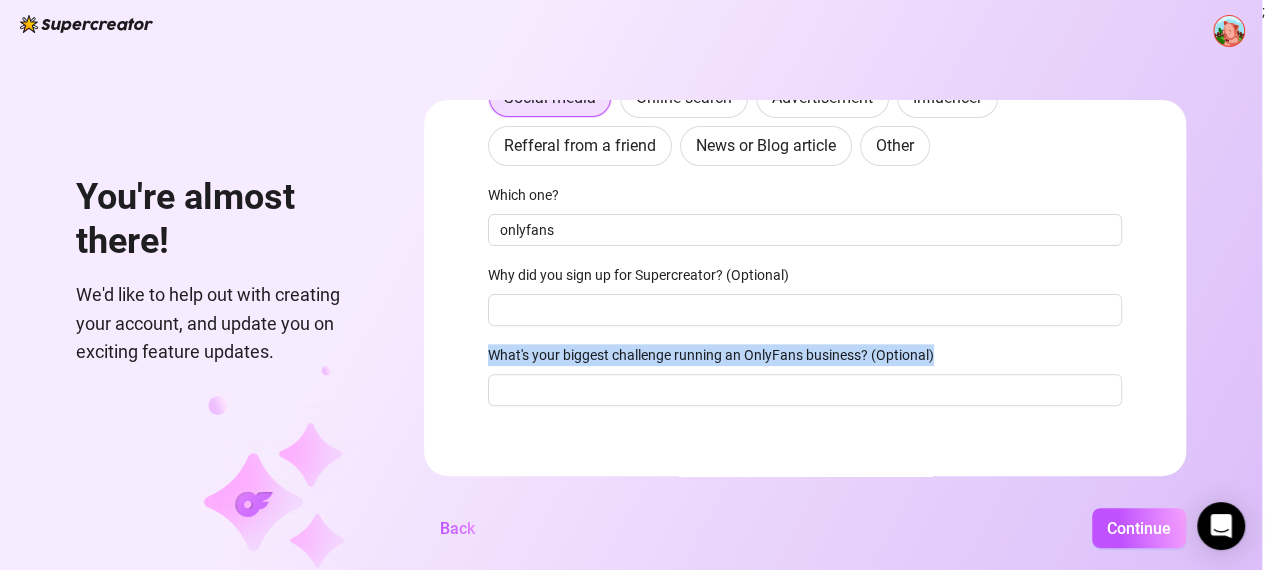 drag, startPoint x: 937, startPoint y: 361, endPoint x: 464, endPoint y: 360, distance: 473.00107 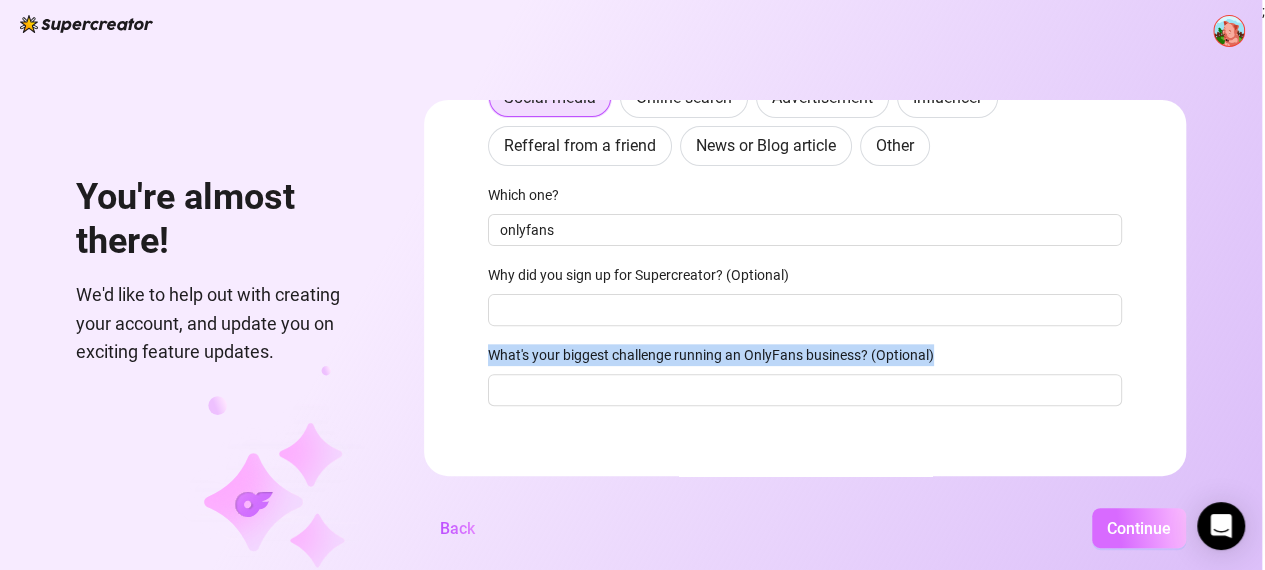 click on "Continue" at bounding box center [1139, 528] 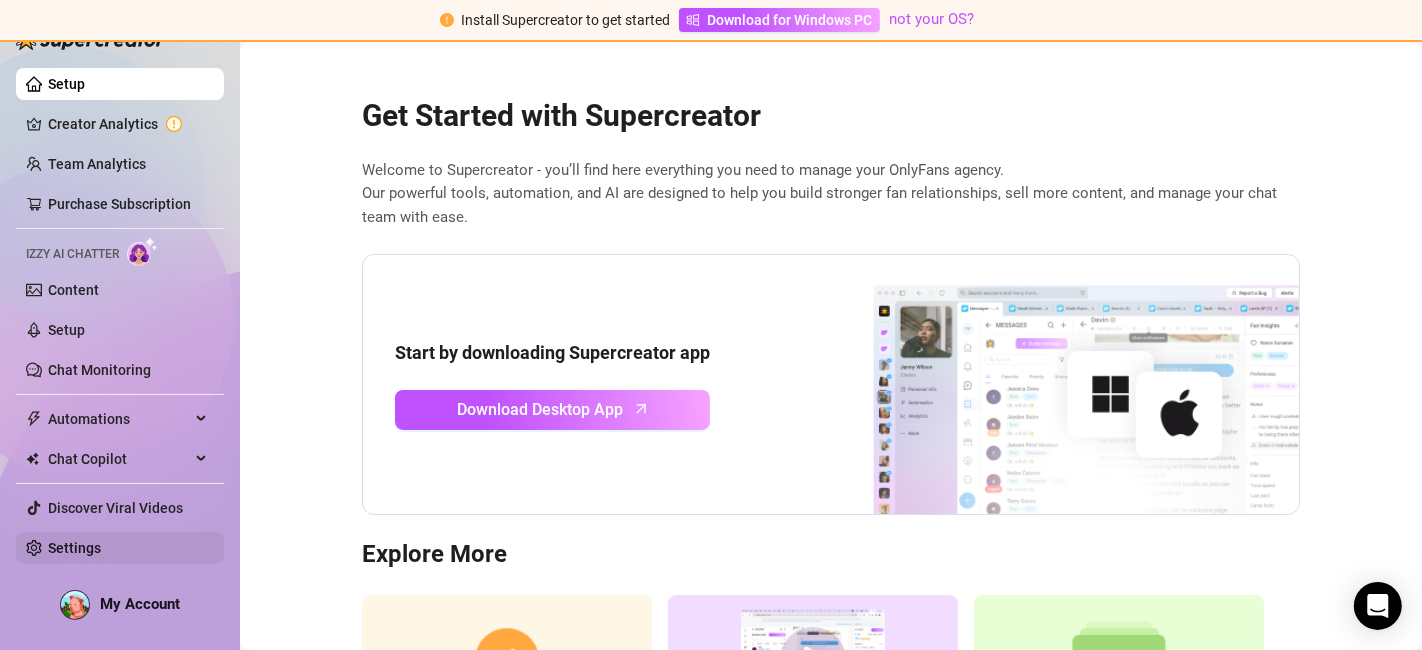 click on "Settings" at bounding box center [74, 548] 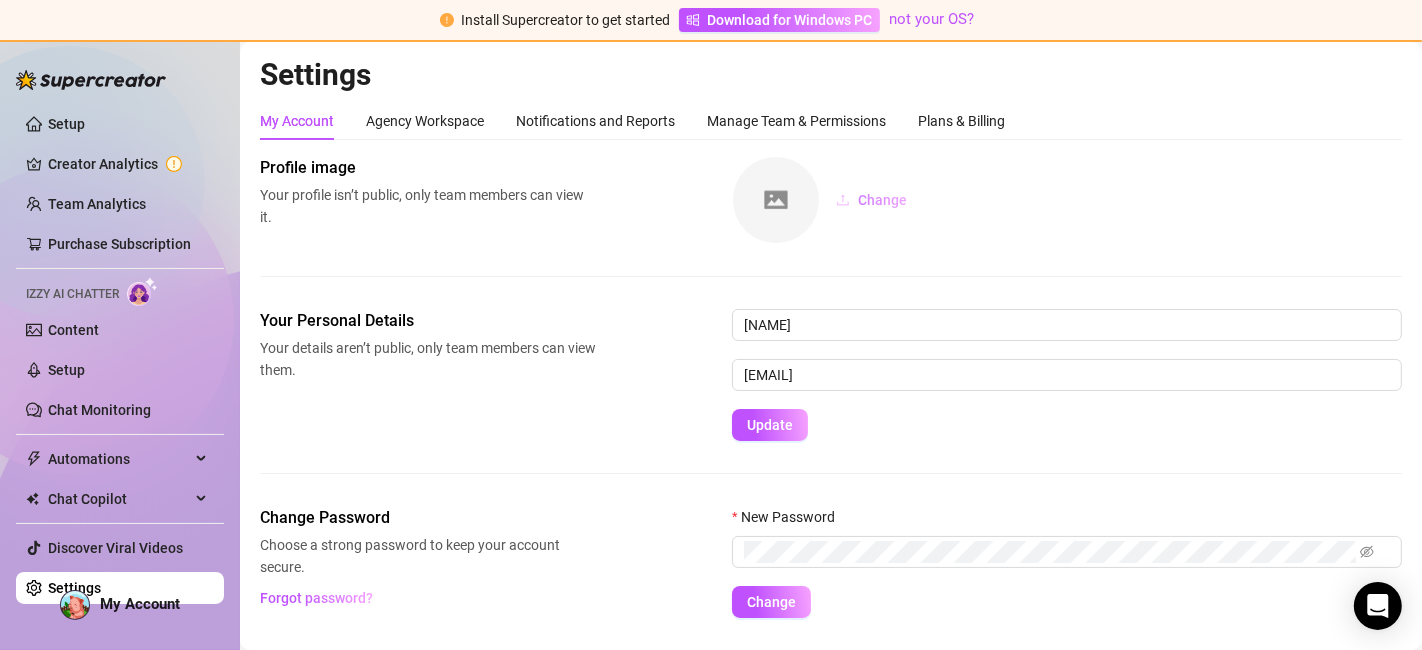 click on "Change" at bounding box center (882, 200) 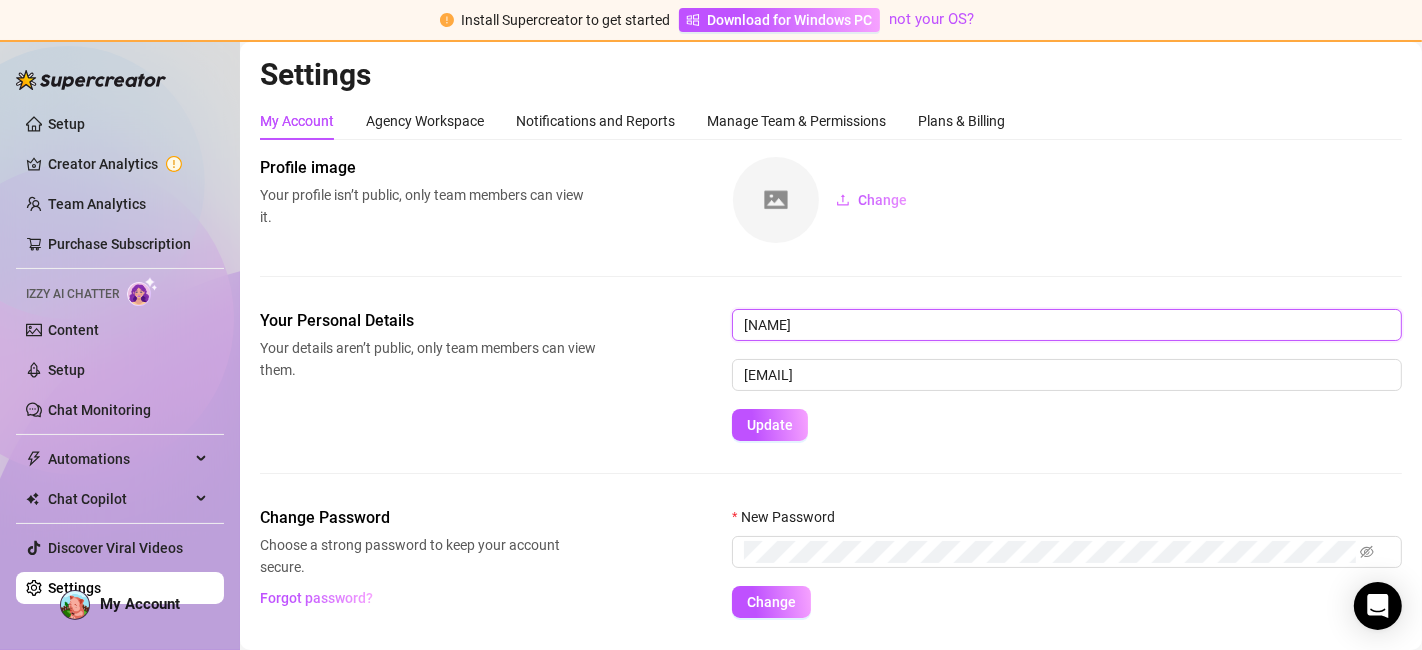 drag, startPoint x: 869, startPoint y: 321, endPoint x: 672, endPoint y: 318, distance: 197.02284 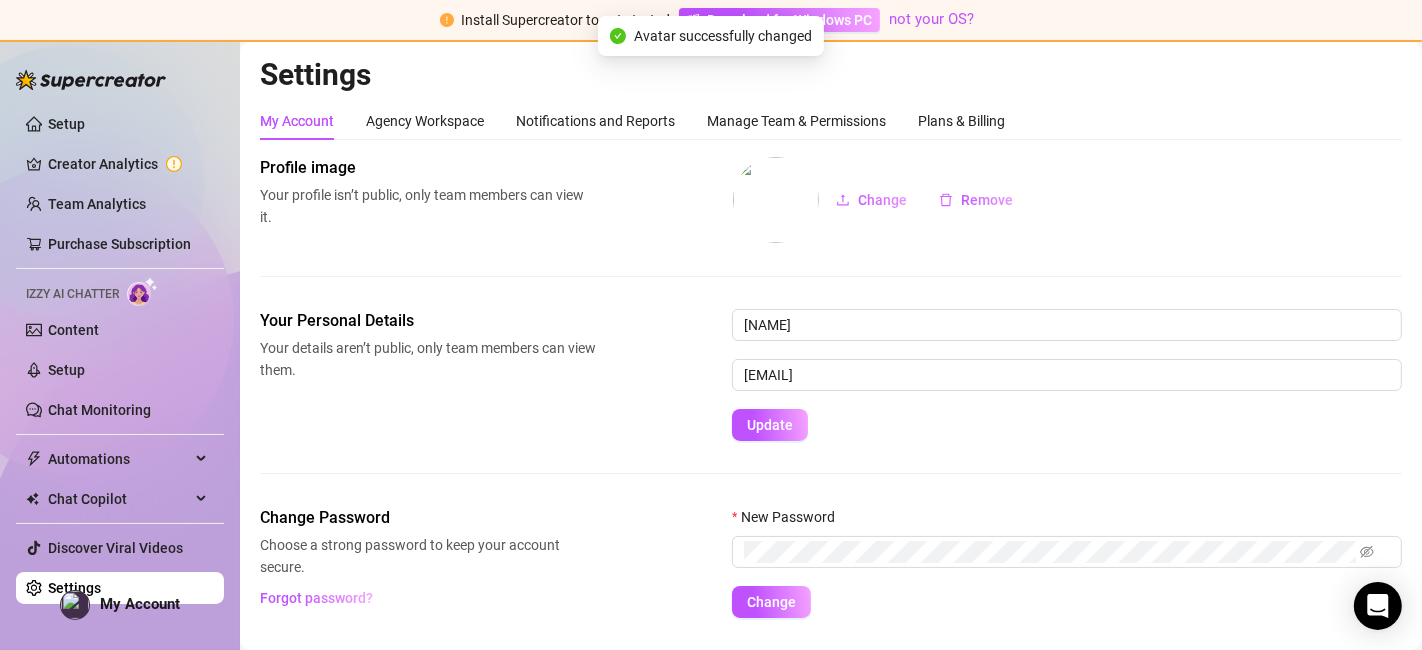drag, startPoint x: 495, startPoint y: 569, endPoint x: 471, endPoint y: 555, distance: 27.784887 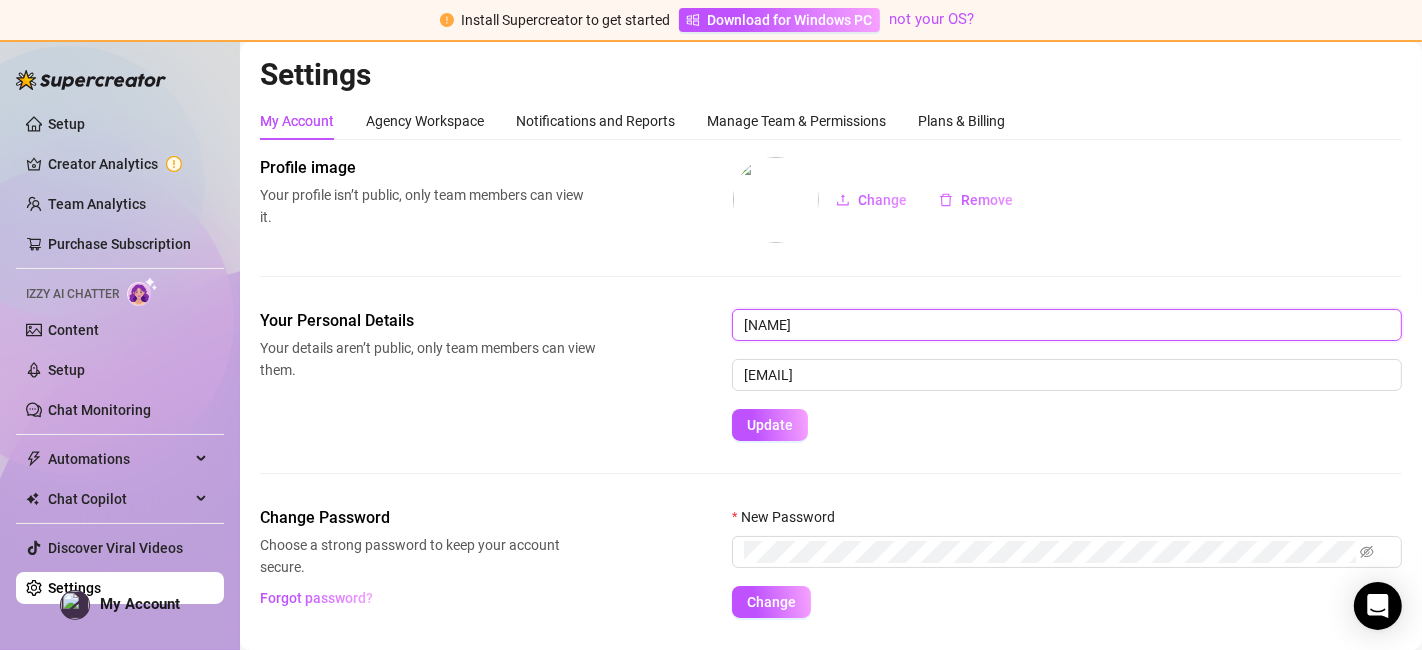 click on "Corliss Tilley" at bounding box center [1067, 325] 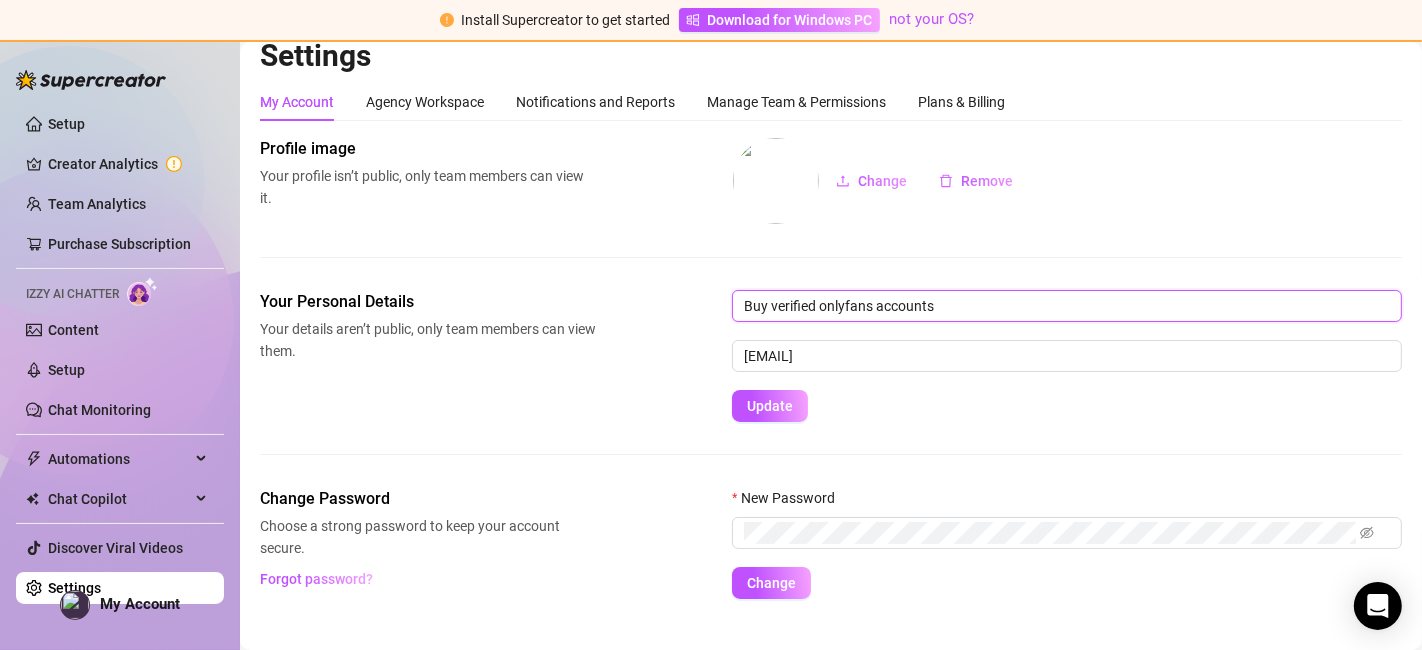 scroll, scrollTop: 51, scrollLeft: 0, axis: vertical 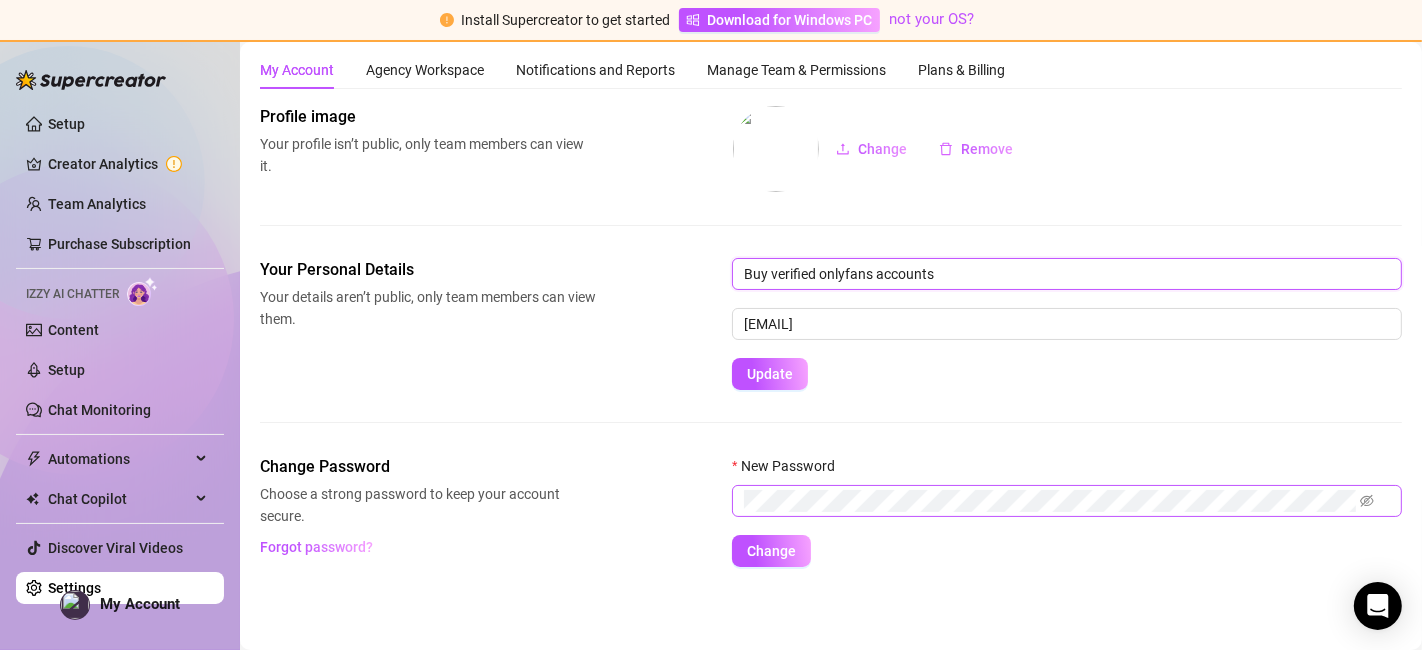 type on "Buy verified onlyfans accounts" 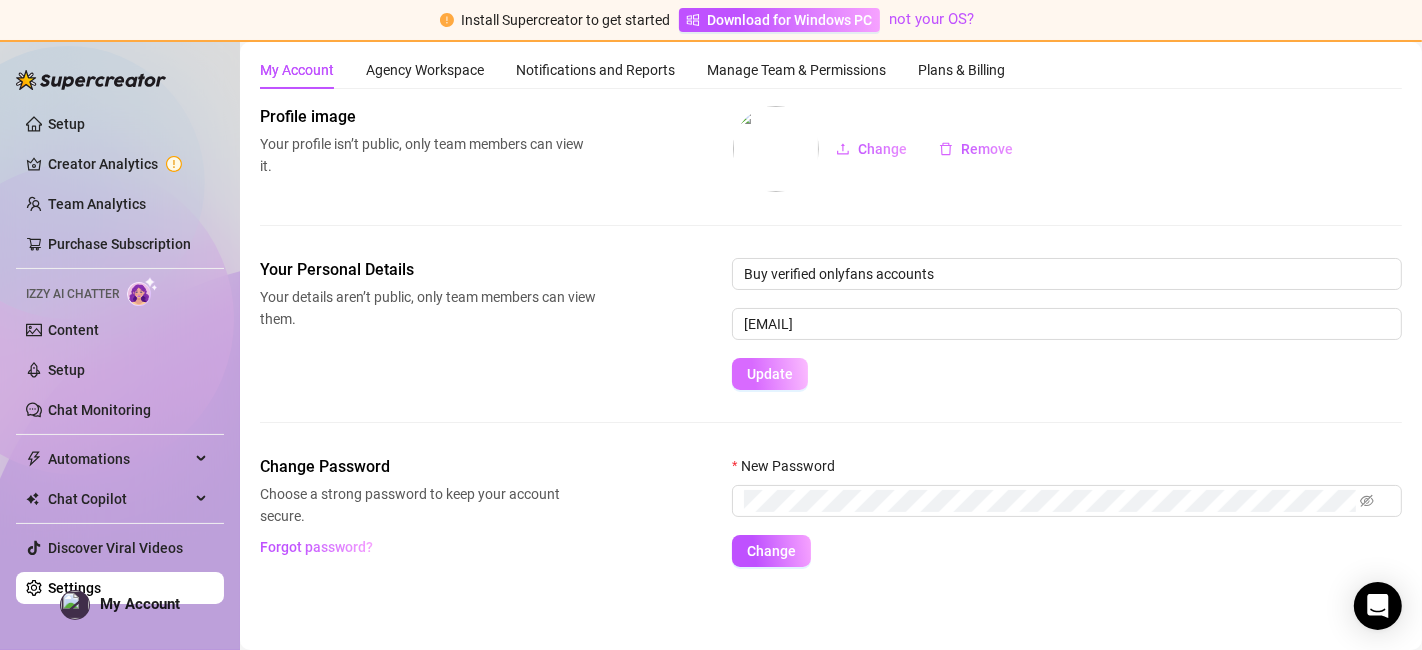 click on "Update" at bounding box center (770, 374) 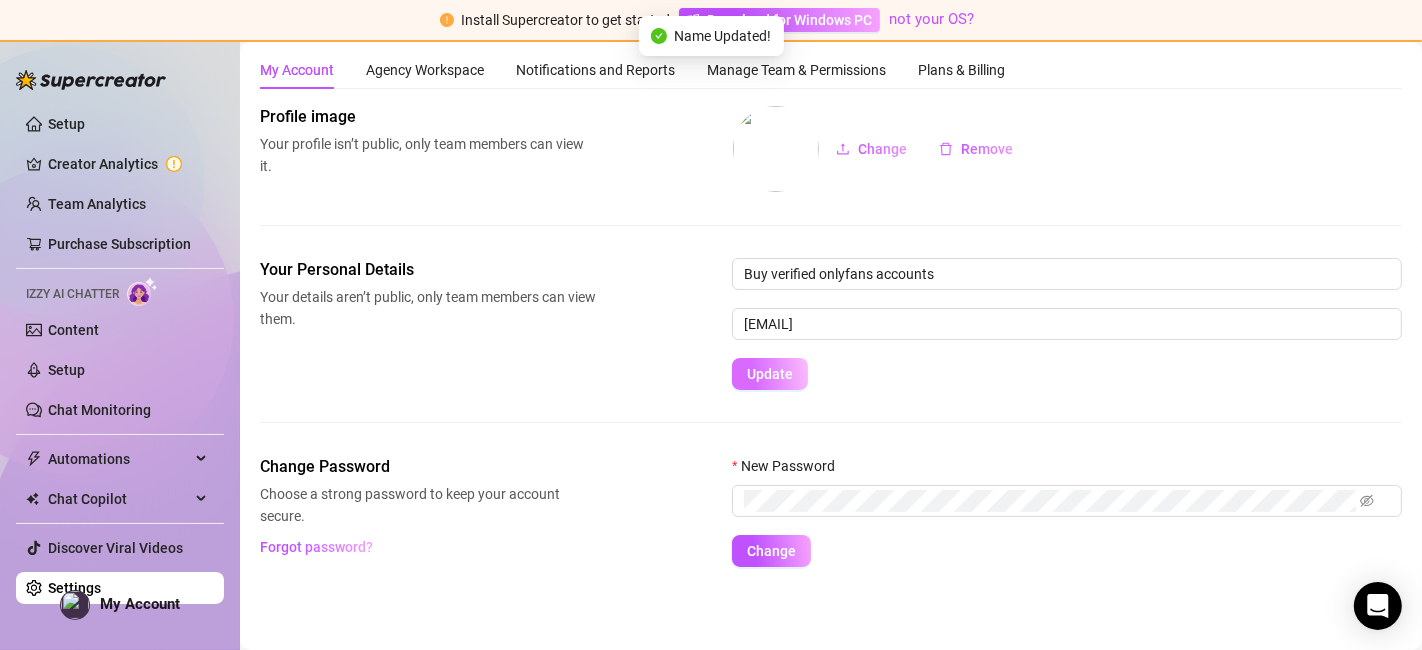 click on "Update" at bounding box center (770, 374) 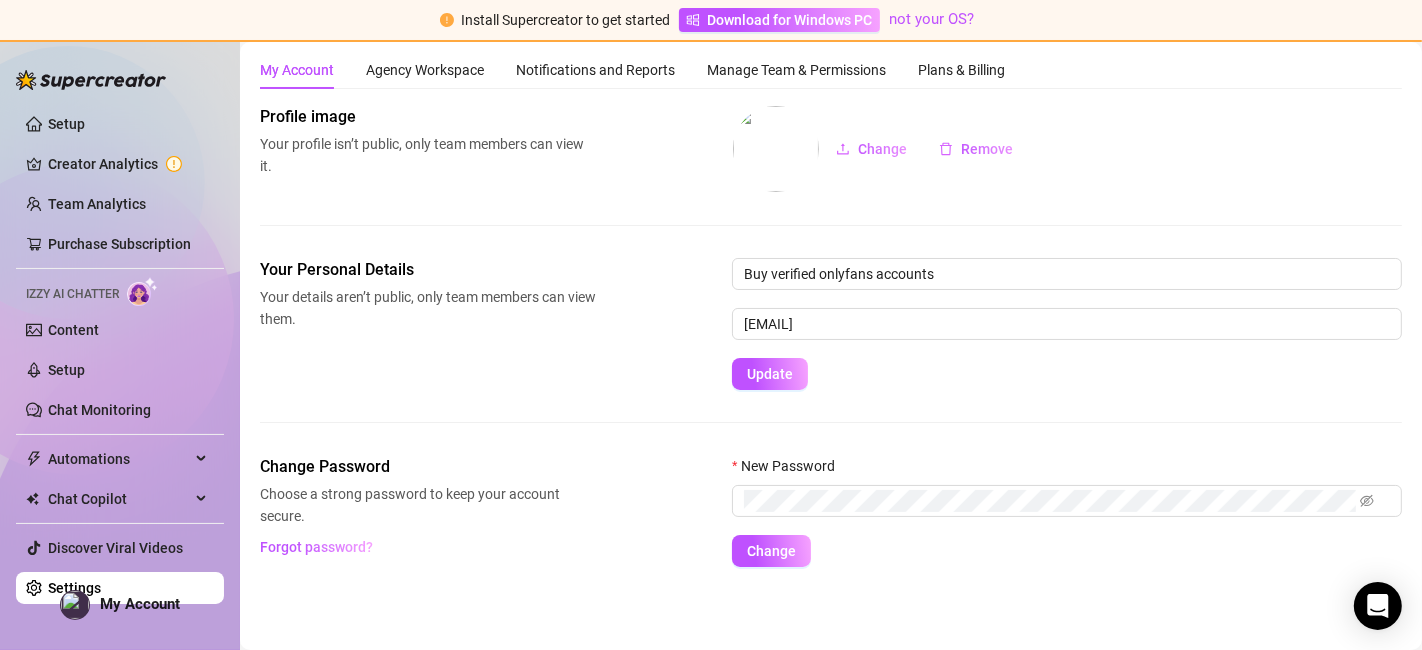 click on "Your Personal Details Your details aren’t public, only team members can view them. Buy verified onlyfans accounts corlisstilley@gmail.com Update" at bounding box center [831, 356] 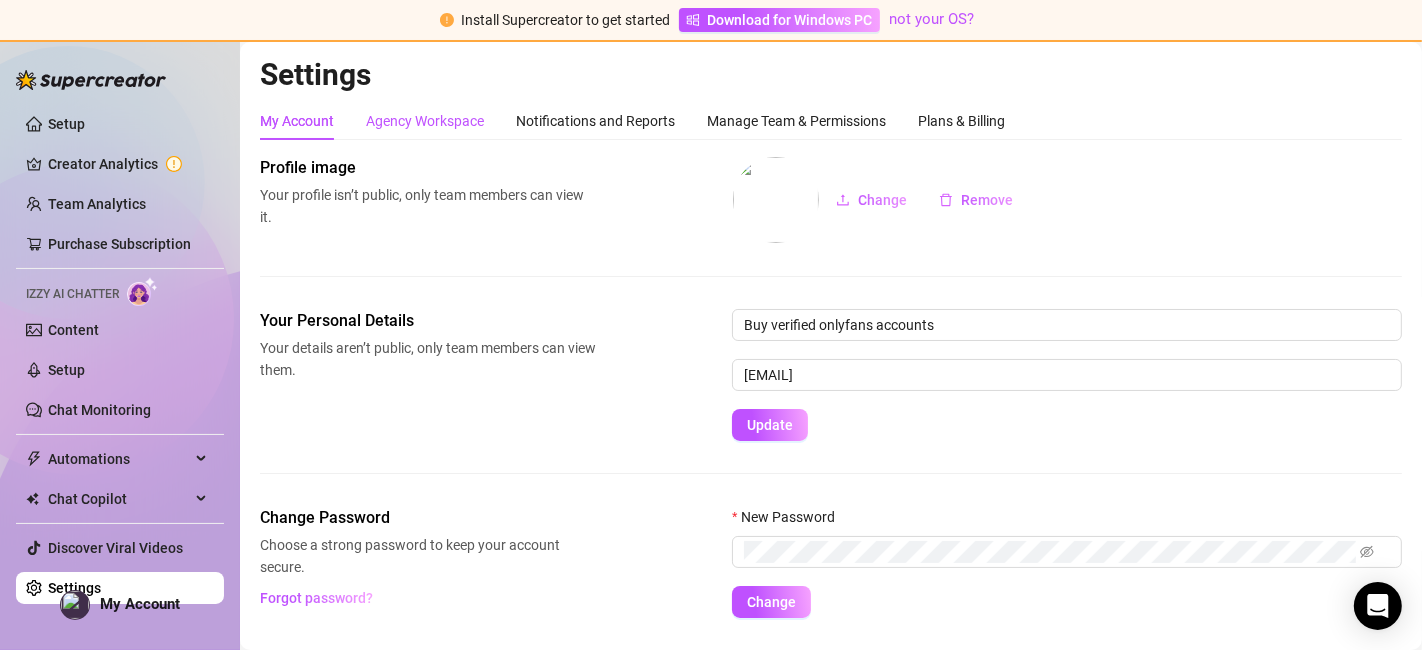 click on "Agency Workspace" at bounding box center [425, 121] 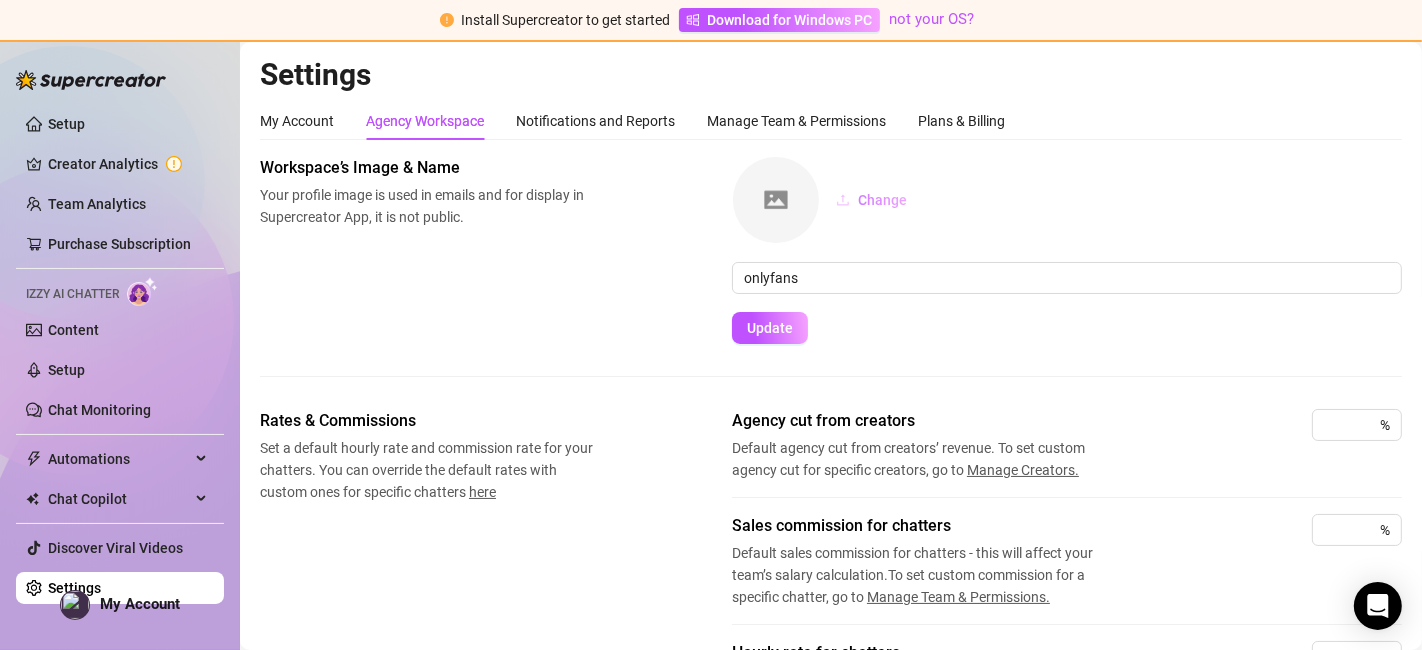 click on "Change" at bounding box center [882, 200] 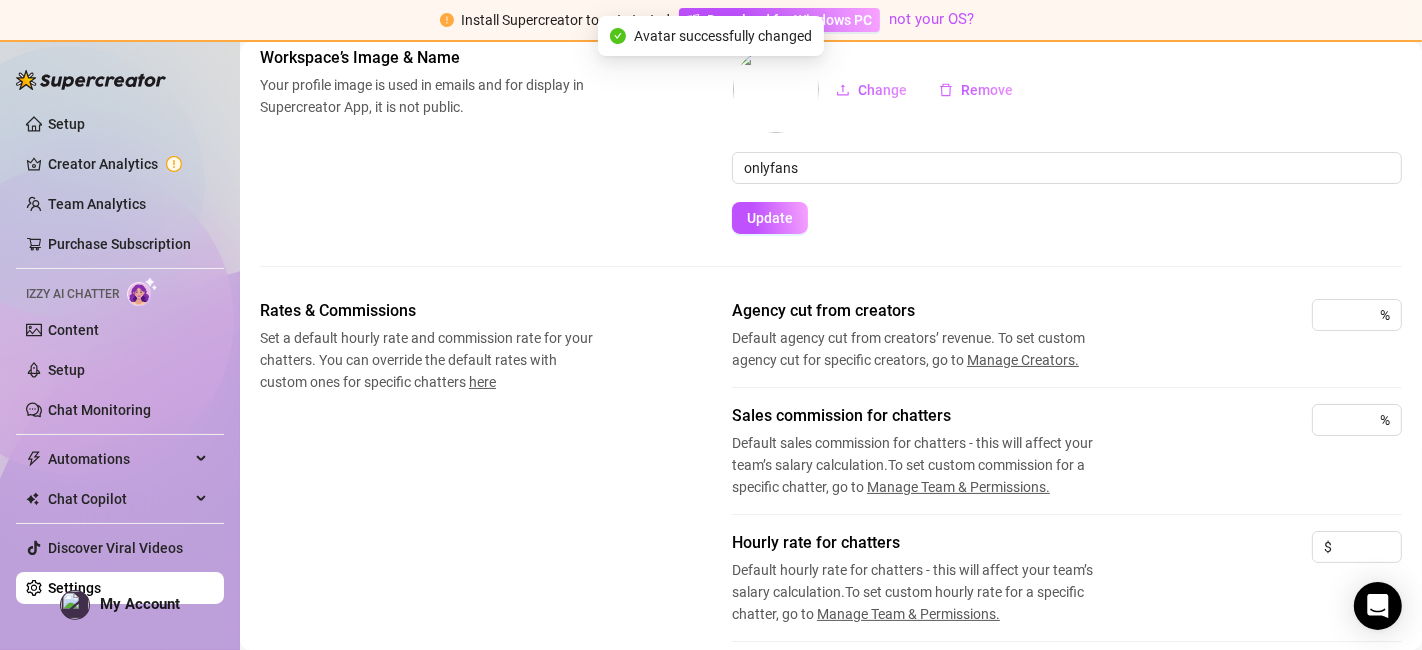 scroll, scrollTop: 0, scrollLeft: 0, axis: both 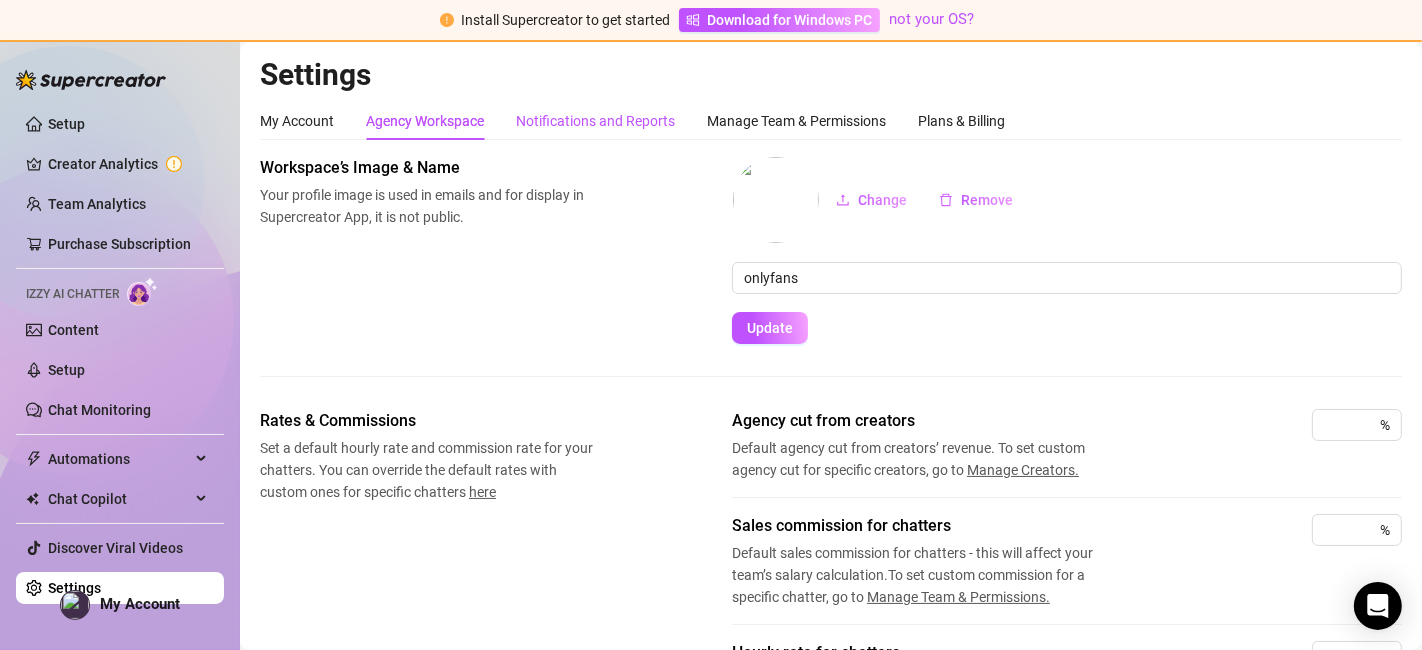 click on "Notifications and Reports" at bounding box center [595, 121] 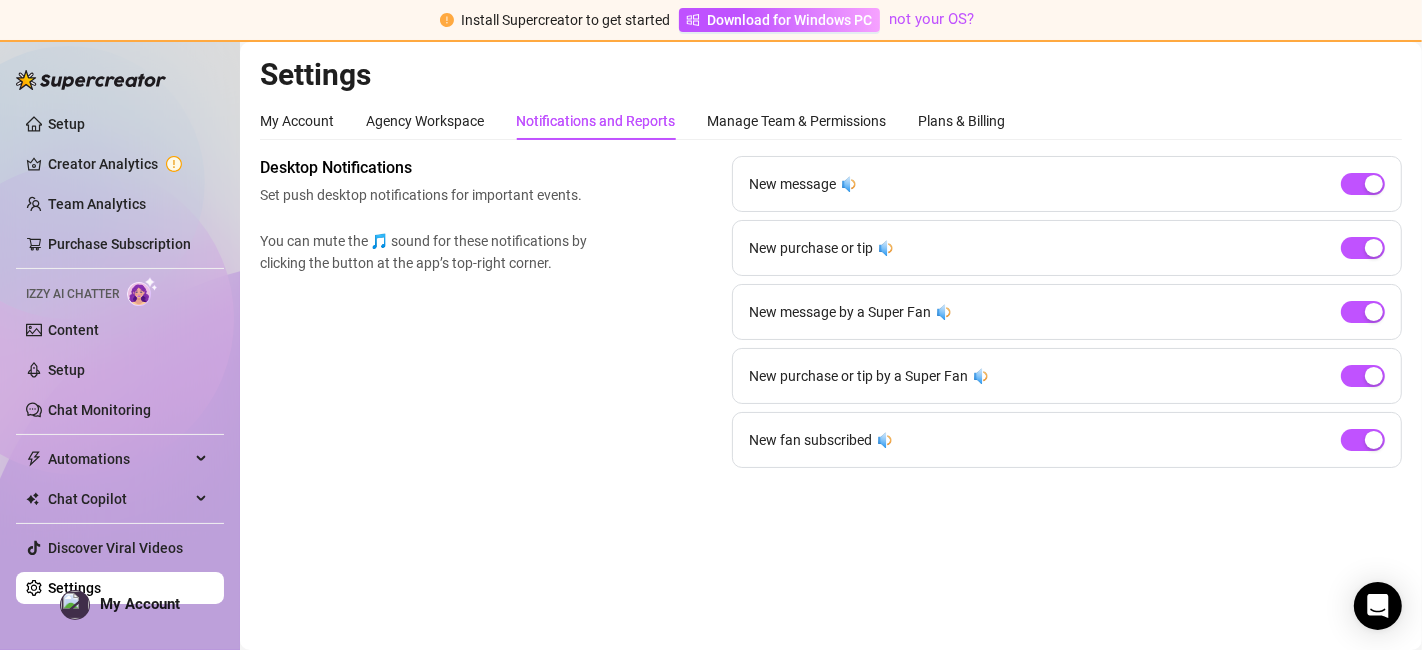 click on "Settings" at bounding box center (831, 75) 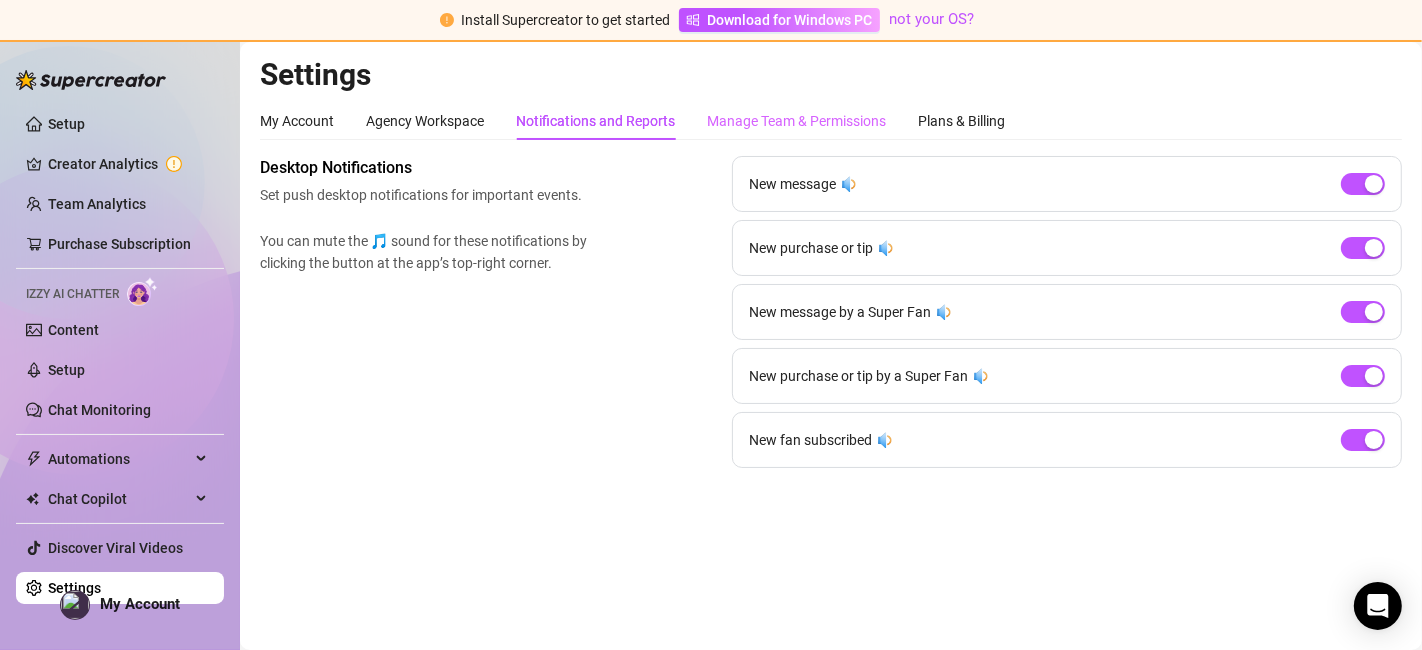 click on "Manage Team & Permissions" at bounding box center (796, 121) 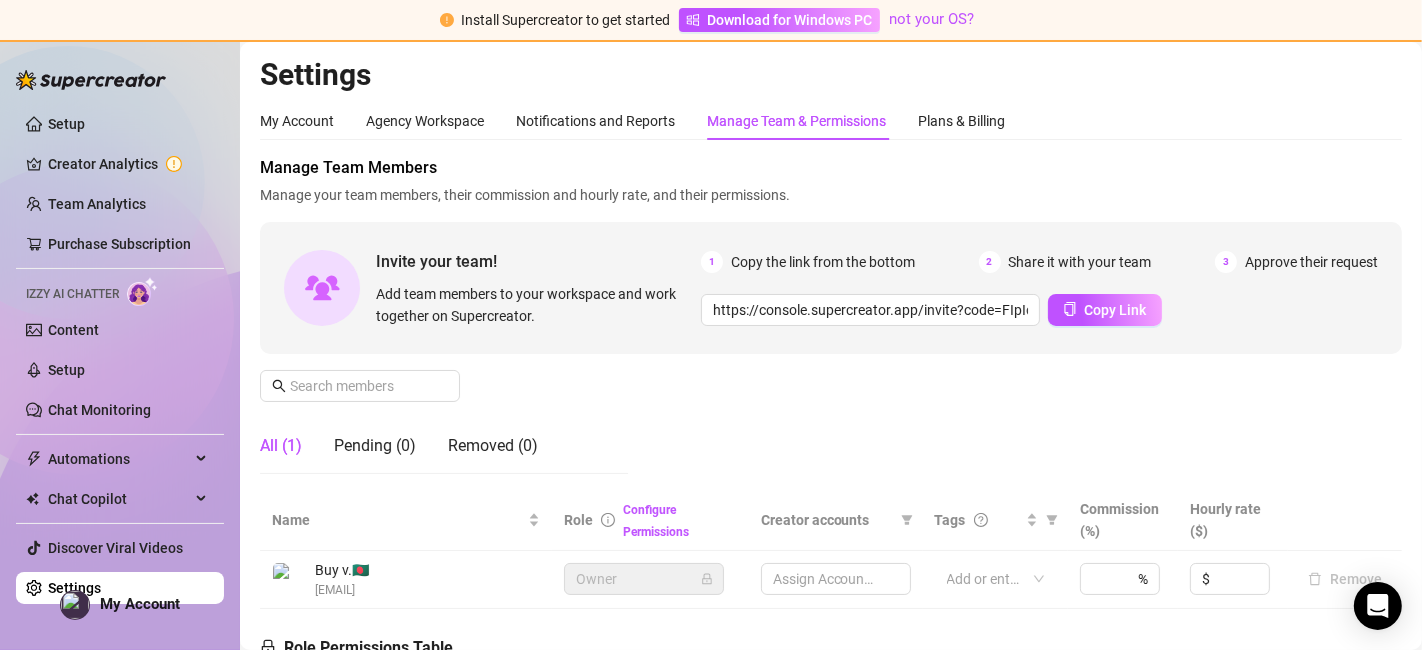 click on "Manage Team & Permissions" at bounding box center (796, 121) 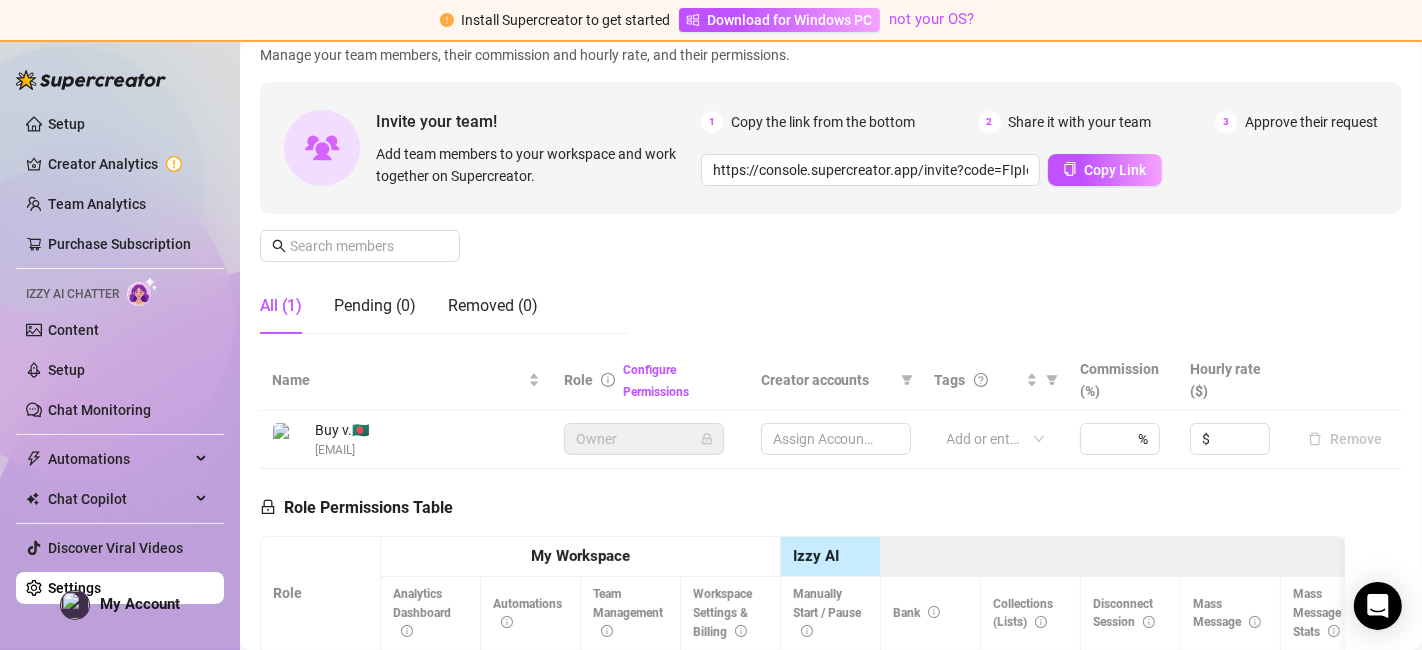 scroll, scrollTop: 0, scrollLeft: 0, axis: both 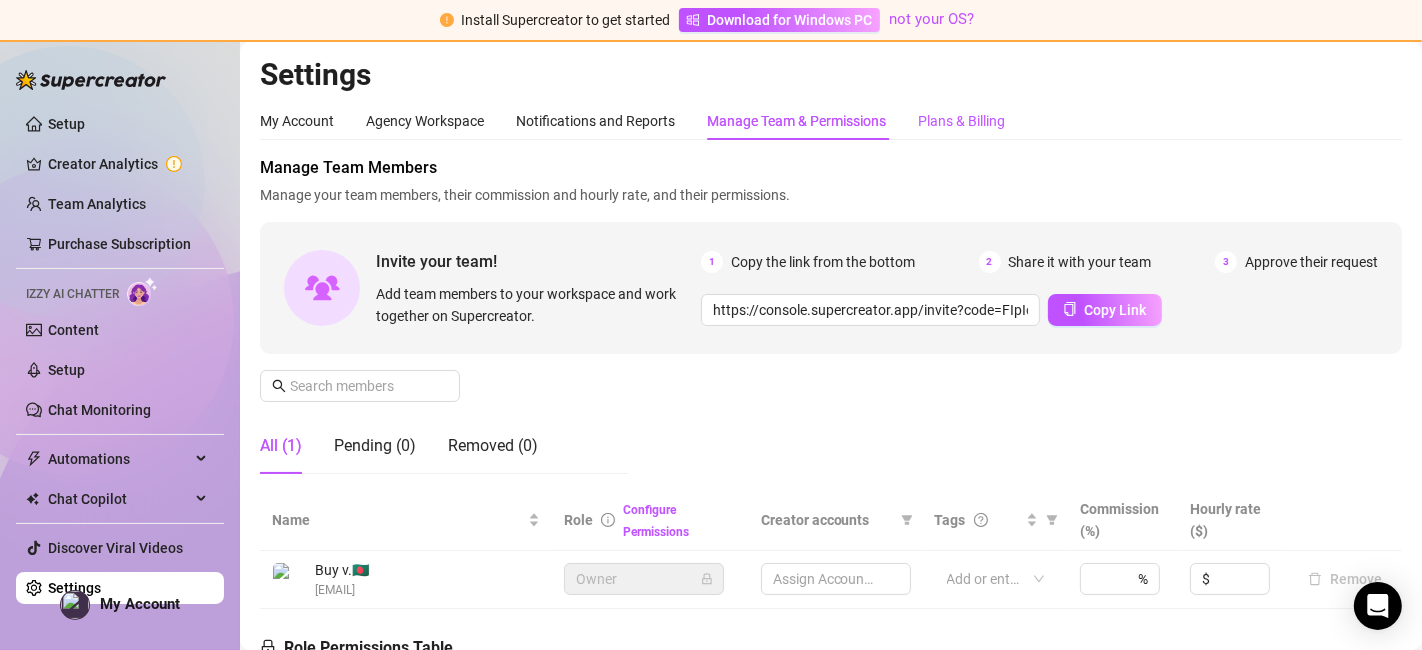 click on "Plans & Billing" at bounding box center [961, 121] 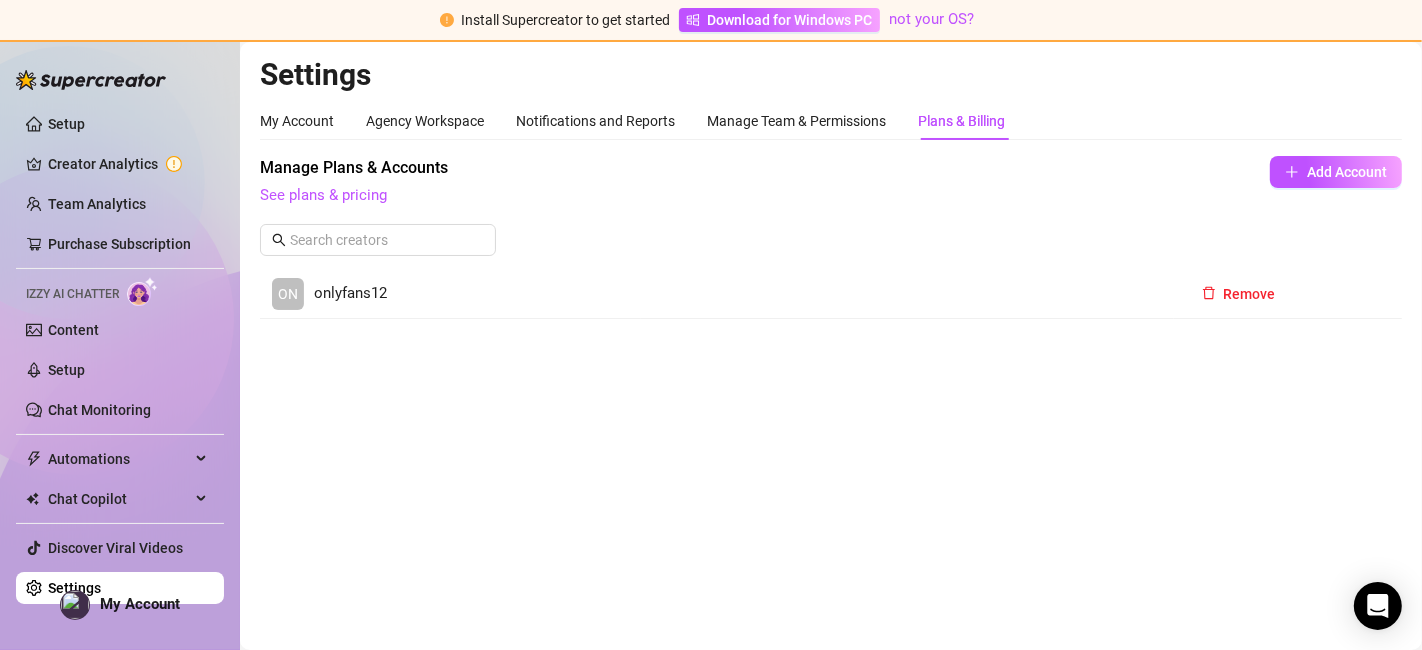 drag, startPoint x: 145, startPoint y: 82, endPoint x: 101, endPoint y: 70, distance: 45.607018 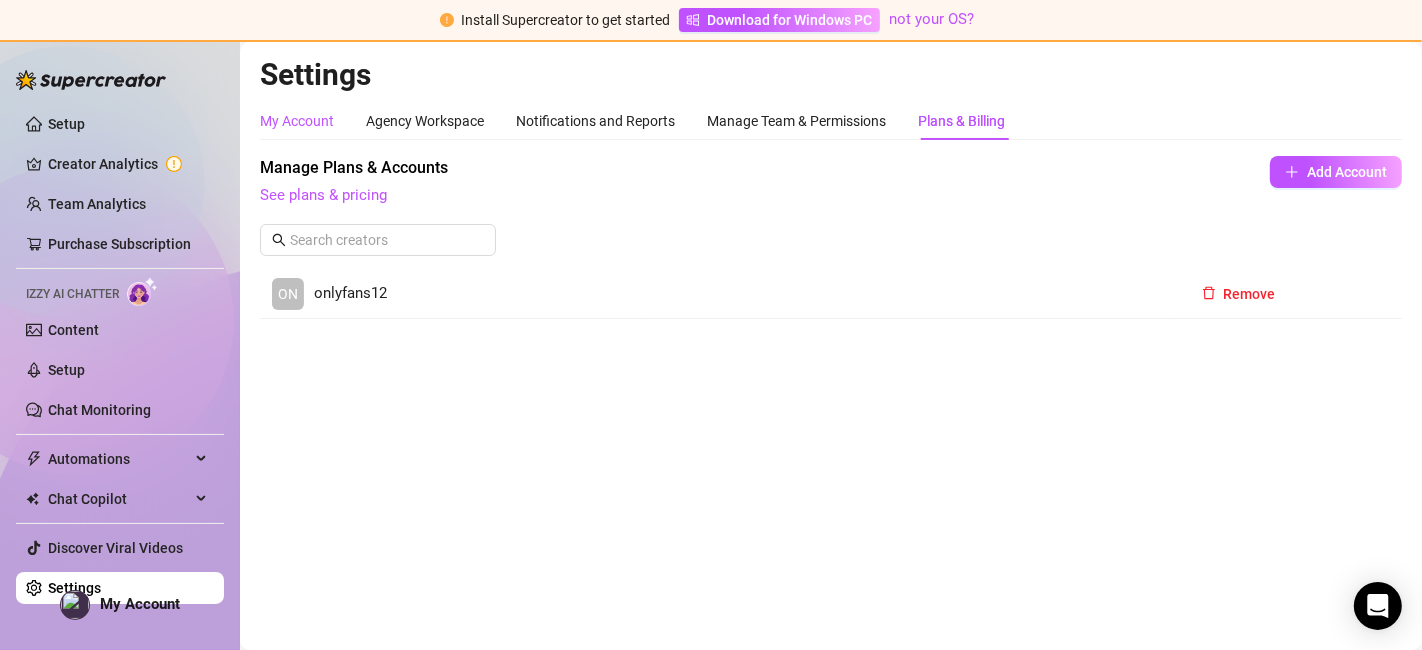 click on "My Account" at bounding box center [297, 121] 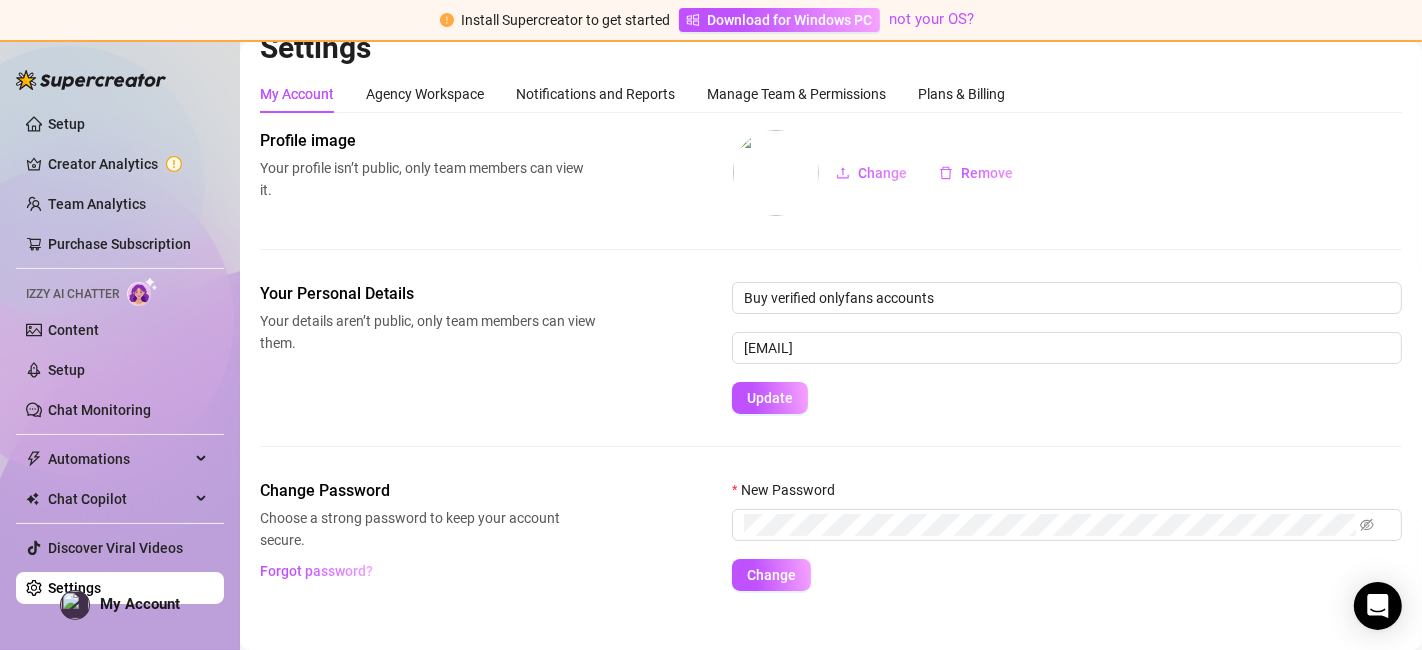 scroll, scrollTop: 0, scrollLeft: 0, axis: both 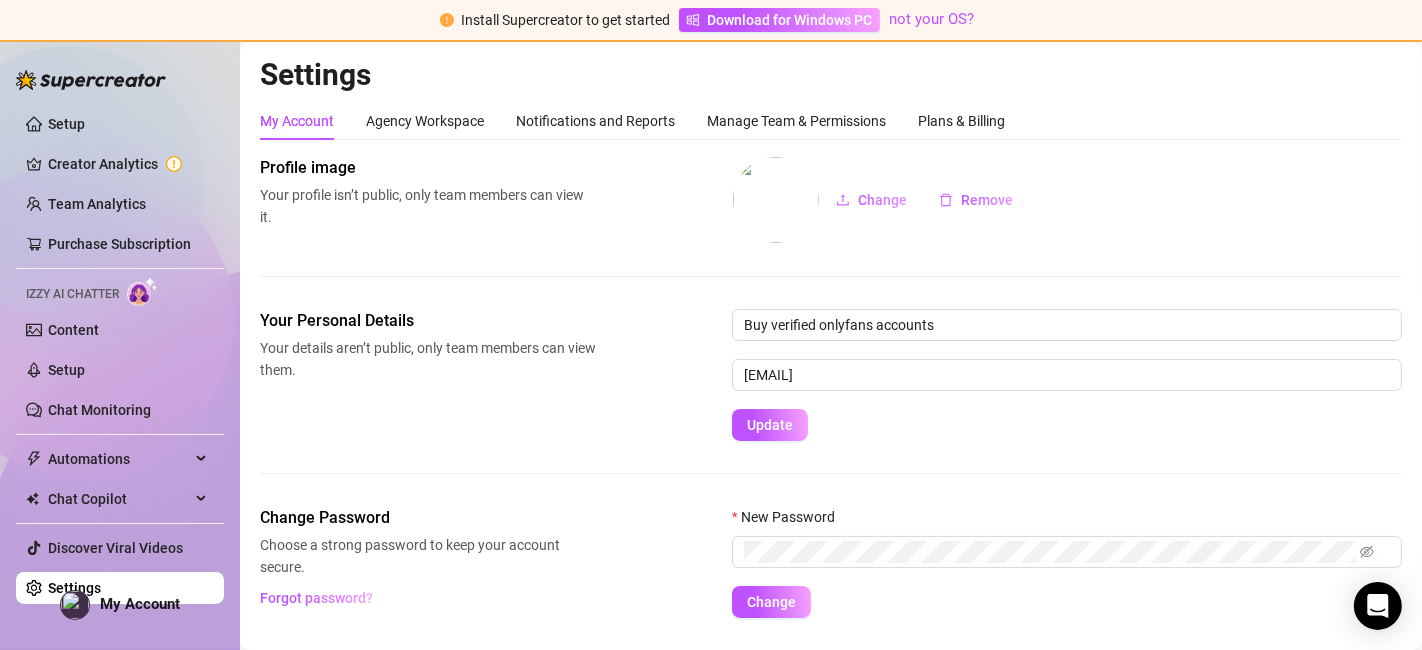 click at bounding box center [91, 80] 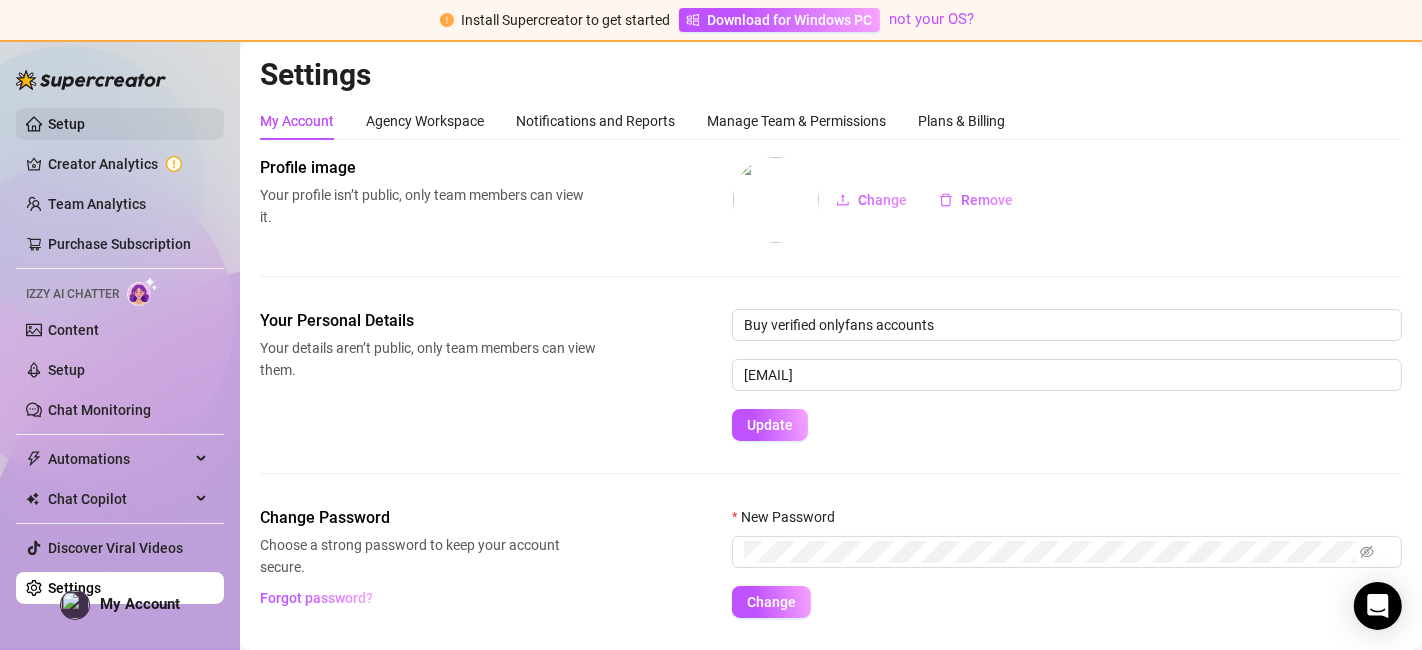 click on "Setup" at bounding box center (66, 124) 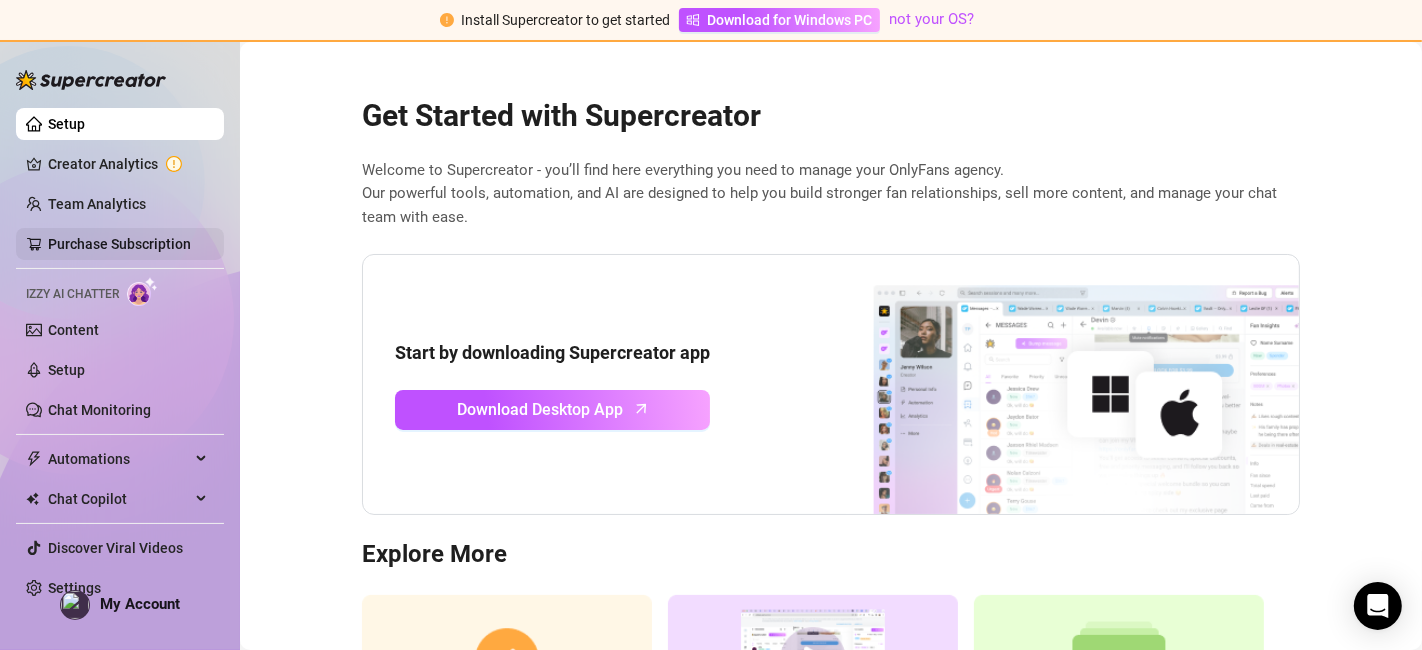 scroll, scrollTop: 0, scrollLeft: 0, axis: both 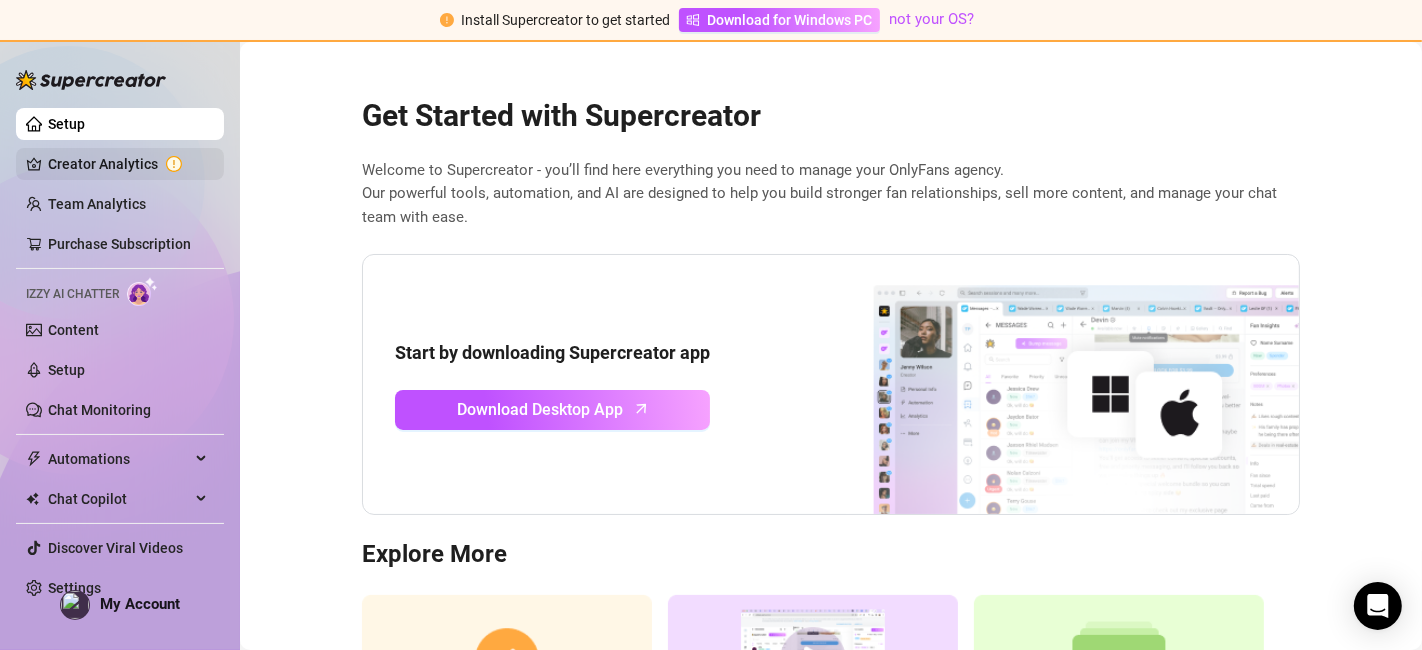 click on "Creator Analytics" at bounding box center [128, 164] 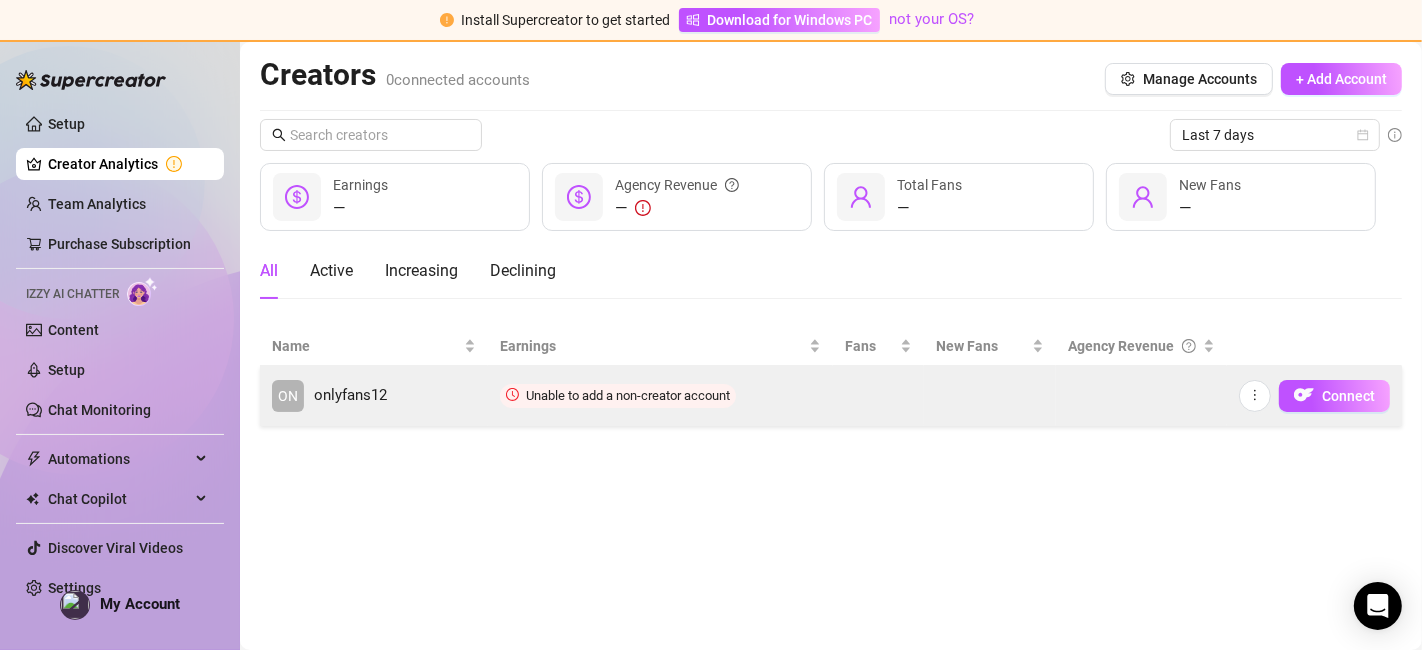 click on "Unable to add a non-creator account" at bounding box center (618, 396) 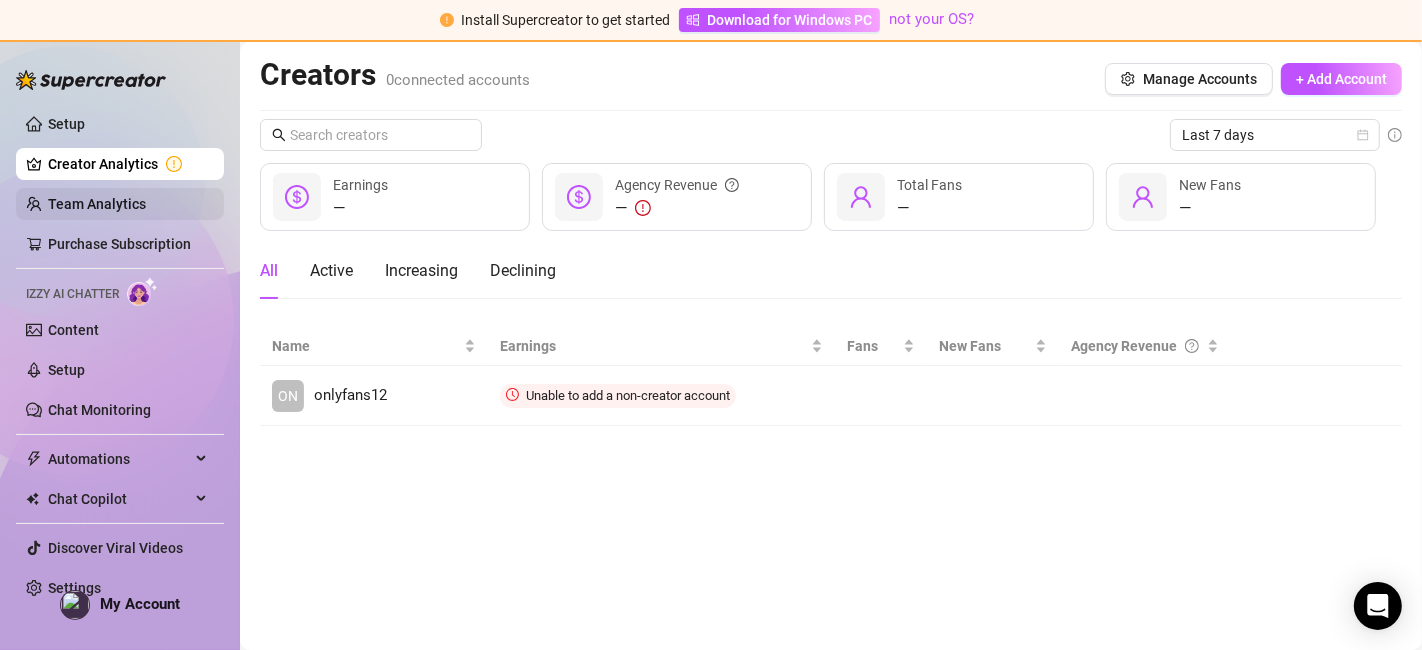 click on "Team Analytics" at bounding box center [97, 204] 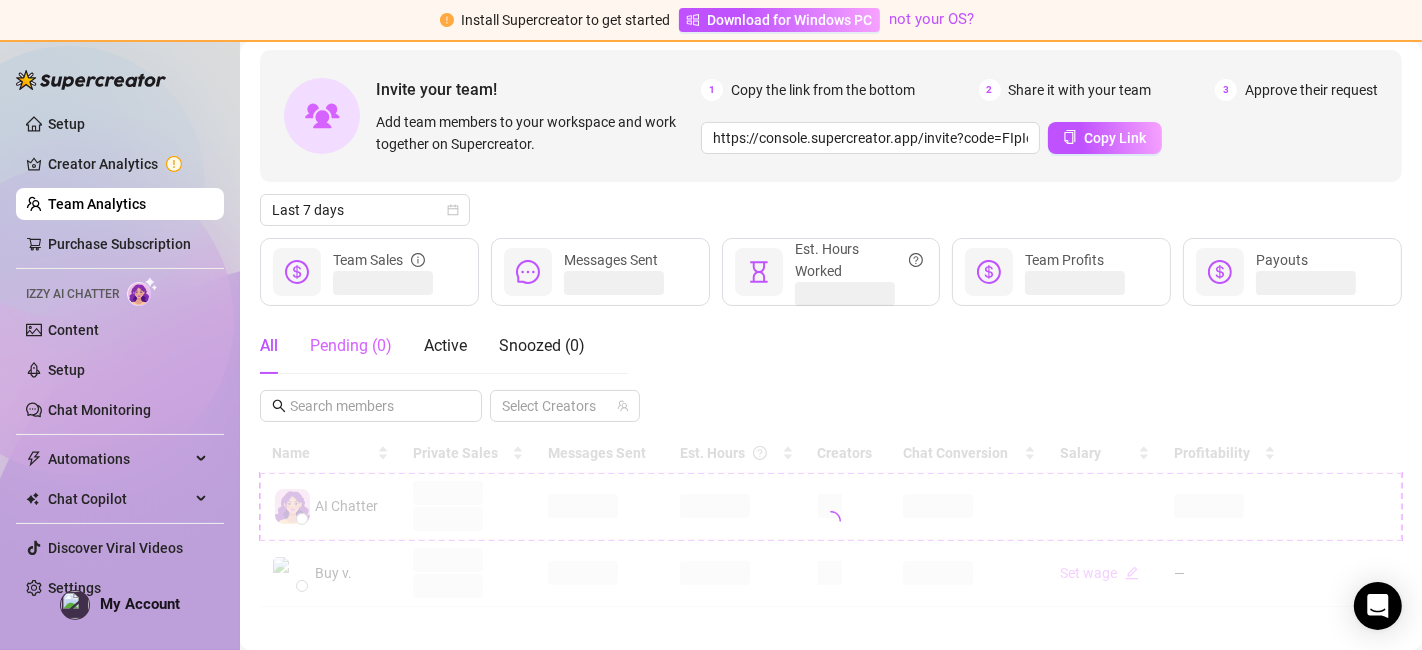 scroll, scrollTop: 99, scrollLeft: 0, axis: vertical 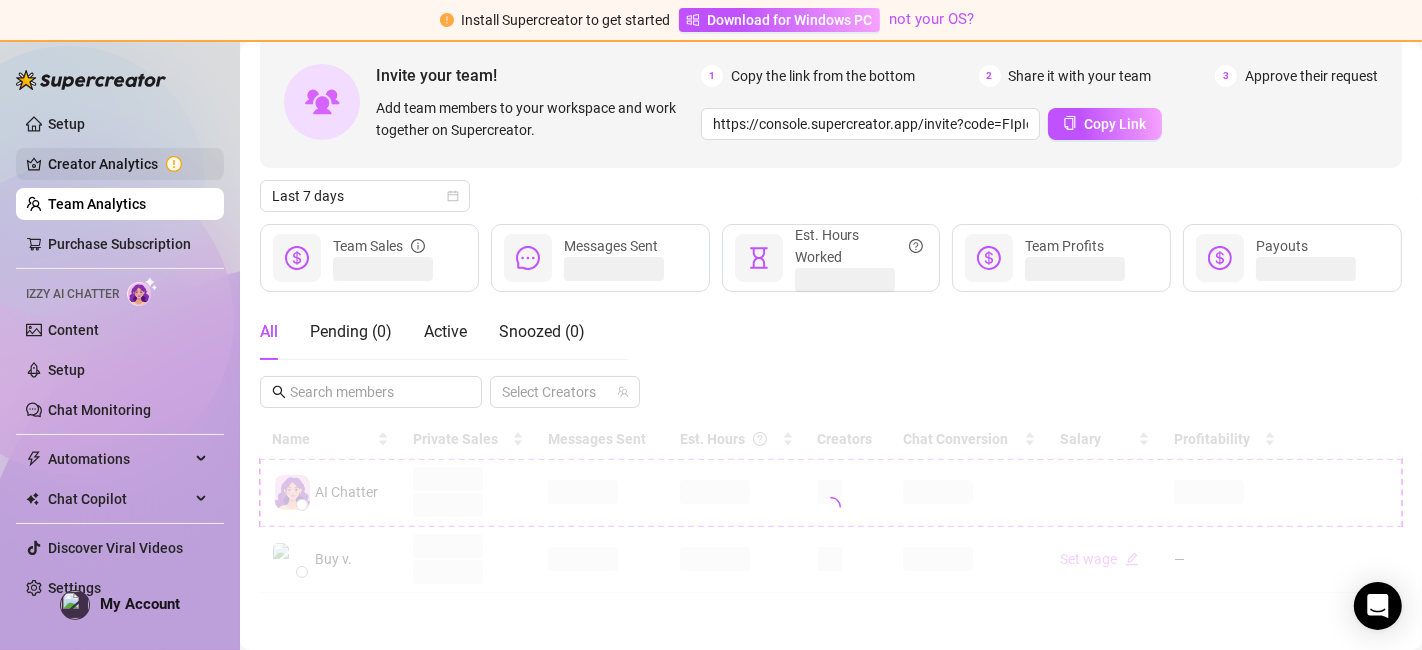 click on "Creator Analytics" at bounding box center (128, 164) 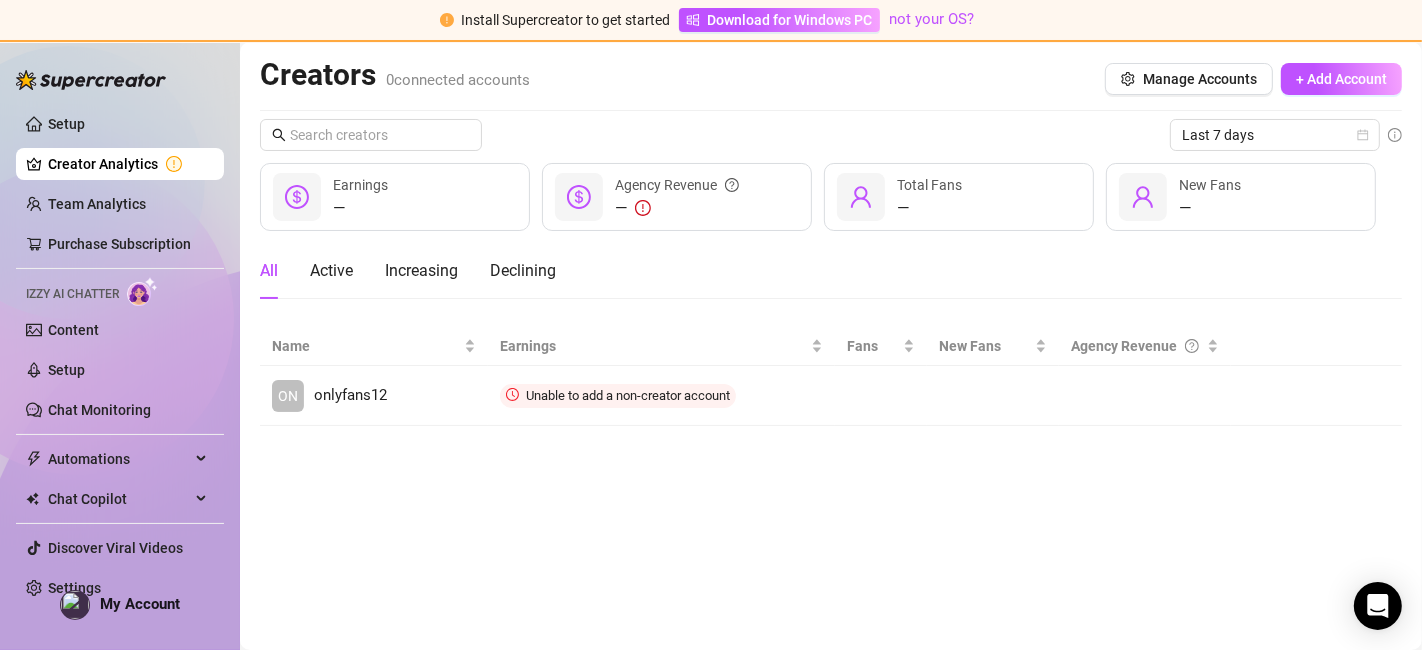 scroll, scrollTop: 0, scrollLeft: 0, axis: both 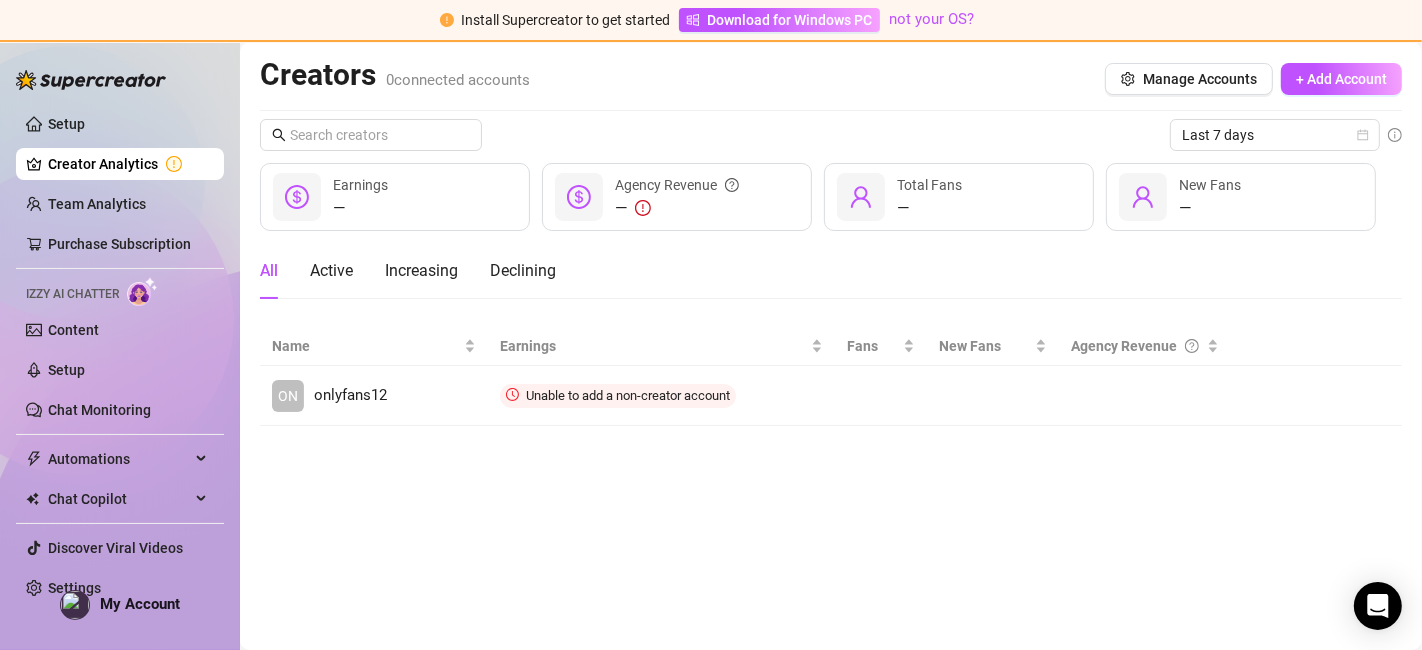 click on "All Active Increasing Declining" at bounding box center (408, 271) 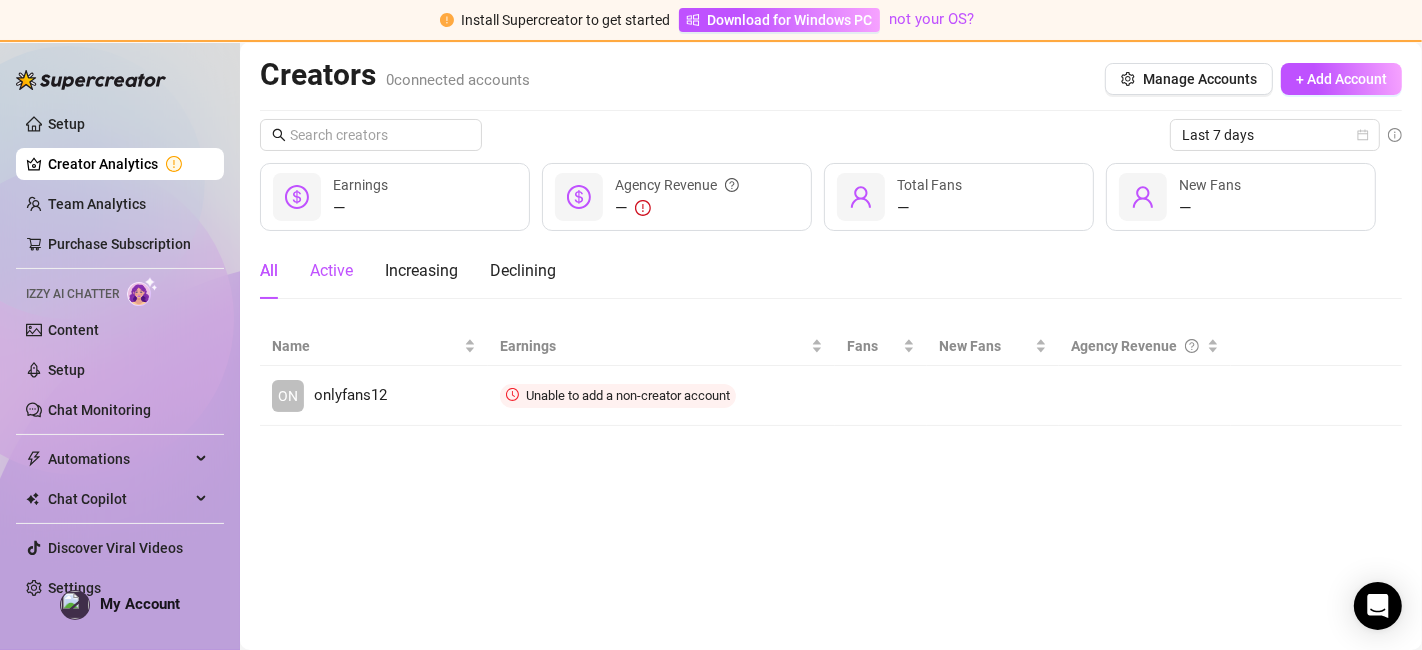 click on "Active" at bounding box center [331, 271] 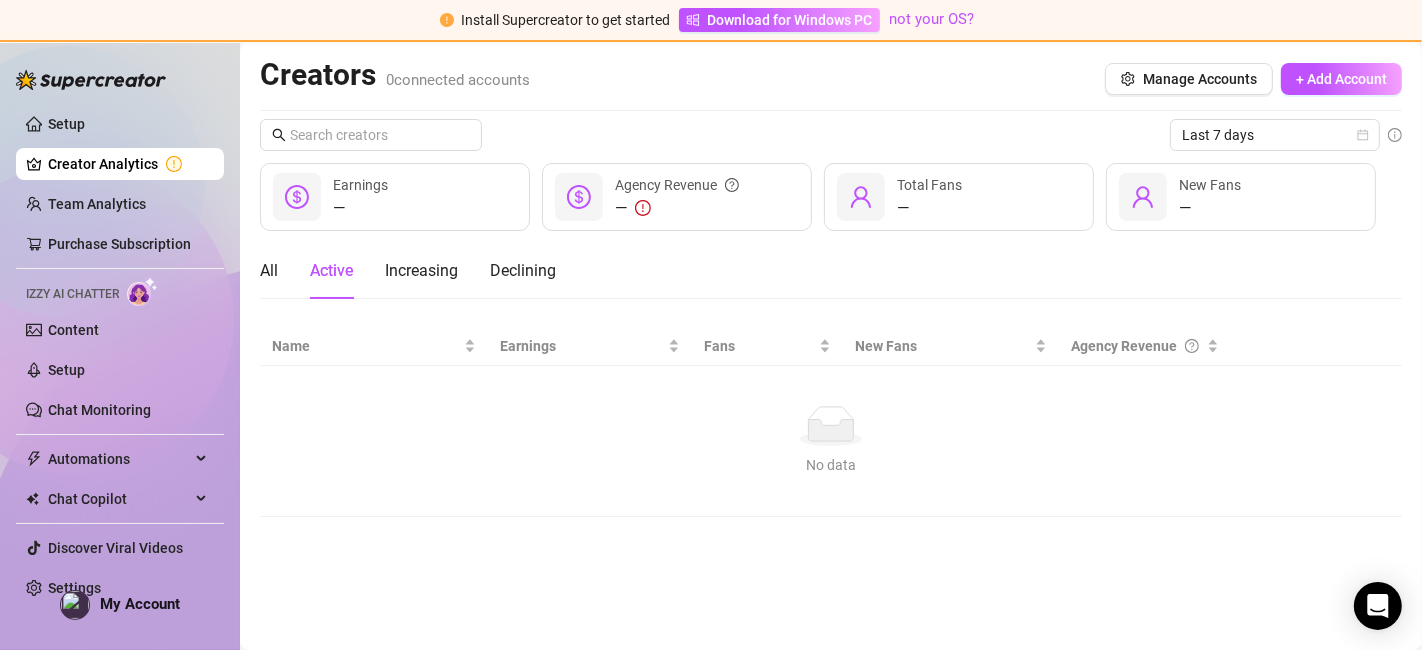 click on "No data No data" at bounding box center [831, 441] 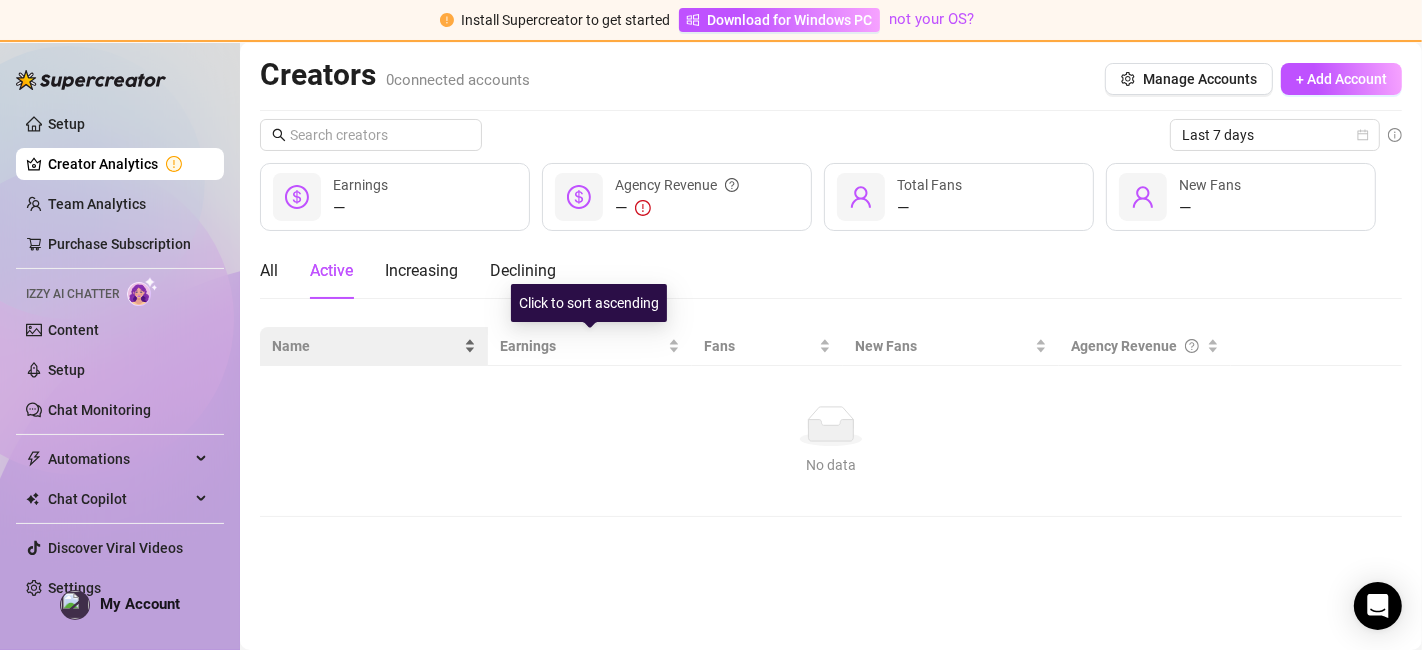 click on "Name" at bounding box center [366, 346] 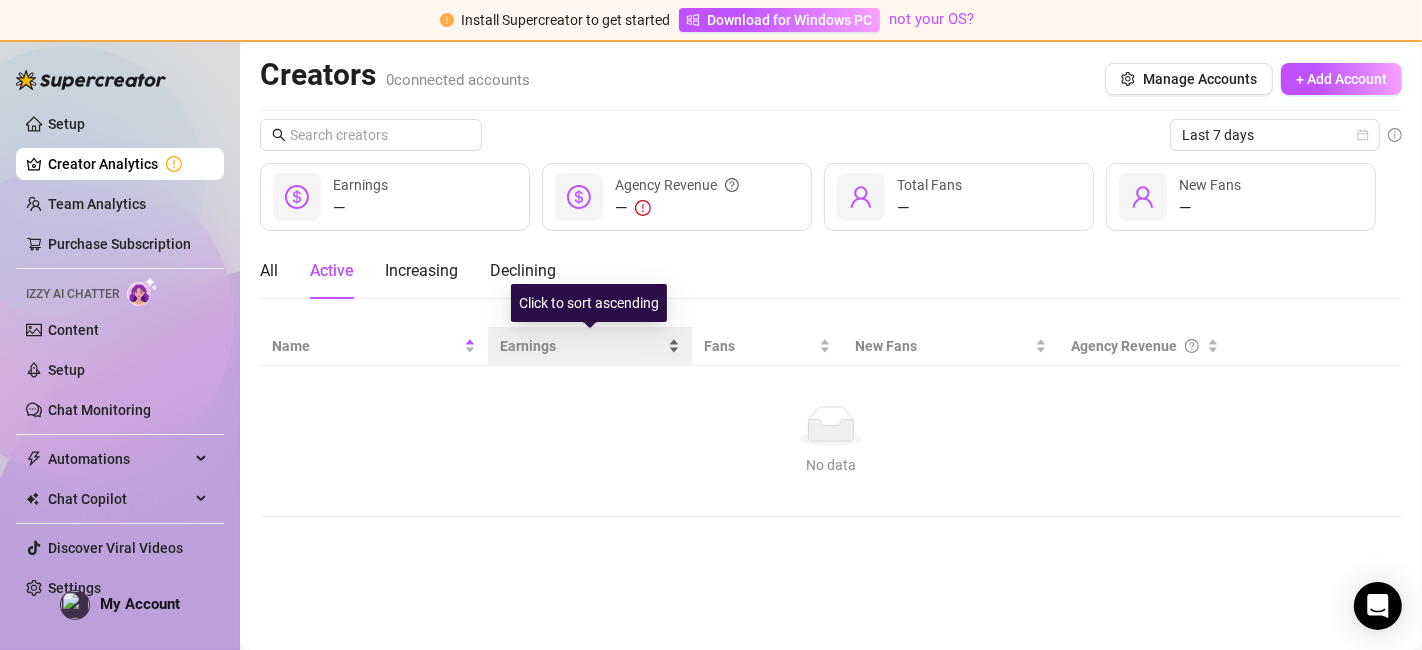 click on "Earnings" at bounding box center [582, 346] 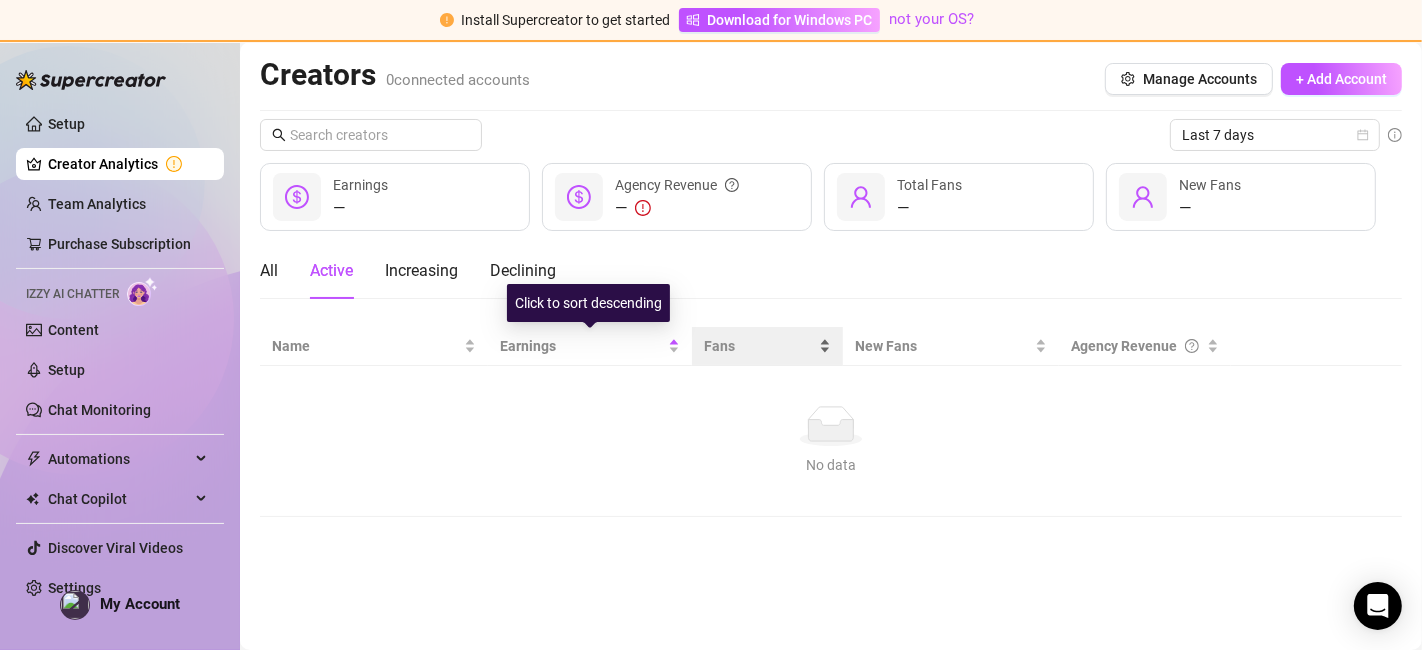 click on "Fans" at bounding box center [759, 346] 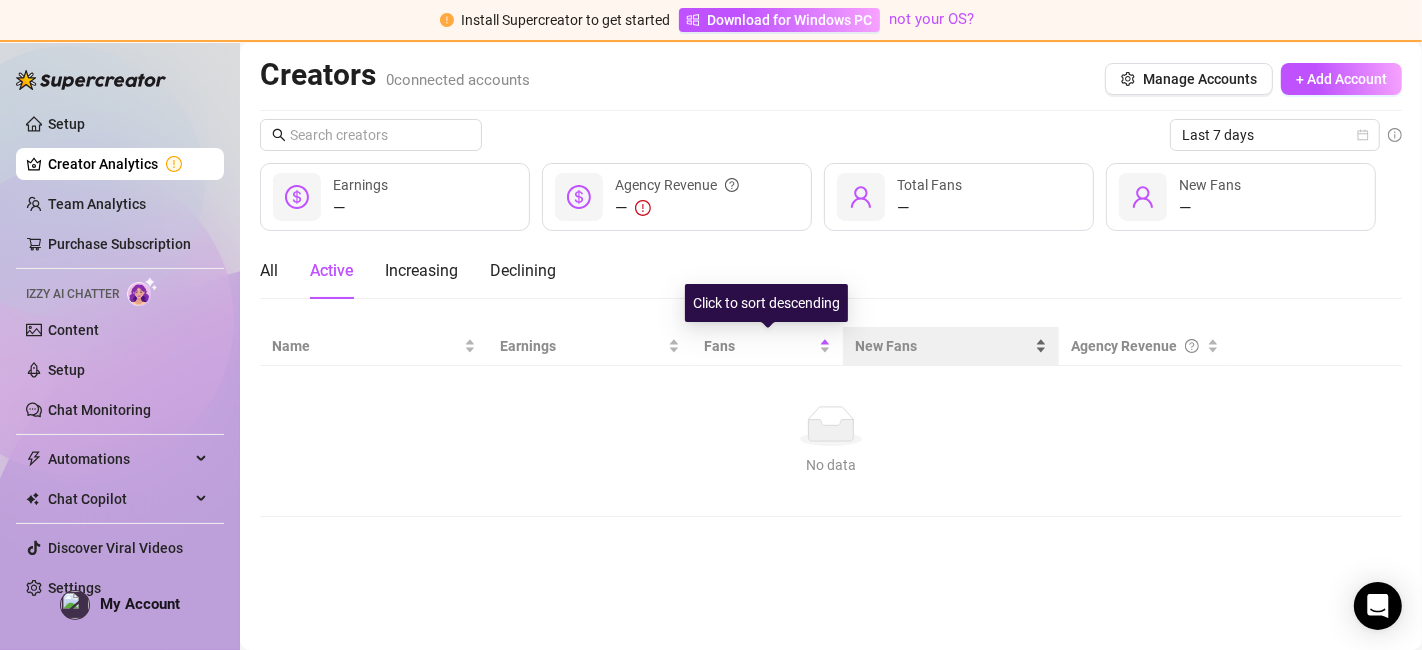 click on "New Fans" at bounding box center [943, 346] 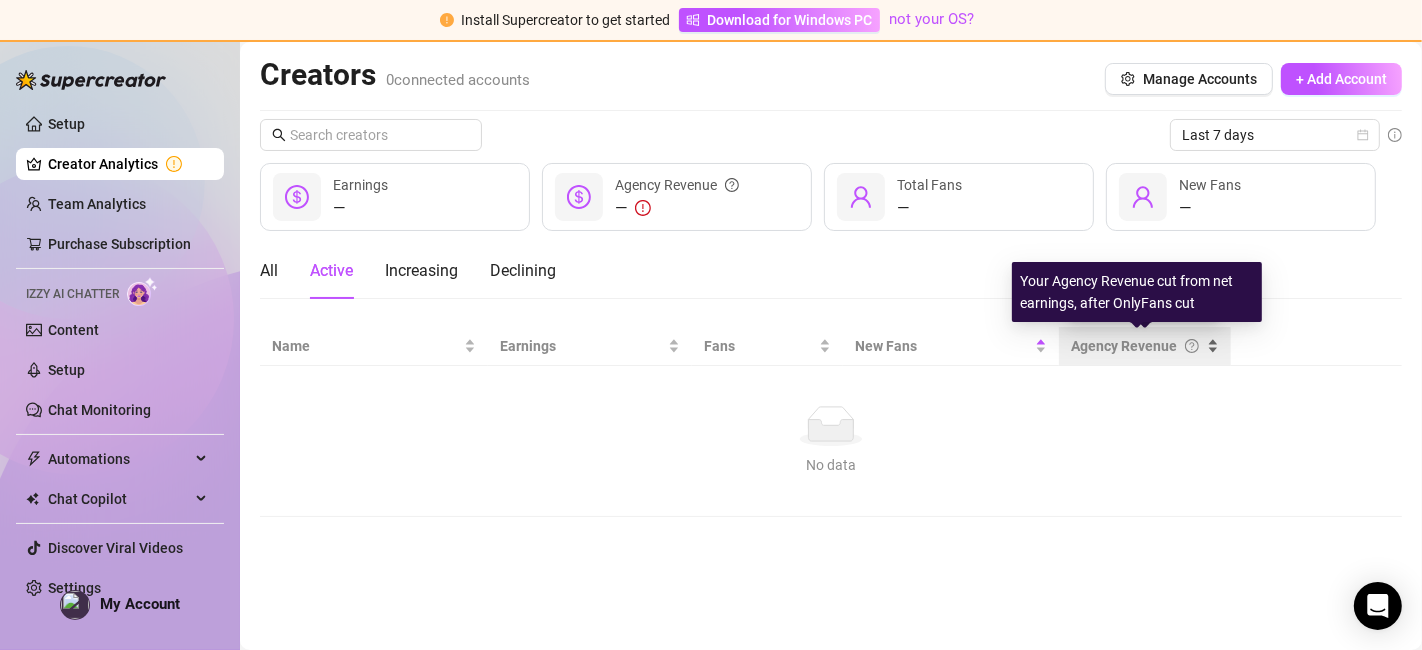 click on "Agency Revenue" at bounding box center [1136, 346] 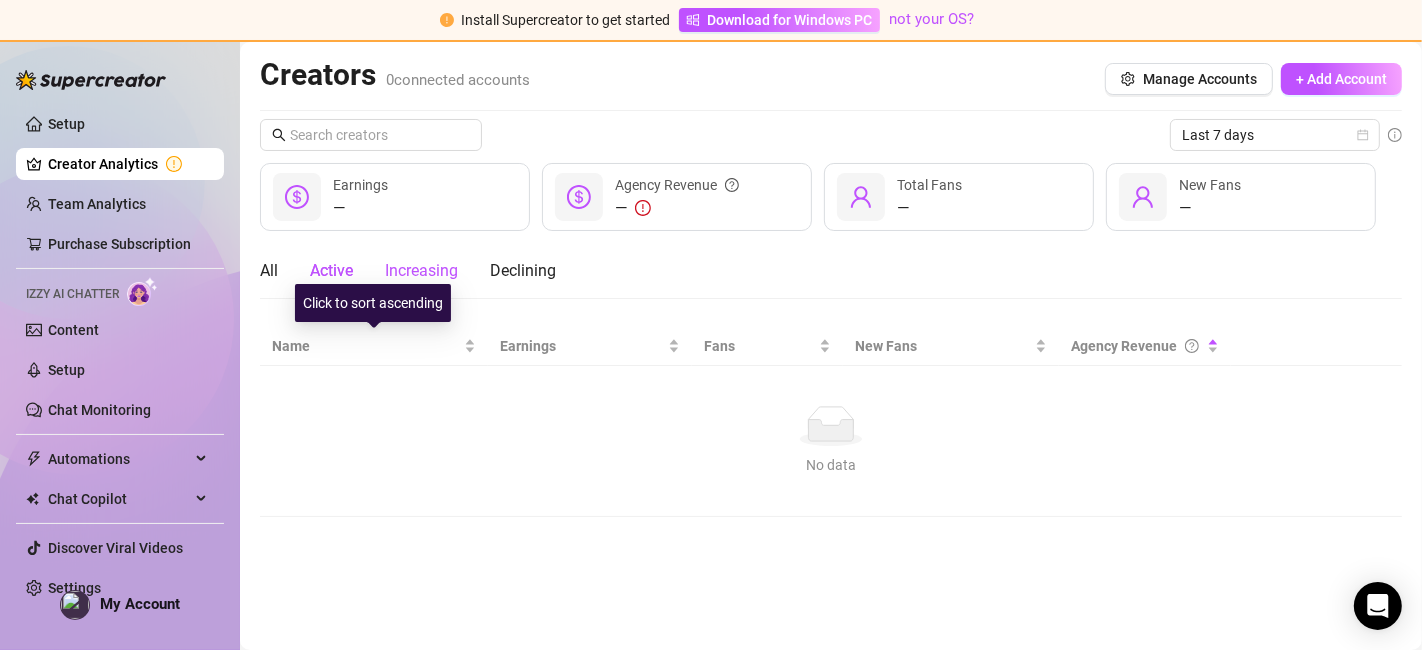 click on "Increasing" at bounding box center [421, 271] 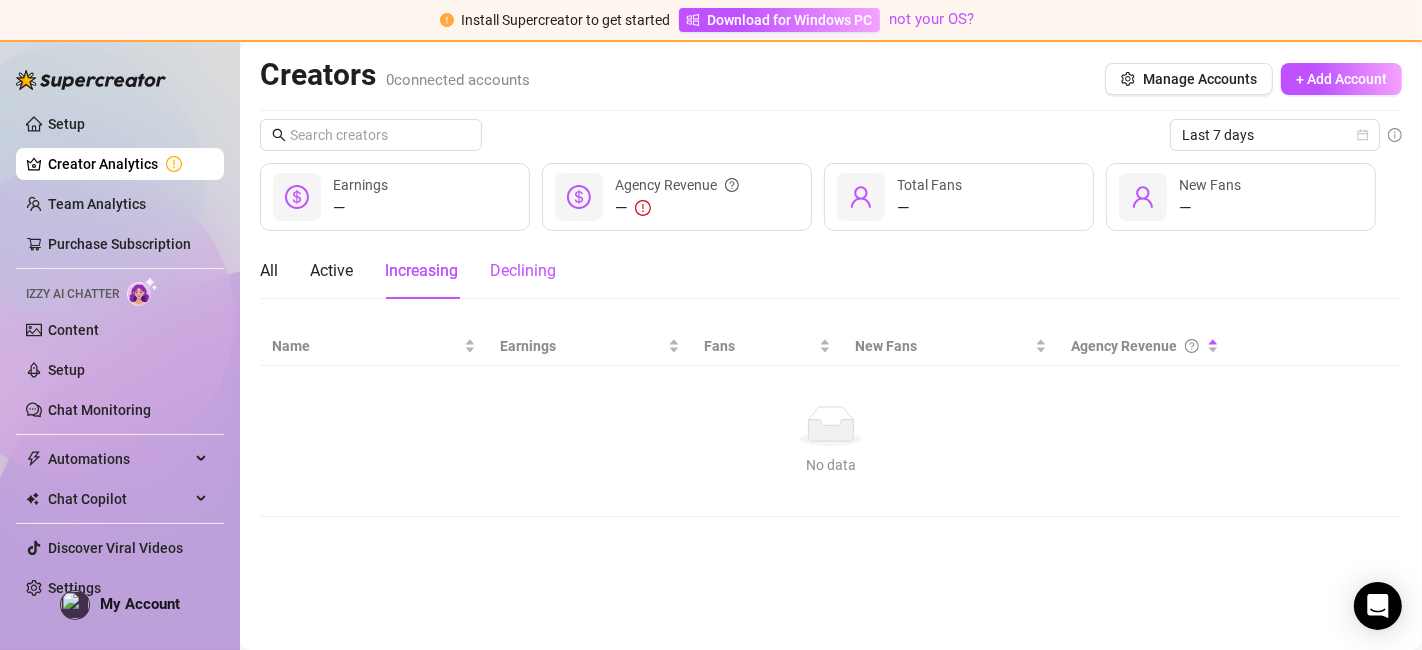 click on "Declining" at bounding box center [523, 271] 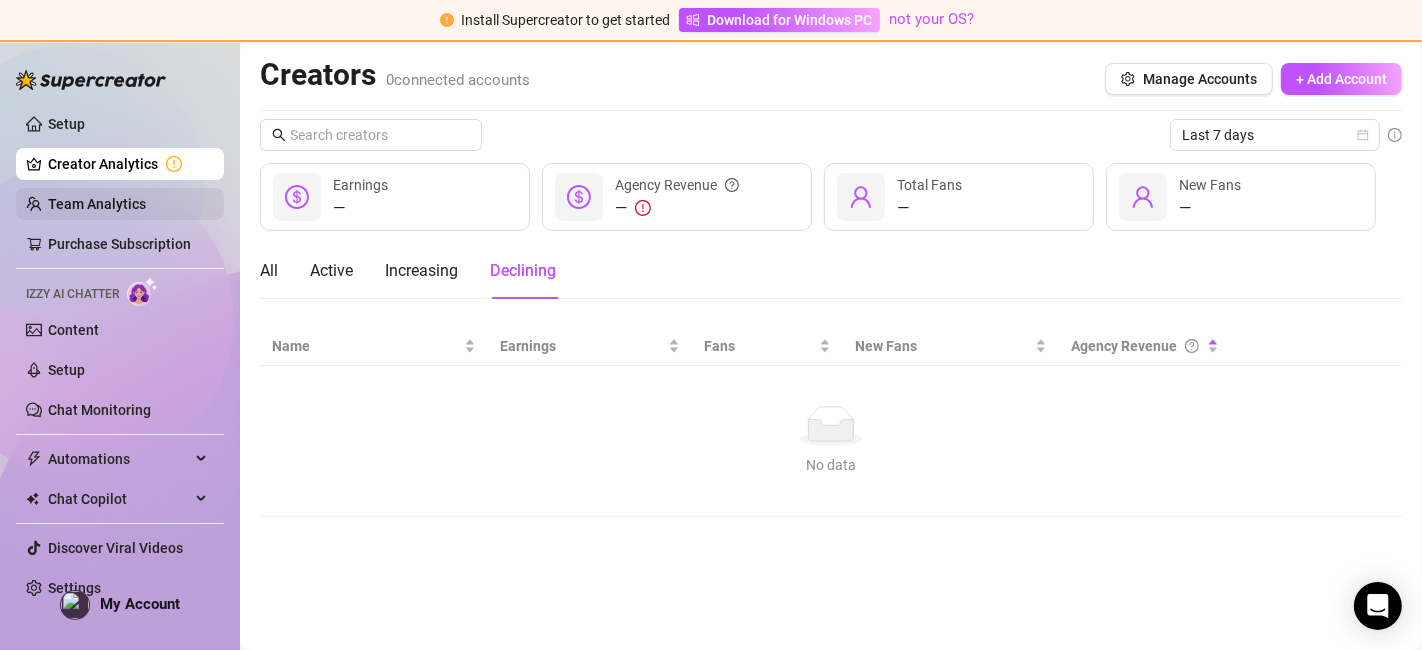 click on "Team Analytics" at bounding box center [97, 204] 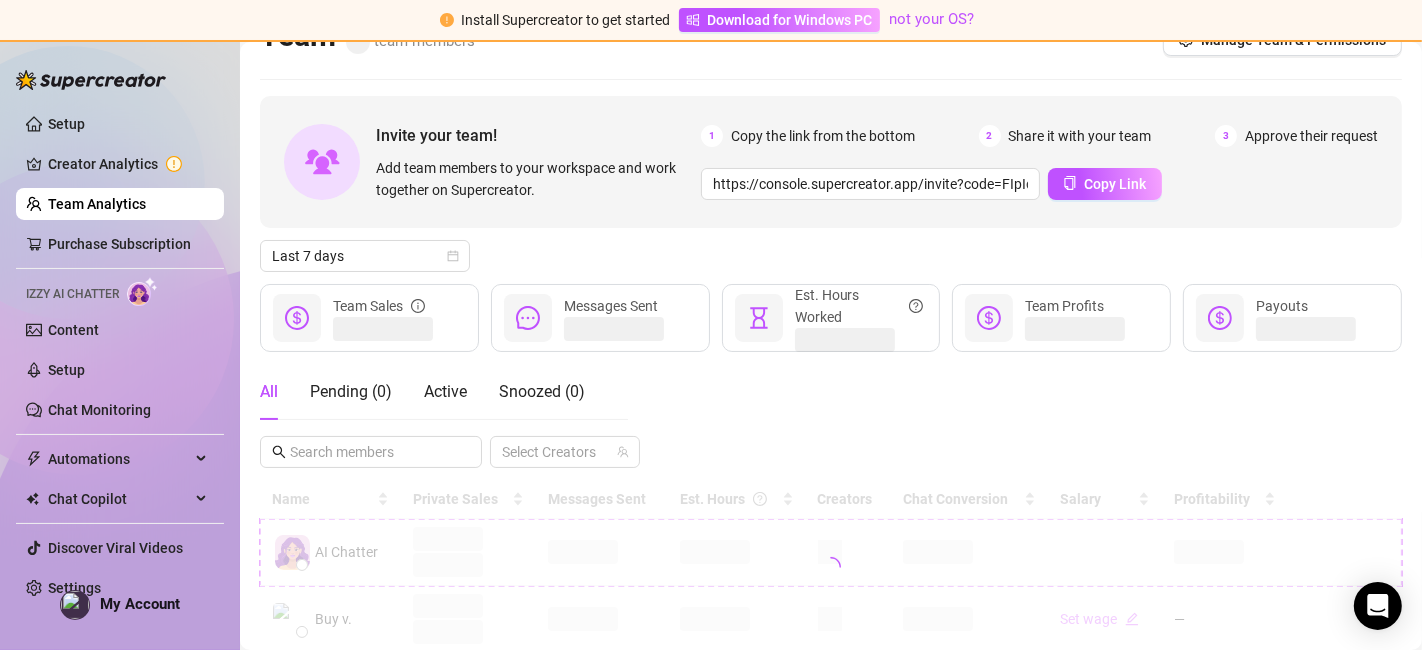 scroll, scrollTop: 99, scrollLeft: 0, axis: vertical 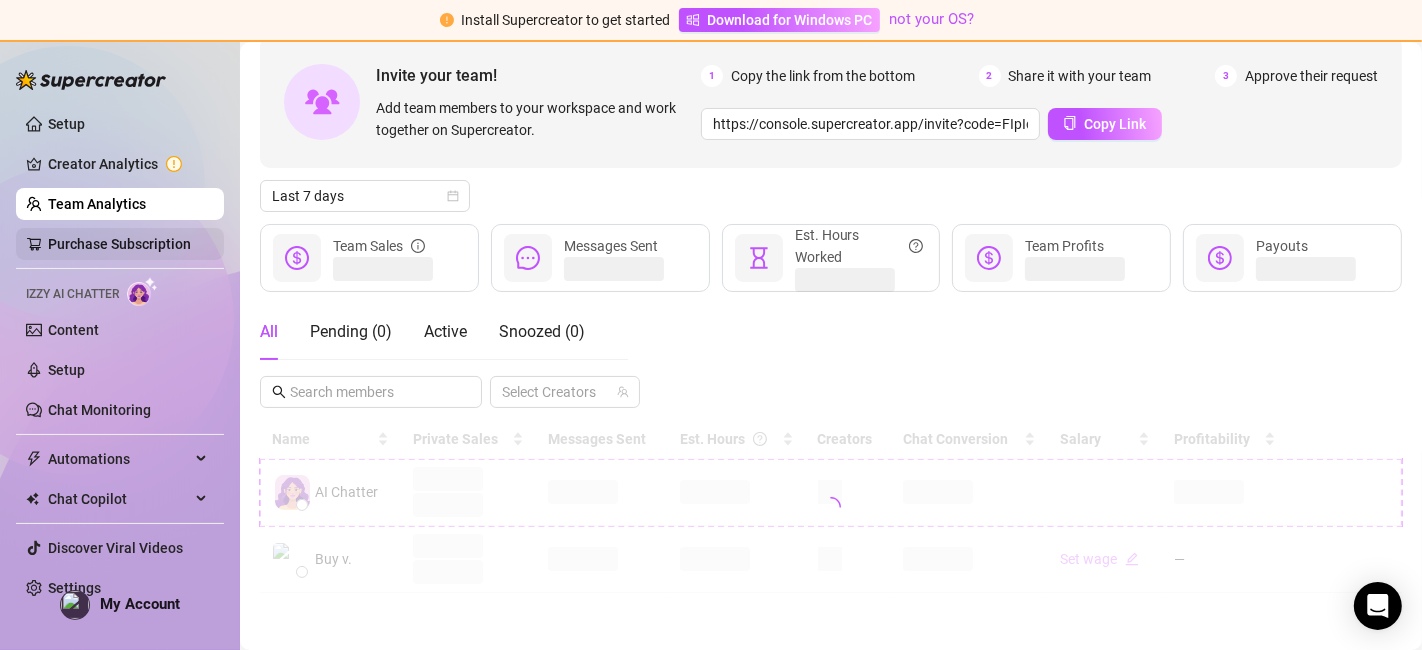 click on "Purchase Subscription" at bounding box center [119, 244] 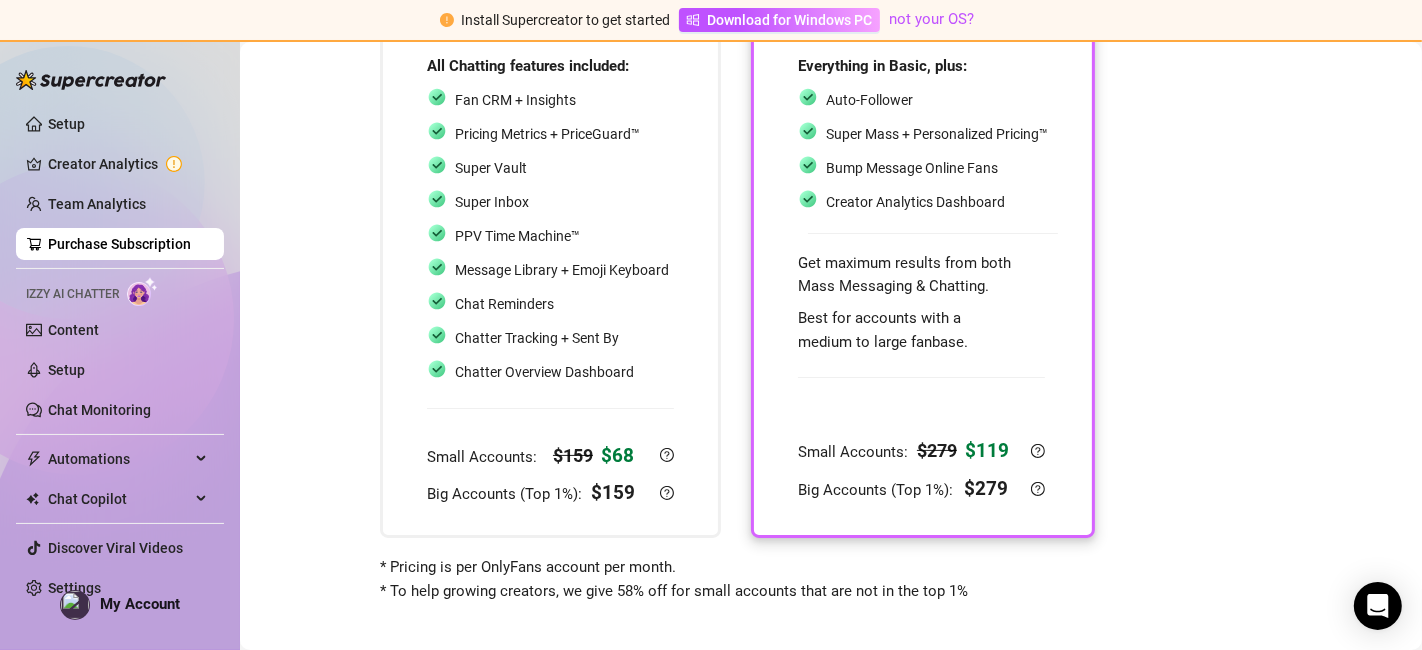scroll, scrollTop: 228, scrollLeft: 0, axis: vertical 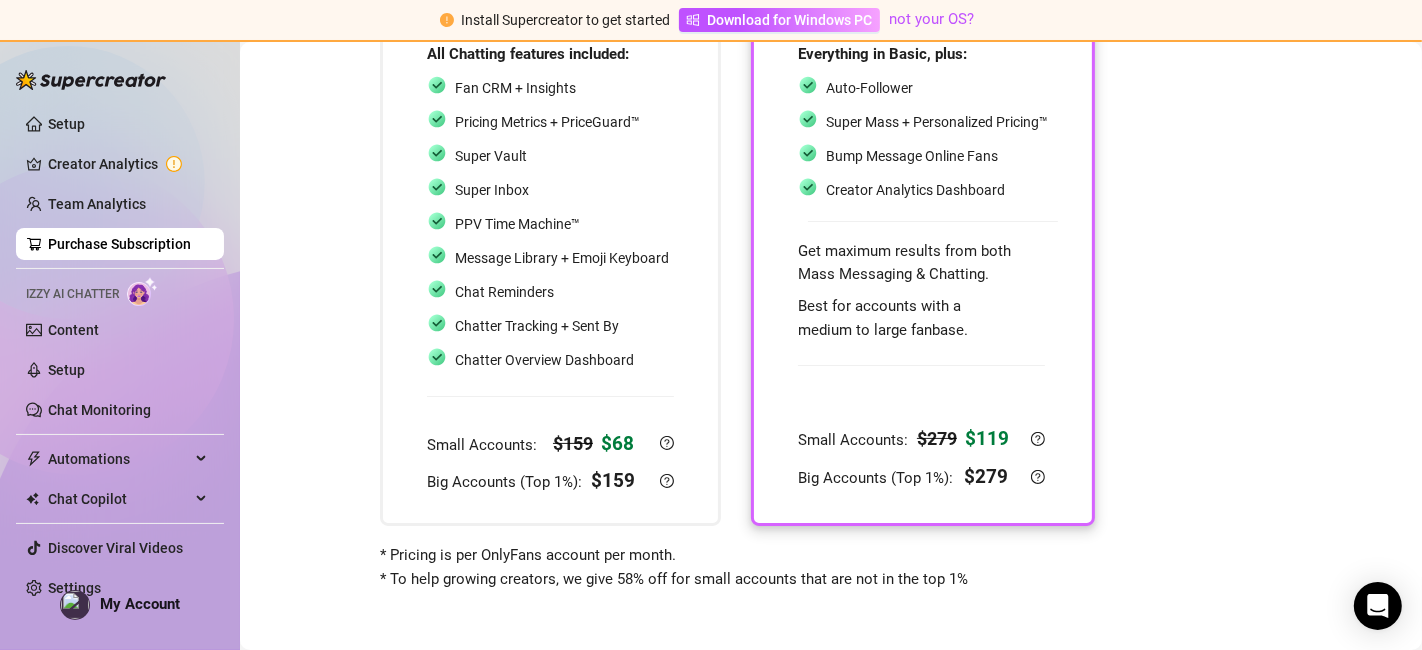 click on "Choose your subscription plan Don't worry - You can always change it later. ✈️  BASIC All Chatting features included: Fan CRM + Insights Pricing Metrics + PriceGuard™ Super Vault Super Inbox PPV Time Machine™ Message Library + Emoji Keyboard Chat Reminders Chatter Tracking + Sent By Chatter Overview Dashboard Small Accounts:   $ 159 $ 68 Big Accounts (Top 1%):   $ 159 🚀  PRO Select Everything in Basic, plus: Auto-Follower Super Mass + Personalized Pricing™ Bump Message Online Fans Creator Analytics Dashboard Get maximum results from both Mass Messaging & Chatting. Best for accounts with a medium to large fanbase. Small Accounts:   $ 279 $ 119 Big Accounts (Top 1%):   $ 279 Popular * Pricing is per OnlyFans account per month. * To help growing creators, we give 58% off for small accounts that are not in the top 1%" at bounding box center [831, 209] 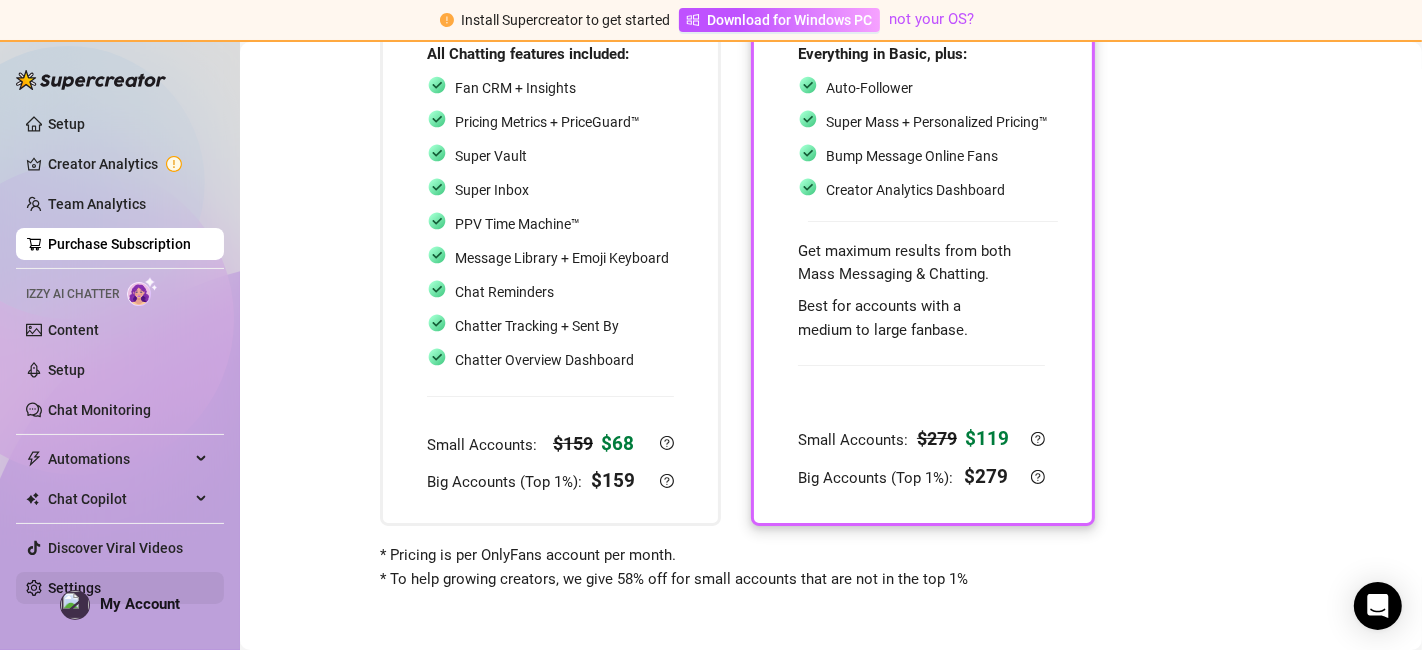 click on "Settings" at bounding box center (74, 588) 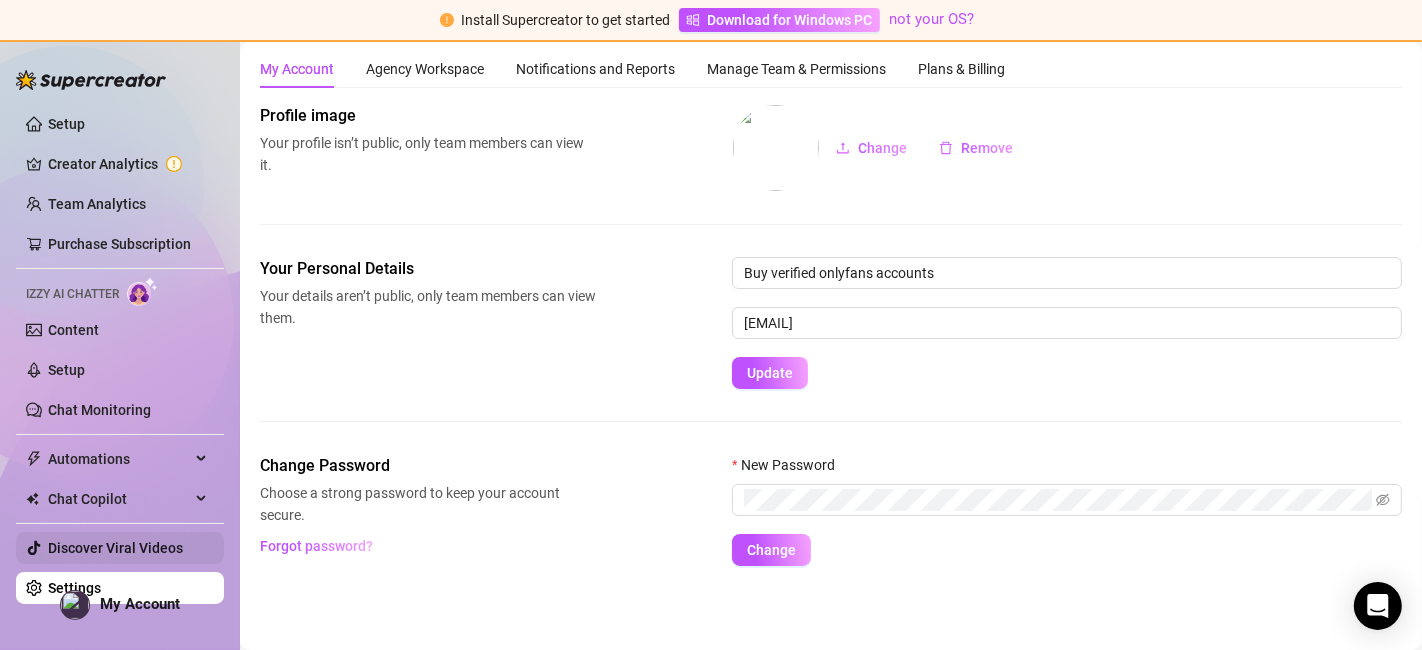 scroll, scrollTop: 51, scrollLeft: 0, axis: vertical 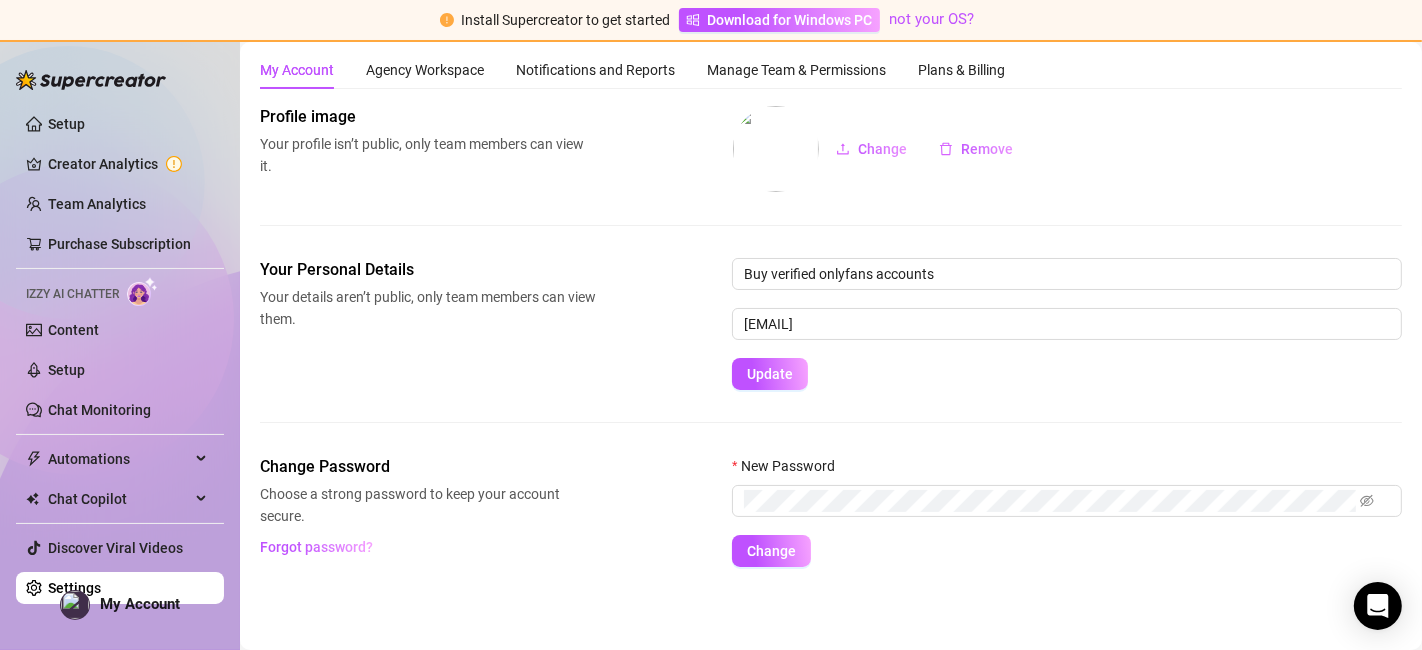 click at bounding box center [91, 80] 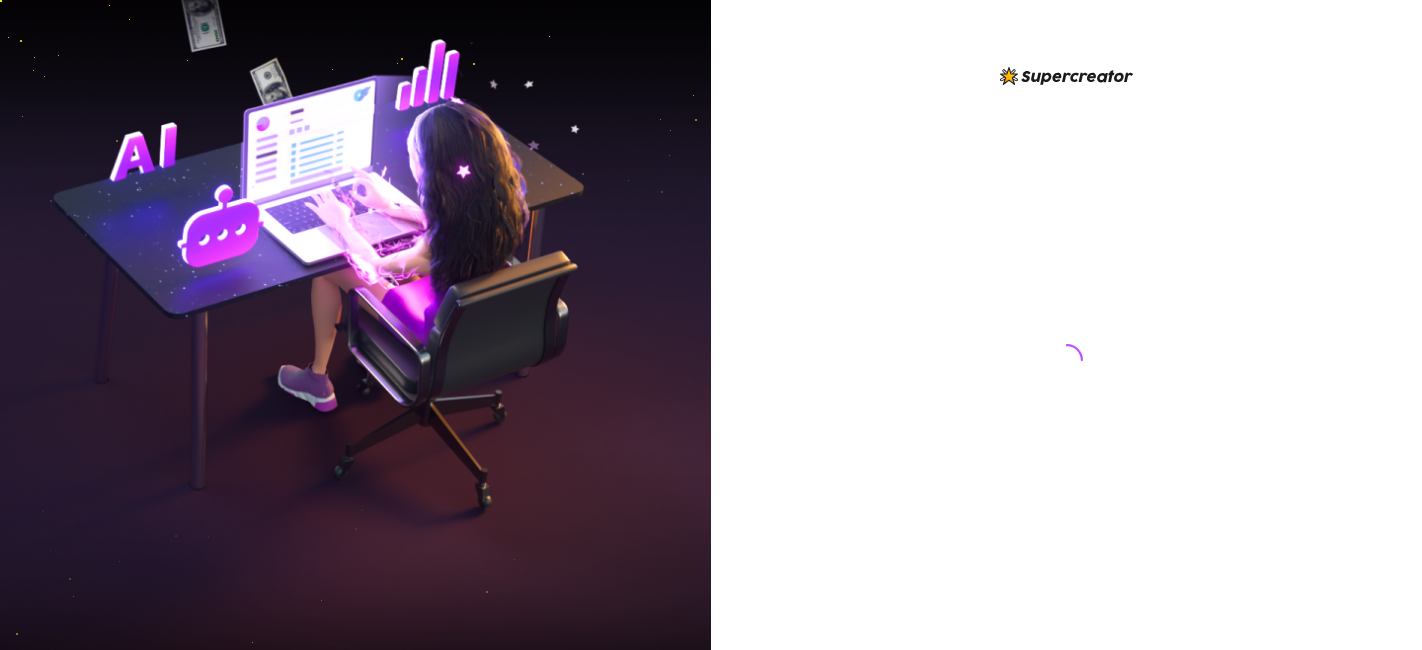 scroll, scrollTop: 0, scrollLeft: 0, axis: both 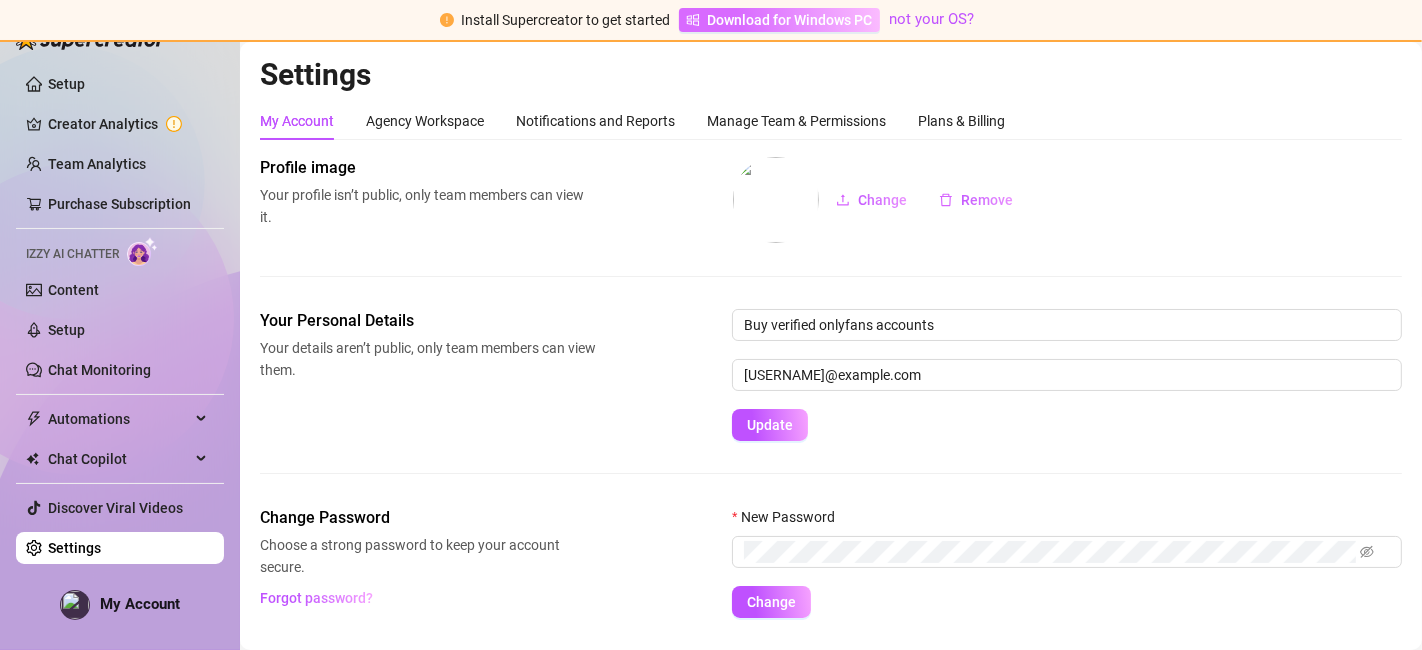 click on "Download for Windows PC" at bounding box center [790, 20] 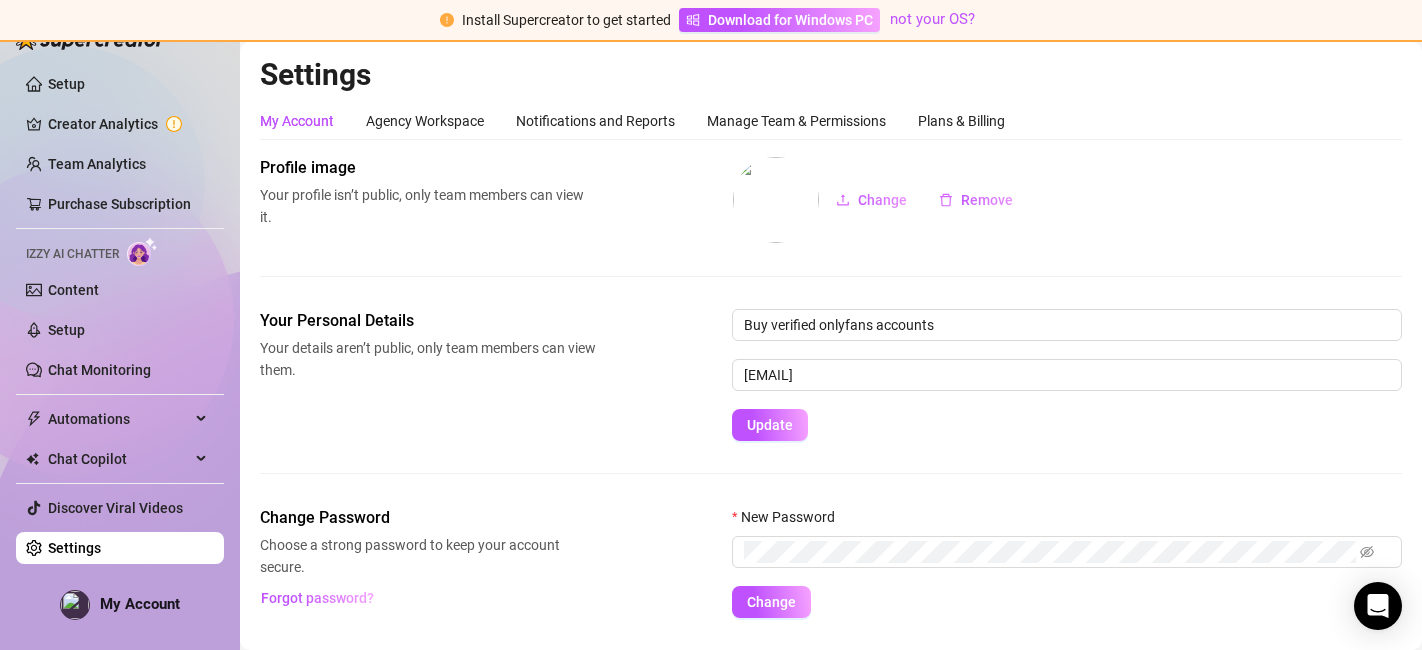 scroll, scrollTop: 0, scrollLeft: 0, axis: both 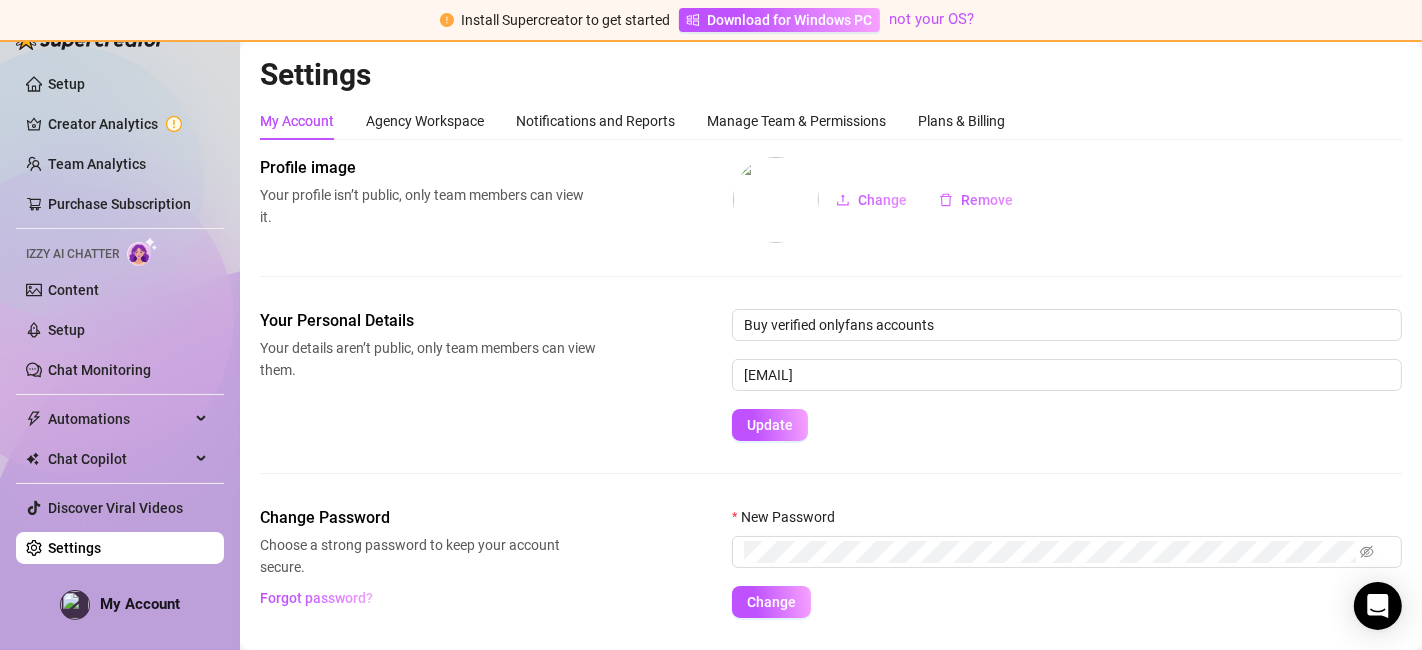 click at bounding box center [91, 40] 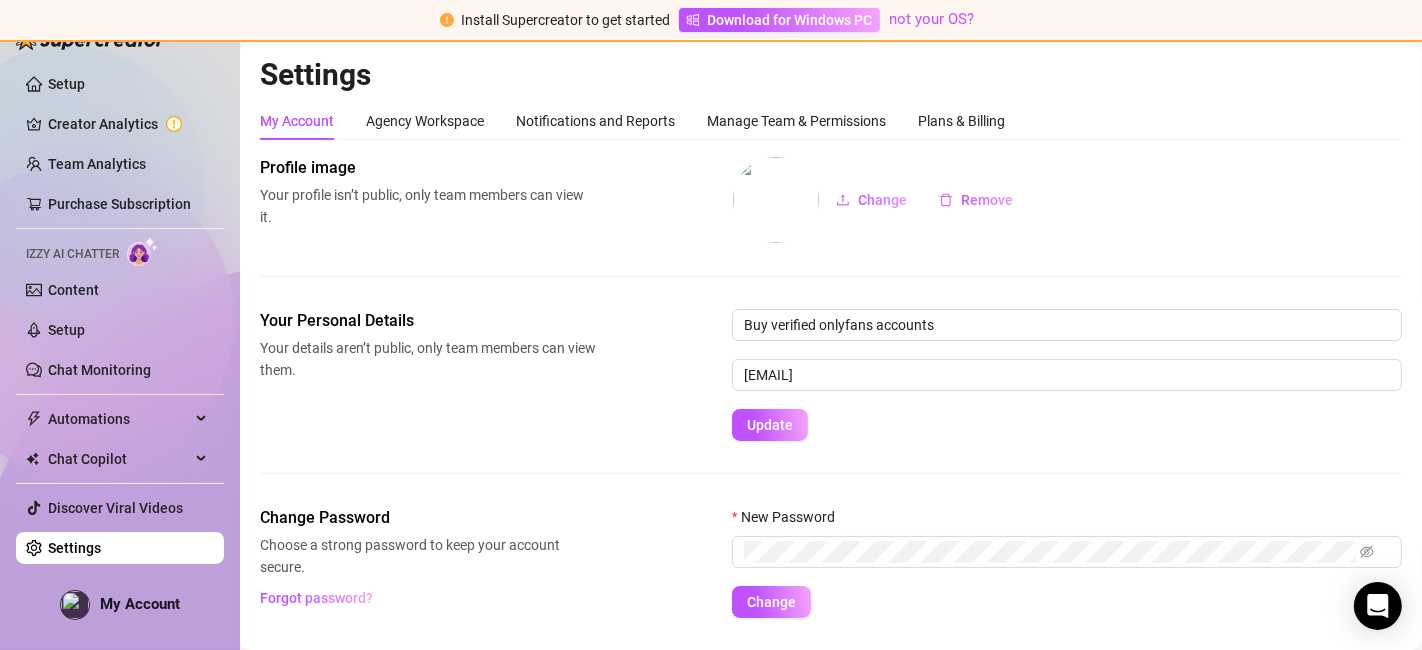 click on "Izzy AI Chatter" at bounding box center [72, 254] 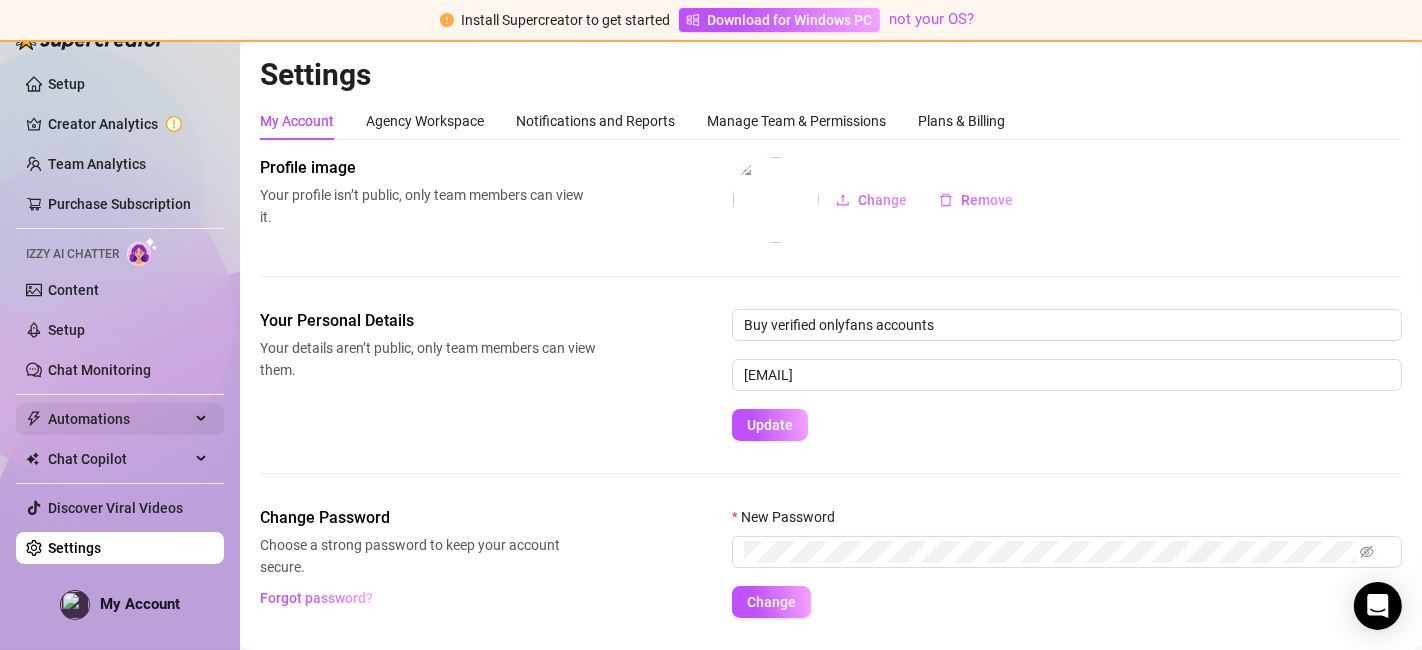 click on "Automations" at bounding box center (119, 419) 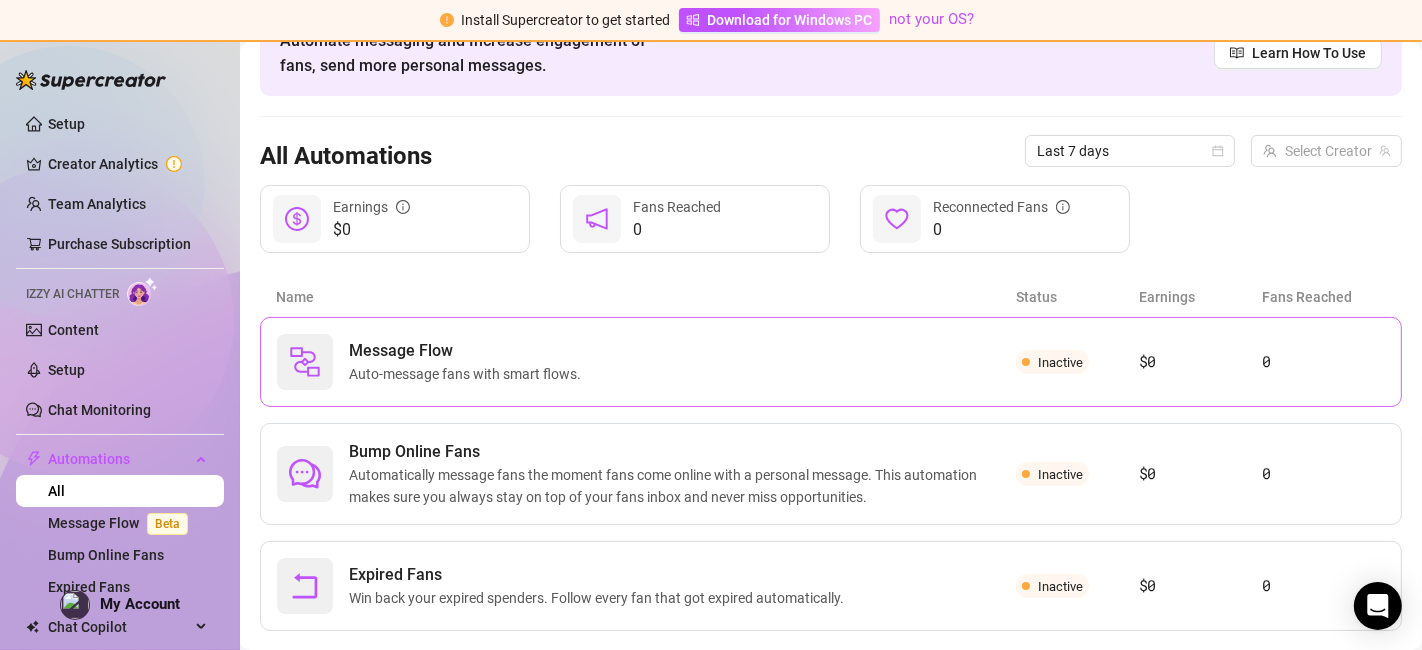scroll, scrollTop: 117, scrollLeft: 0, axis: vertical 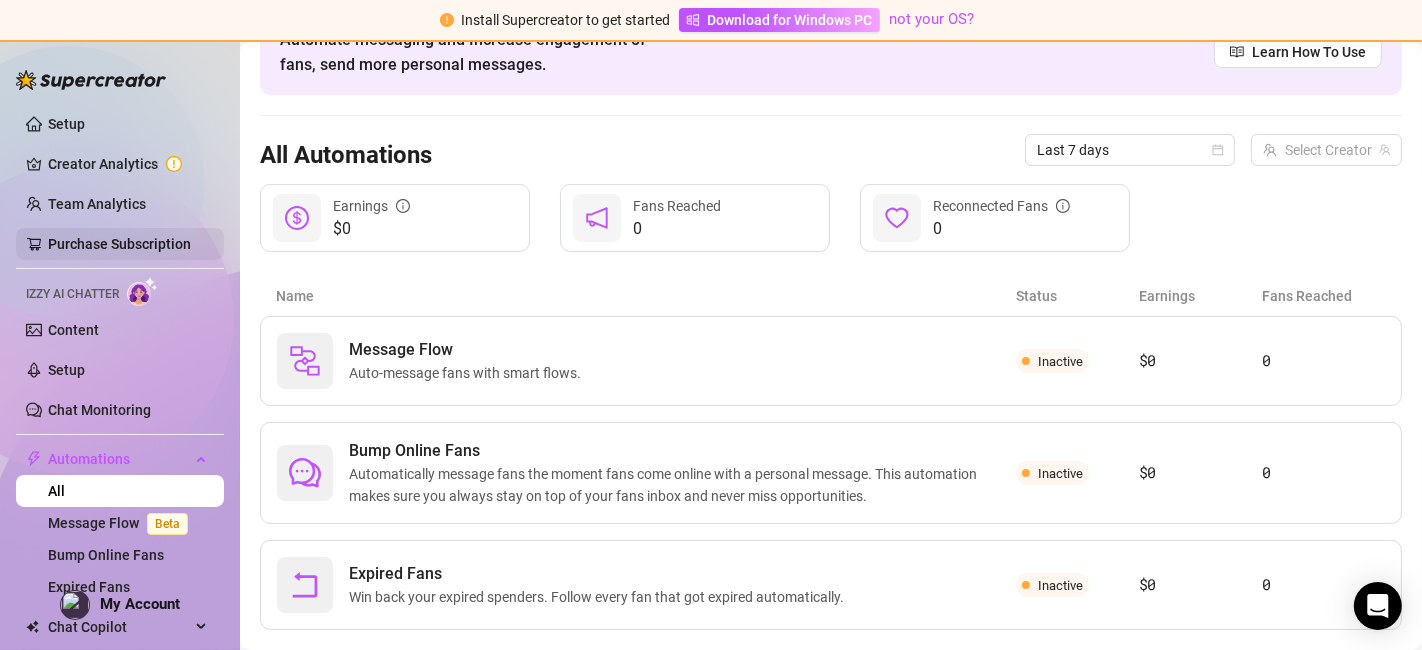 click on "Purchase Subscription" at bounding box center (119, 244) 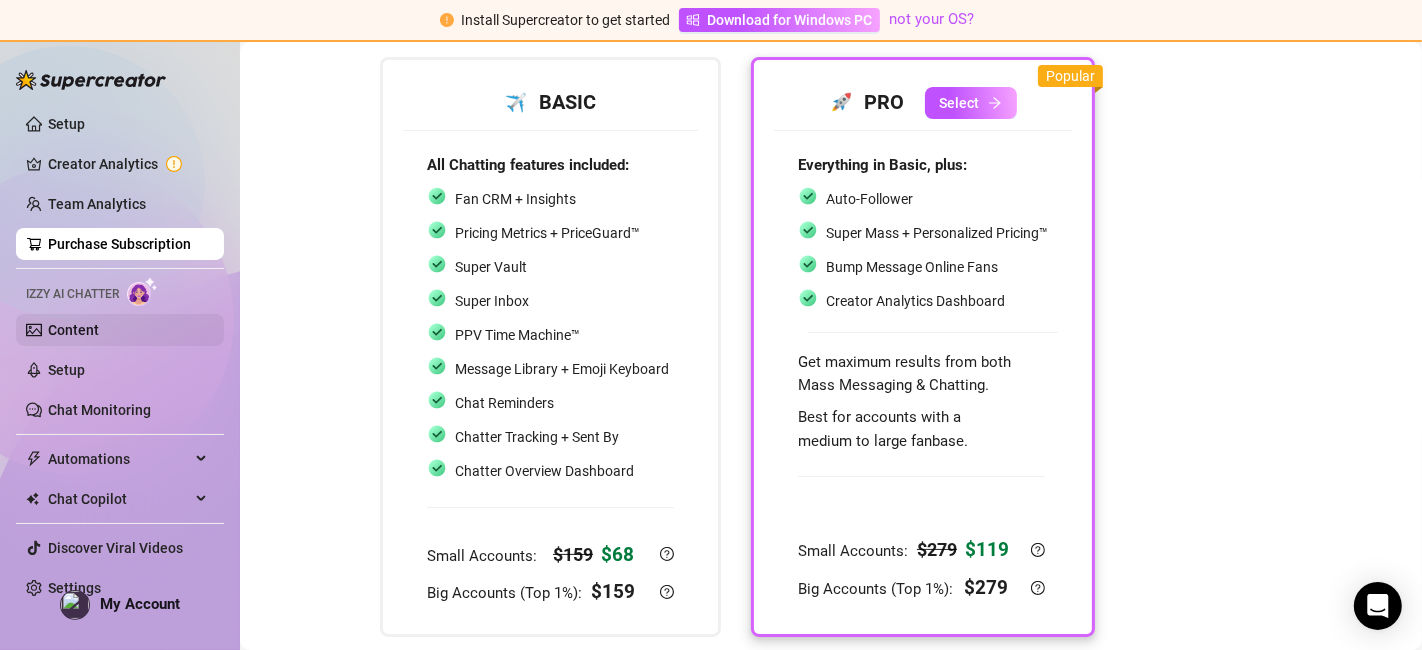 click on "Content" at bounding box center (73, 330) 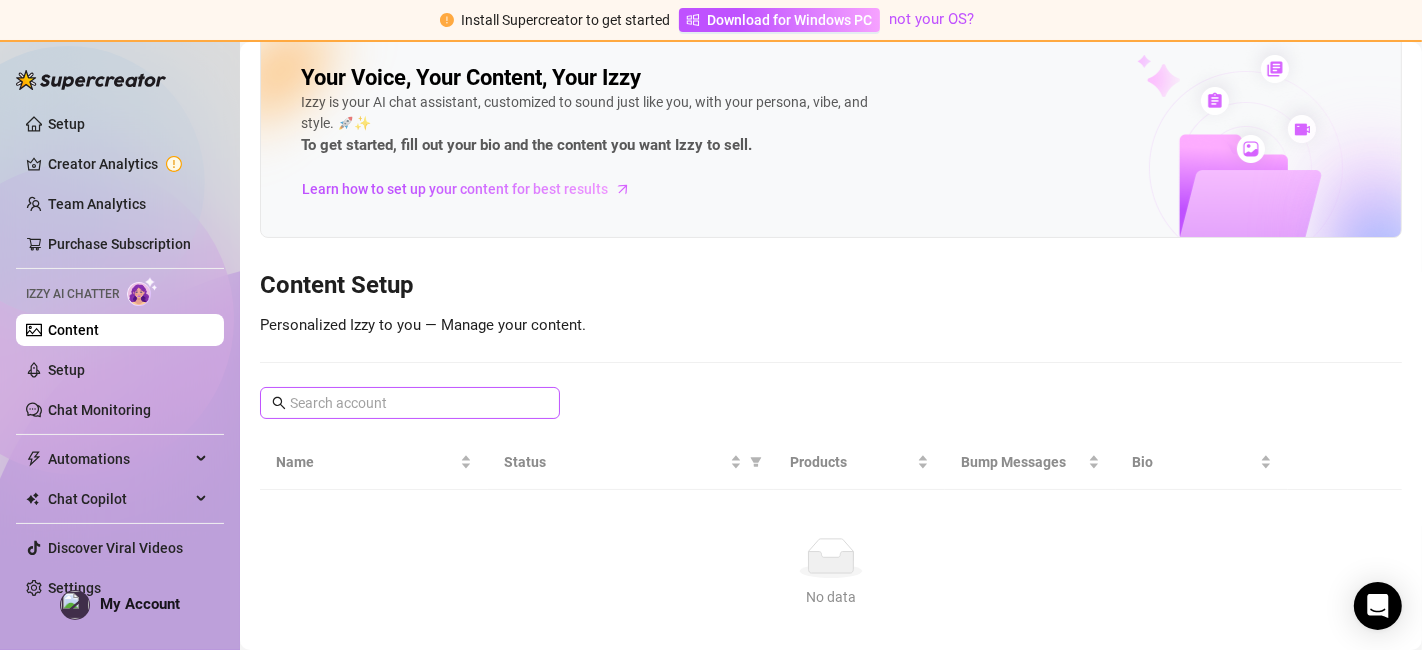 scroll, scrollTop: 74, scrollLeft: 0, axis: vertical 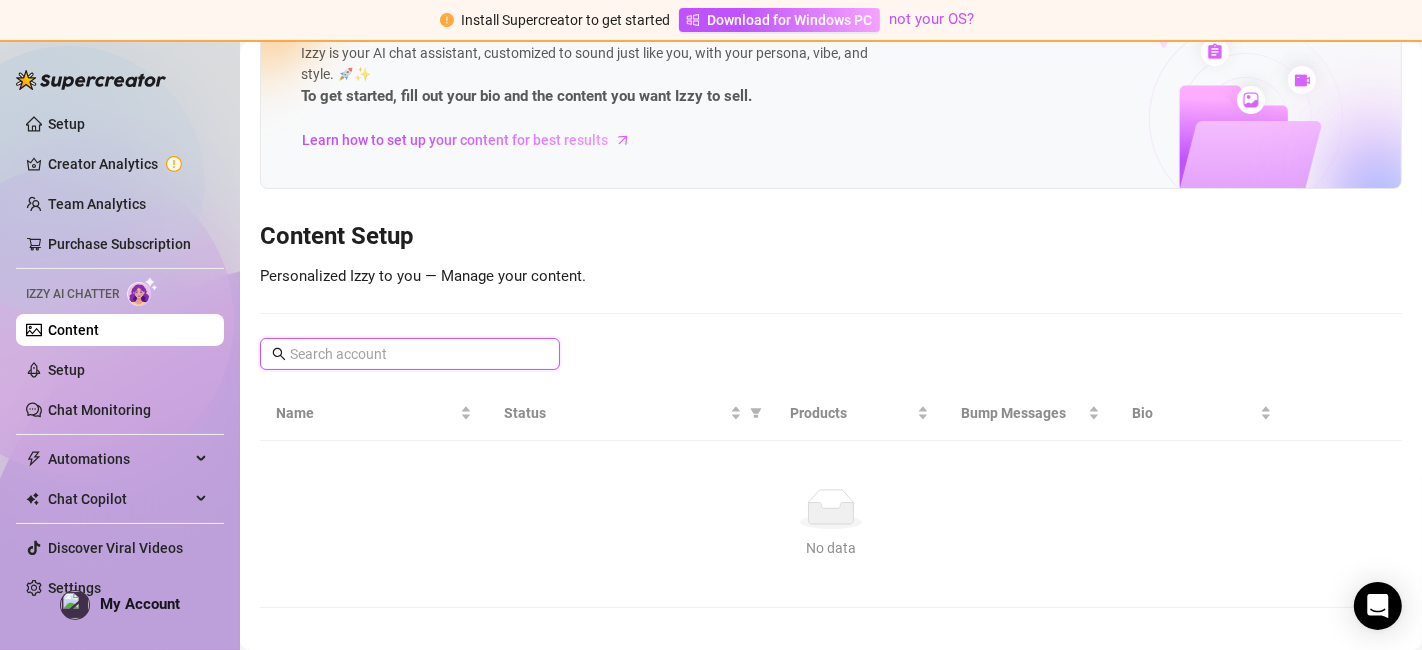 click at bounding box center [411, 354] 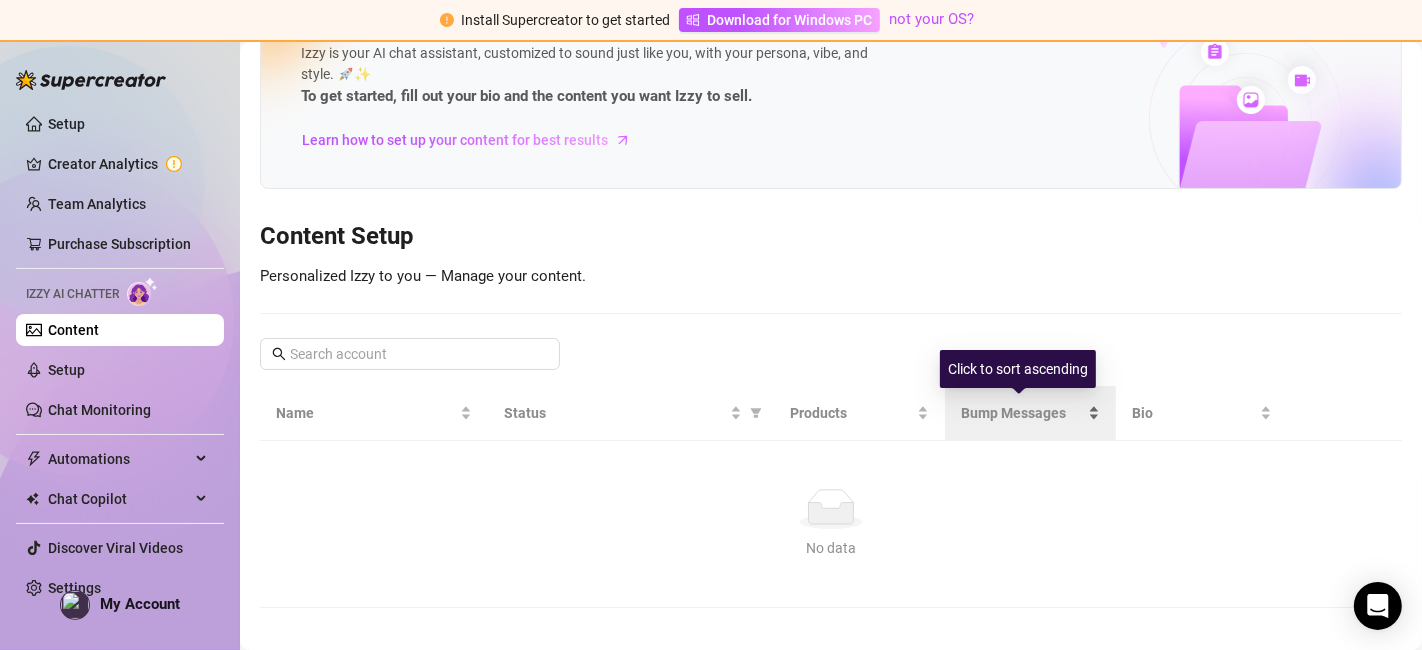 click on "Bump Messages" at bounding box center (1022, 413) 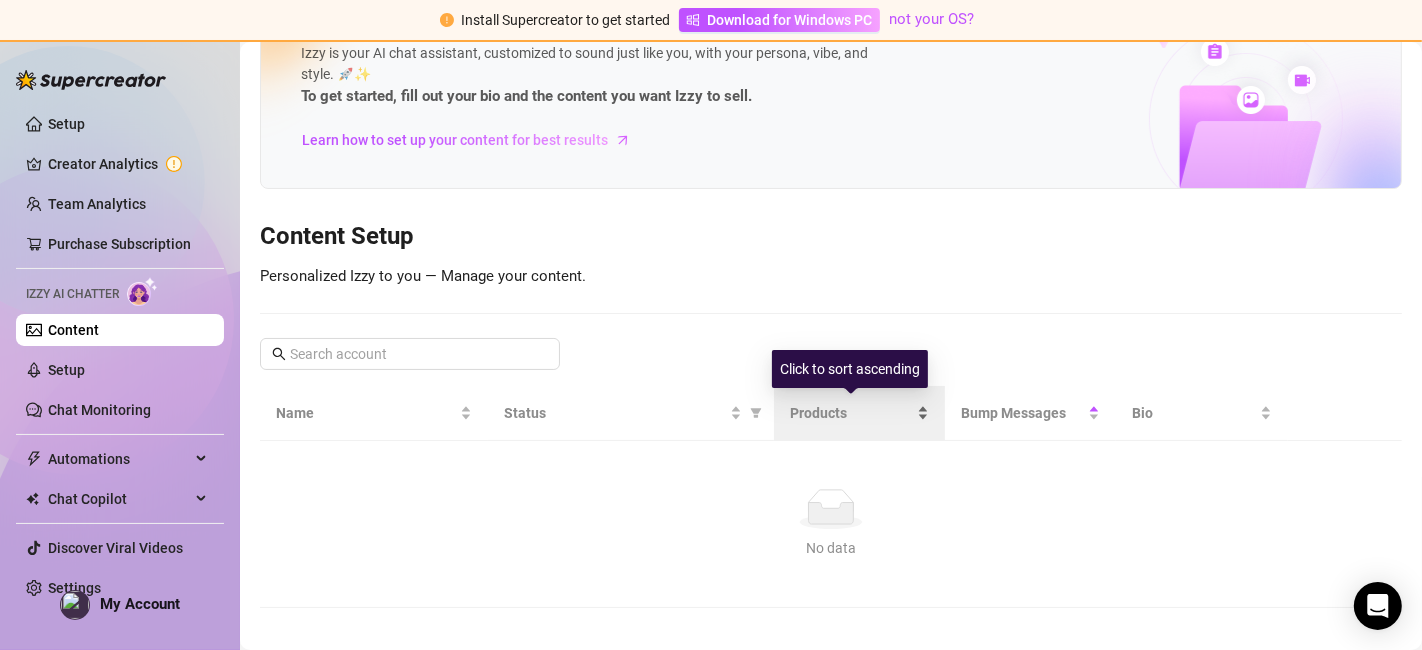 click on "Products" at bounding box center (851, 413) 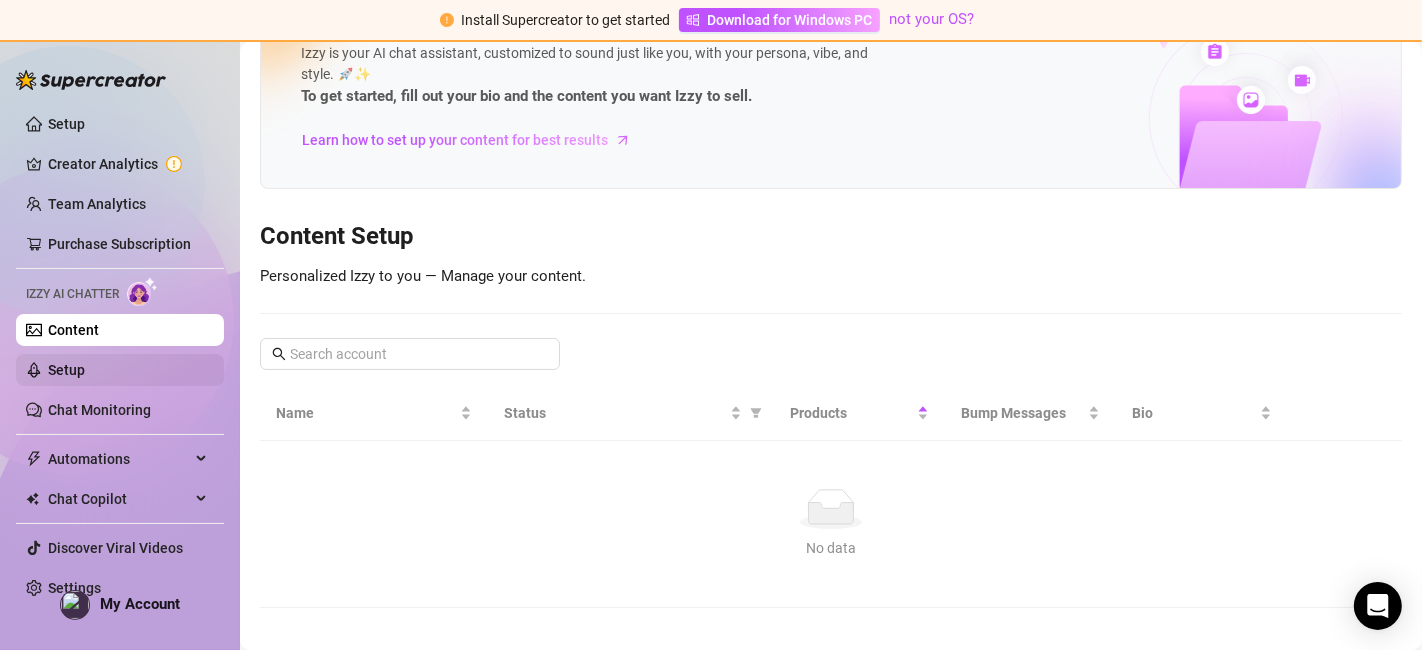 click on "Setup" at bounding box center (66, 370) 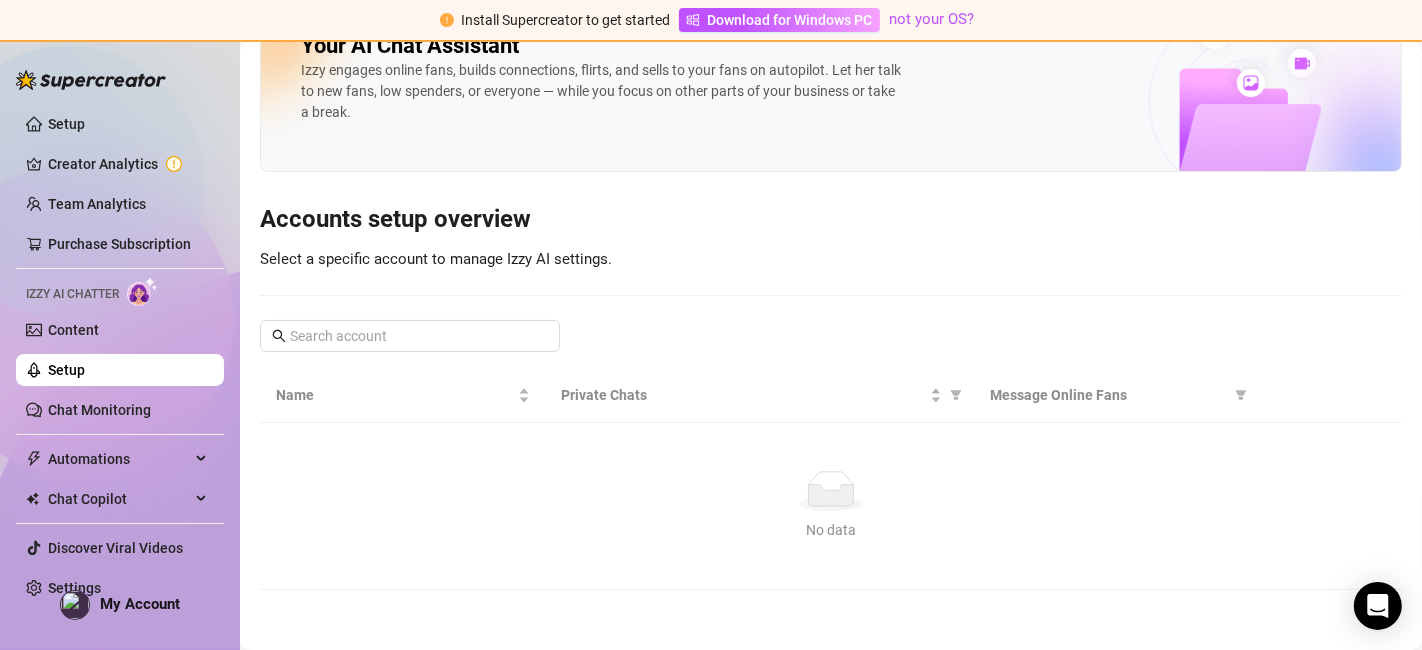 scroll, scrollTop: 54, scrollLeft: 0, axis: vertical 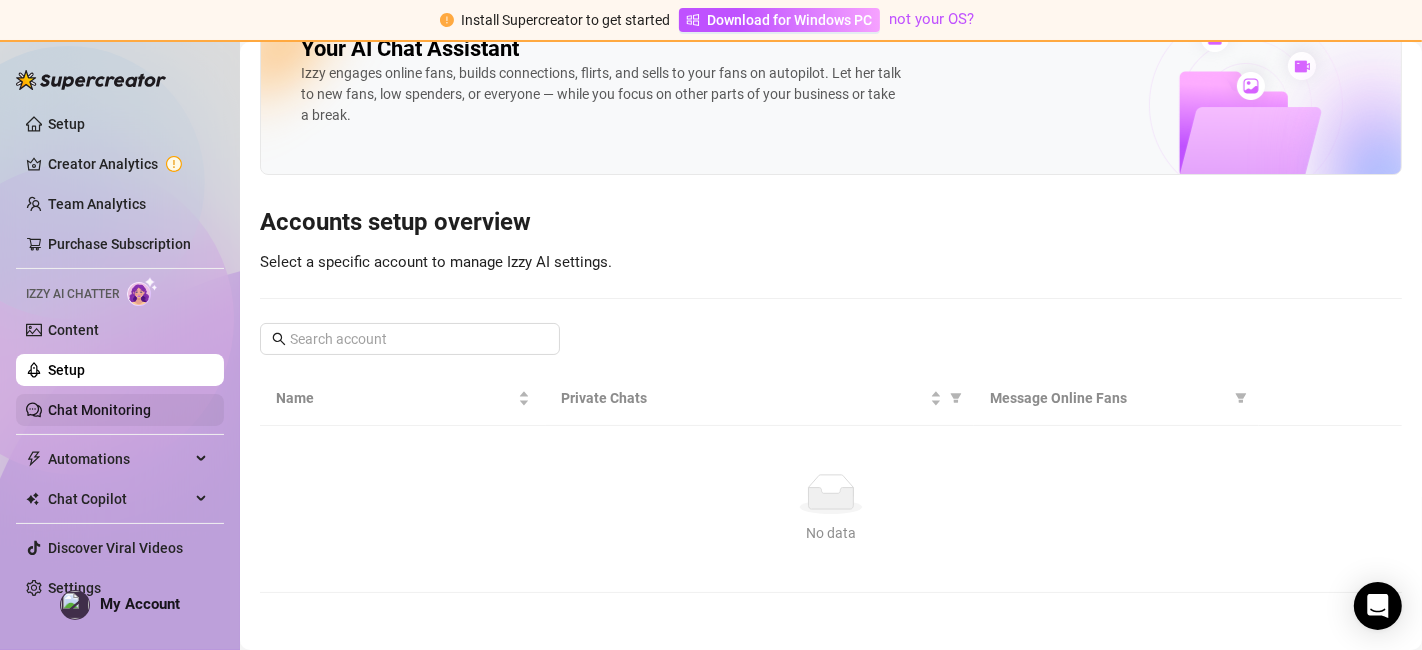 click on "Chat Monitoring" at bounding box center [99, 410] 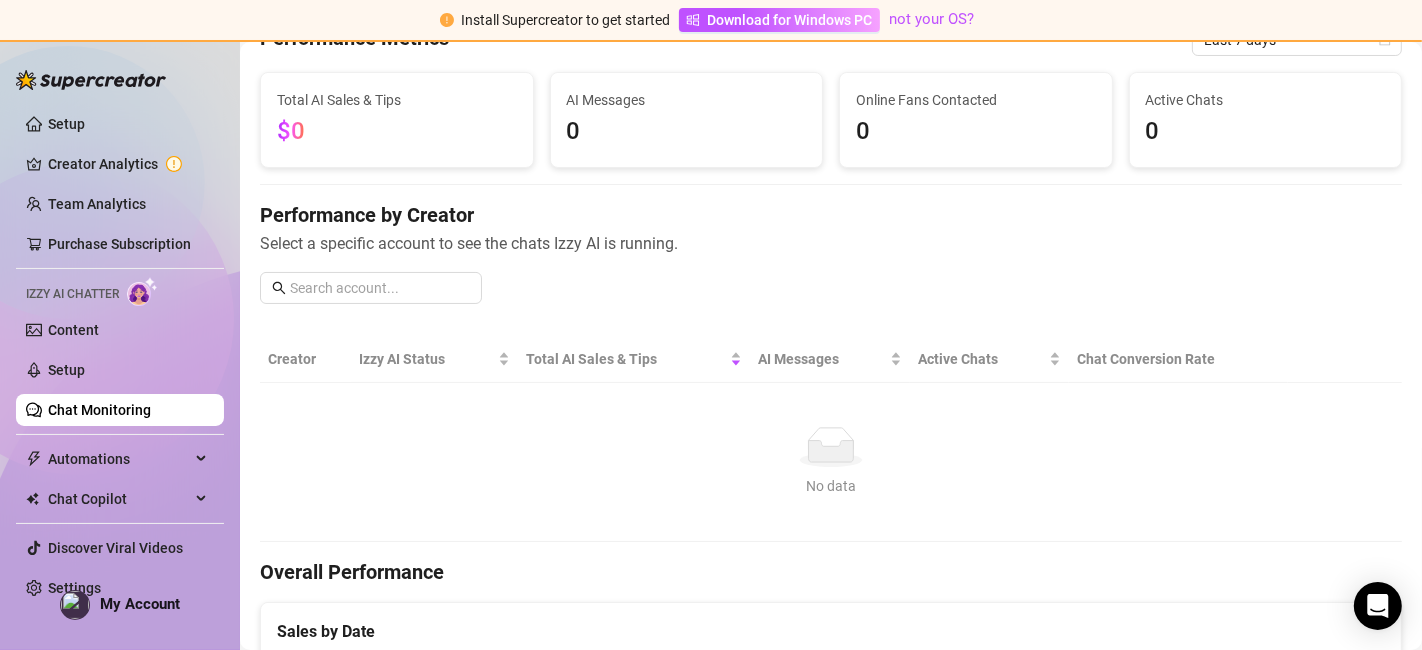 scroll, scrollTop: 111, scrollLeft: 0, axis: vertical 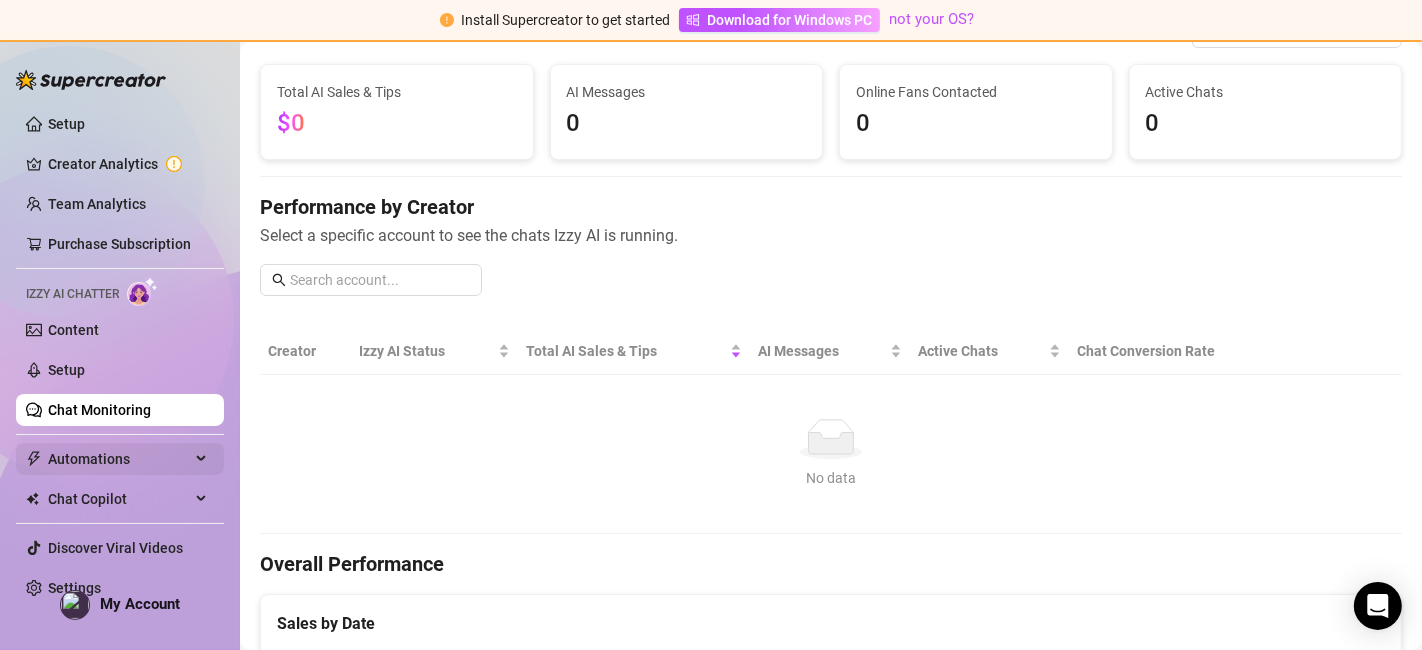 click on "Automations" at bounding box center (119, 459) 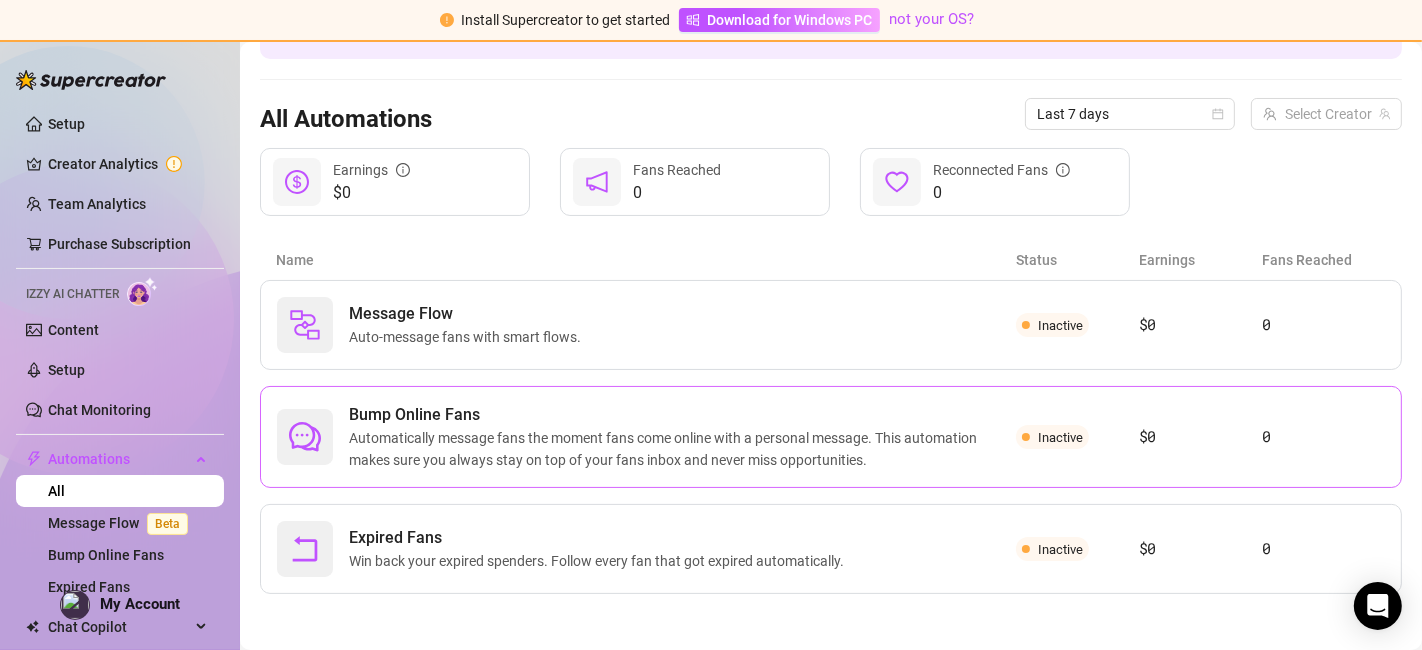 scroll, scrollTop: 154, scrollLeft: 0, axis: vertical 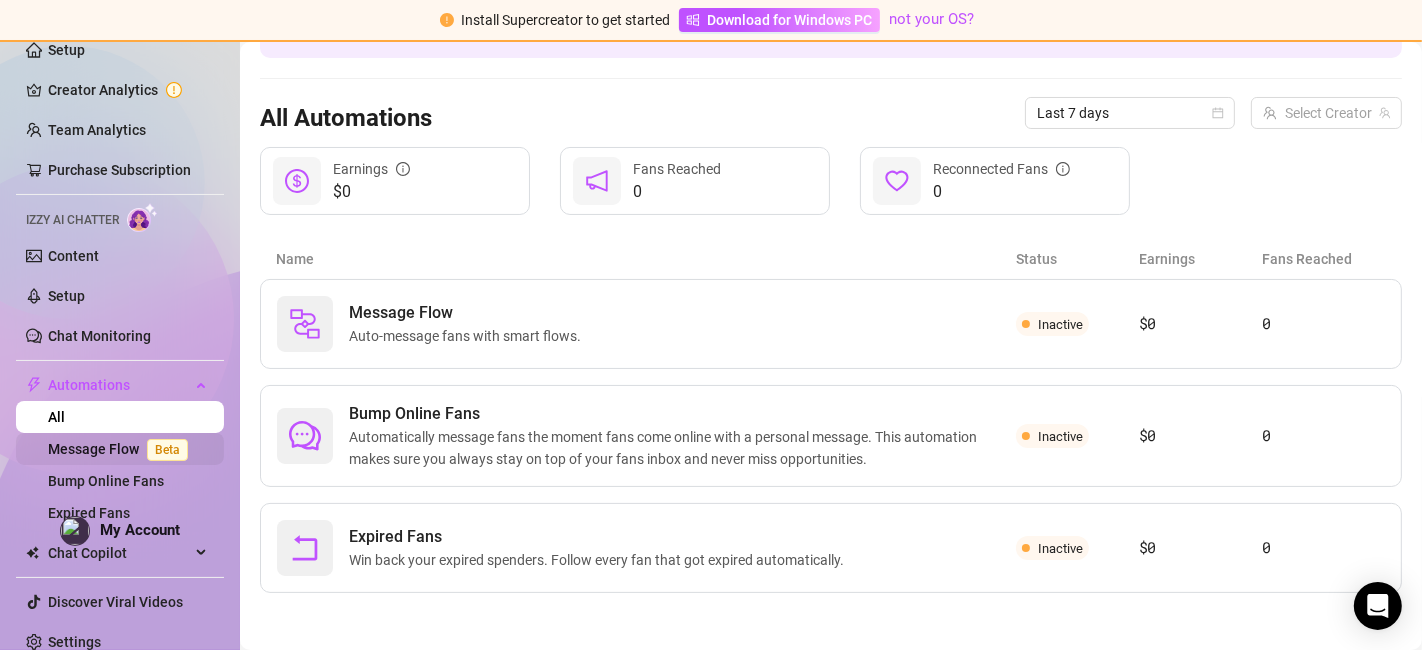 click on "Message Flow Beta" at bounding box center (122, 449) 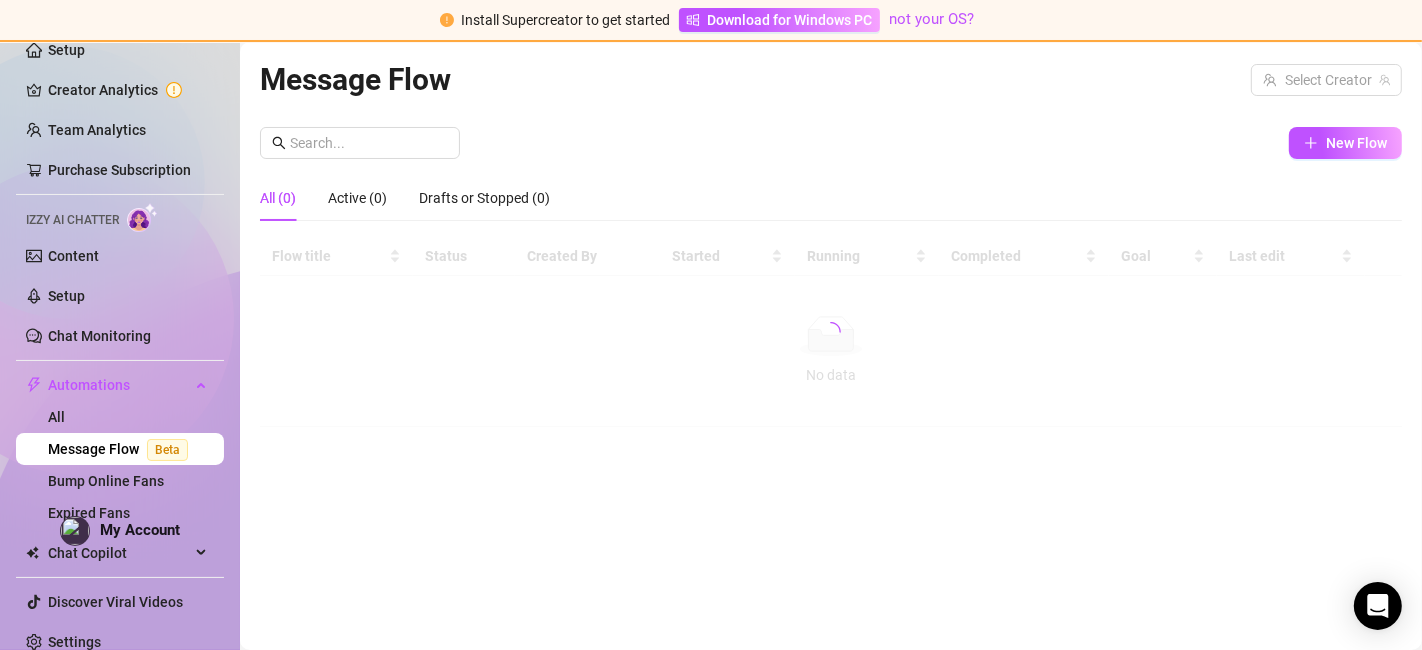scroll, scrollTop: 0, scrollLeft: 0, axis: both 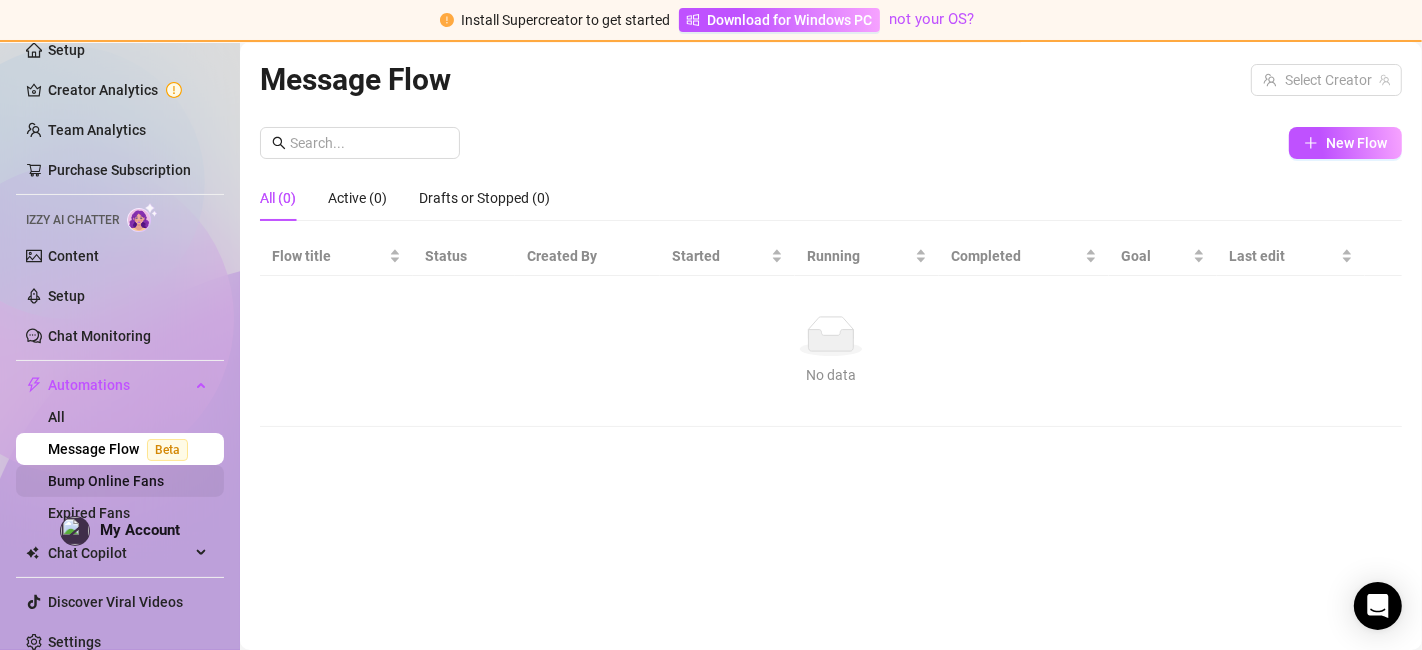 click on "Bump Online Fans" at bounding box center [106, 481] 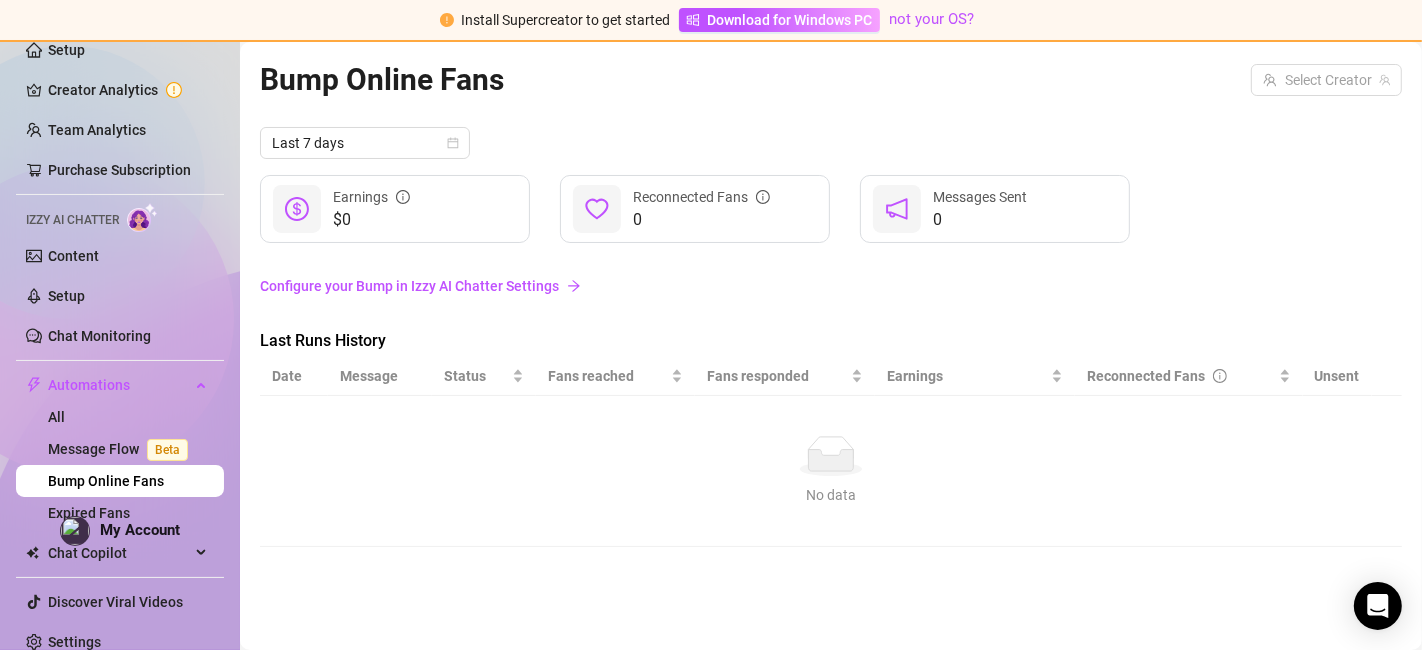 click on "$0" at bounding box center (371, 220) 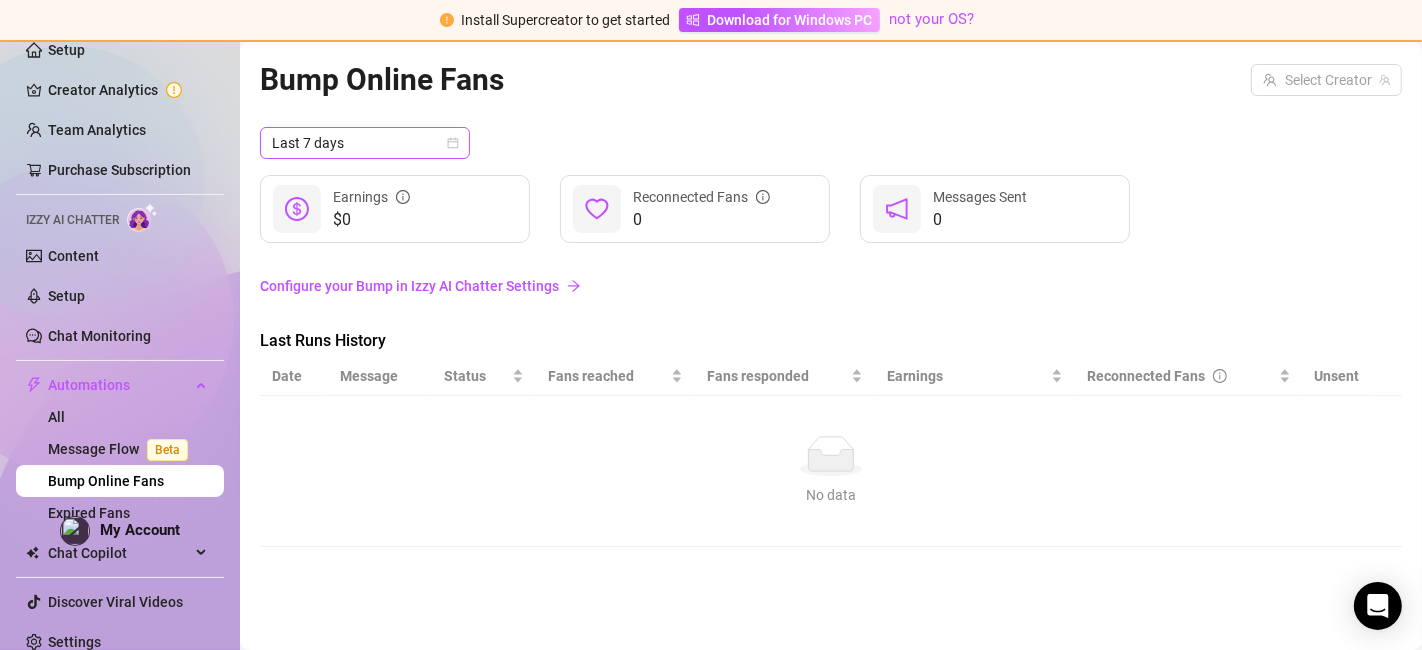 click on "Last 7 days" at bounding box center (365, 143) 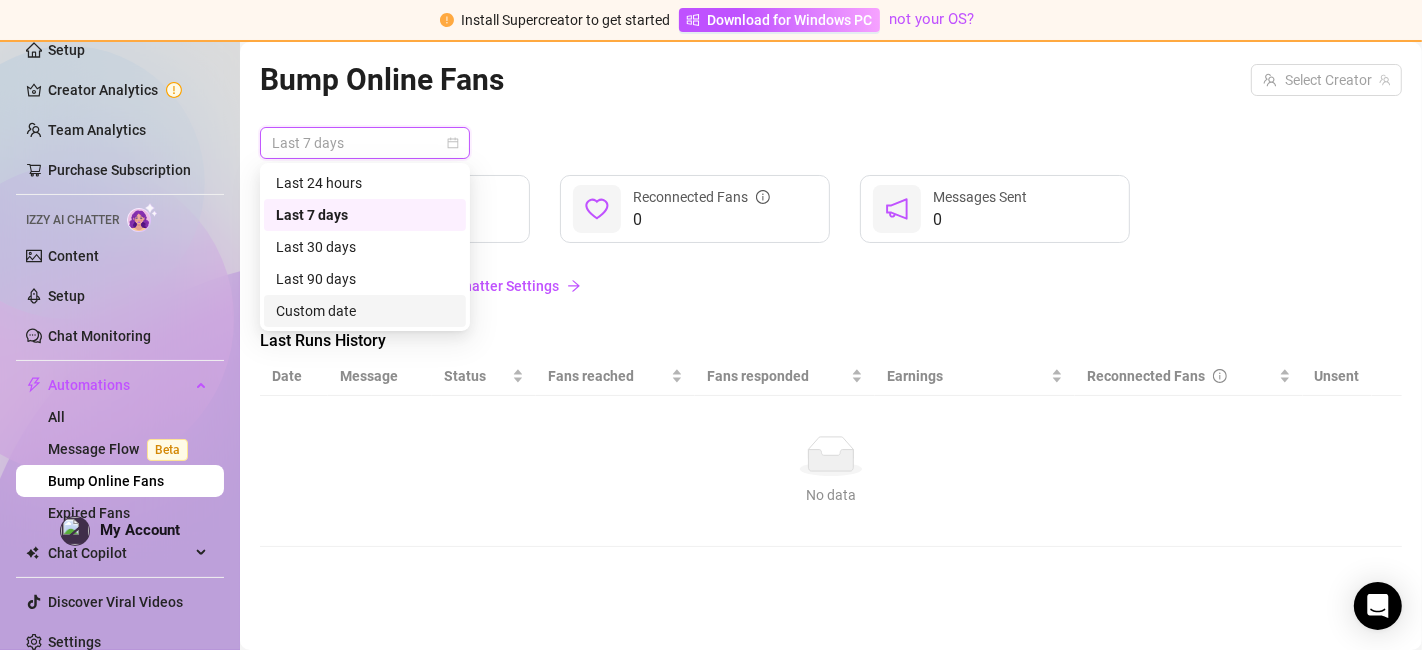 click on "Last Runs History" at bounding box center [428, 341] 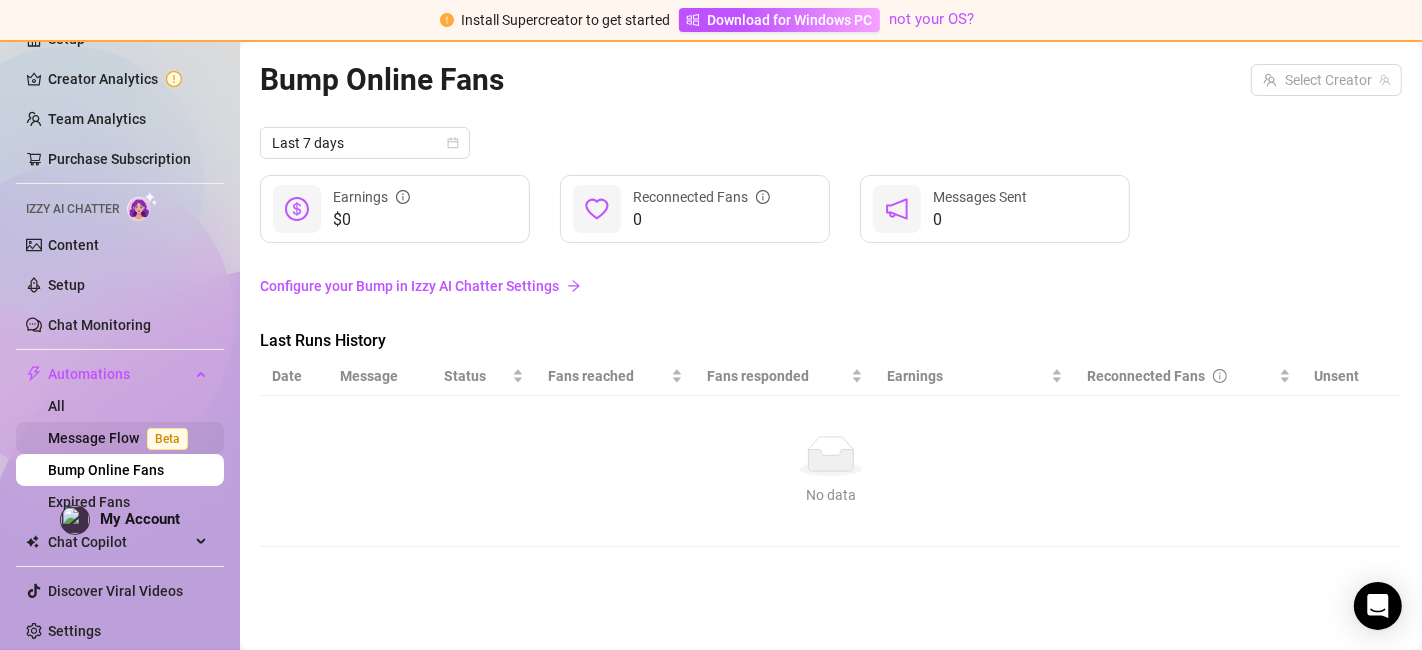scroll, scrollTop: 88, scrollLeft: 0, axis: vertical 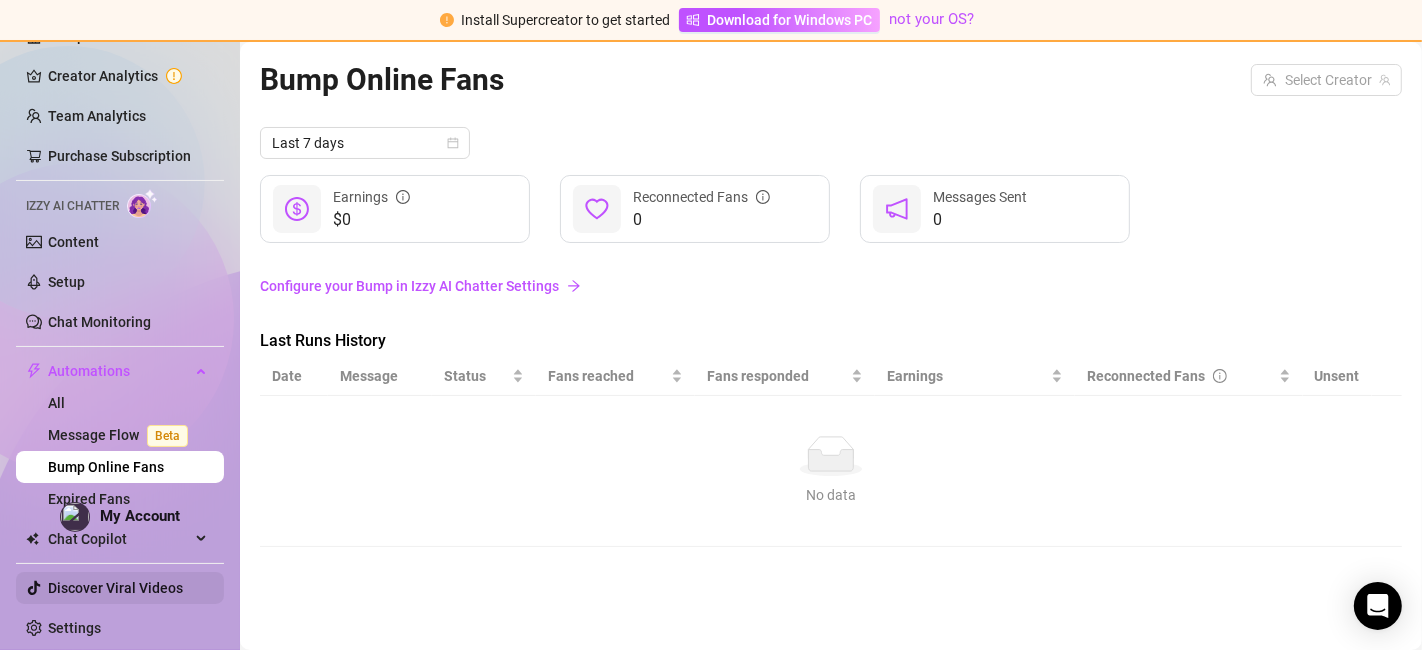 click on "Discover Viral Videos" at bounding box center (115, 588) 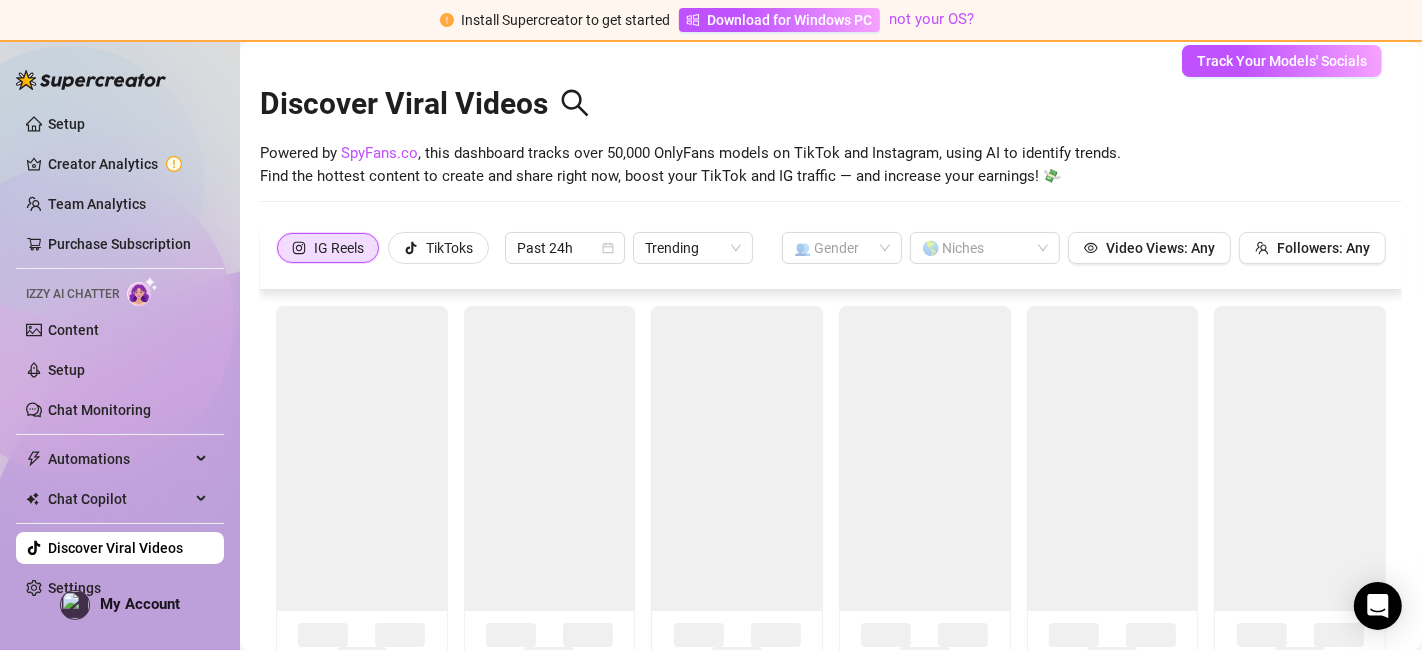scroll, scrollTop: 0, scrollLeft: 0, axis: both 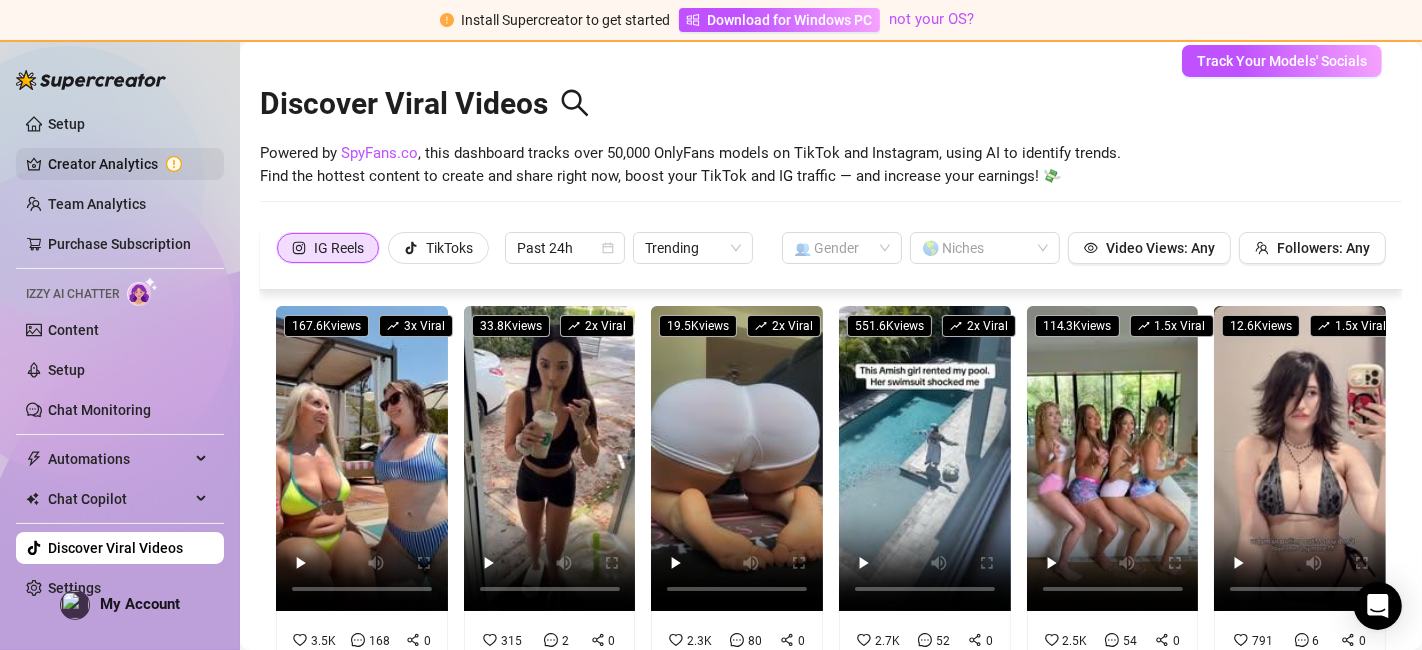 click on "Creator Analytics" at bounding box center [128, 164] 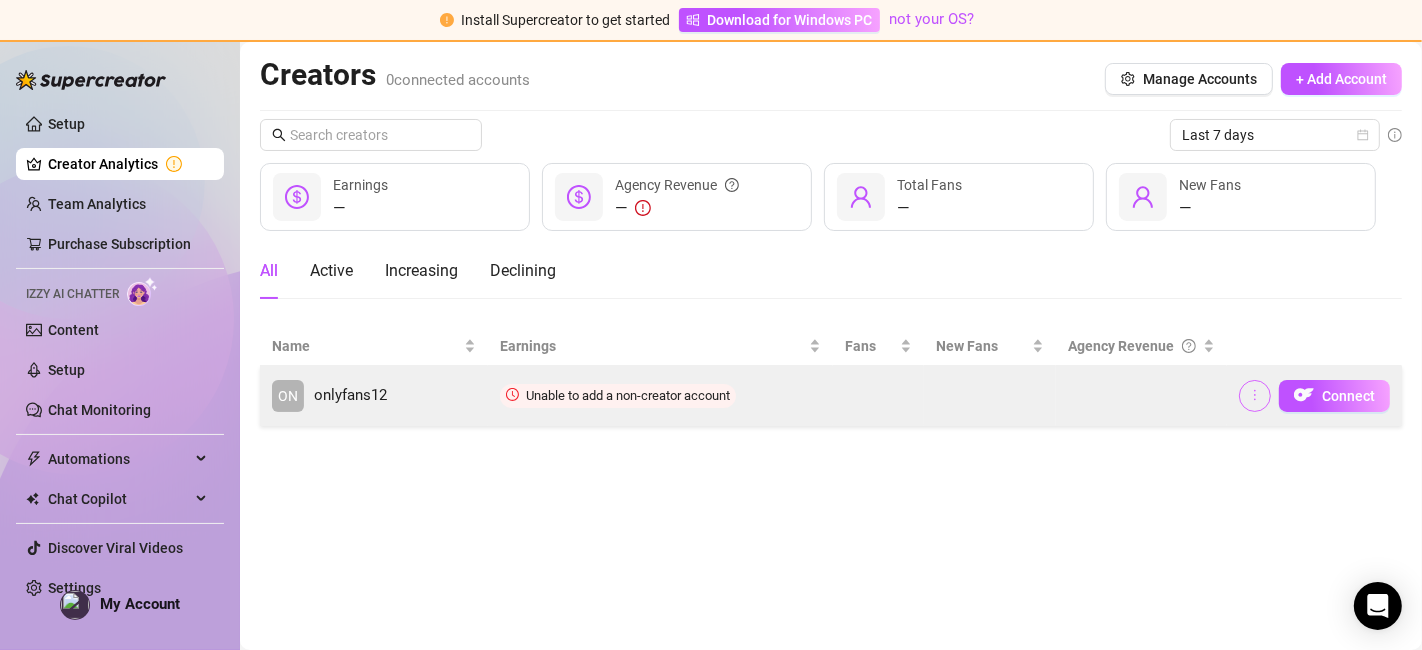click 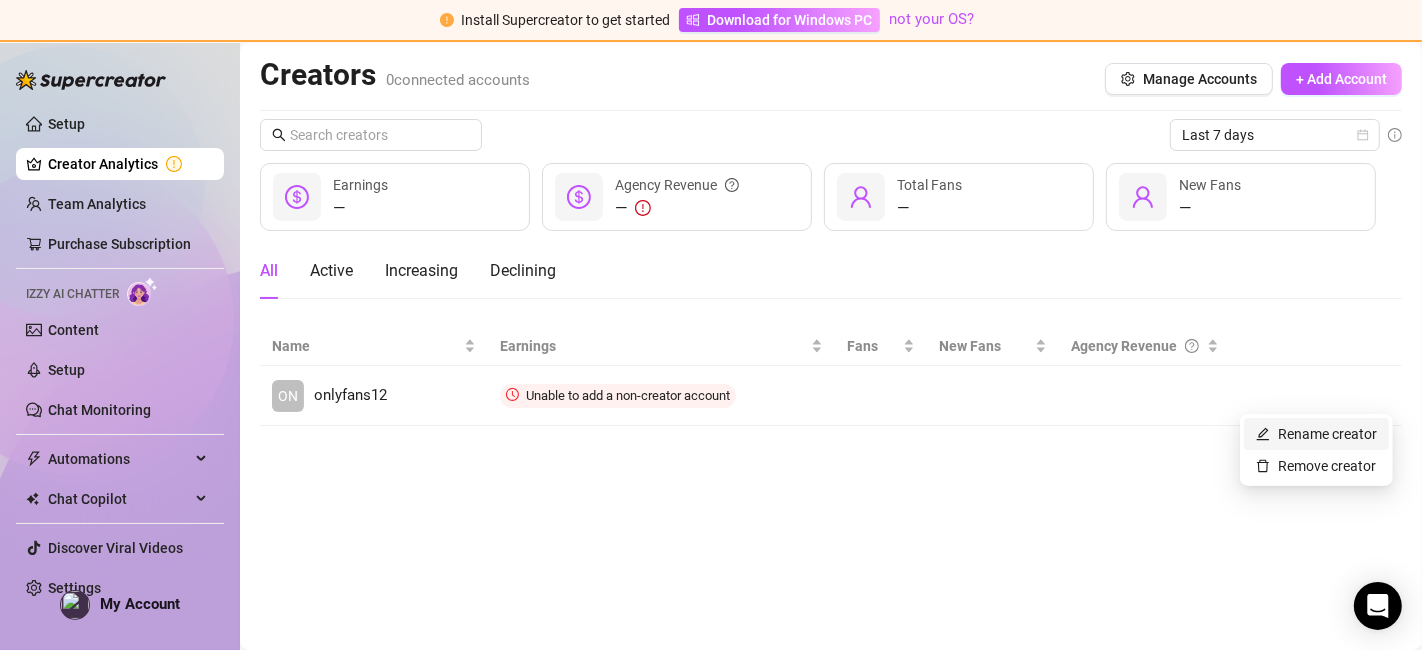 click on "Rename creator" at bounding box center (1316, 434) 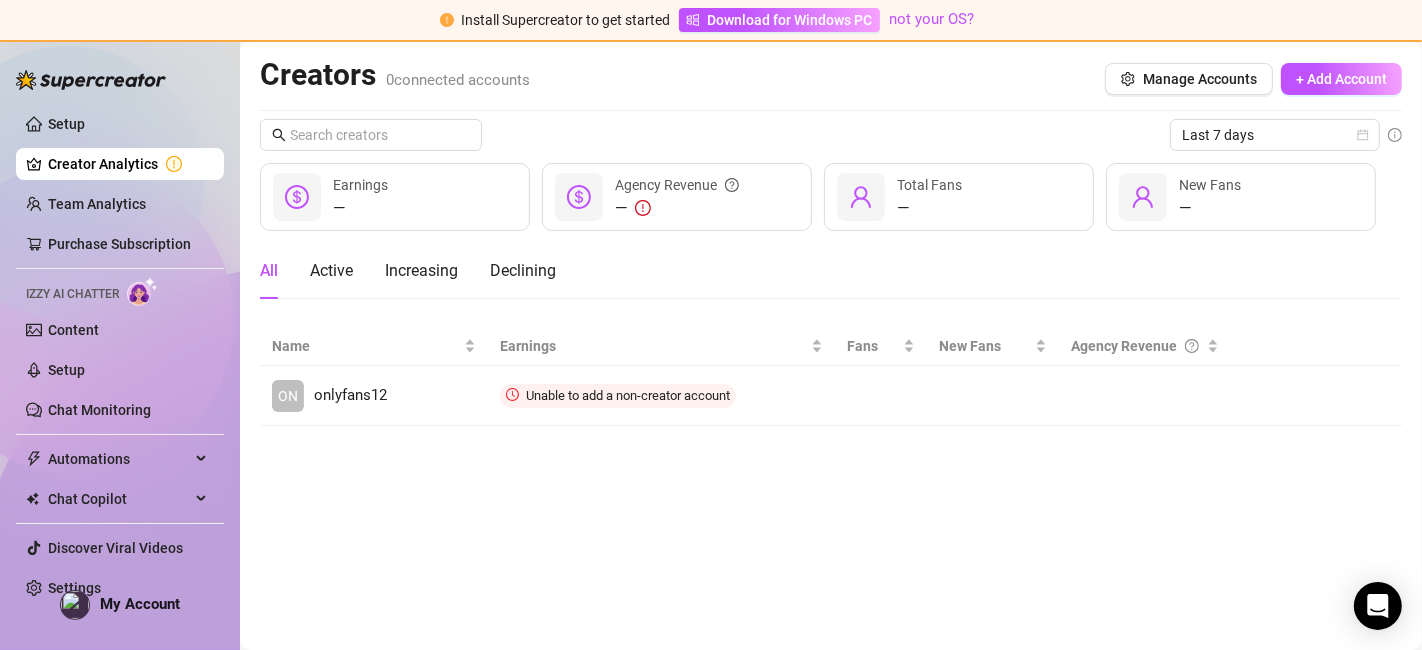 click on "Creators  0  connected accounts Manage Accounts + Add Account Last 7 days — Earnings — Agency Revenue — Total Fans — New Fans All Active Increasing Declining Name Earnings Fans New Fans Agency Revenue ON onlyfans12 Unable to add a non-creator account Connect" at bounding box center [831, 346] 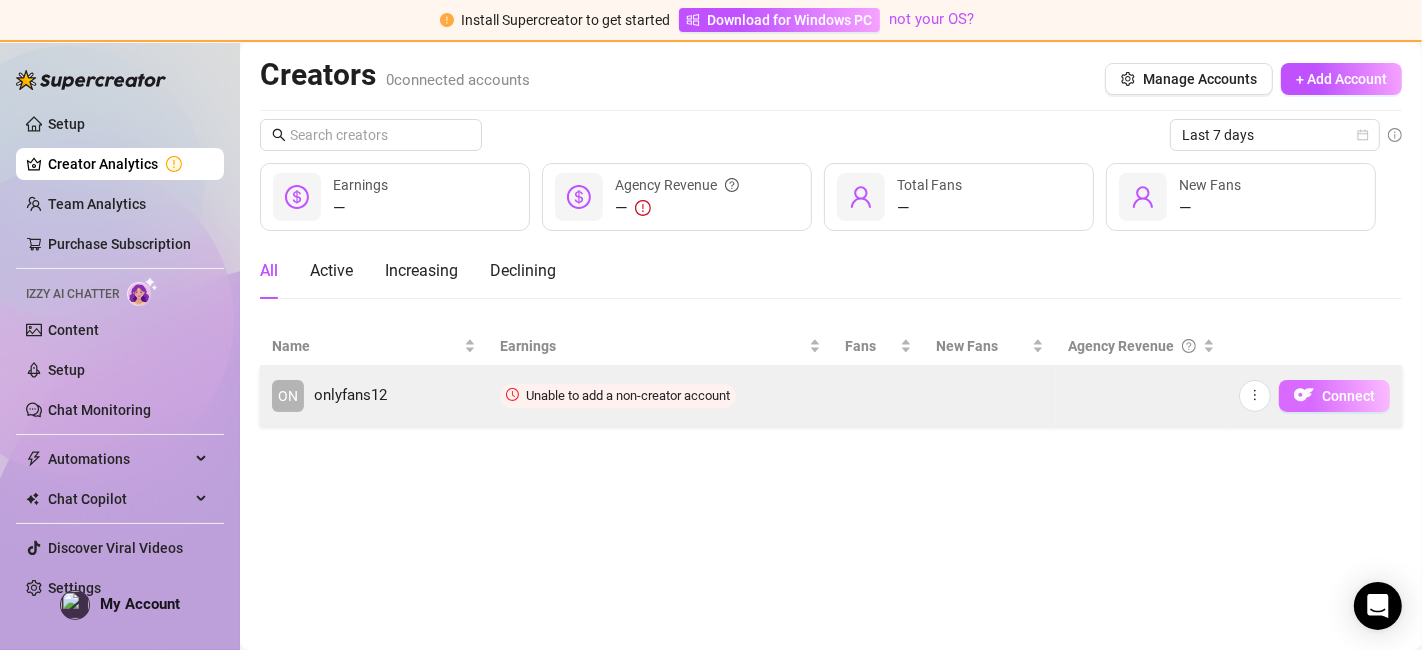 click on "Connect" at bounding box center [1348, 396] 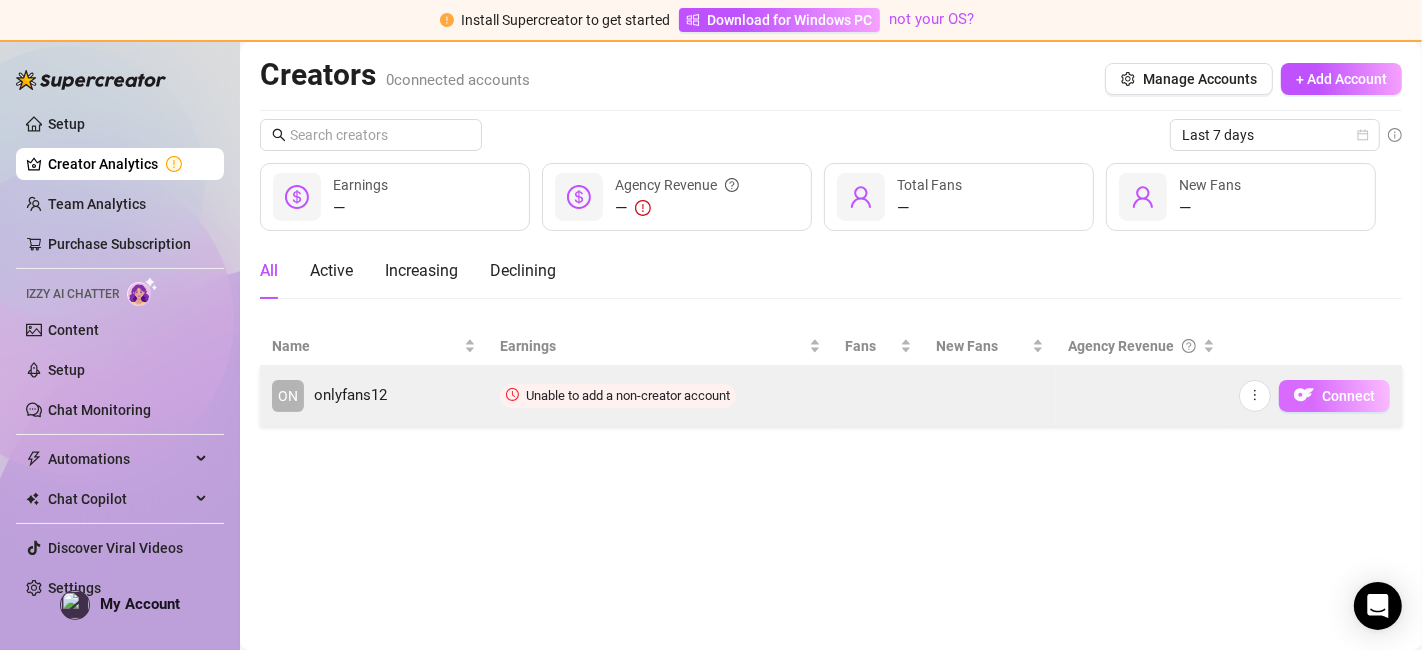 click at bounding box center [1304, 395] 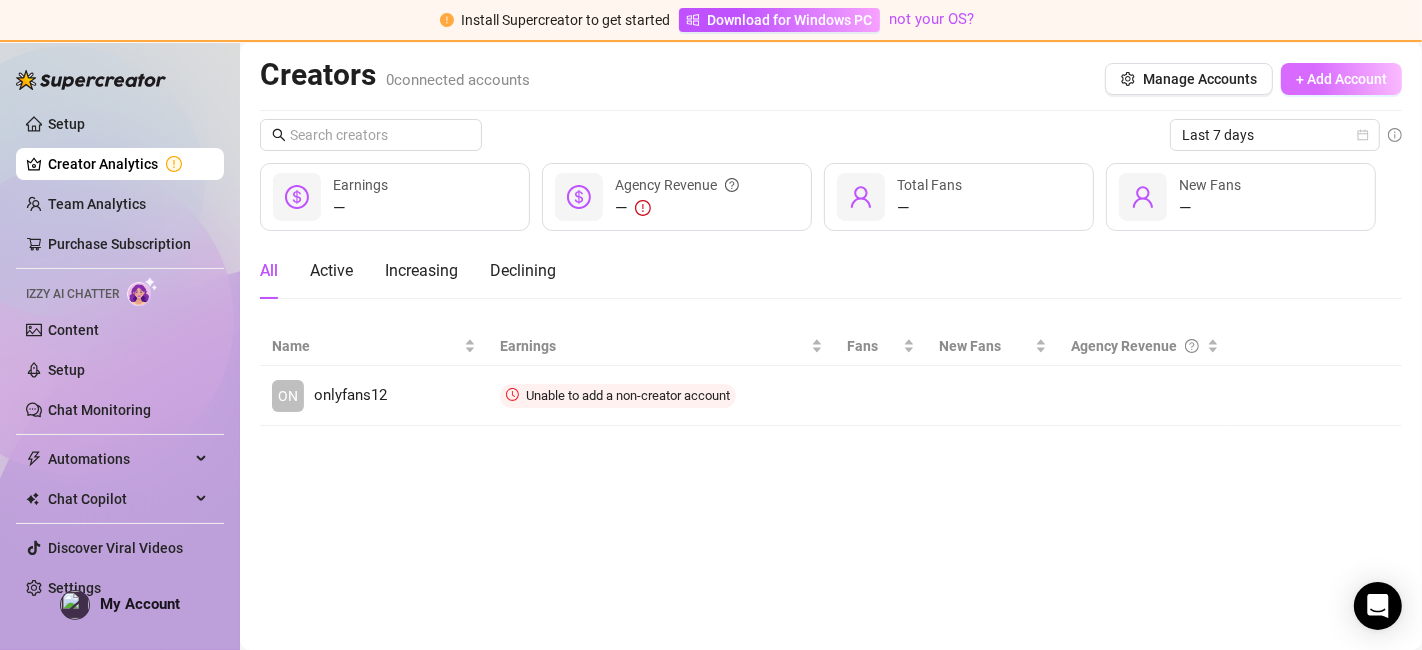click on "+ Add Account" at bounding box center (1341, 79) 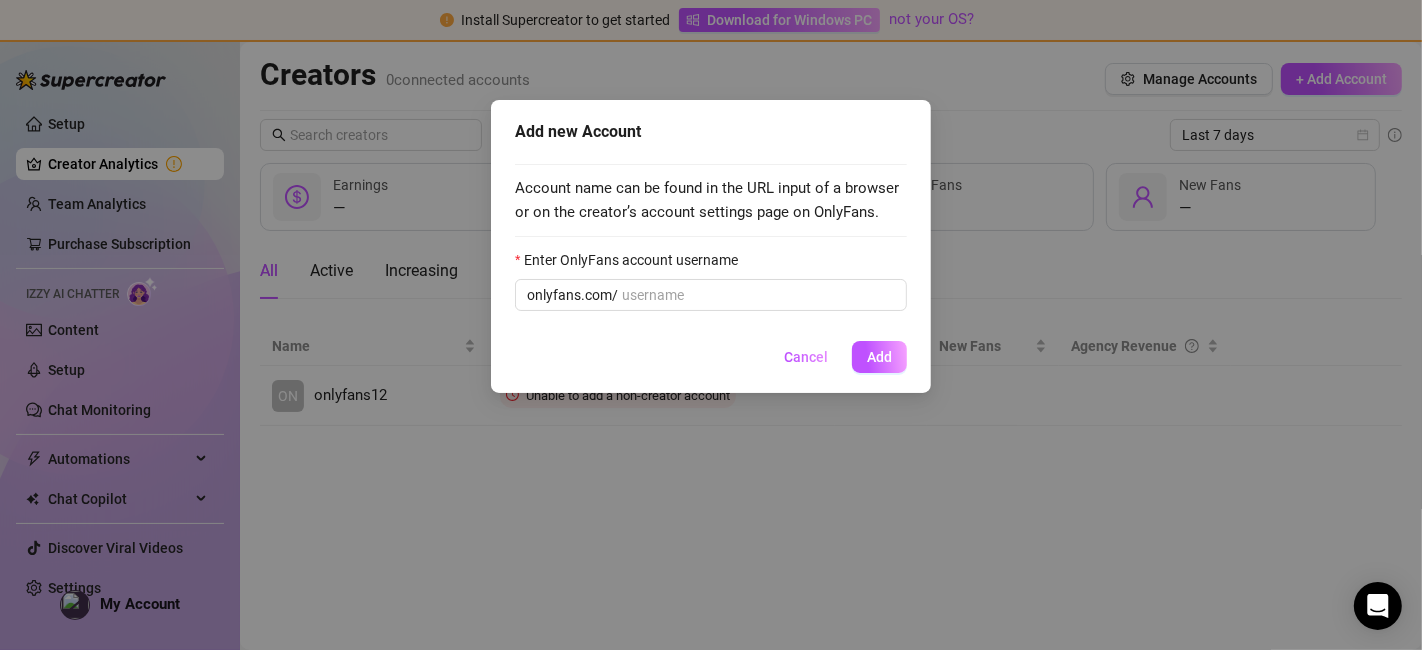 click on "Add new Account Account name can be found in the URL input of a browser or on the creator’s account settings page on OnlyFans. Enter OnlyFans account username onlyfans.com/ Cancel Add" at bounding box center (711, 246) 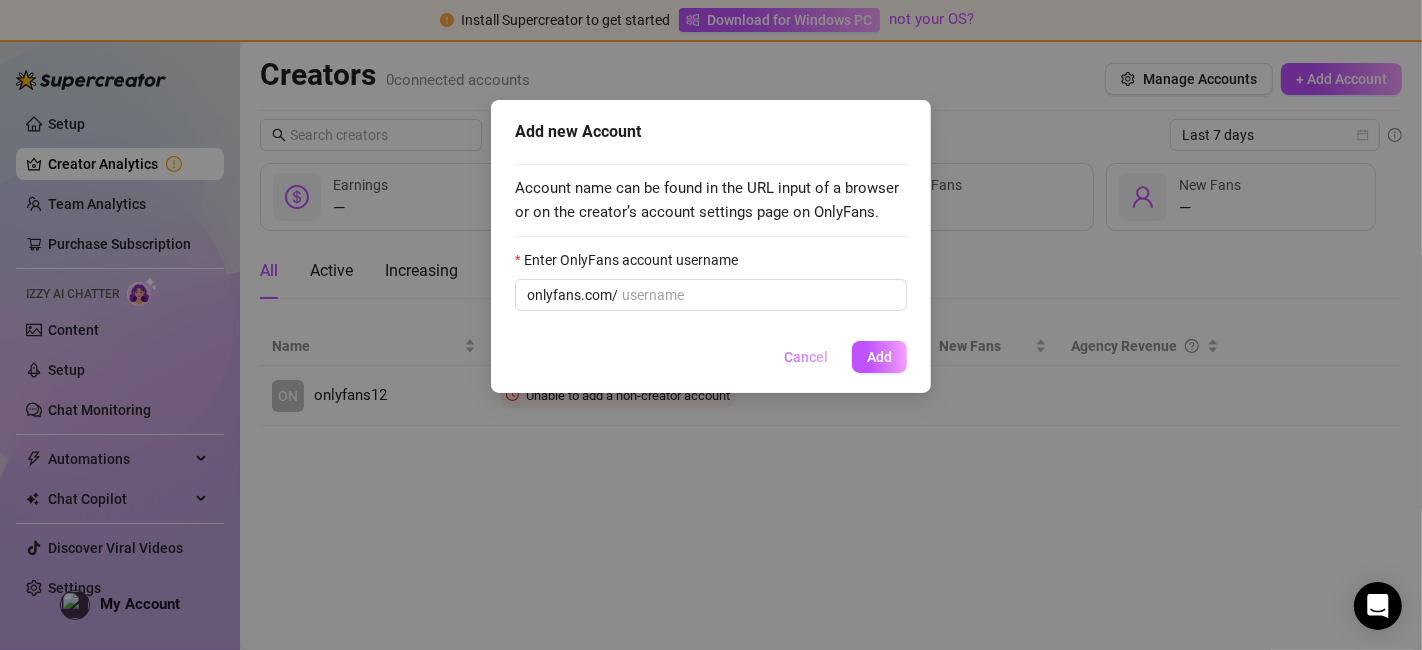 click on "Cancel" at bounding box center (806, 357) 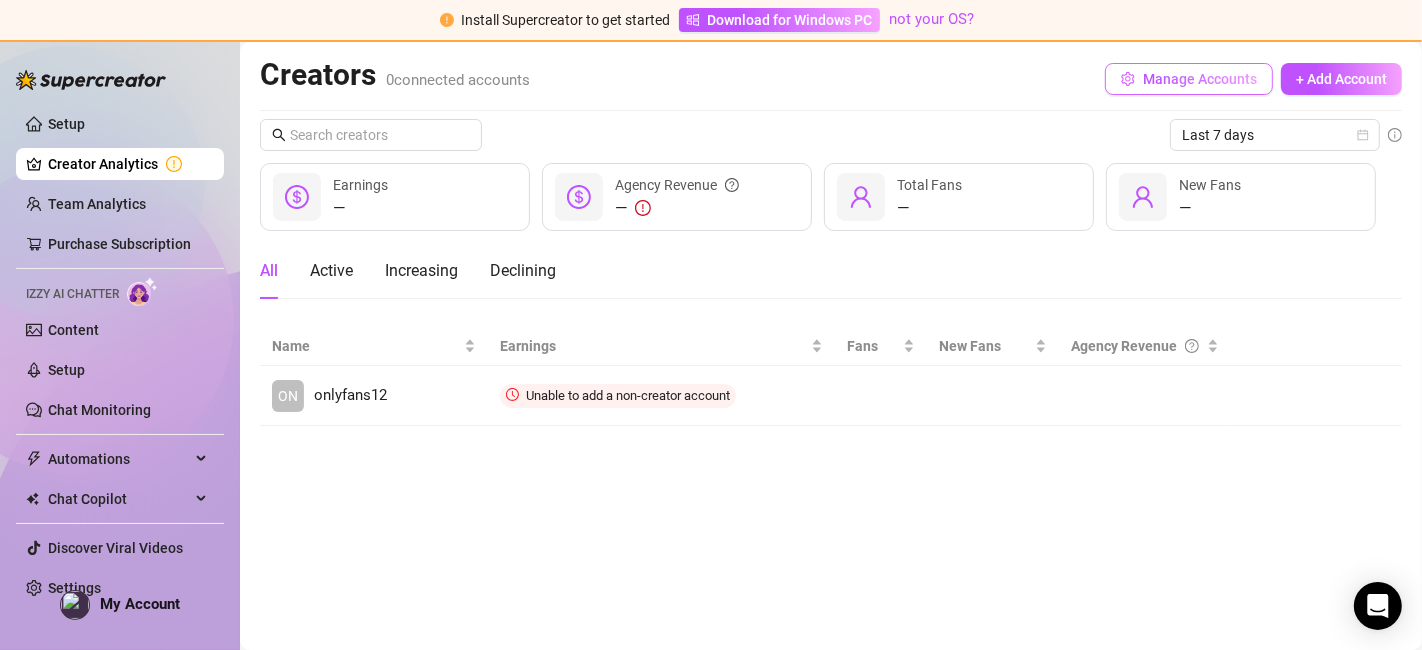 click on "Manage Accounts" at bounding box center [1200, 79] 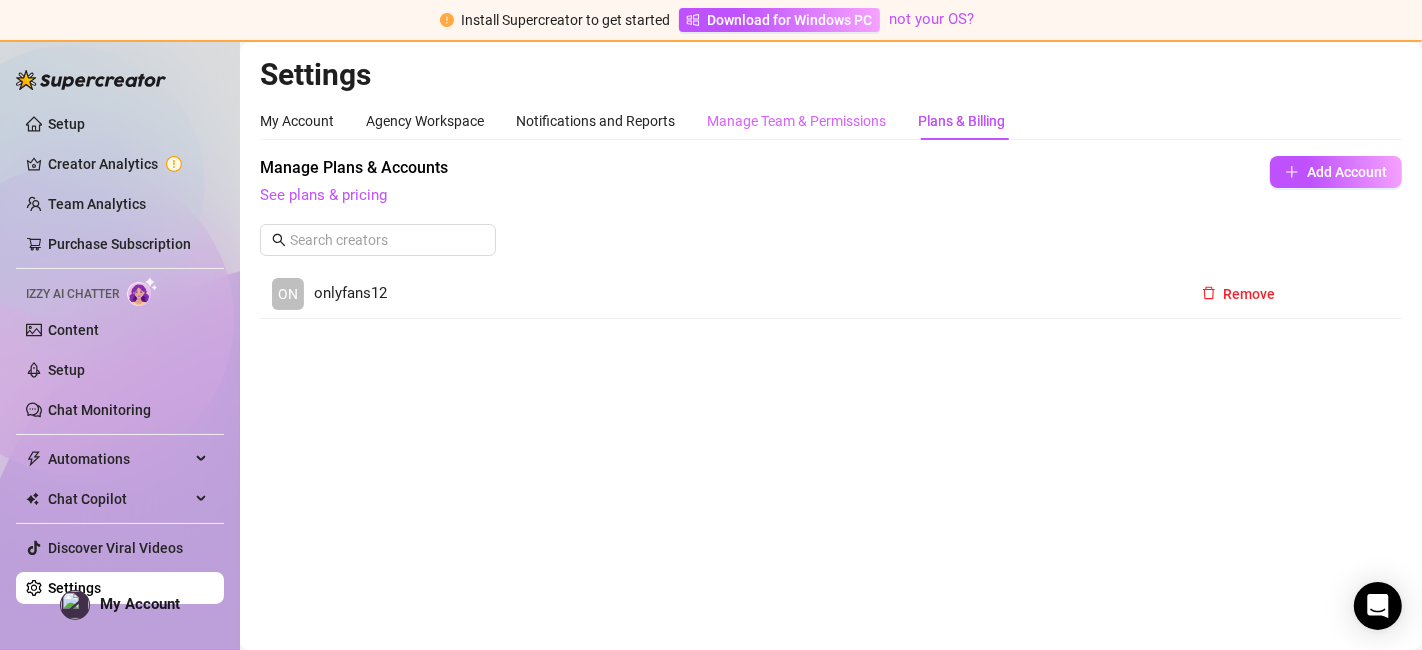 click on "Manage Team & Permissions" at bounding box center [796, 121] 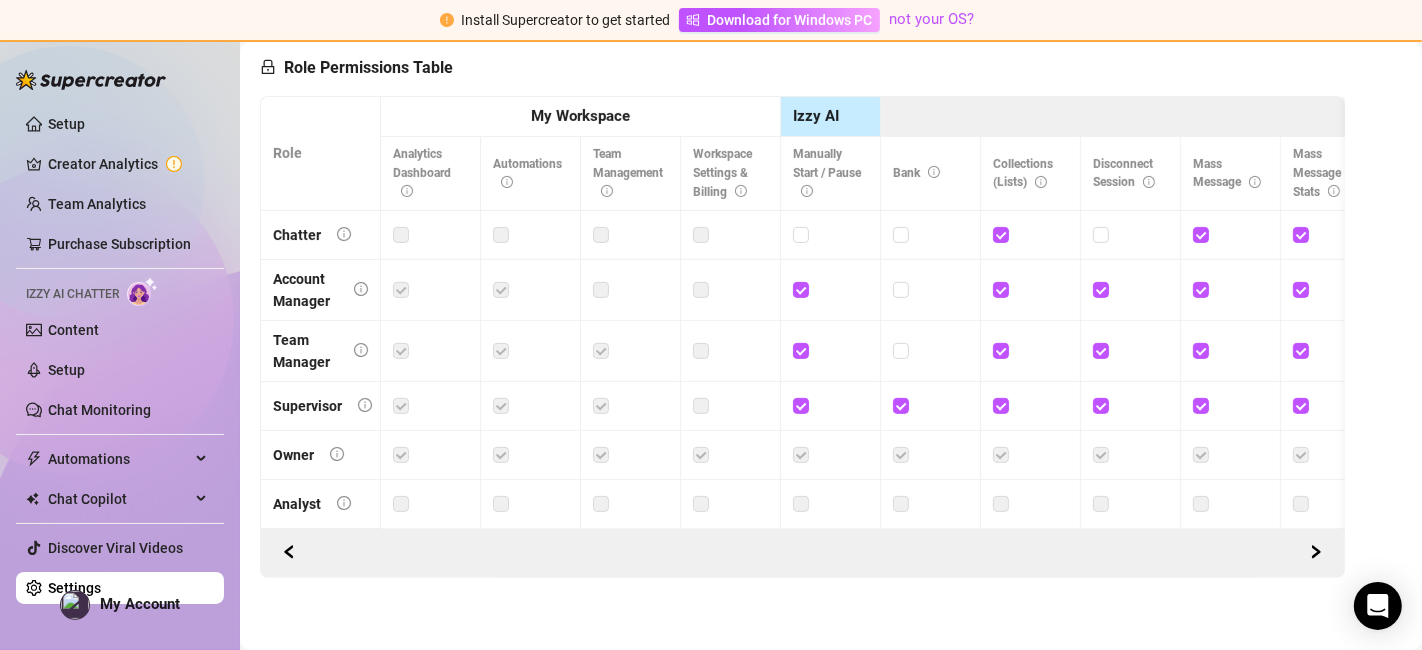 scroll, scrollTop: 603, scrollLeft: 0, axis: vertical 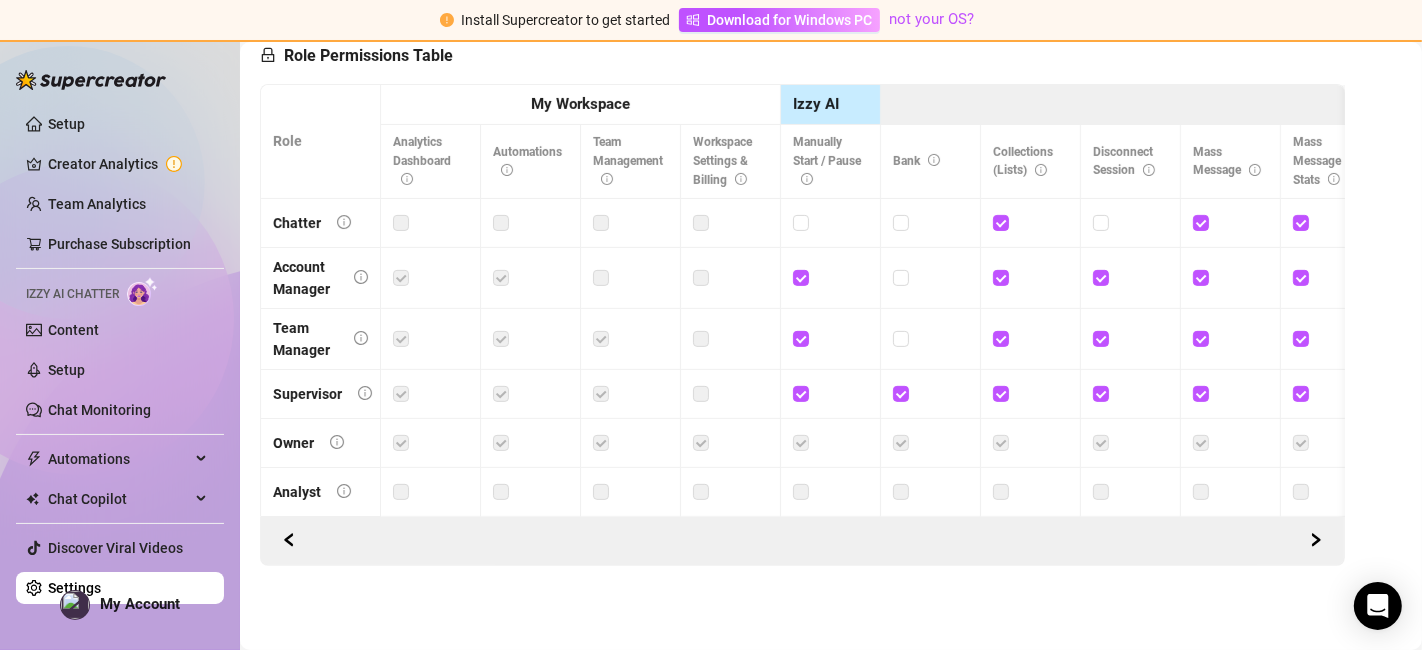 click at bounding box center [930, 223] 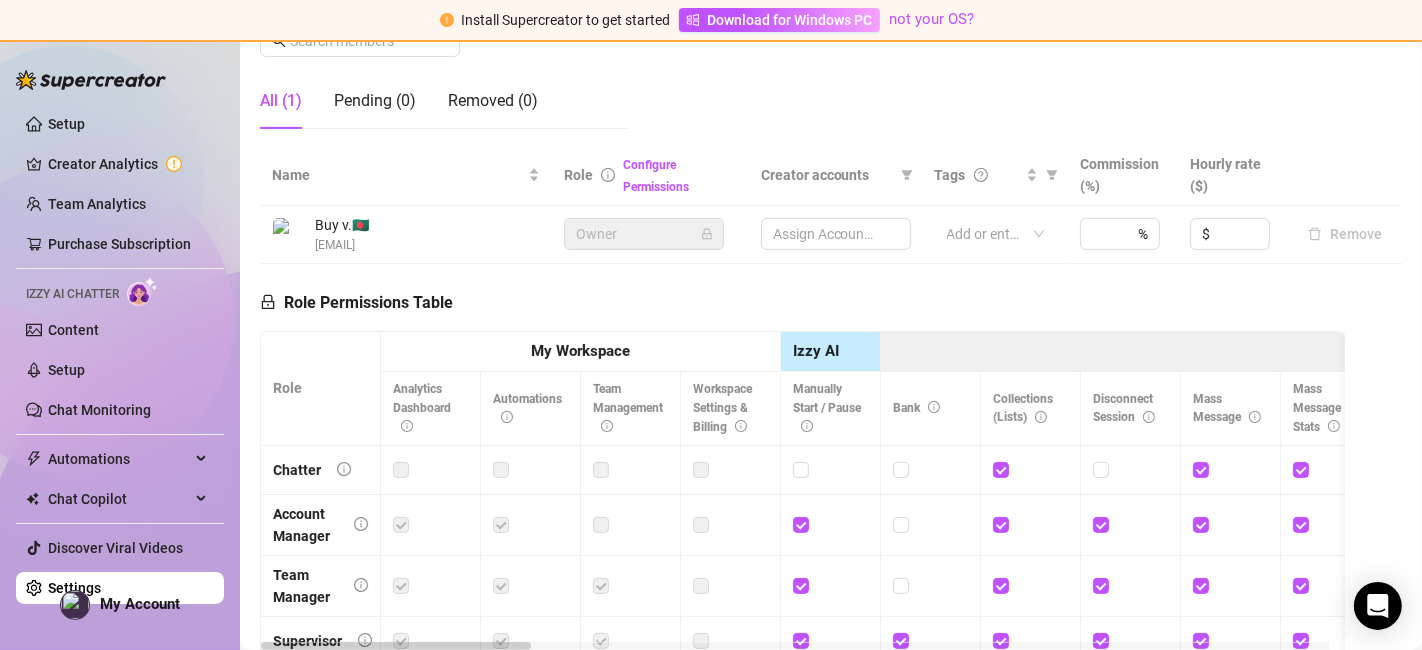 scroll, scrollTop: 344, scrollLeft: 0, axis: vertical 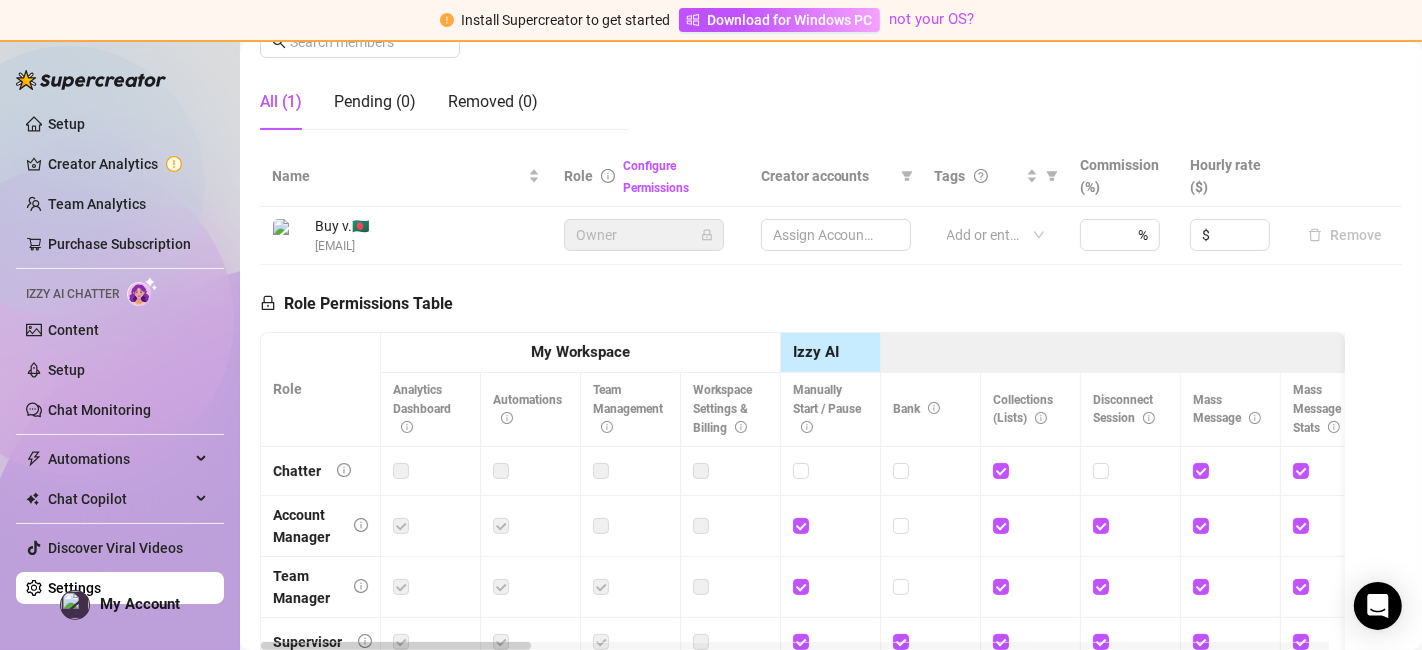 click on "Assign Accounts" at bounding box center (836, 235) 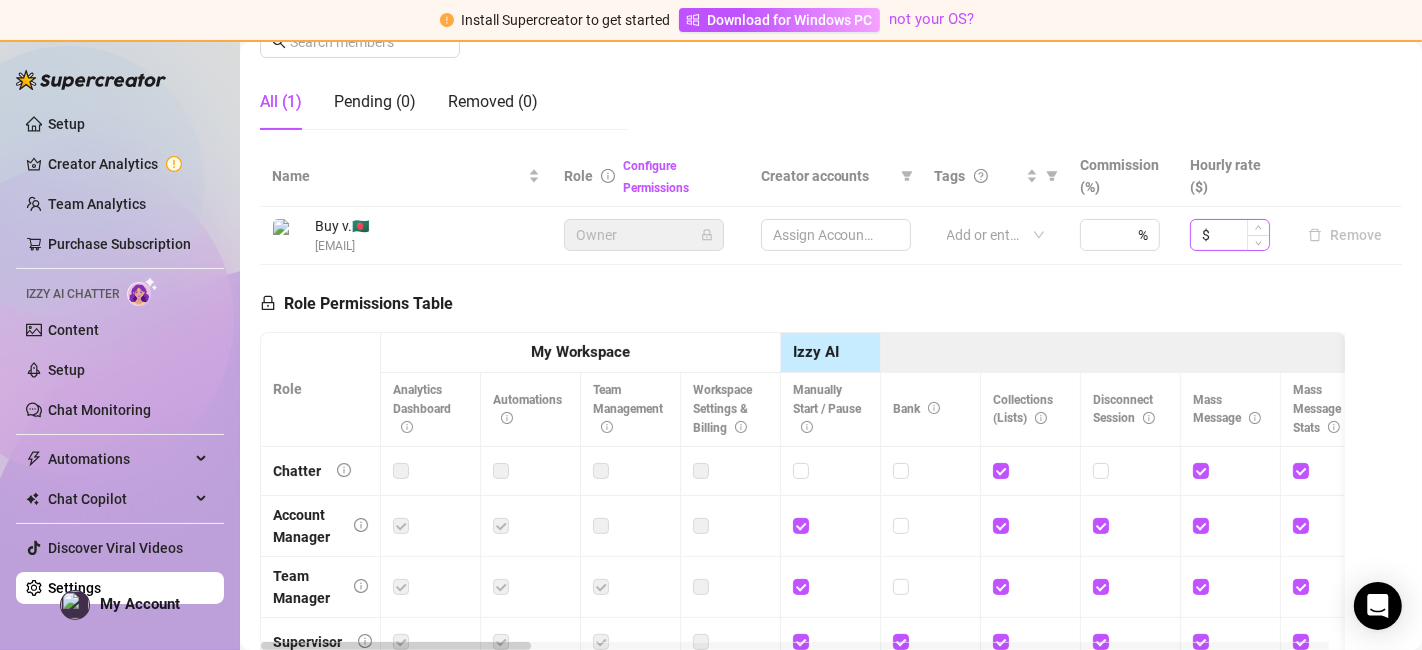 click on "$" at bounding box center (1230, 235) 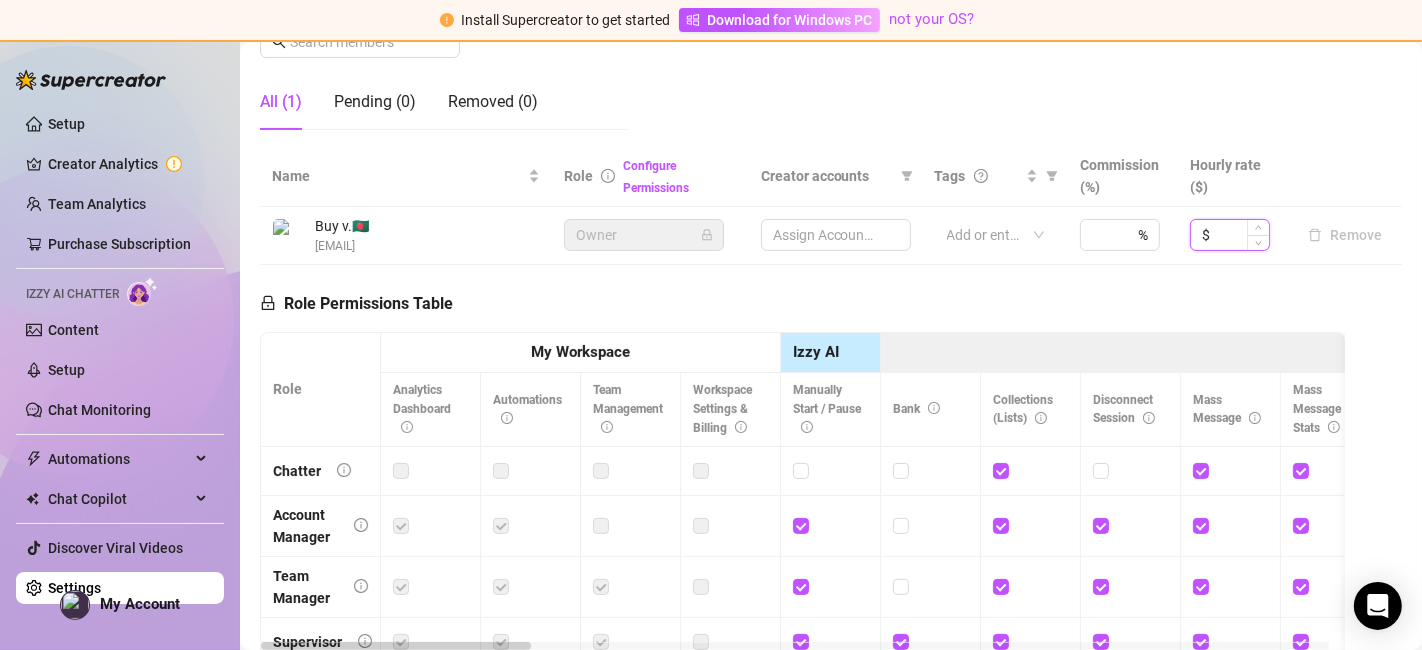click at bounding box center (1241, 235) 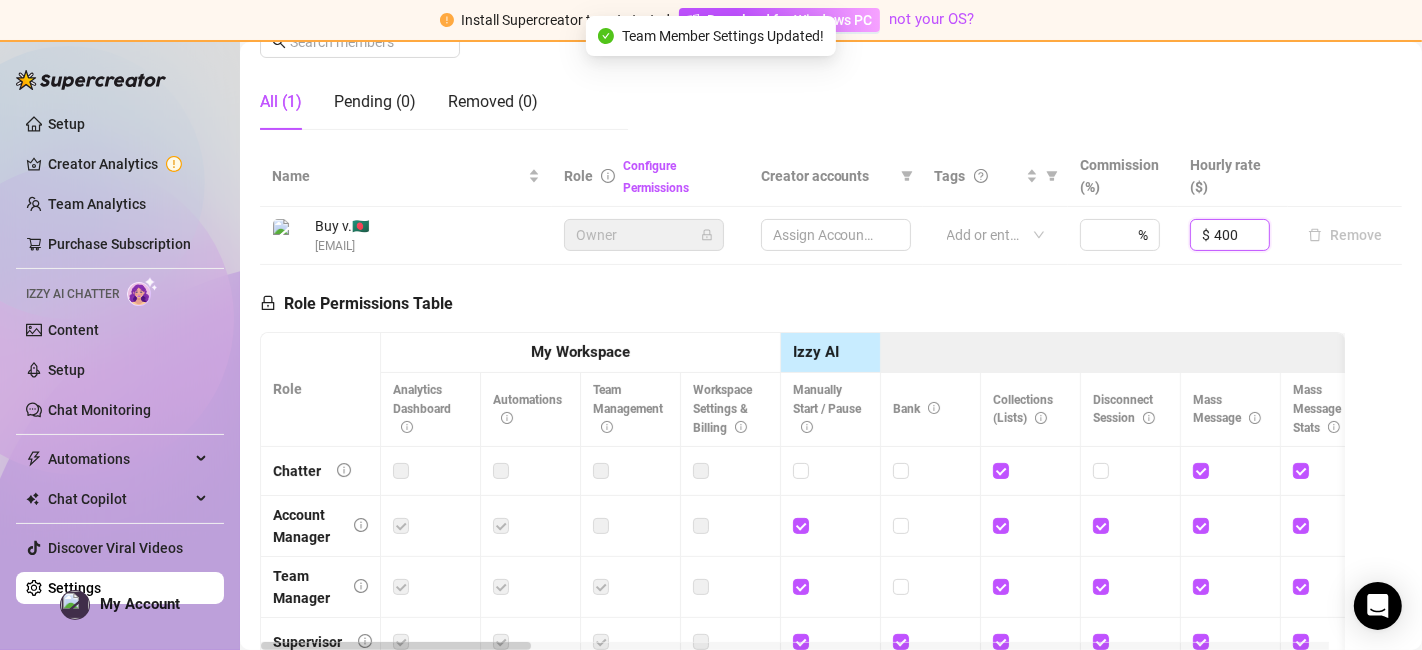 type on "400" 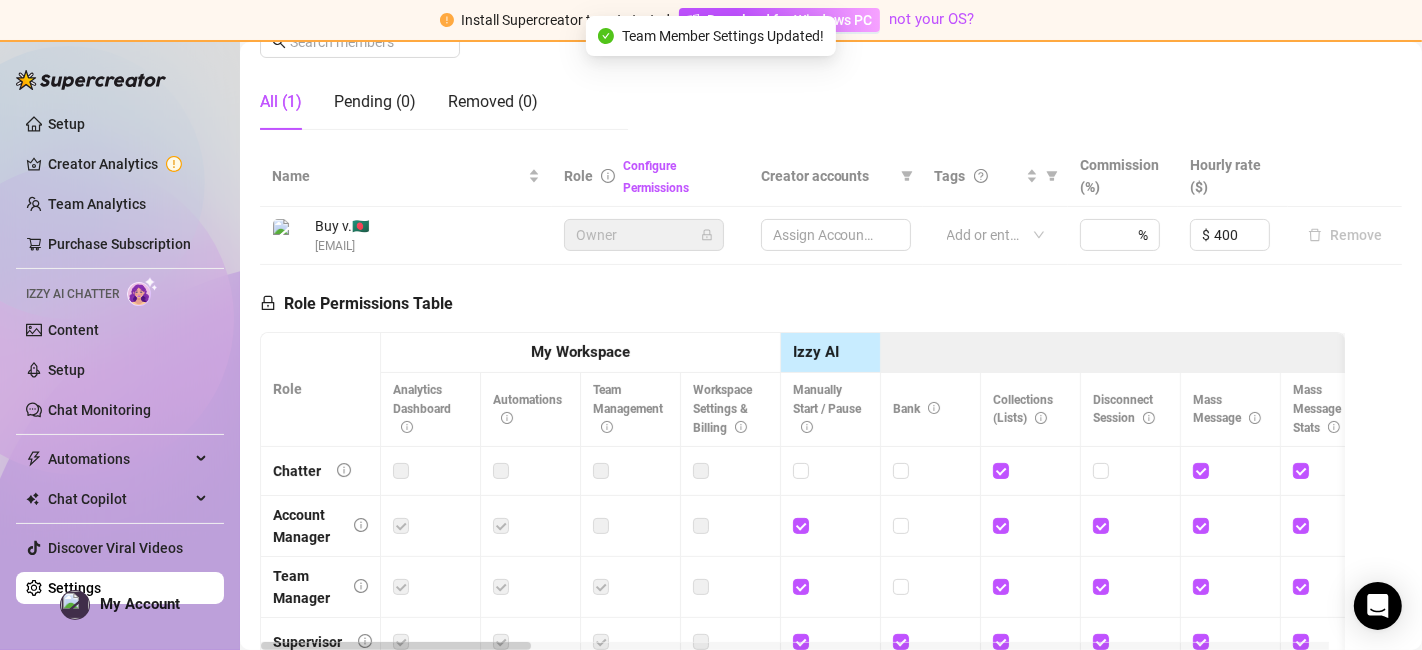 click on "Role Permissions Table Role My Workspace Izzy AI OnlyFans Side Menu OnlyFans Chat Page OnlyFans Account Settings OnlyFans Statements Page Analytics Dashboard Automations Team Management Workspace Settings & Billing Manually Start / Pause Bank Collections (Lists) Disconnect Session Mass Message Mass Message Stats My Profile Notifications Your Cards Posts Promotions Queue Referrals Release Forms Statistics Story & Highlights Streaming Vault Chats Chat - Add New Media Account Fans and following General (Display) Messaging Notifications Privacy and safety Profile Social Media Story Streaming Subscription price and bundles Tracking Links Statements (Earnings) Chargebacks Earnings Statistics Payout Requests Referrals                                                                                     Chatter Account Manager Team Manager Supervisor Owner Analyst" at bounding box center [802, 543] 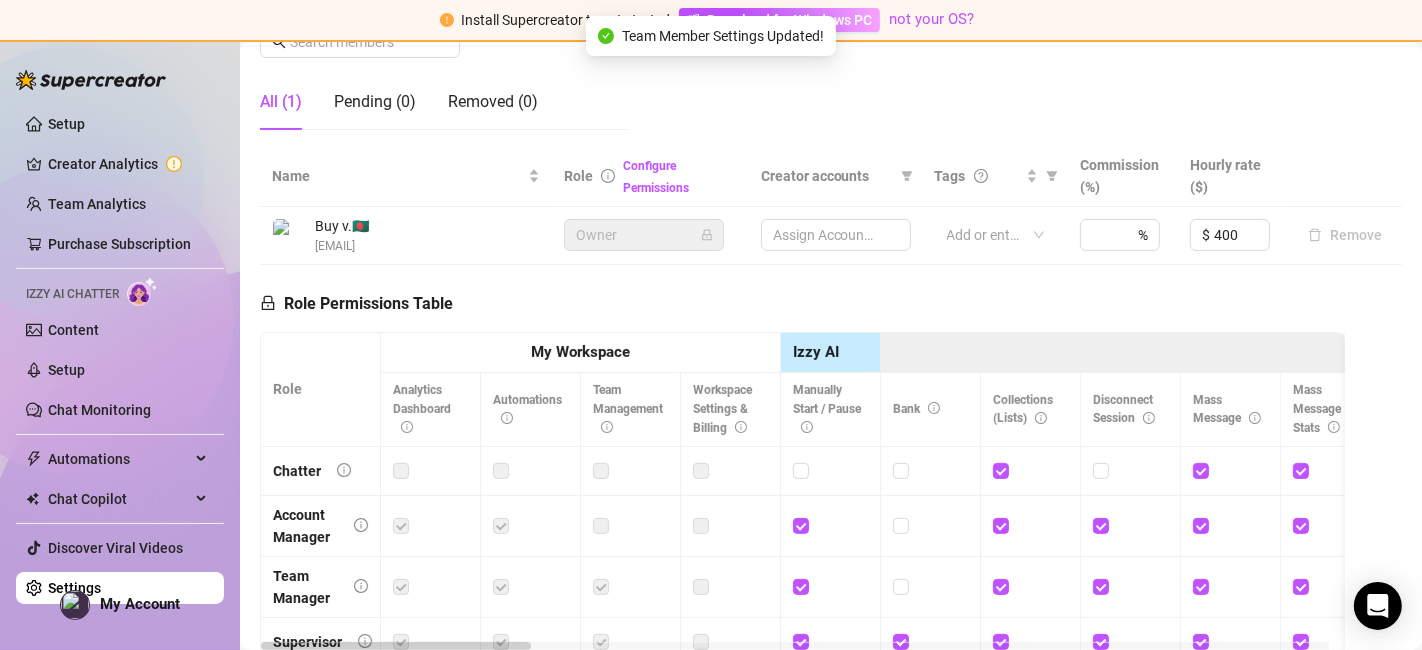 click on "Assign Accounts" at bounding box center [836, 235] 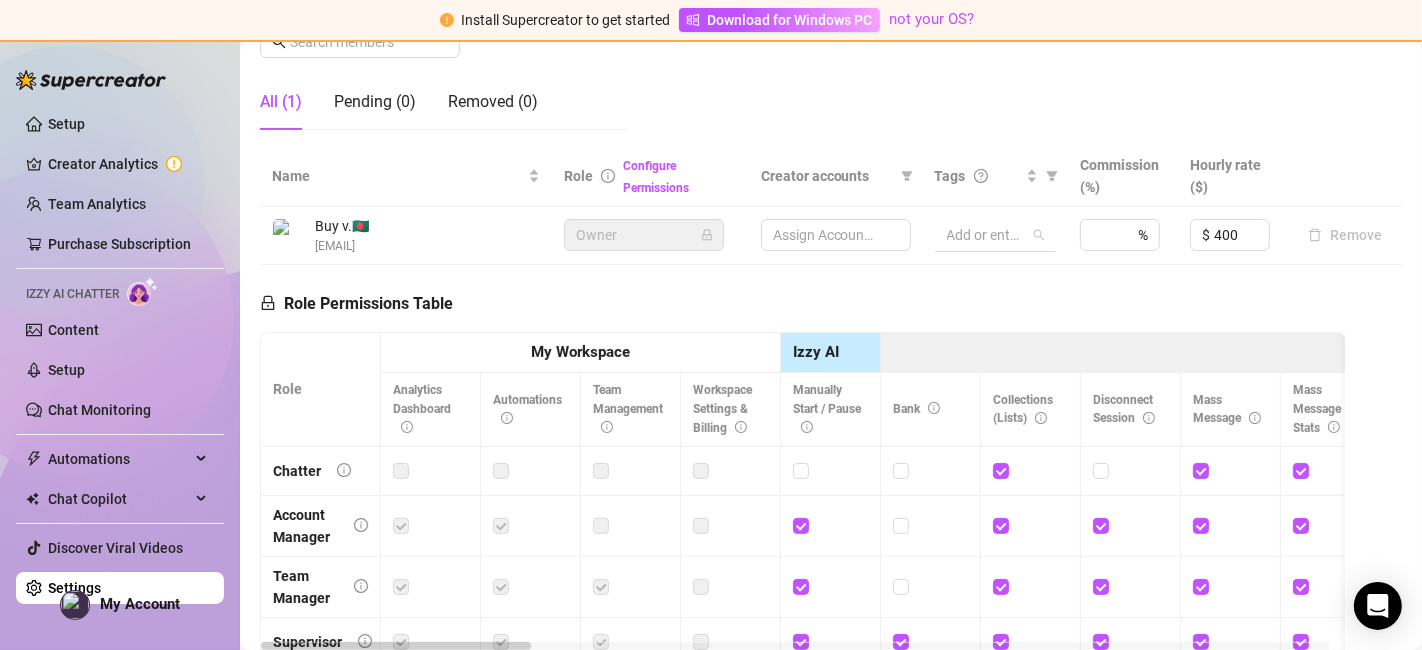 click at bounding box center (985, 235) 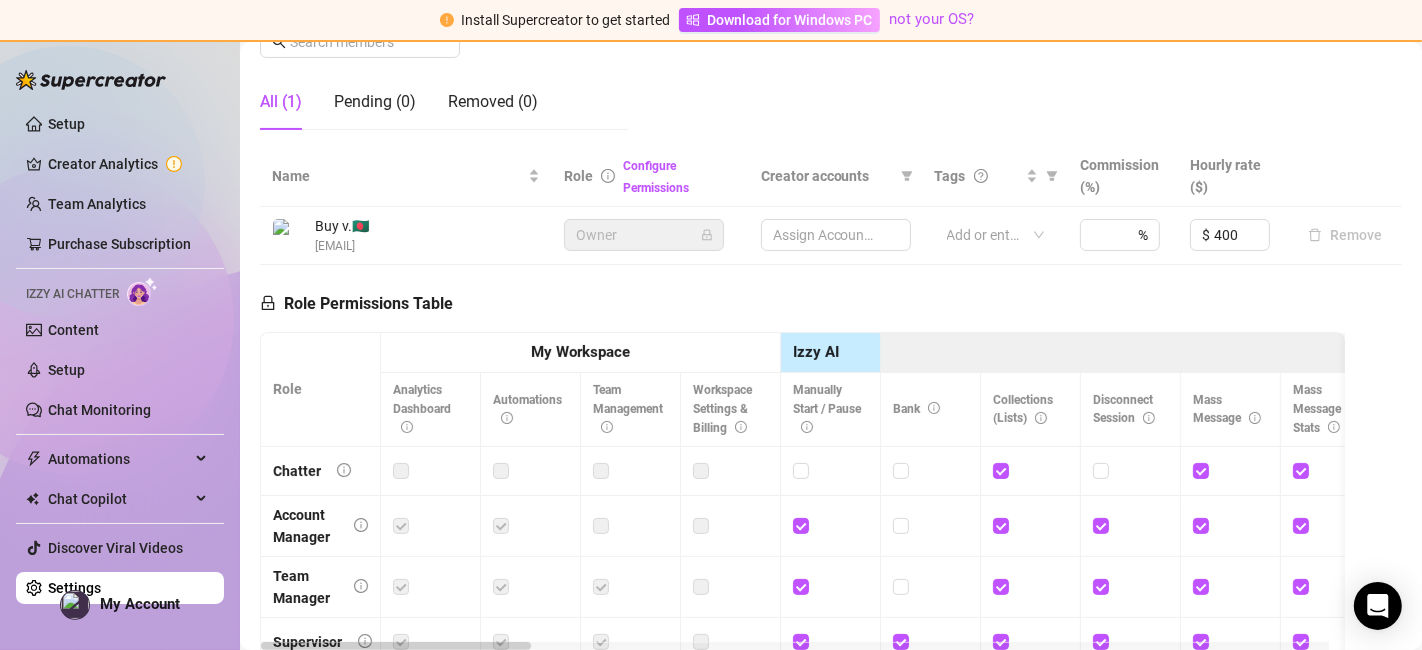 paste on "#buy #verified #onlyfans #accounts" 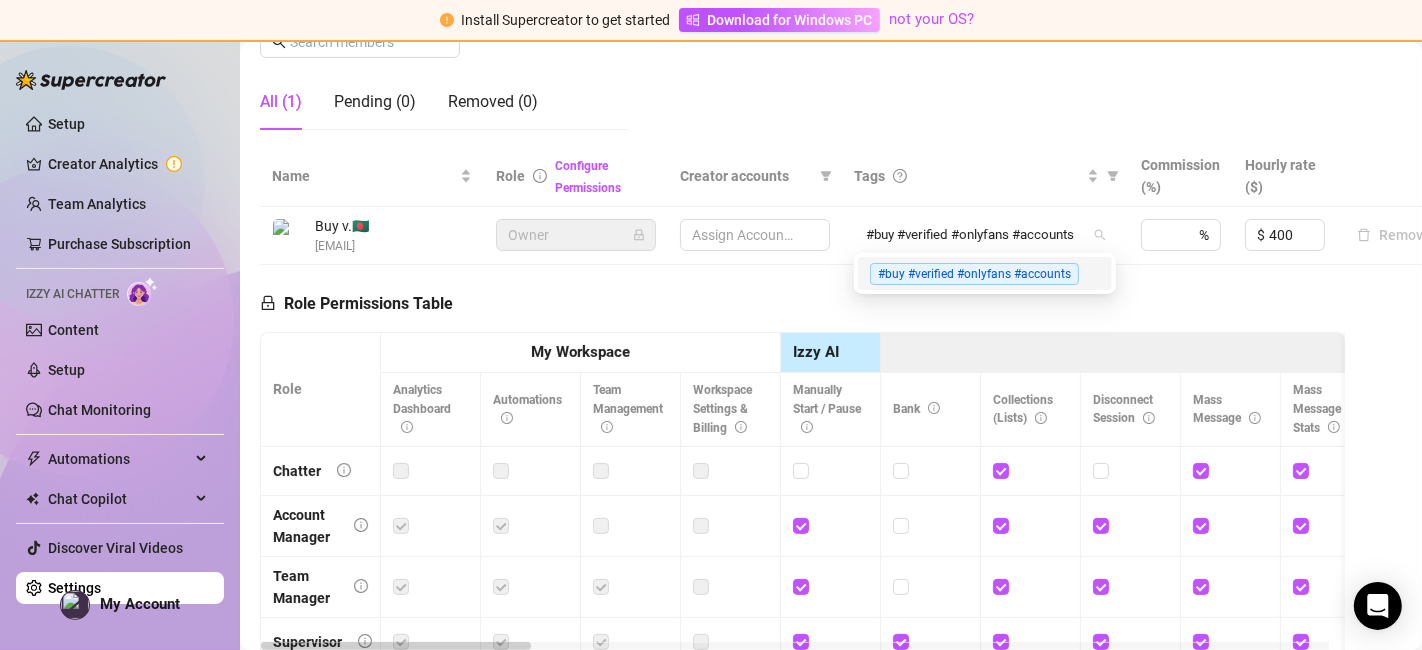 click on "#buy #verified #onlyfans #accounts" at bounding box center [974, 274] 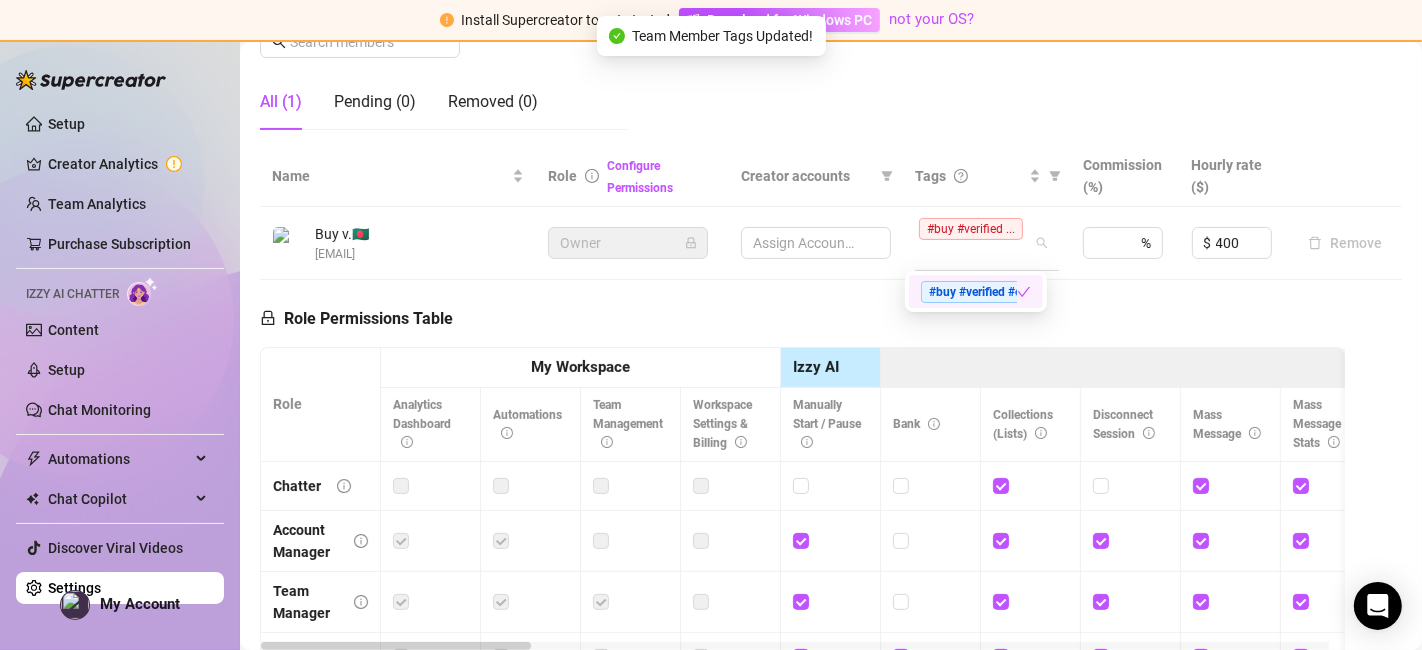 click on "#buy #verified ..." at bounding box center [976, 242] 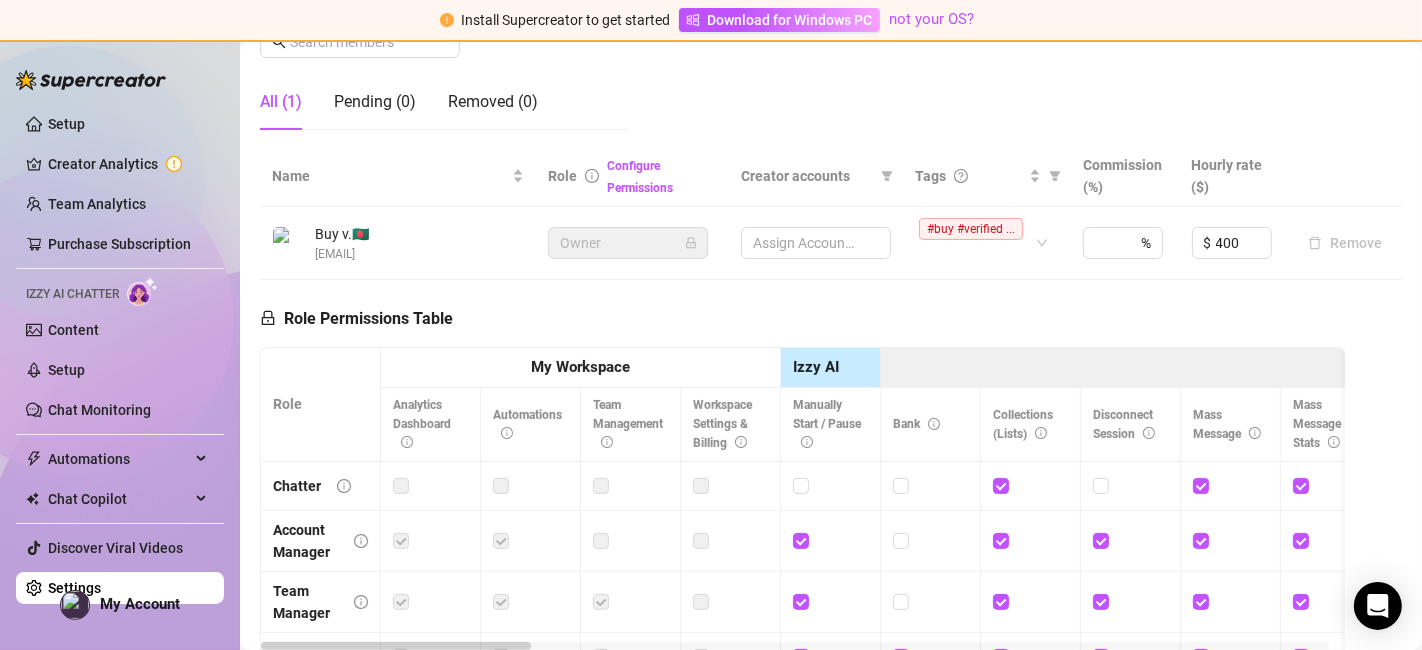 paste on "#verified #onlyfans #accounts" 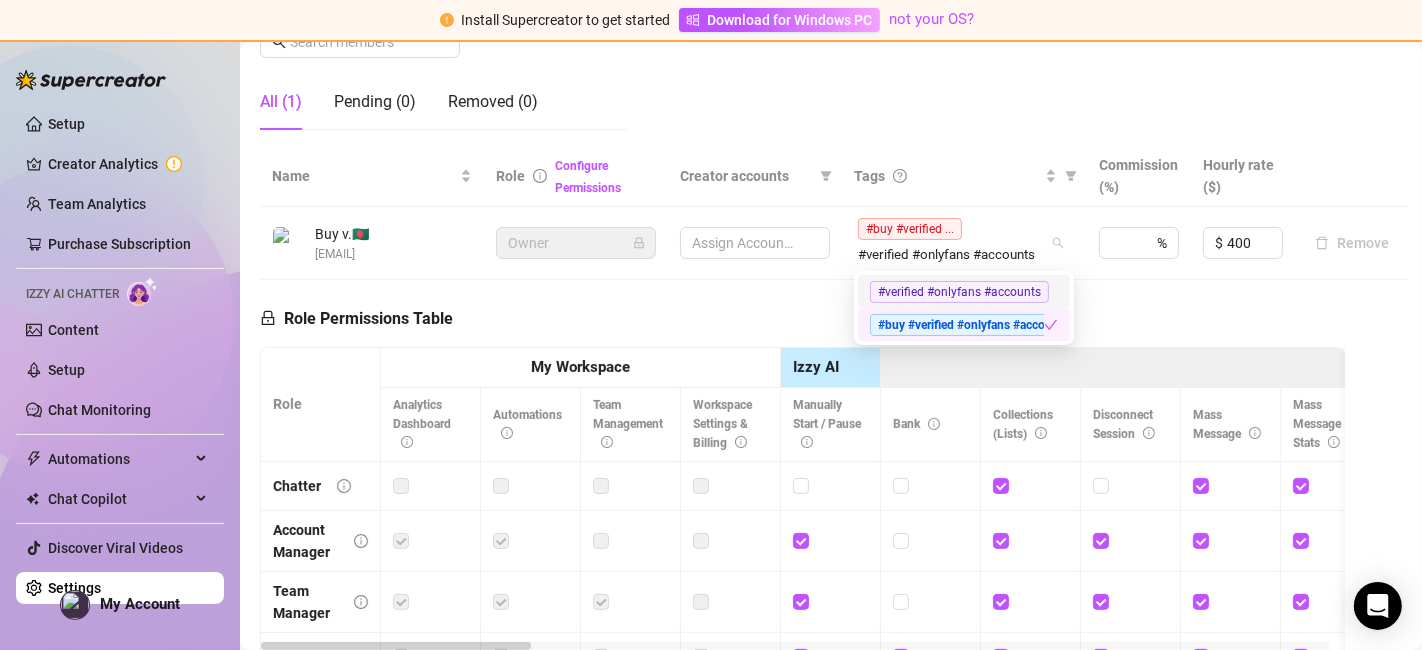type on "#verified #onlyfans #accounts" 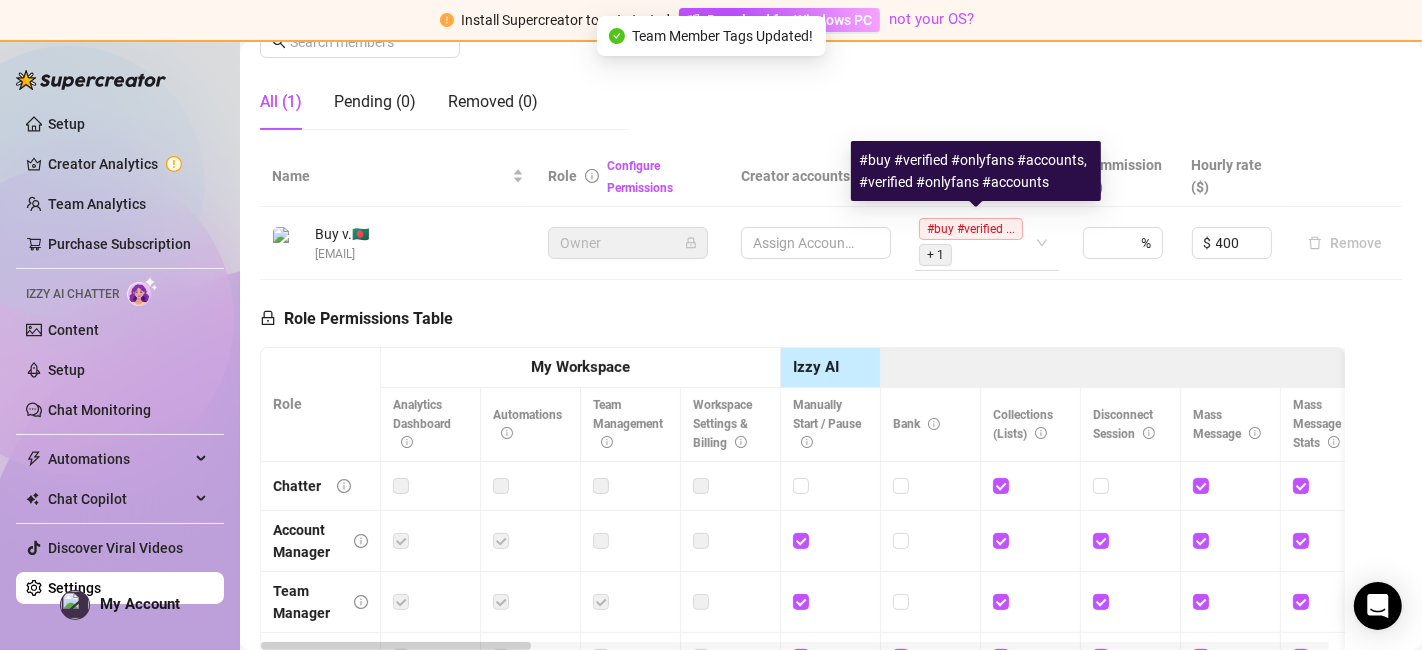 click on "#buy #verified ... + 1" at bounding box center (976, 242) 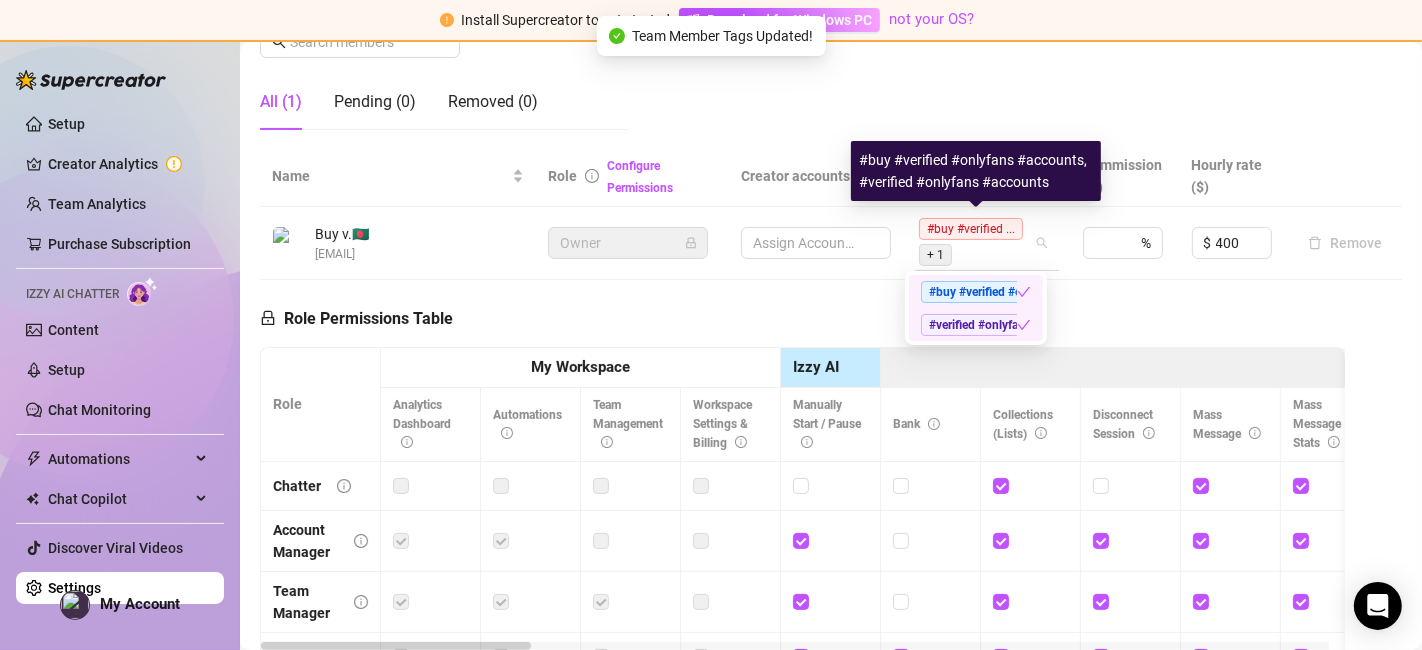 paste on "#verified #onlyfans #accounts" 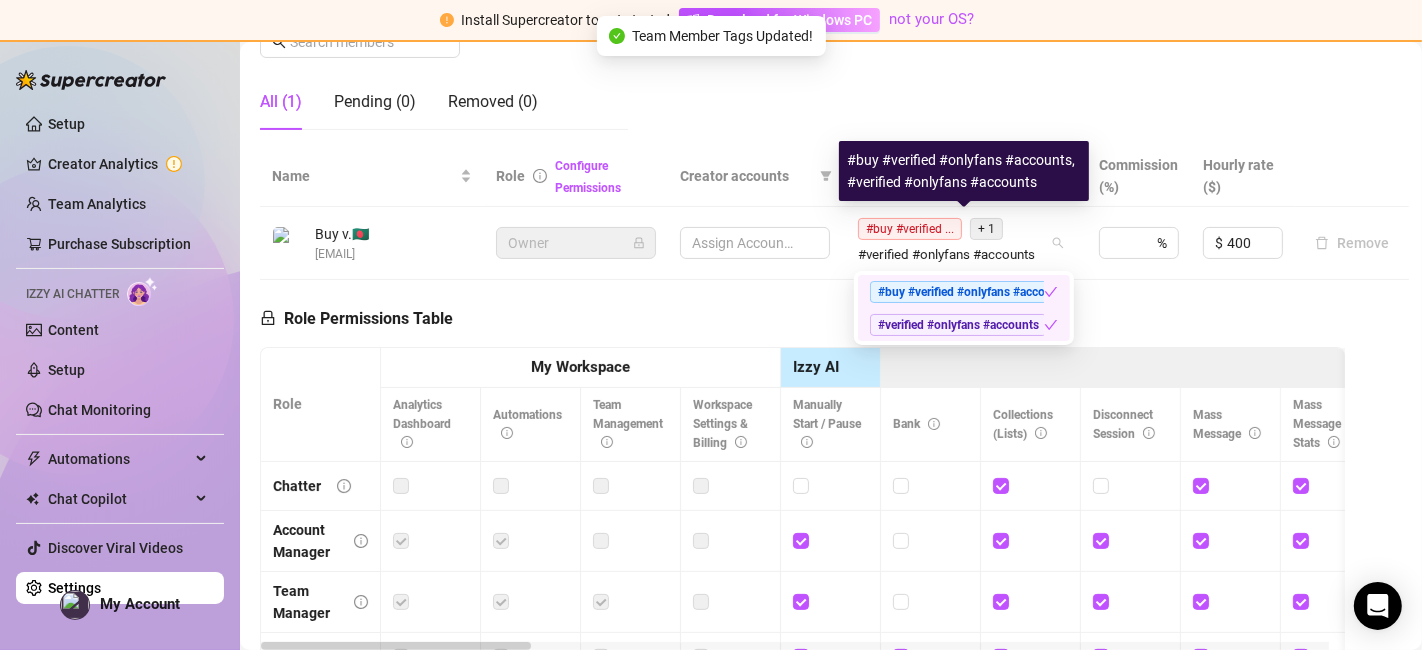 type on "#verified #onlyfans #accounts" 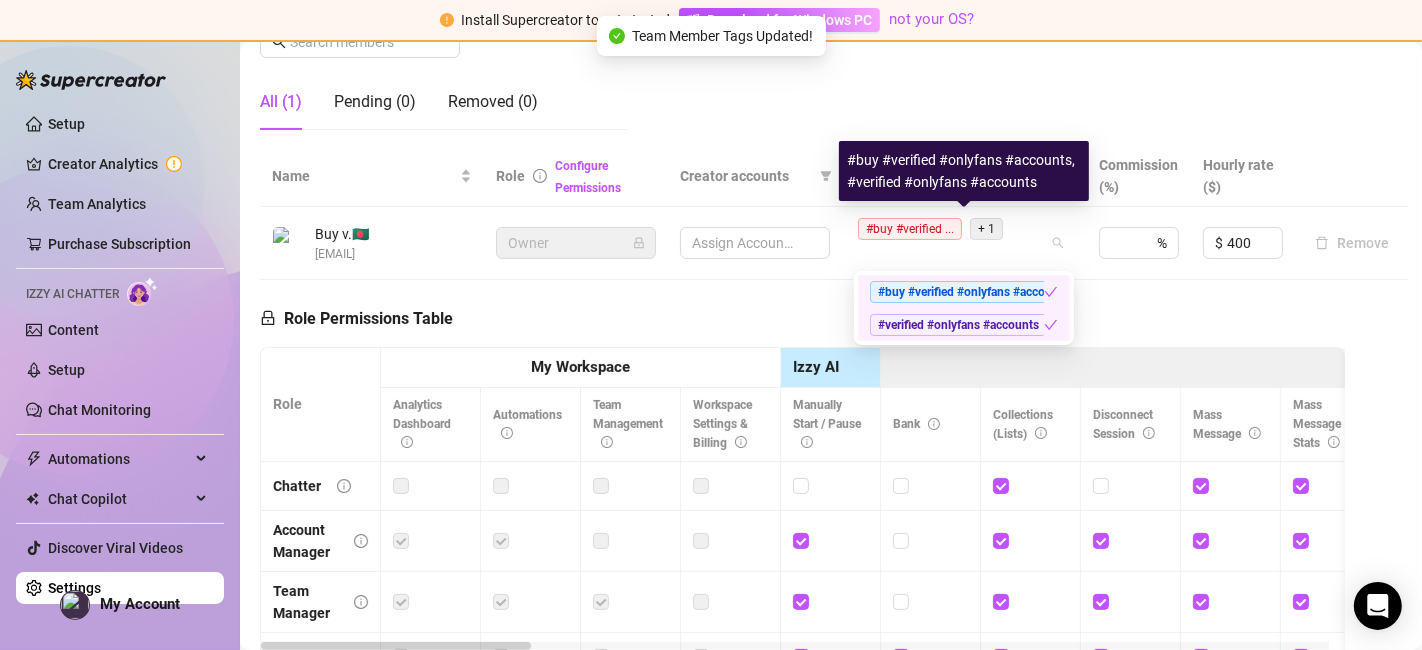 click on "Role Permissions Table Role My Workspace Izzy AI OnlyFans Side Menu OnlyFans Chat Page OnlyFans Account Settings OnlyFans Statements Page Analytics Dashboard Automations Team Management Workspace Settings & Billing Manually Start / Pause Bank Collections (Lists) Disconnect Session Mass Message Mass Message Stats My Profile Notifications Your Cards Posts Promotions Queue Referrals Release Forms Statistics Story & Highlights Streaming Vault Chats Chat - Add New Media Account Fans and following General (Display) Messaging Notifications Privacy and safety Profile Social Media Story Streaming Subscription price and bundles Tracking Links Statements (Earnings) Chargebacks Earnings Statistics Payout Requests Referrals                                                                                     Chatter Account Manager Team Manager Supervisor Owner Analyst" at bounding box center [802, 558] 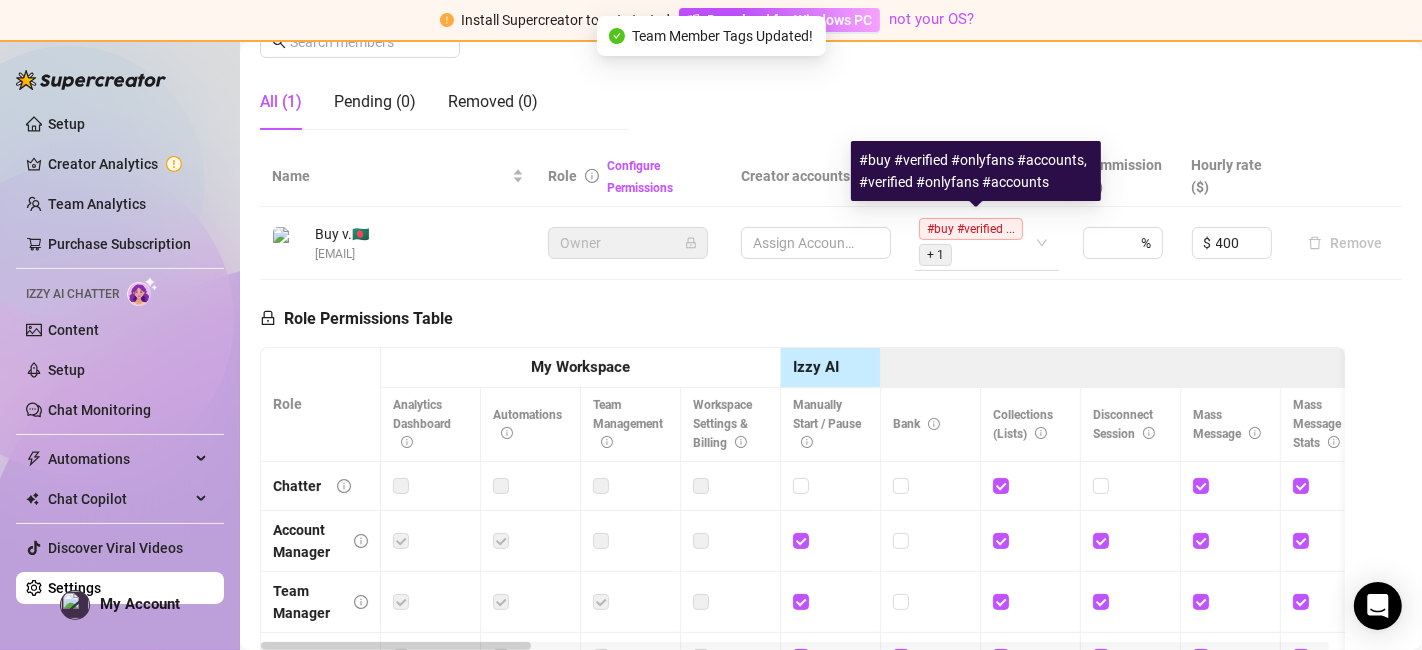 click on "#buy #verified ... + 1" at bounding box center (976, 242) 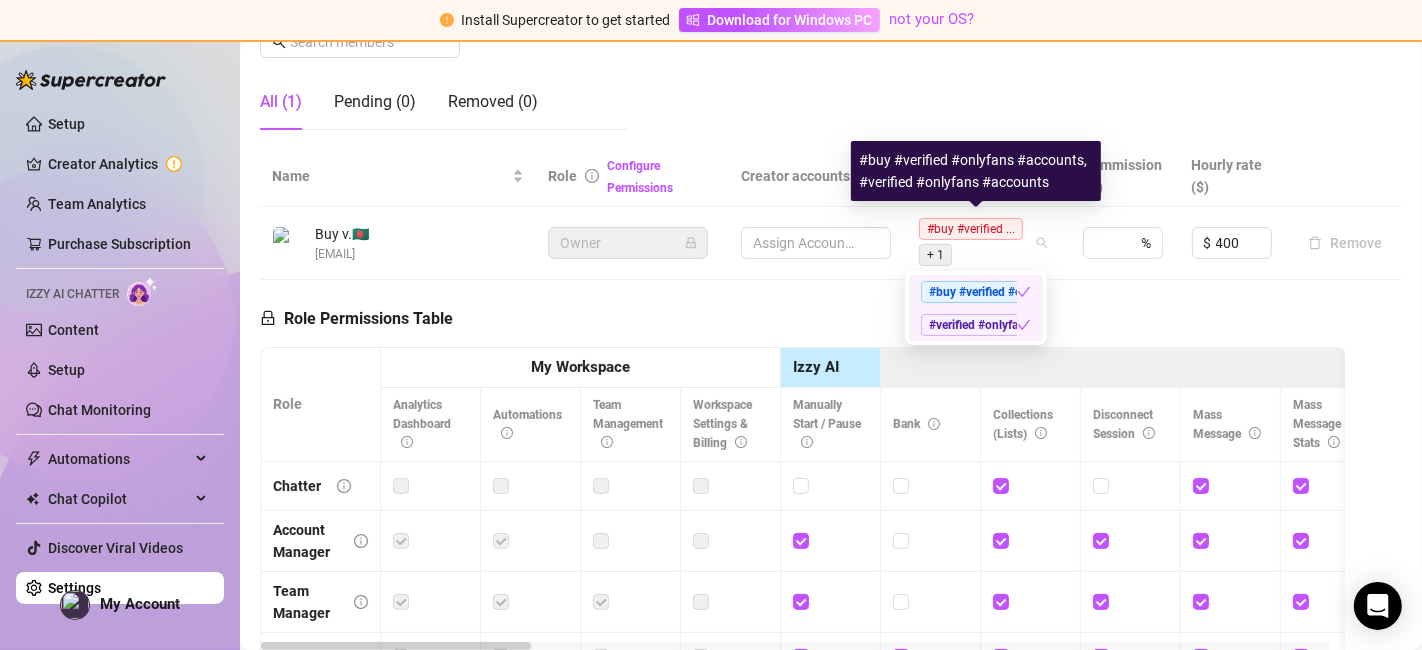 click on "#buy #verified #onlyfans #accounts" at bounding box center (1024, 292) 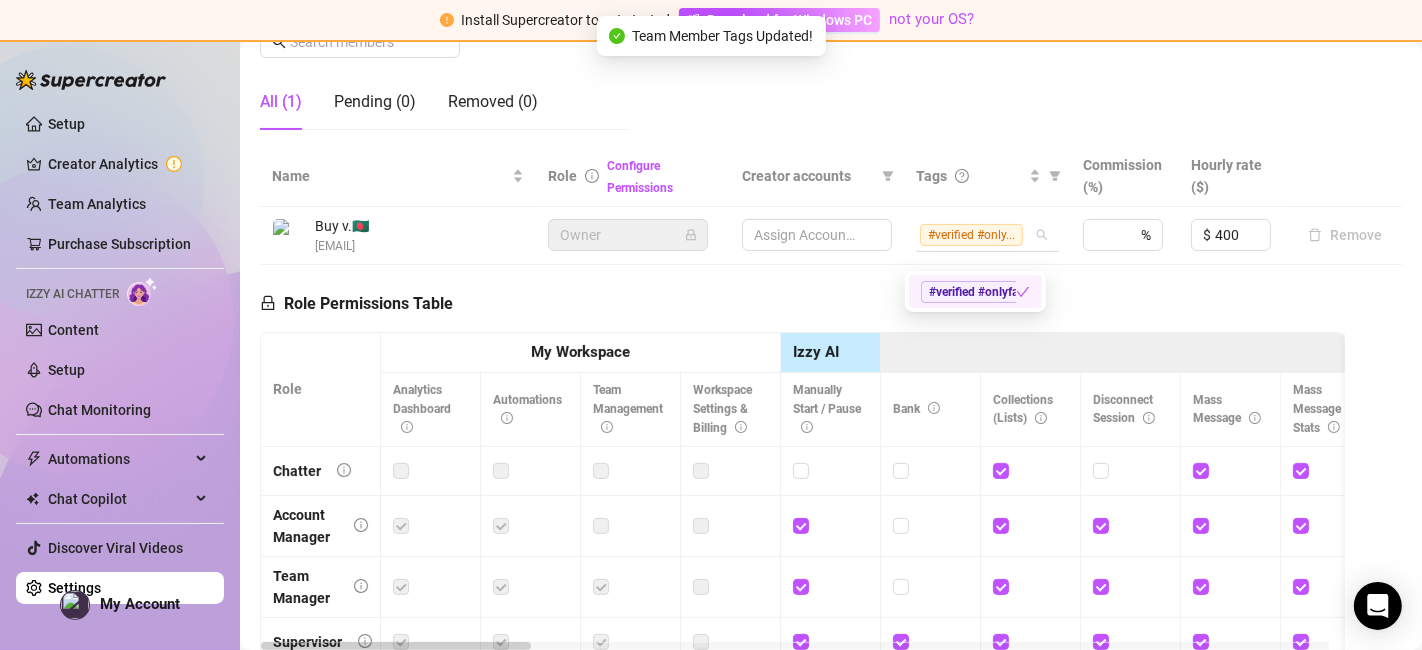 click on "#verified #only..." at bounding box center (977, 235) 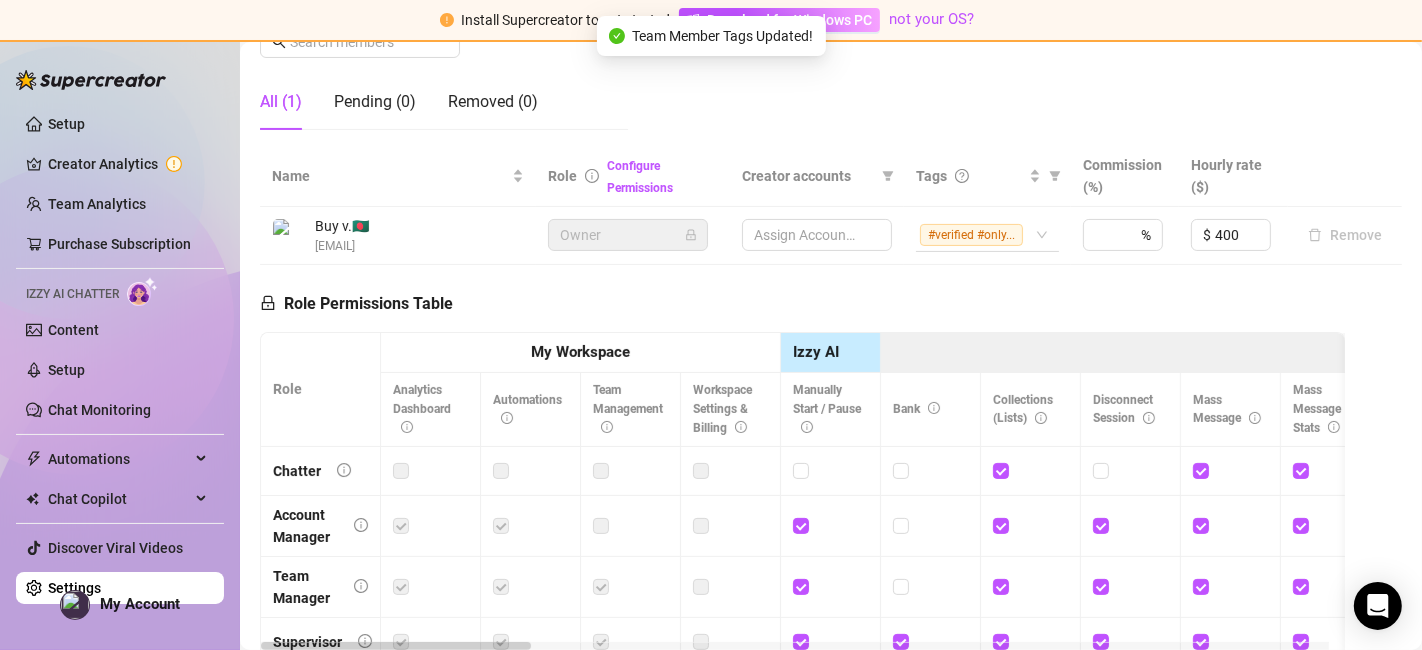 paste on "#verified #onlyfans #accounts" 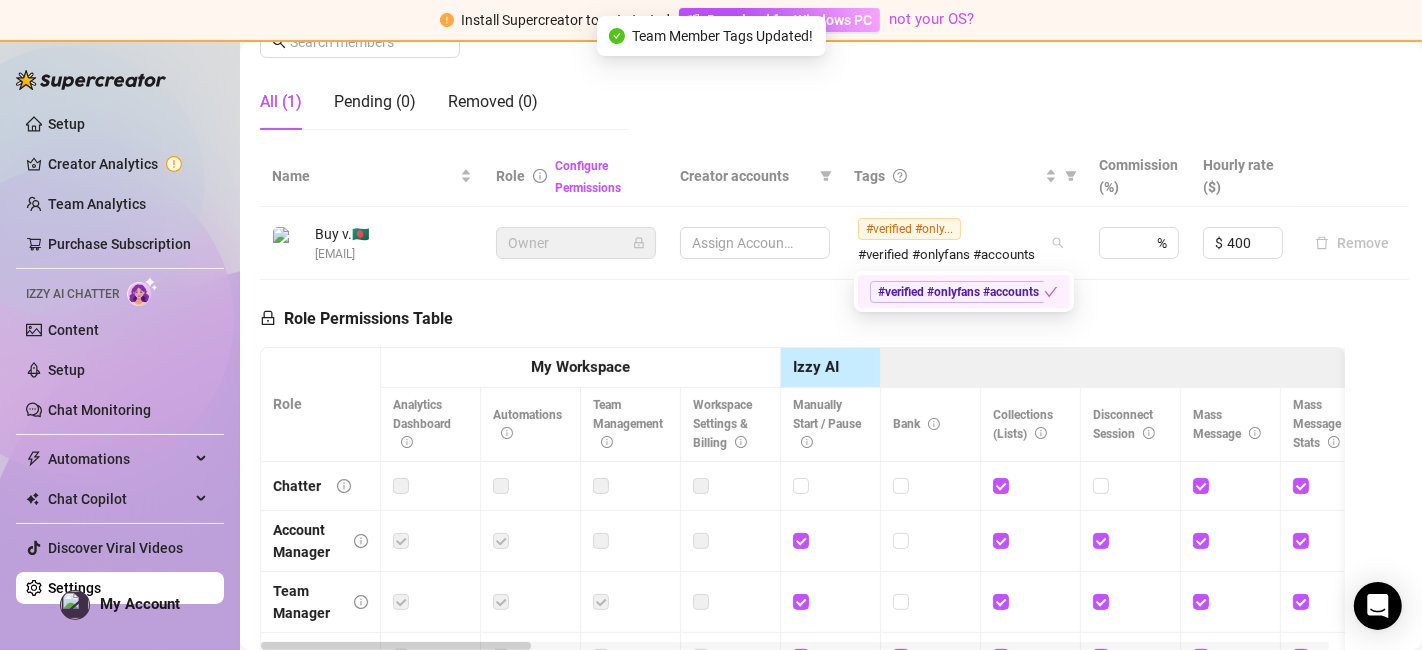 click on "#verified #onlyfans #accounts" at bounding box center (958, 292) 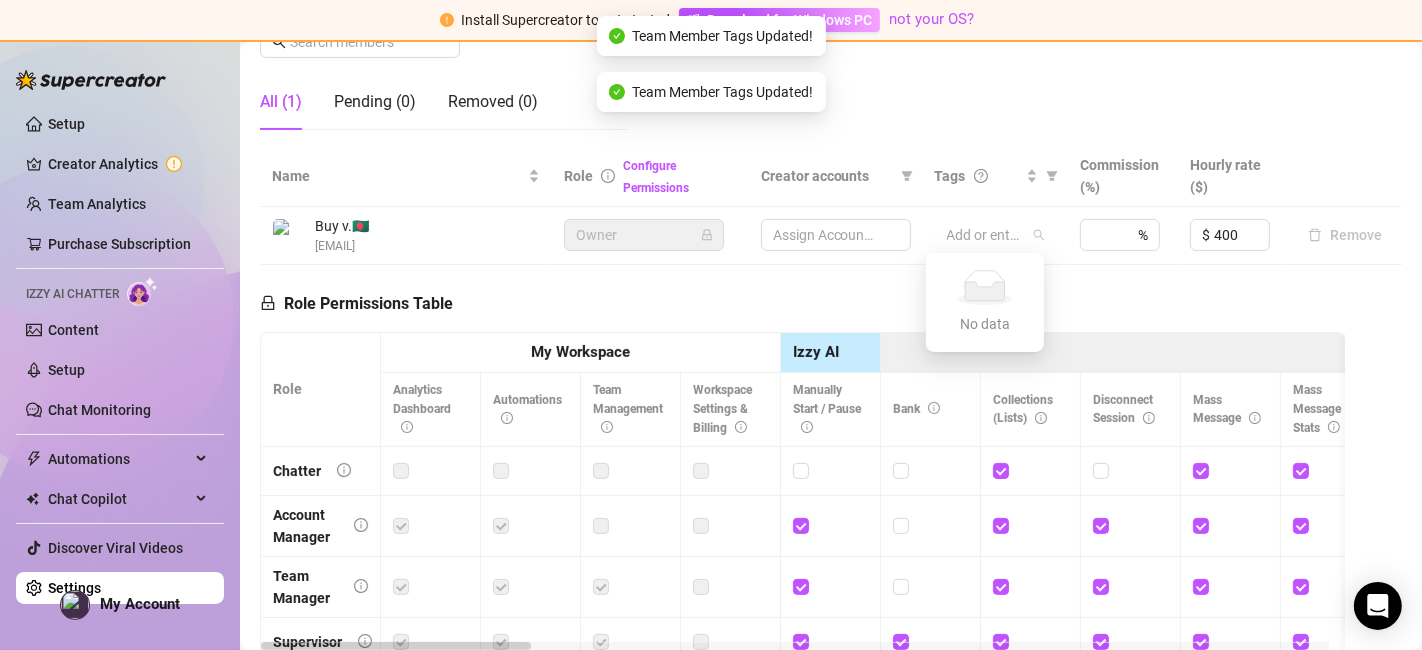 click on "Role Permissions Table Role My Workspace Izzy AI OnlyFans Side Menu OnlyFans Chat Page OnlyFans Account Settings OnlyFans Statements Page Analytics Dashboard Automations Team Management Workspace Settings & Billing Manually Start / Pause Bank Collections (Lists) Disconnect Session Mass Message Mass Message Stats My Profile Notifications Your Cards Posts Promotions Queue Referrals Release Forms Statistics Story & Highlights Streaming Vault Chats Chat - Add New Media Account Fans and following General (Display) Messaging Notifications Privacy and safety Profile Social Media Story Streaming Subscription price and bundles Tracking Links Statements (Earnings) Chargebacks Earnings Statistics Payout Requests Referrals                                                                                     Chatter Account Manager Team Manager Supervisor Owner Analyst" at bounding box center [802, 543] 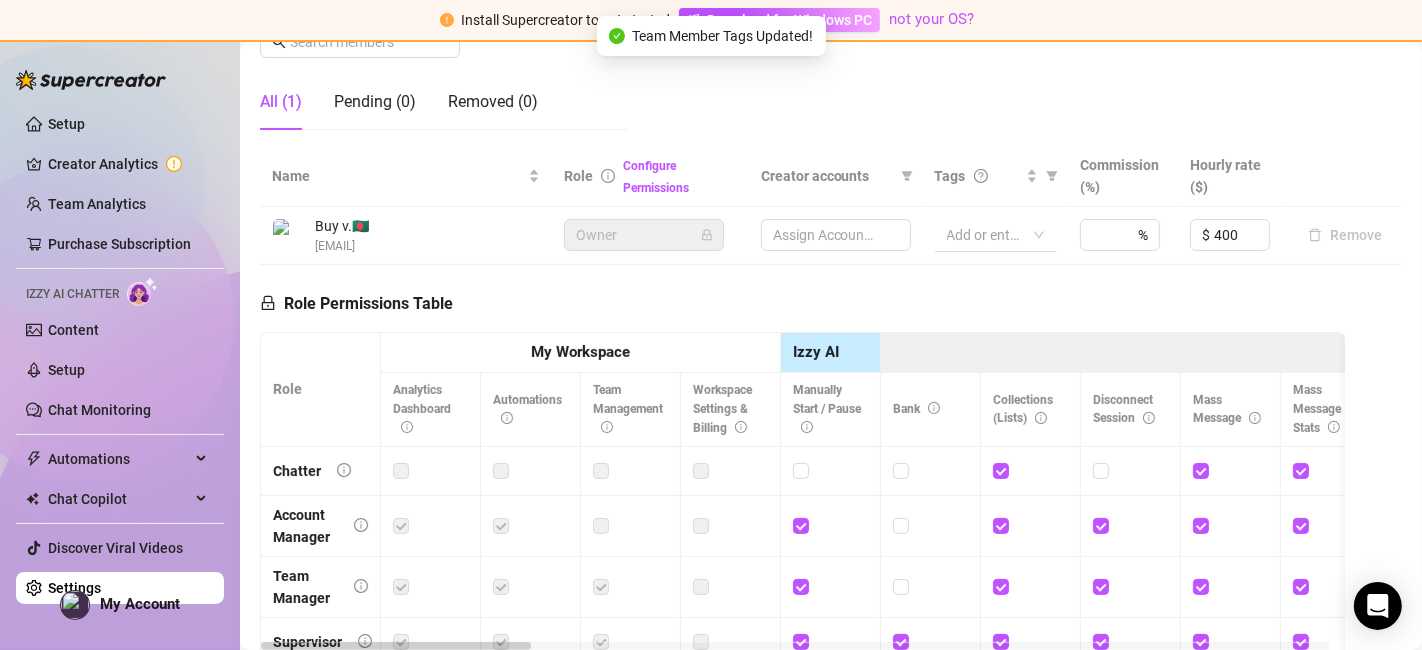 click at bounding box center (985, 235) 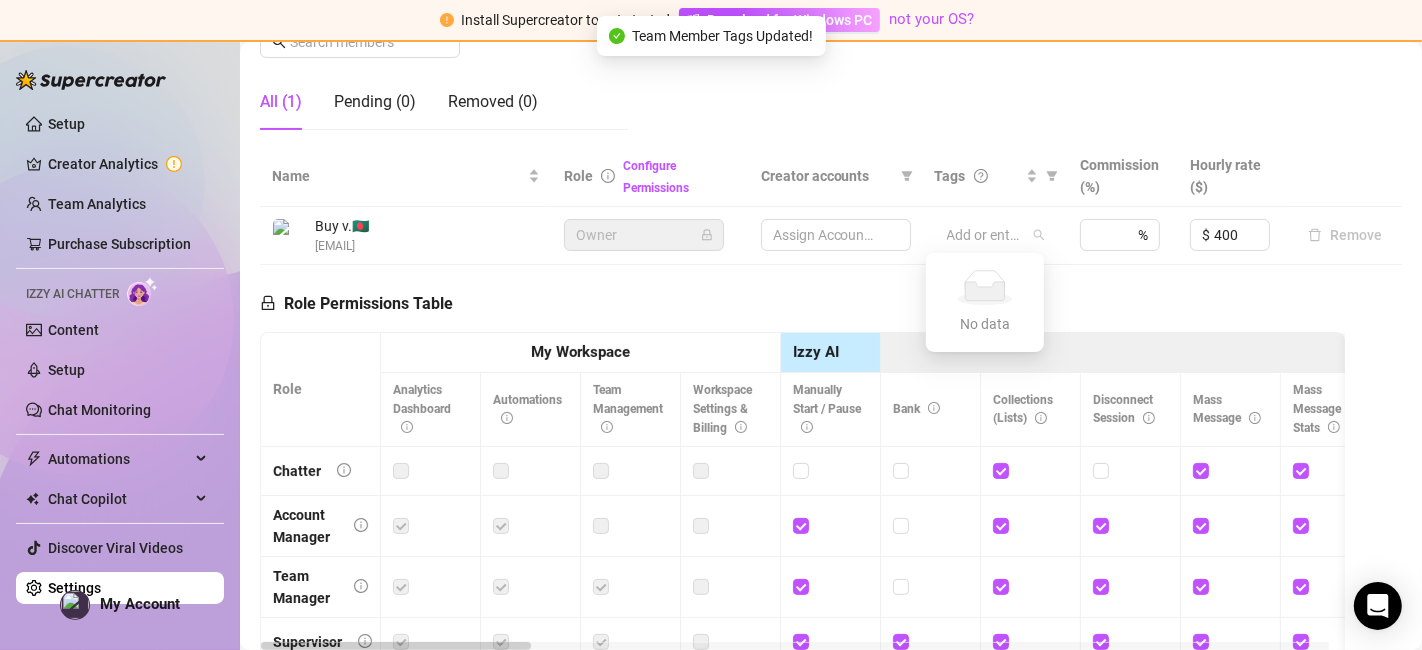 paste on "#verified #onlyfans #accounts" 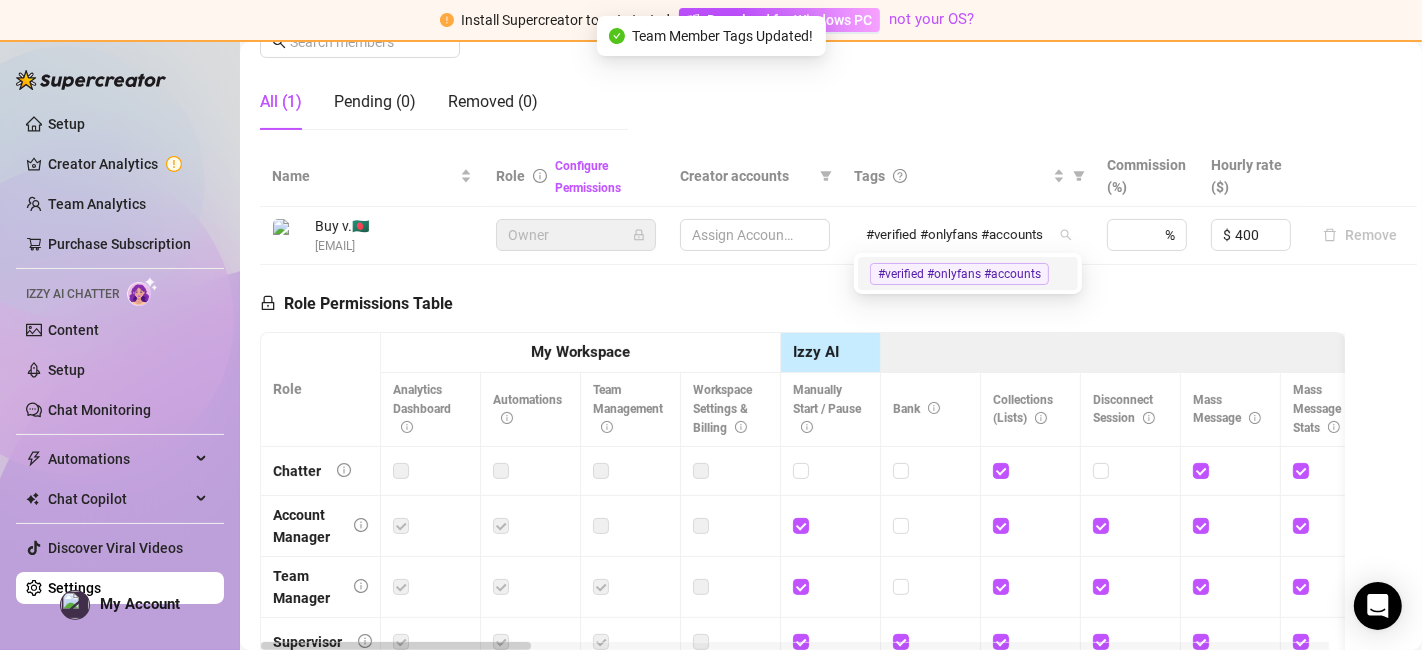 click on "#verified #onlyfans #accounts" at bounding box center (959, 274) 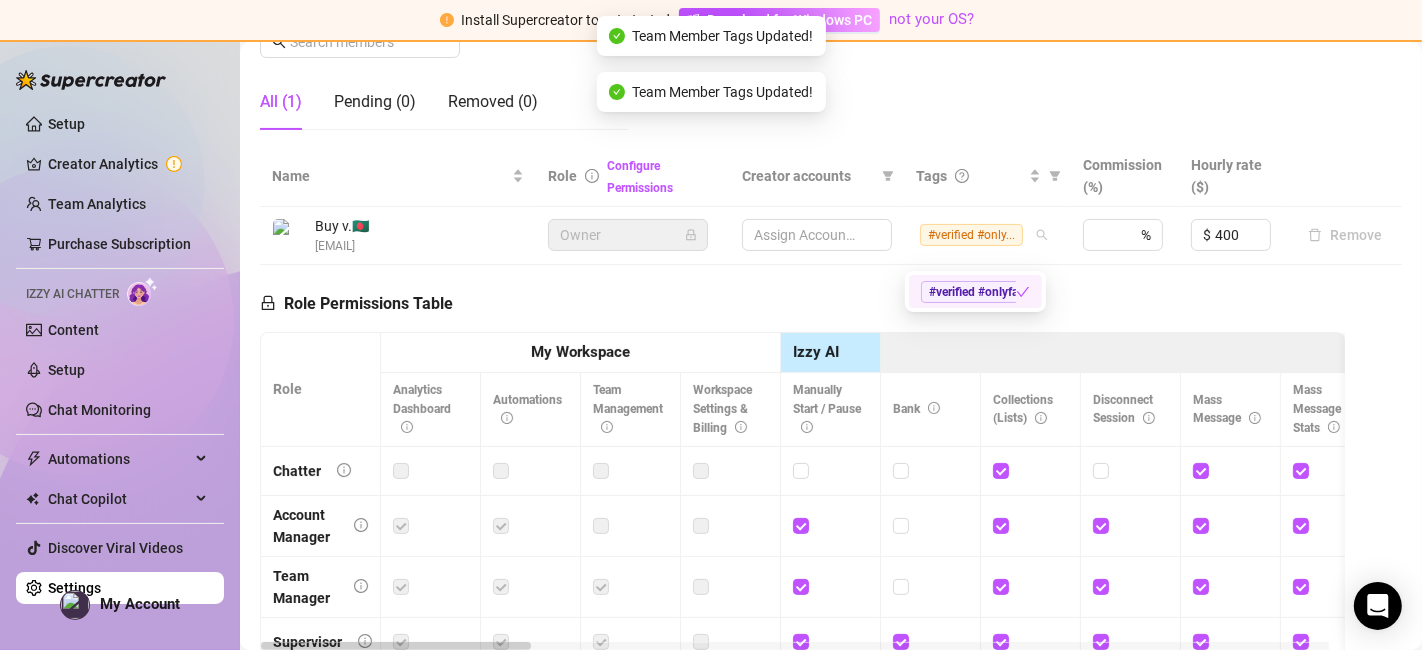 click on "Role Permissions Table Role My Workspace Izzy AI OnlyFans Side Menu OnlyFans Chat Page OnlyFans Account Settings OnlyFans Statements Page Analytics Dashboard Automations Team Management Workspace Settings & Billing Manually Start / Pause Bank Collections (Lists) Disconnect Session Mass Message Mass Message Stats My Profile Notifications Your Cards Posts Promotions Queue Referrals Release Forms Statistics Story & Highlights Streaming Vault Chats Chat - Add New Media Account Fans and following General (Display) Messaging Notifications Privacy and safety Profile Social Media Story Streaming Subscription price and bundles Tracking Links Statements (Earnings) Chargebacks Earnings Statistics Payout Requests Referrals                                                                                     Chatter Account Manager Team Manager Supervisor Owner Analyst" at bounding box center [802, 543] 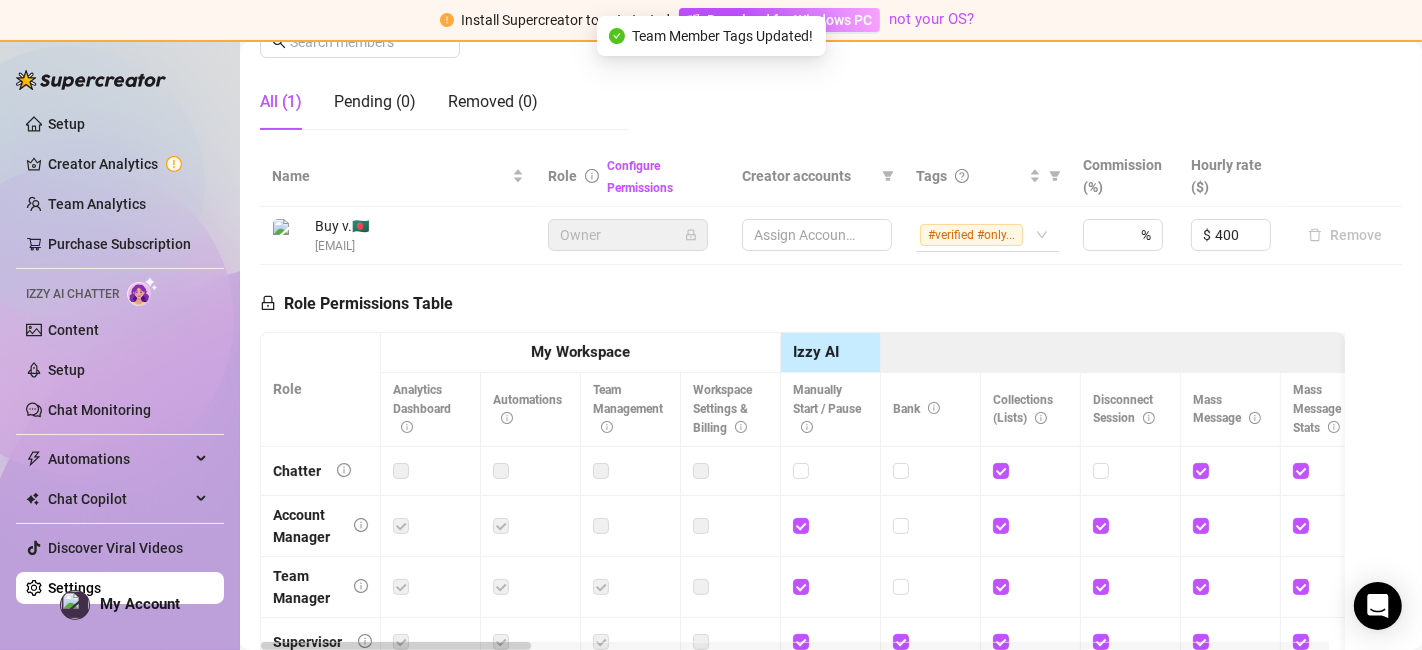 click on "#verified #only..." at bounding box center (987, 235) 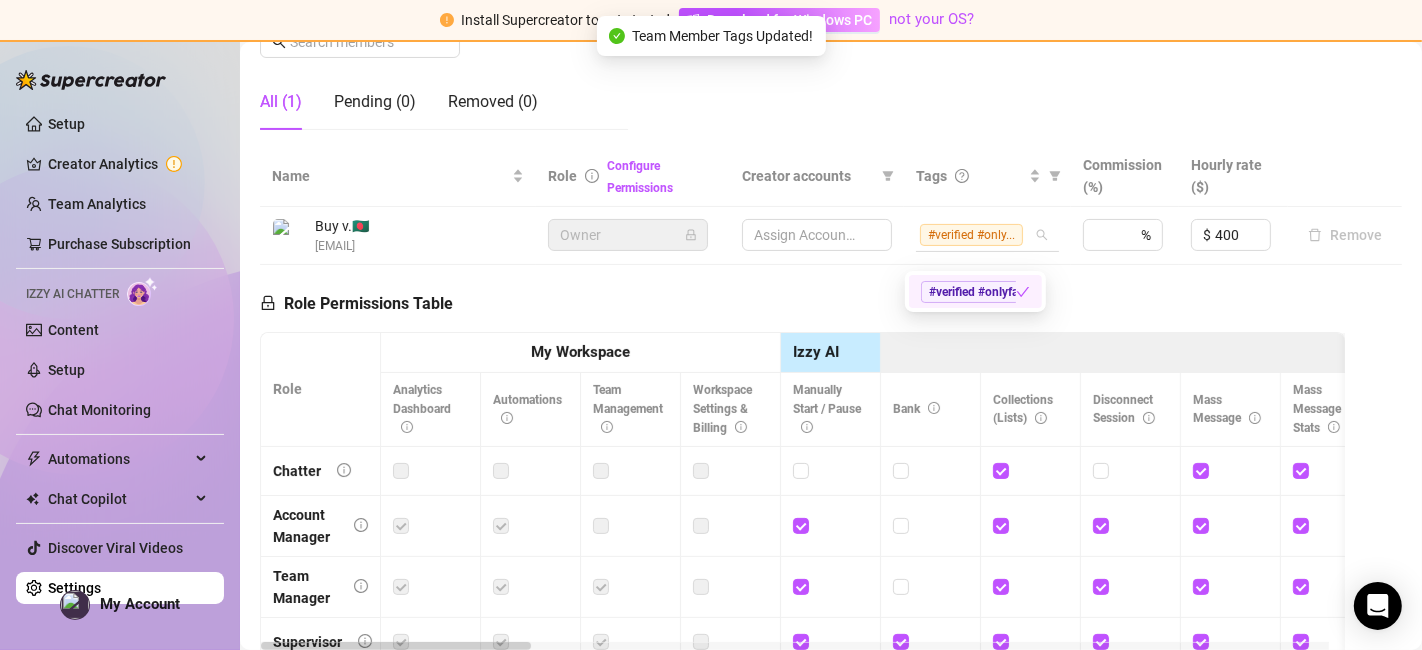 click on "#verified #only..." at bounding box center [977, 235] 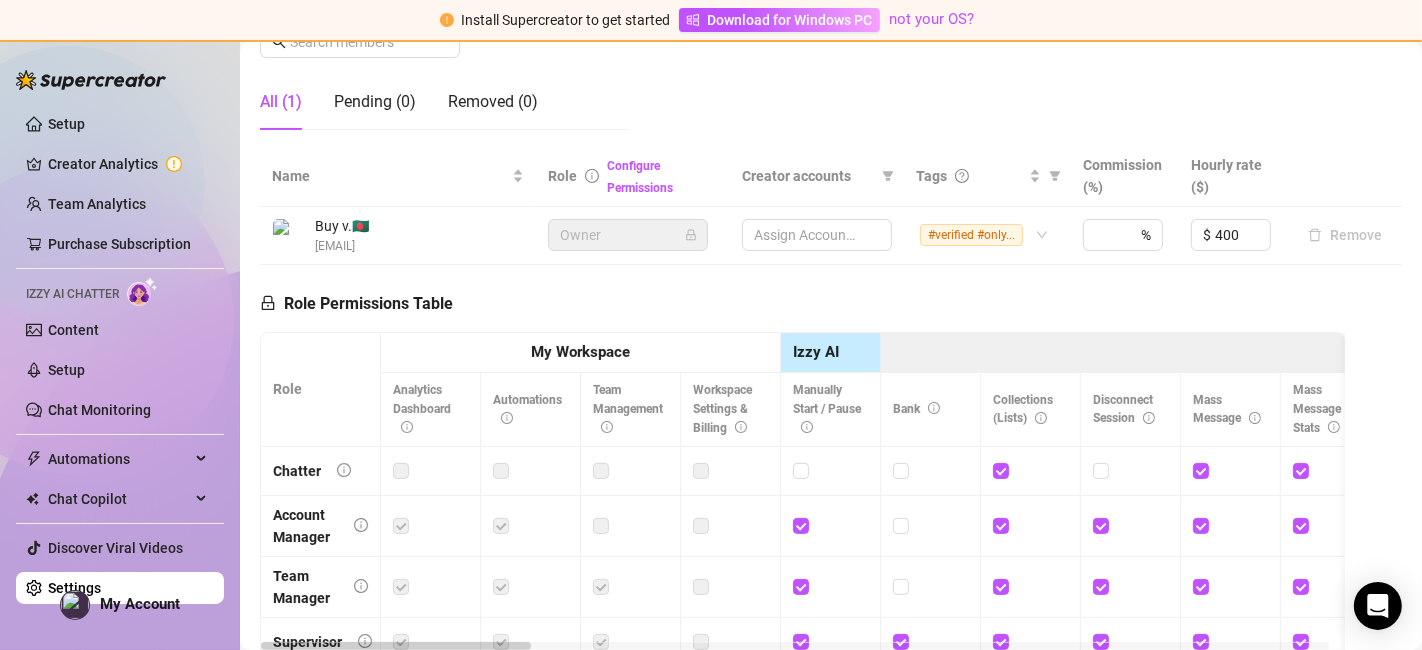 paste on "#onlyfans #accounts" 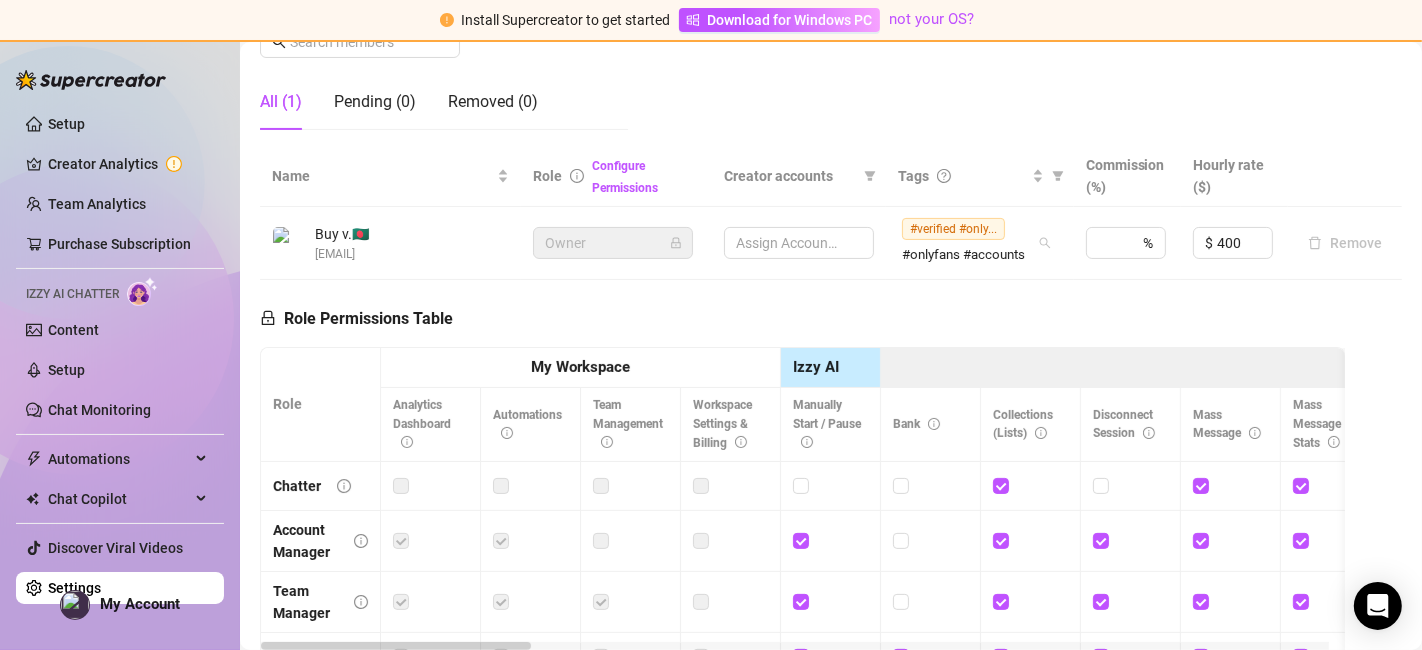type on "#onlyfans #accounts" 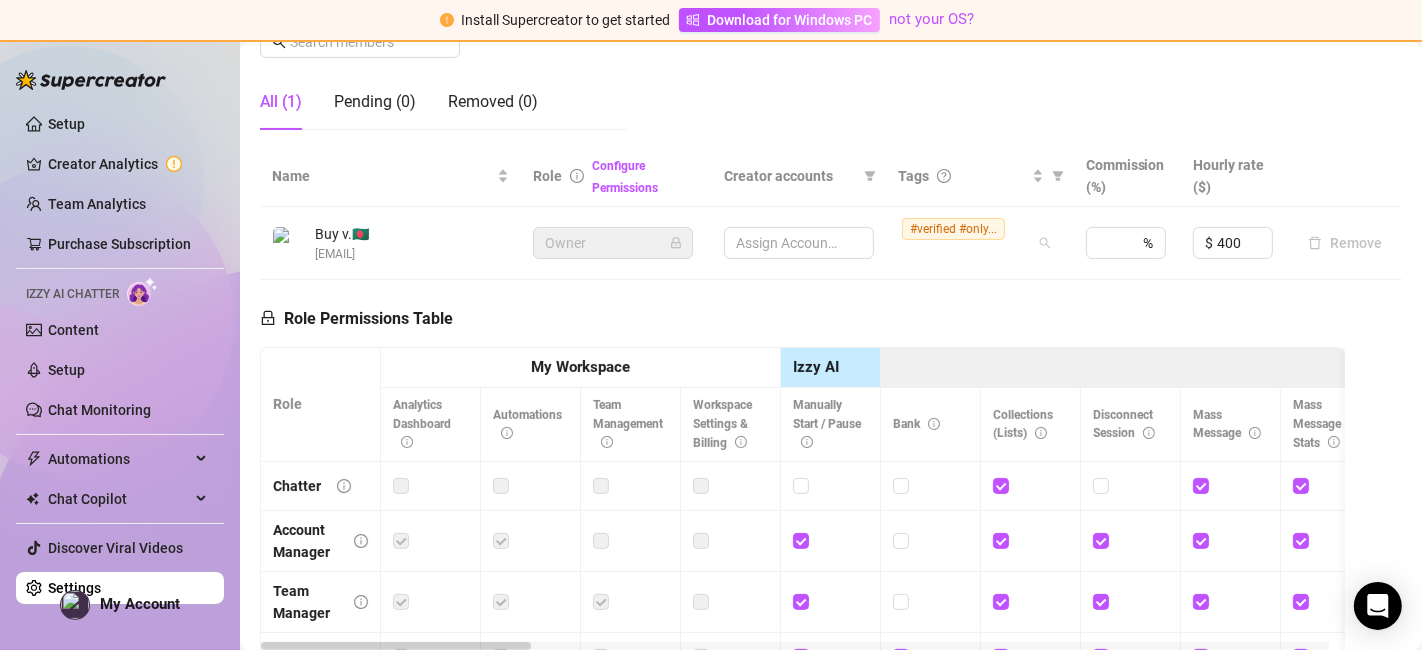 click on "Role My Workspace Izzy AI OnlyFans Side Menu OnlyFans Chat Page OnlyFans Account Settings OnlyFans Statements Page Analytics Dashboard Automations Team Management Workspace Settings & Billing Manually Start / Pause Bank Collections (Lists) Disconnect Session Mass Message Mass Message Stats My Profile Notifications Your Cards Posts Promotions Queue Referrals Release Forms Statistics Story & Highlights Streaming Vault Chats Chat - Add New Media Account Fans and following General (Display) Messaging Notifications Privacy and safety Profile Social Media Story Streaming Subscription price and bundles Tracking Links Statements (Earnings) Chargebacks Earnings Statistics Payout Requests Referrals                                                                                     Chatter Account Manager Team Manager Supervisor Owner Analyst" at bounding box center [802, 567] 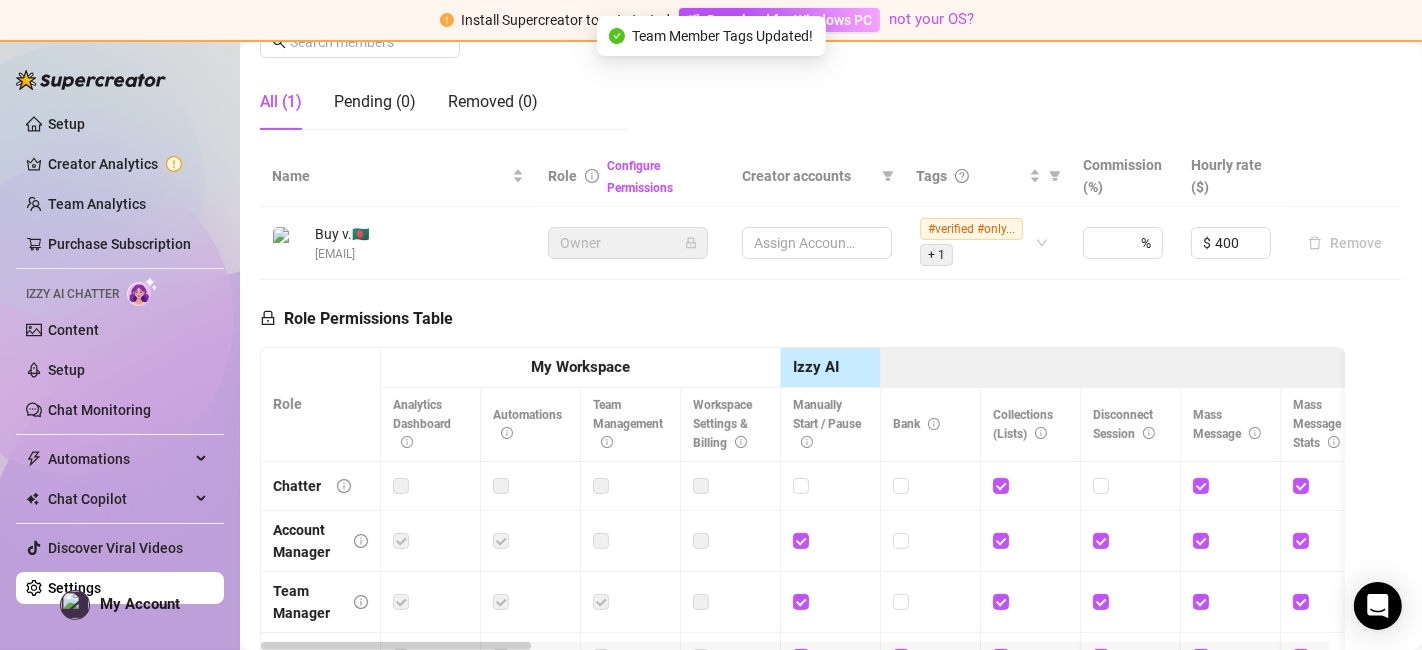 click on "Role Permissions Table Role My Workspace Izzy AI OnlyFans Side Menu OnlyFans Chat Page OnlyFans Account Settings OnlyFans Statements Page Analytics Dashboard Automations Team Management Workspace Settings & Billing Manually Start / Pause Bank Collections (Lists) Disconnect Session Mass Message Mass Message Stats My Profile Notifications Your Cards Posts Promotions Queue Referrals Release Forms Statistics Story & Highlights Streaming Vault Chats Chat - Add New Media Account Fans and following General (Display) Messaging Notifications Privacy and safety Profile Social Media Story Streaming Subscription price and bundles Tracking Links Statements (Earnings) Chargebacks Earnings Statistics Payout Requests Referrals                                                                                     Chatter Account Manager Team Manager Supervisor Owner Analyst" at bounding box center [802, 558] 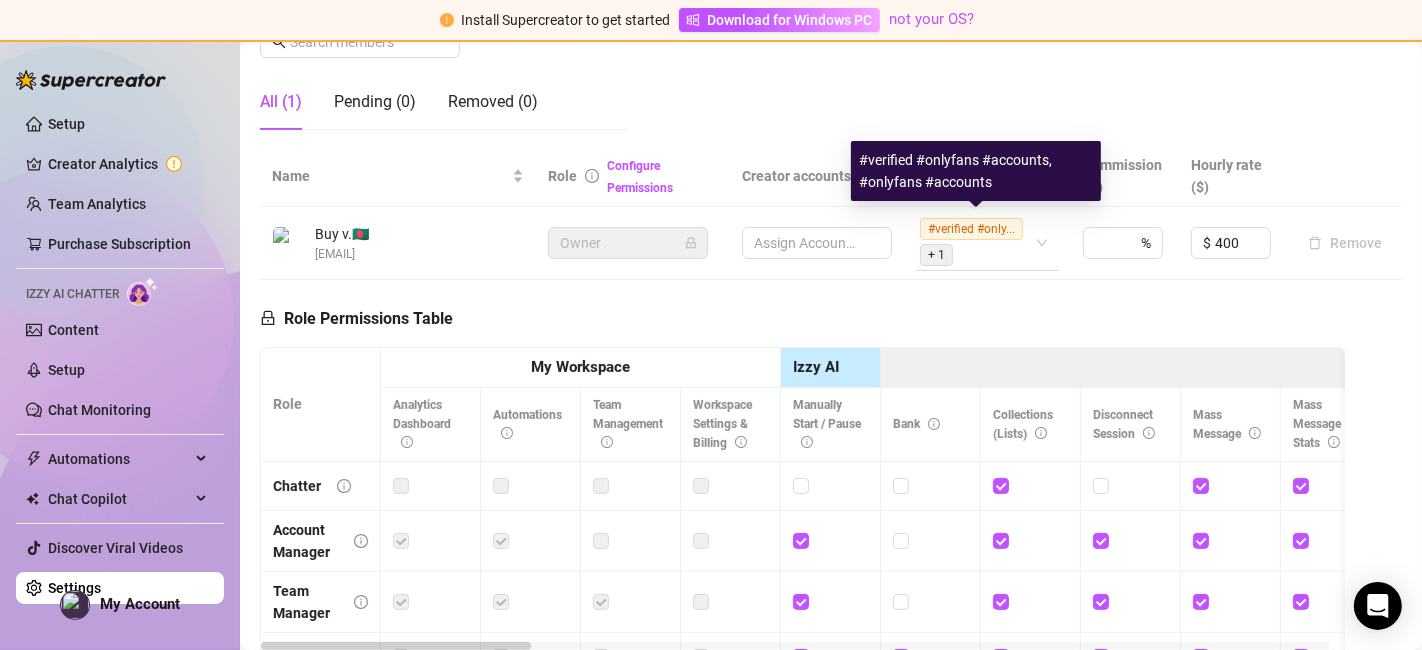 click on "#verified #only... + 1" at bounding box center (977, 242) 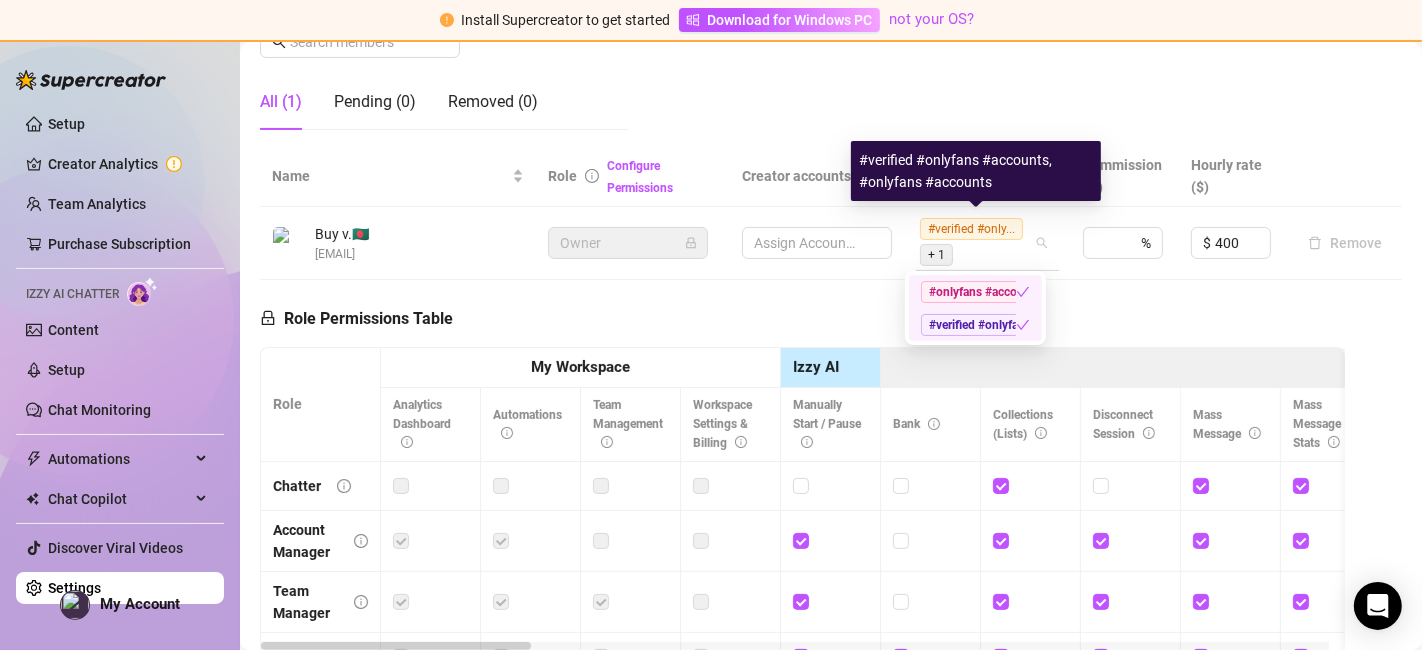 paste on "#onlyfans" 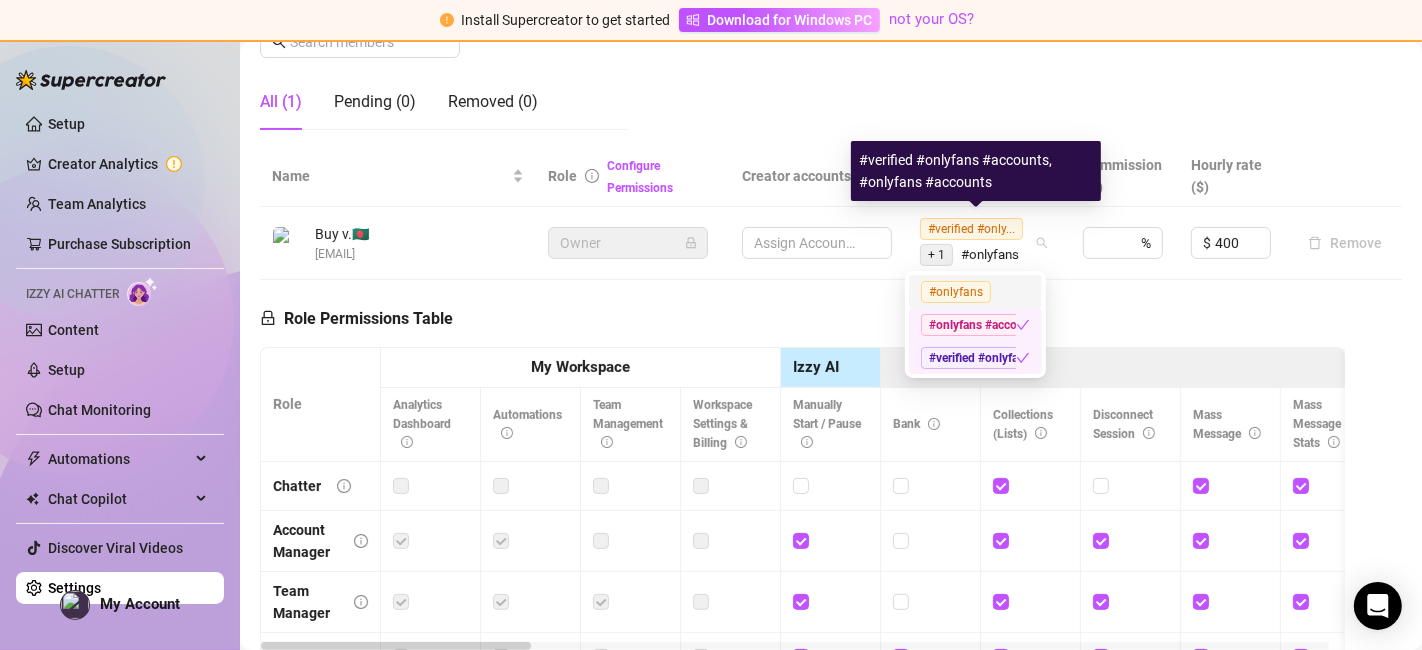 click on "#onlyfans" at bounding box center [956, 292] 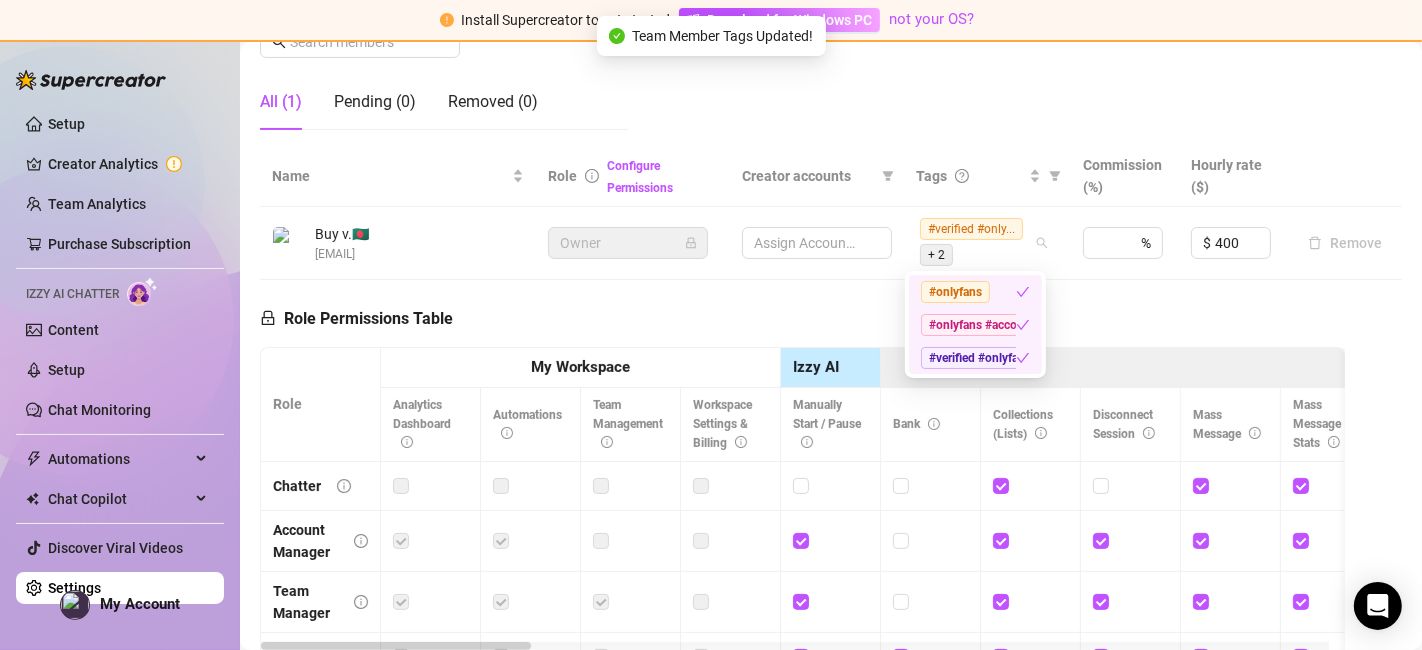 click on "Role Permissions Table Role My Workspace Izzy AI OnlyFans Side Menu OnlyFans Chat Page OnlyFans Account Settings OnlyFans Statements Page Analytics Dashboard Automations Team Management Workspace Settings & Billing Manually Start / Pause Bank Collections (Lists) Disconnect Session Mass Message Mass Message Stats My Profile Notifications Your Cards Posts Promotions Queue Referrals Release Forms Statistics Story & Highlights Streaming Vault Chats Chat - Add New Media Account Fans and following General (Display) Messaging Notifications Privacy and safety Profile Social Media Story Streaming Subscription price and bundles Tracking Links Statements (Earnings) Chargebacks Earnings Statistics Payout Requests Referrals                                                                                     Chatter Account Manager Team Manager Supervisor Owner Analyst" at bounding box center (802, 558) 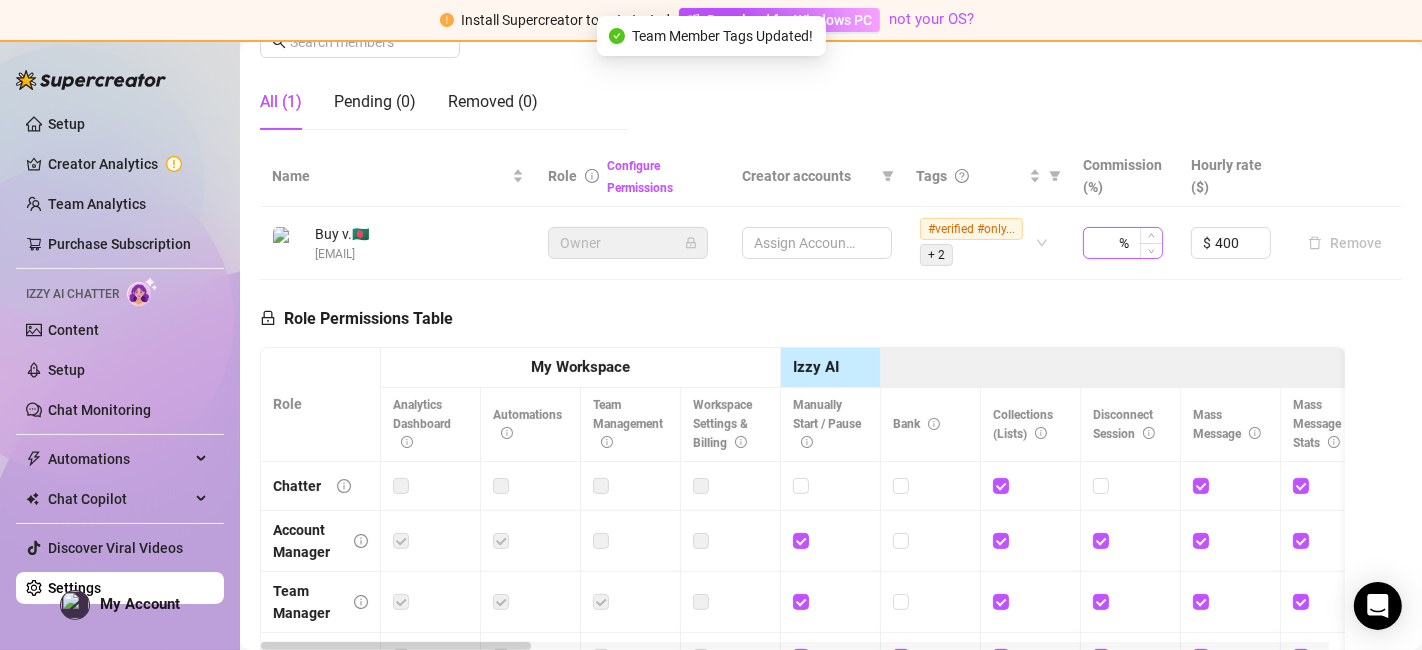 click on "%" at bounding box center [1123, 243] 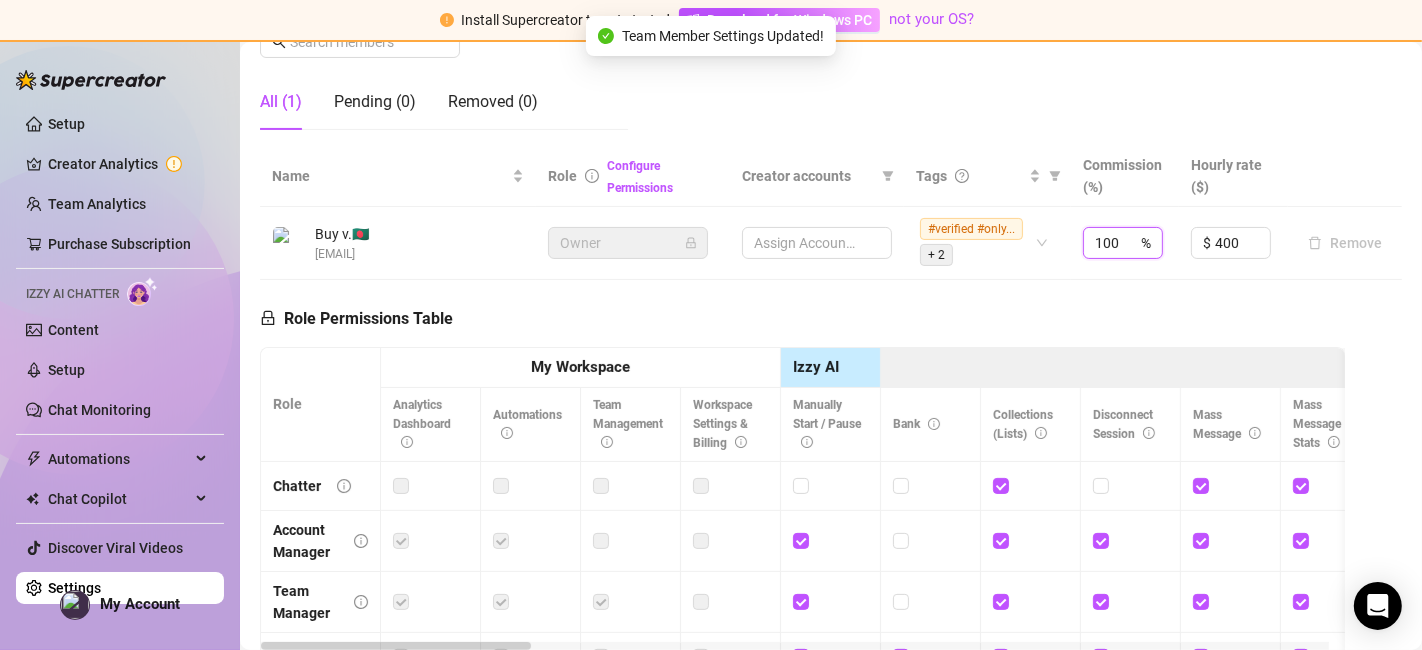 scroll, scrollTop: 0, scrollLeft: 0, axis: both 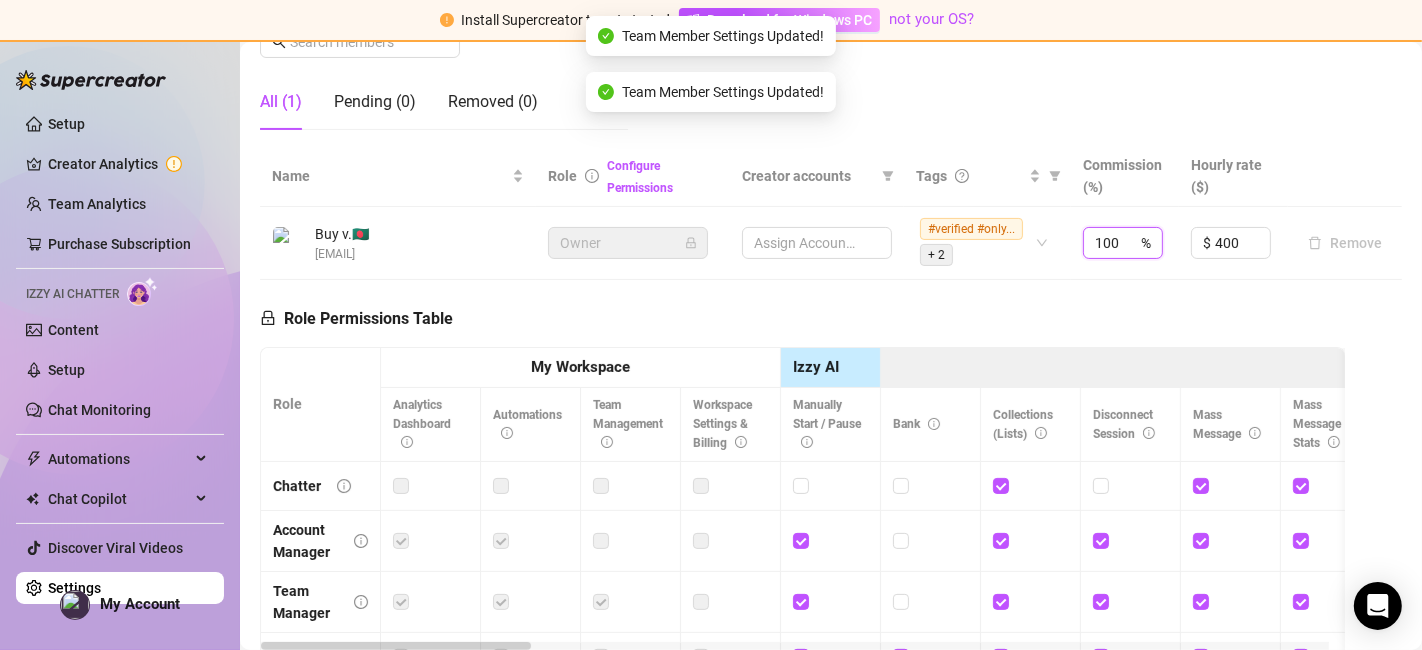 type on "100" 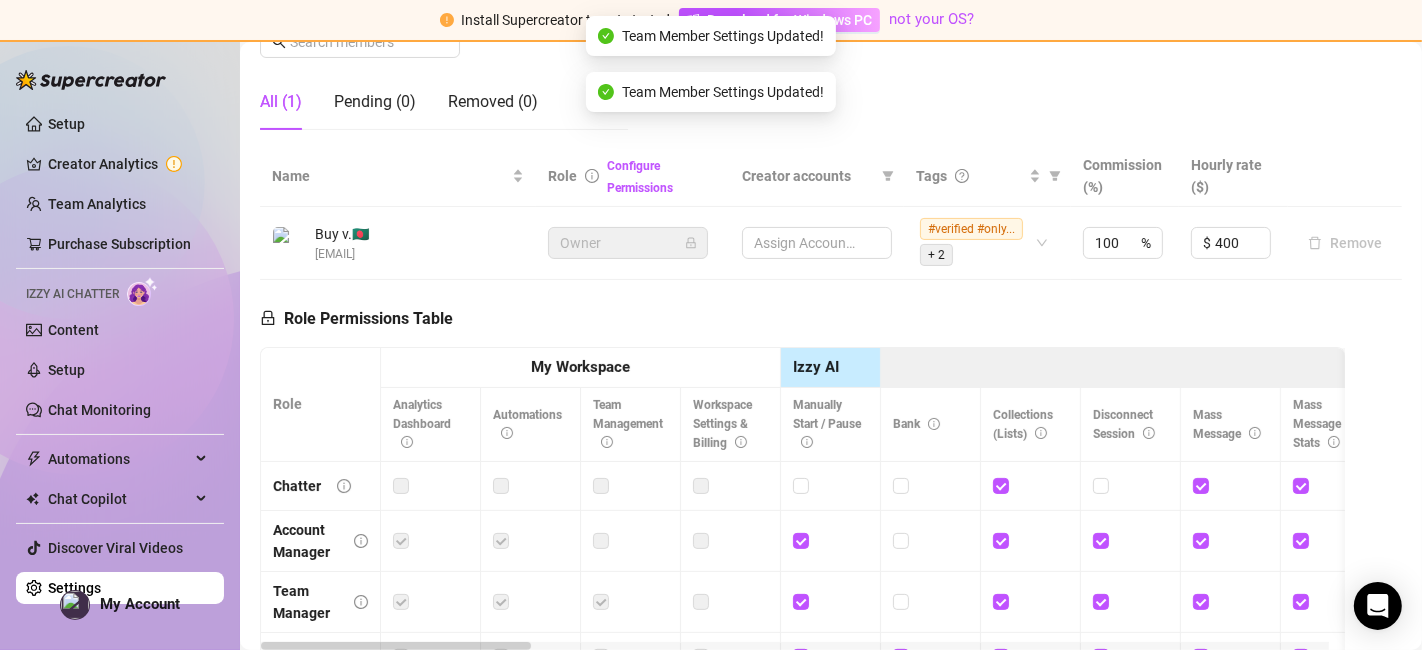 click on "Role Permissions Table Role My Workspace Izzy AI OnlyFans Side Menu OnlyFans Chat Page OnlyFans Account Settings OnlyFans Statements Page Analytics Dashboard Automations Team Management Workspace Settings & Billing Manually Start / Pause Bank Collections (Lists) Disconnect Session Mass Message Mass Message Stats My Profile Notifications Your Cards Posts Promotions Queue Referrals Release Forms Statistics Story & Highlights Streaming Vault Chats Chat - Add New Media Account Fans and following General (Display) Messaging Notifications Privacy and safety Profile Social Media Story Streaming Subscription price and bundles Tracking Links Statements (Earnings) Chargebacks Earnings Statistics Payout Requests Referrals                                                                                     Chatter Account Manager Team Manager Supervisor Owner Analyst" at bounding box center (802, 558) 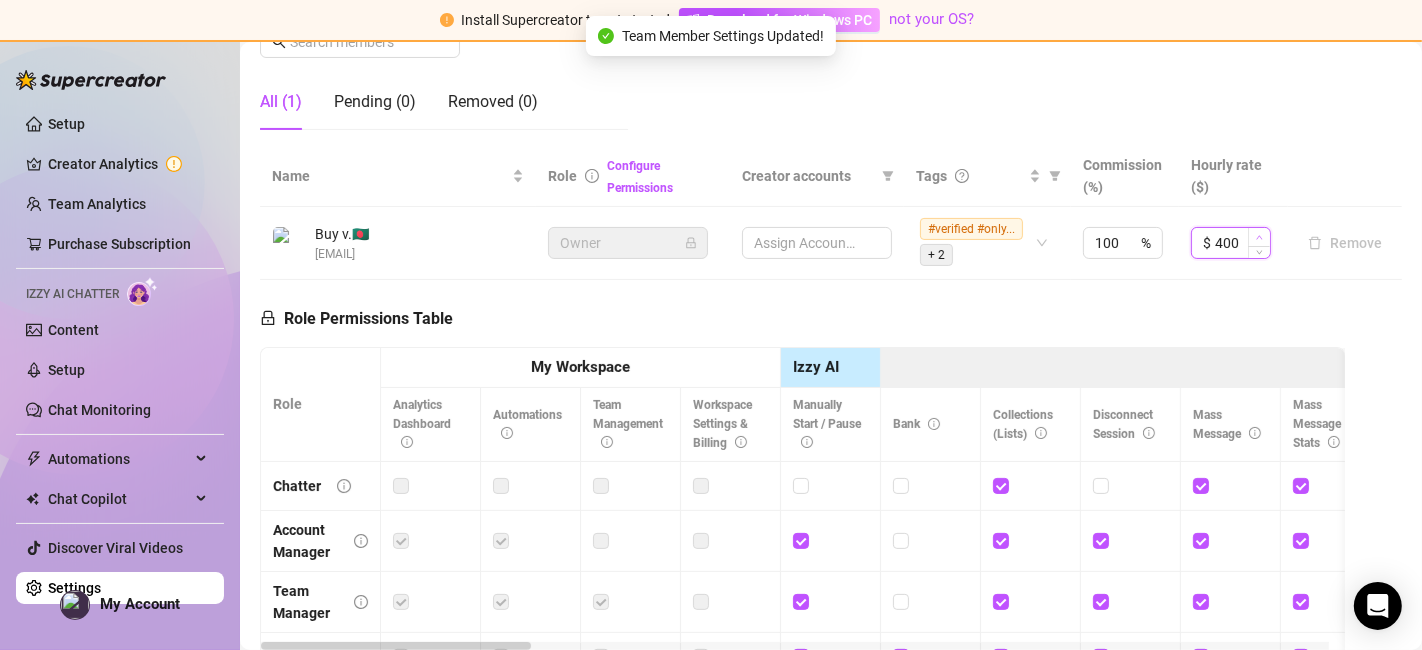 click at bounding box center [1259, 237] 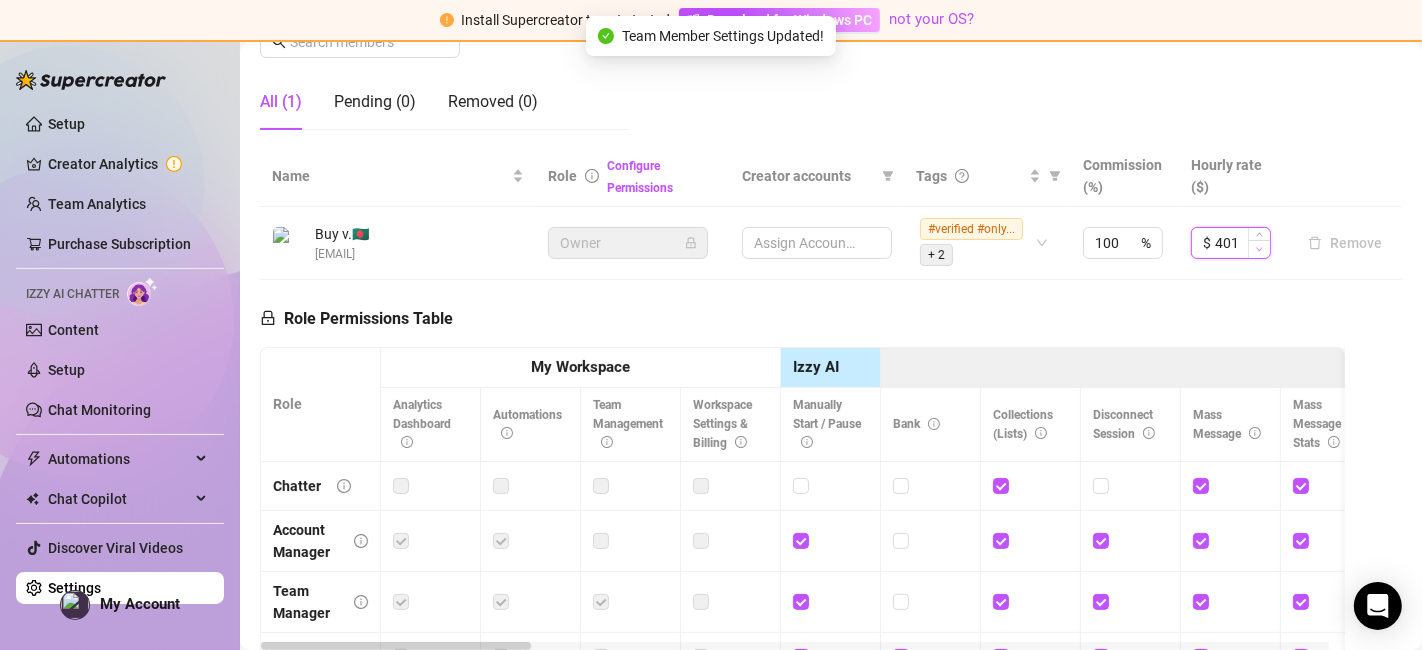 click 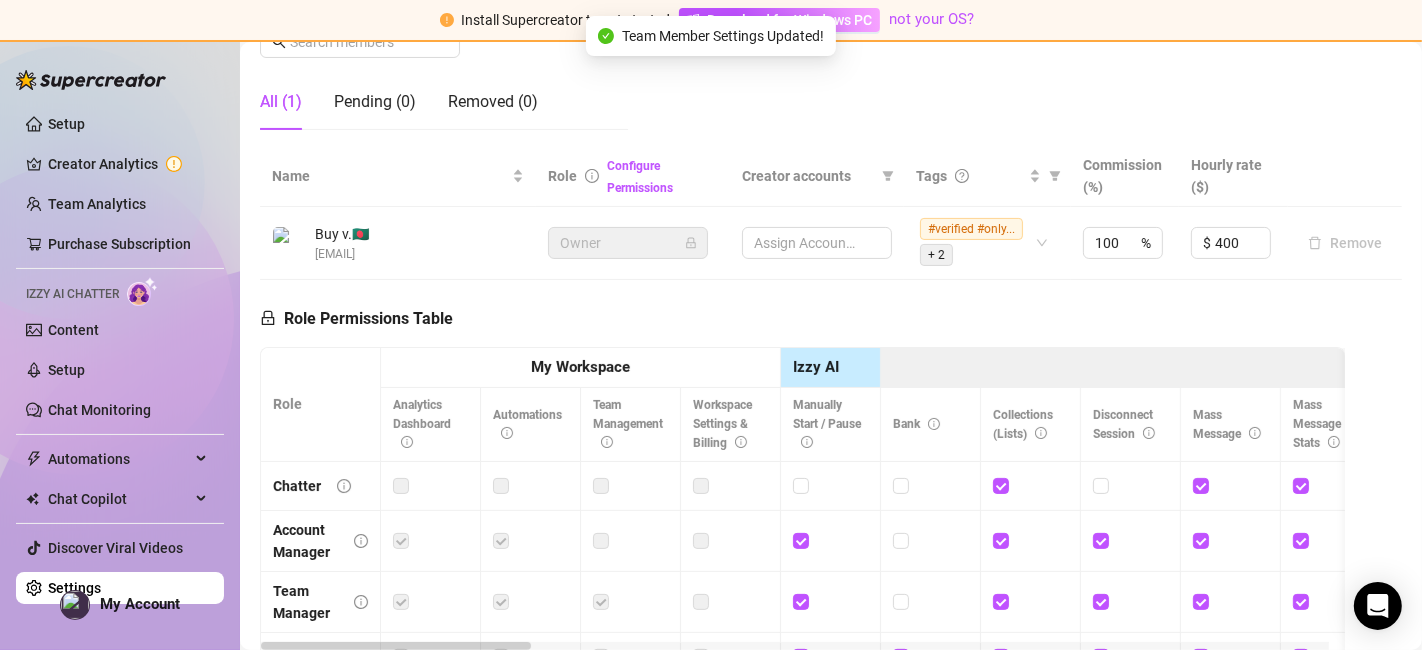 click on "Assign Accounts" at bounding box center (817, 243) 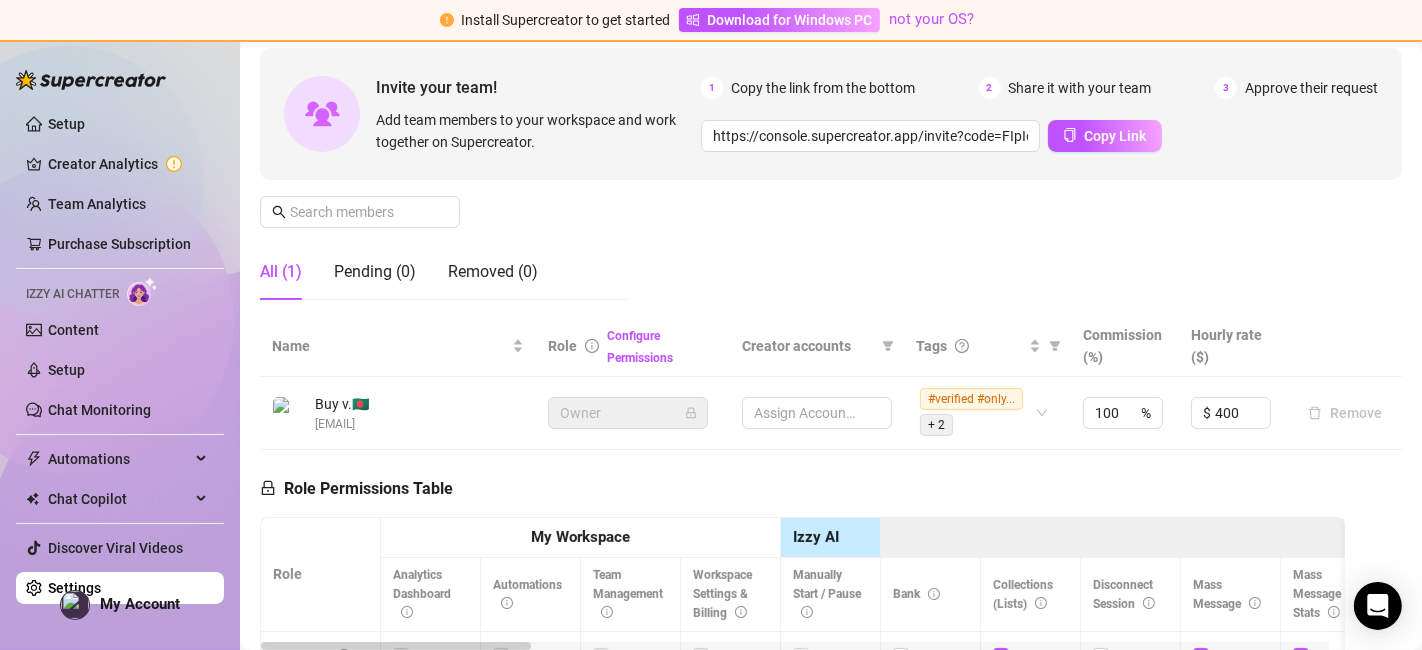 scroll, scrollTop: 173, scrollLeft: 0, axis: vertical 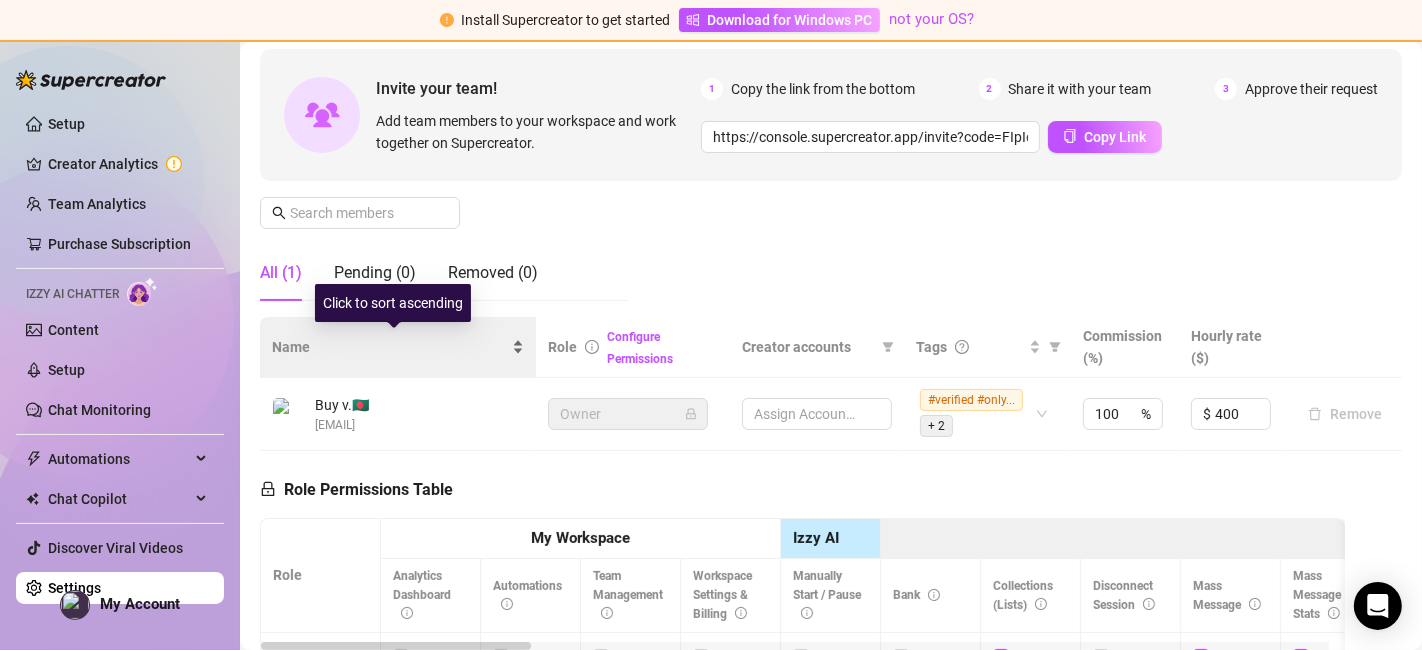 click on "Name" at bounding box center [390, 347] 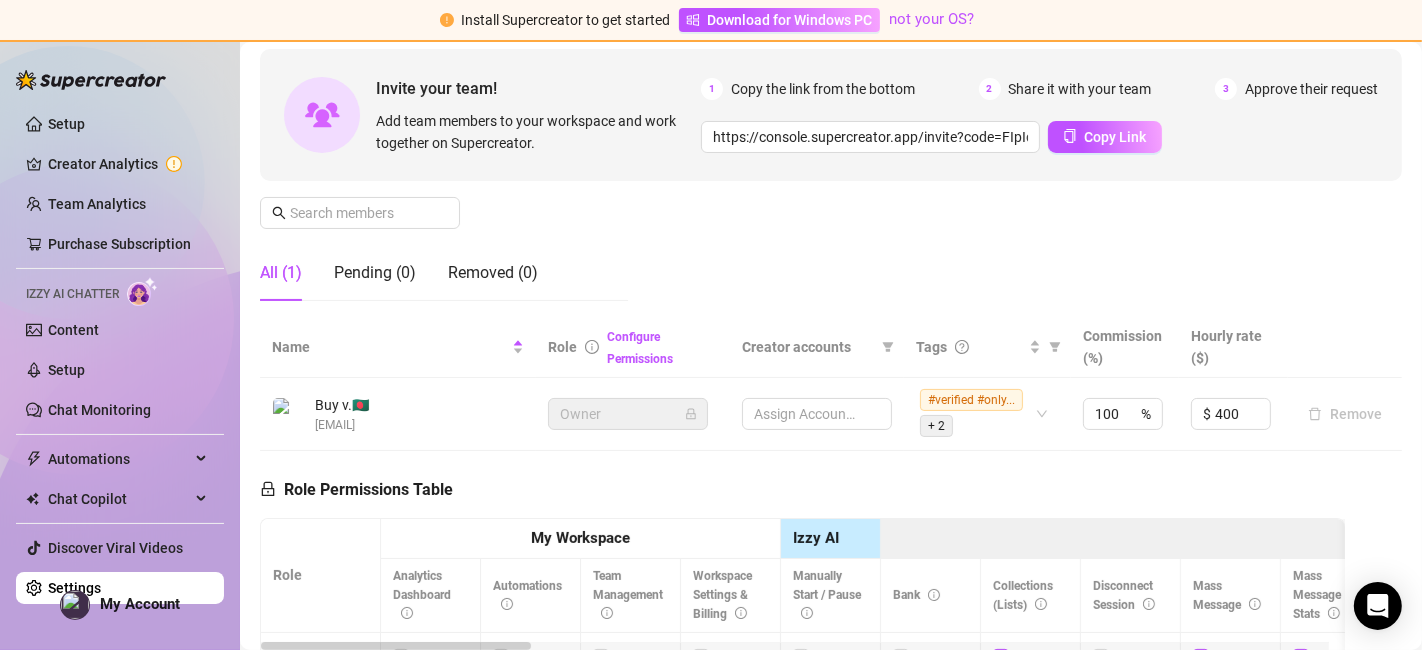 click on "Creator accounts" at bounding box center [808, 347] 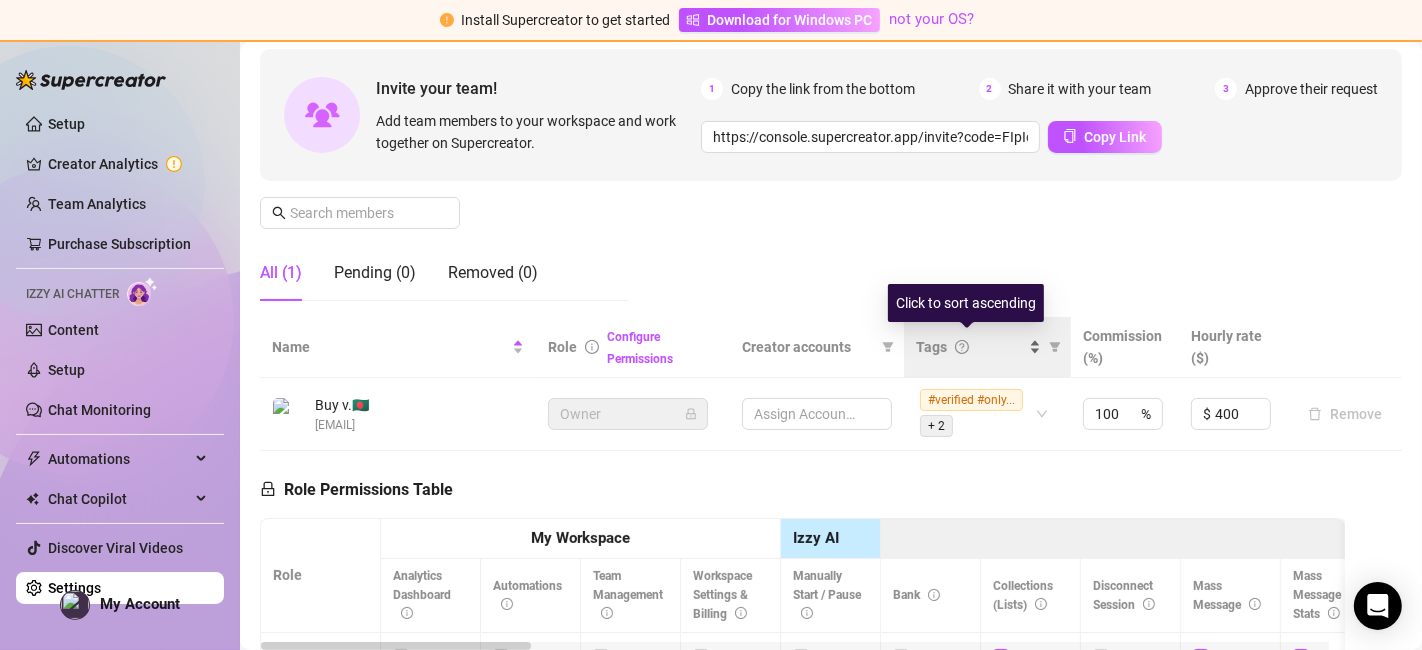 click on "Tags" at bounding box center (970, 347) 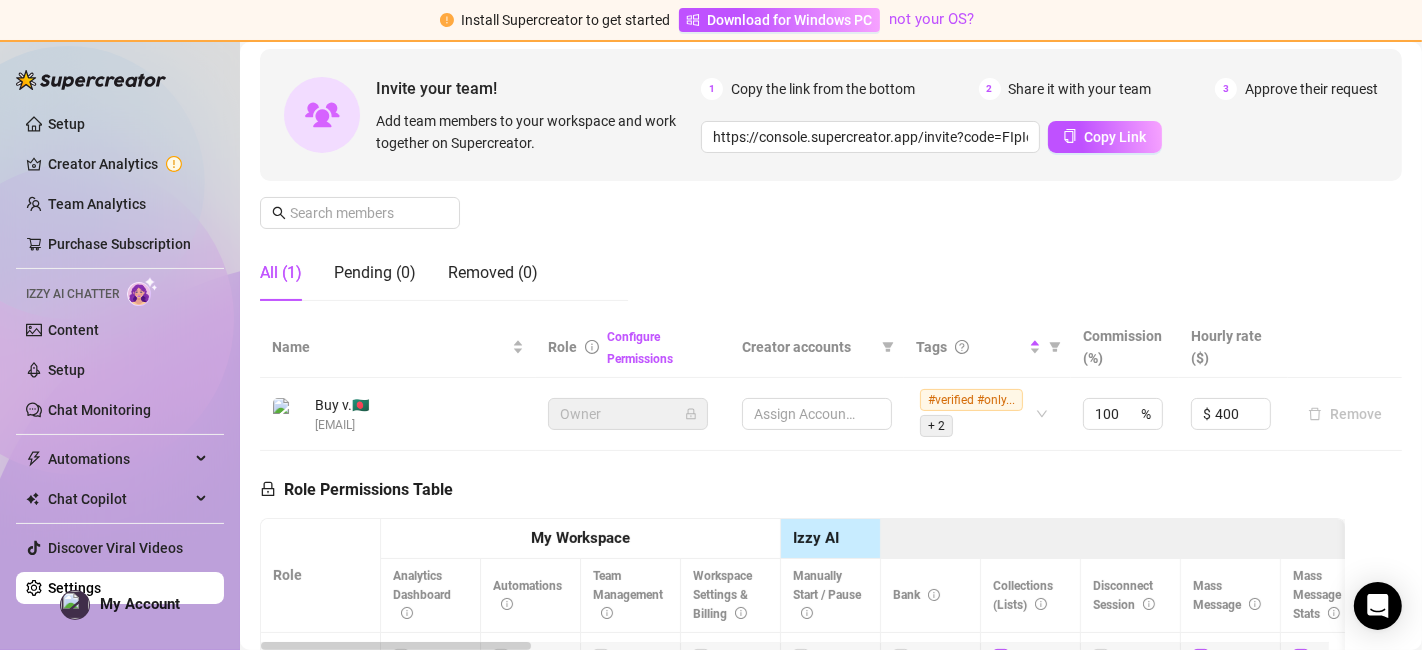 click on "Commission (%)" at bounding box center (1125, 347) 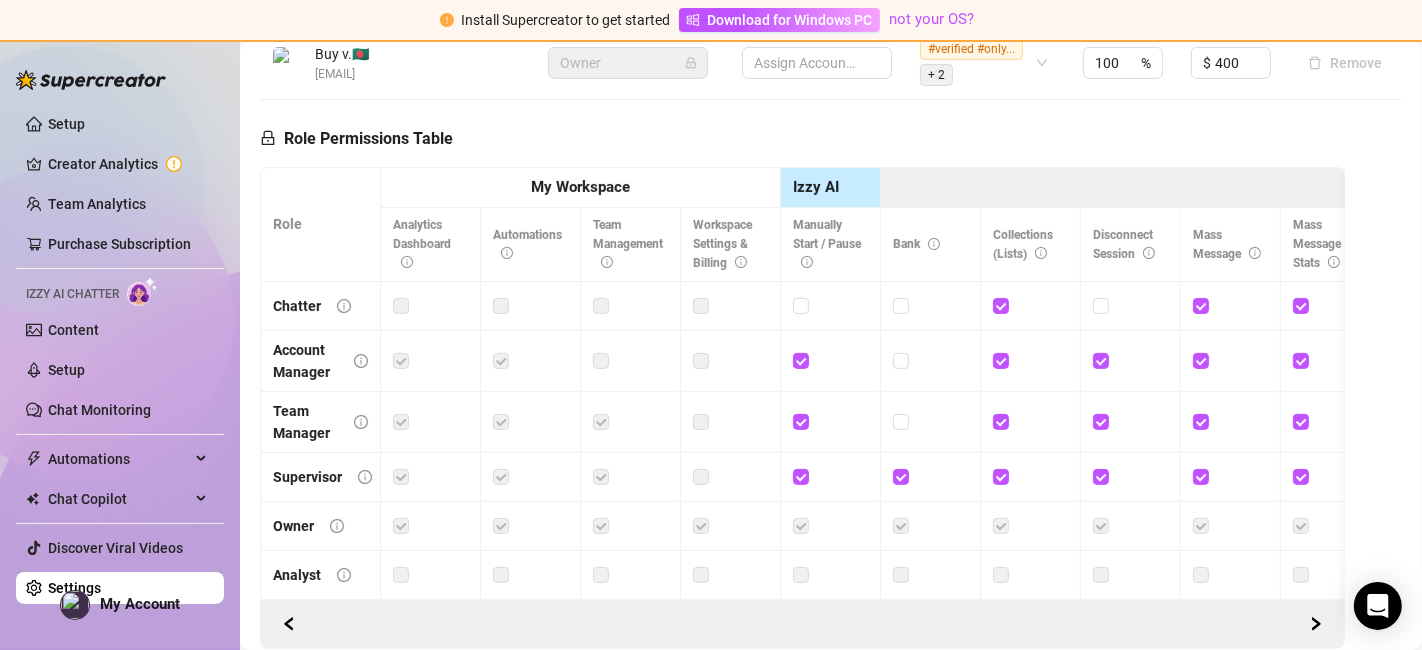 scroll, scrollTop: 358, scrollLeft: 0, axis: vertical 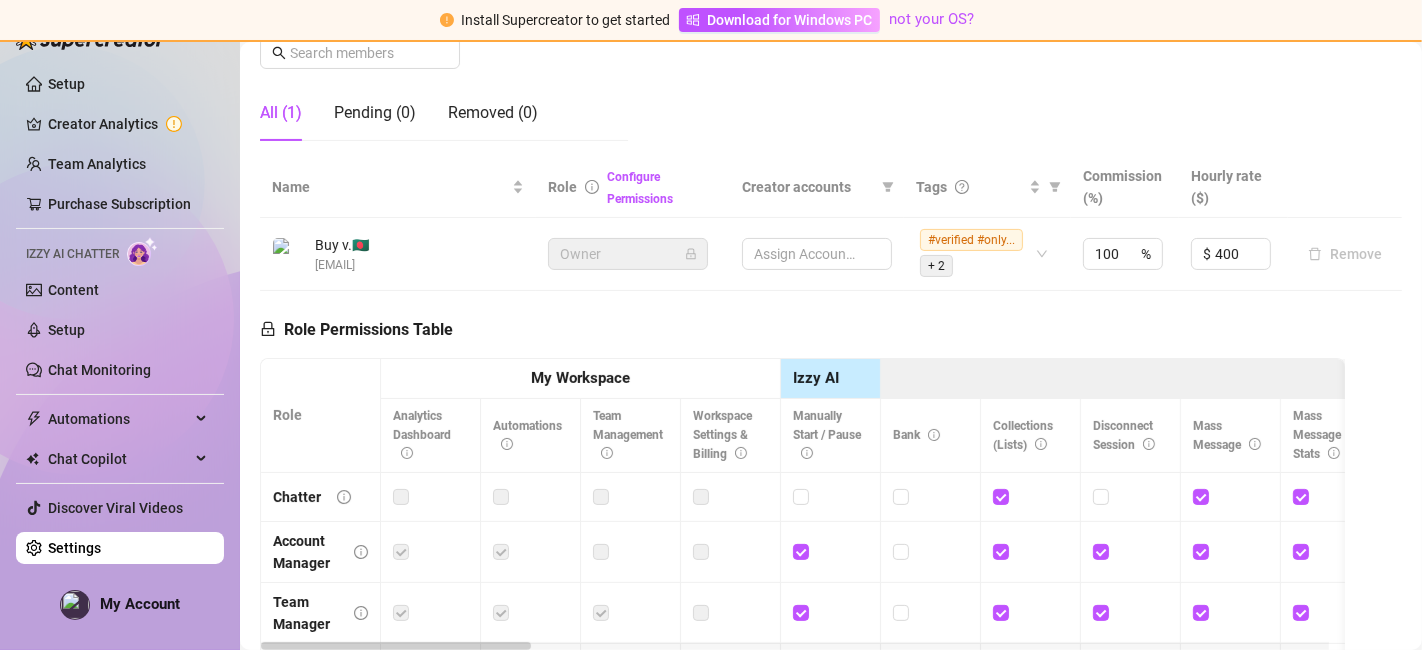 click on "Assign Accounts" at bounding box center (817, 254) 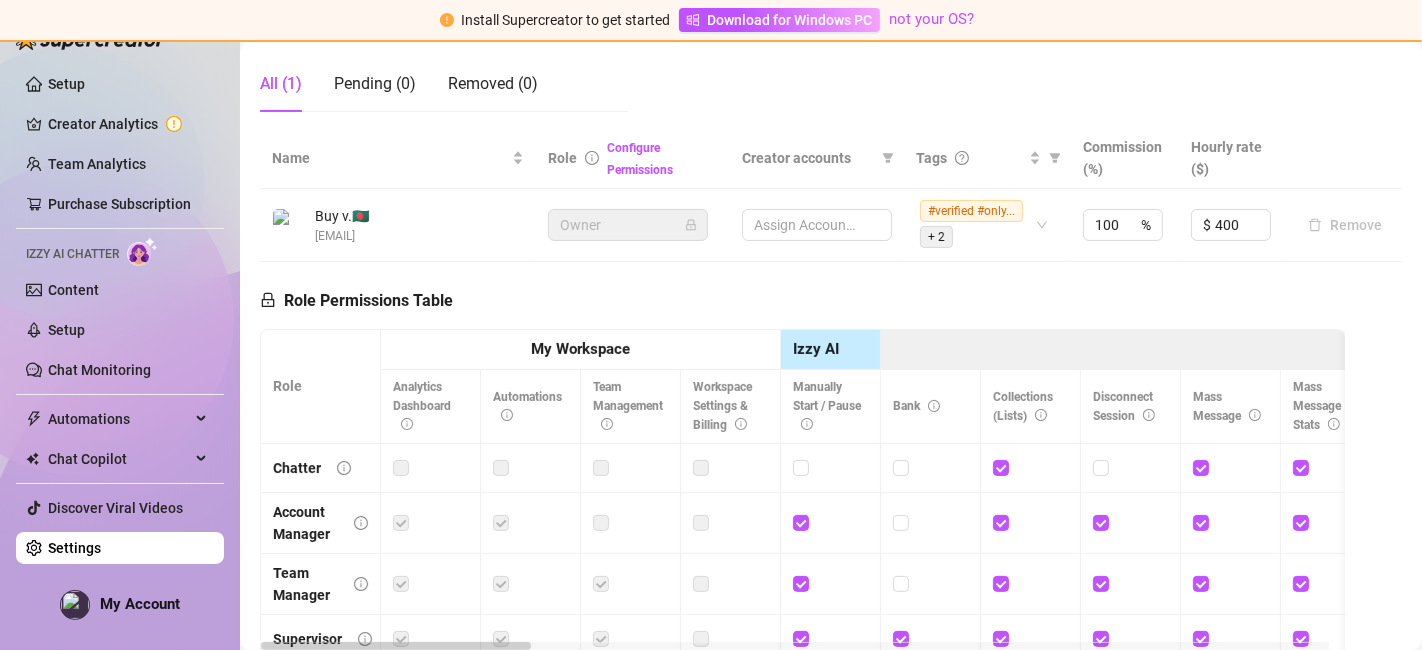 scroll, scrollTop: 370, scrollLeft: 0, axis: vertical 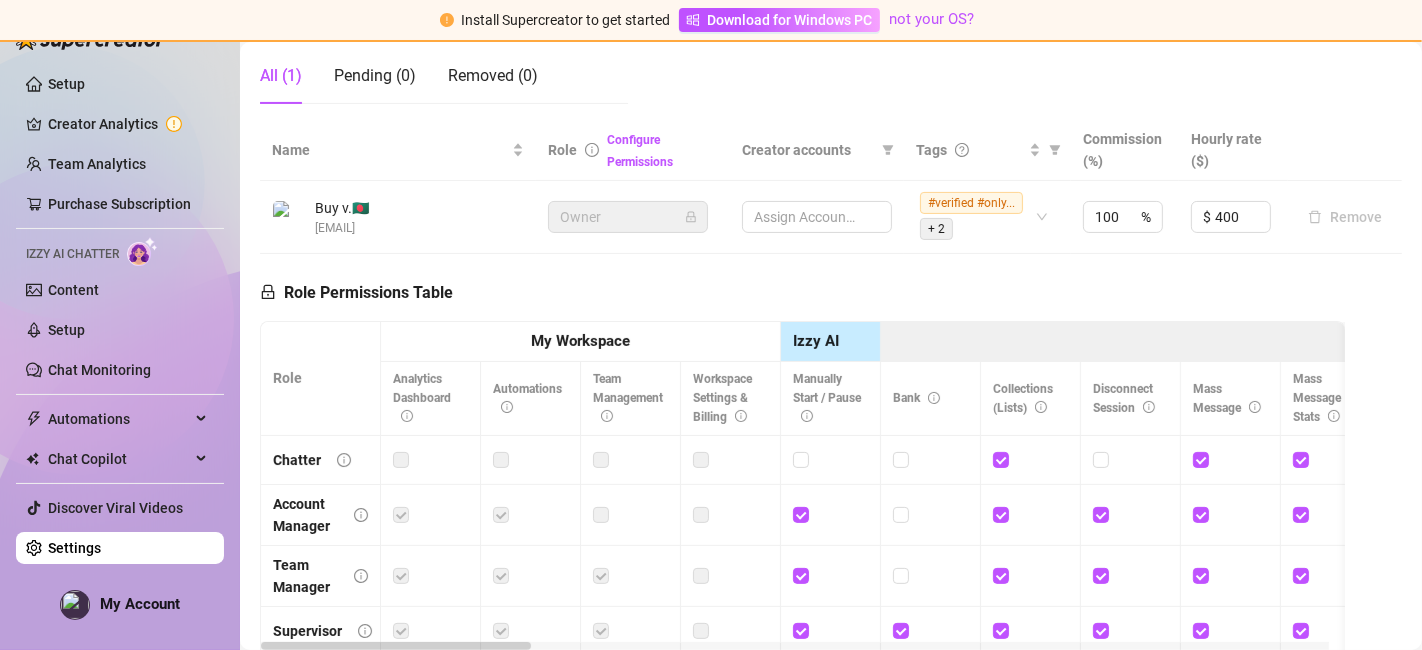 click 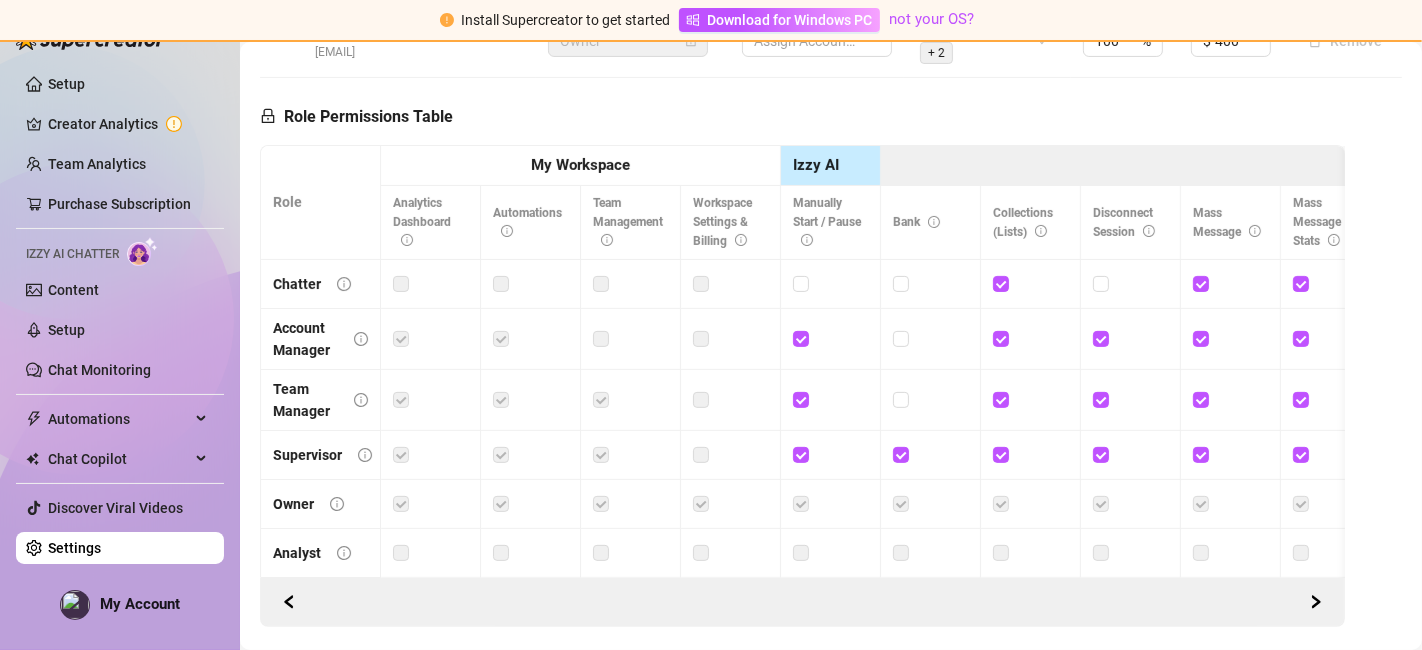scroll, scrollTop: 432, scrollLeft: 0, axis: vertical 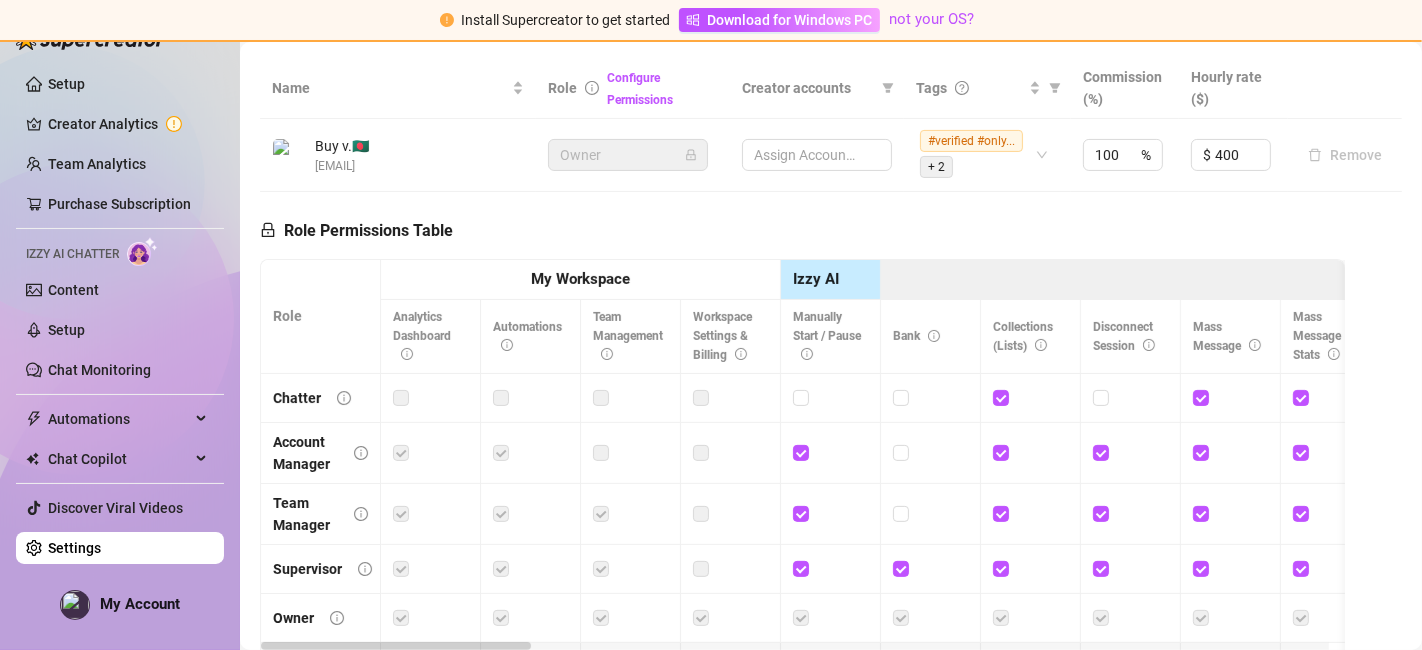 click on "Workspace Settings & Billing" at bounding box center (722, 336) 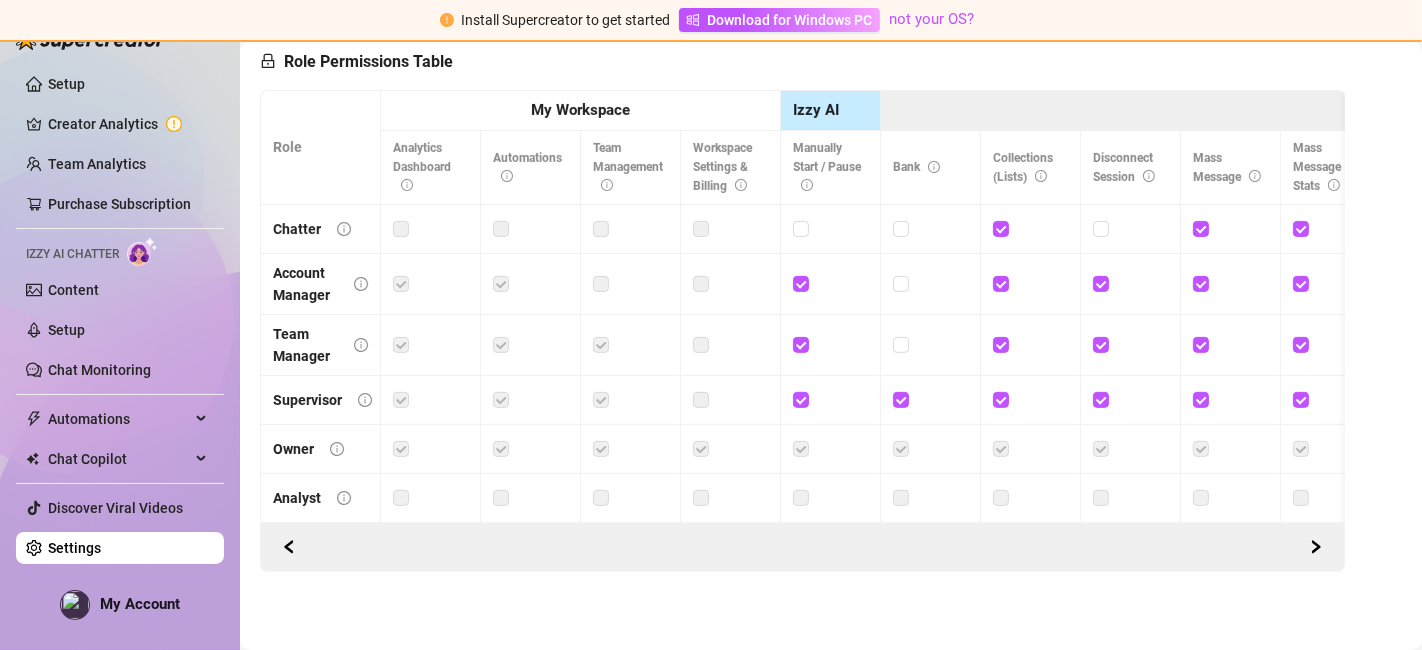 scroll, scrollTop: 617, scrollLeft: 0, axis: vertical 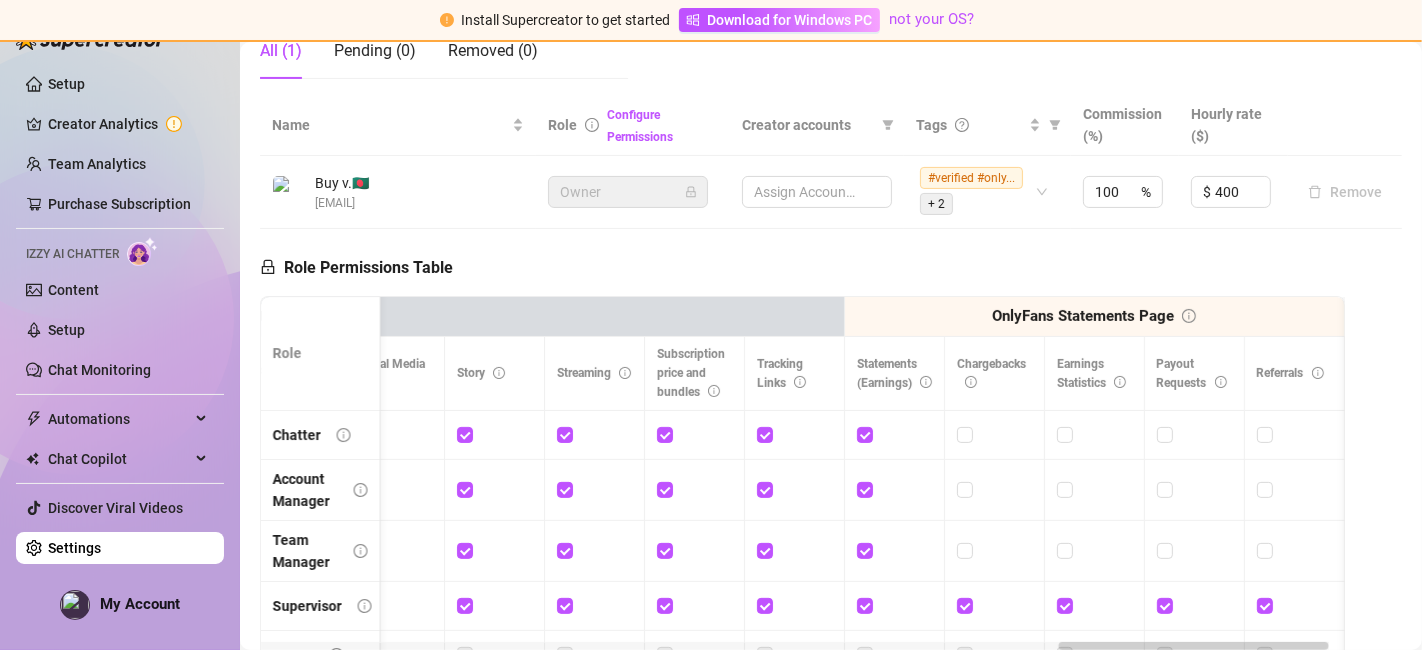 click at bounding box center (994, 435) 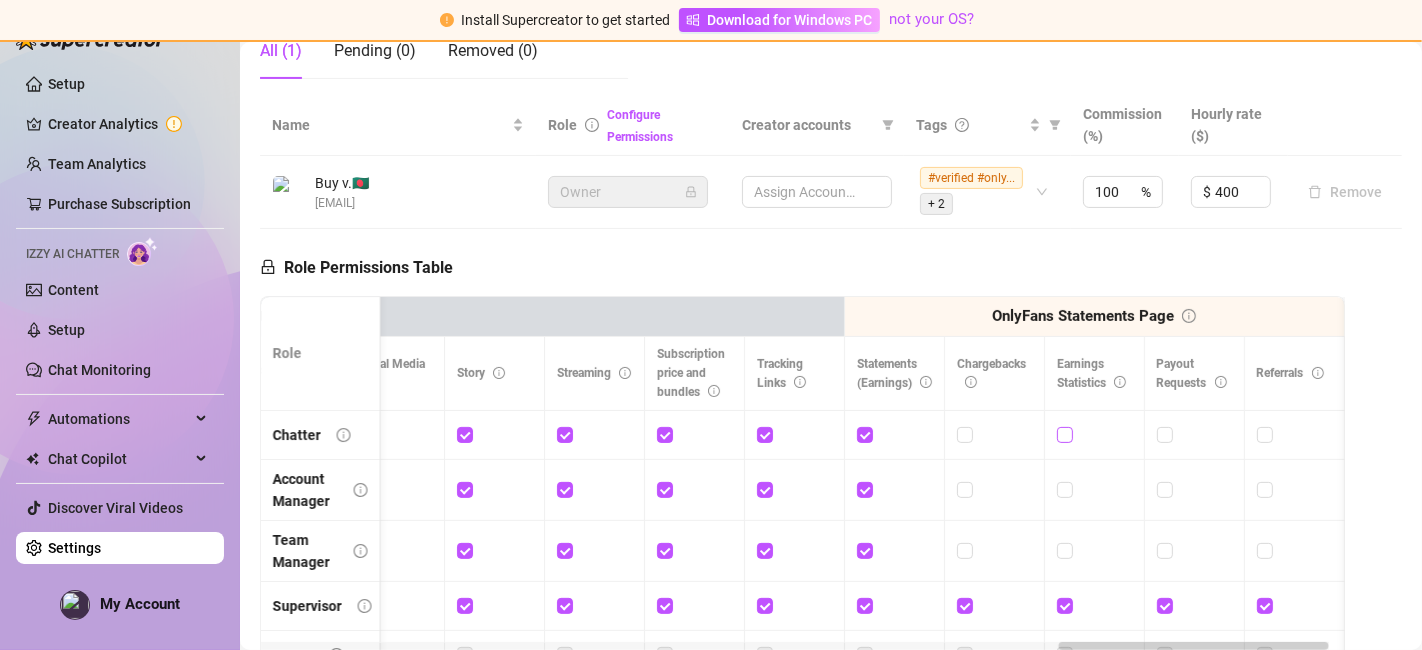 click at bounding box center [1064, 434] 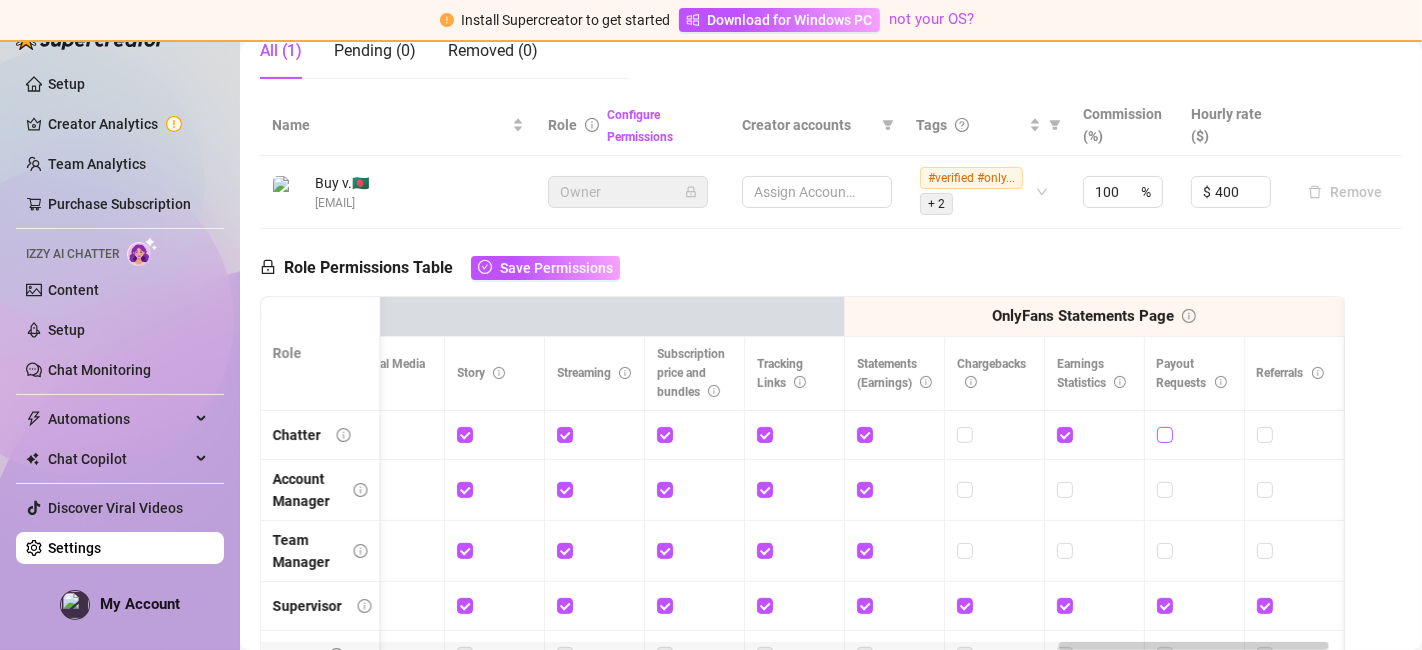 click at bounding box center [1164, 434] 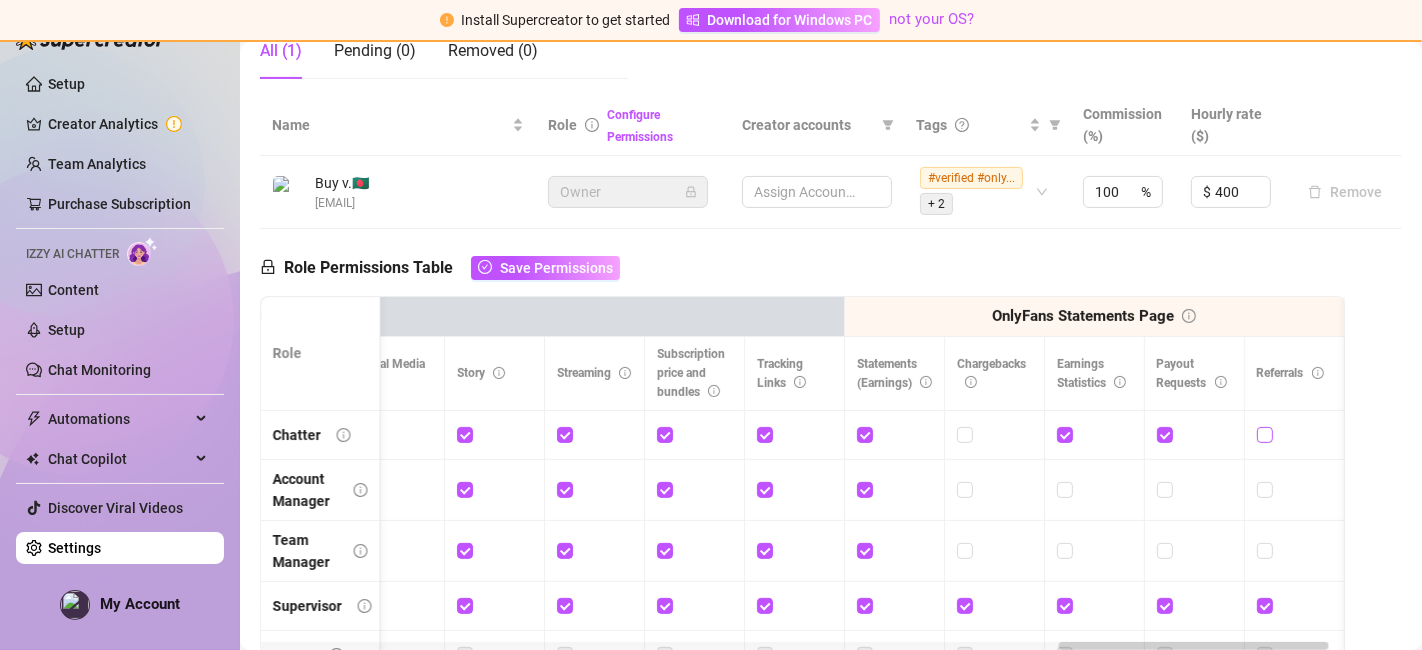 click at bounding box center (1265, 435) 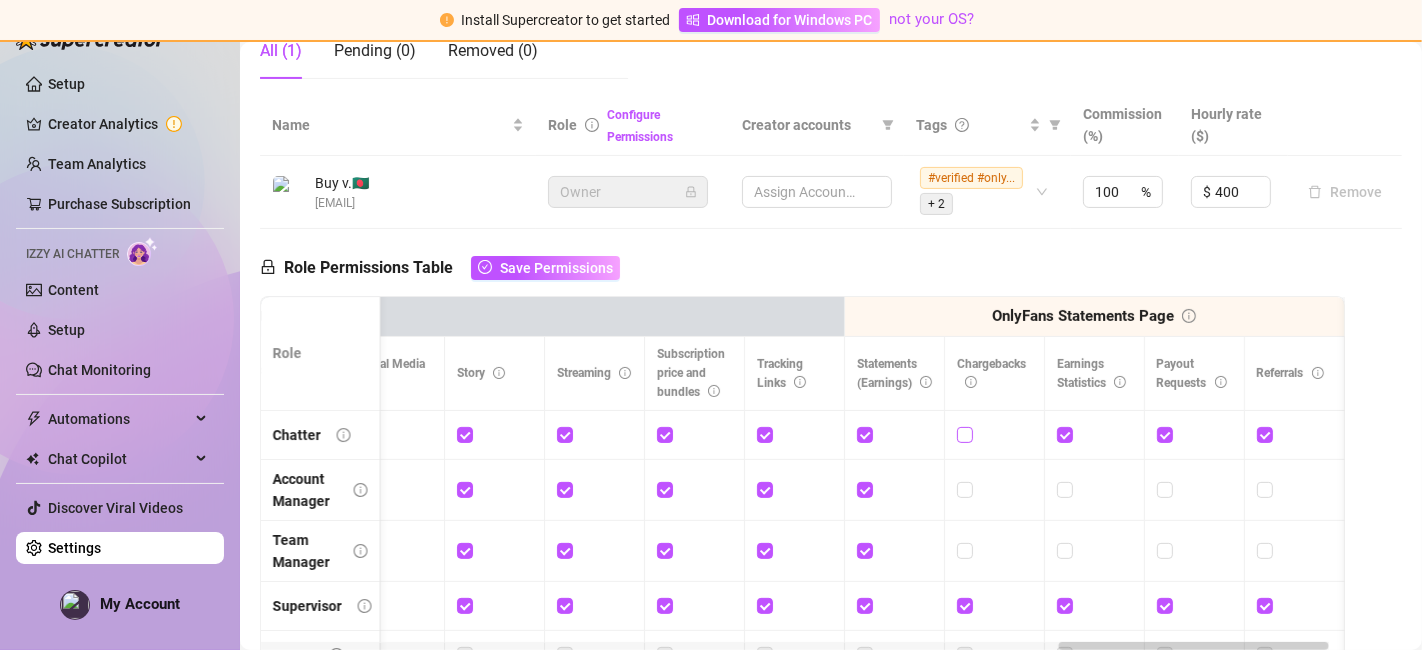 click at bounding box center (964, 434) 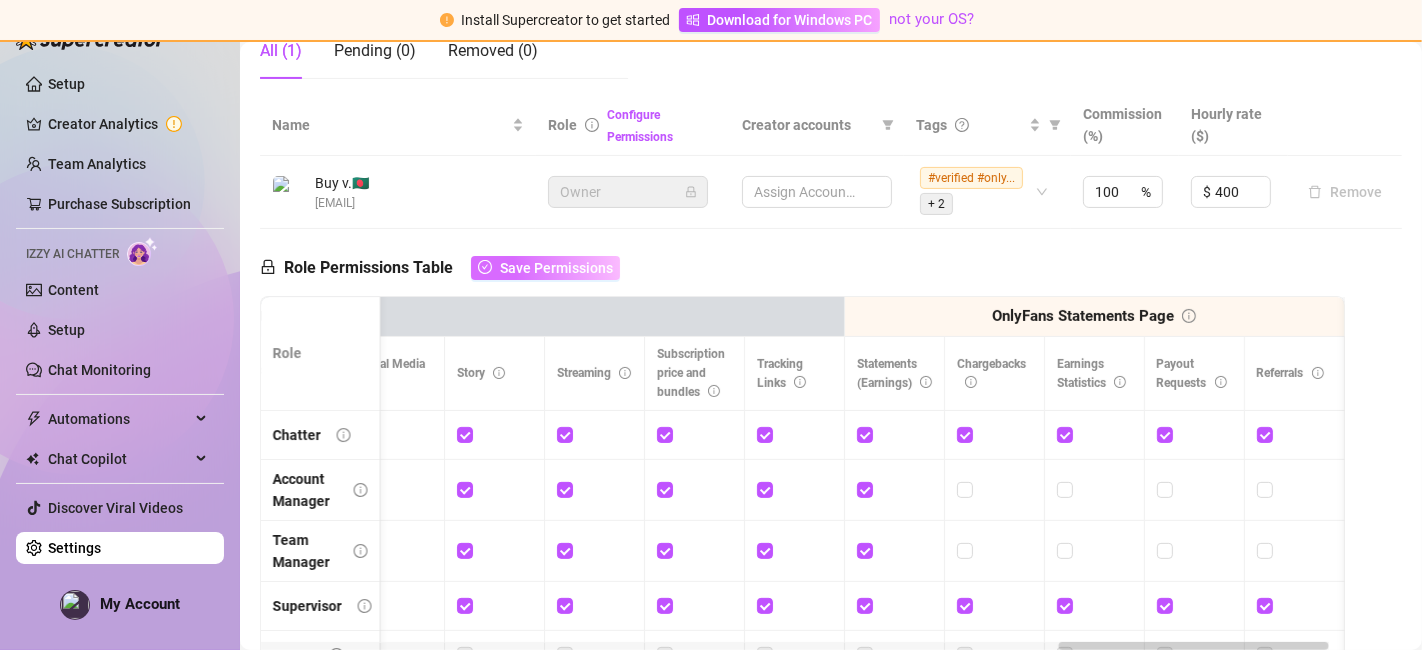 click on "Save Permissions" at bounding box center [556, 268] 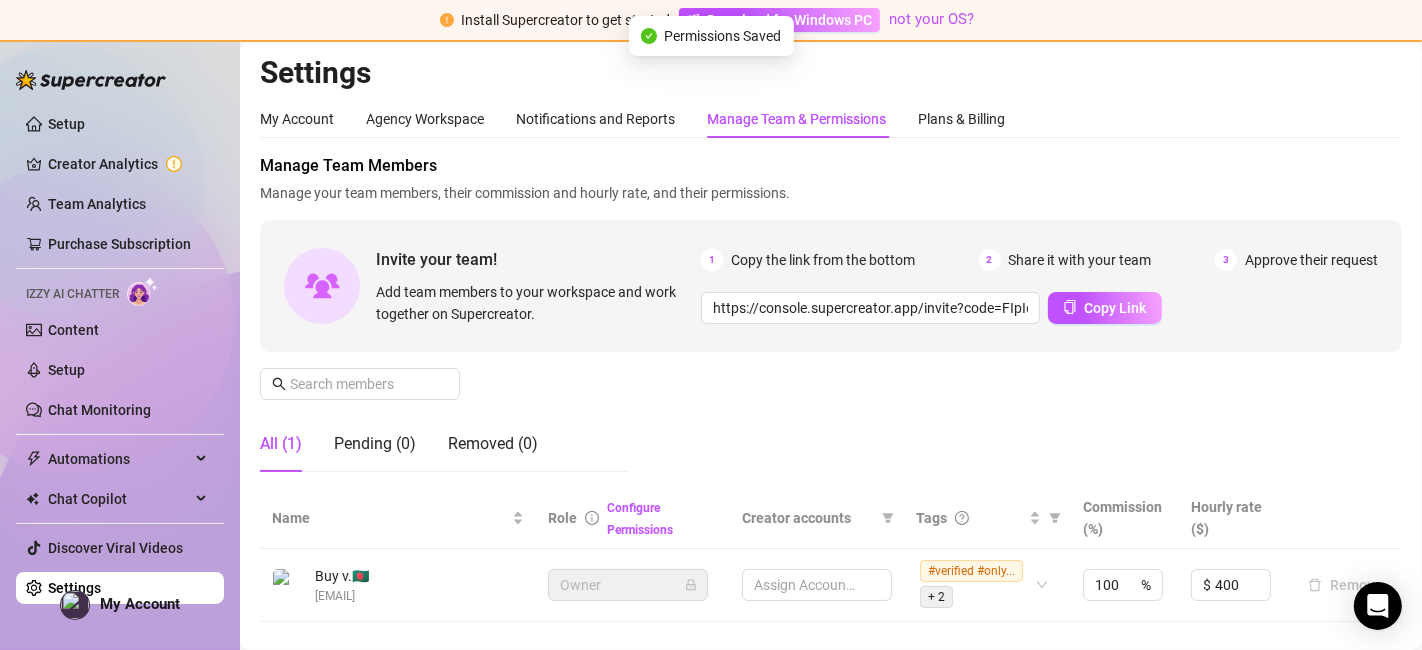 scroll, scrollTop: 0, scrollLeft: 0, axis: both 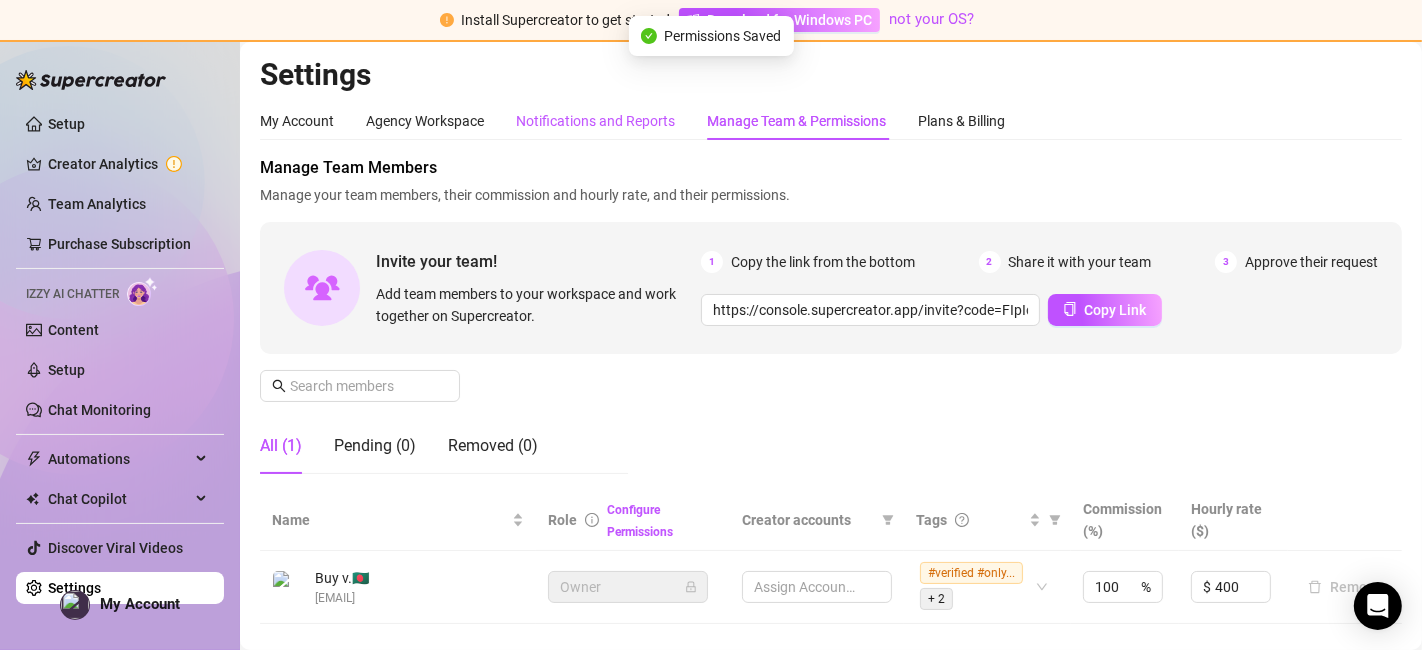 click on "Notifications and Reports" at bounding box center [595, 121] 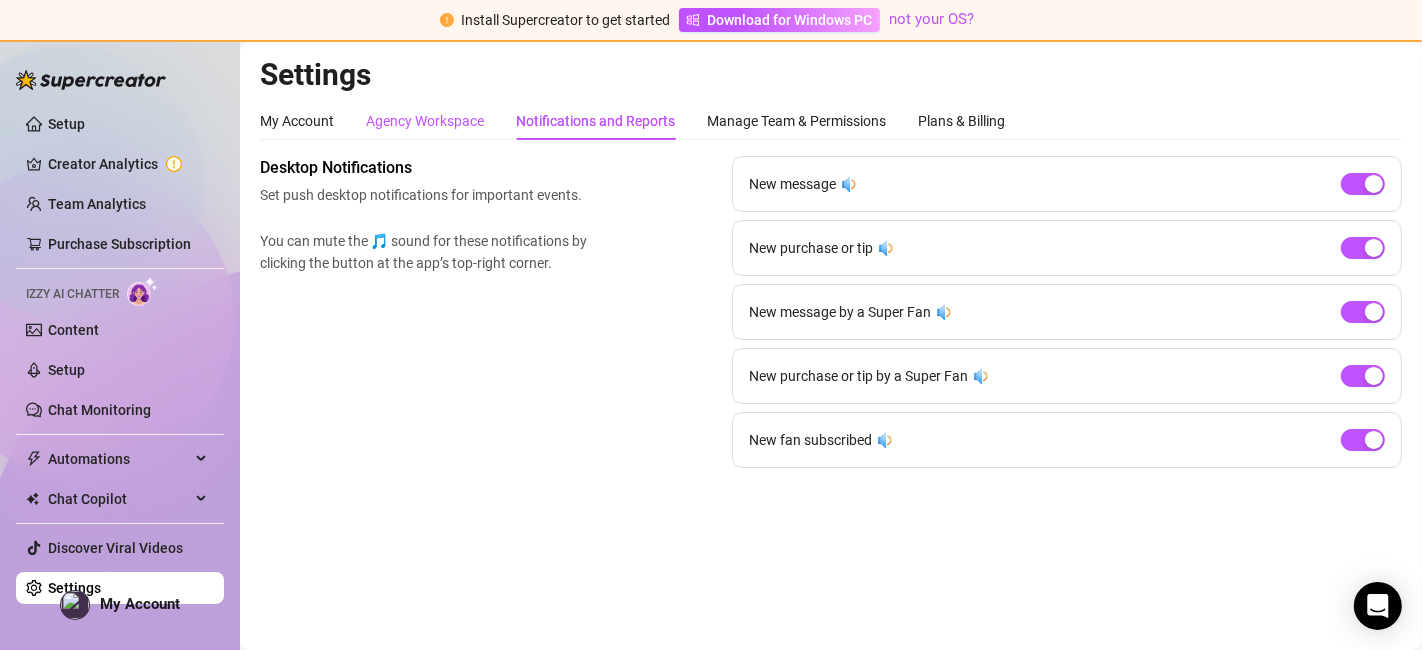 click on "Agency Workspace" at bounding box center (425, 121) 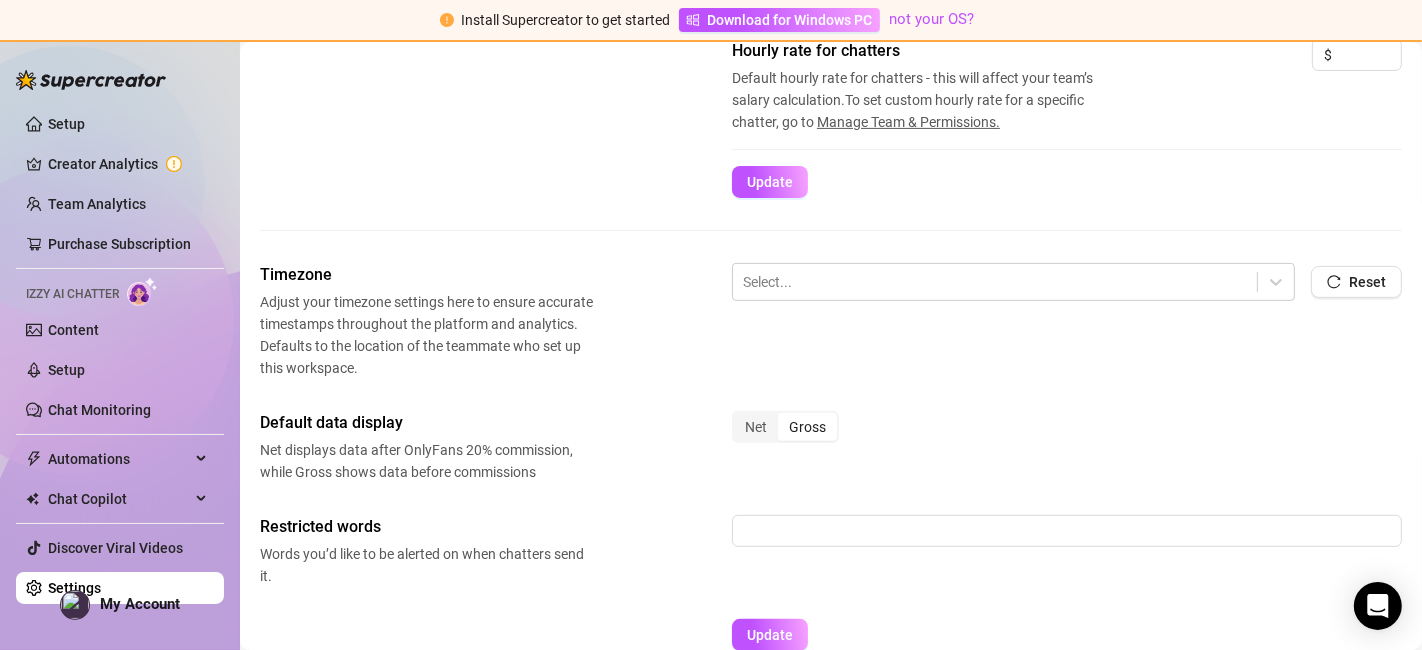 scroll, scrollTop: 629, scrollLeft: 0, axis: vertical 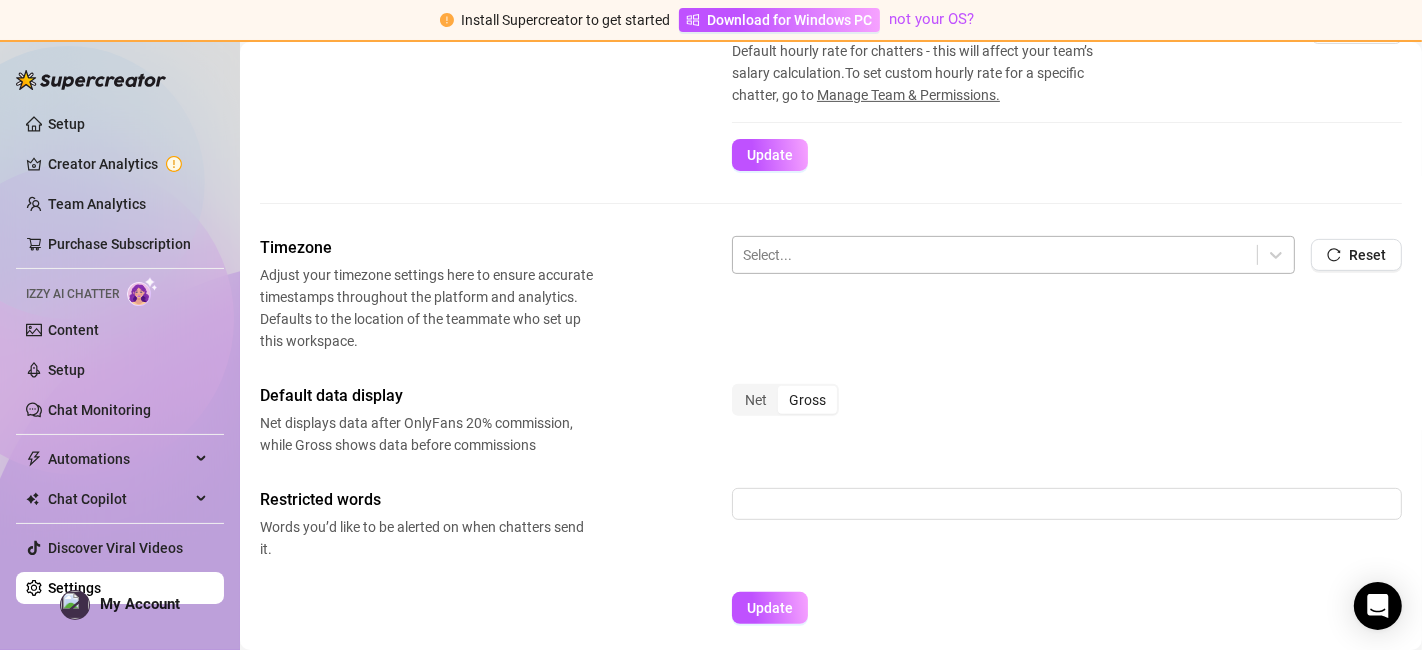 click at bounding box center (995, 255) 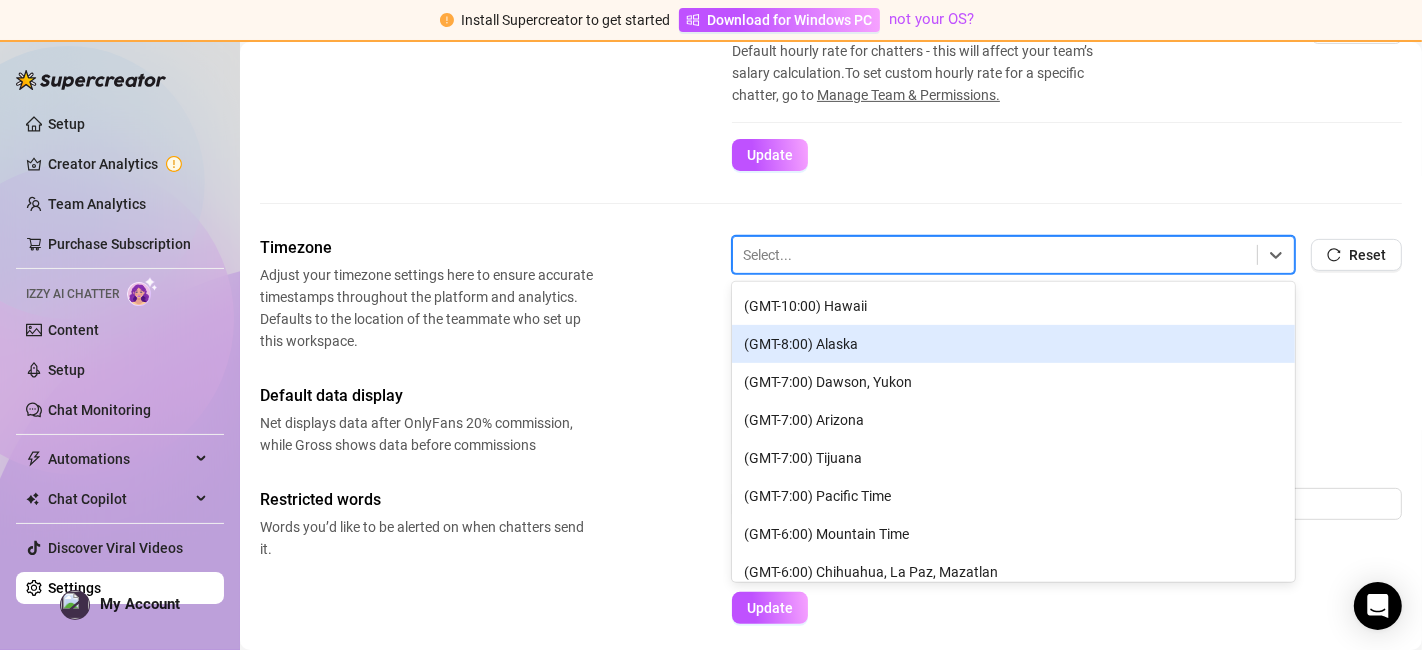 scroll, scrollTop: 0, scrollLeft: 0, axis: both 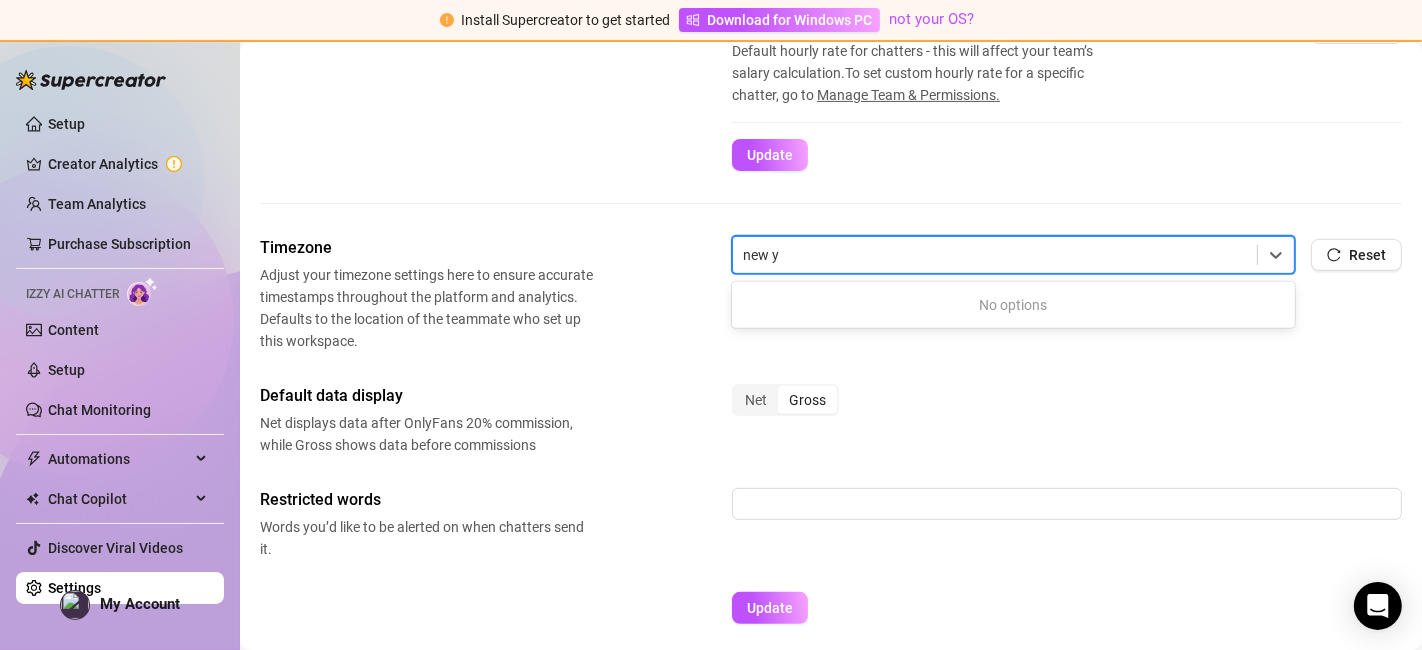 type on "new" 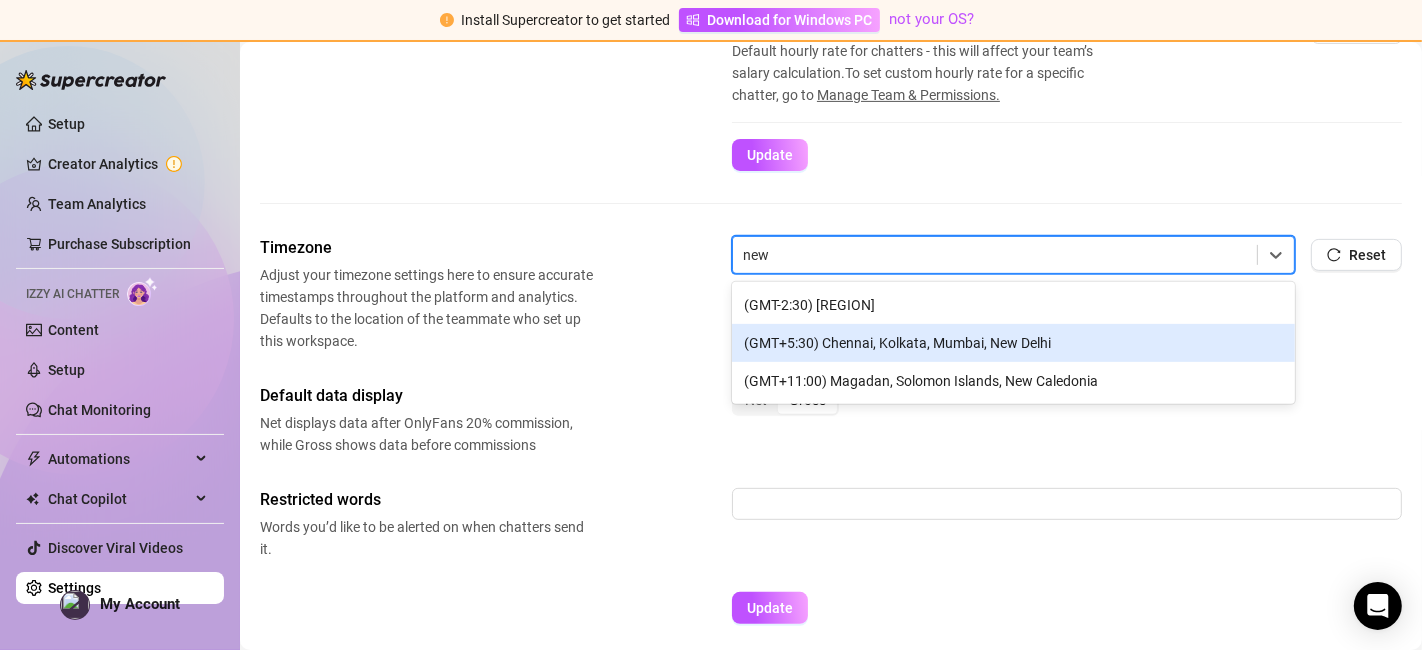 click on "(GMT+5:30) Chennai, Kolkata, Mumbai, New Delhi" at bounding box center (1013, 343) 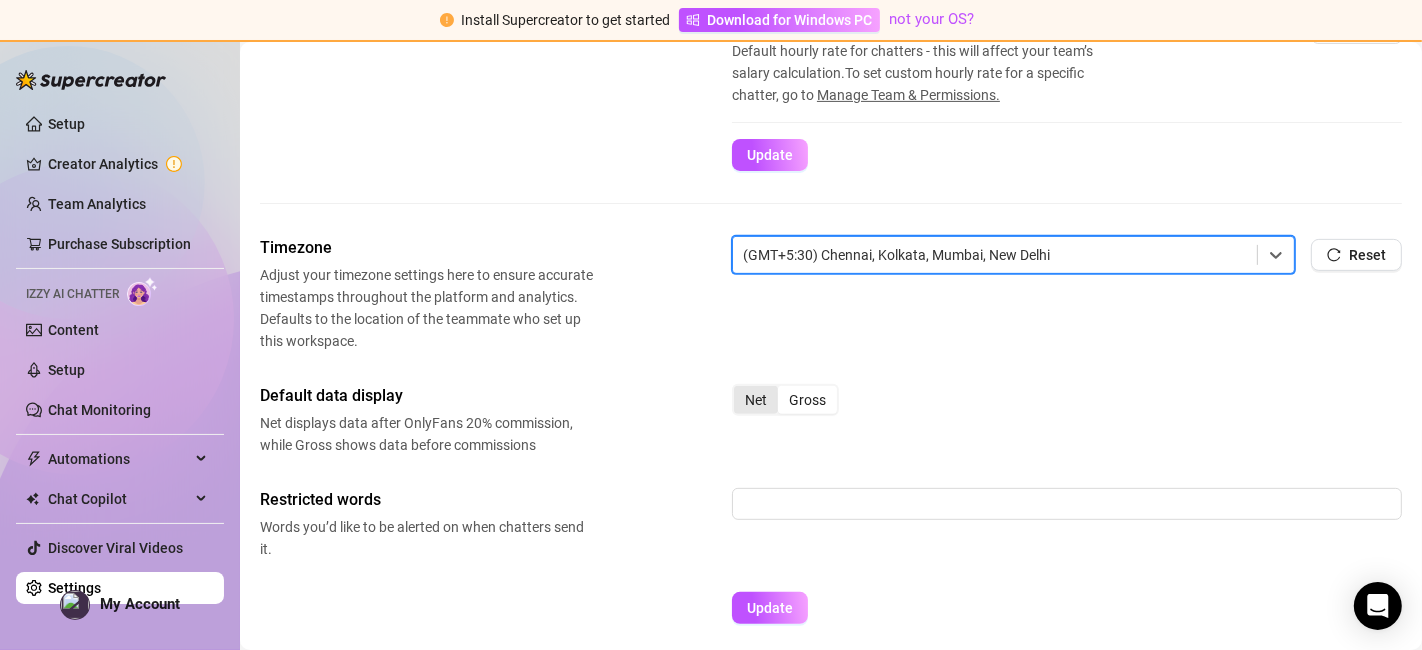 click on "Net" at bounding box center (756, 400) 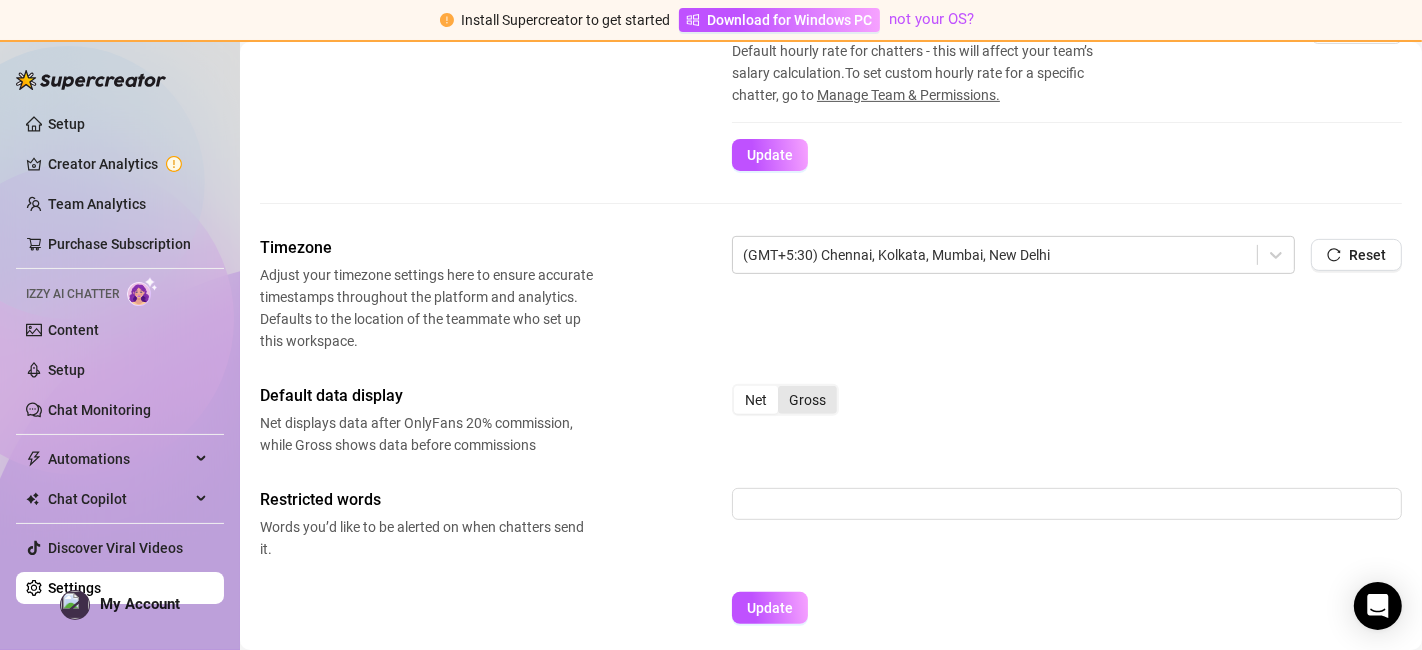 click on "Gross" at bounding box center (807, 400) 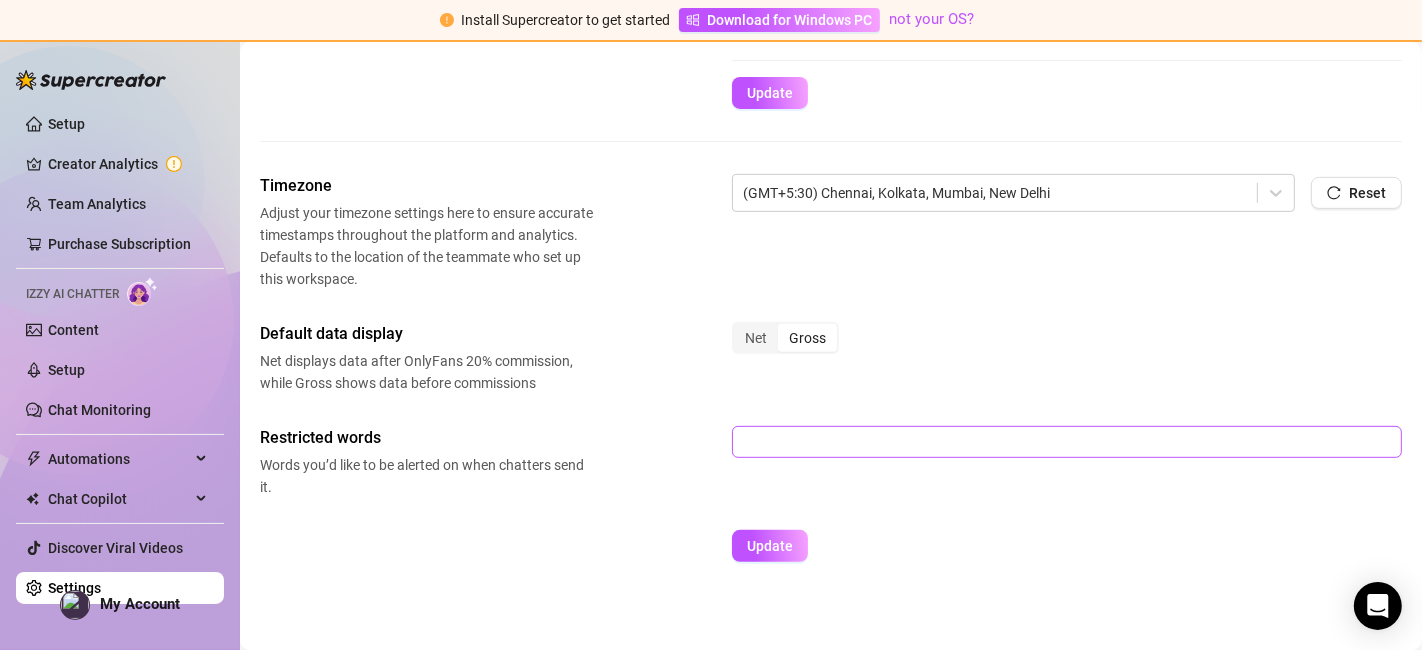 scroll, scrollTop: 702, scrollLeft: 0, axis: vertical 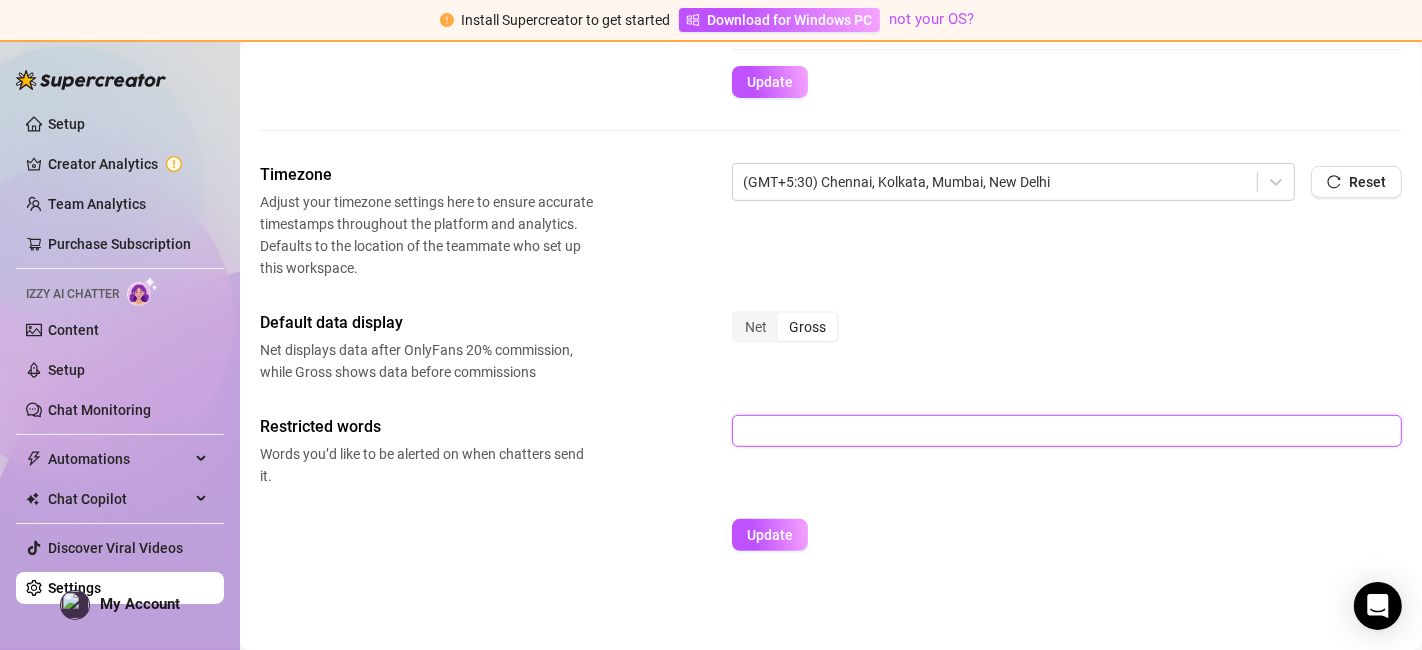 click at bounding box center [1067, 431] 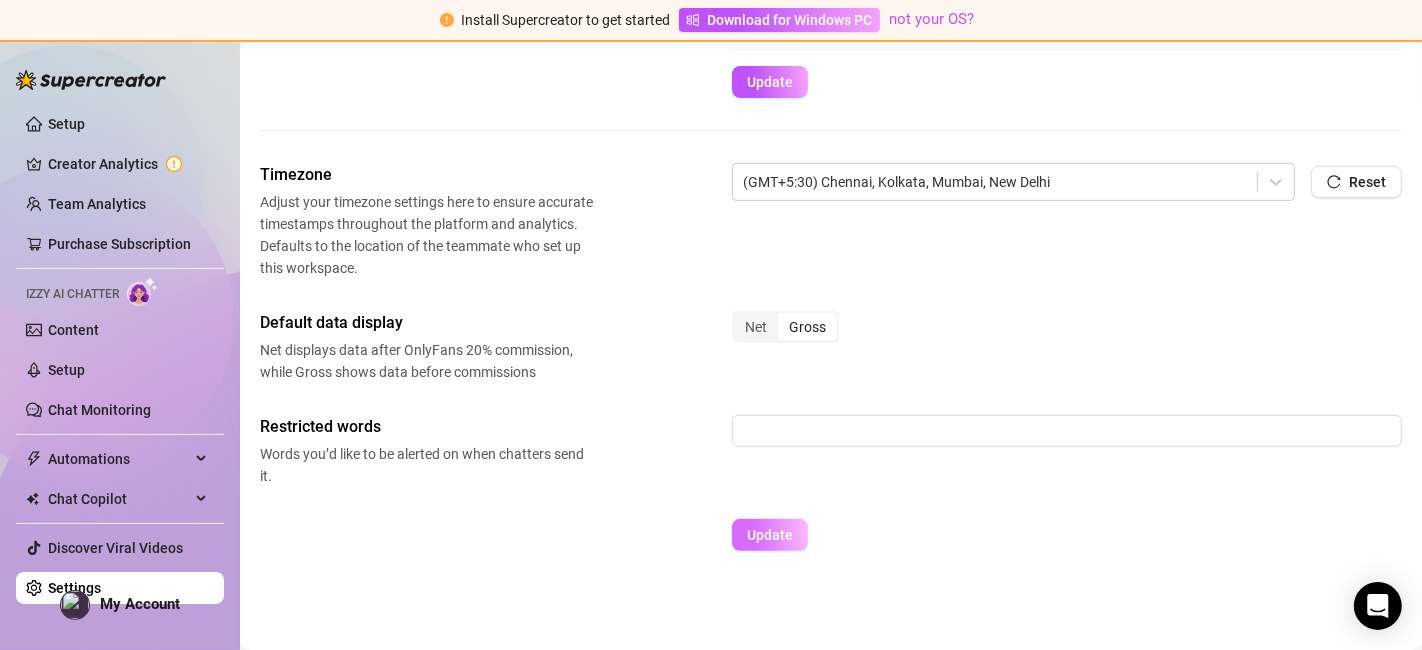 click on "Update" at bounding box center (770, 535) 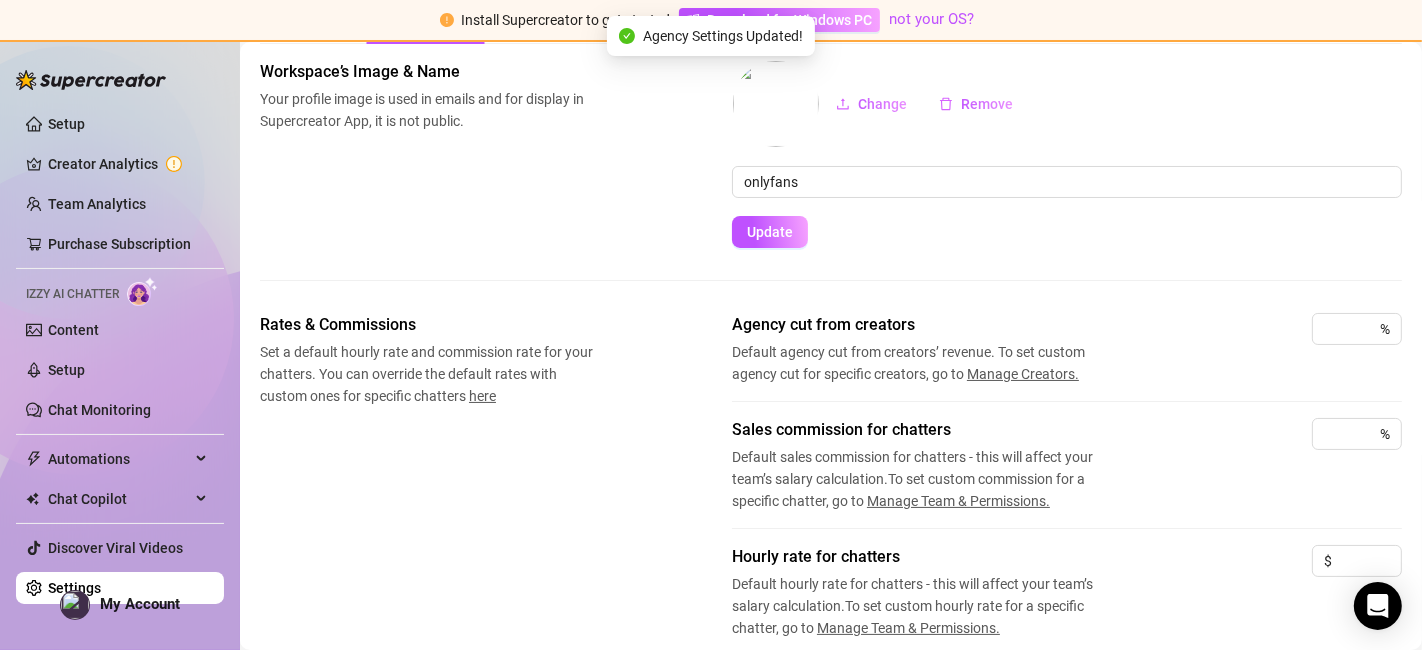 scroll, scrollTop: 0, scrollLeft: 0, axis: both 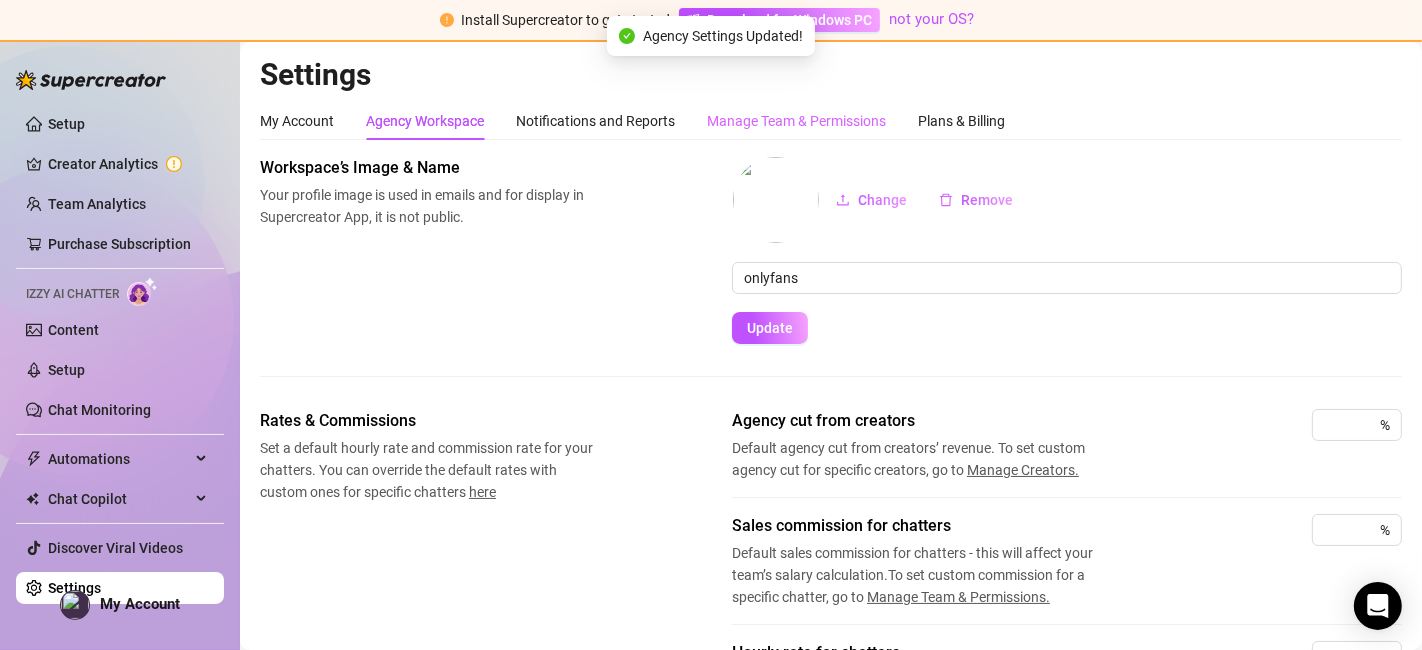 click on "Manage Team & Permissions" at bounding box center [796, 121] 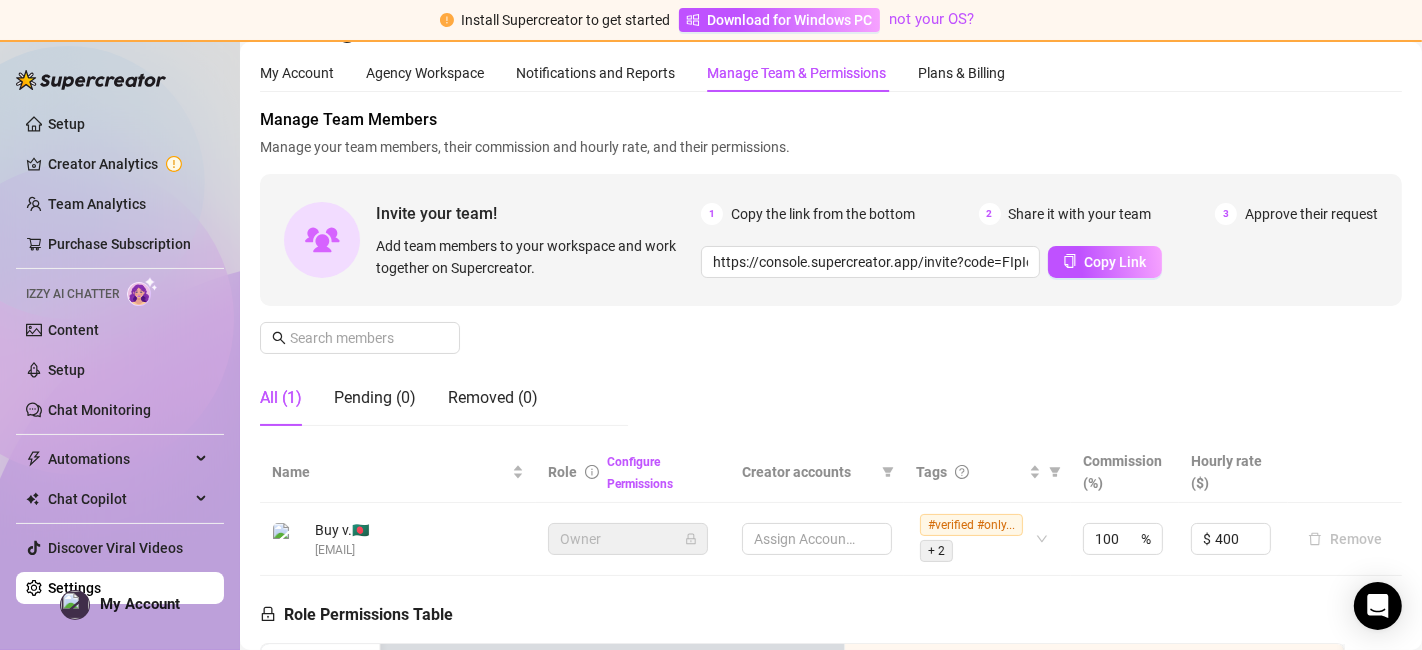 scroll, scrollTop: 37, scrollLeft: 0, axis: vertical 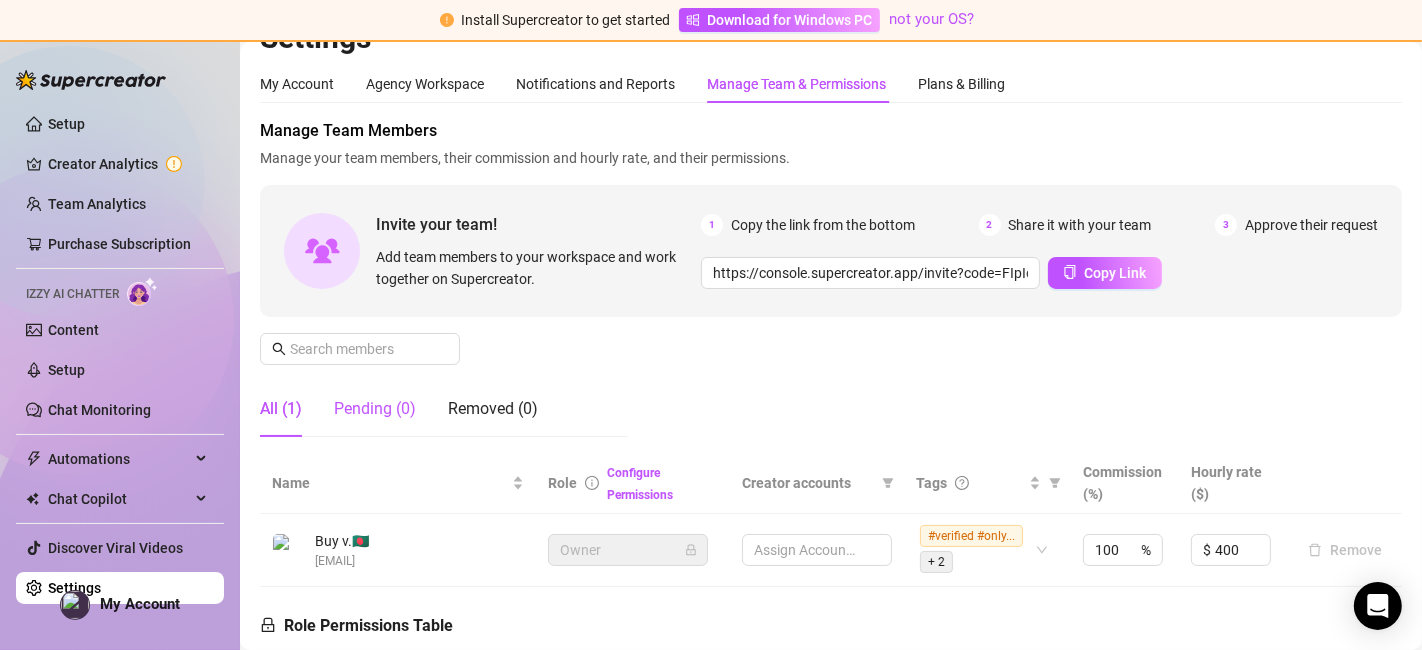 click on "Pending (0)" at bounding box center (375, 409) 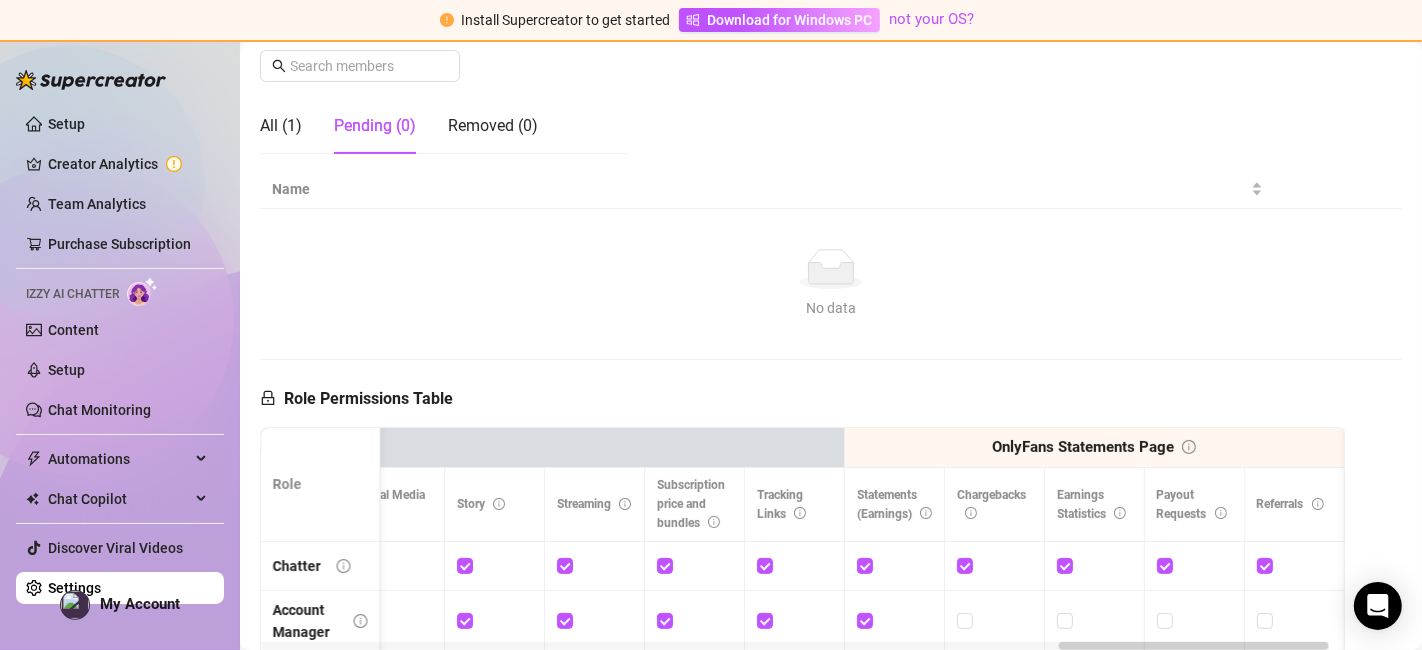 scroll, scrollTop: 333, scrollLeft: 0, axis: vertical 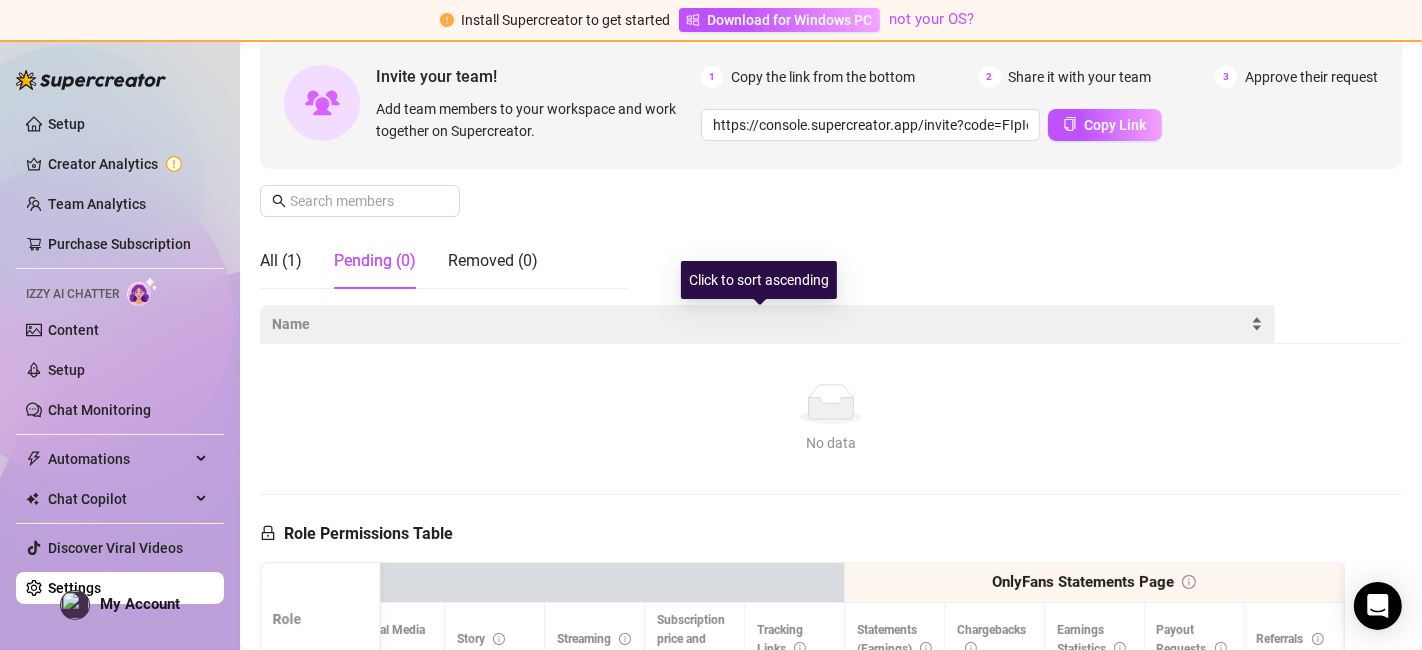 click on "Name" at bounding box center [759, 324] 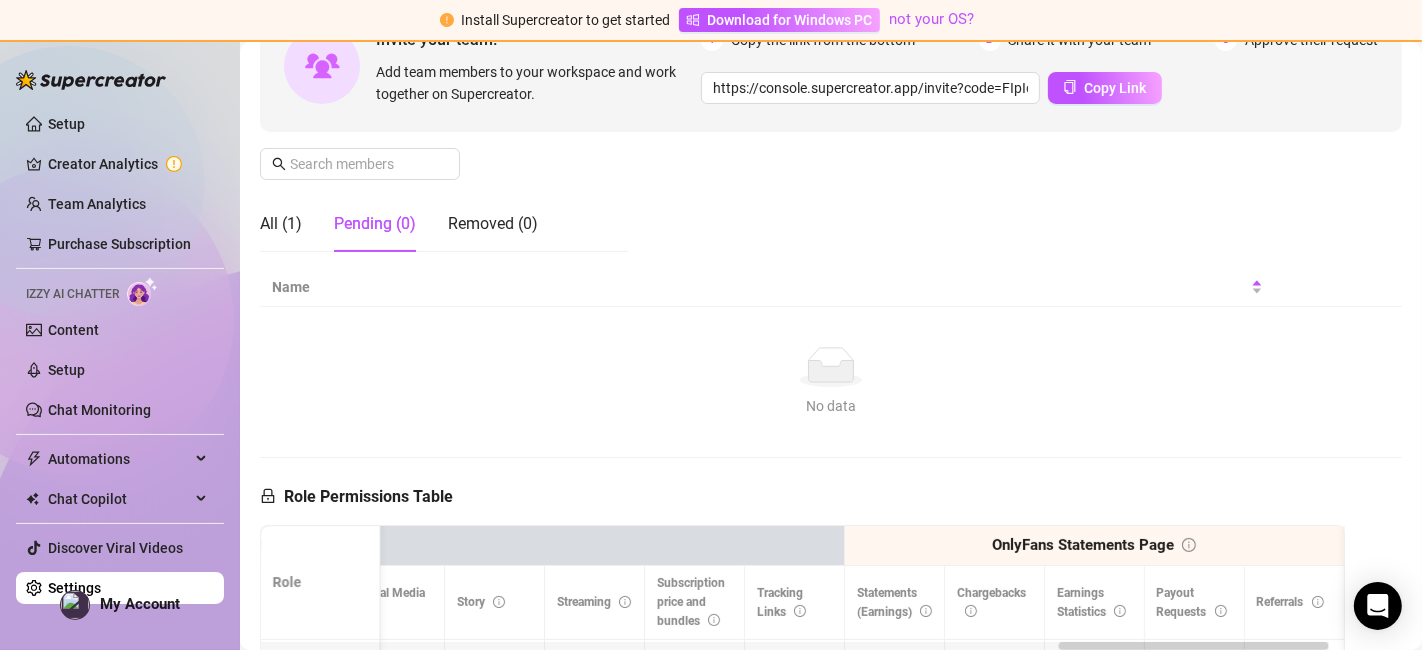click on "No data No data" at bounding box center (831, 382) 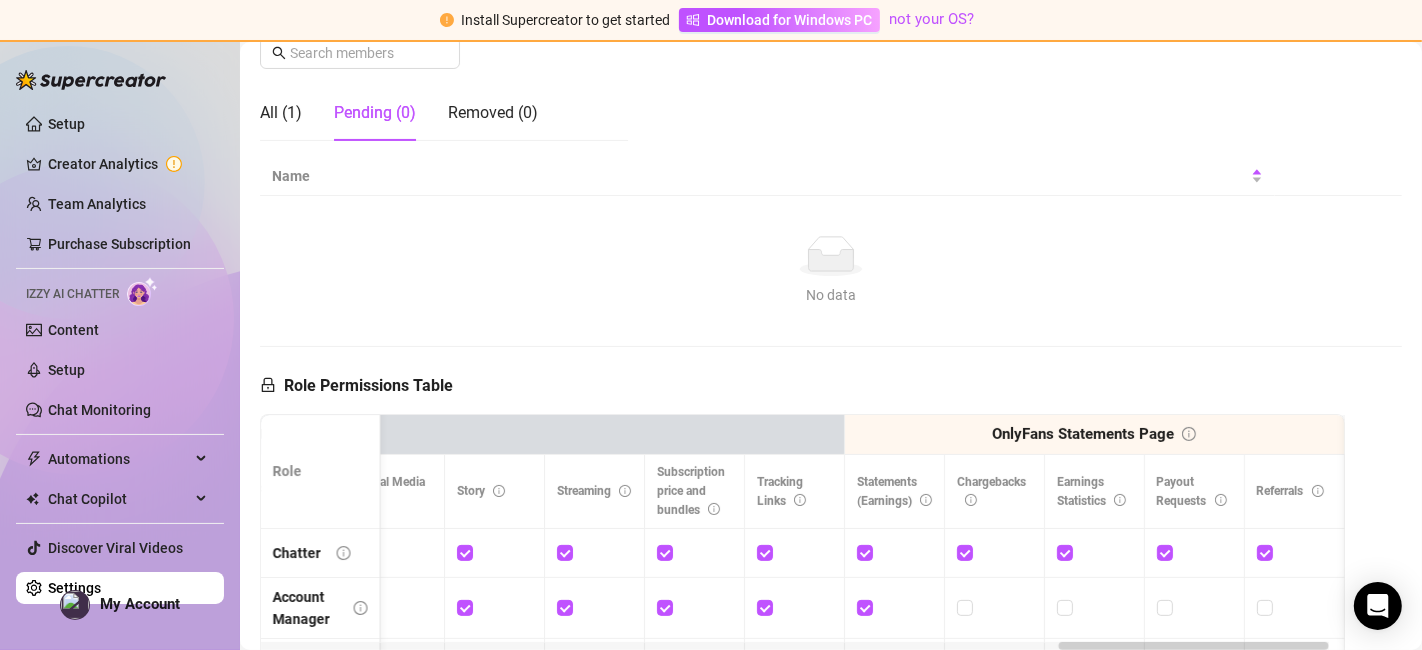 click on "OnlyFans Statements Page" at bounding box center (1083, 434) 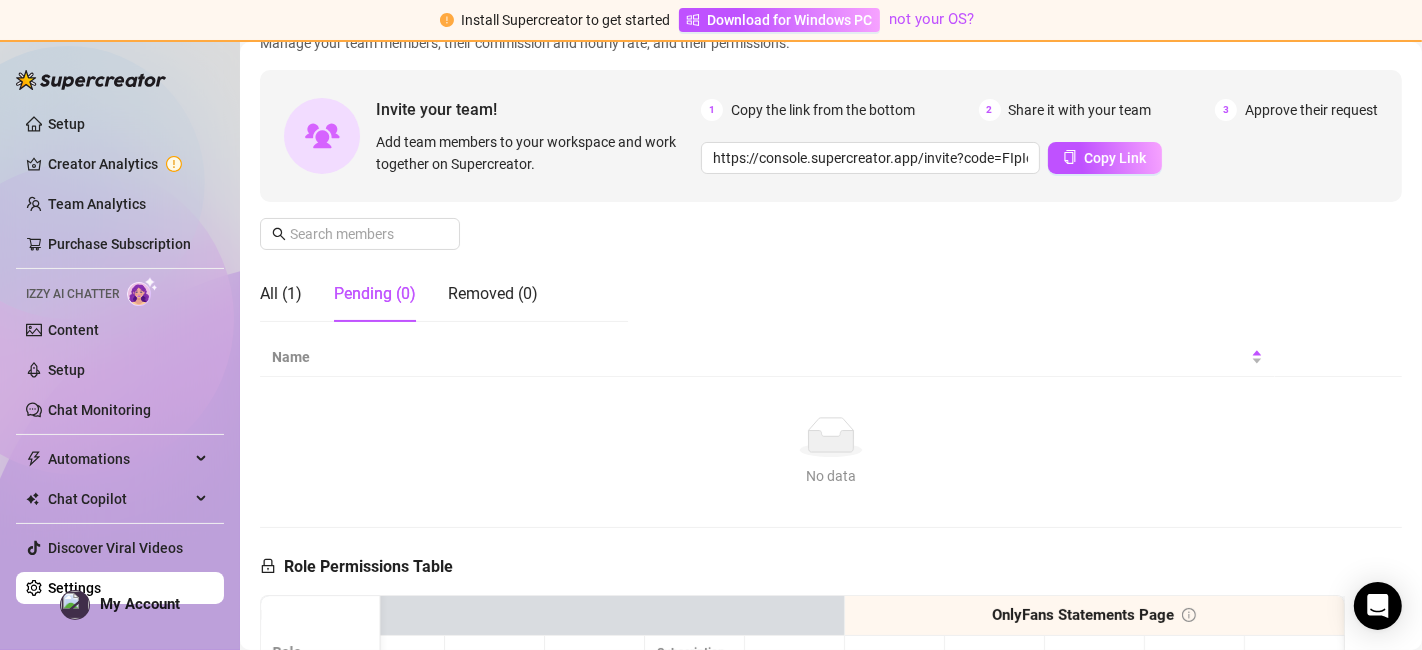 scroll, scrollTop: 148, scrollLeft: 0, axis: vertical 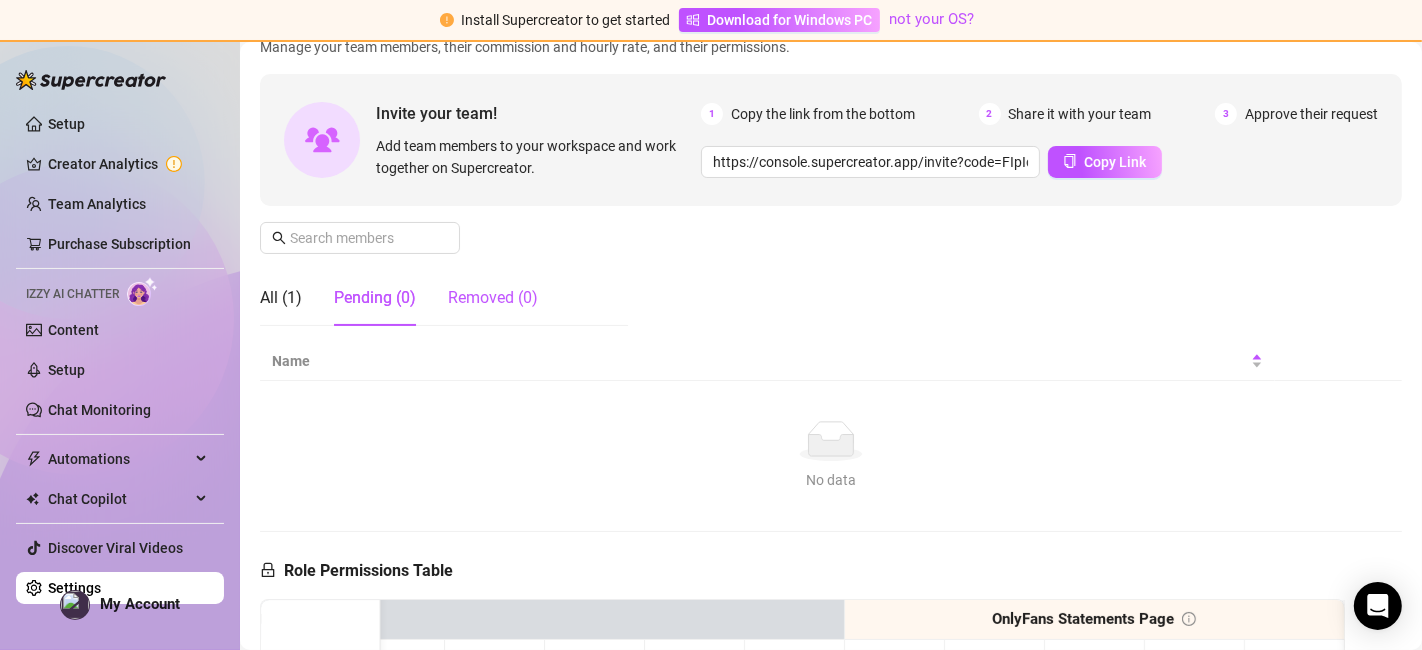 click on "Removed (0)" at bounding box center [493, 298] 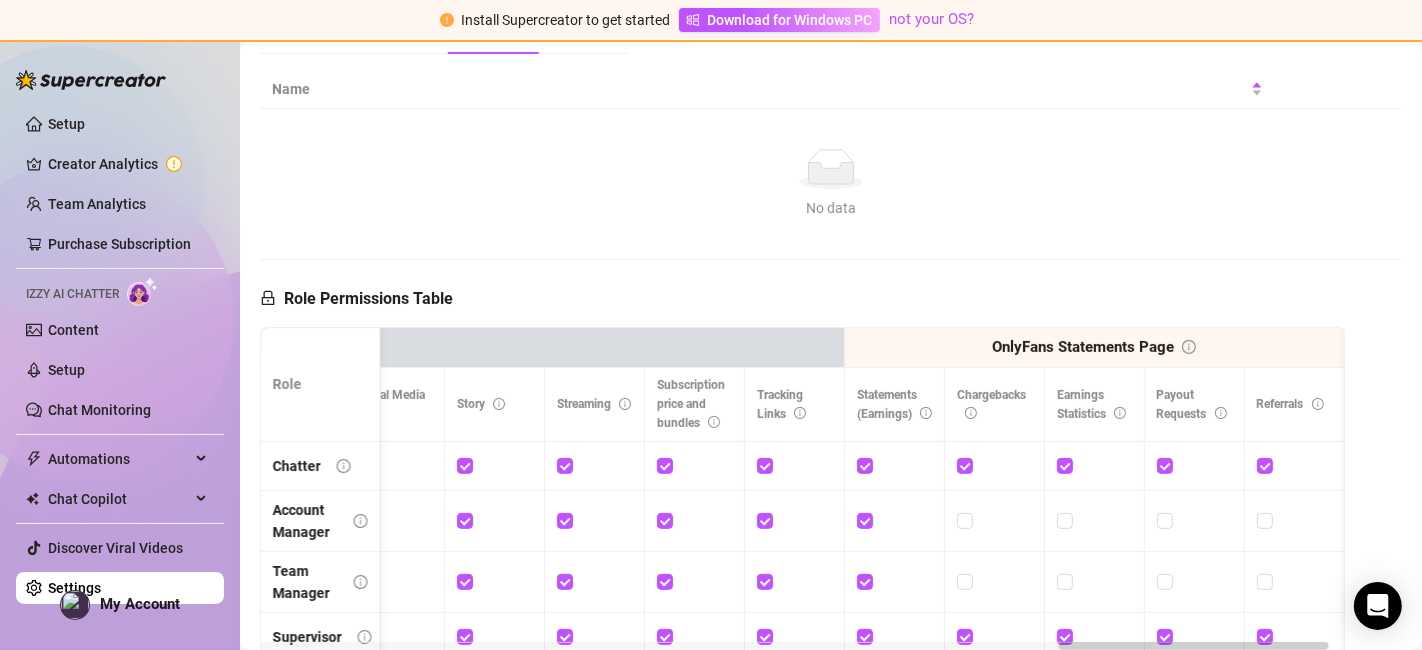 scroll, scrollTop: 378, scrollLeft: 0, axis: vertical 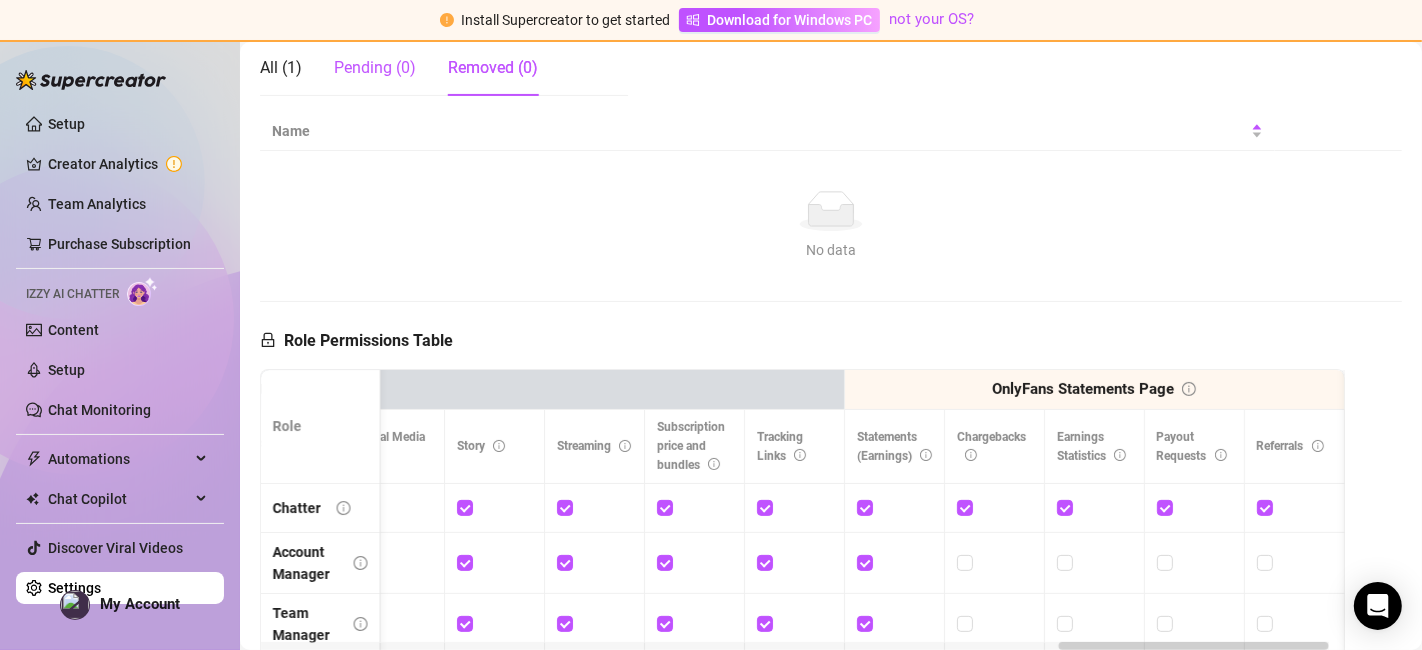 click on "Pending (0)" at bounding box center [375, 68] 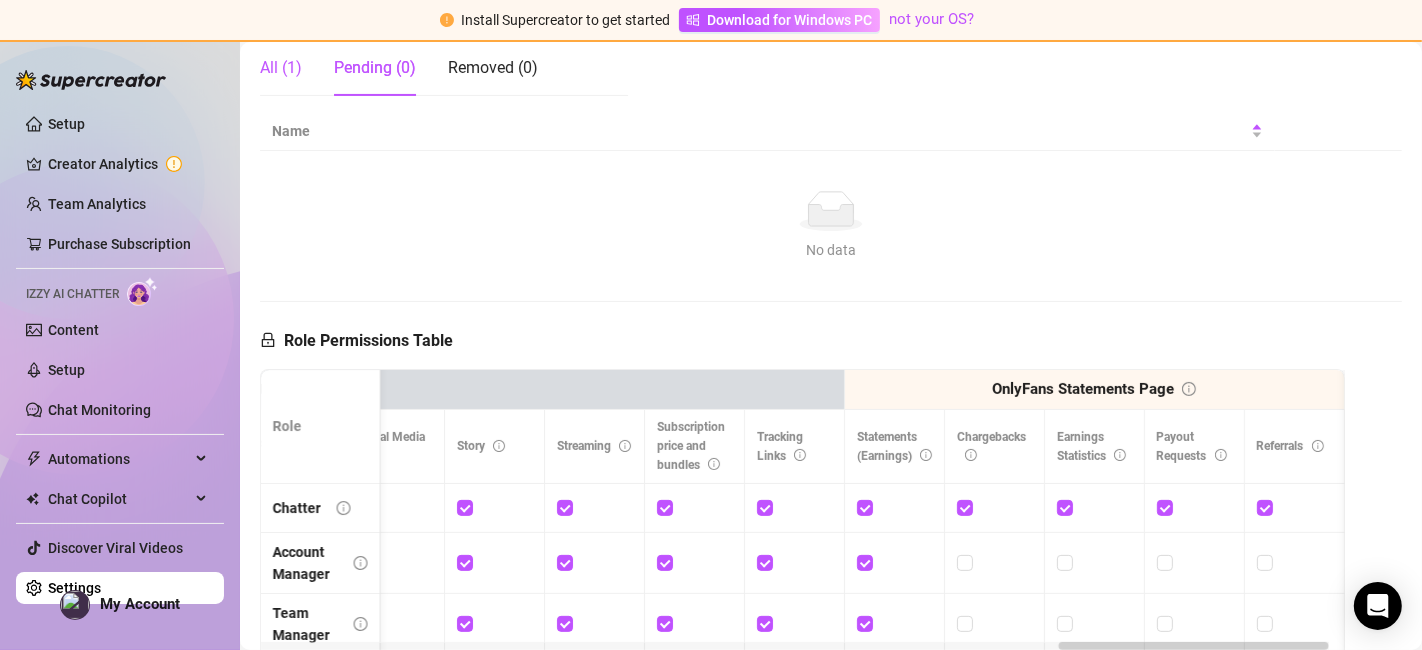 click on "All (1)" at bounding box center [281, 68] 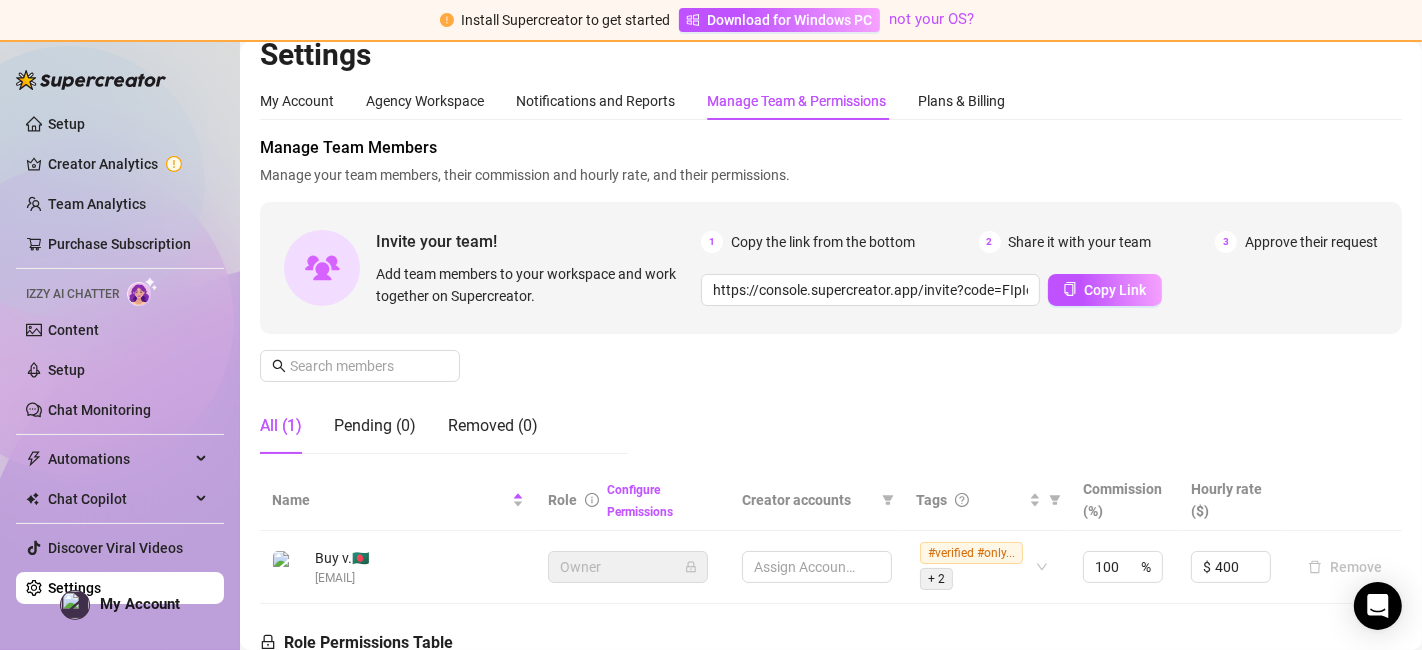 scroll, scrollTop: 0, scrollLeft: 0, axis: both 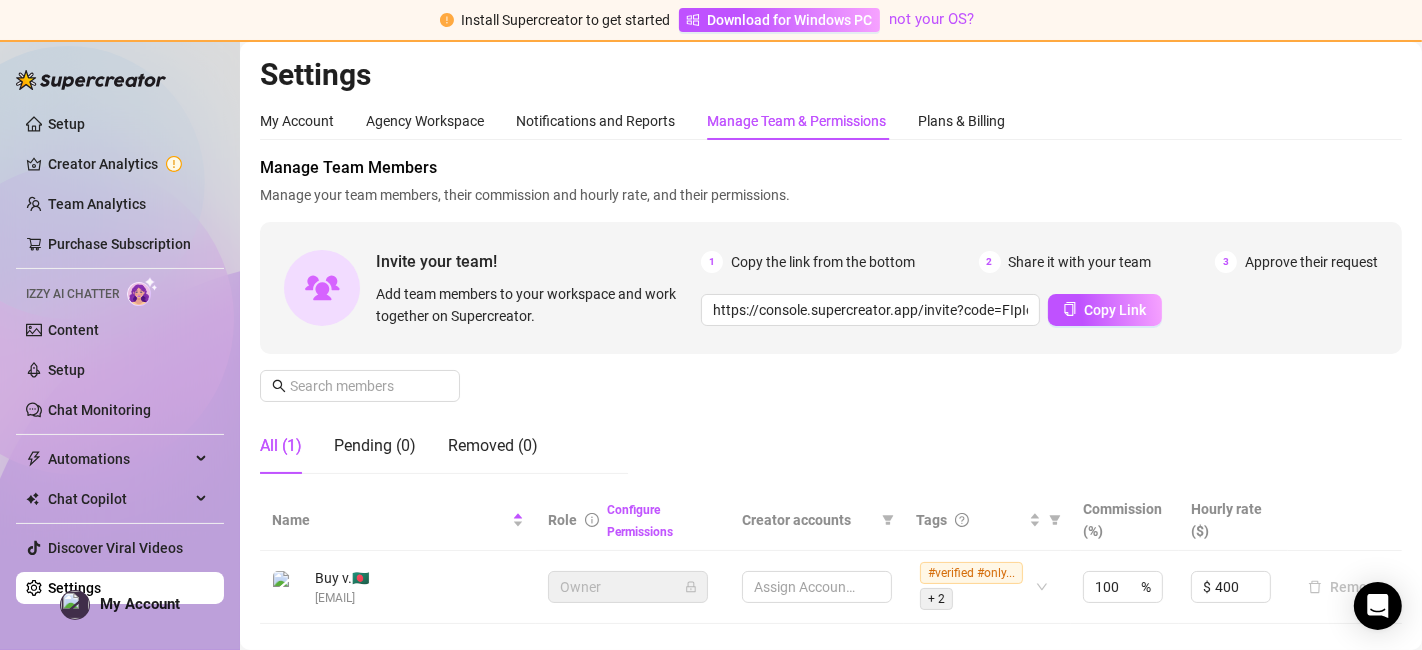 click on "Copy the link from the bottom" at bounding box center [823, 262] 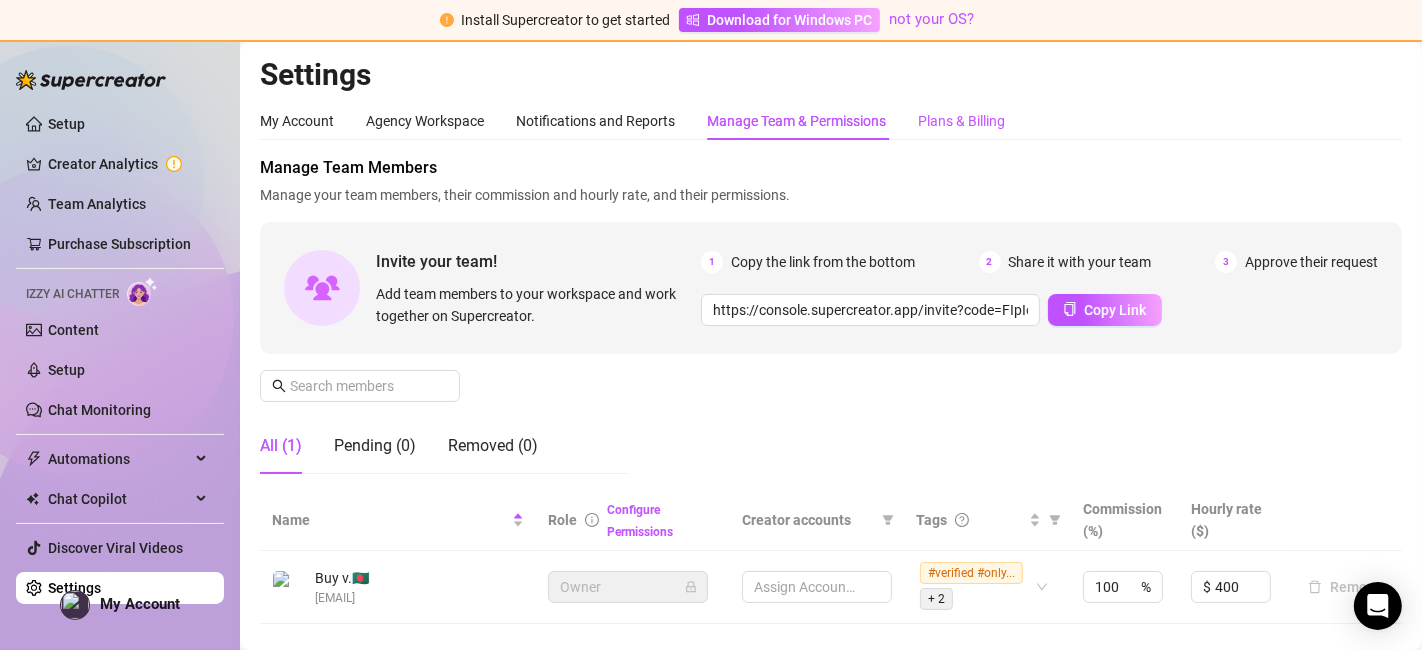 click on "Plans & Billing" at bounding box center (961, 121) 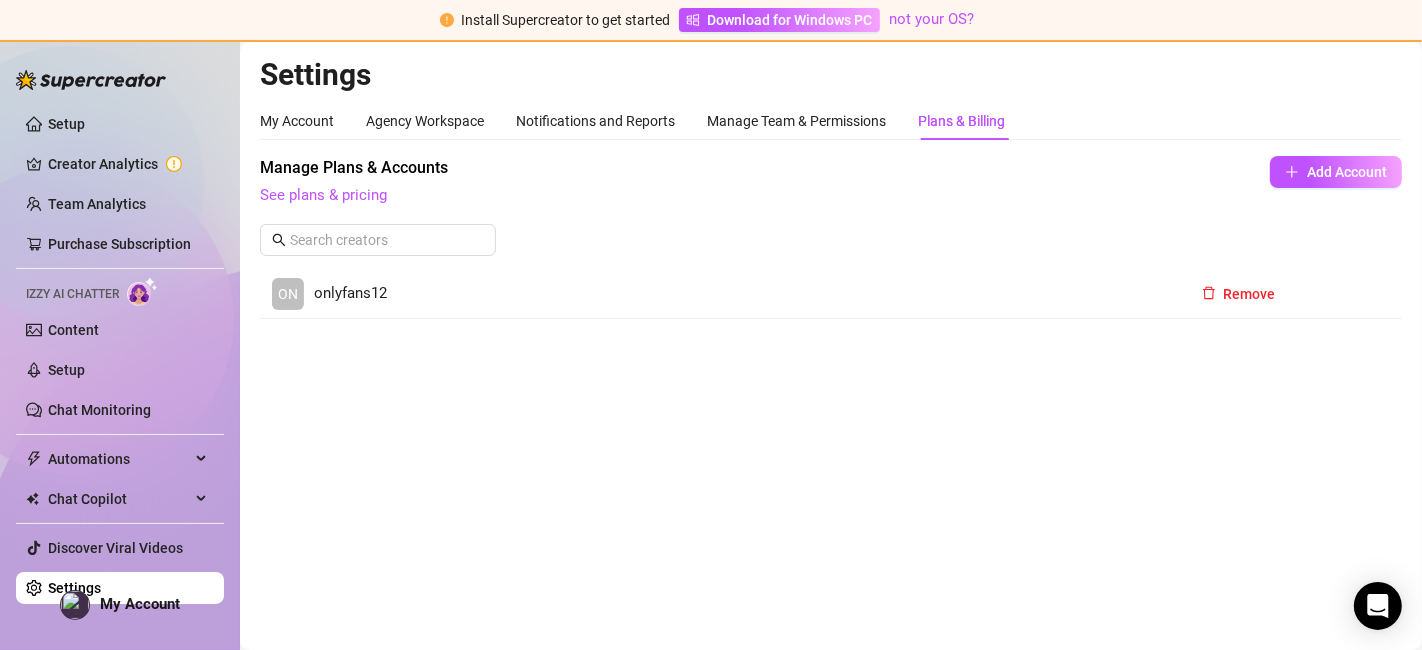 click on "ON onlyfans12" at bounding box center (450, 294) 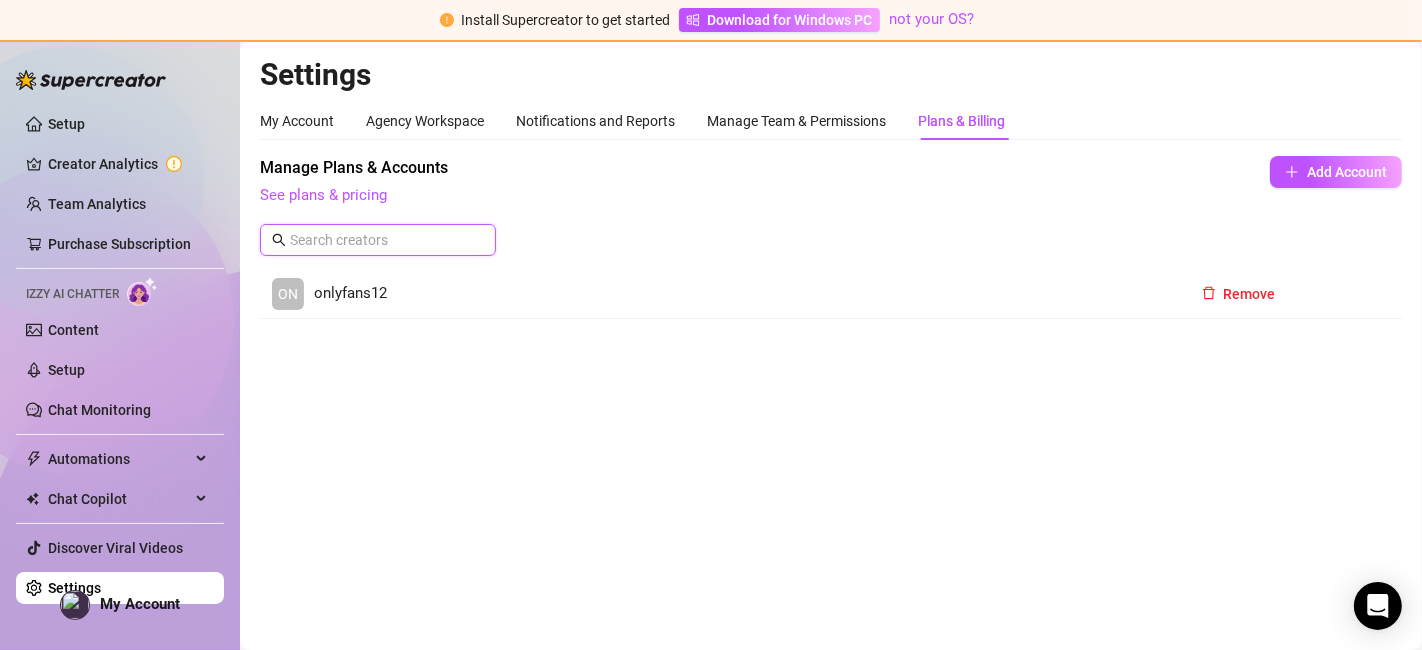 click at bounding box center [379, 240] 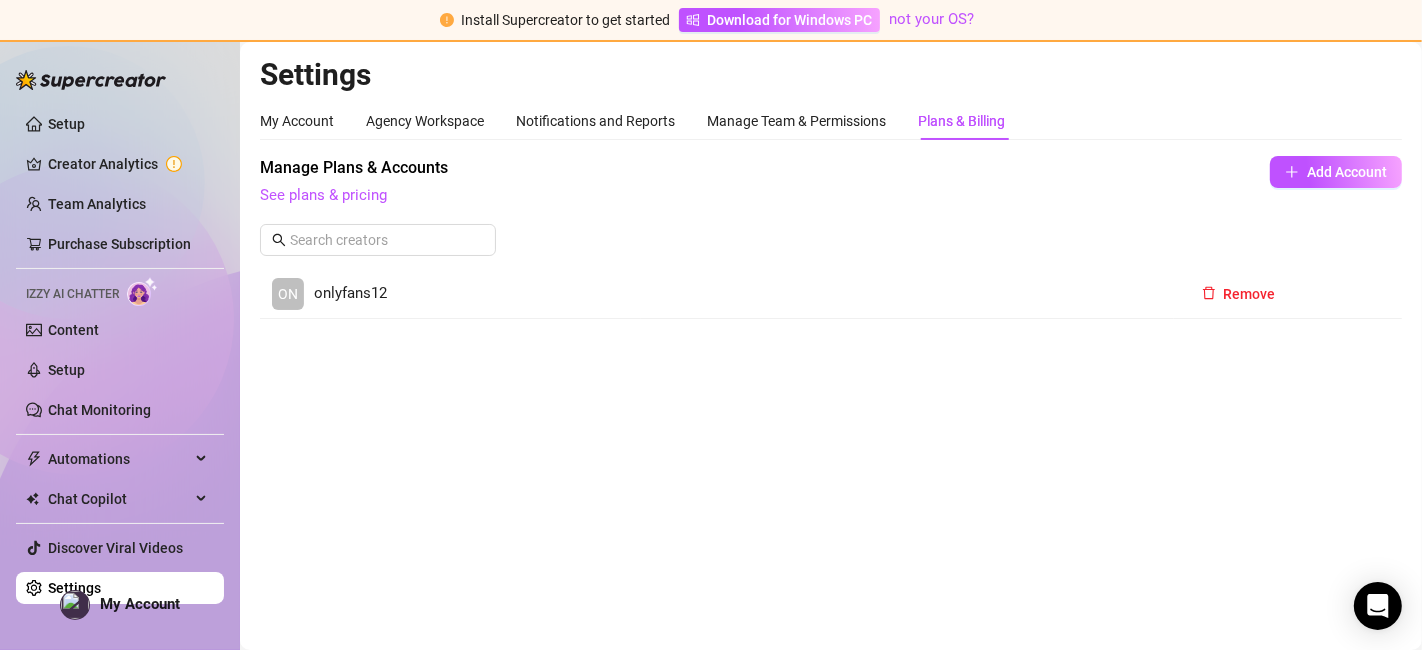 click on "ON" at bounding box center (288, 294) 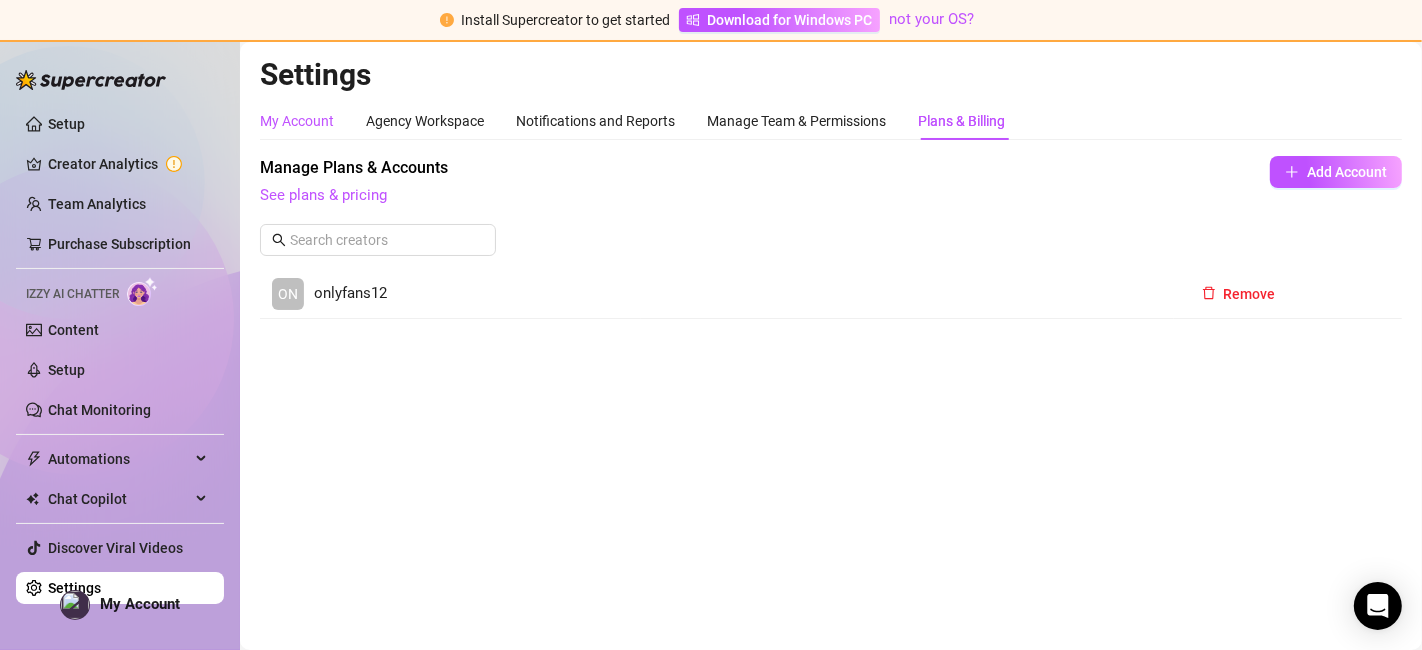 click on "My Account" at bounding box center (297, 121) 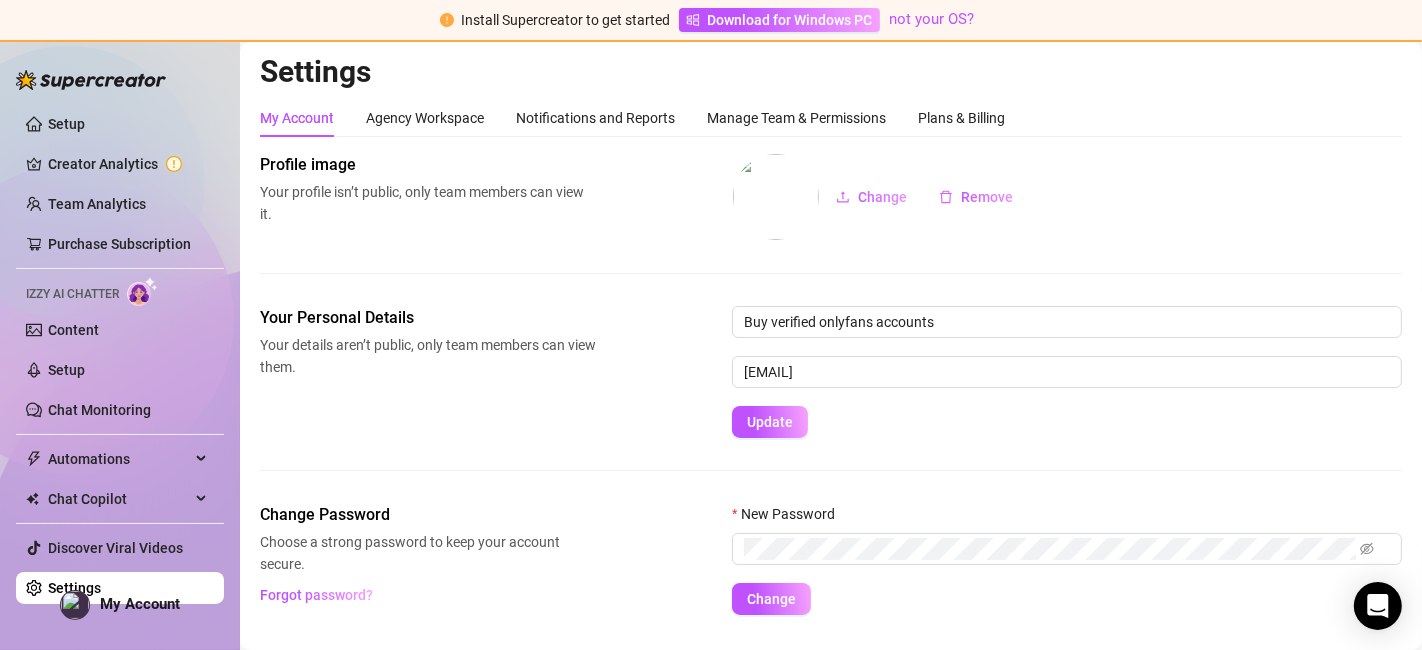 scroll, scrollTop: 0, scrollLeft: 0, axis: both 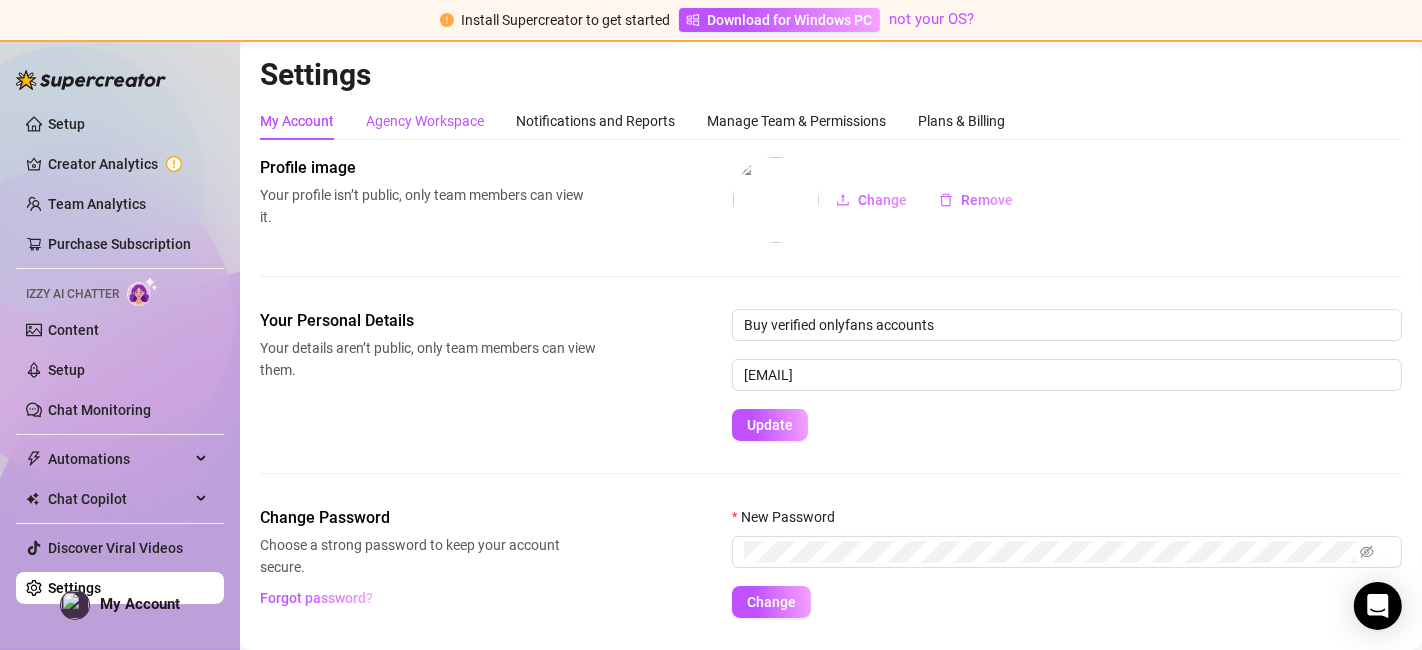 click on "Agency Workspace" at bounding box center [425, 121] 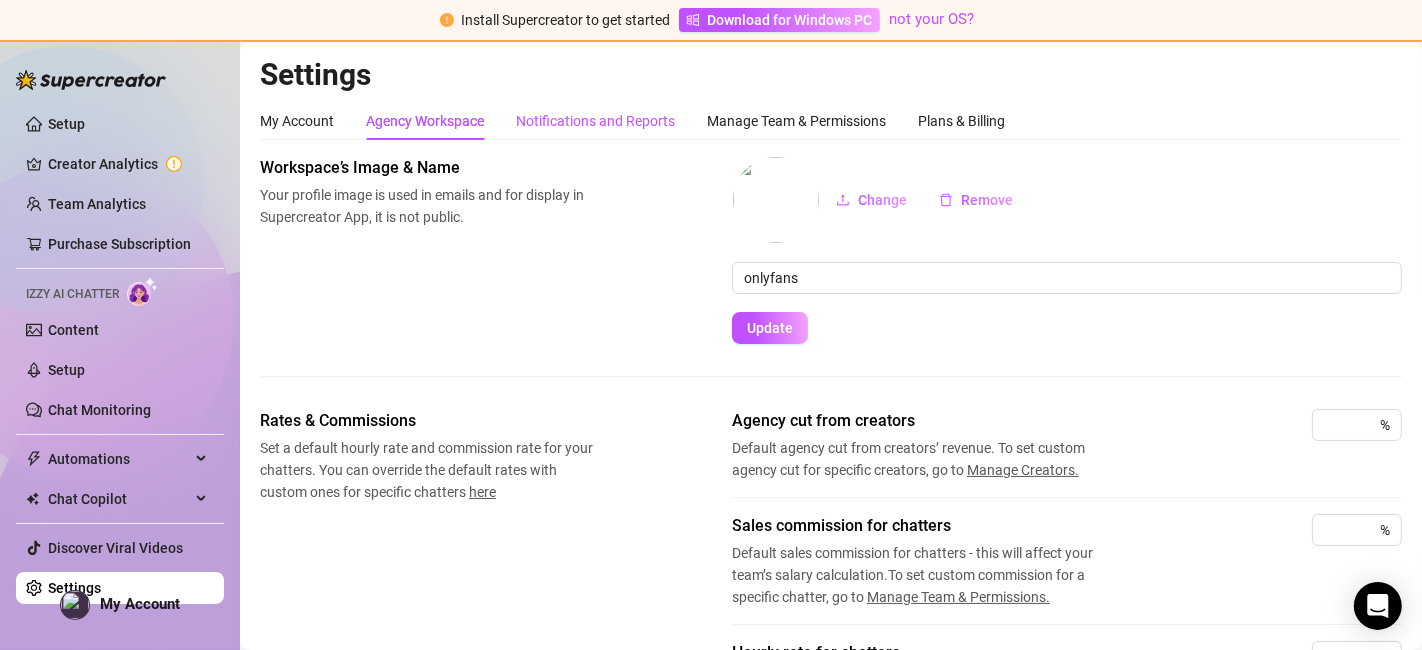 click on "Notifications and Reports" at bounding box center (595, 121) 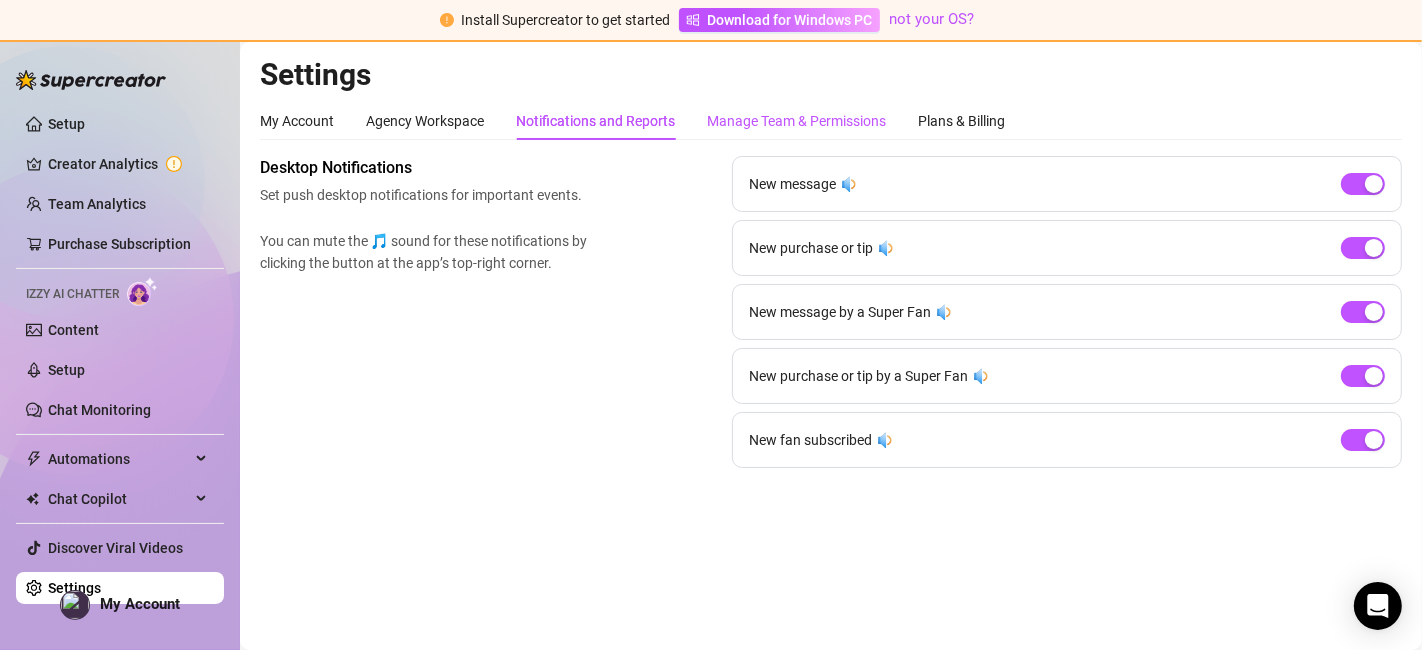 click on "Manage Team & Permissions" at bounding box center (796, 121) 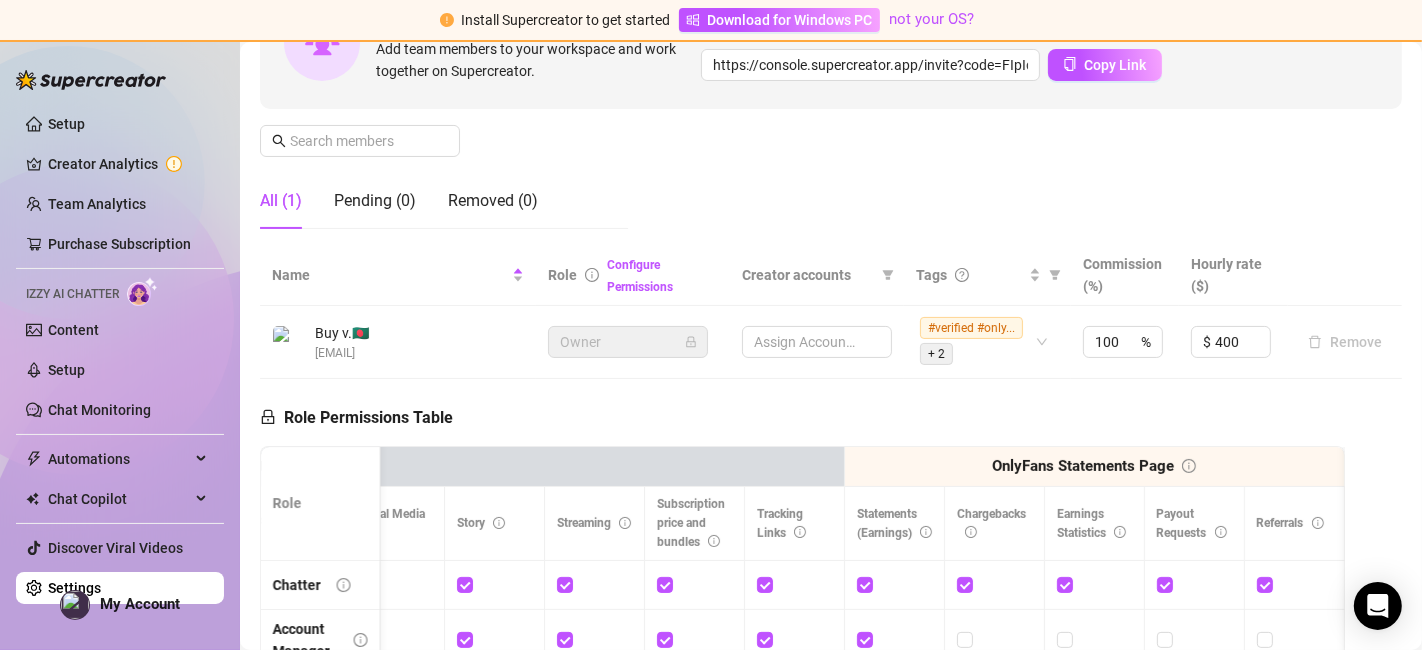 scroll, scrollTop: 296, scrollLeft: 0, axis: vertical 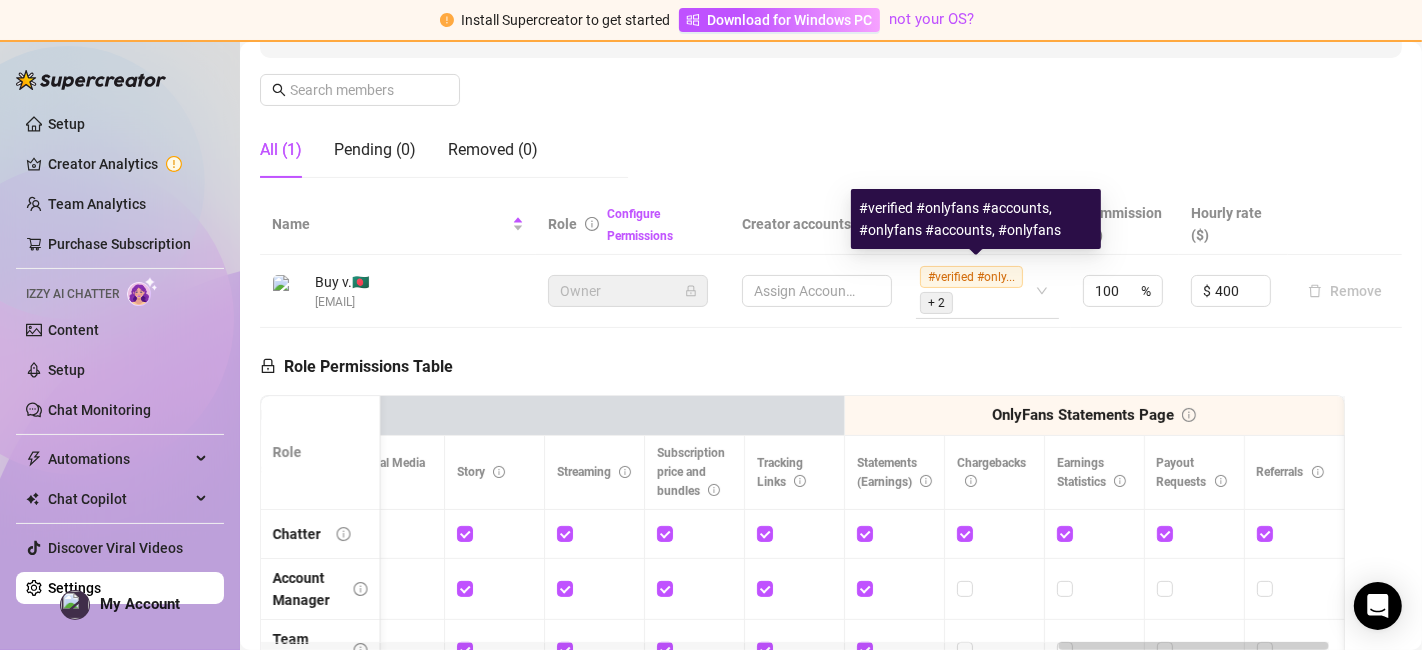 click on "#verified #only... + 2" at bounding box center [977, 290] 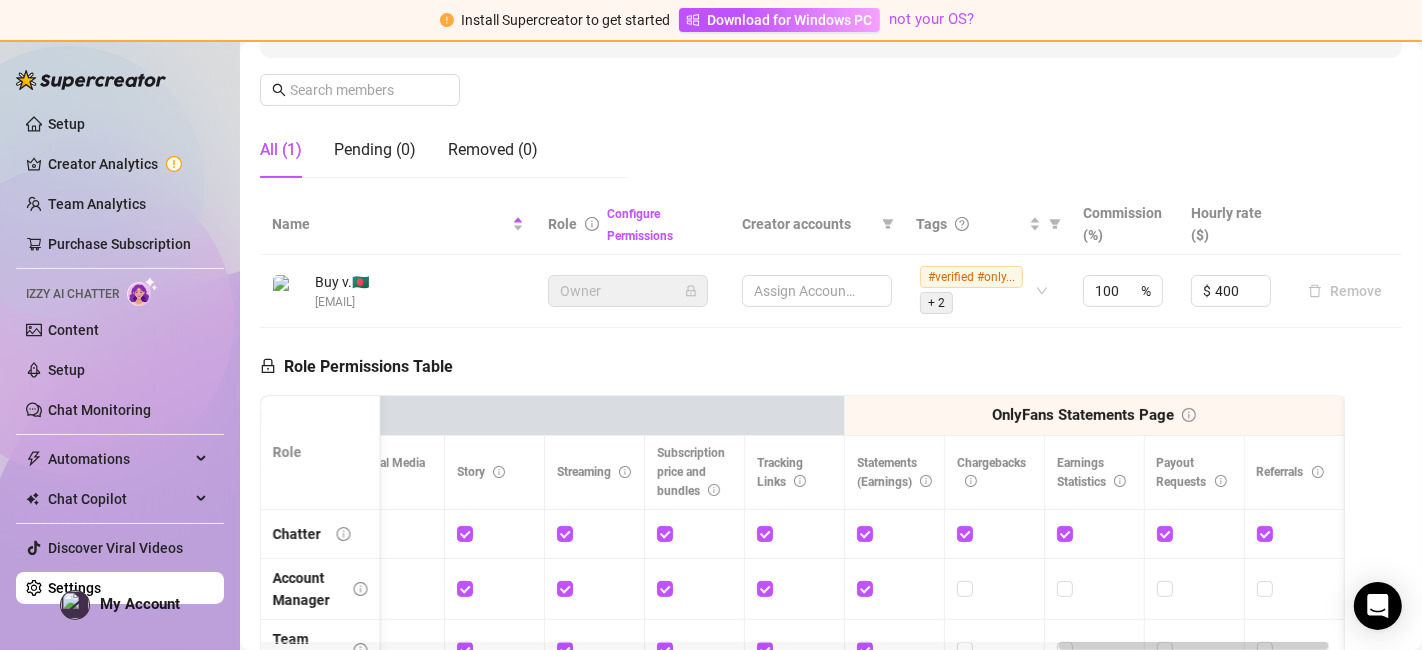 paste on "+1 ([PHONE])" 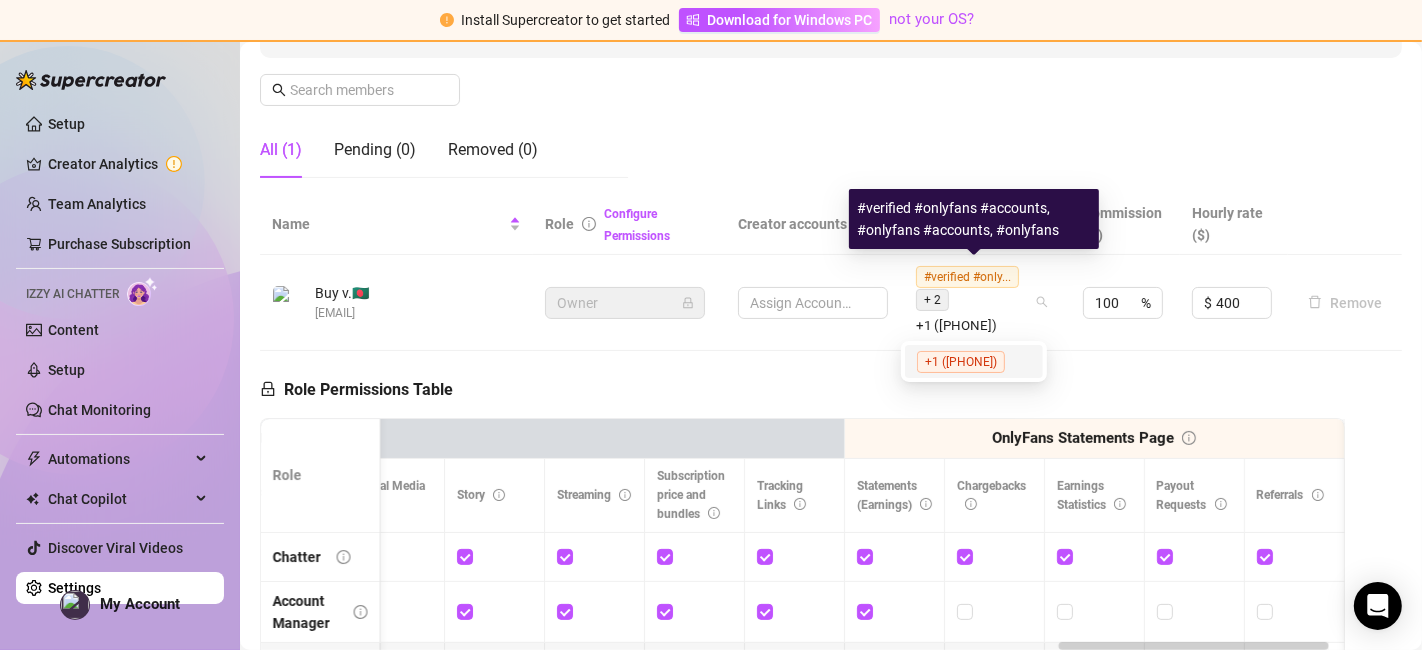 click on "+1 ([PHONE])" at bounding box center (961, 362) 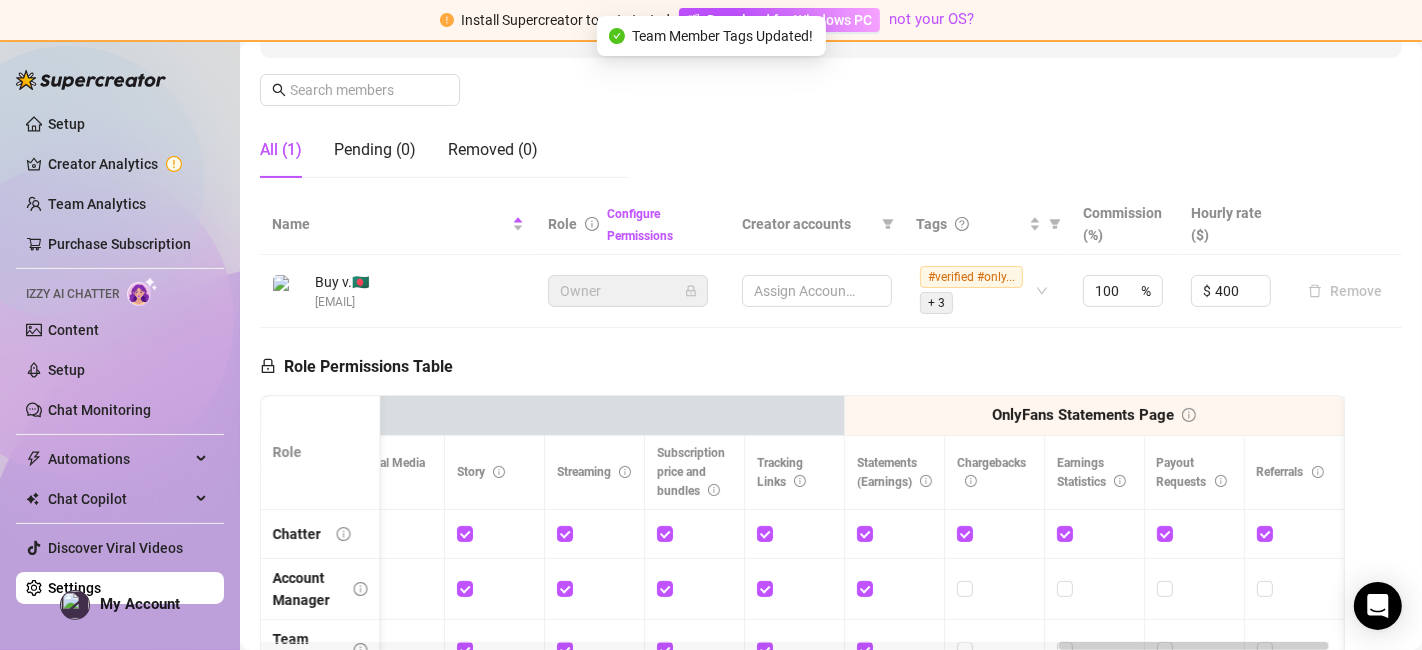 click on "Role Permissions Table Role My Workspace Izzy AI OnlyFans Side Menu OnlyFans Chat Page OnlyFans Account Settings OnlyFans Statements Page Analytics Dashboard Automations Team Management Workspace Settings & Billing Manually Start / Pause Bank Collections (Lists) Disconnect Session Mass Message Mass Message Stats My Profile Notifications Your Cards Posts Promotions Queue Referrals Release Forms Statistics Story & Highlights Streaming Vault Chats Chat - Add New Media Account Fans and following General (Display) Messaging Notifications Privacy and safety Profile Social Media Story Streaming Subscription price and bundles Tracking Links Statements (Earnings) Chargebacks Earnings Statistics Payout Requests Referrals                                                                                     Chatter Account Manager Team Manager Supervisor Owner Analyst" at bounding box center (802, 606) 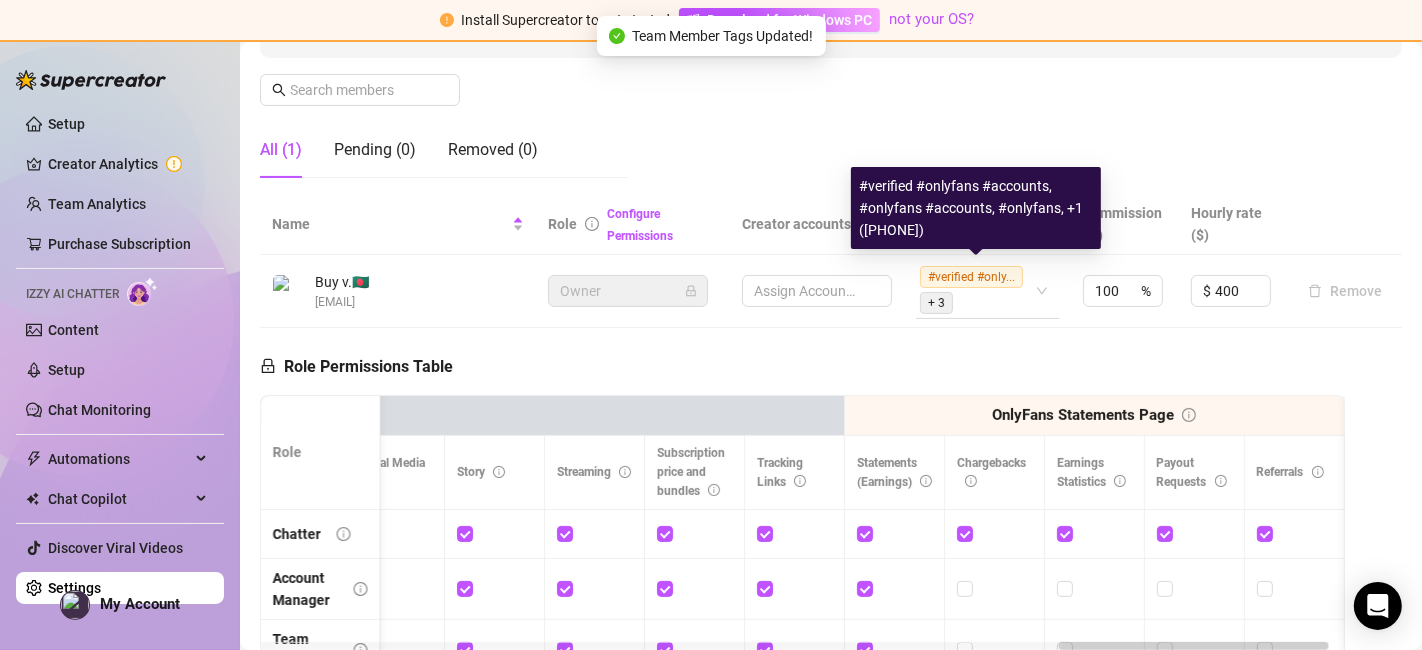 click on "#verified #only... + 3" at bounding box center (987, 290) 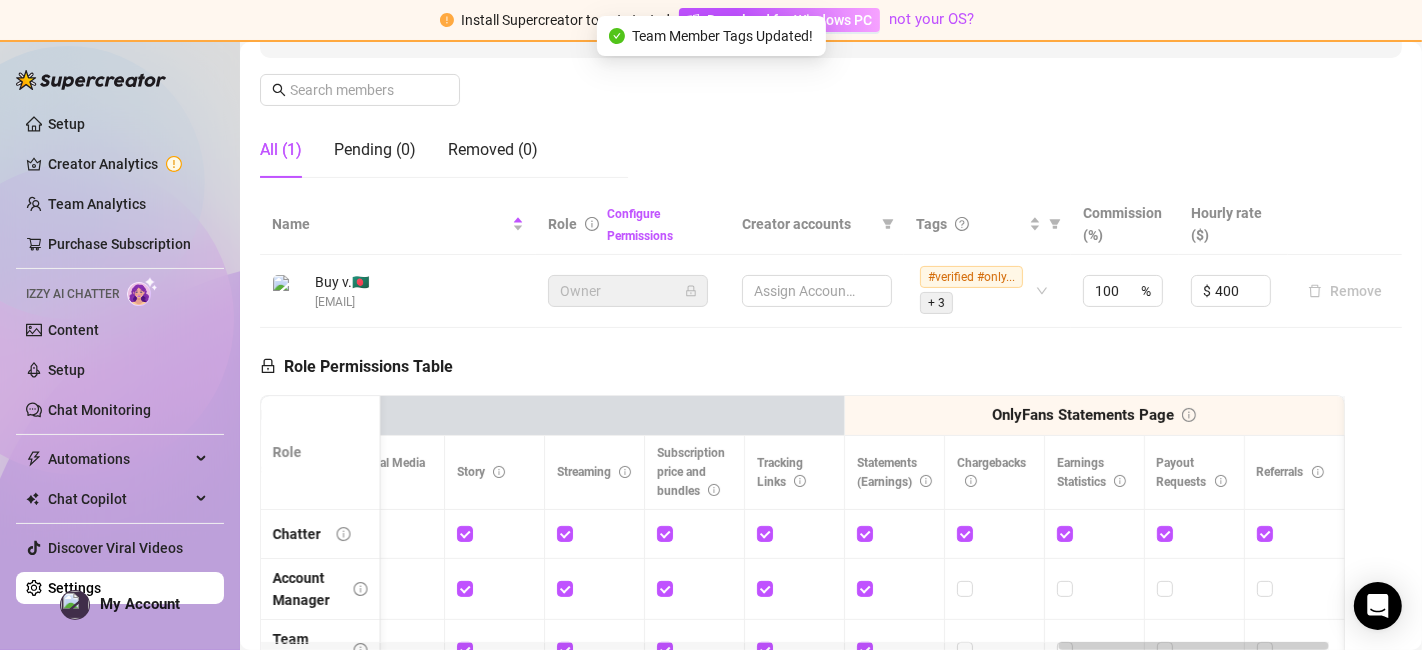 click on "Role Permissions Table Role My Workspace Izzy AI OnlyFans Side Menu OnlyFans Chat Page OnlyFans Account Settings OnlyFans Statements Page Analytics Dashboard Automations Team Management Workspace Settings & Billing Manually Start / Pause Bank Collections (Lists) Disconnect Session Mass Message Mass Message Stats My Profile Notifications Your Cards Posts Promotions Queue Referrals Release Forms Statistics Story & Highlights Streaming Vault Chats Chat - Add New Media Account Fans and following General (Display) Messaging Notifications Privacy and safety Profile Social Media Story Streaming Subscription price and bundles Tracking Links Statements (Earnings) Chargebacks Earnings Statistics Payout Requests Referrals                                                                                     Chatter Account Manager Team Manager Supervisor Owner Analyst" at bounding box center [802, 606] 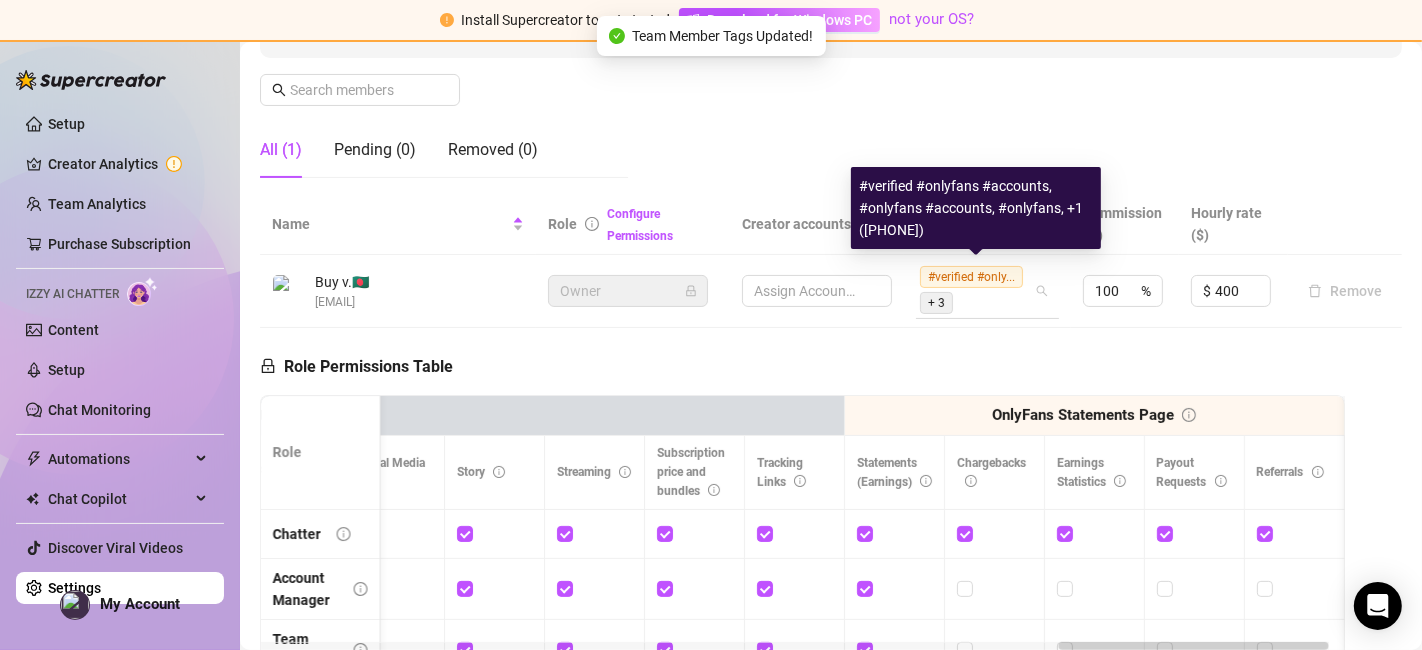 click on "#verified #only... + 3" at bounding box center (987, 290) 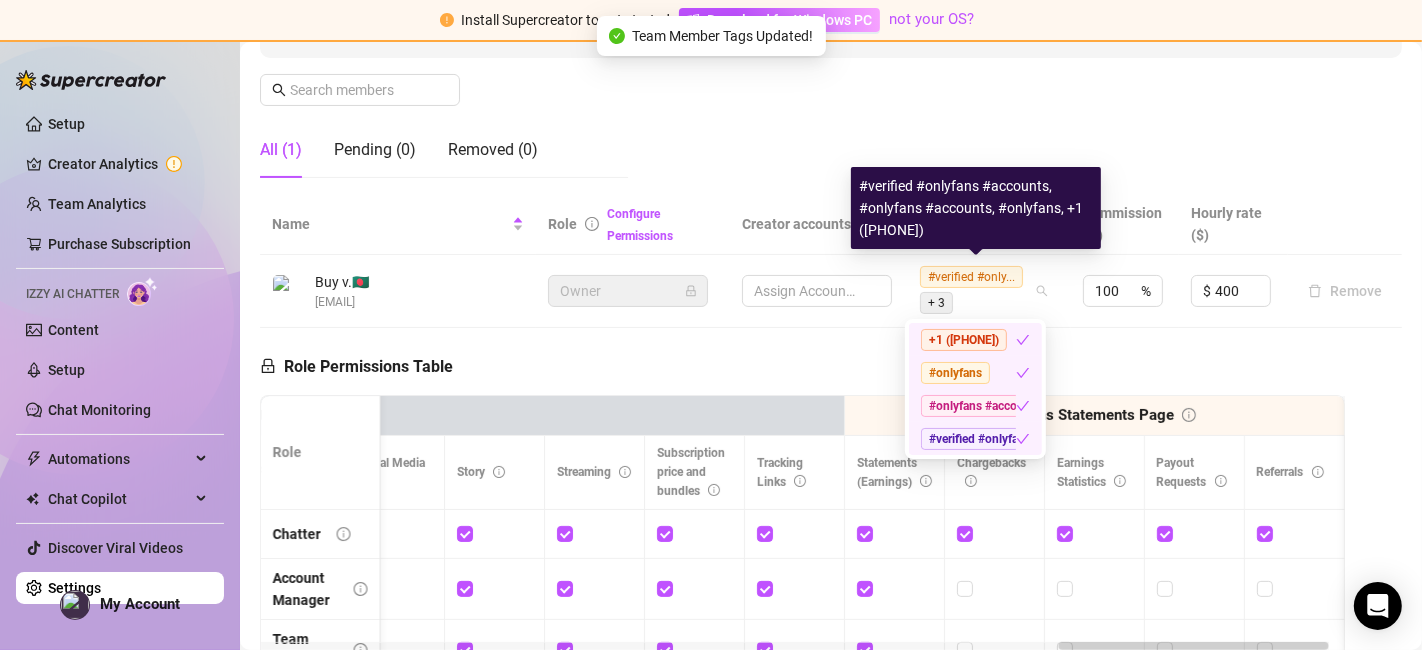 click on "+1 ([PHONE])" at bounding box center (964, 340) 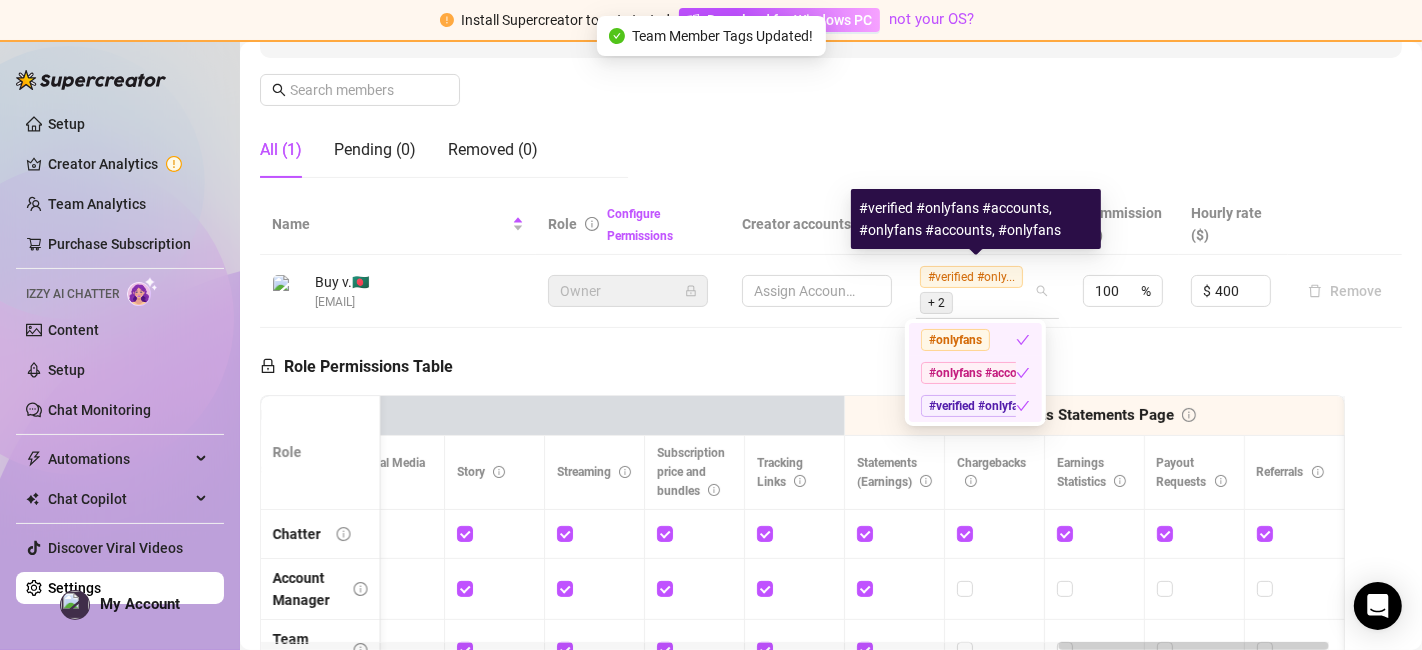 paste on "+1 ([PHONE])" 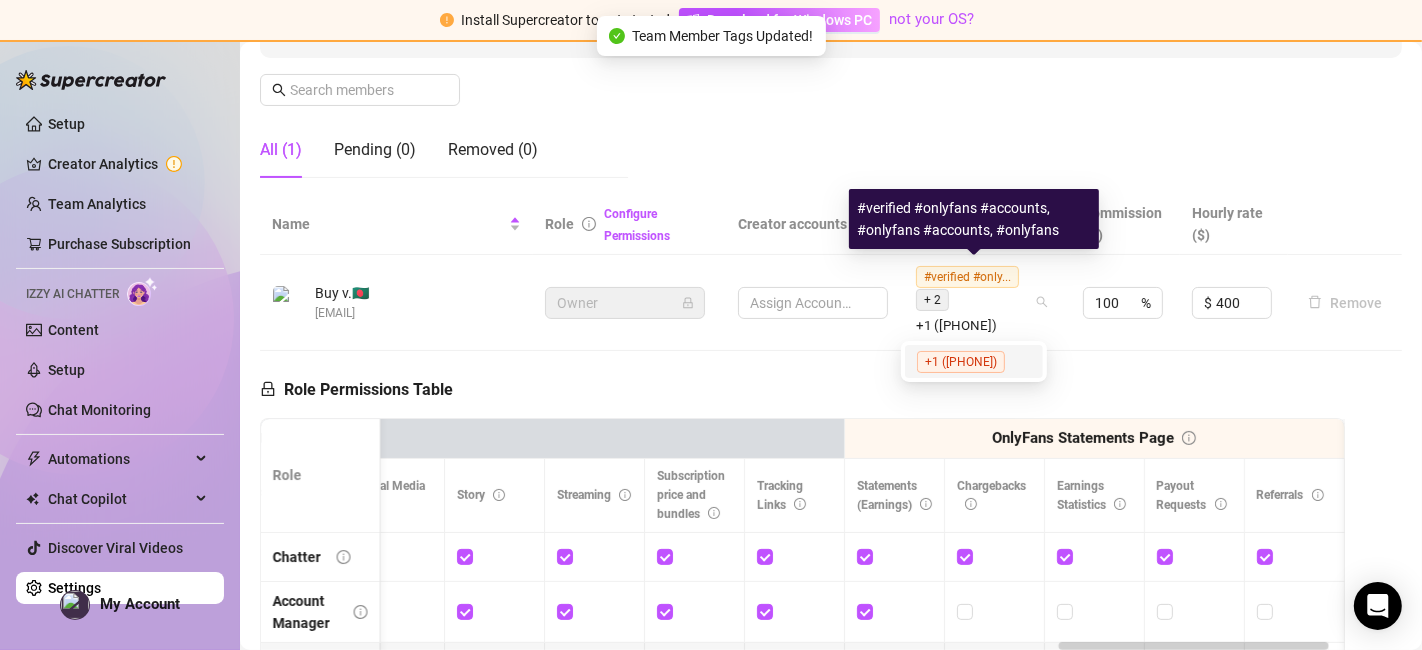 click on "+1 ([PHONE])" at bounding box center [961, 362] 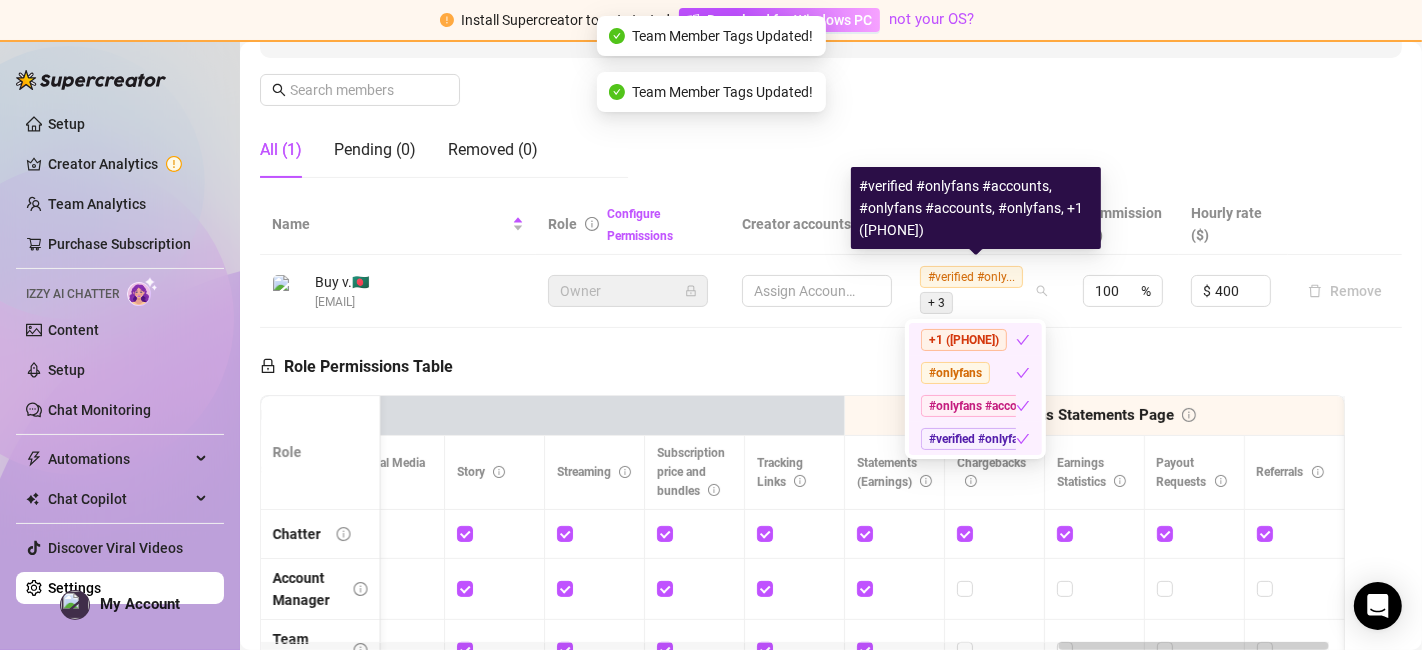 click on "Role Permissions Table Role My Workspace Izzy AI OnlyFans Side Menu OnlyFans Chat Page OnlyFans Account Settings OnlyFans Statements Page Analytics Dashboard Automations Team Management Workspace Settings & Billing Manually Start / Pause Bank Collections (Lists) Disconnect Session Mass Message Mass Message Stats My Profile Notifications Your Cards Posts Promotions Queue Referrals Release Forms Statistics Story & Highlights Streaming Vault Chats Chat - Add New Media Account Fans and following General (Display) Messaging Notifications Privacy and safety Profile Social Media Story Streaming Subscription price and bundles Tracking Links Statements (Earnings) Chargebacks Earnings Statistics Payout Requests Referrals                                                                                     Chatter Account Manager Team Manager Supervisor Owner Analyst" at bounding box center (802, 606) 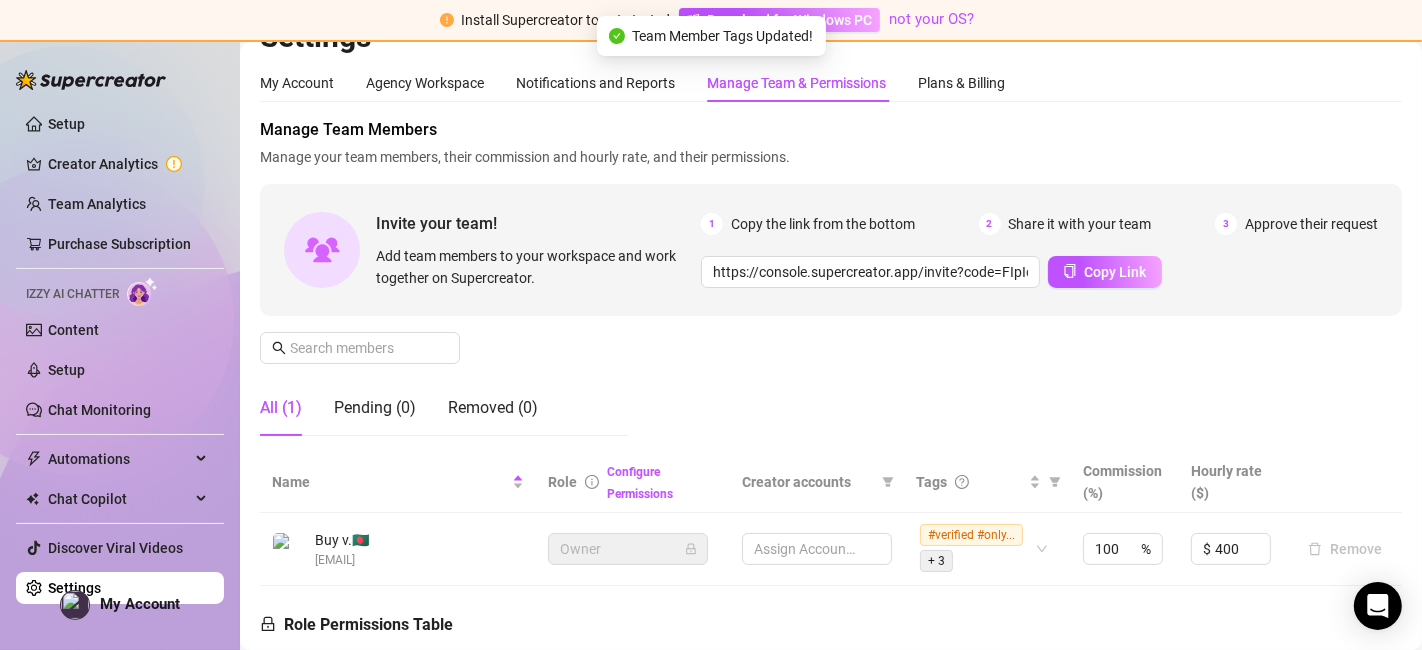 scroll, scrollTop: 37, scrollLeft: 0, axis: vertical 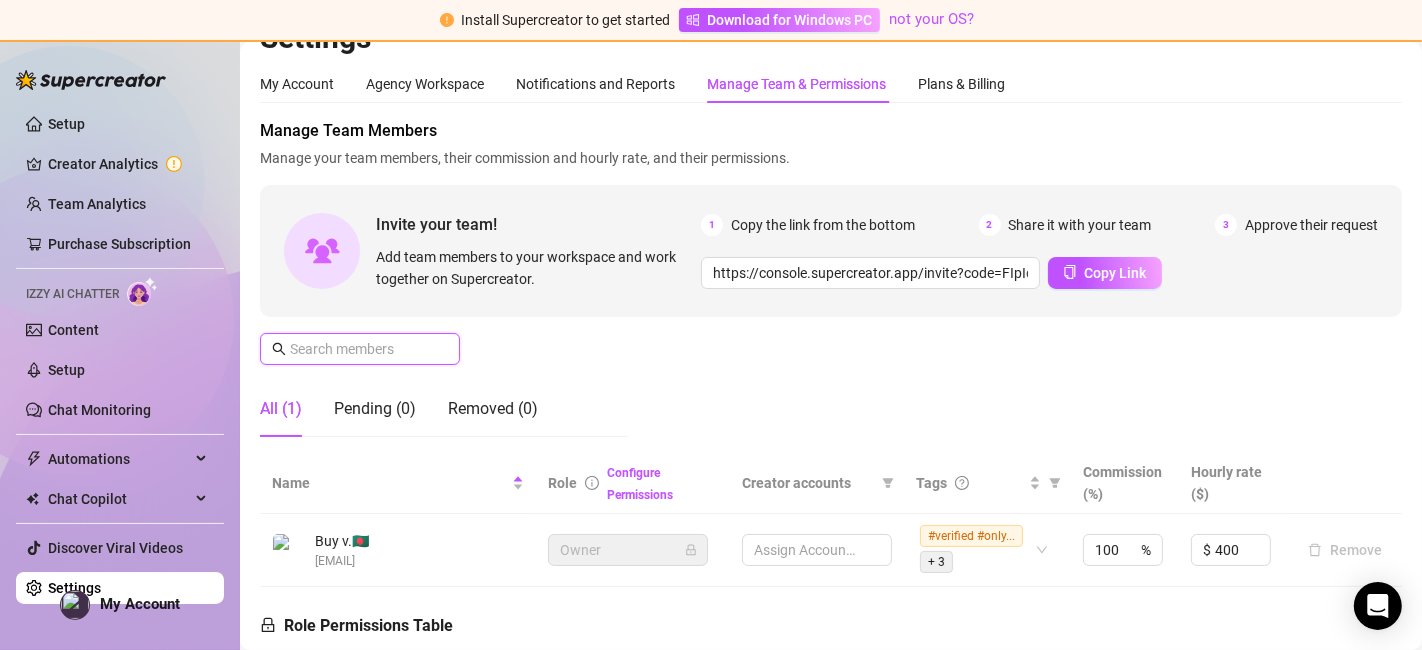 click at bounding box center [361, 349] 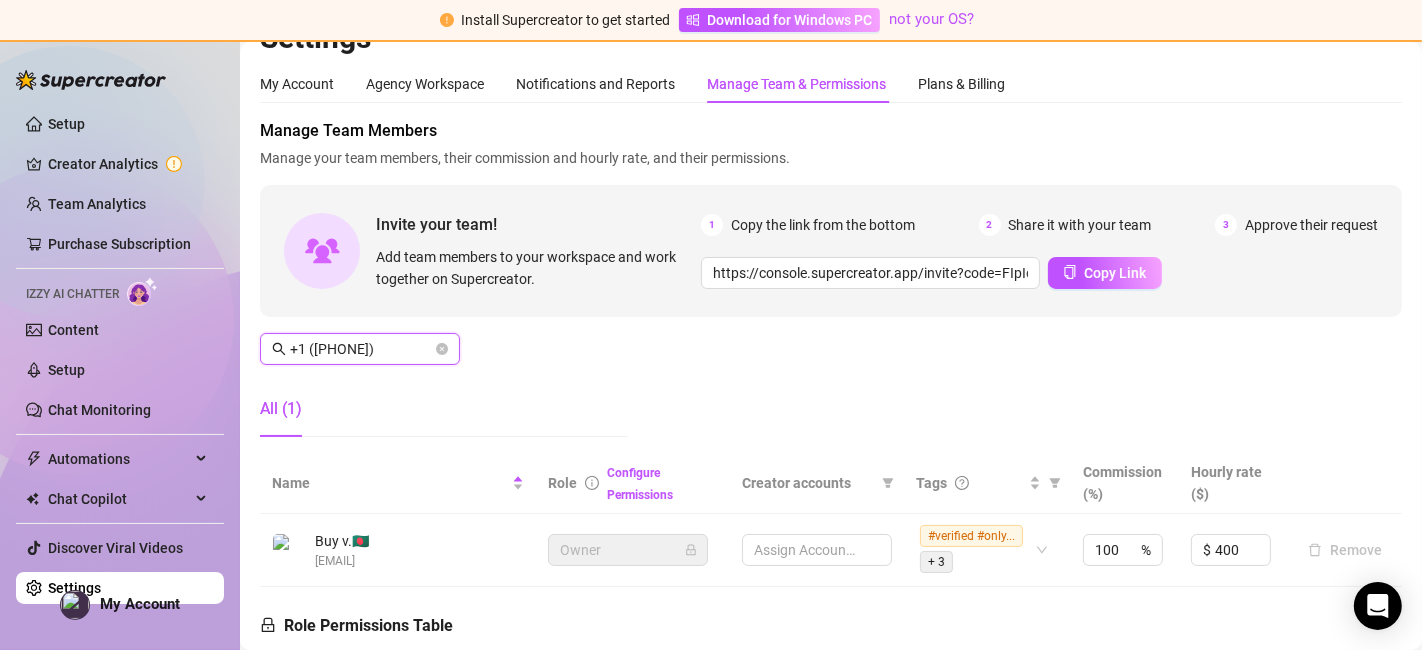 type on "+1 ([PHONE])" 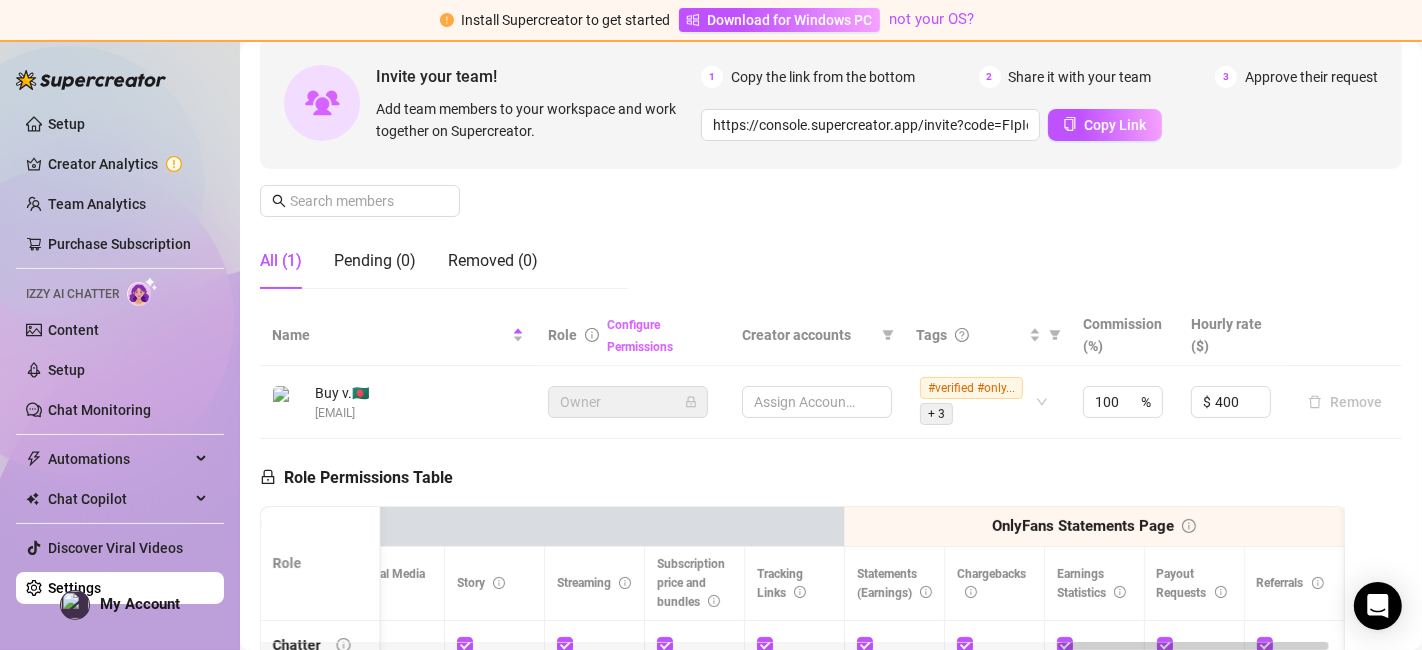 click on "Configure Permissions" at bounding box center [640, 336] 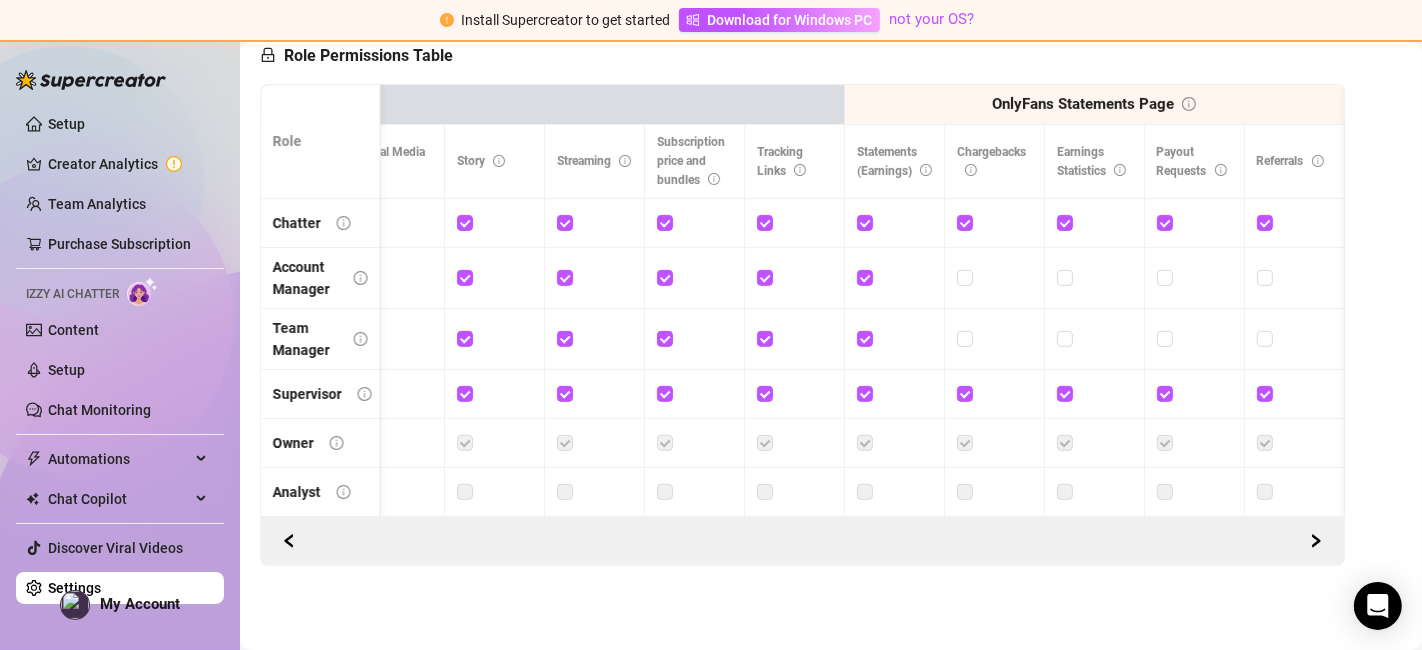 scroll, scrollTop: 616, scrollLeft: 0, axis: vertical 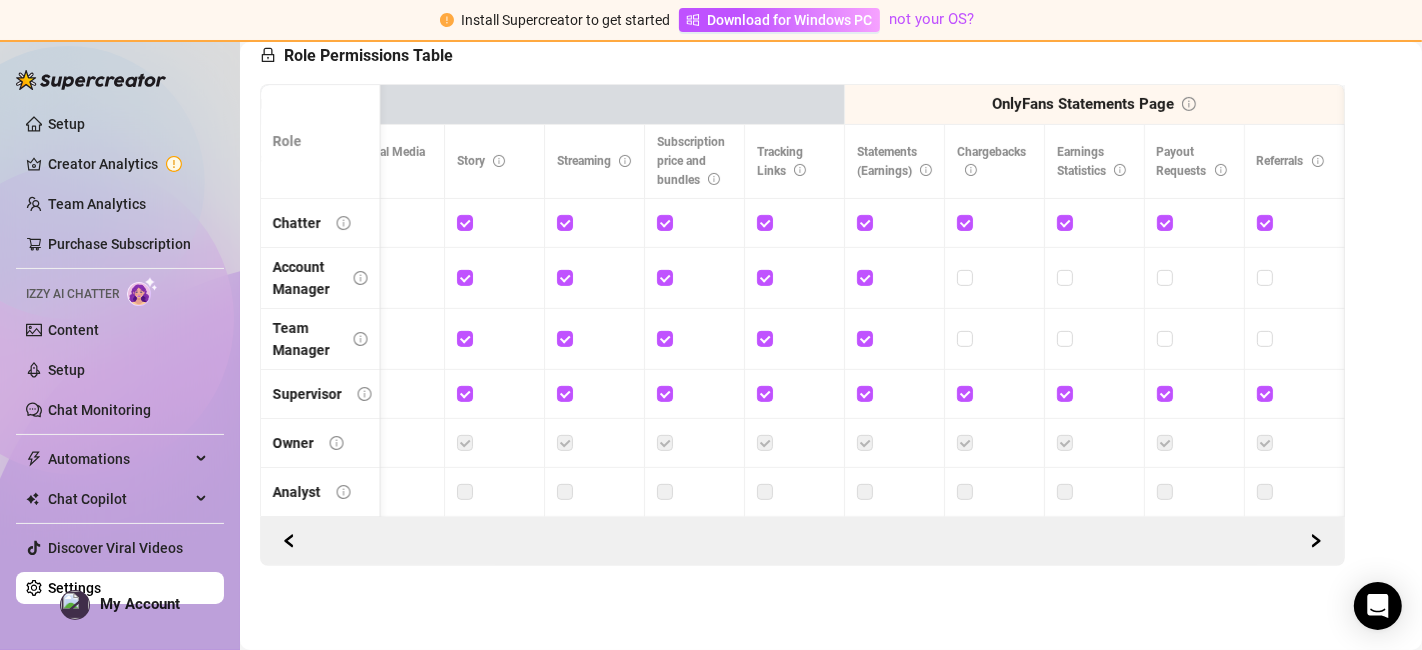 click 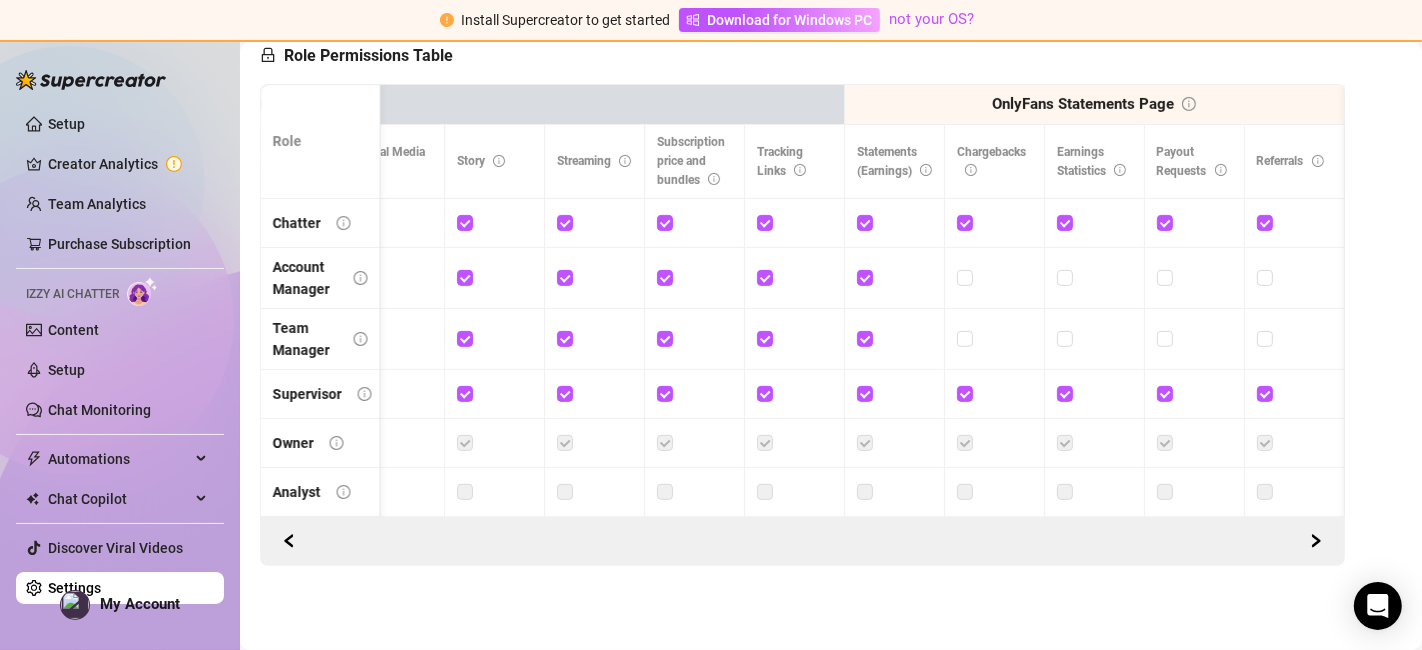 click 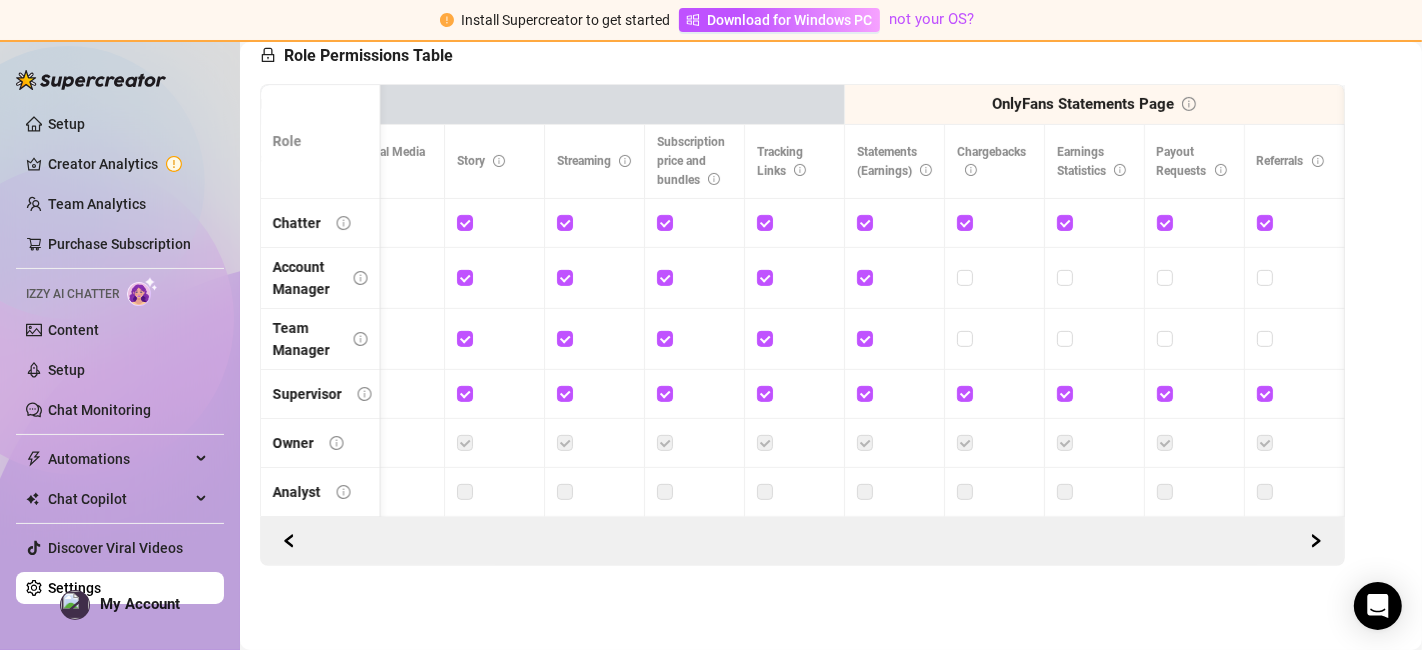 scroll, scrollTop: 0, scrollLeft: 3057, axis: horizontal 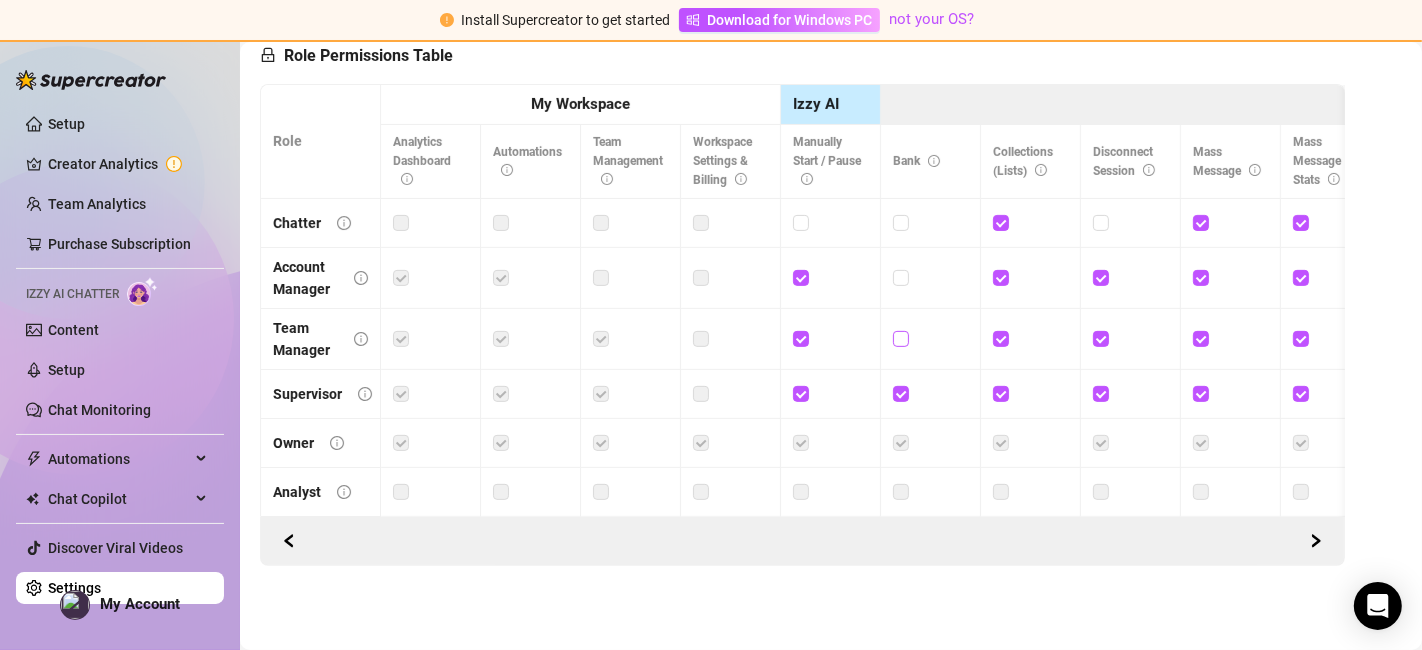 click at bounding box center (900, 338) 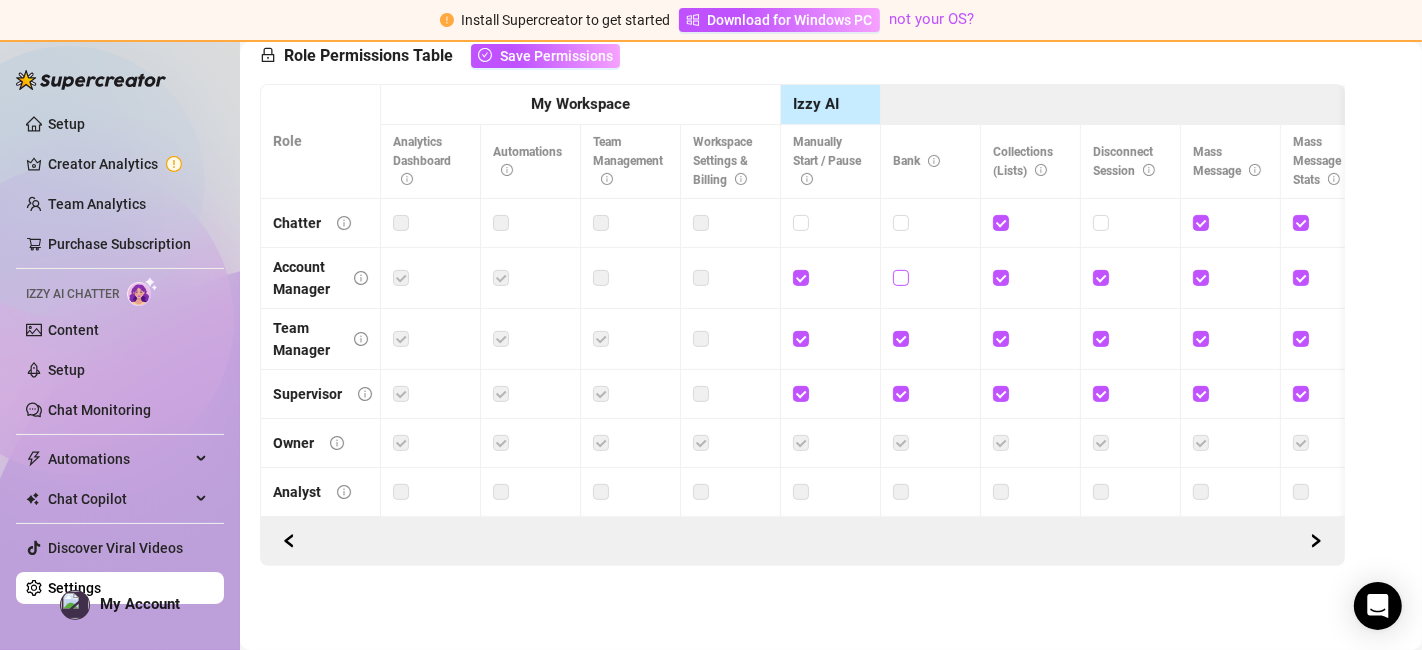 click at bounding box center [900, 277] 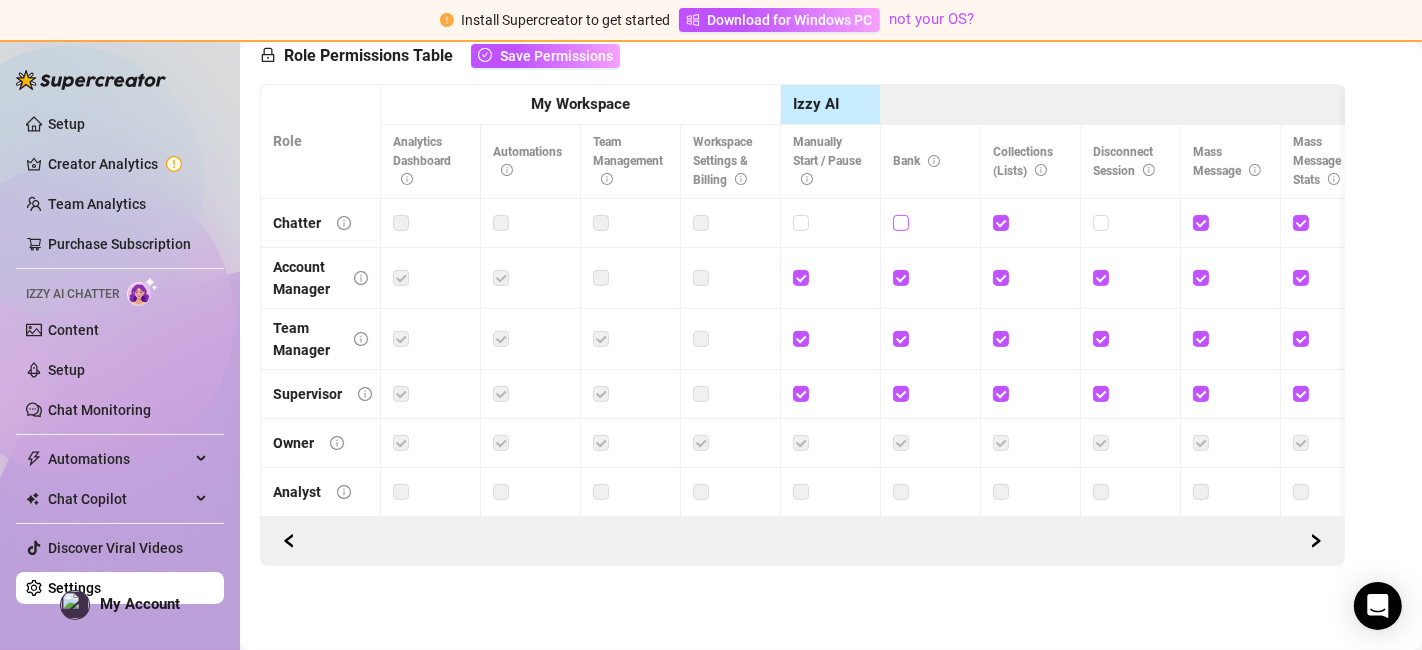 click at bounding box center (901, 223) 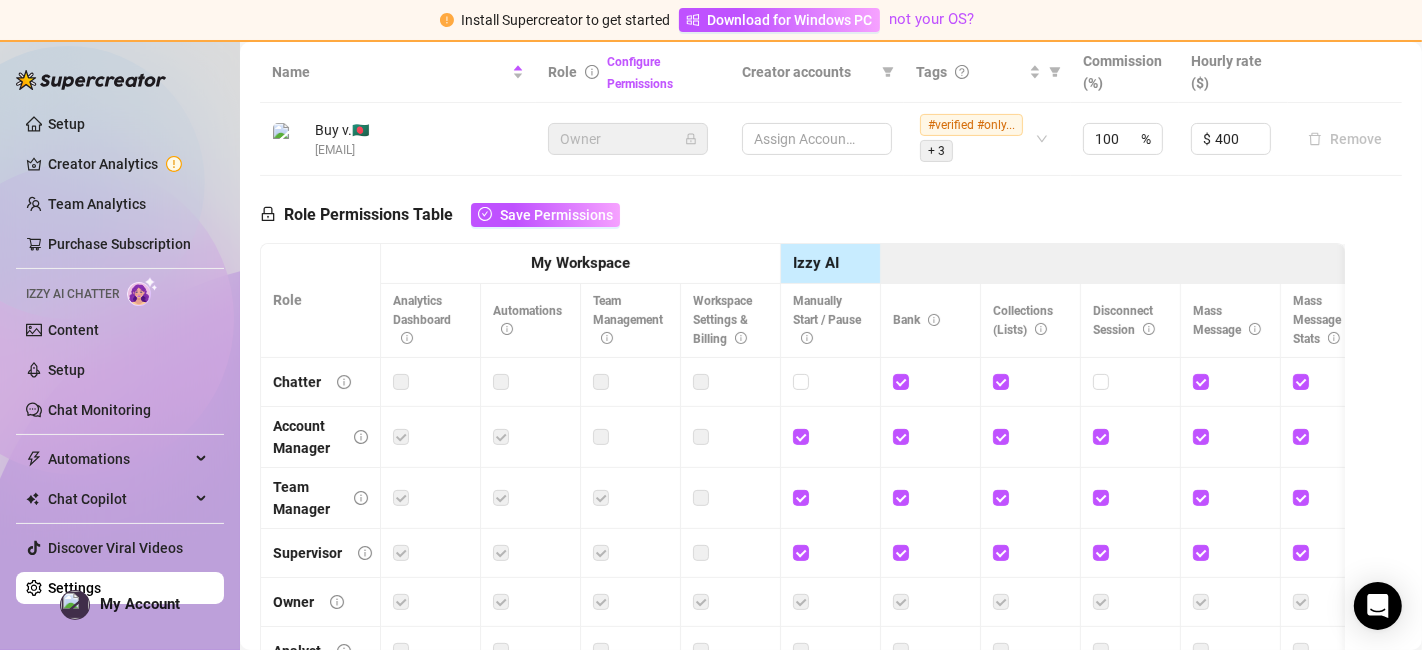 scroll, scrollTop: 394, scrollLeft: 0, axis: vertical 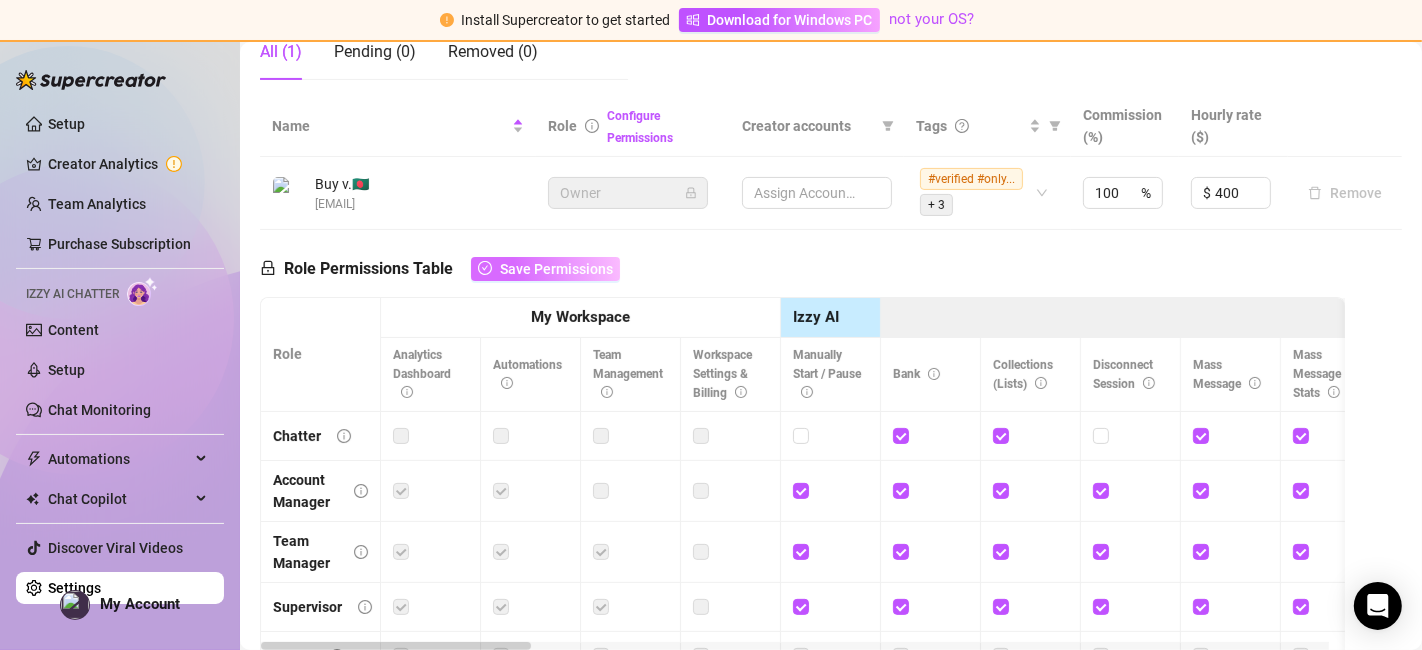 click on "Save Permissions" at bounding box center (556, 269) 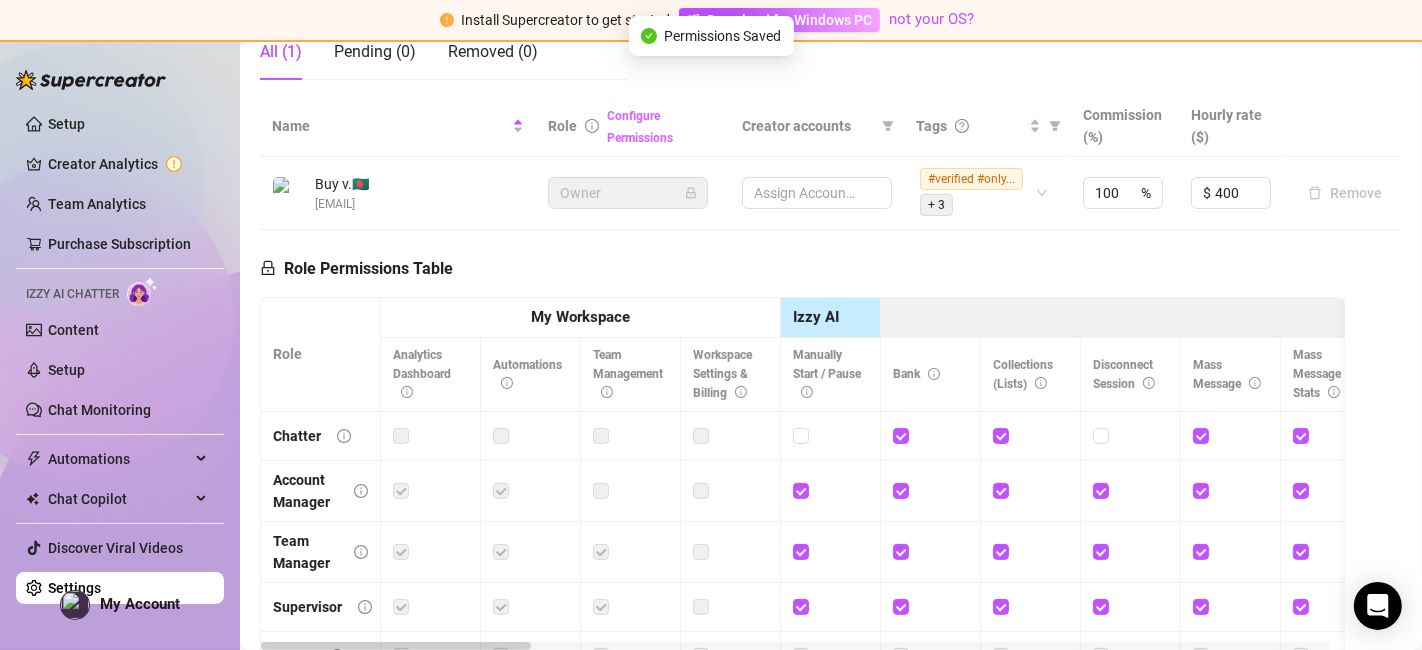 click on "Configure Permissions" at bounding box center (640, 127) 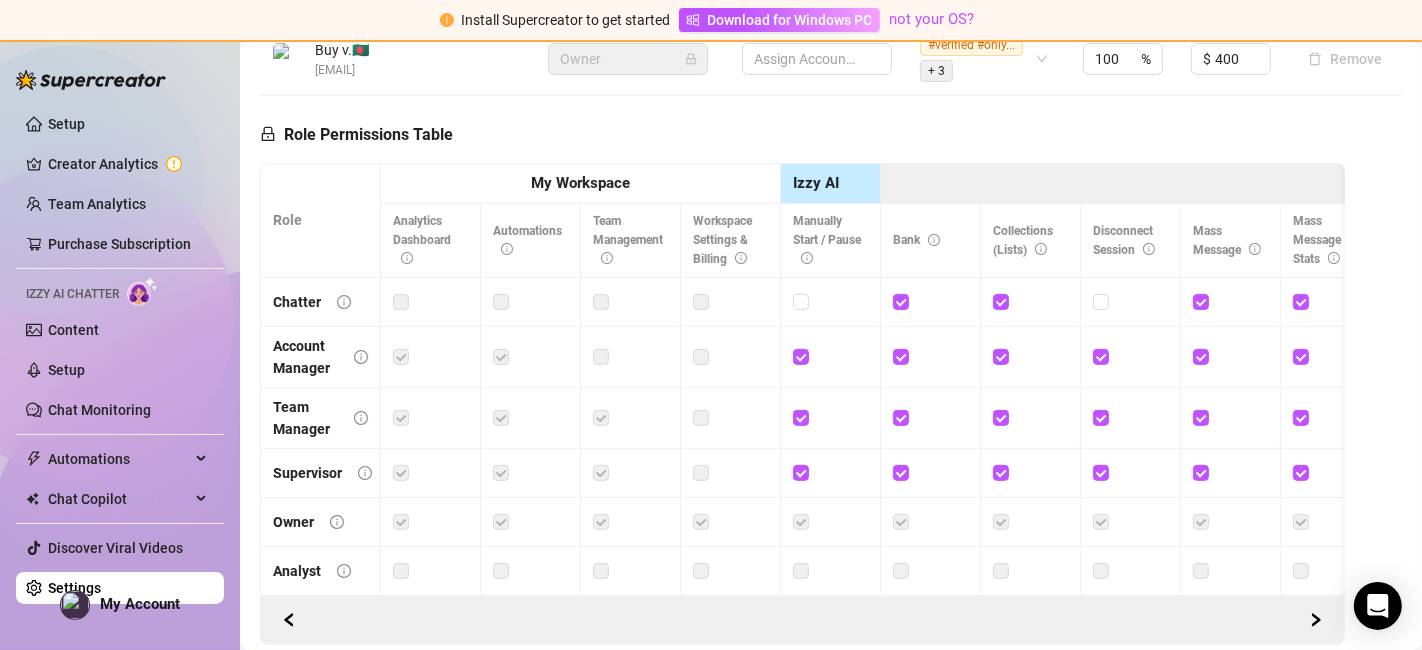 scroll, scrollTop: 395, scrollLeft: 0, axis: vertical 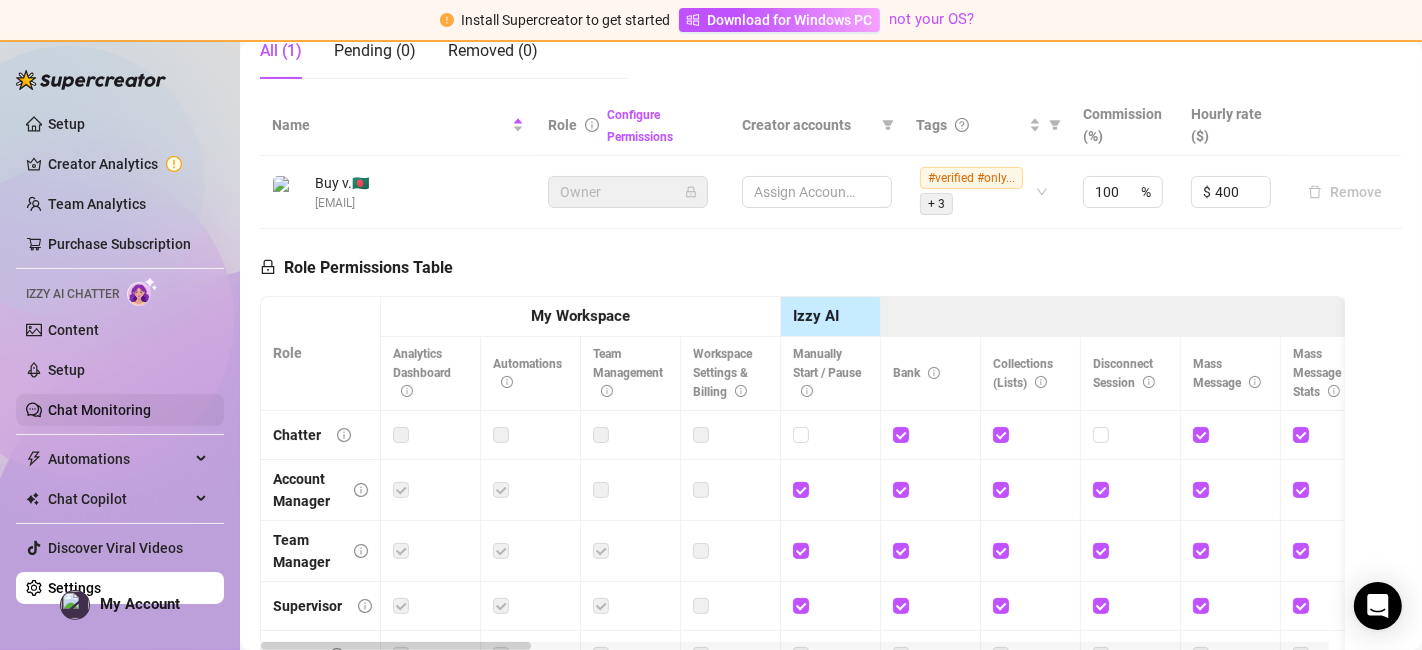 click on "Chat Monitoring" at bounding box center (99, 410) 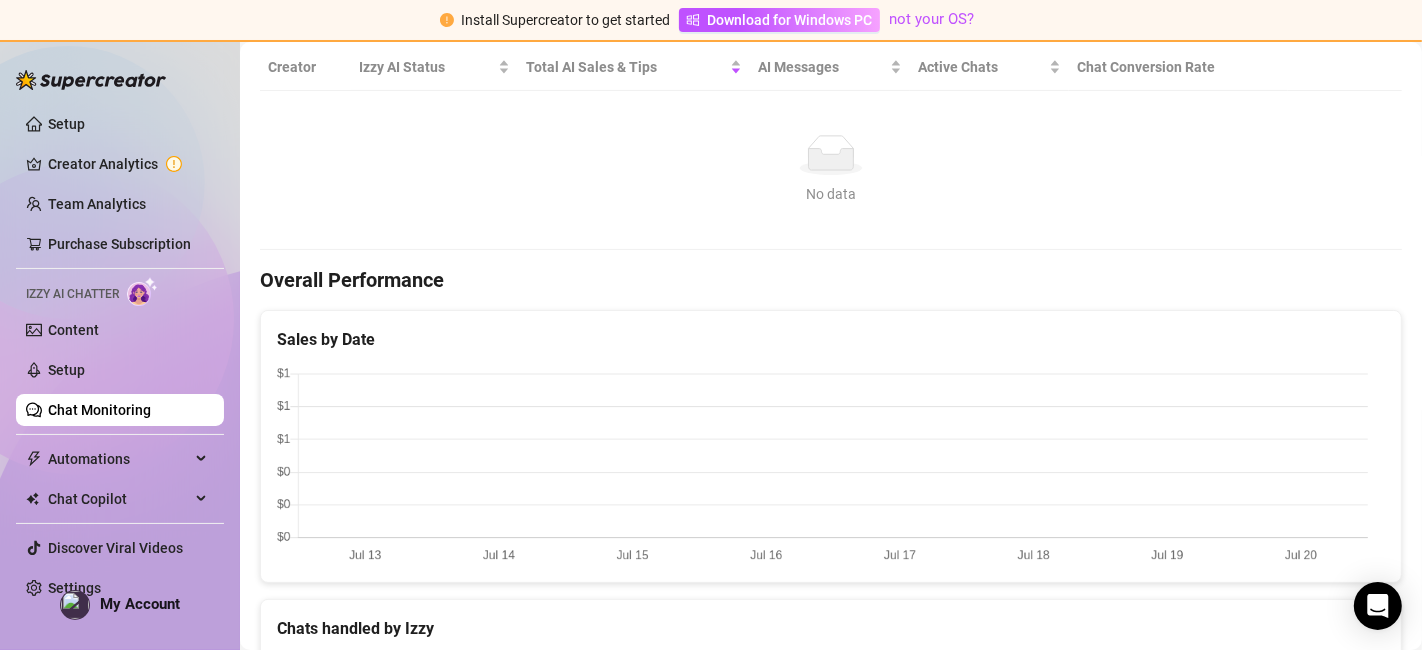 click at bounding box center [822, 466] 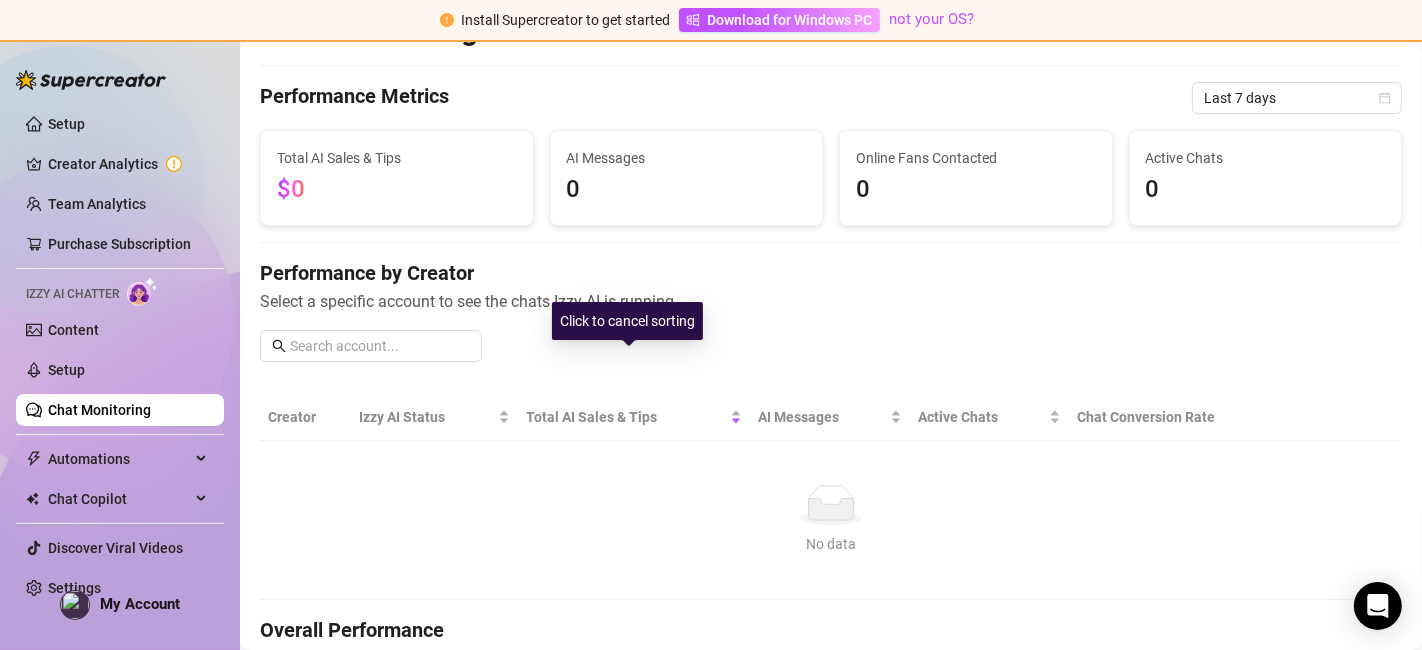 scroll, scrollTop: 0, scrollLeft: 0, axis: both 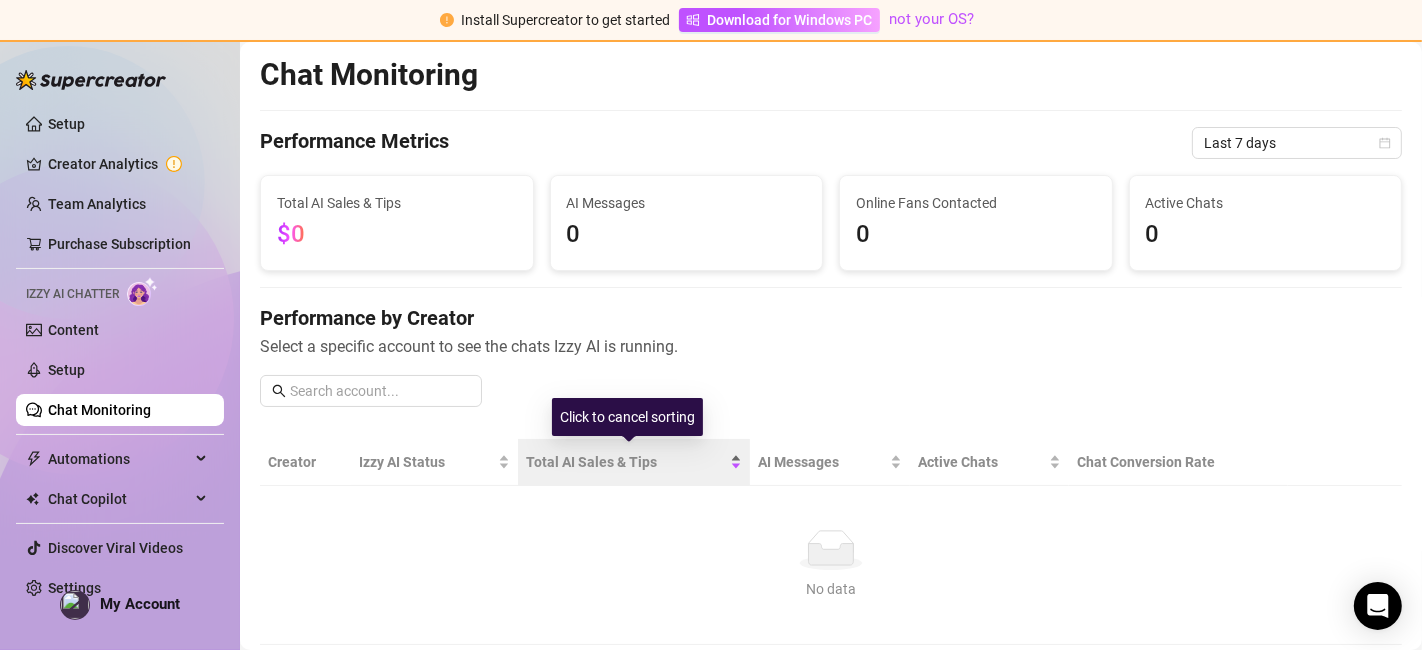 click on "Total AI Sales & Tips" at bounding box center (625, 462) 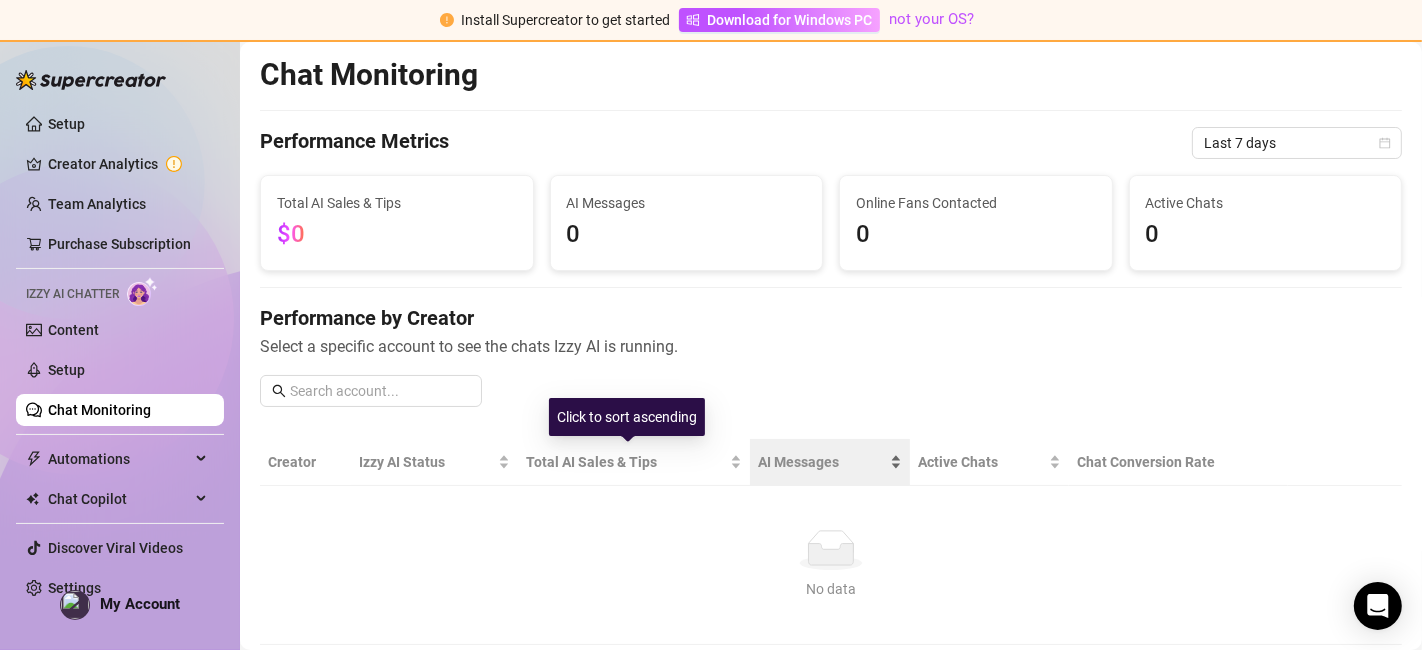 click on "AI Messages" at bounding box center (830, 462) 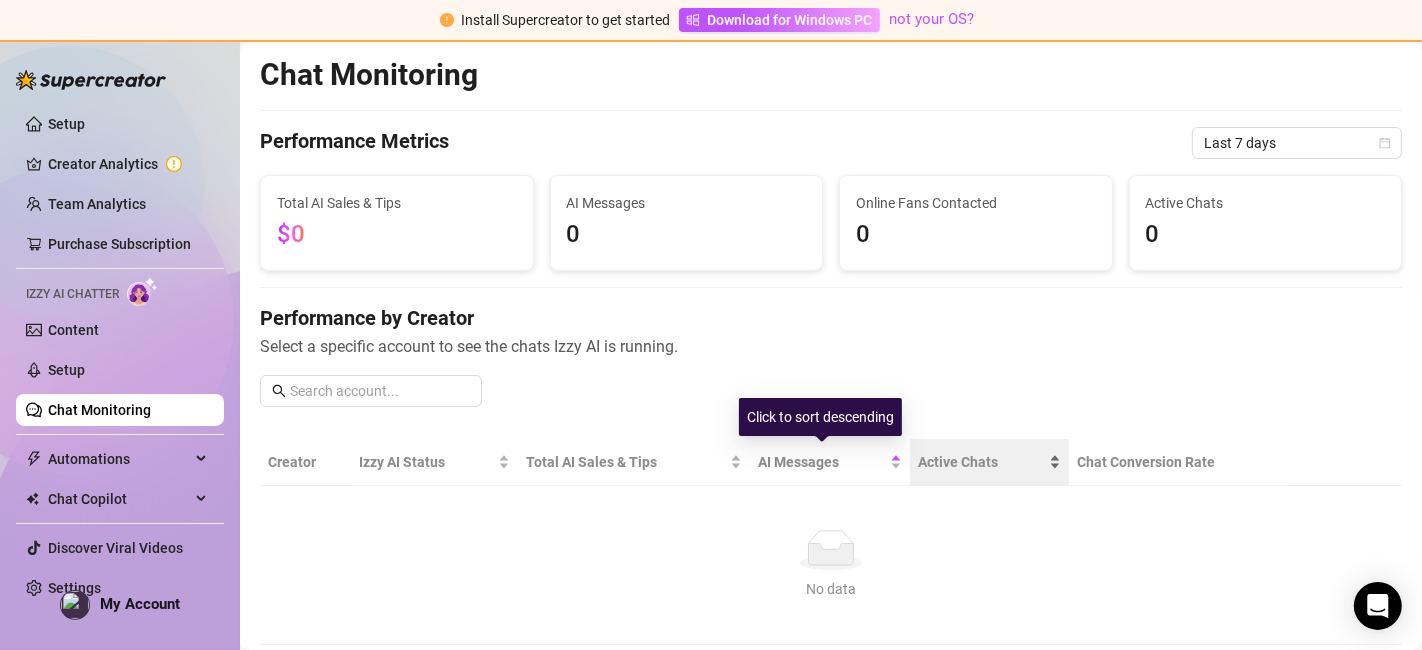 click on "Active Chats" at bounding box center [981, 462] 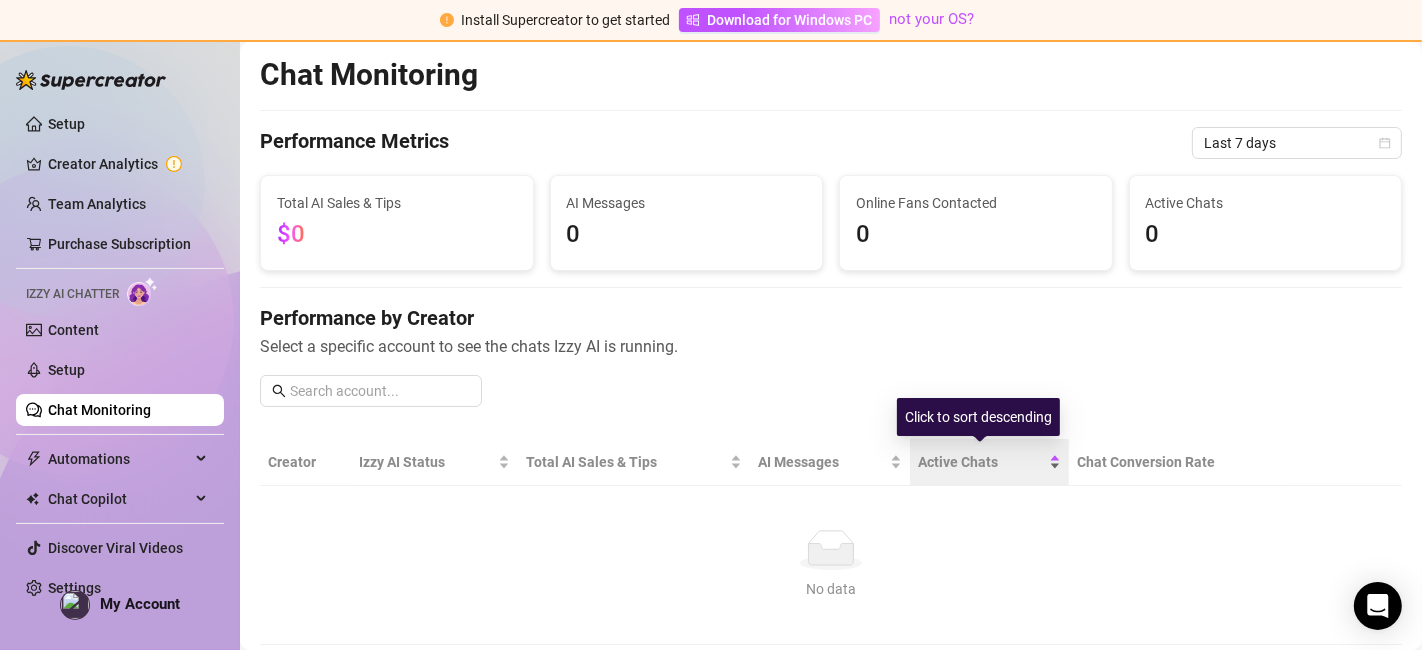 click on "Active Chats" at bounding box center [989, 462] 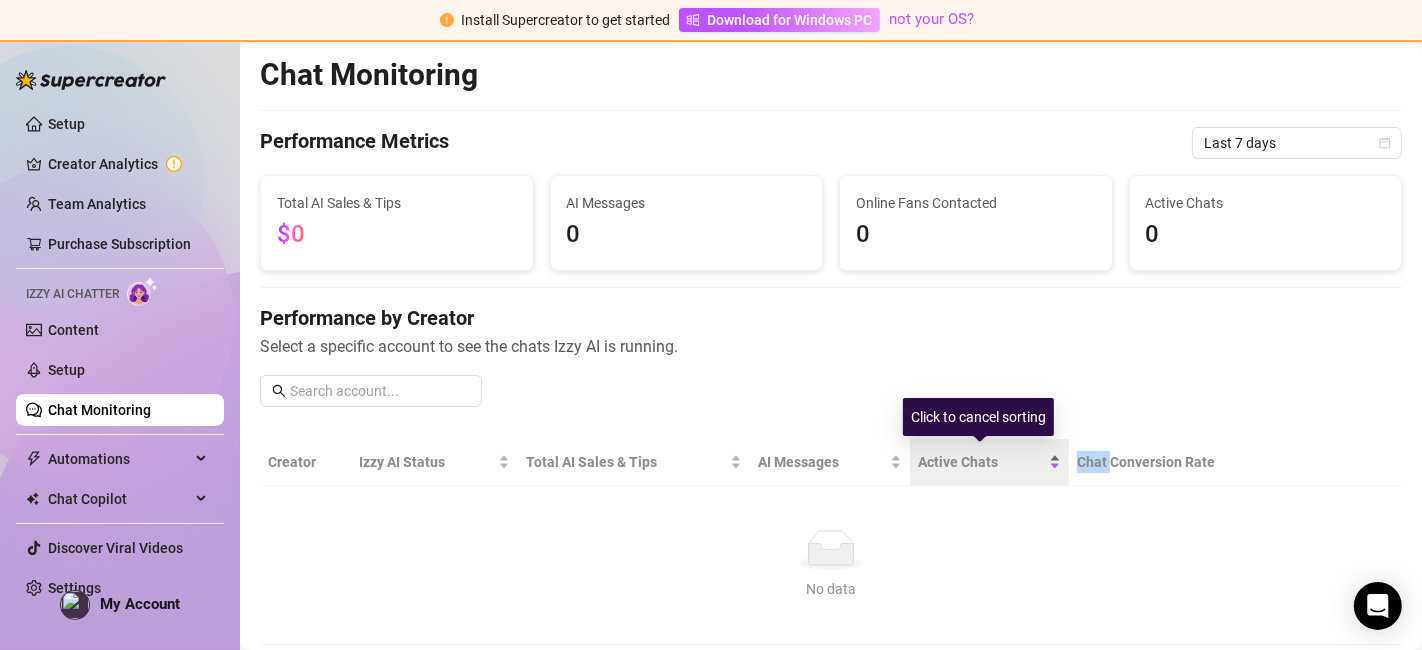 click on "Active Chats" at bounding box center (989, 462) 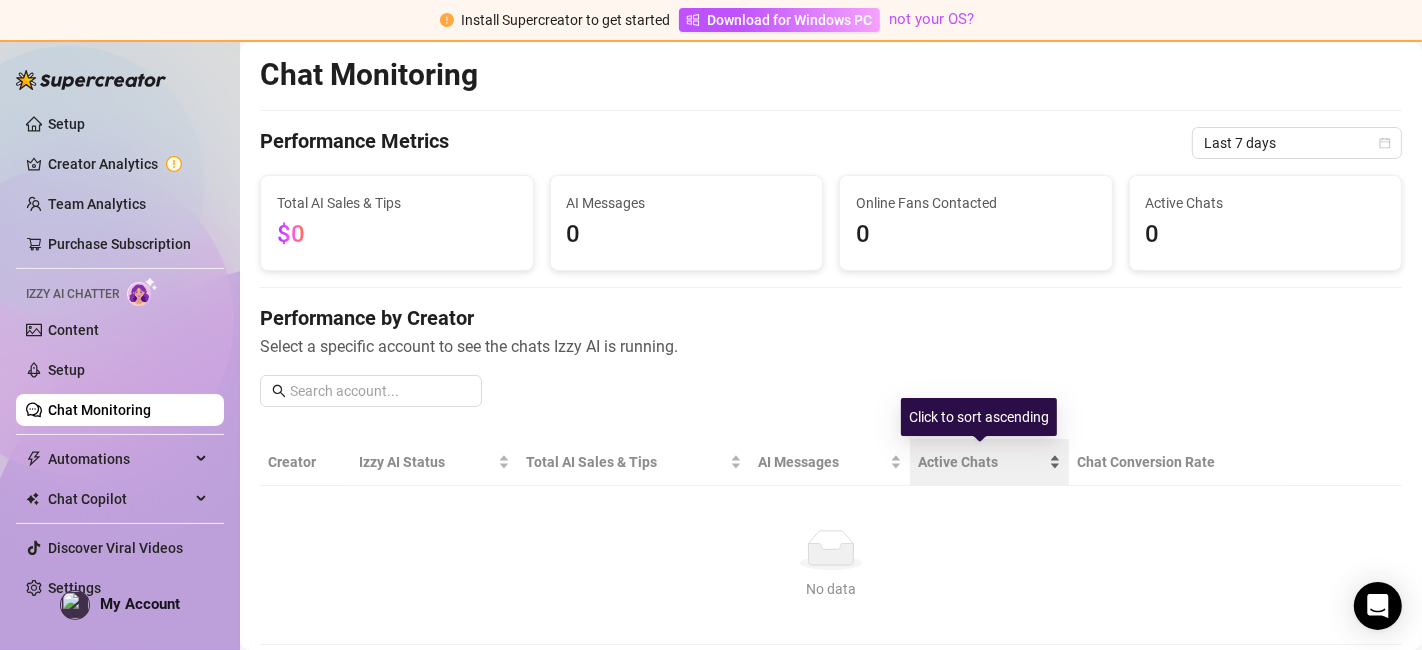 click on "Active Chats" at bounding box center (989, 462) 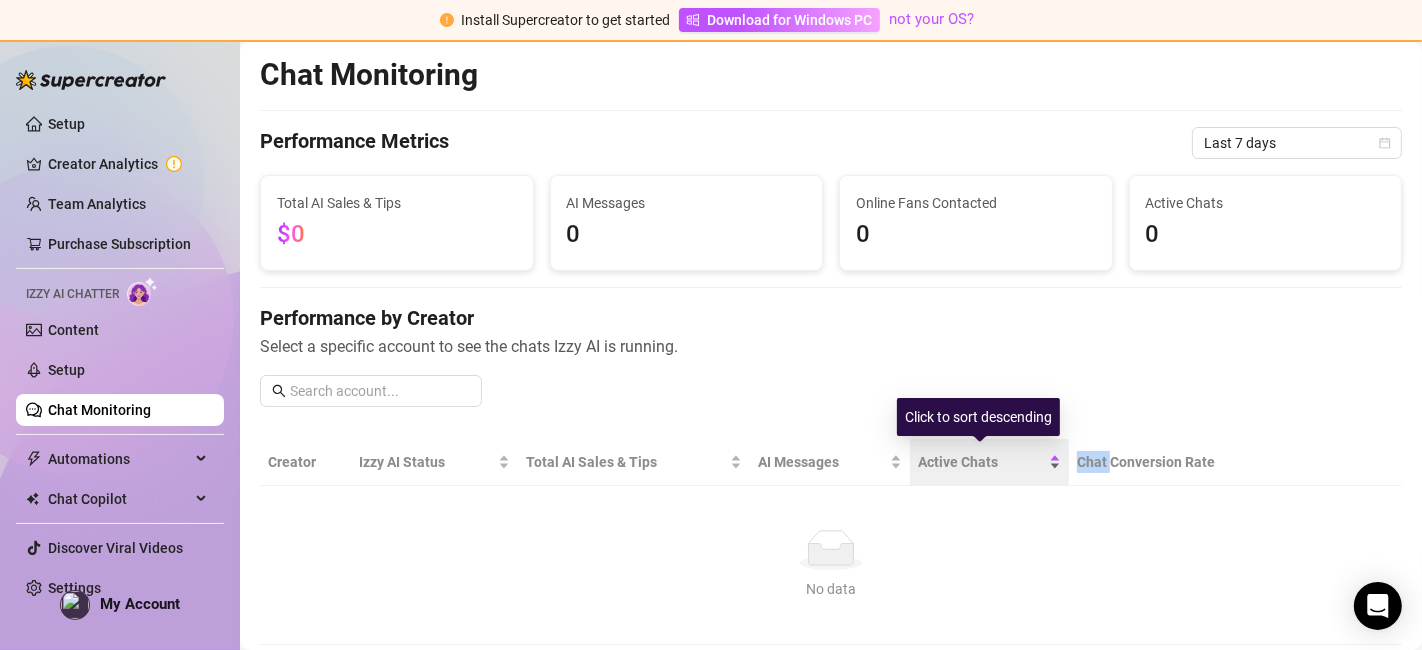 click on "Active Chats" at bounding box center (989, 462) 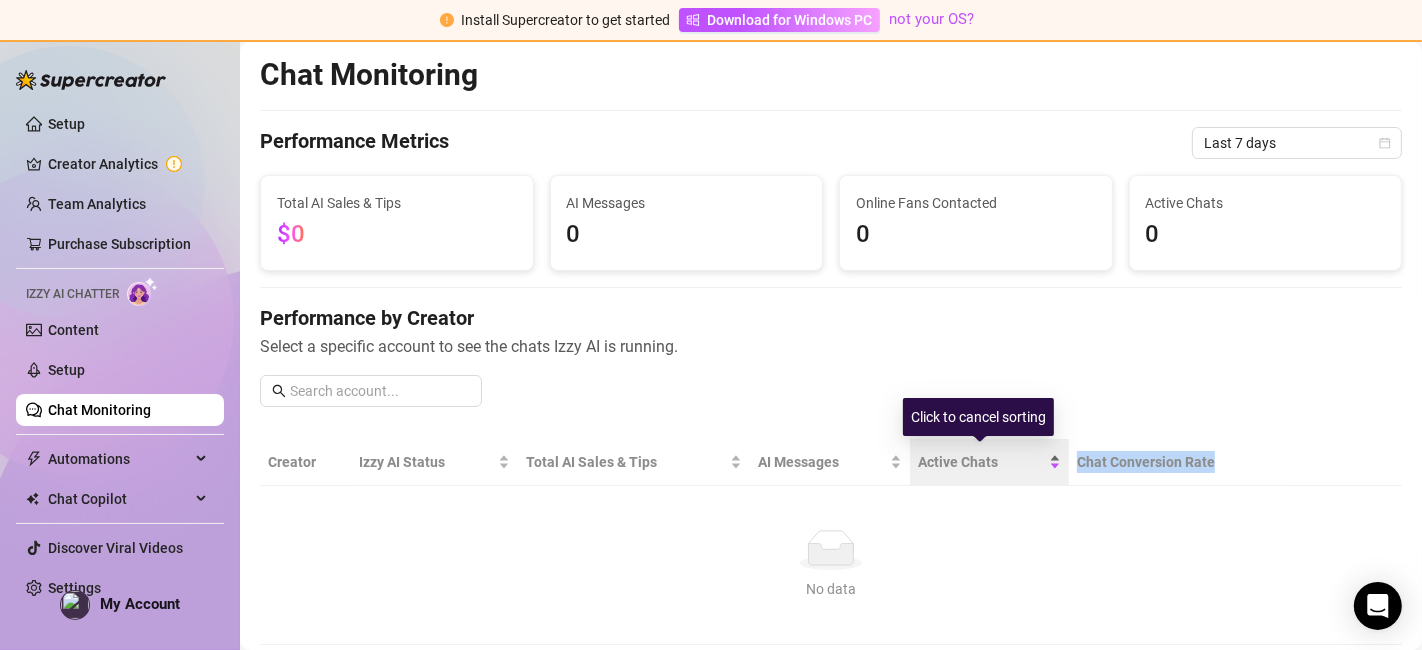 click on "Active Chats" at bounding box center [989, 462] 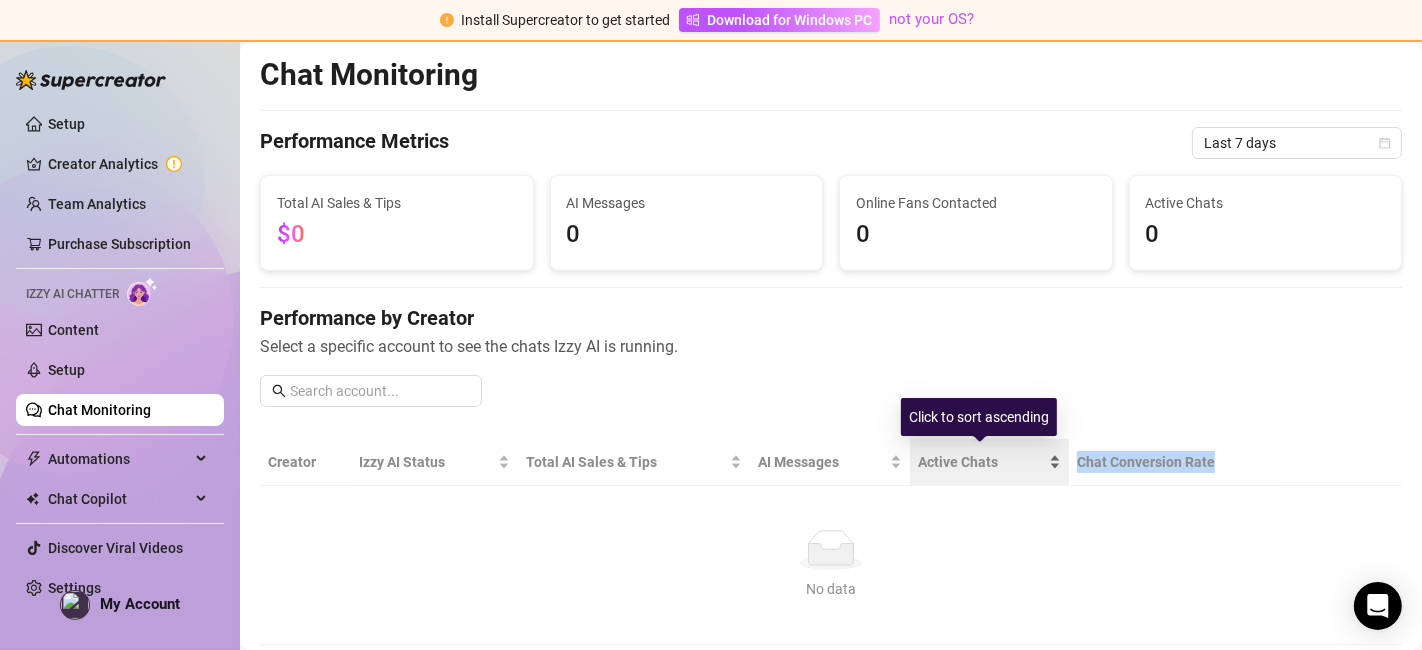 click on "Active Chats" at bounding box center (989, 462) 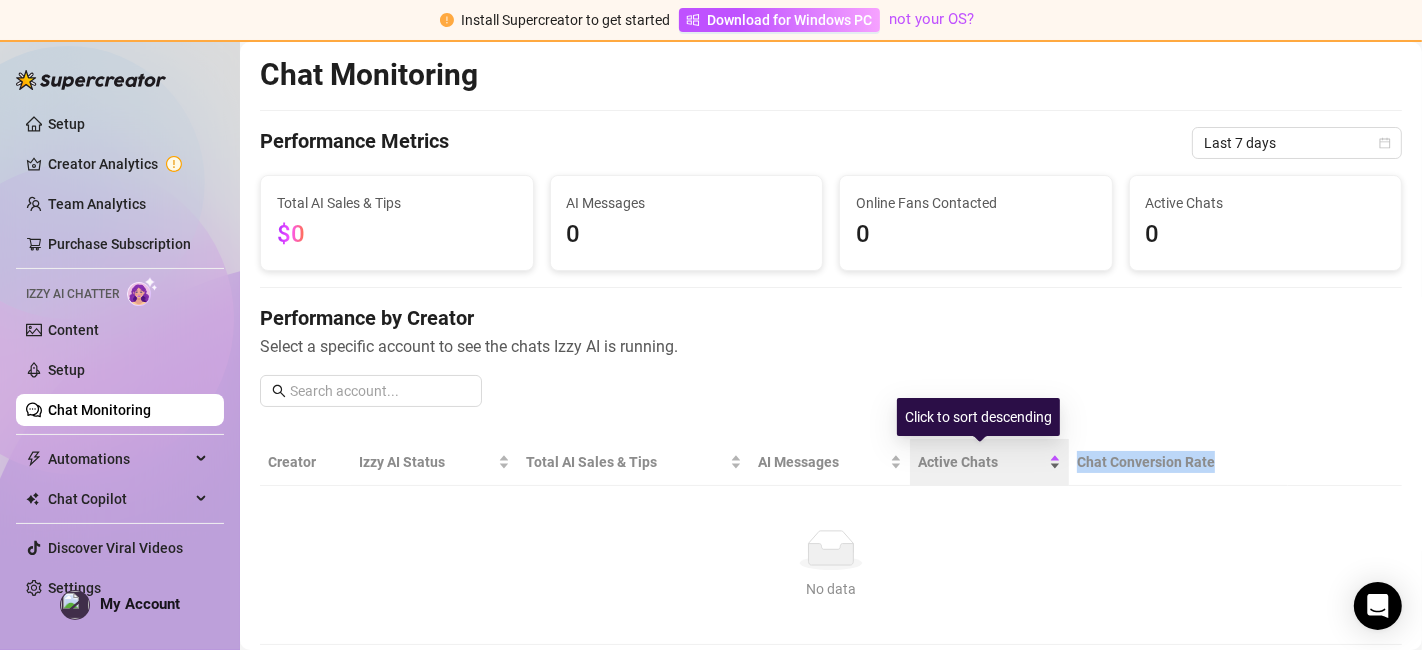 click on "Active Chats" at bounding box center [989, 462] 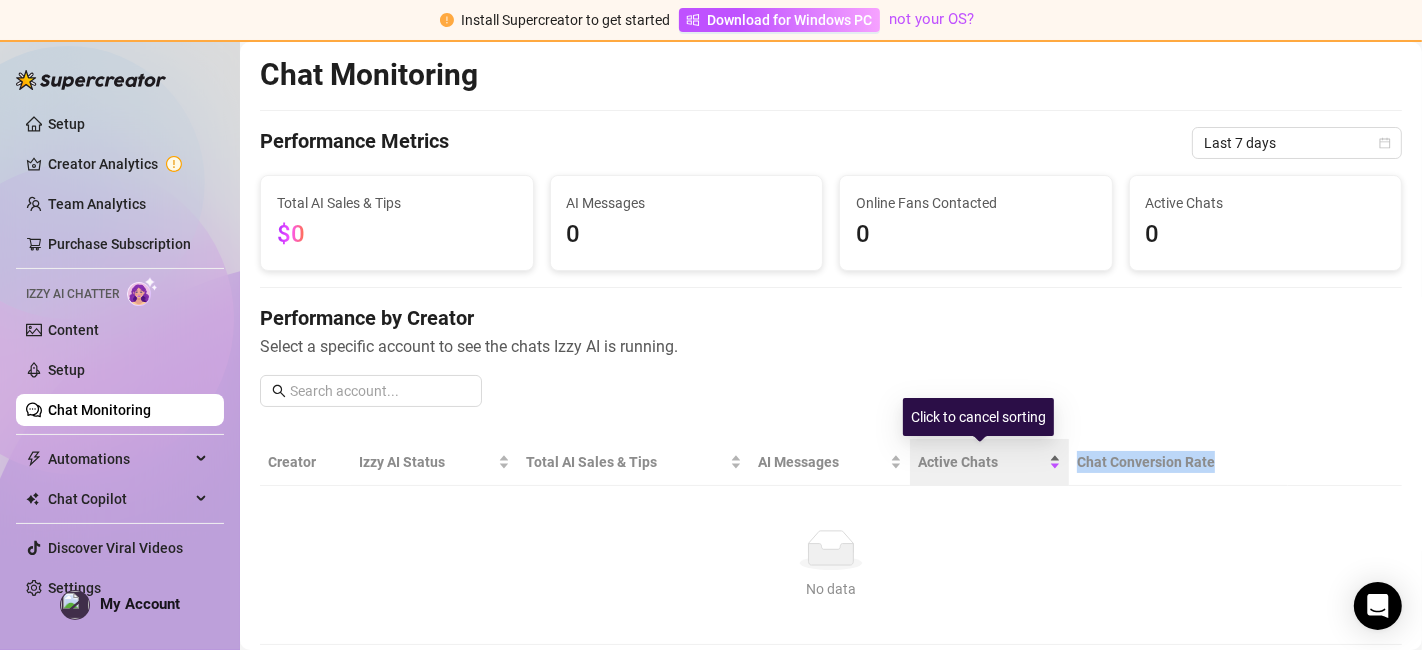 click on "Active Chats" at bounding box center [989, 462] 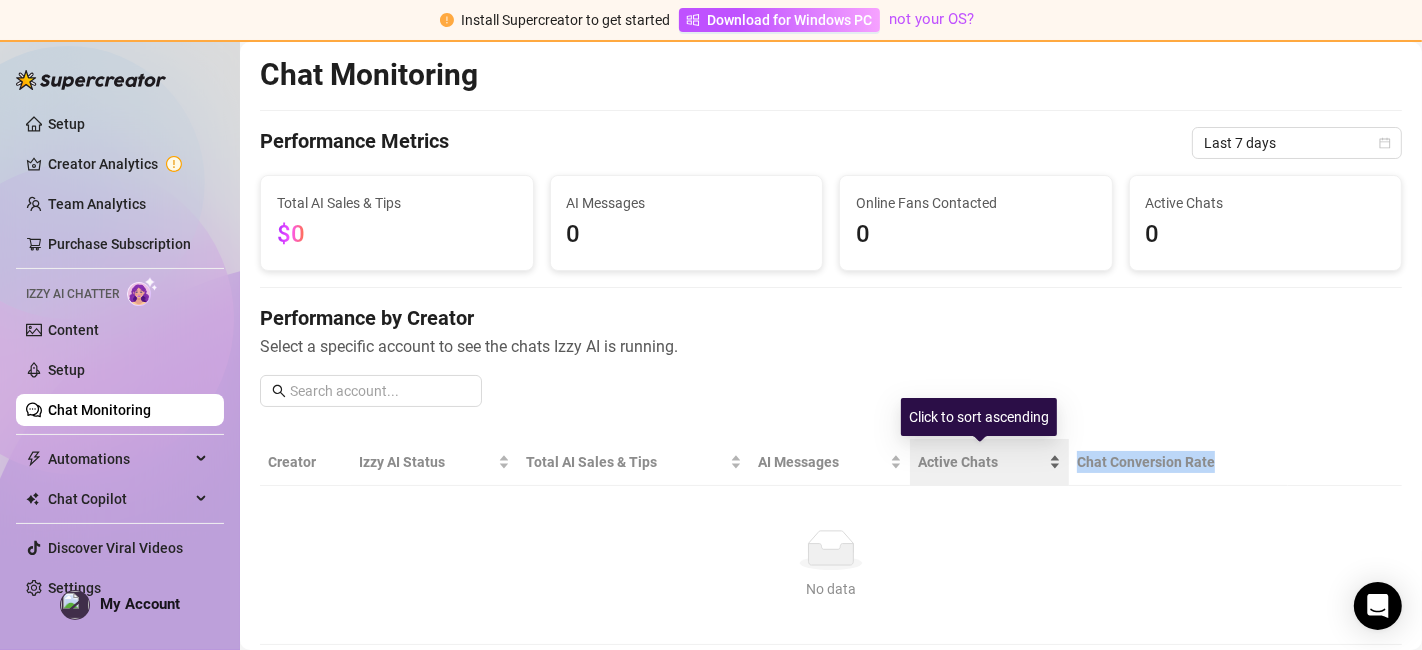 click on "Active Chats" at bounding box center [989, 462] 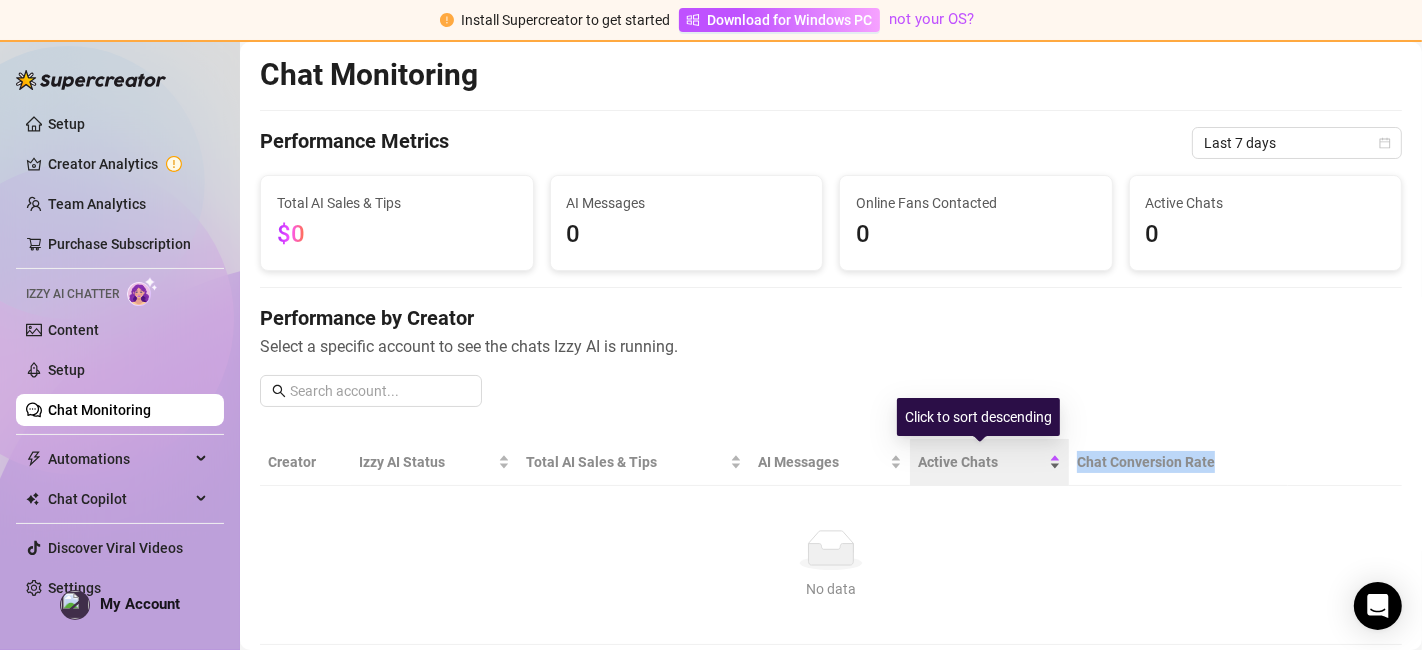 click on "Active Chats" at bounding box center (989, 462) 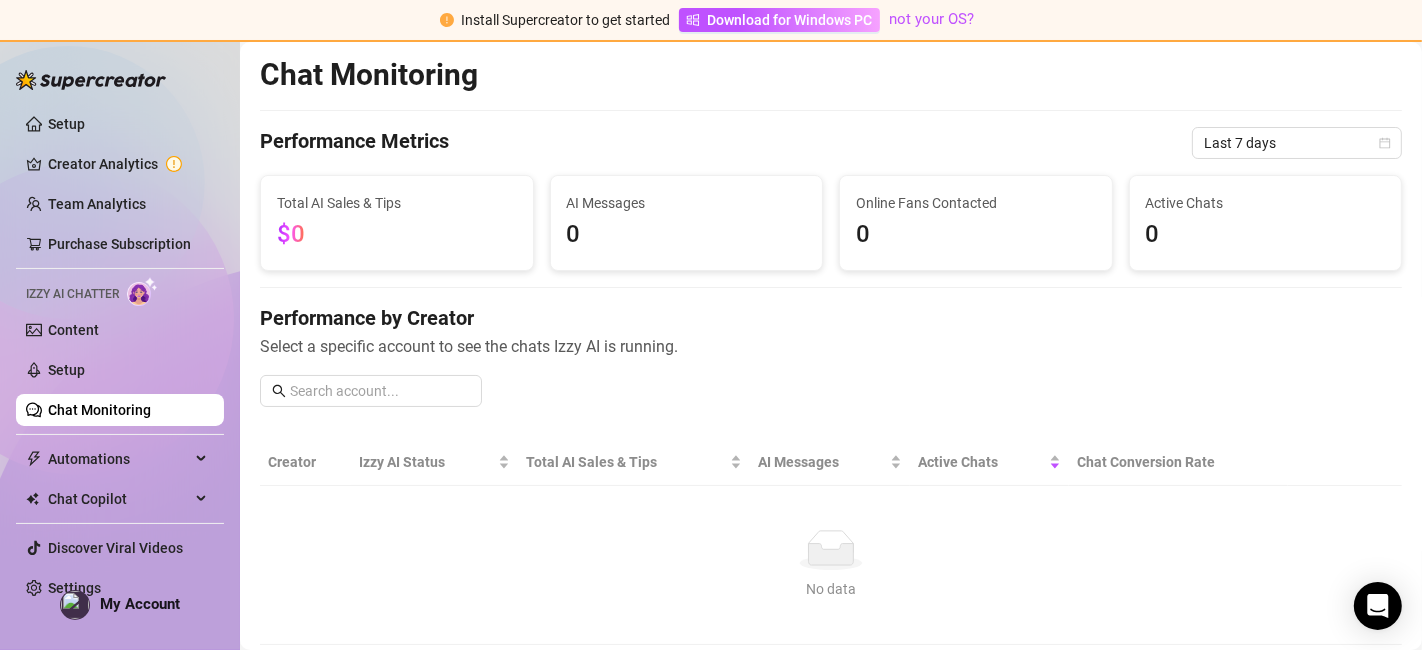click on "Performance by Creator Select a specific account to see the chats Izzy AI is running." at bounding box center (831, 363) 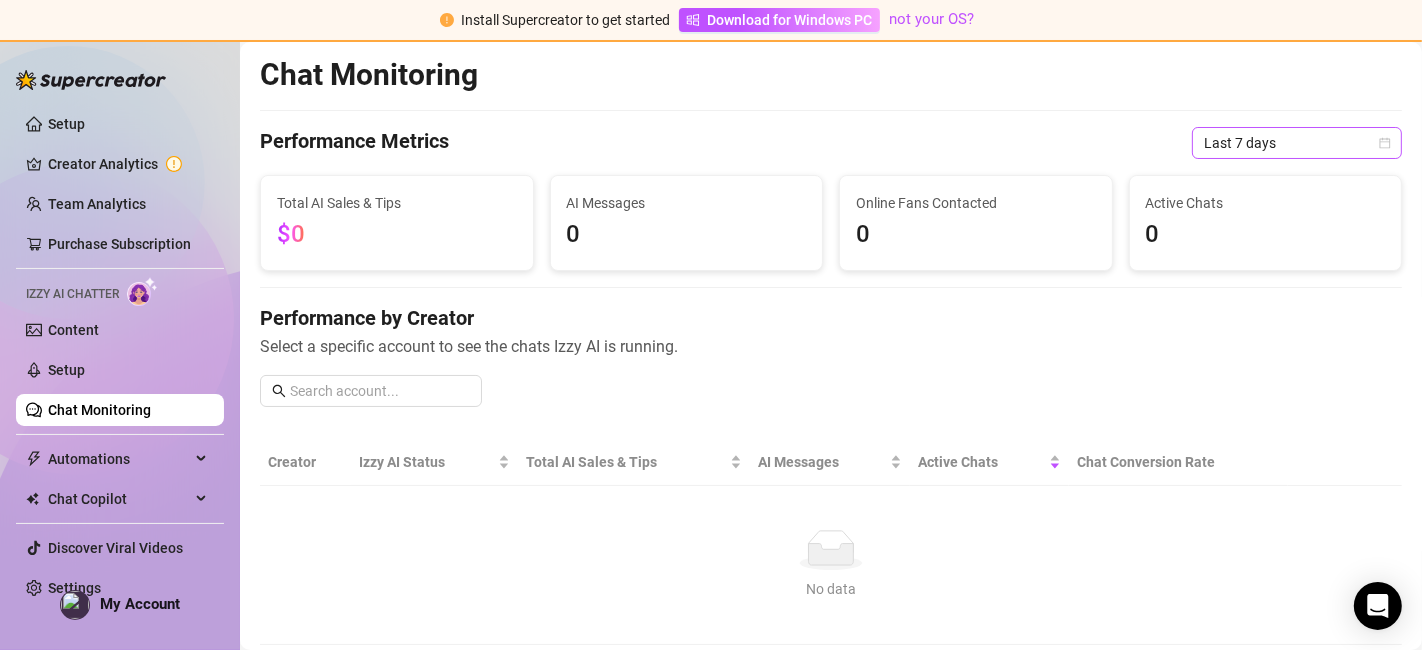 click on "Last 7 days" at bounding box center (1297, 143) 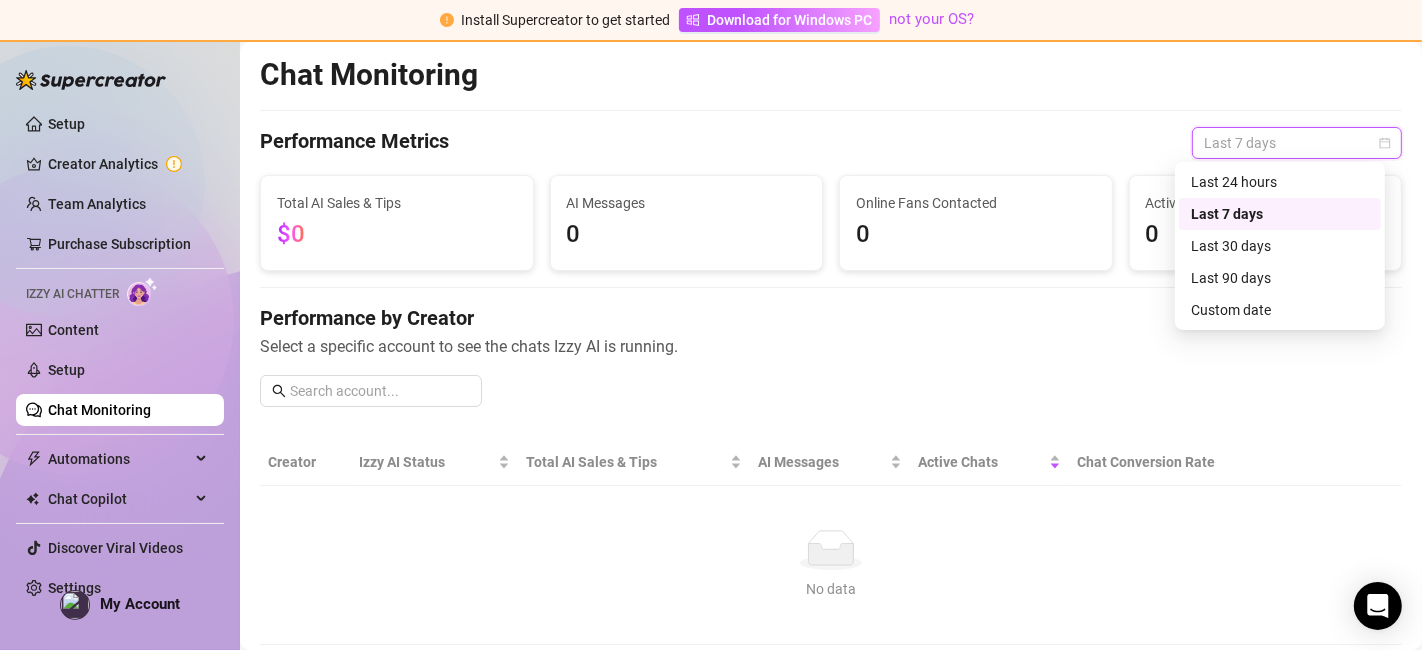 click on "Last 7 days" at bounding box center (1297, 143) 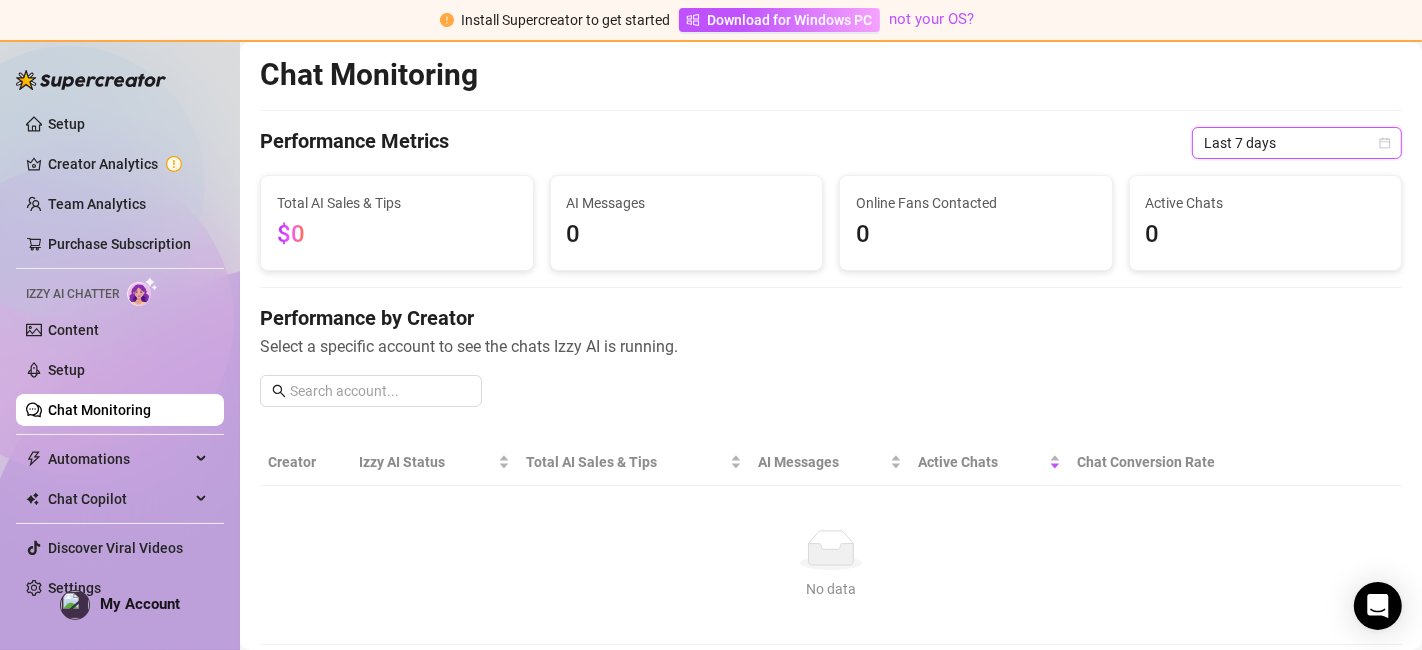 click on "0" at bounding box center (1266, 235) 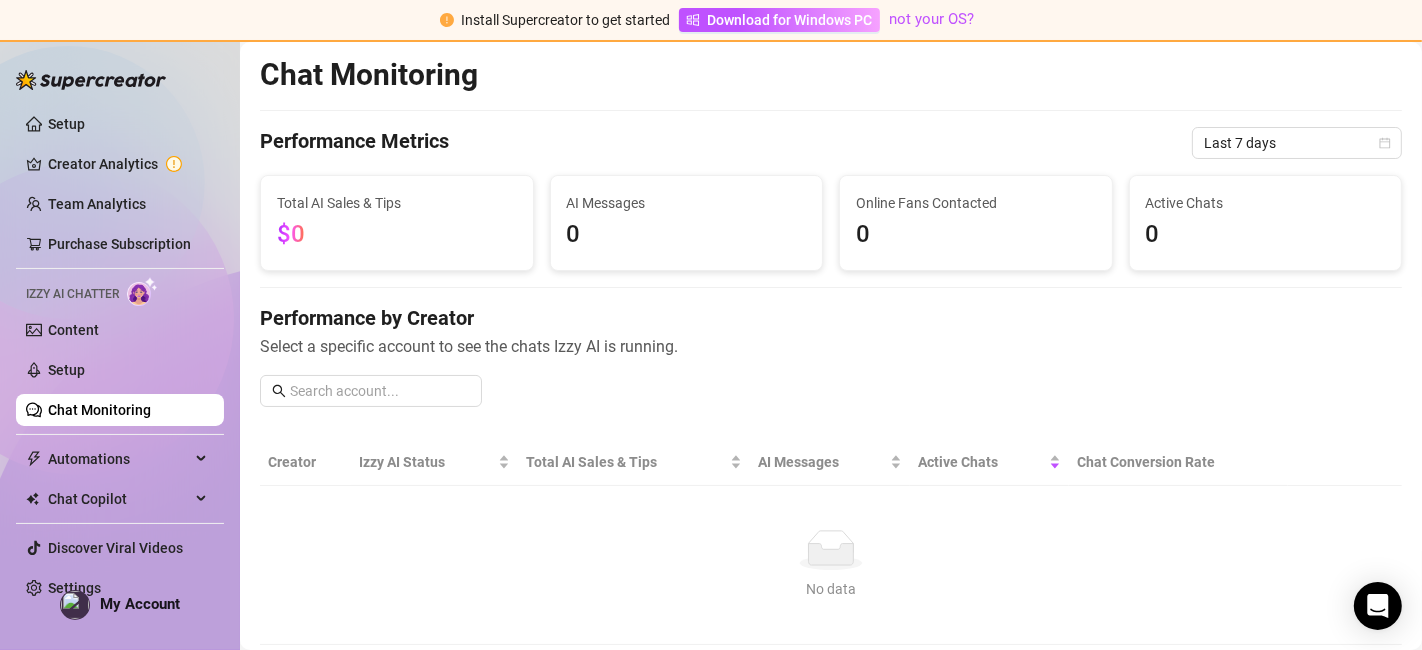 click on "0" at bounding box center [976, 235] 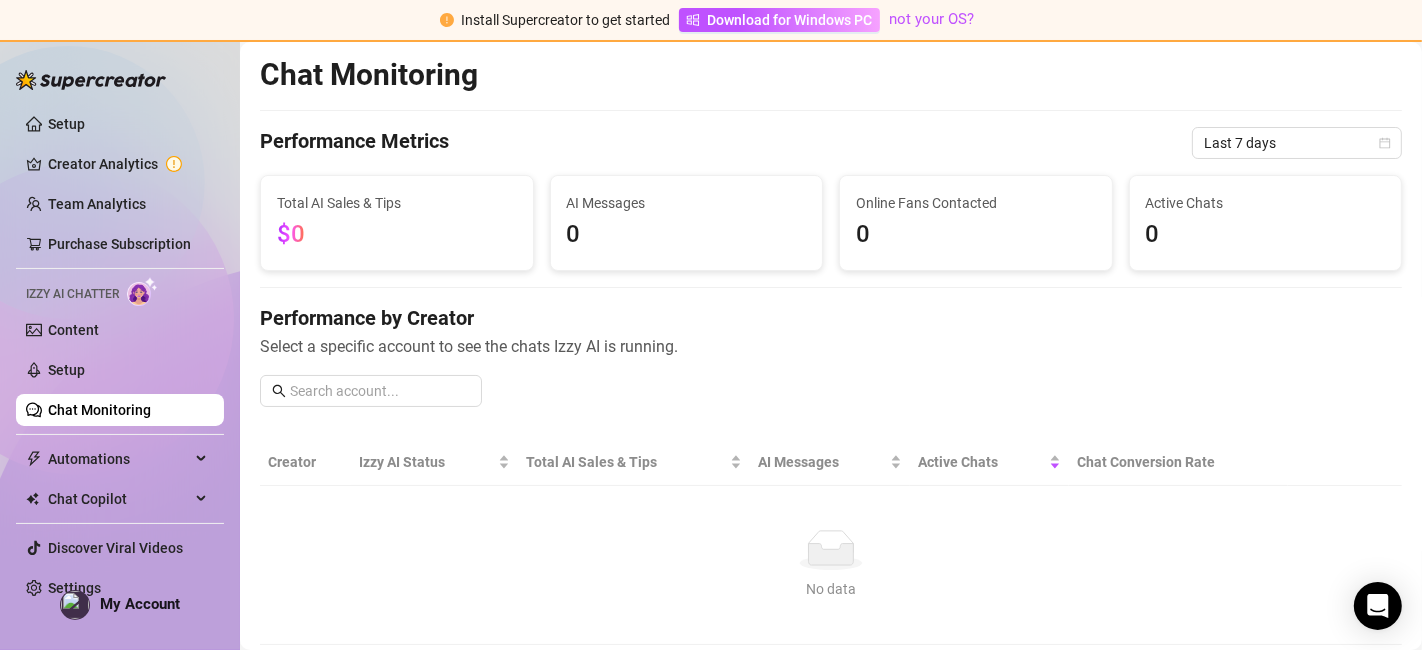 click on "Active Chats" at bounding box center [1266, 203] 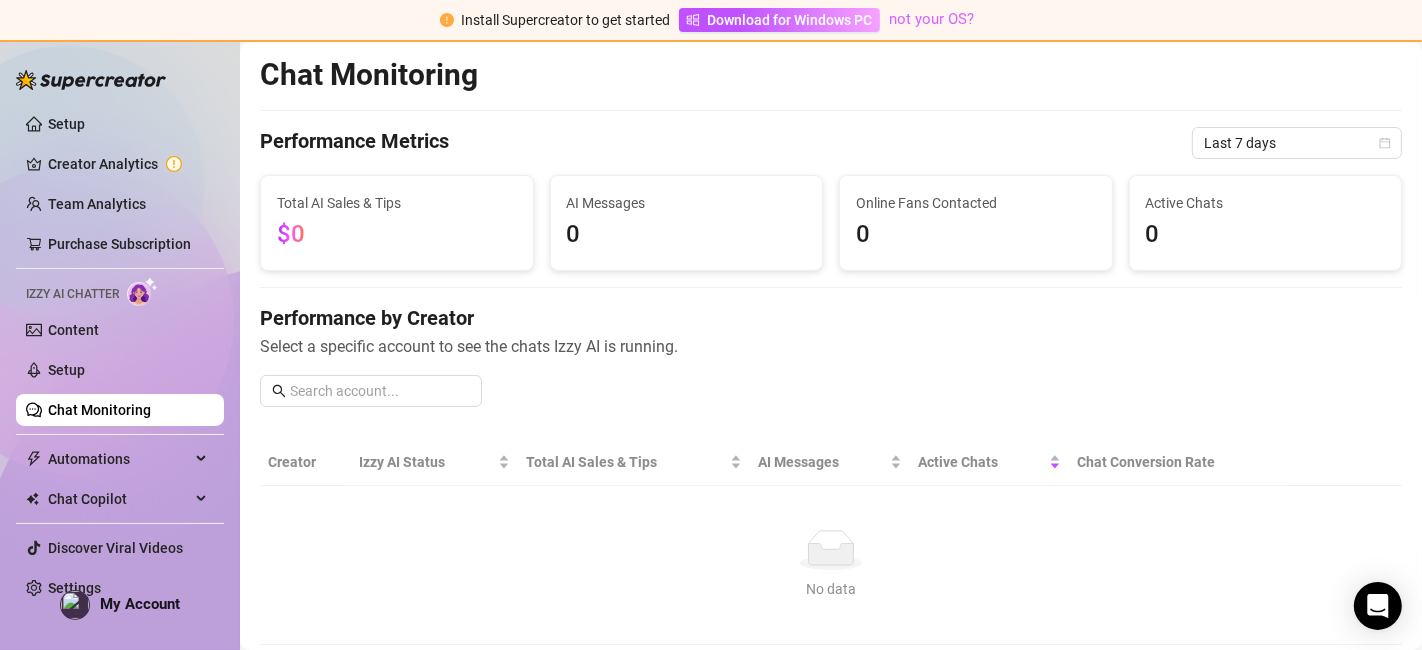 click on "not your OS?" at bounding box center (932, 19) 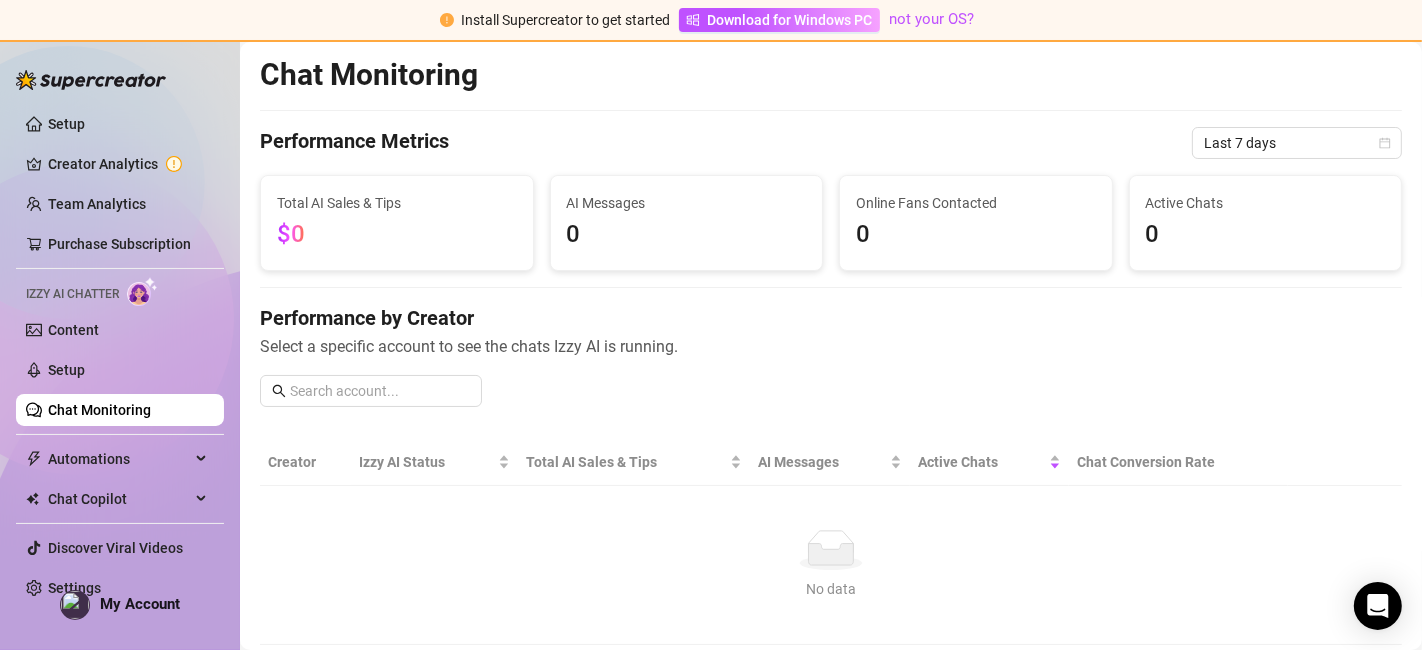 click on "$0" at bounding box center (397, 235) 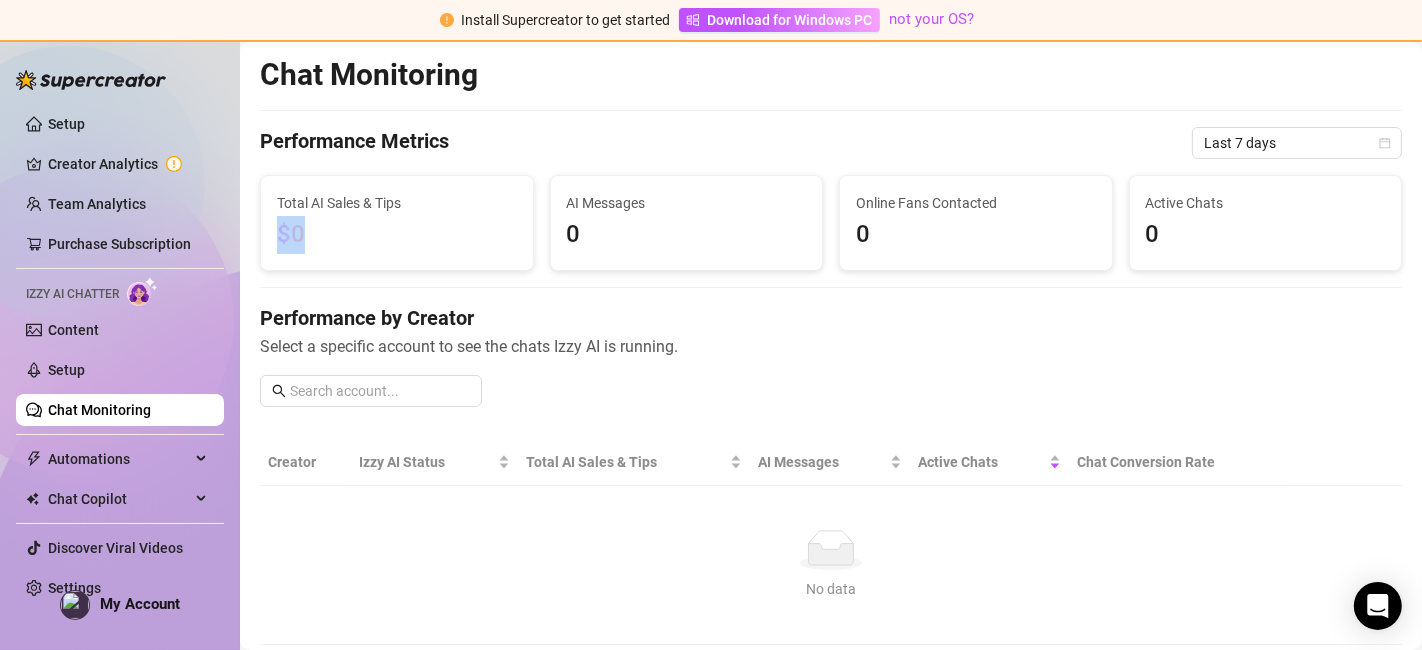 drag, startPoint x: 309, startPoint y: 235, endPoint x: 274, endPoint y: 232, distance: 35.128338 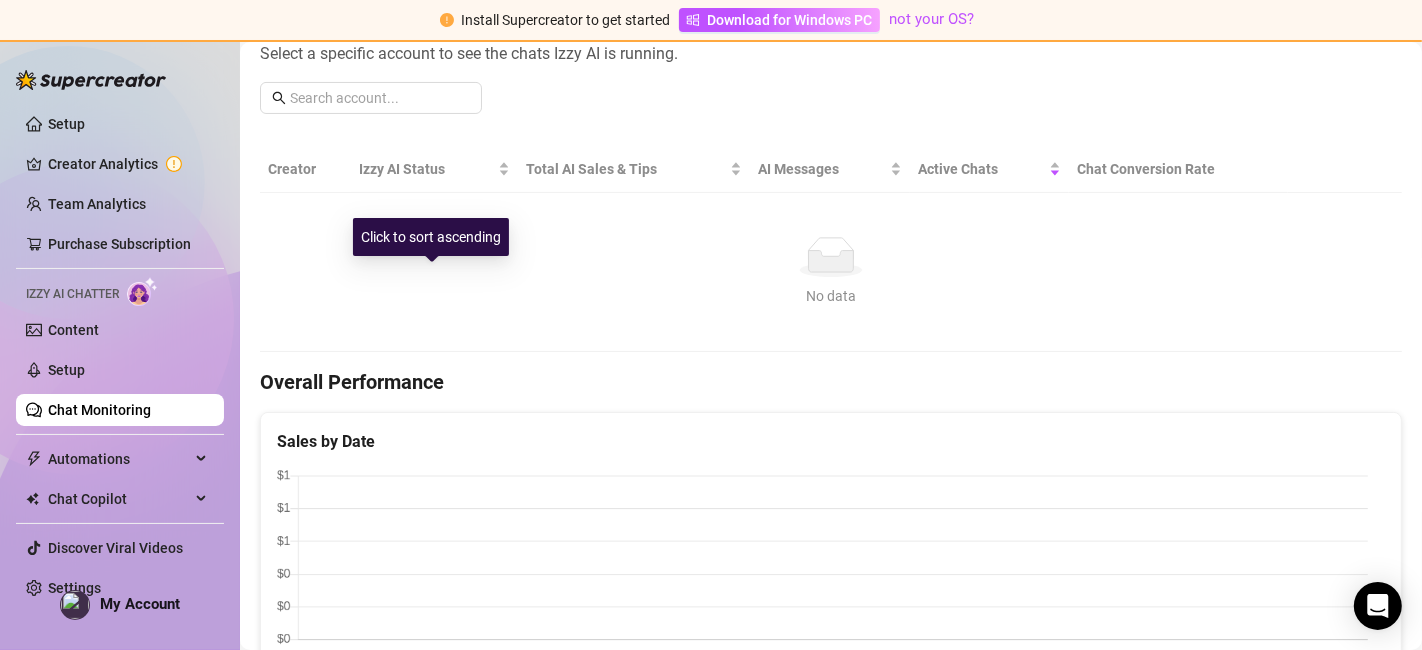 scroll, scrollTop: 296, scrollLeft: 0, axis: vertical 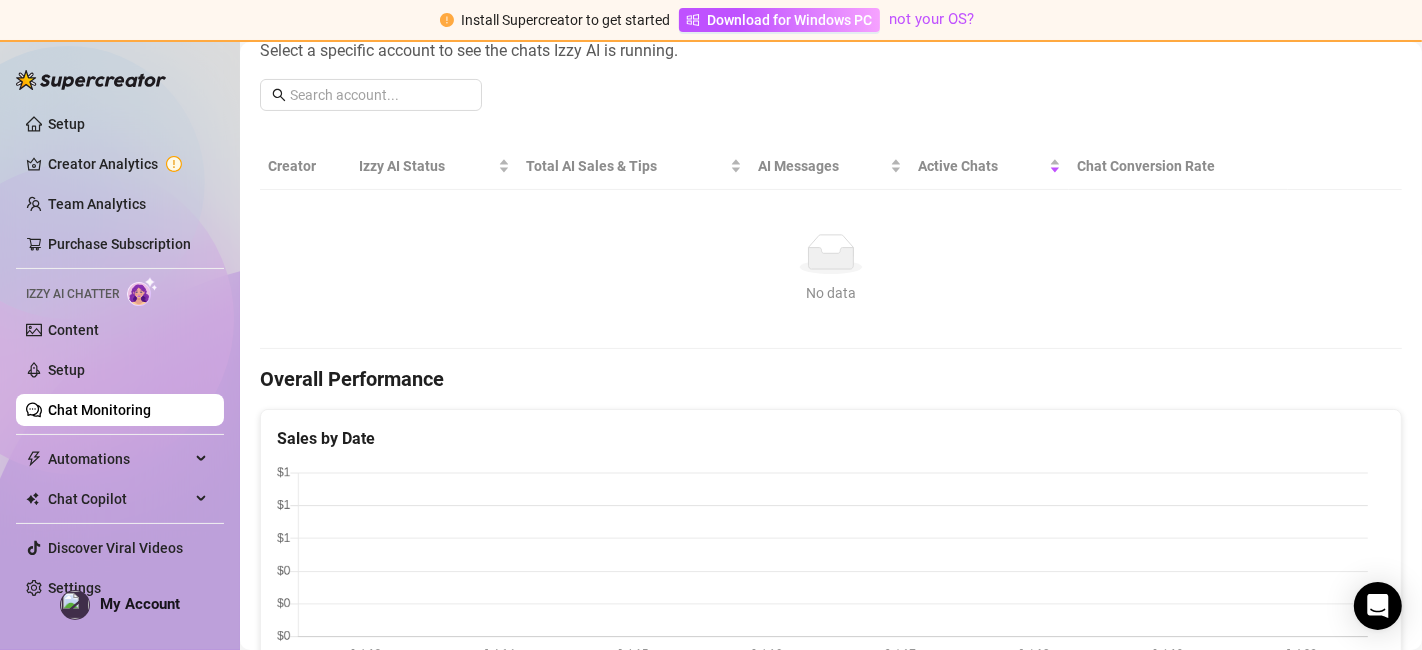 click on "Creator" at bounding box center [305, 166] 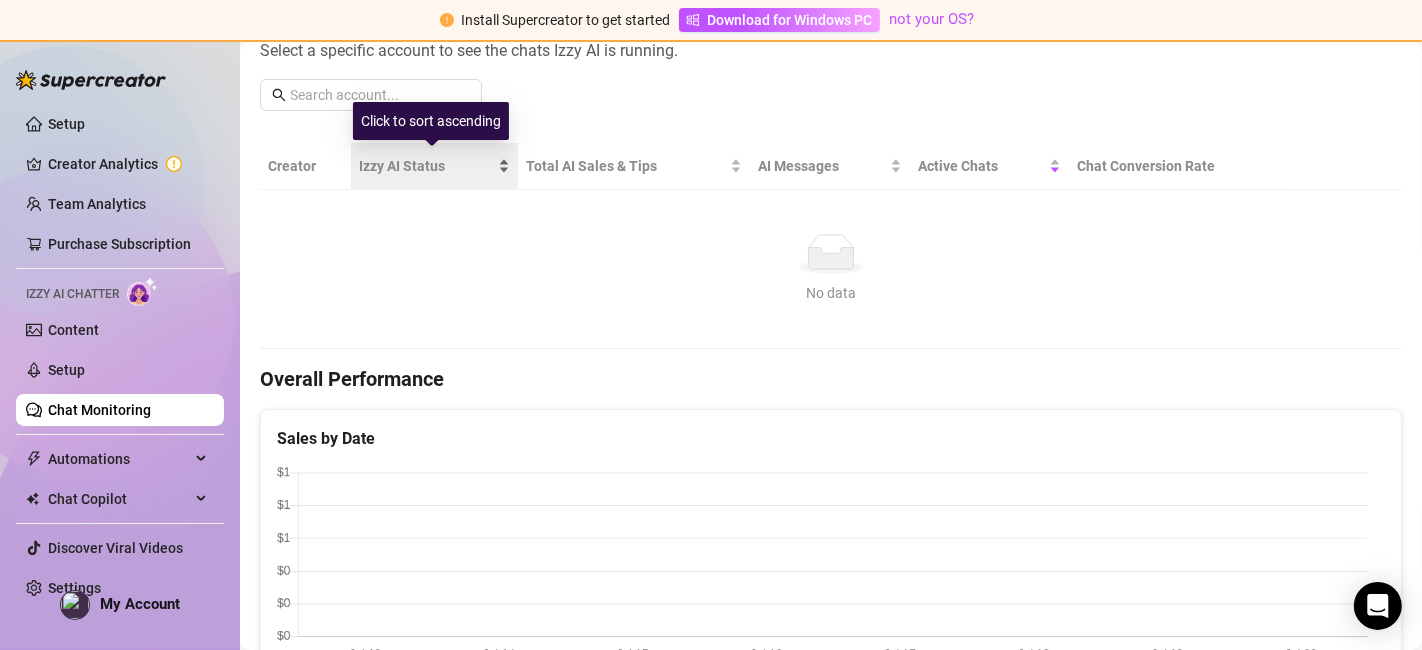 click on "Izzy AI Status" at bounding box center [427, 166] 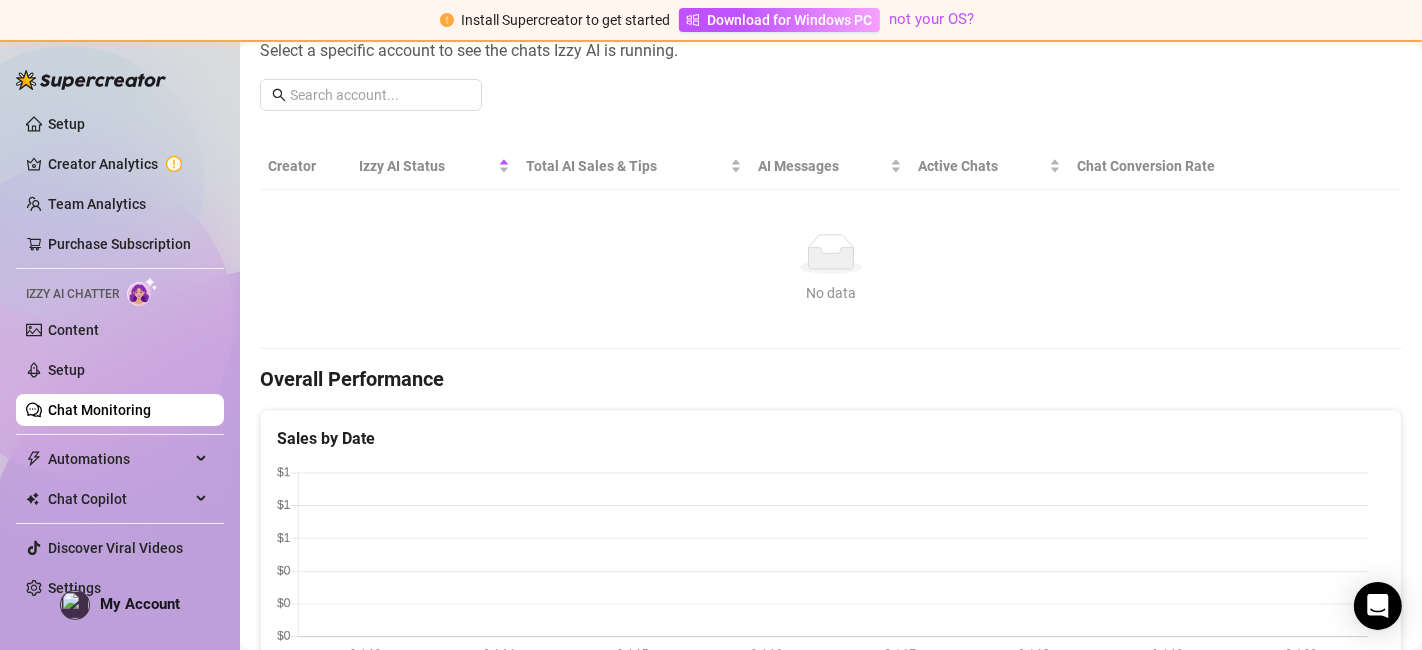 click at bounding box center [91, 80] 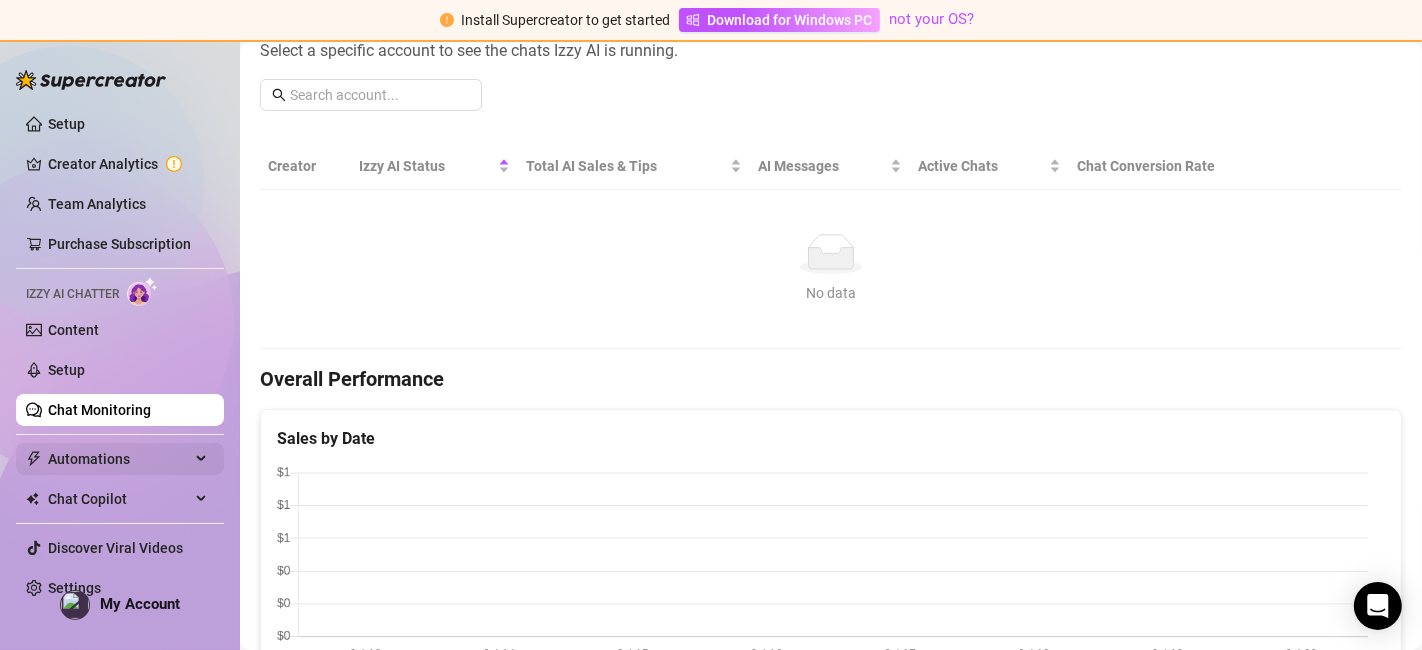click on "Automations" at bounding box center (119, 459) 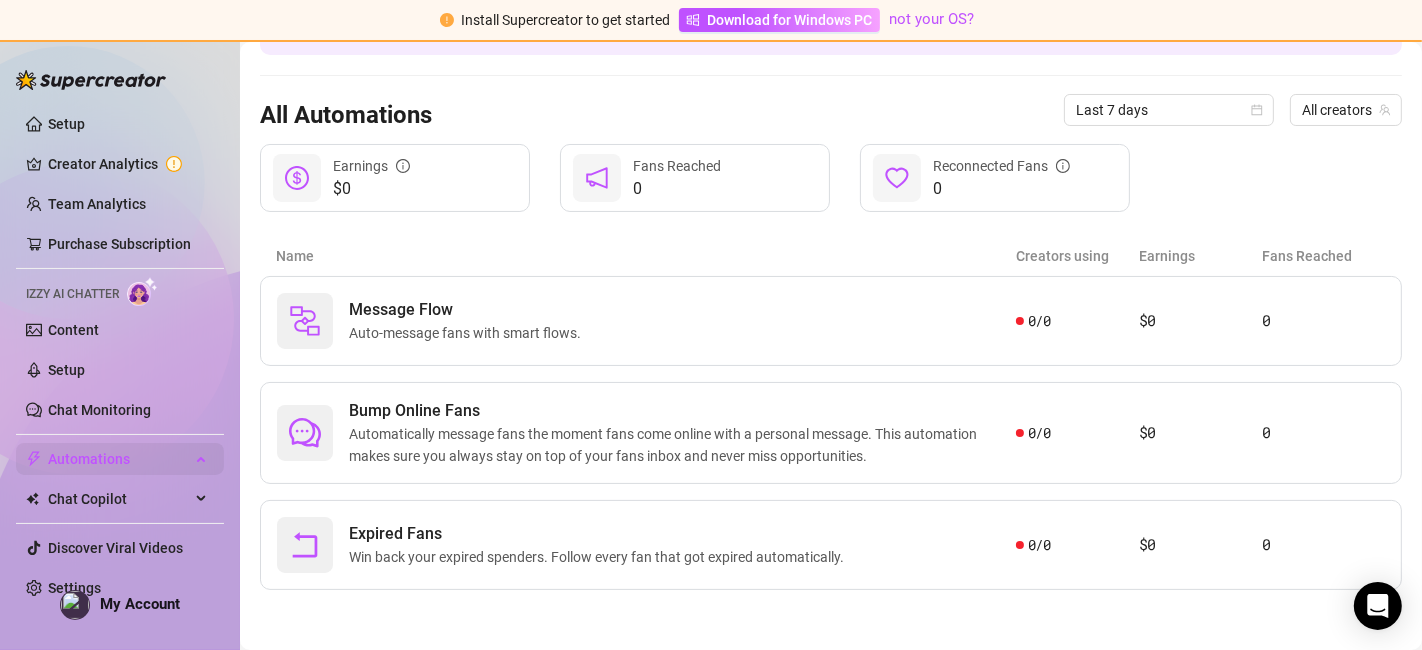 scroll, scrollTop: 154, scrollLeft: 0, axis: vertical 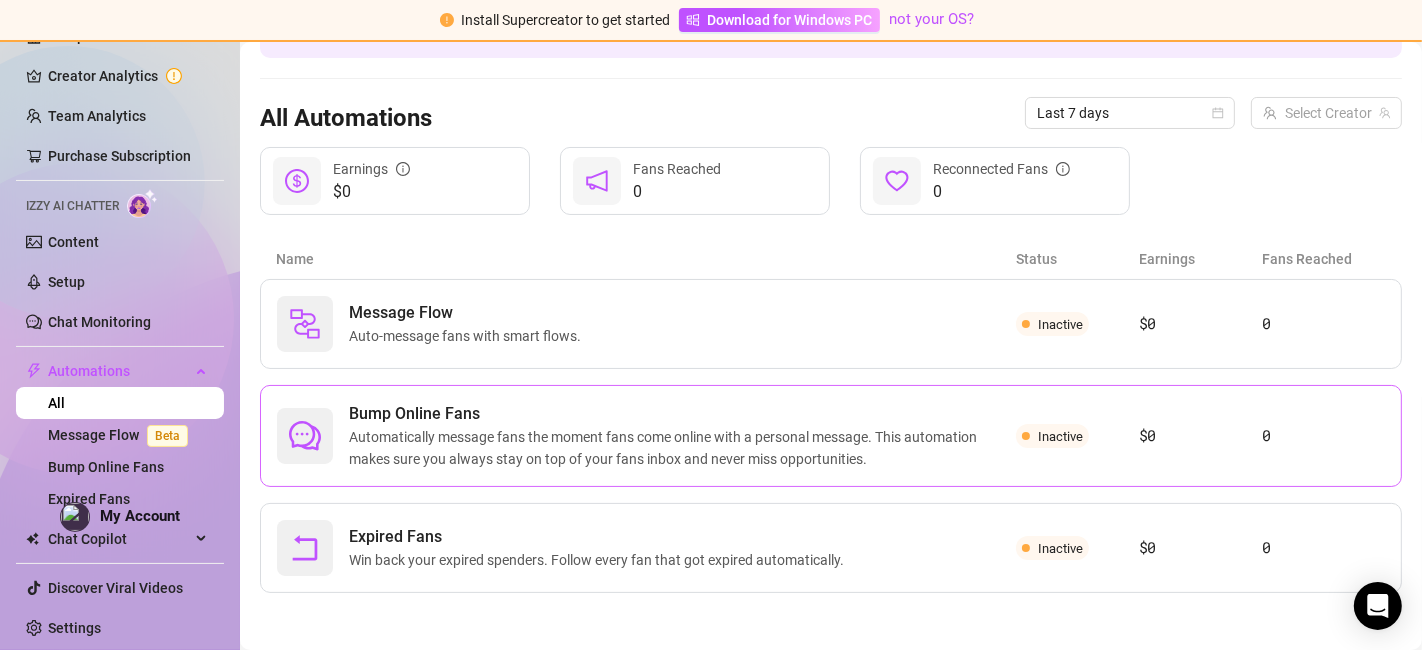 click on "Automatically message fans the moment fans come online with a personal message. This automation makes sure you always stay on top of your fans inbox and never miss opportunities." at bounding box center (682, 448) 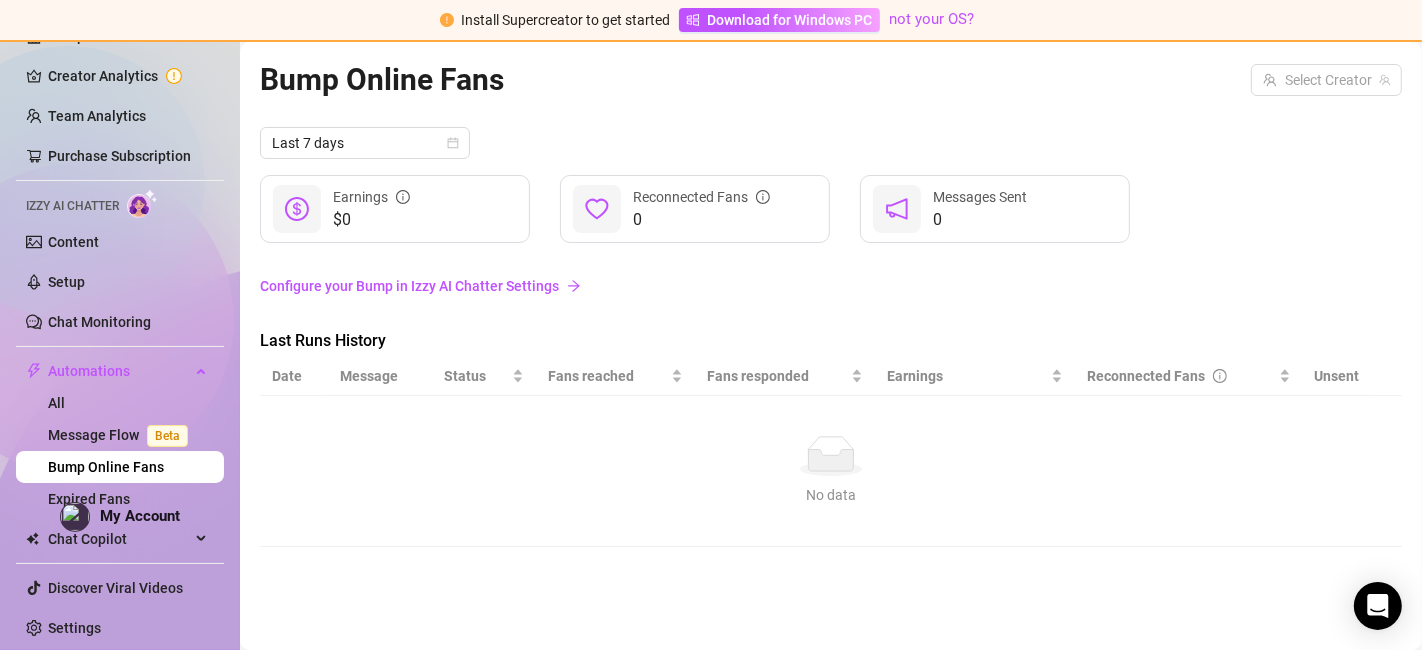 scroll, scrollTop: 0, scrollLeft: 0, axis: both 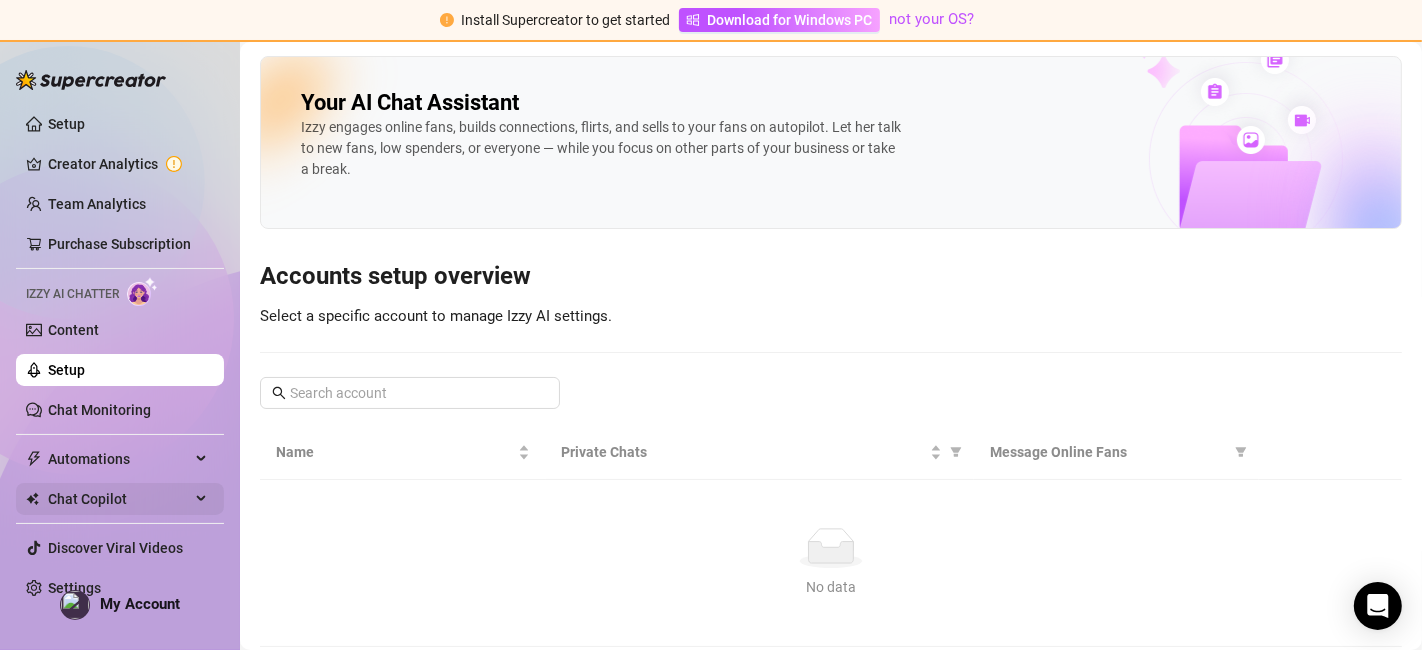 click on "Chat Copilot" at bounding box center [119, 499] 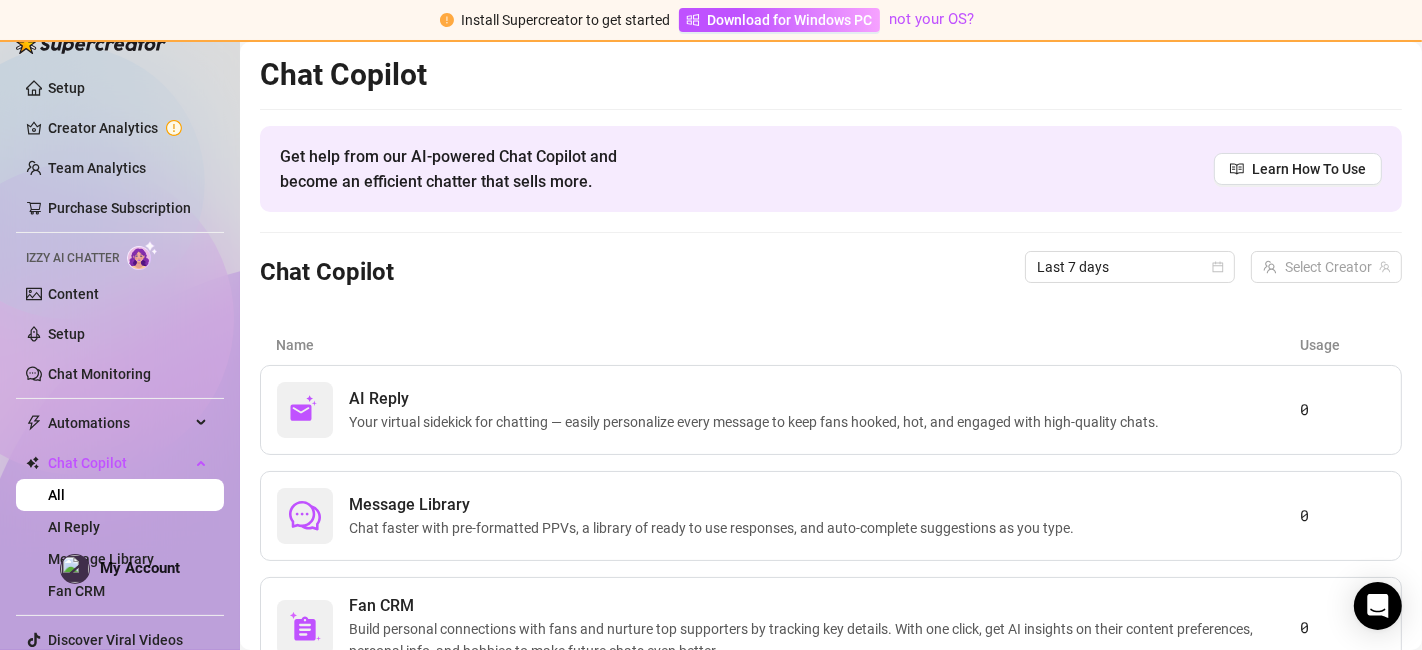scroll, scrollTop: 88, scrollLeft: 0, axis: vertical 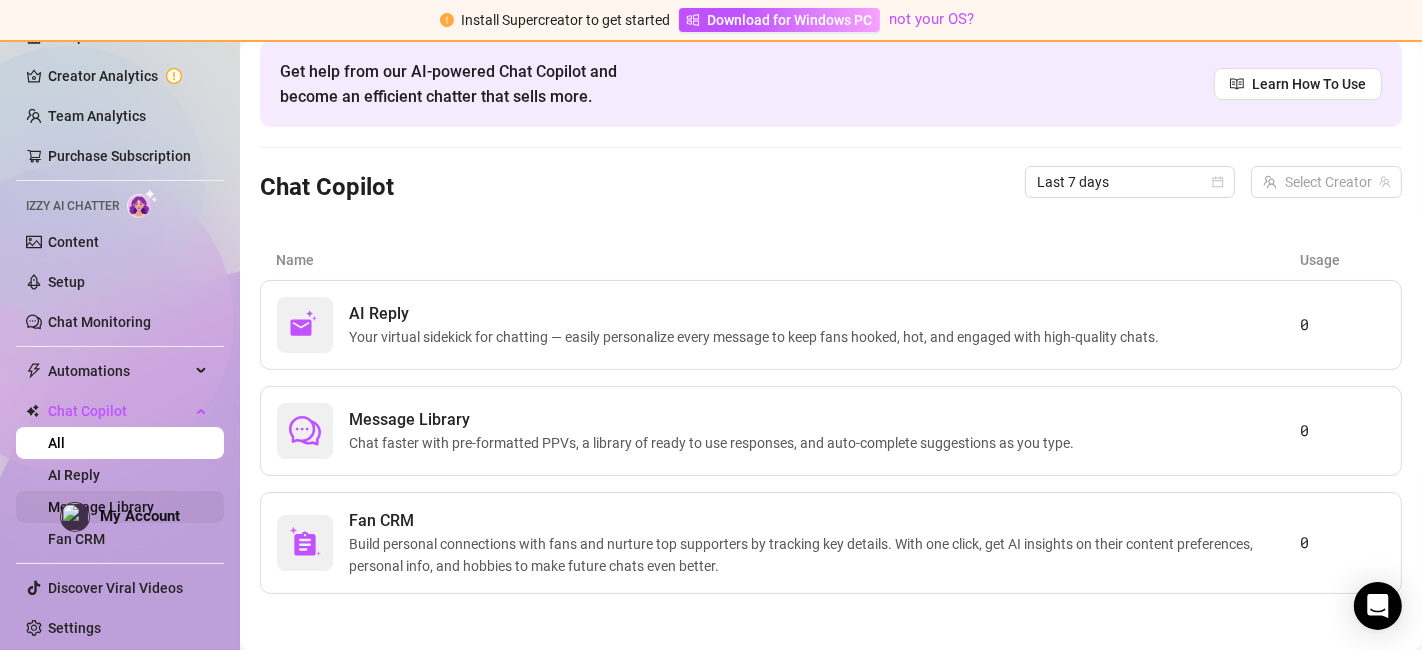click on "Message Library" at bounding box center [101, 507] 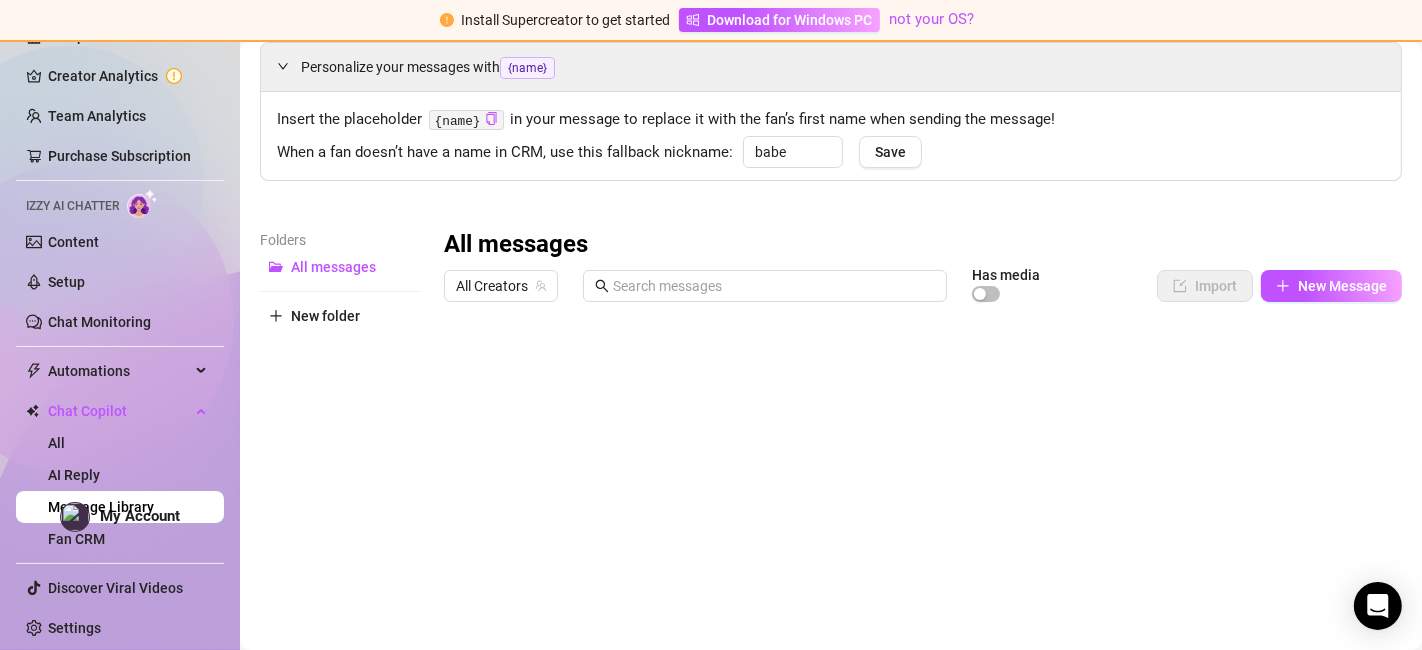 scroll, scrollTop: 0, scrollLeft: 0, axis: both 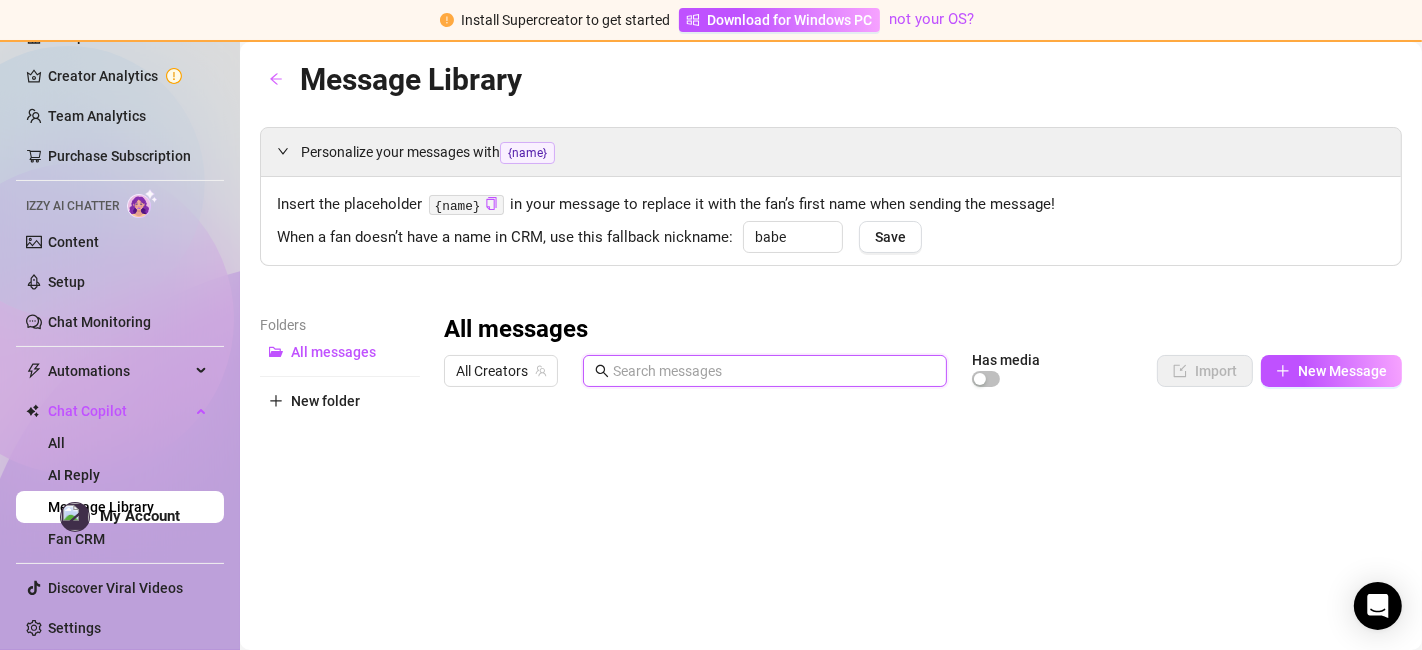 drag, startPoint x: 647, startPoint y: 364, endPoint x: 634, endPoint y: 362, distance: 13.152946 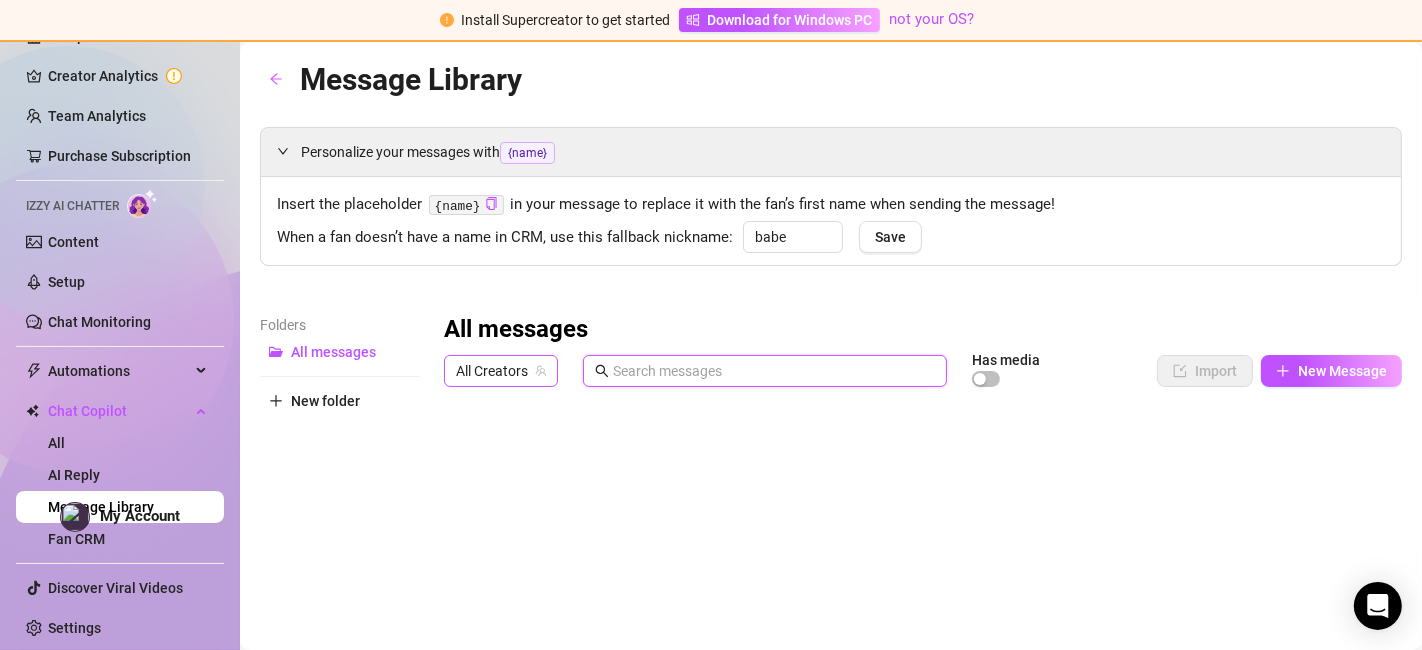 click on "All Creators" at bounding box center [501, 371] 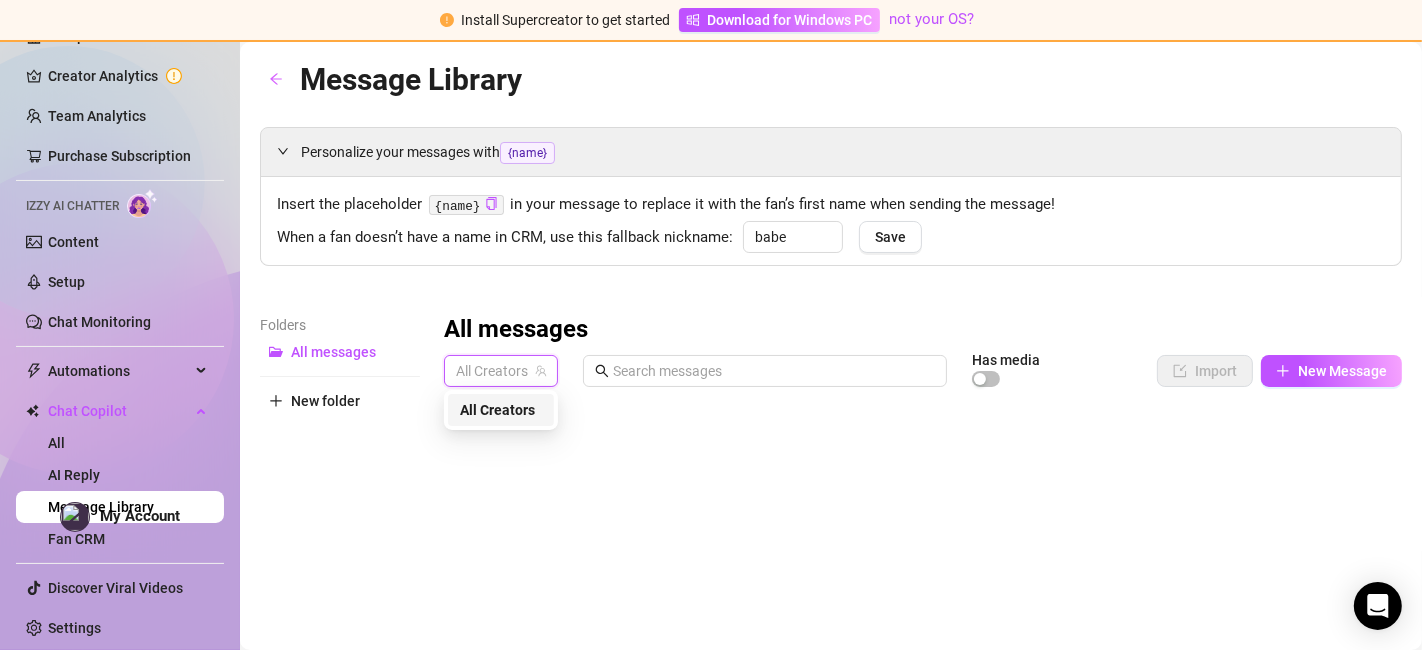 click on "All Creators" at bounding box center (501, 371) 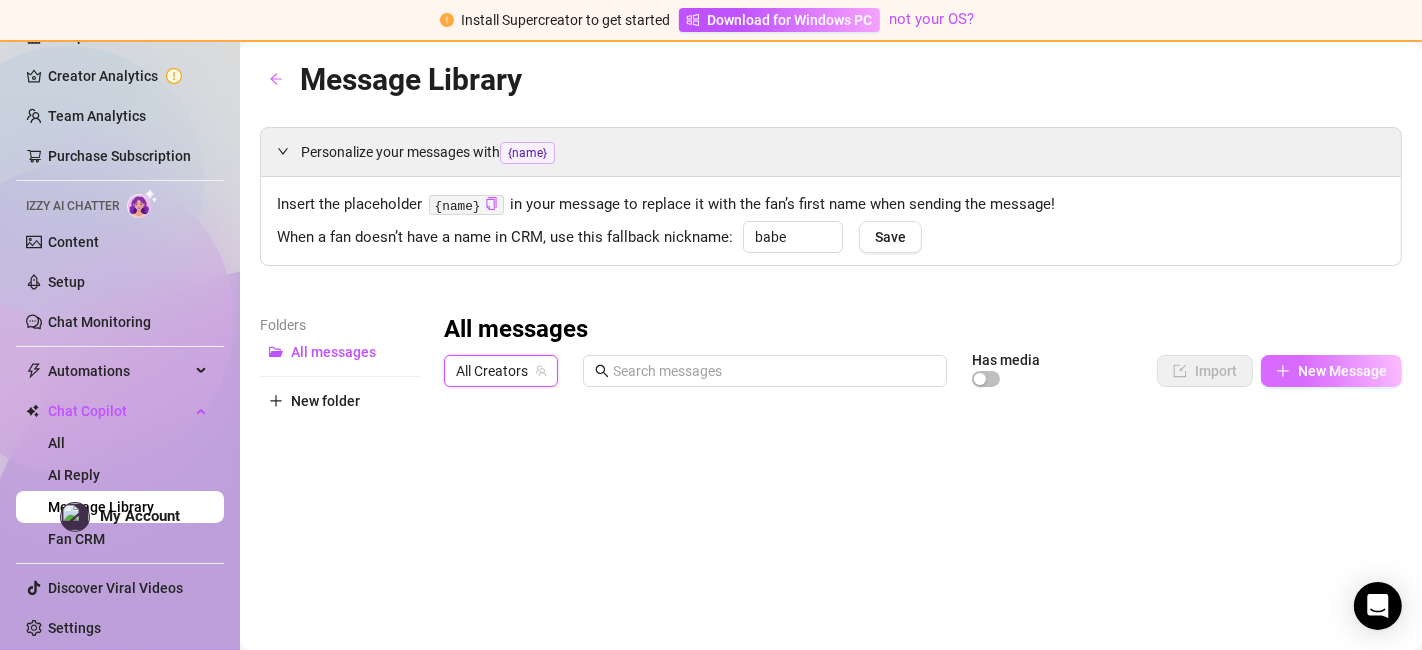 click on "New Message" at bounding box center [1342, 371] 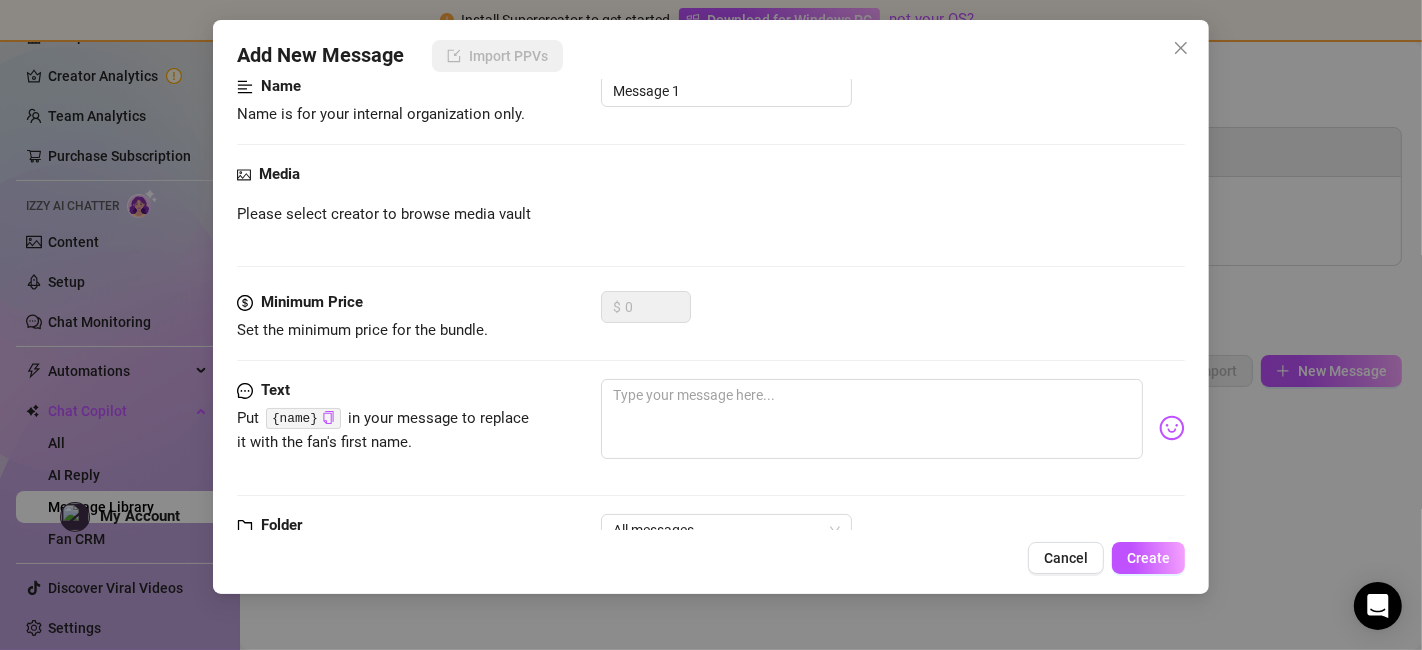 scroll, scrollTop: 0, scrollLeft: 0, axis: both 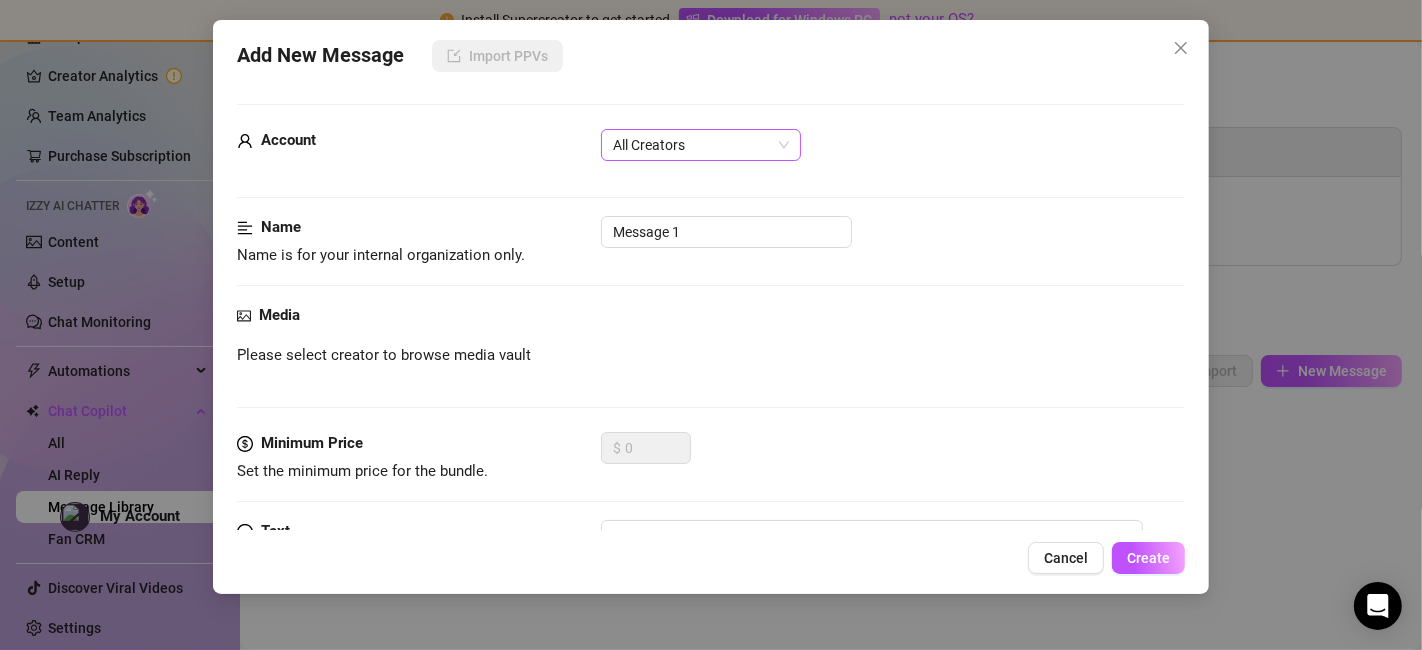 click on "All Creators" at bounding box center (701, 145) 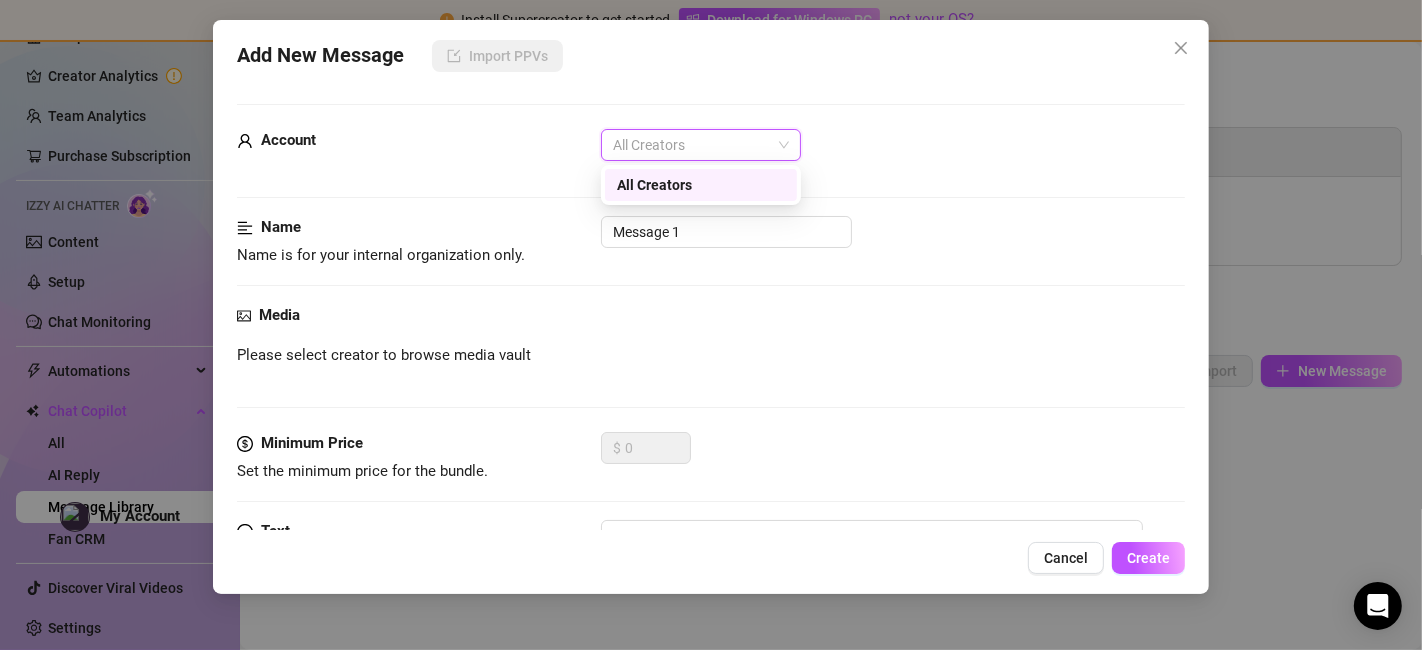 click on "All Creators" at bounding box center [701, 185] 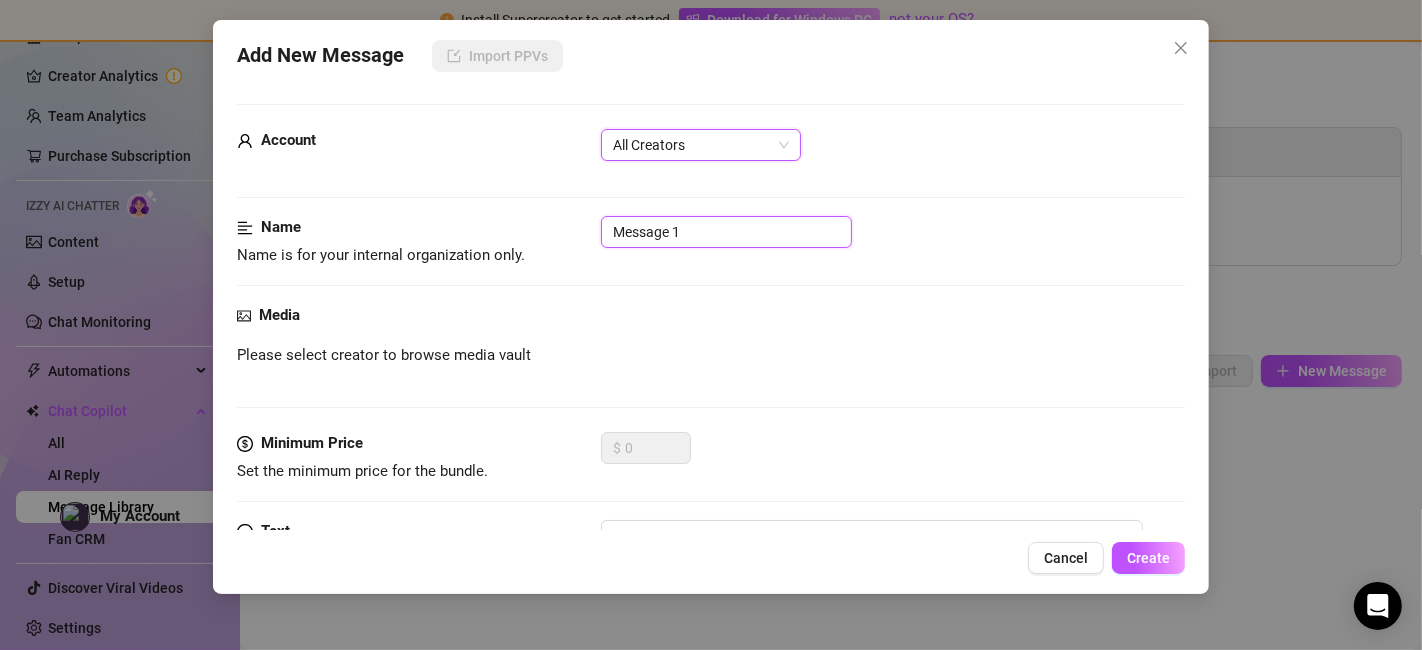 click on "Message 1" at bounding box center (726, 232) 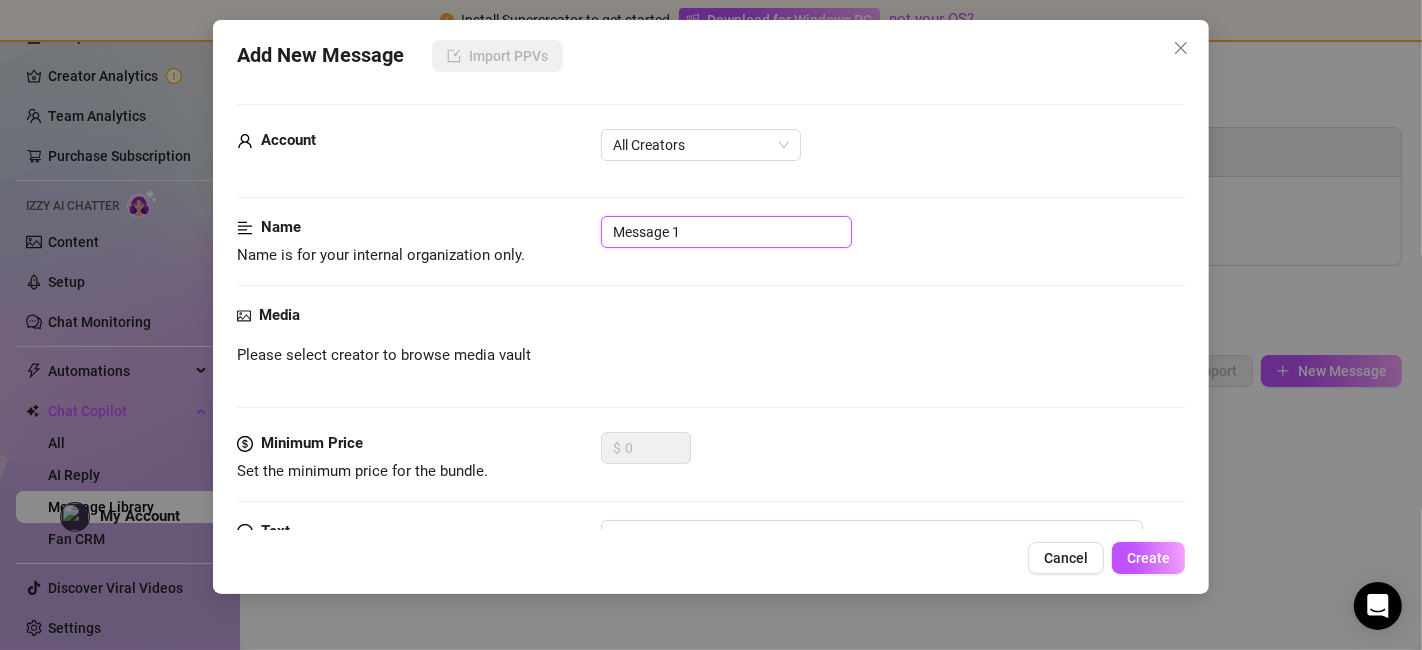 drag, startPoint x: 723, startPoint y: 236, endPoint x: 593, endPoint y: 234, distance: 130.01538 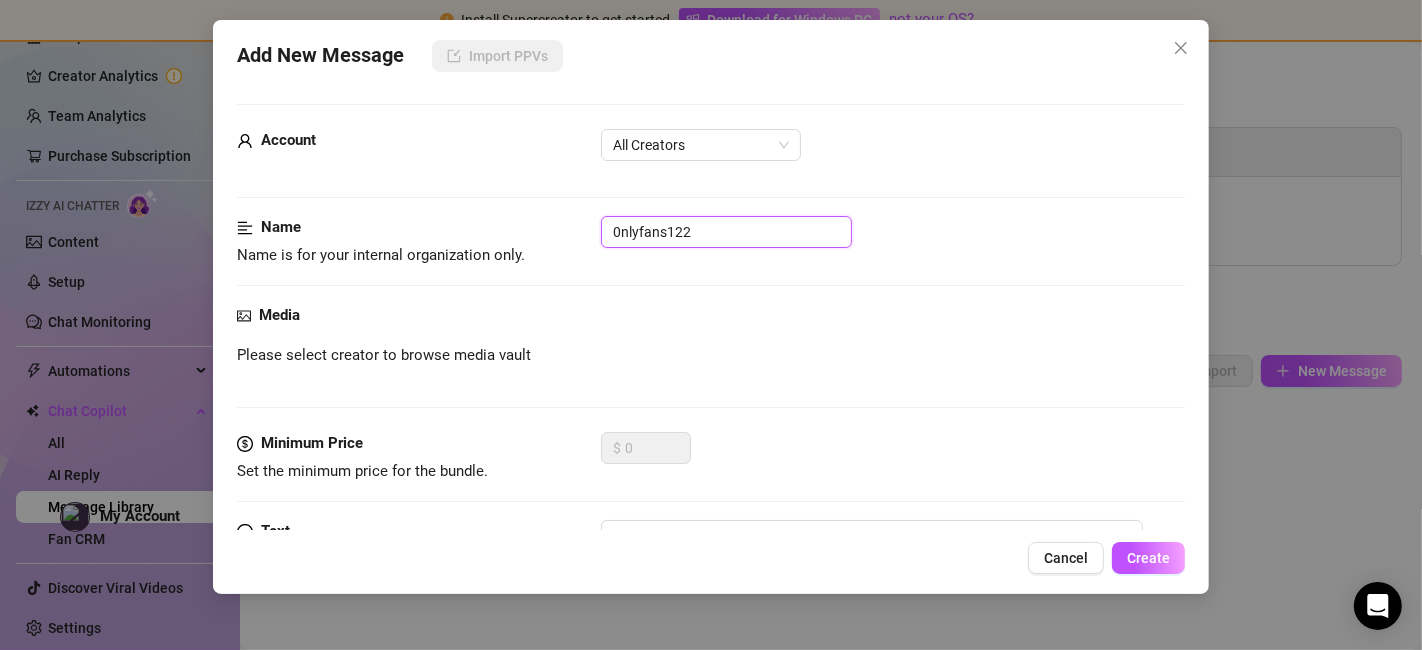 type on "0nlyfans122" 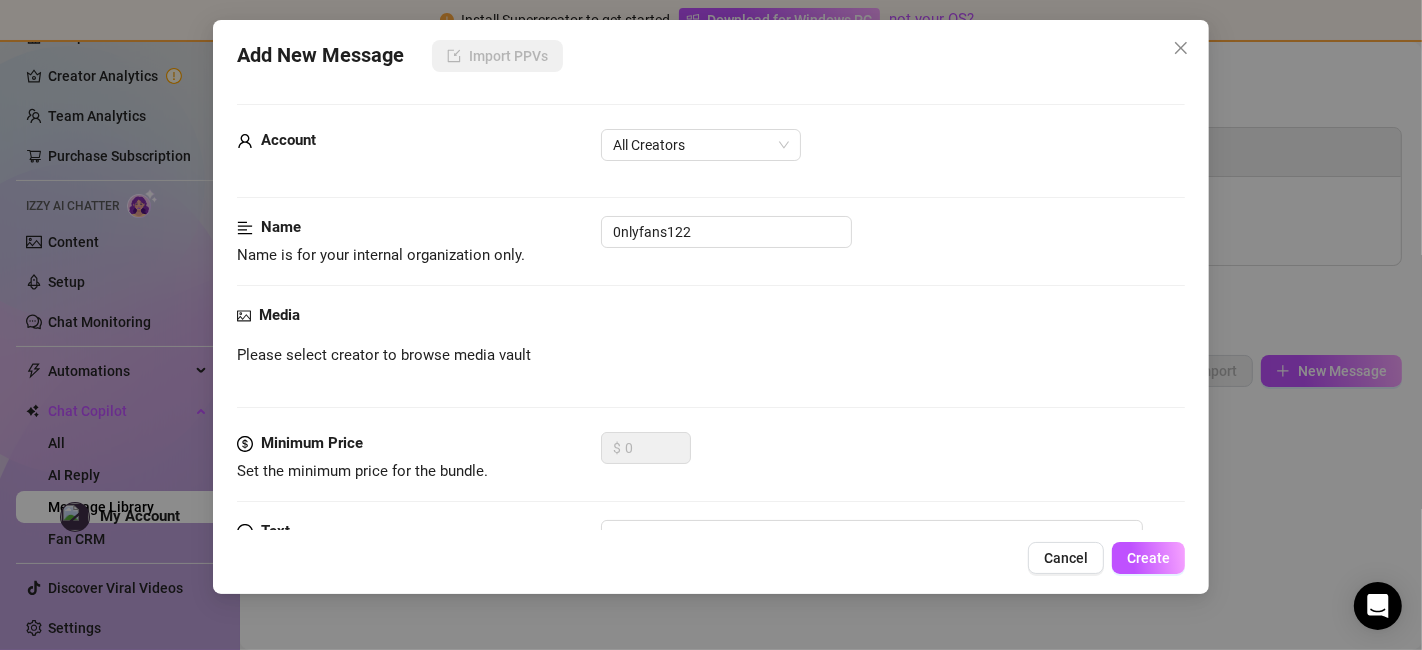 click on "Name Name is for your internal organization only. 0nlyfans122" at bounding box center (710, 260) 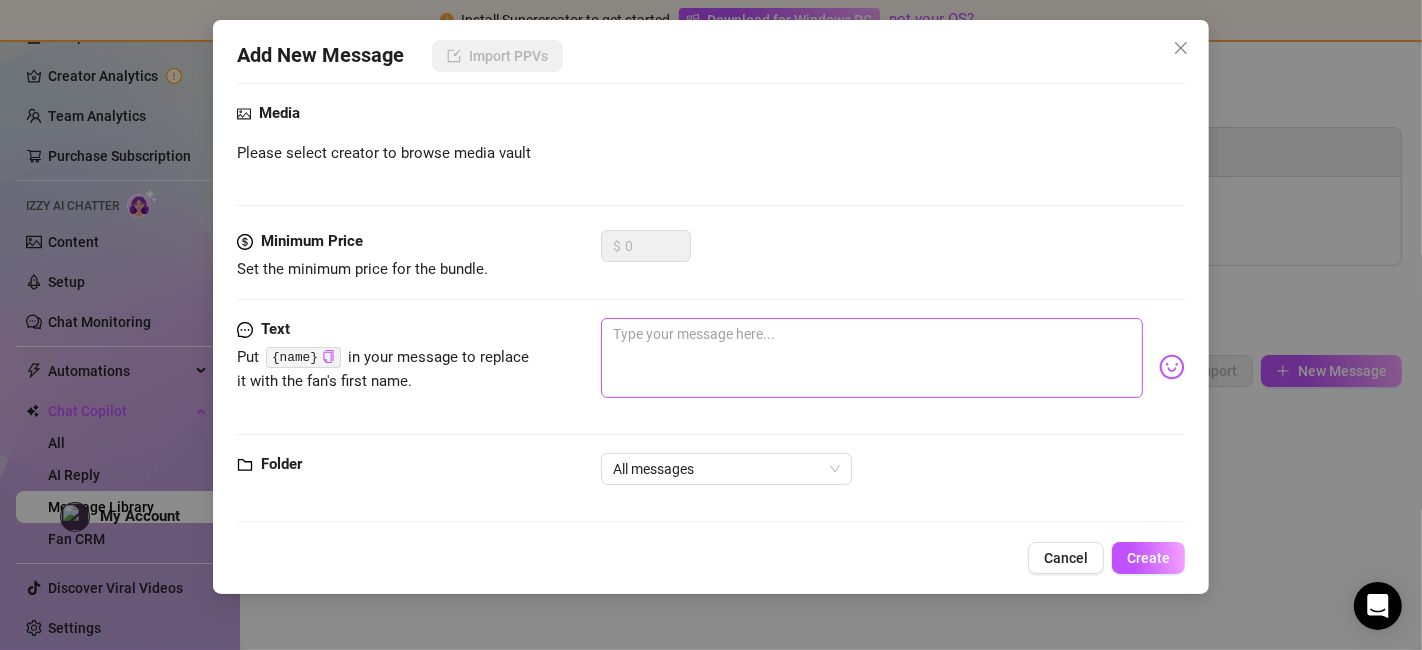 scroll, scrollTop: 210, scrollLeft: 0, axis: vertical 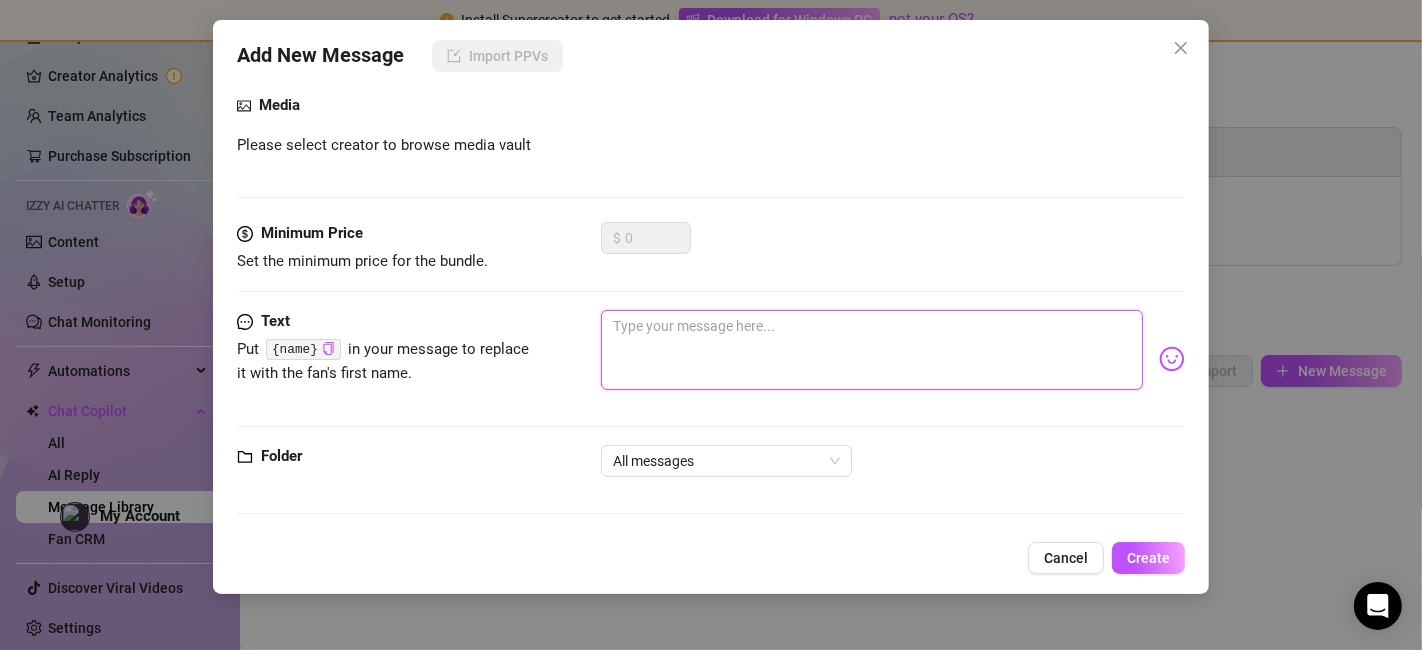 click at bounding box center (871, 350) 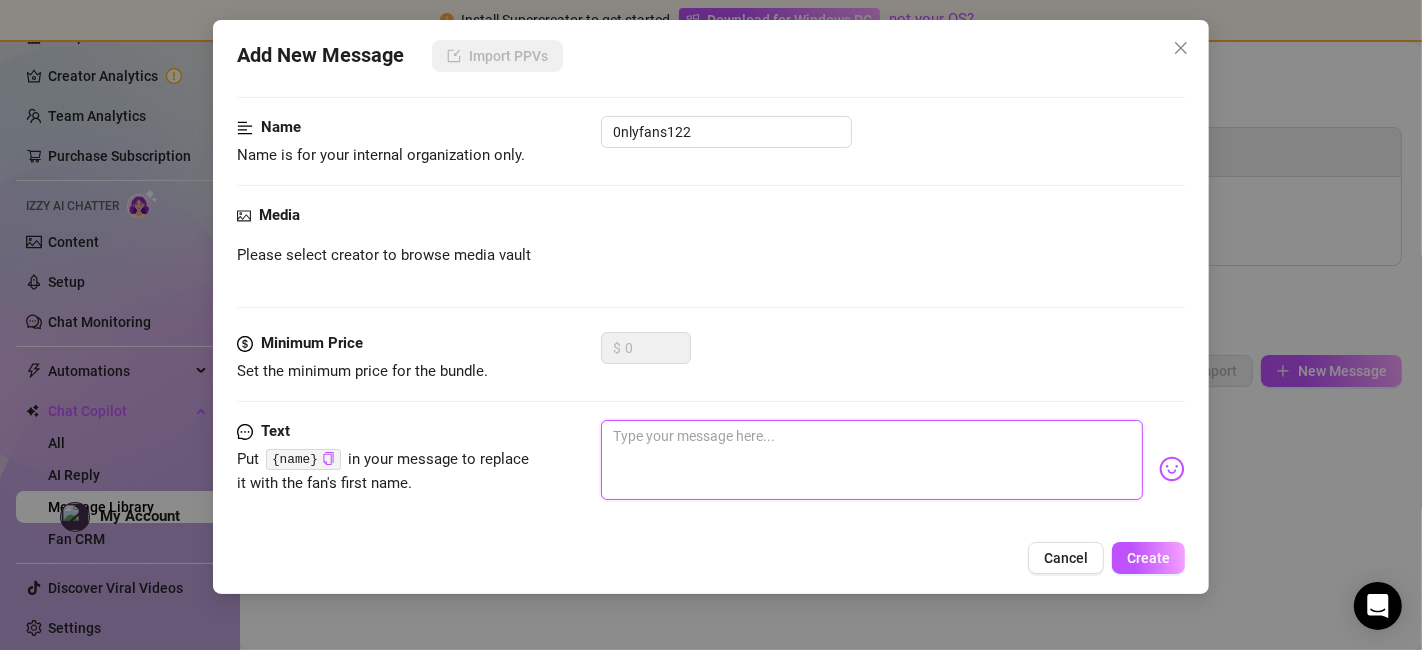 scroll, scrollTop: 99, scrollLeft: 0, axis: vertical 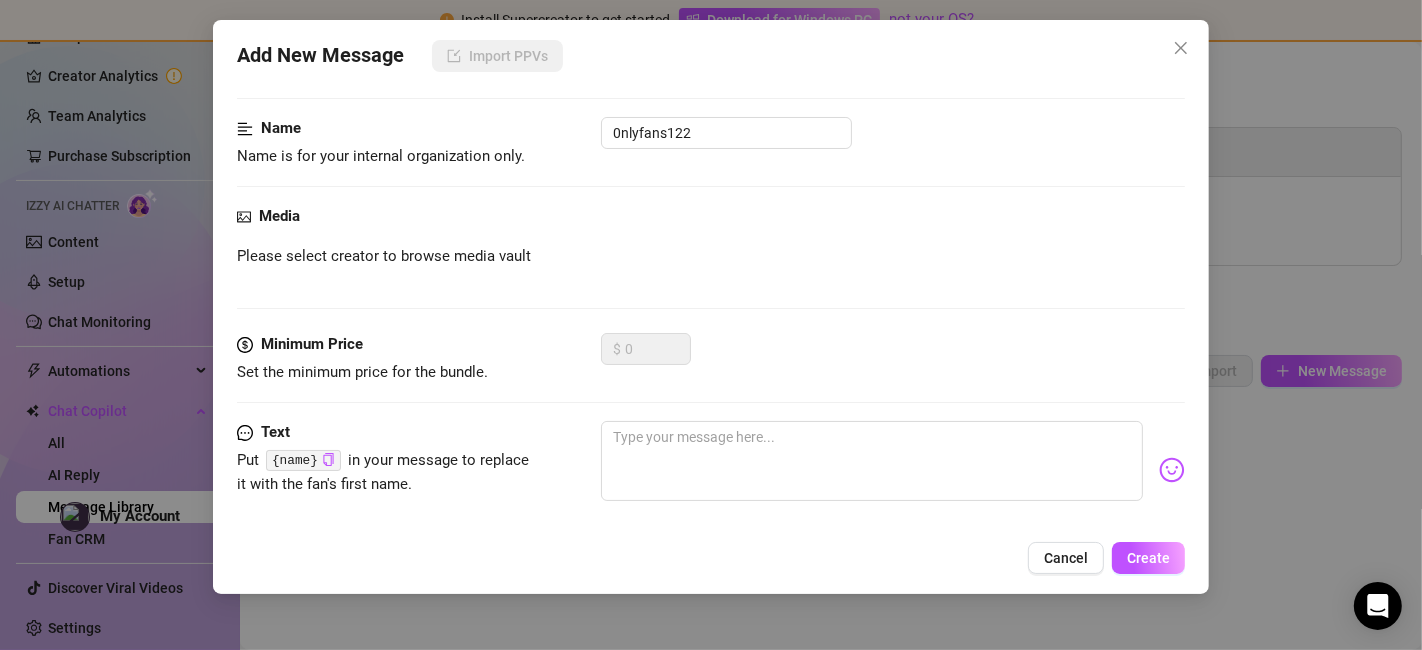 click on "Media Please select creator to browse media vault" at bounding box center (710, 269) 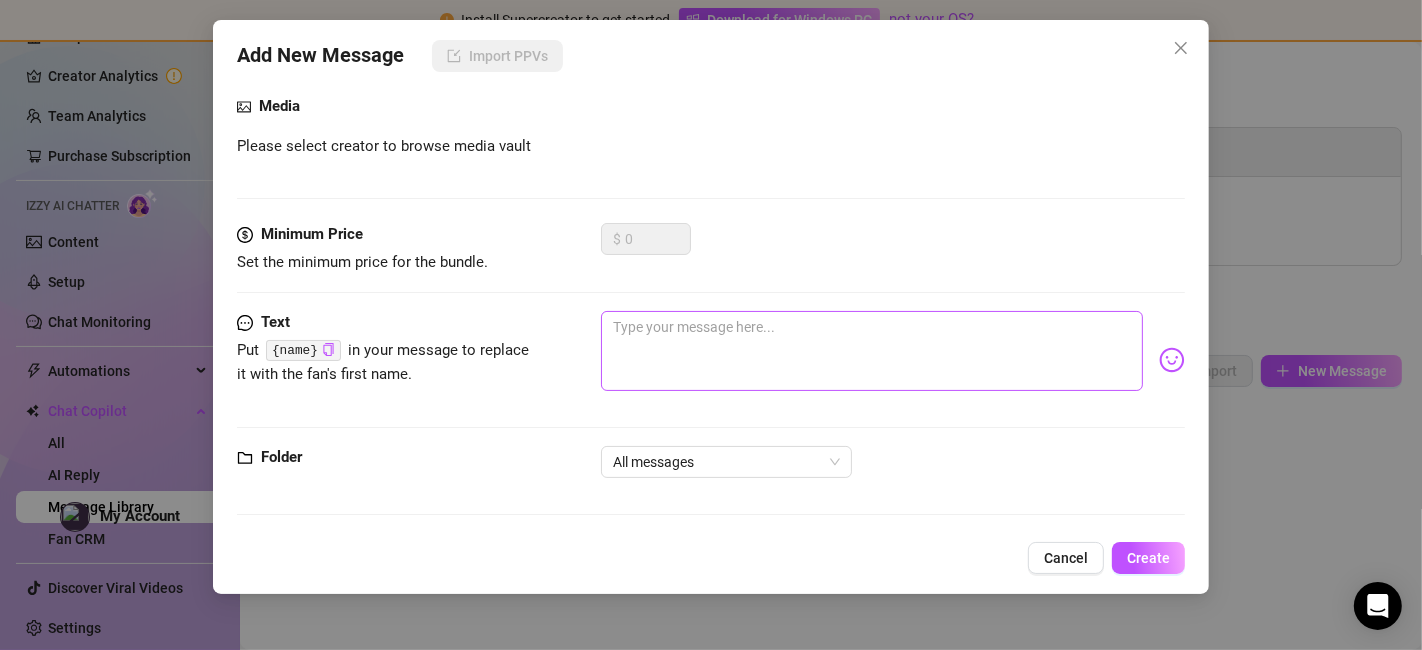 scroll, scrollTop: 210, scrollLeft: 0, axis: vertical 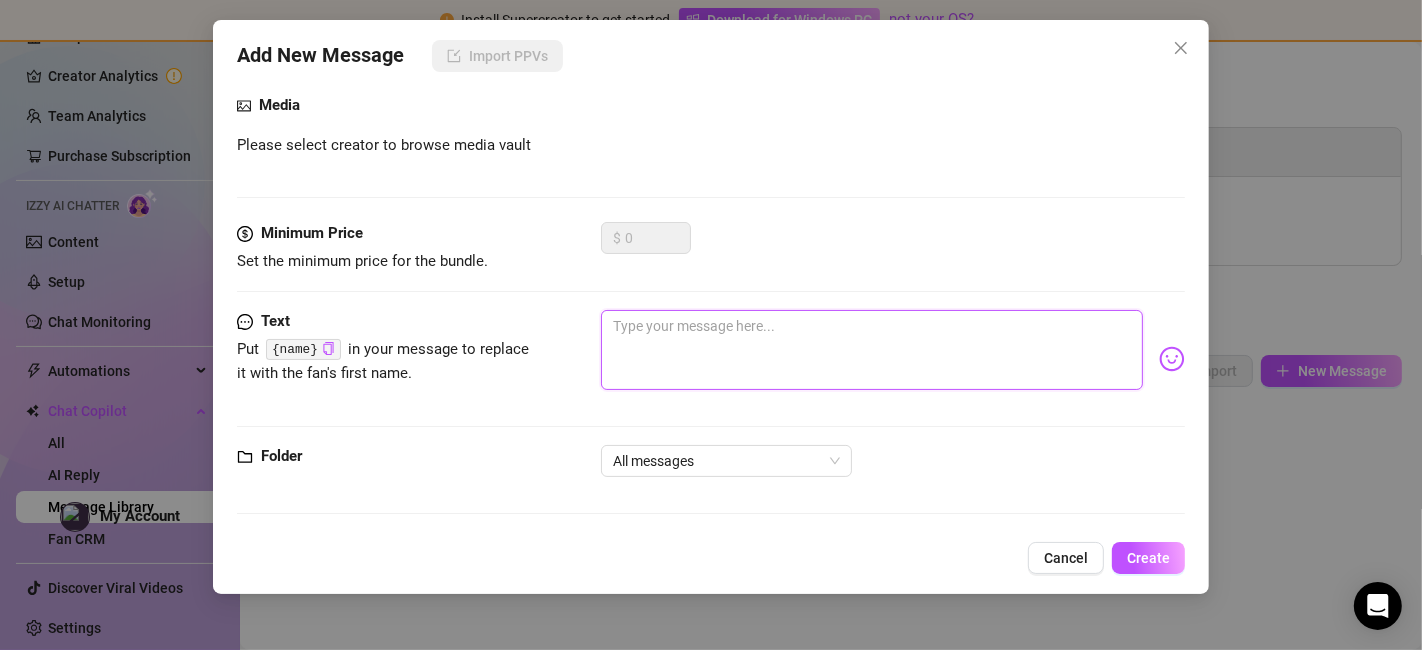 click at bounding box center [871, 350] 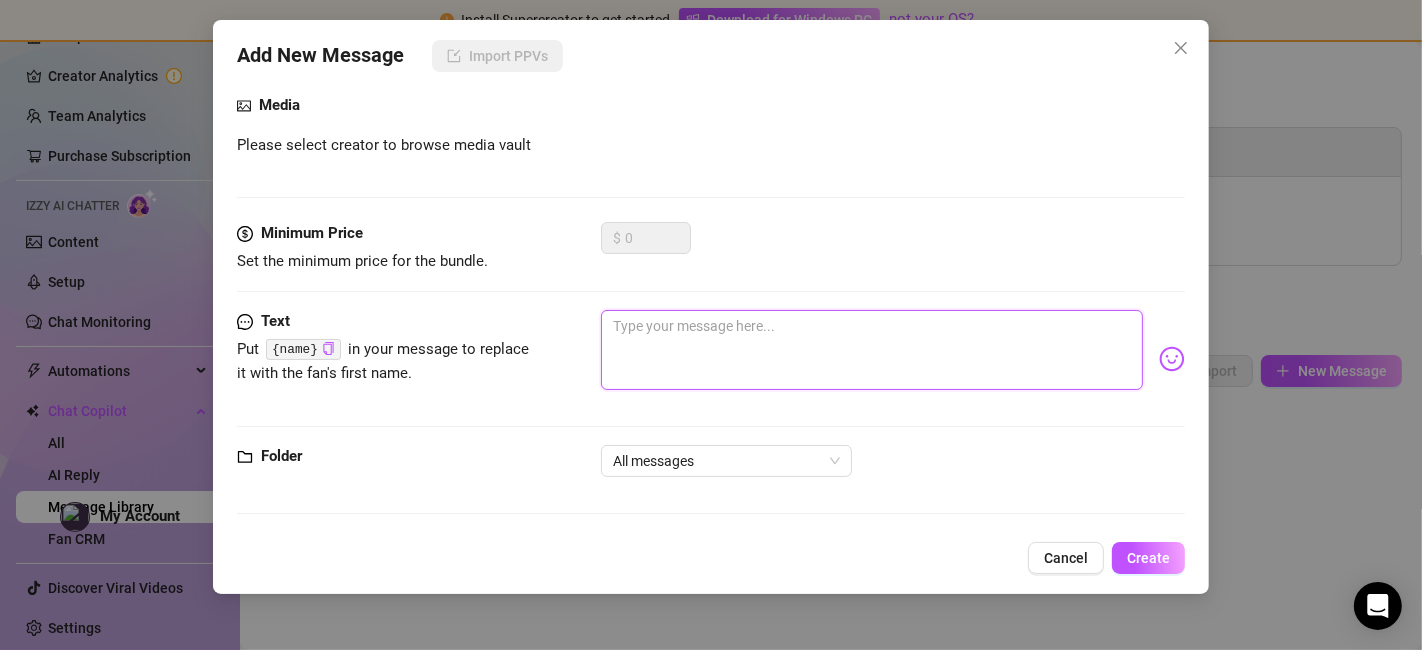 paste on "Buy verified onlyfans accounts, Our service gives- Email login Access Card Verified ,Driving License, Passport, Ssn Verified Bank Verified 100% Satisfaction Recovery Guaranteed ,So Order Now.
If you face any problem you can contact us.
we are online 24/7 hours
➥Telegram : @sellsThiveit
➥Whatsapp : +1 ([PHONE])" 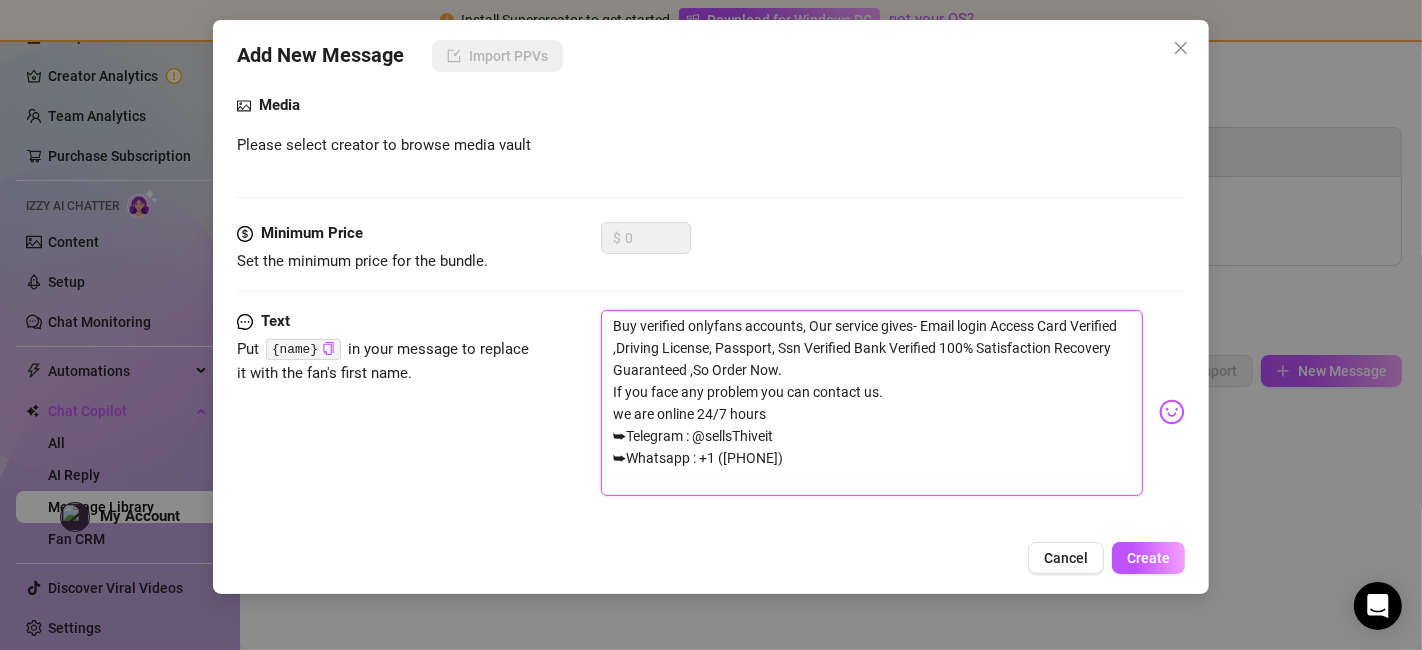 scroll, scrollTop: 4, scrollLeft: 0, axis: vertical 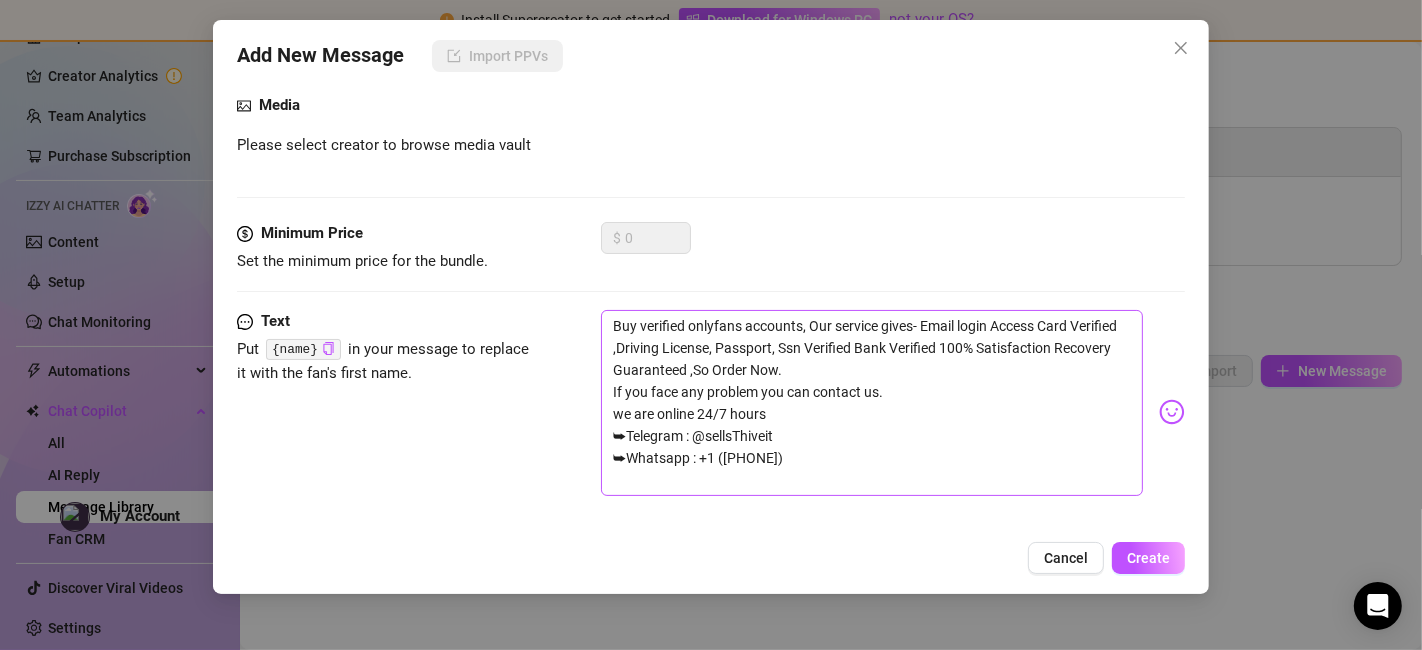 drag, startPoint x: 582, startPoint y: 507, endPoint x: 615, endPoint y: 453, distance: 63.28507 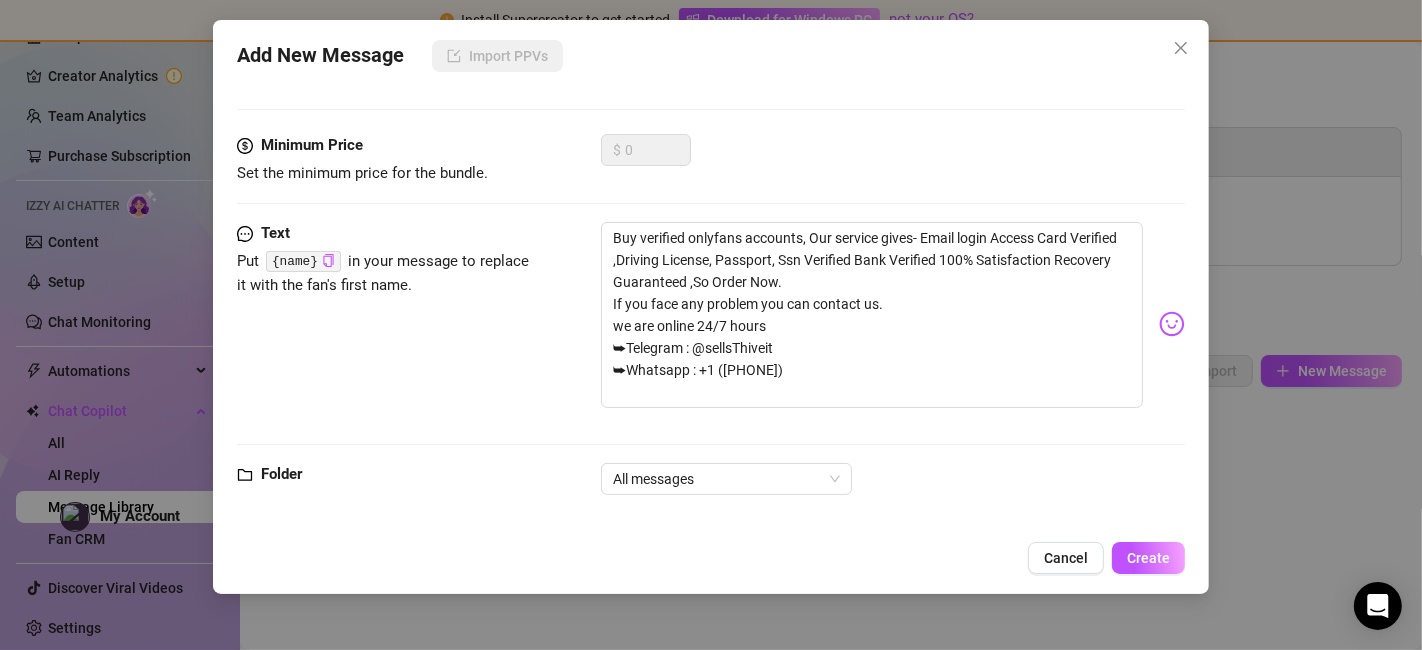 scroll, scrollTop: 315, scrollLeft: 0, axis: vertical 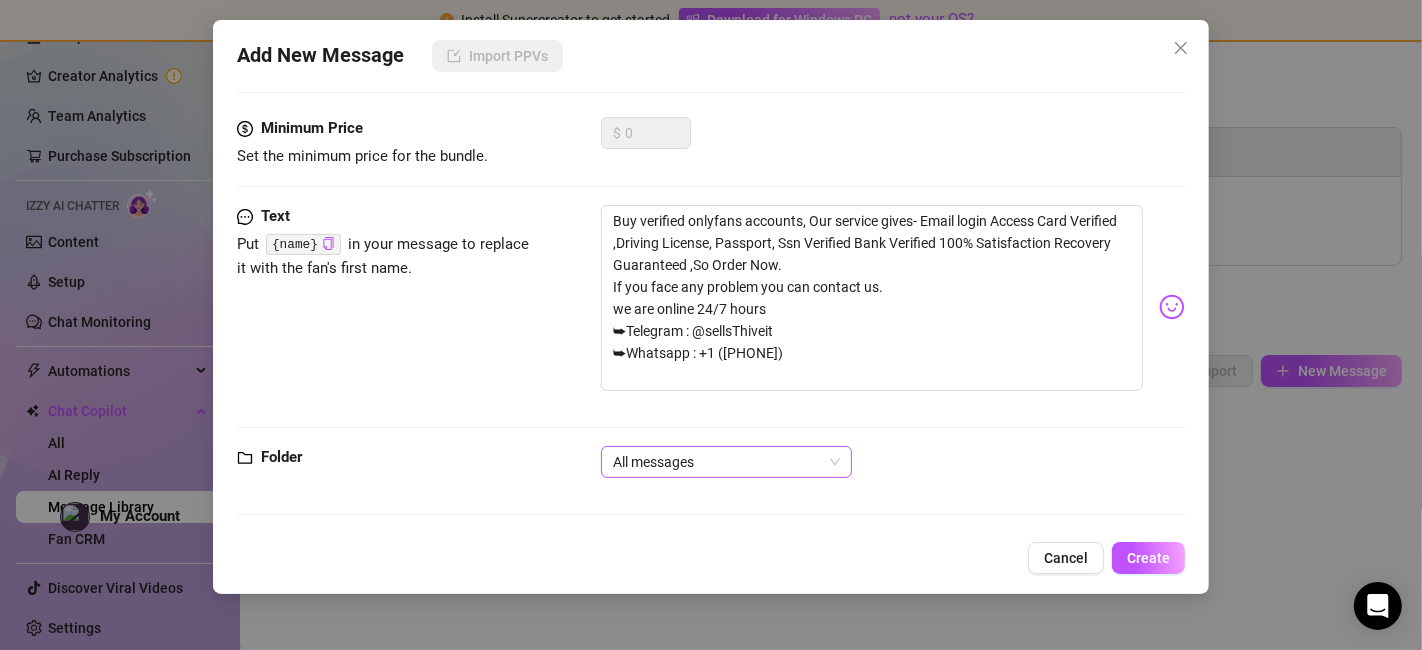 click on "All messages" at bounding box center (726, 462) 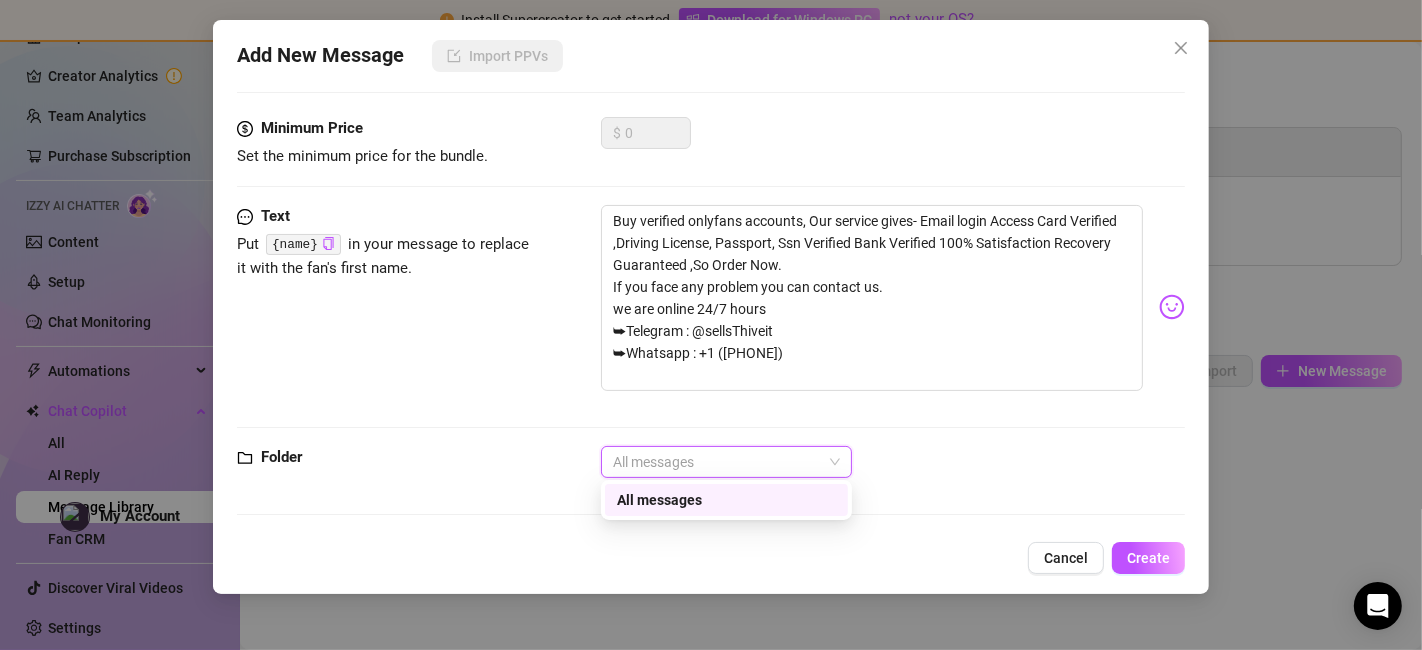 click on "All messages" at bounding box center (726, 462) 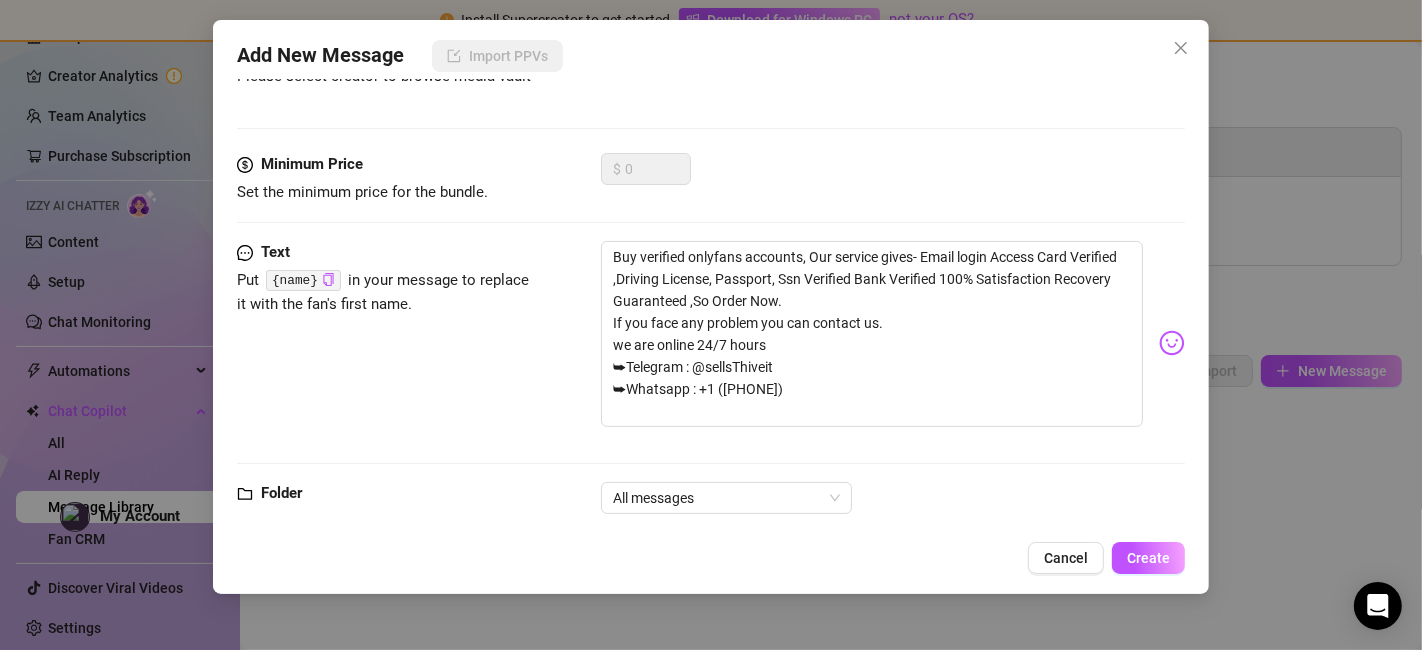 scroll, scrollTop: 315, scrollLeft: 0, axis: vertical 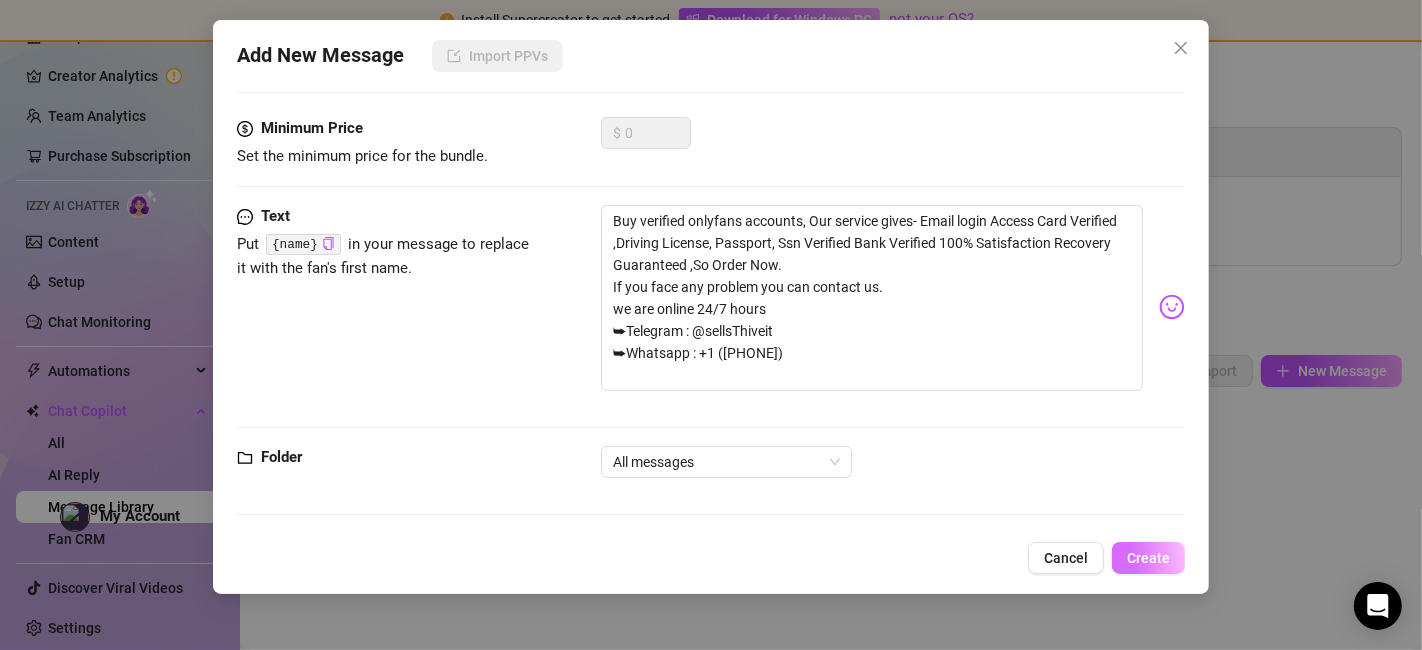 click on "Create" at bounding box center [1148, 558] 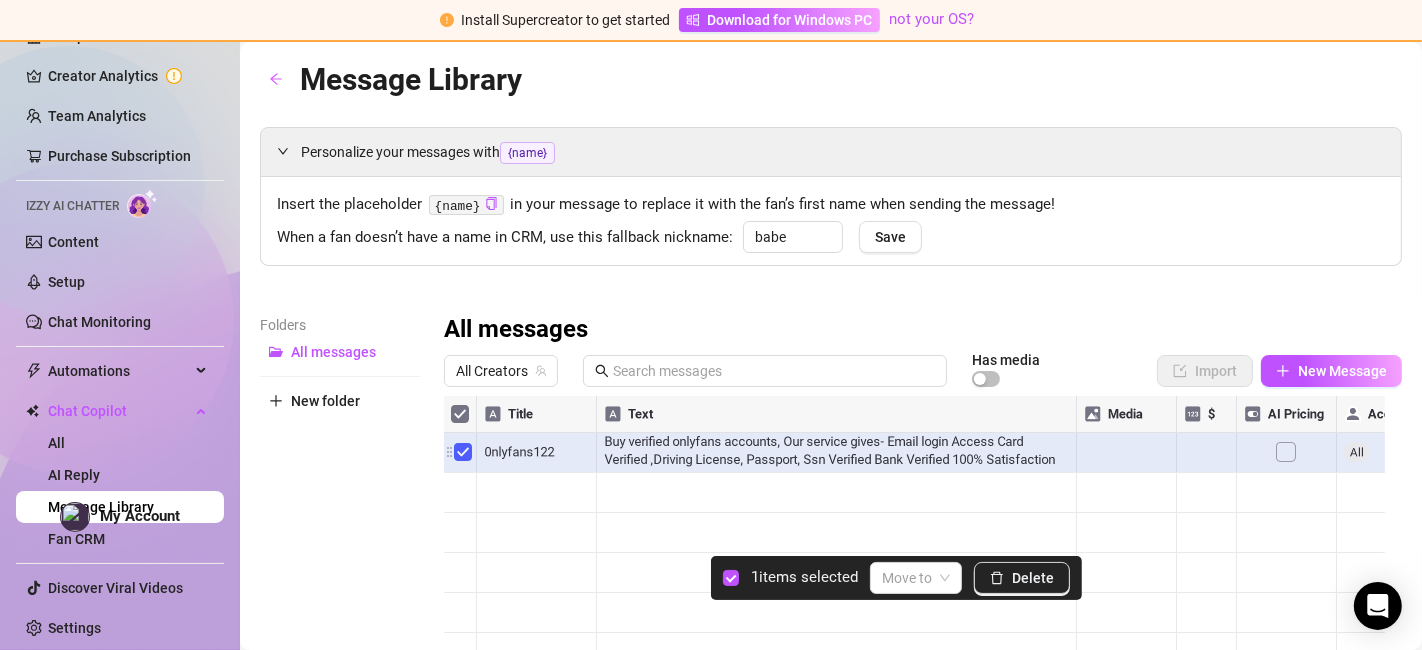 click at bounding box center [914, 619] 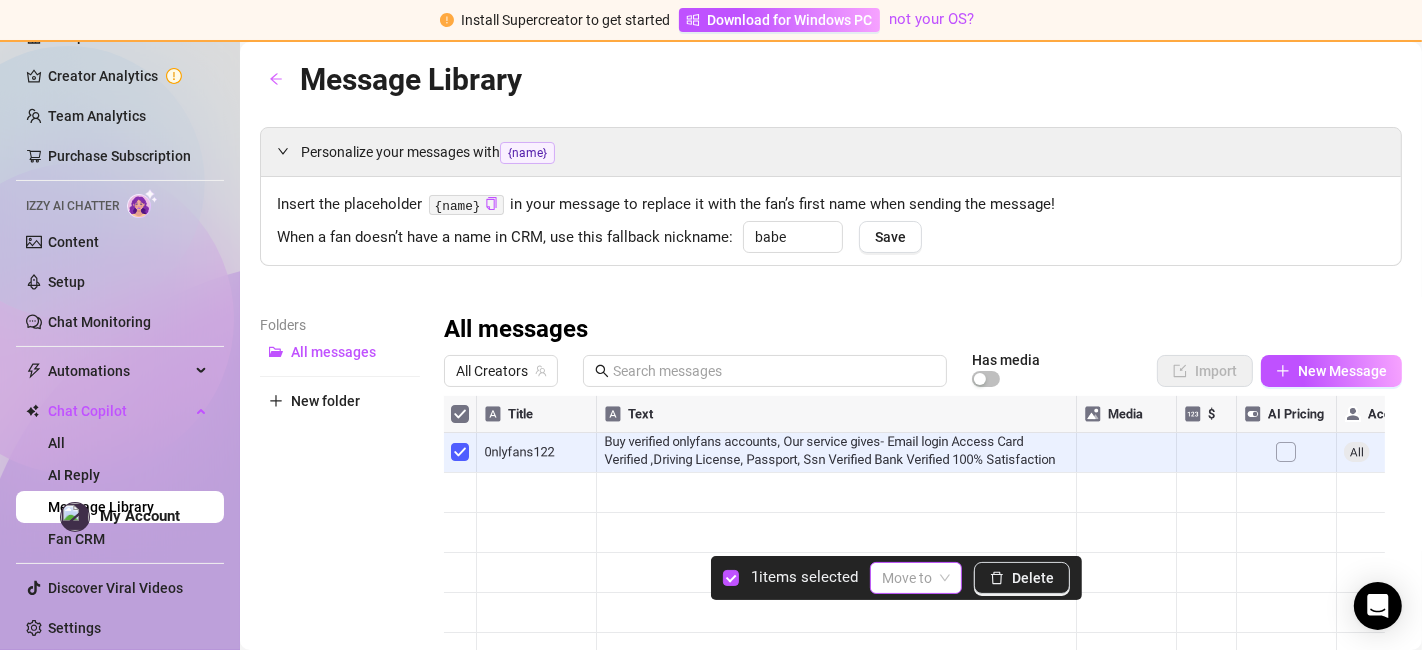 click at bounding box center [907, 578] 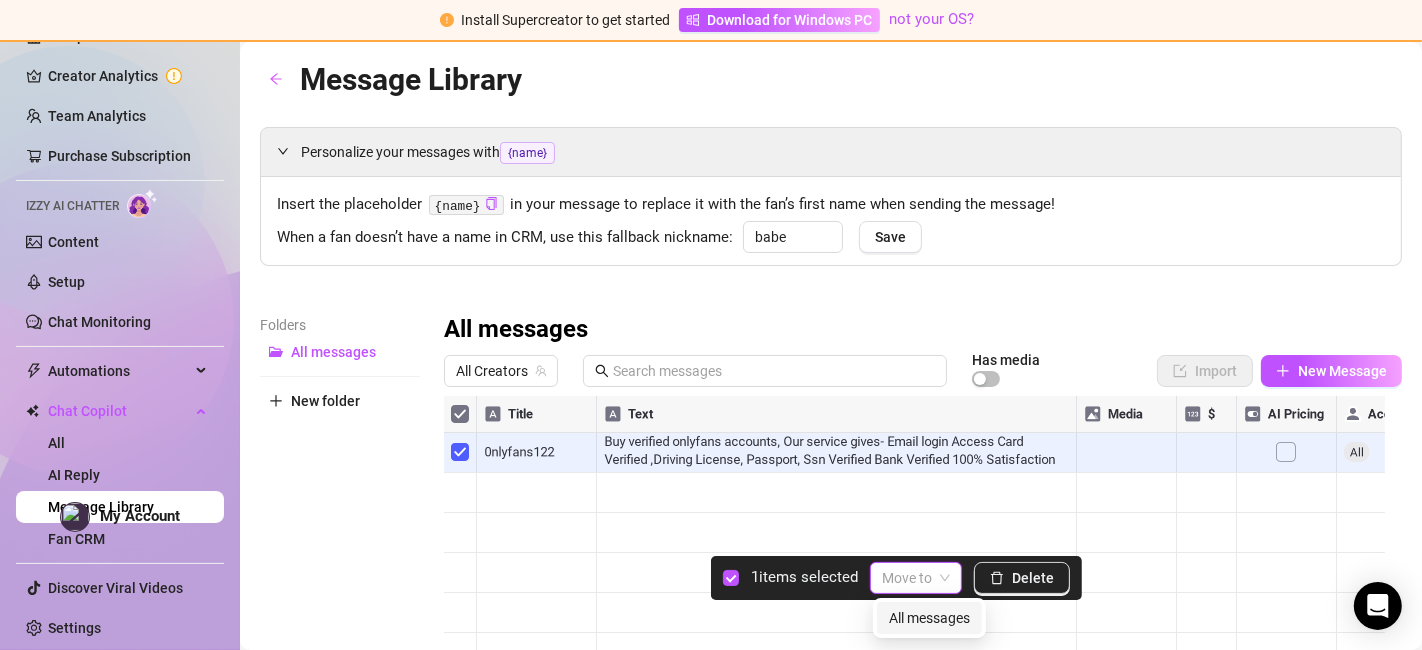 click on "All messages" at bounding box center [929, 618] 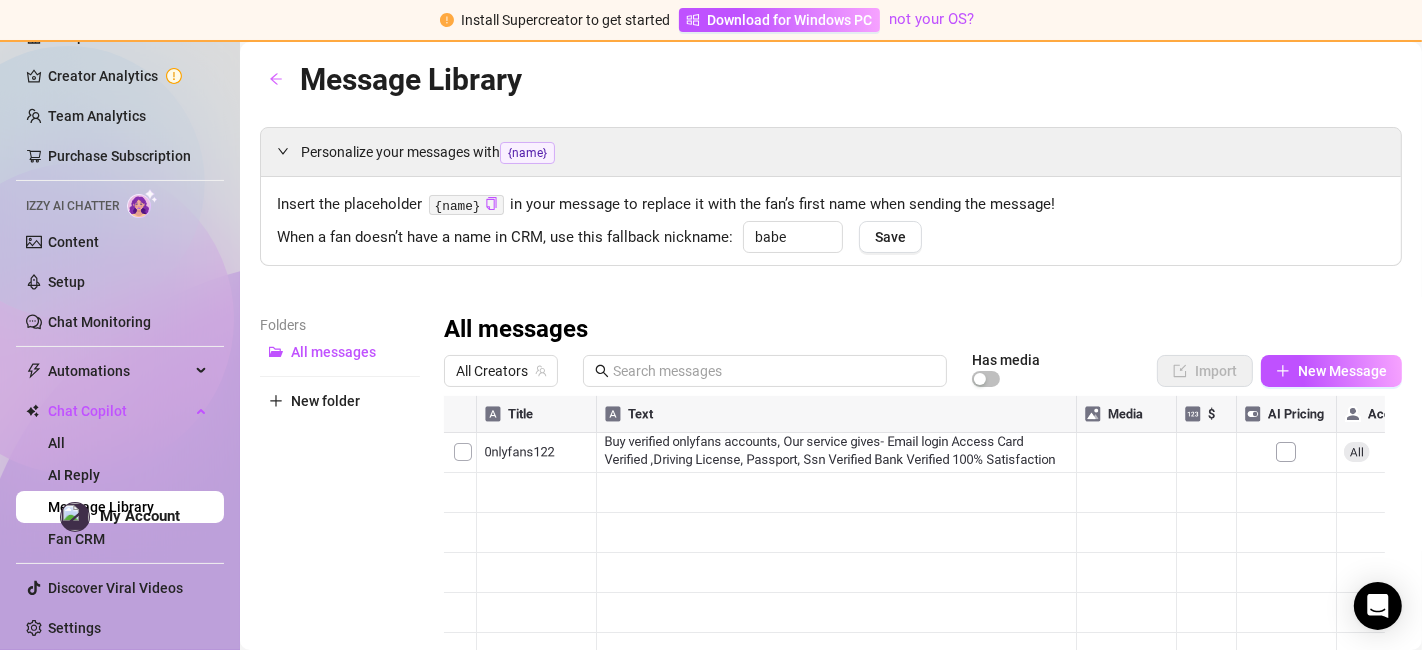 click on "Folders All messages New folder" at bounding box center [340, 578] 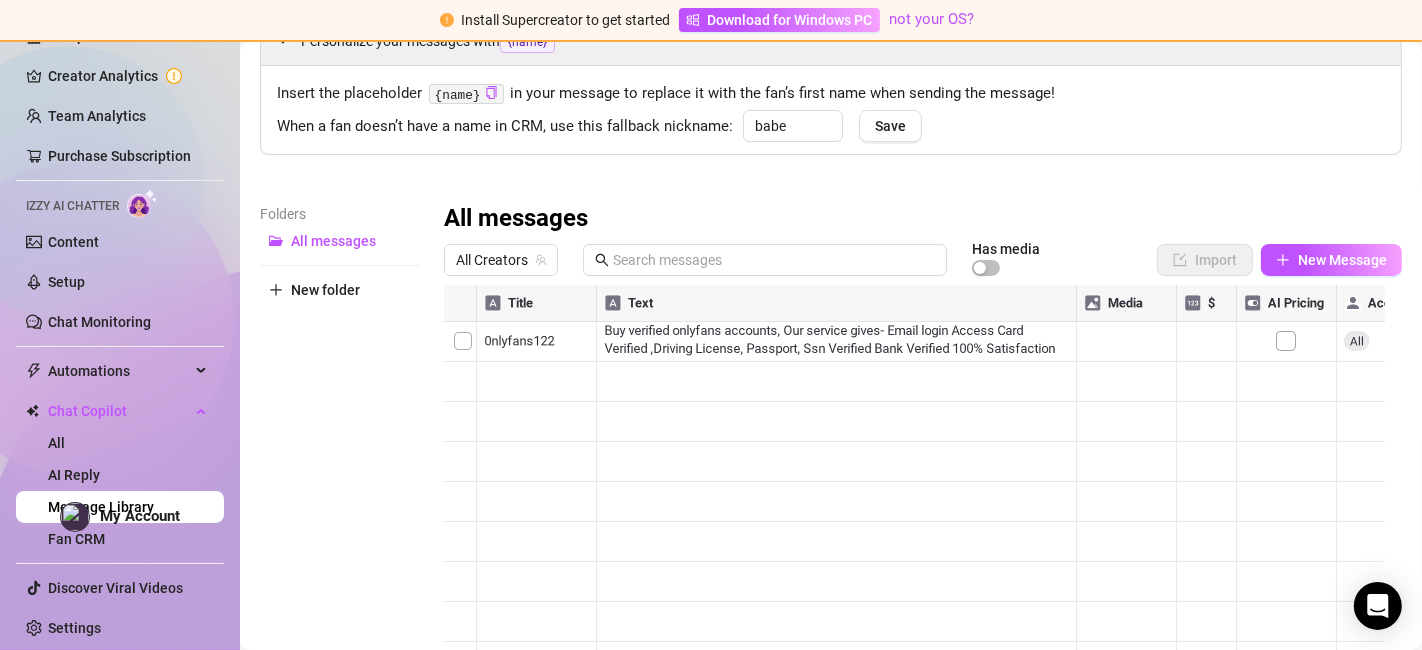 scroll, scrollTop: 148, scrollLeft: 0, axis: vertical 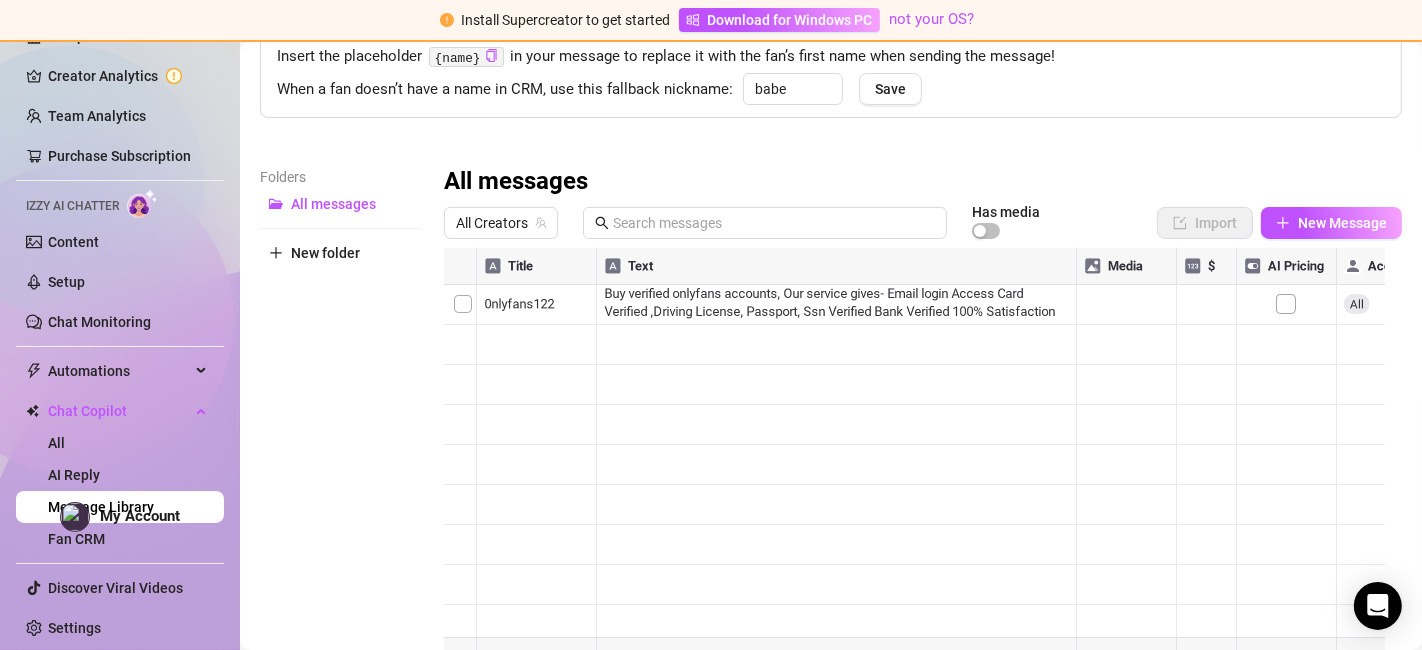 click at bounding box center [914, 471] 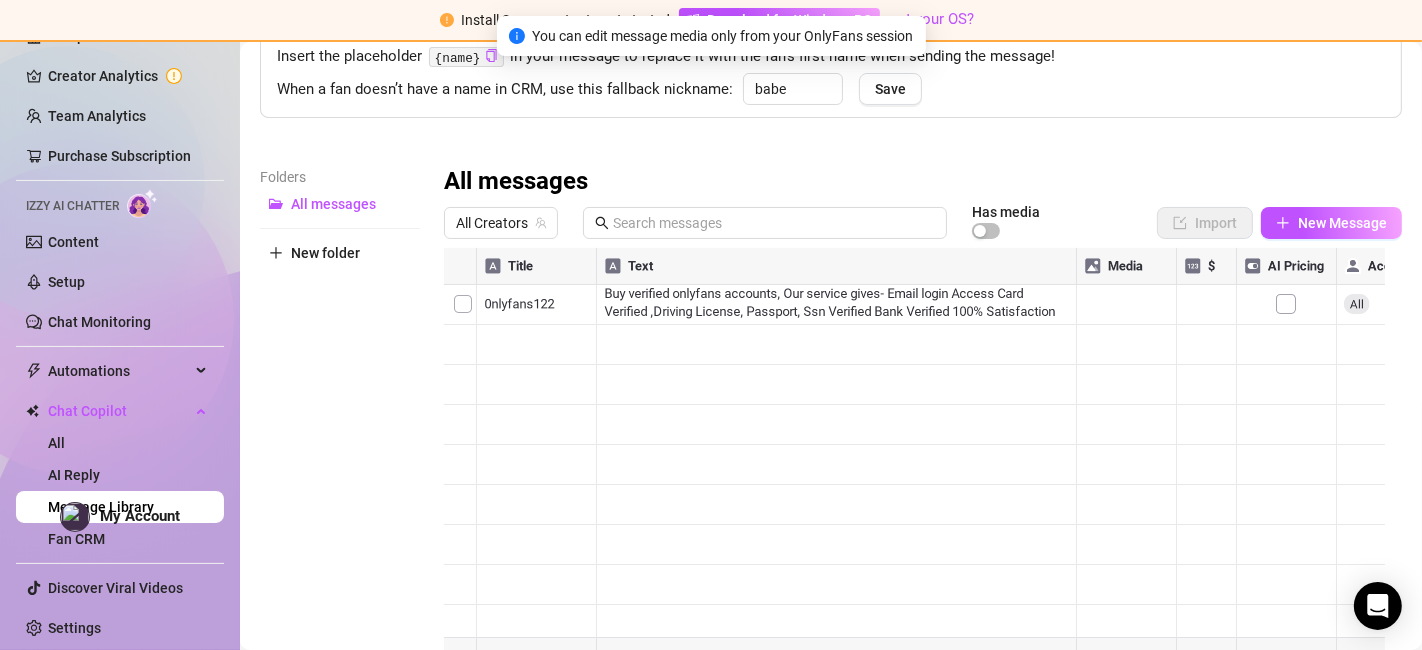 click at bounding box center (914, 471) 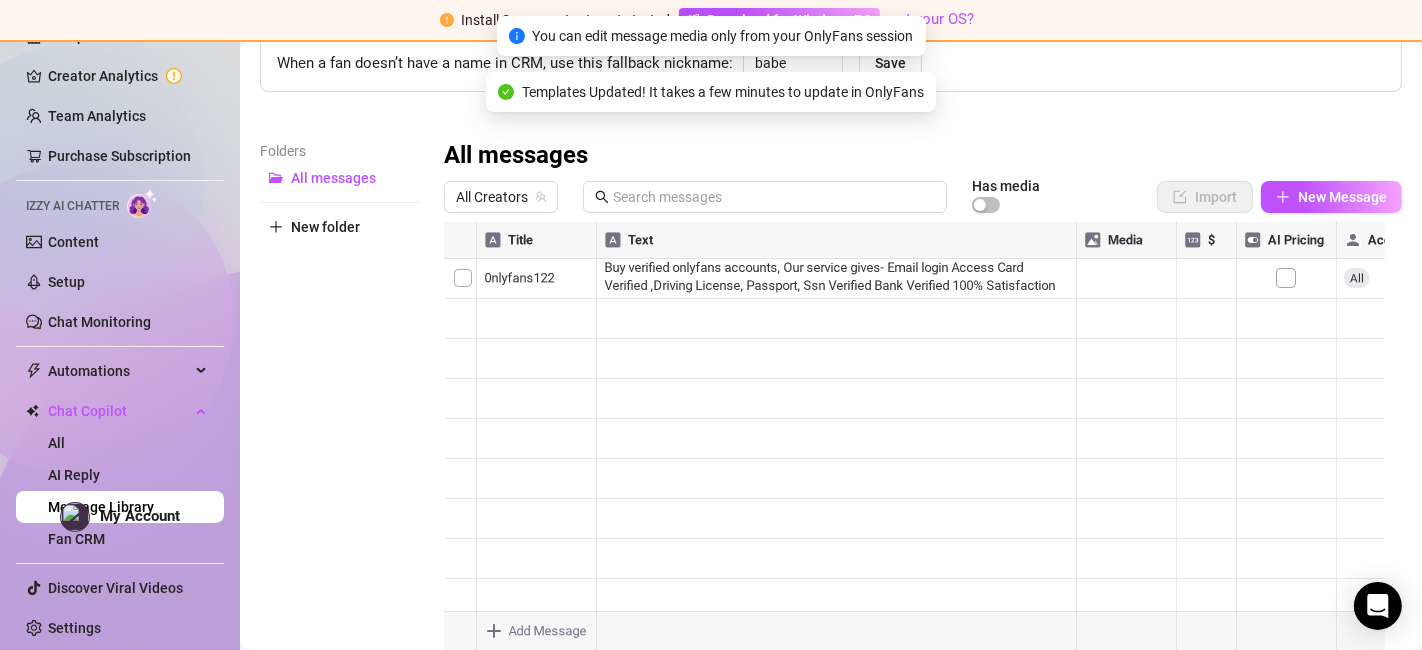 scroll, scrollTop: 185, scrollLeft: 0, axis: vertical 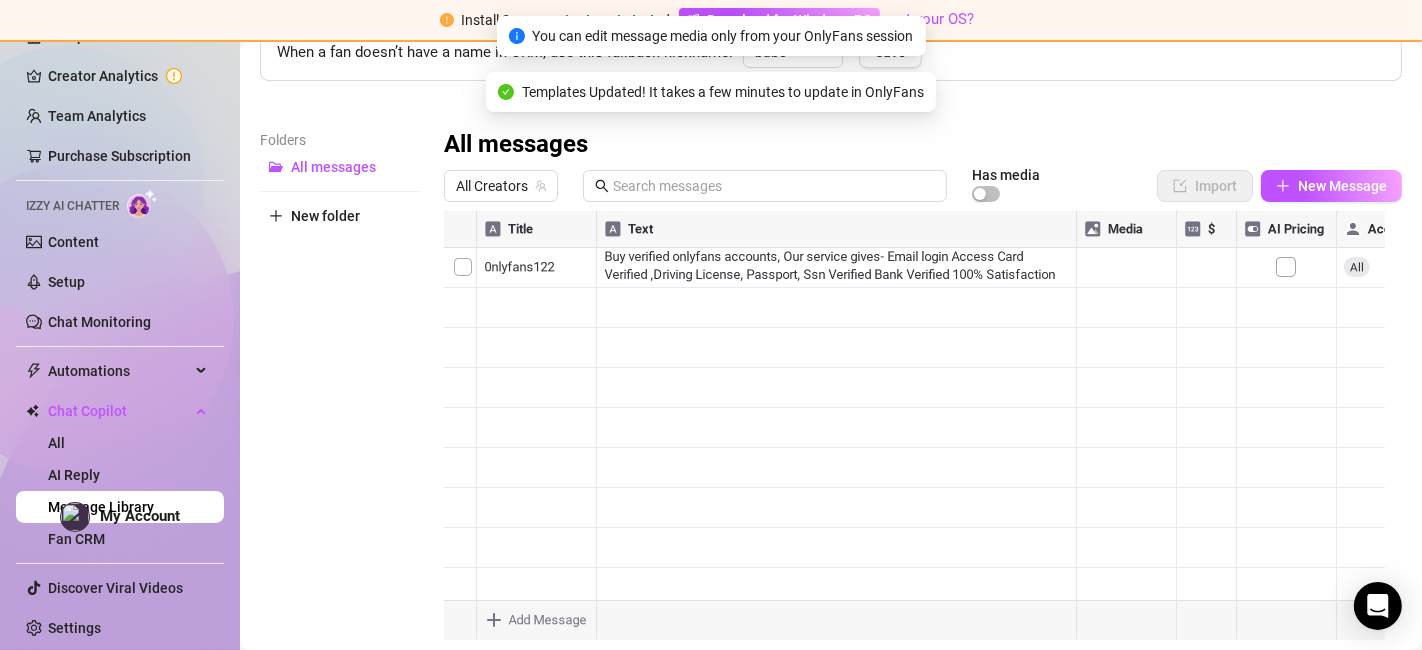 click at bounding box center (914, 434) 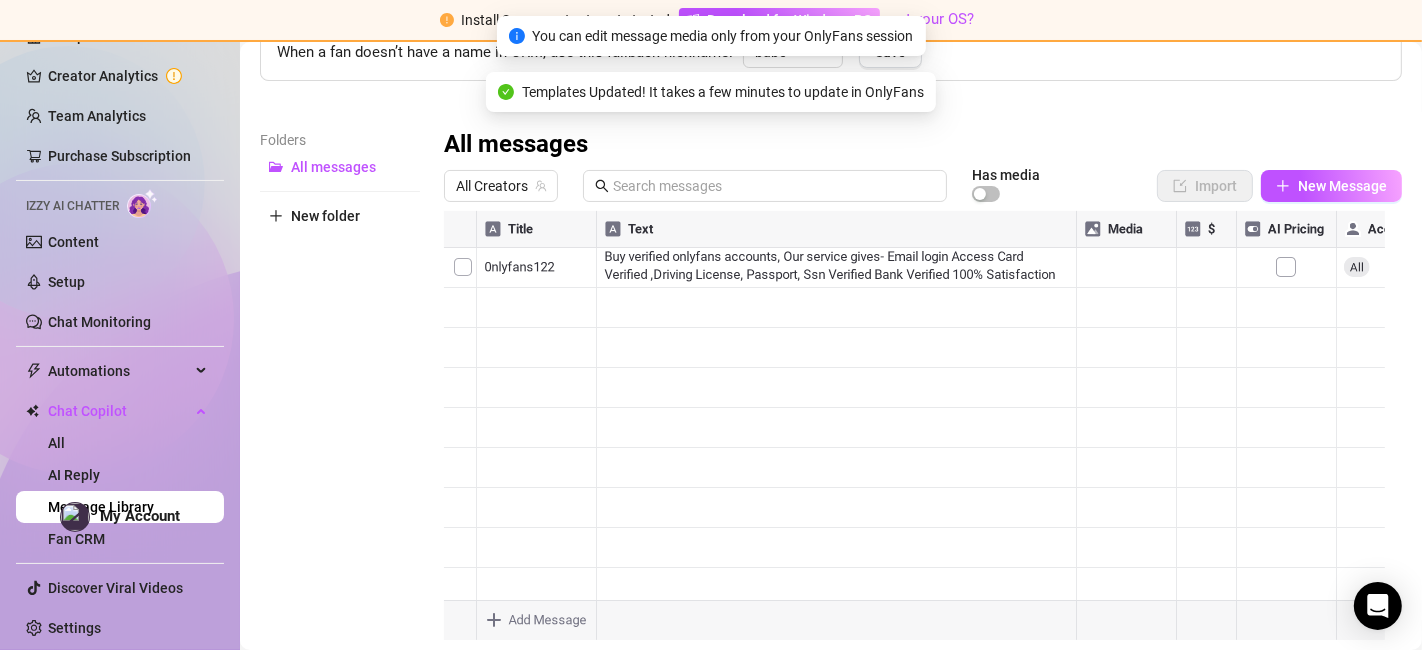 click at bounding box center (914, 434) 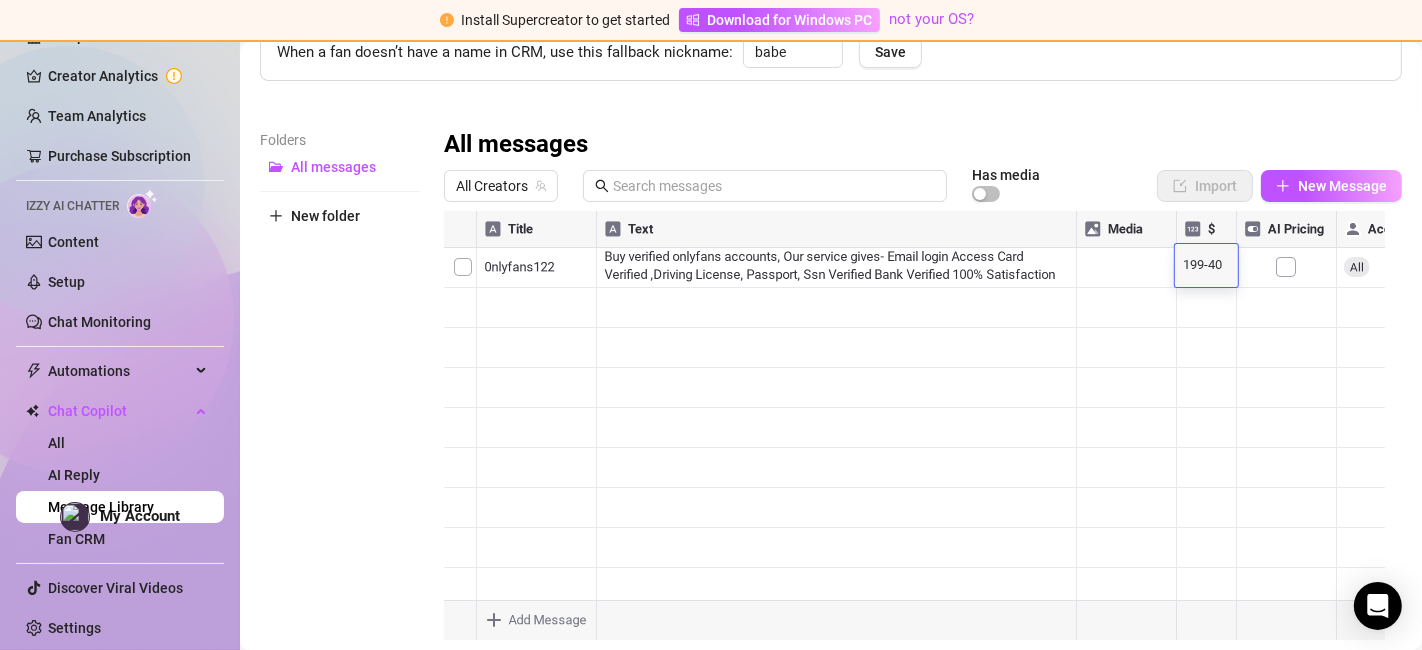 type on "199-400" 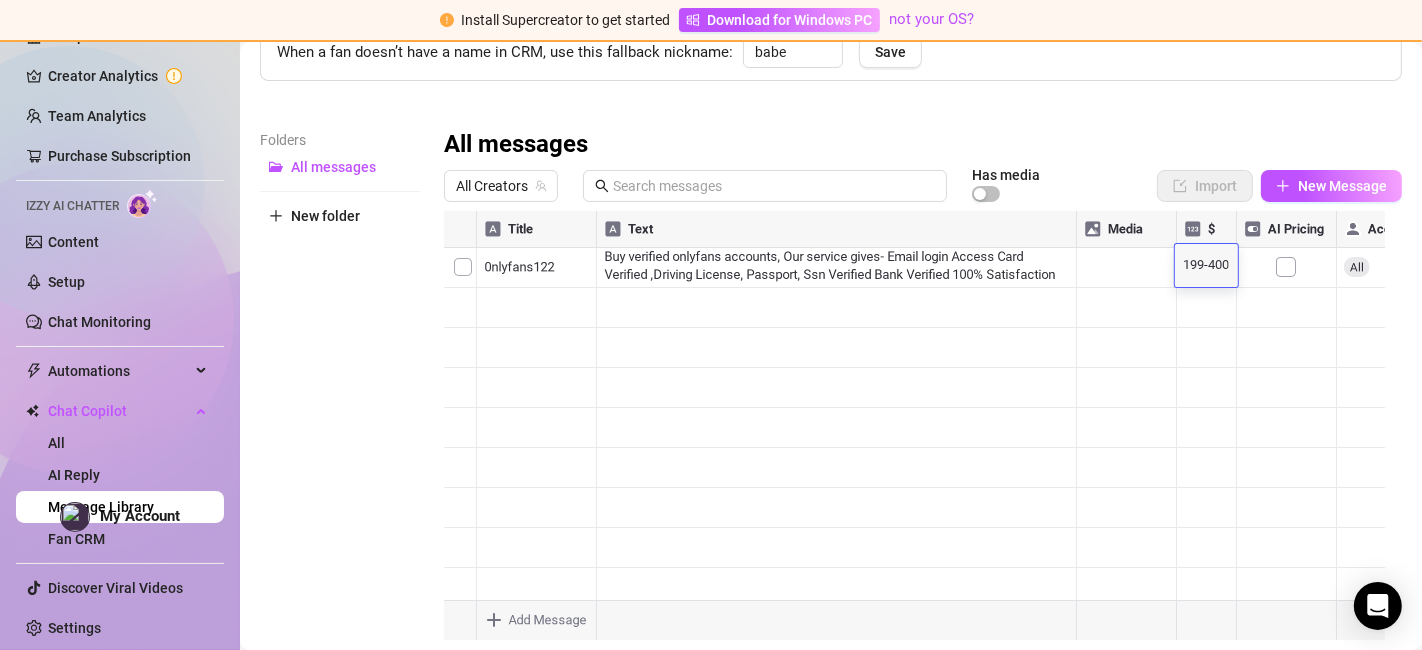 click at bounding box center [914, 434] 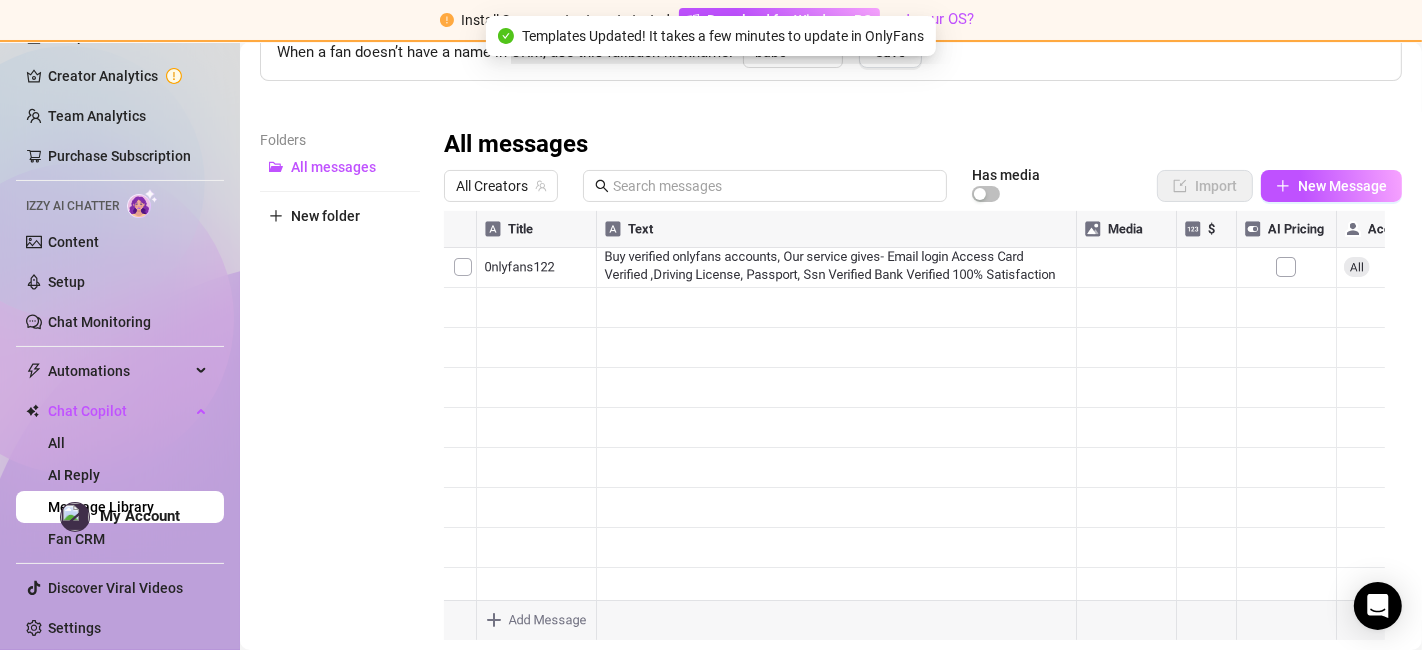 click at bounding box center (914, 434) 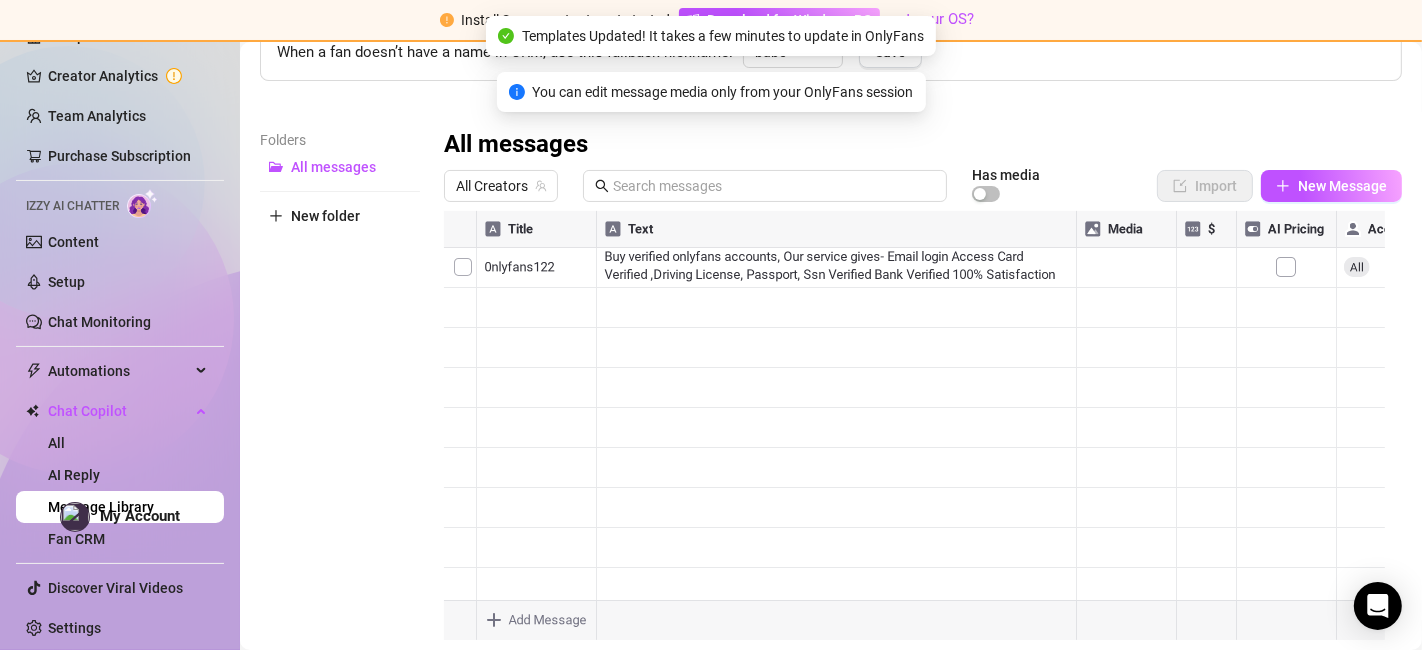 click at bounding box center (914, 434) 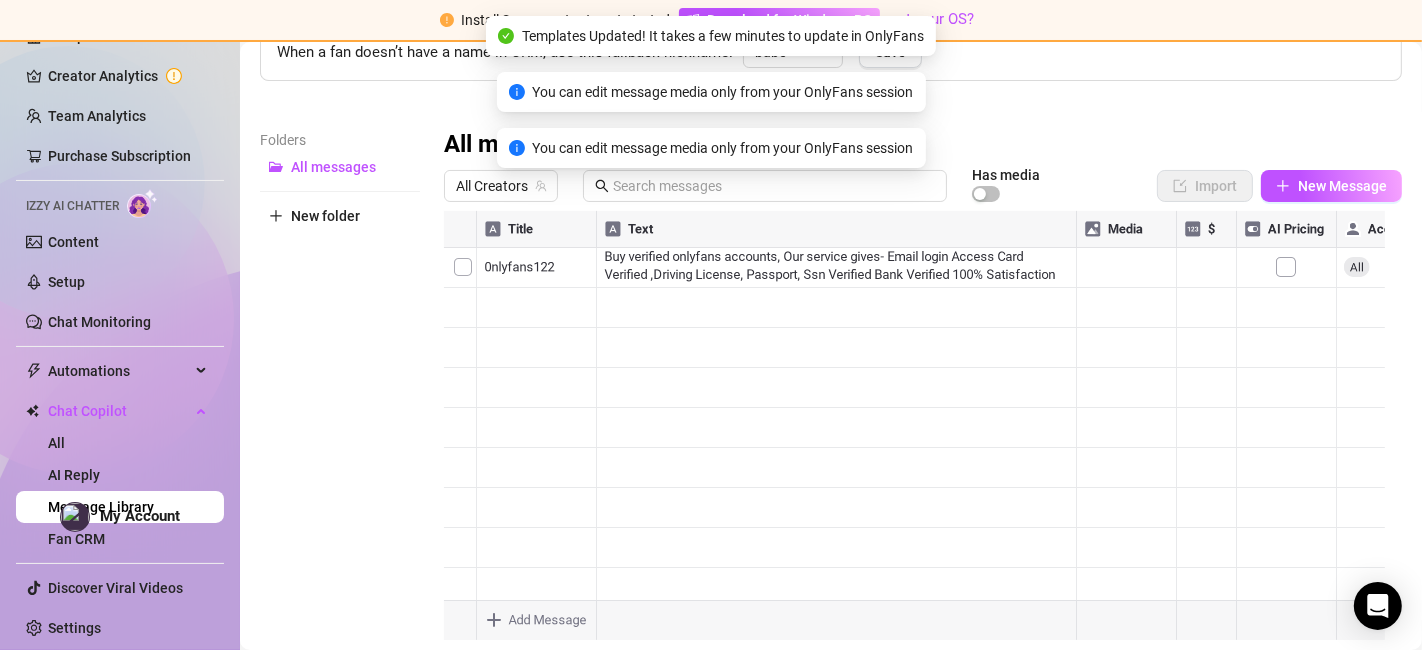 click at bounding box center [914, 434] 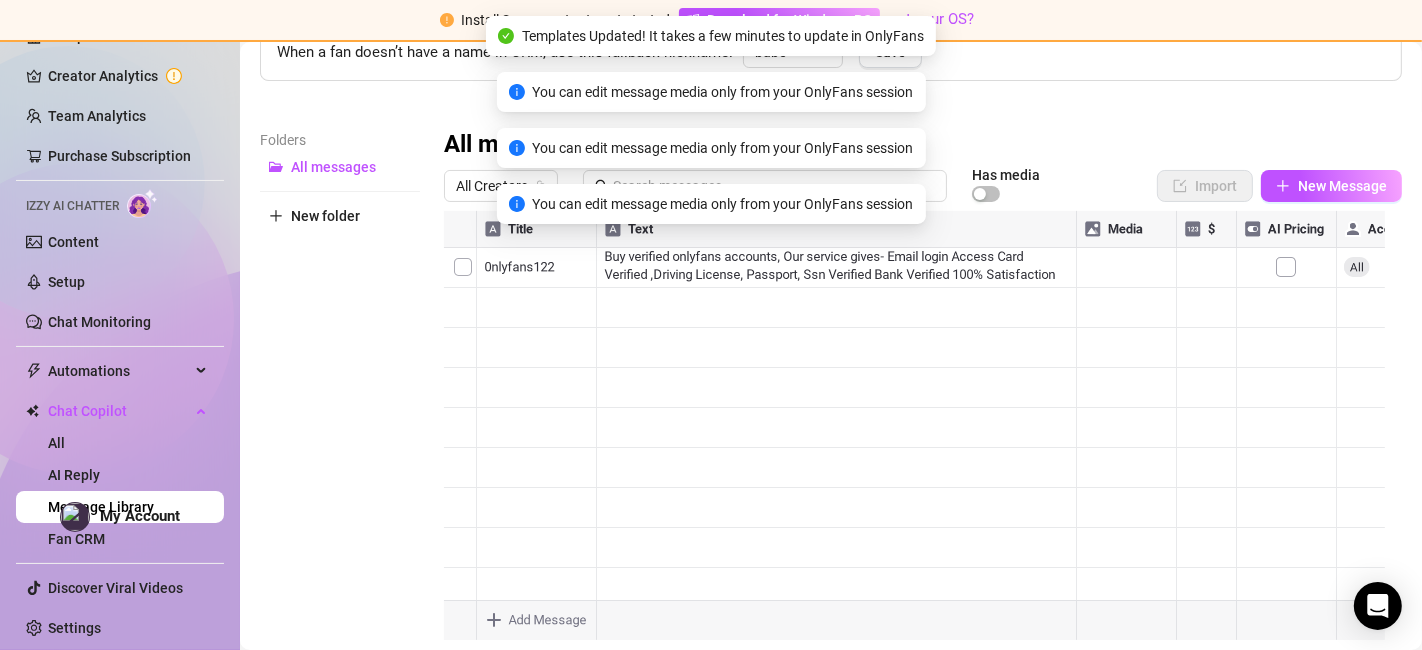 click at bounding box center [914, 434] 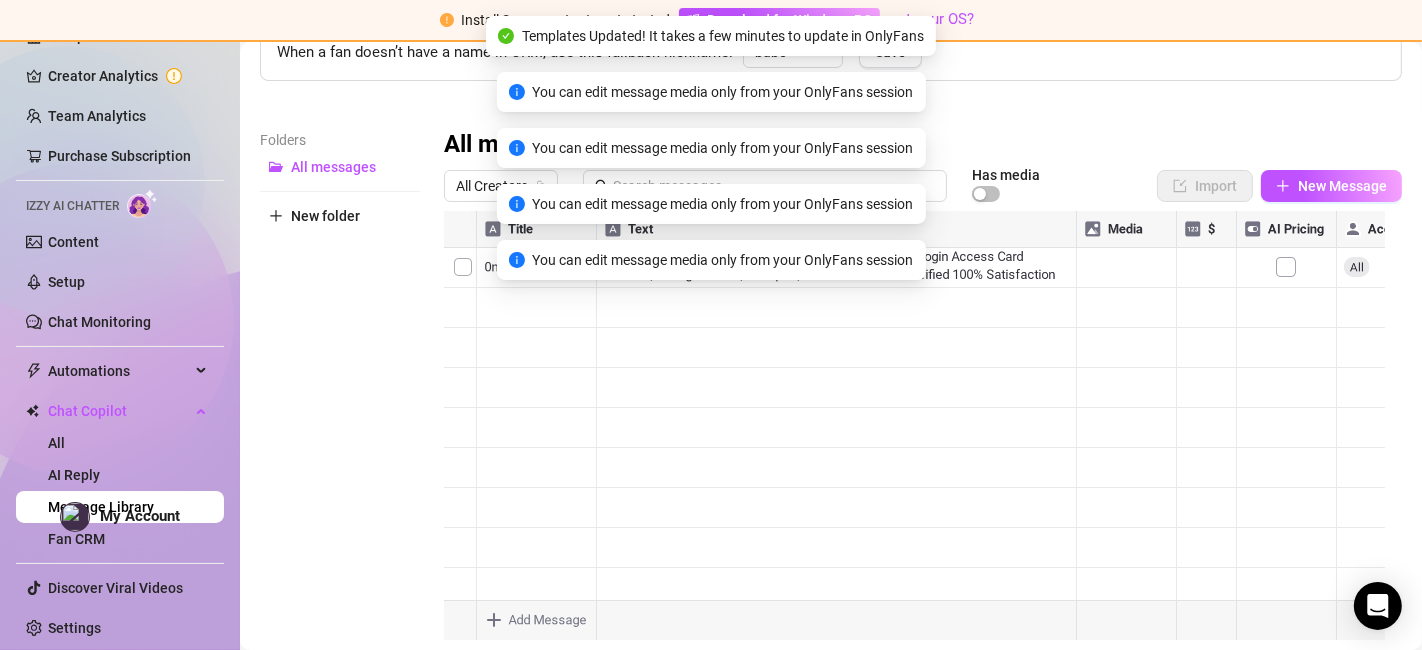 click at bounding box center (914, 434) 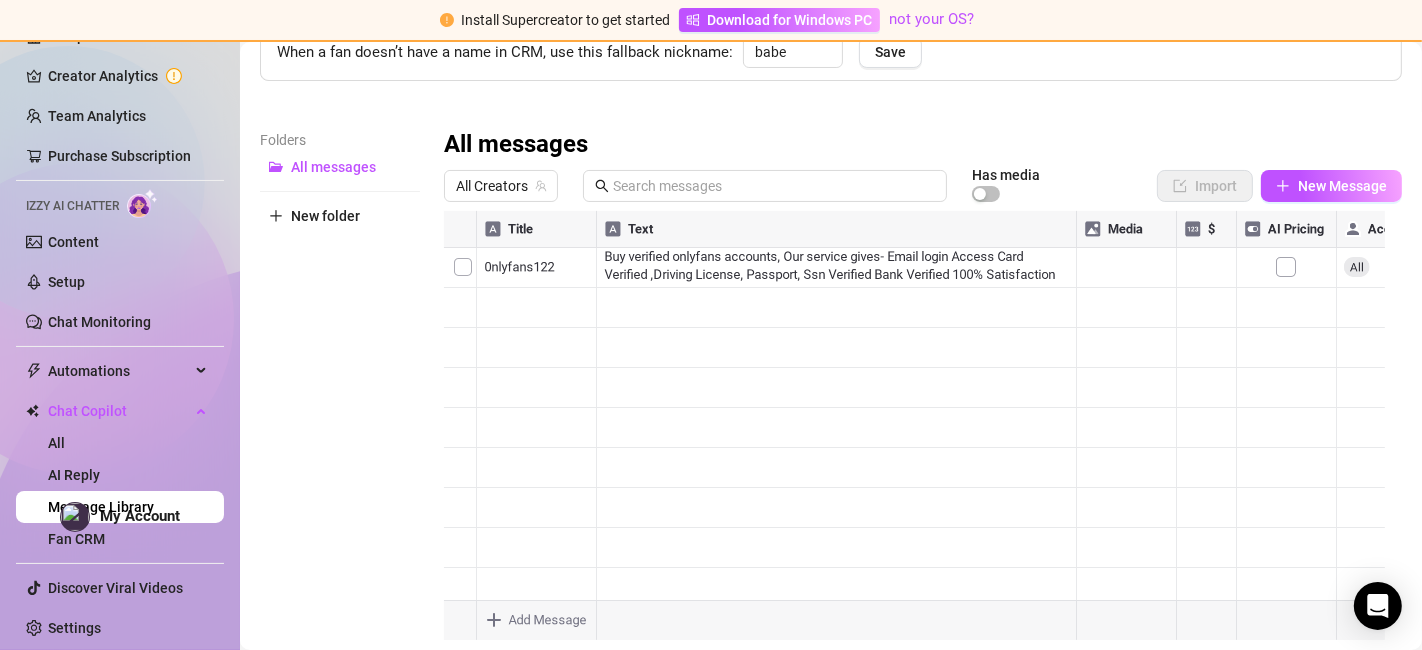 click at bounding box center (914, 434) 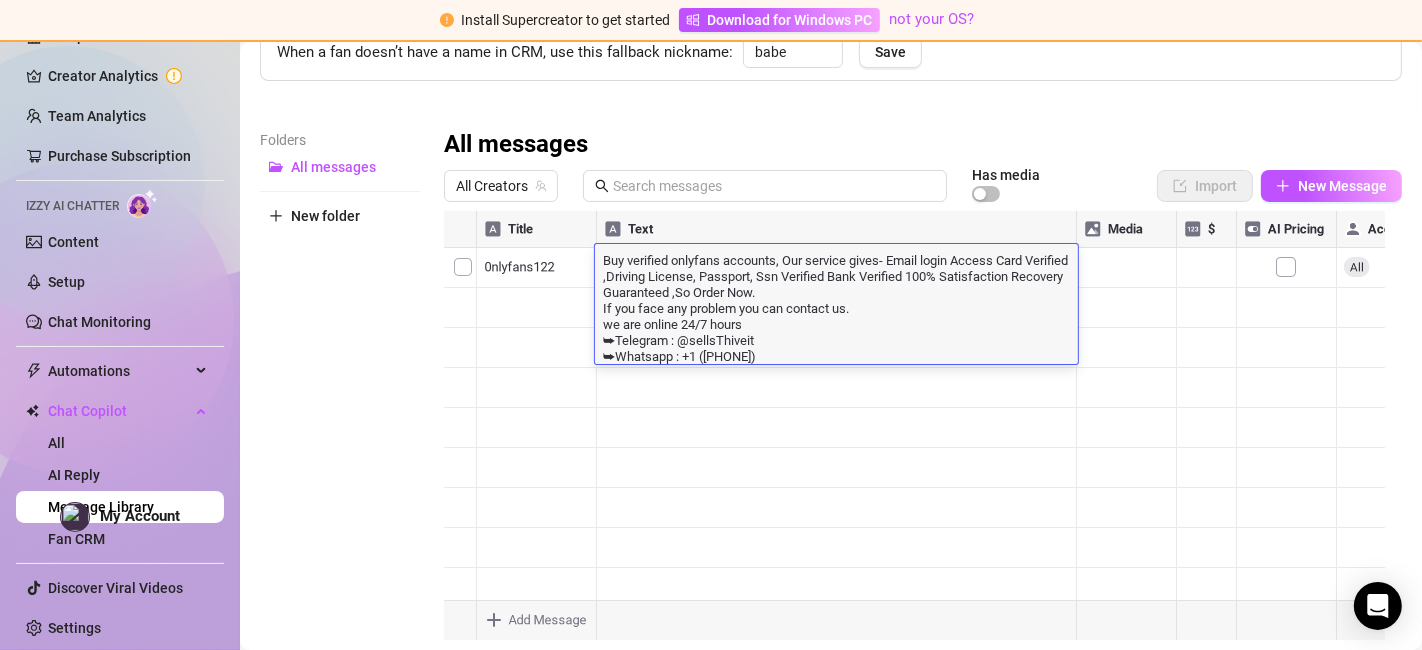 click on "Folders All messages New folder" at bounding box center (340, 393) 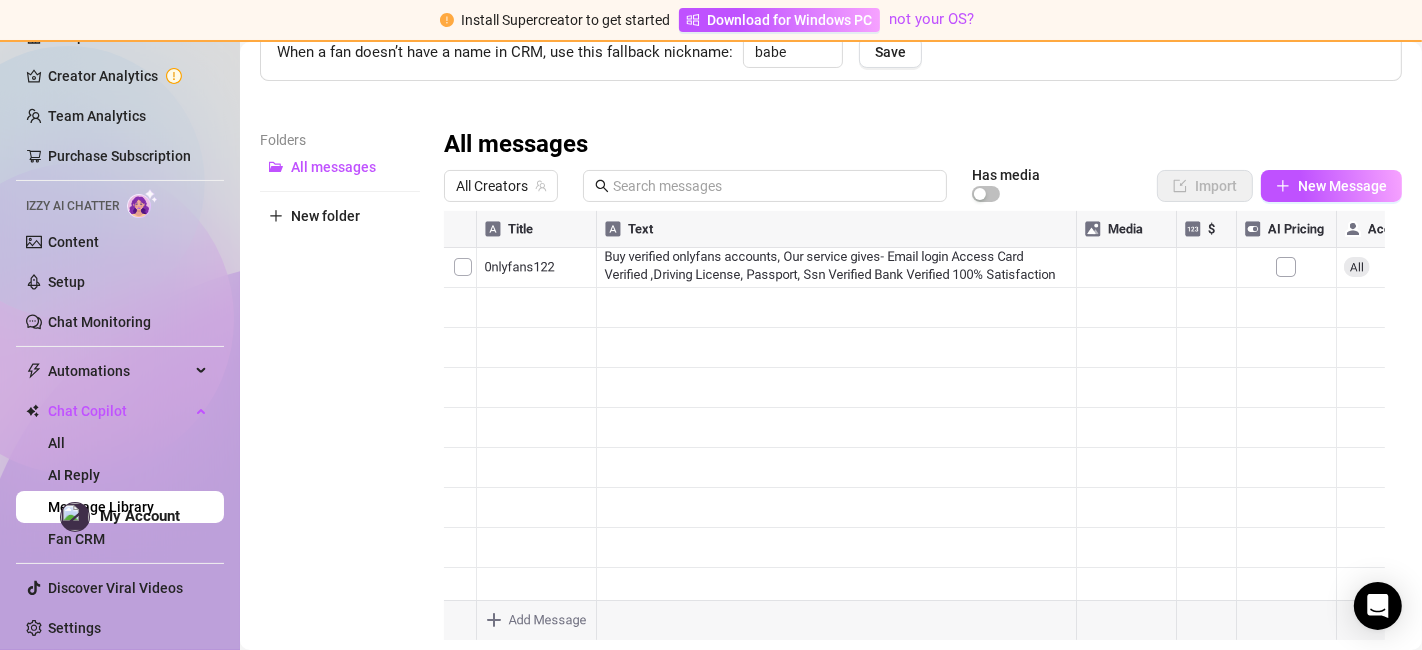 click at bounding box center (914, 434) 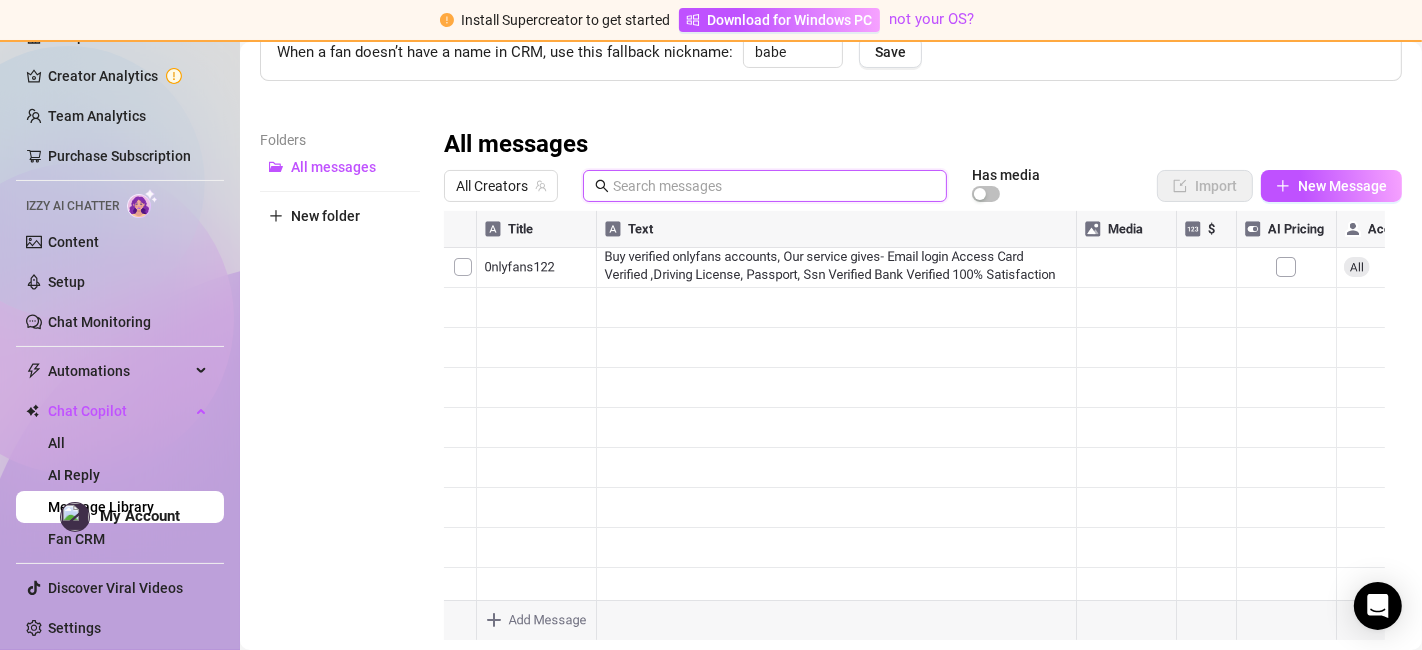 click at bounding box center [774, 186] 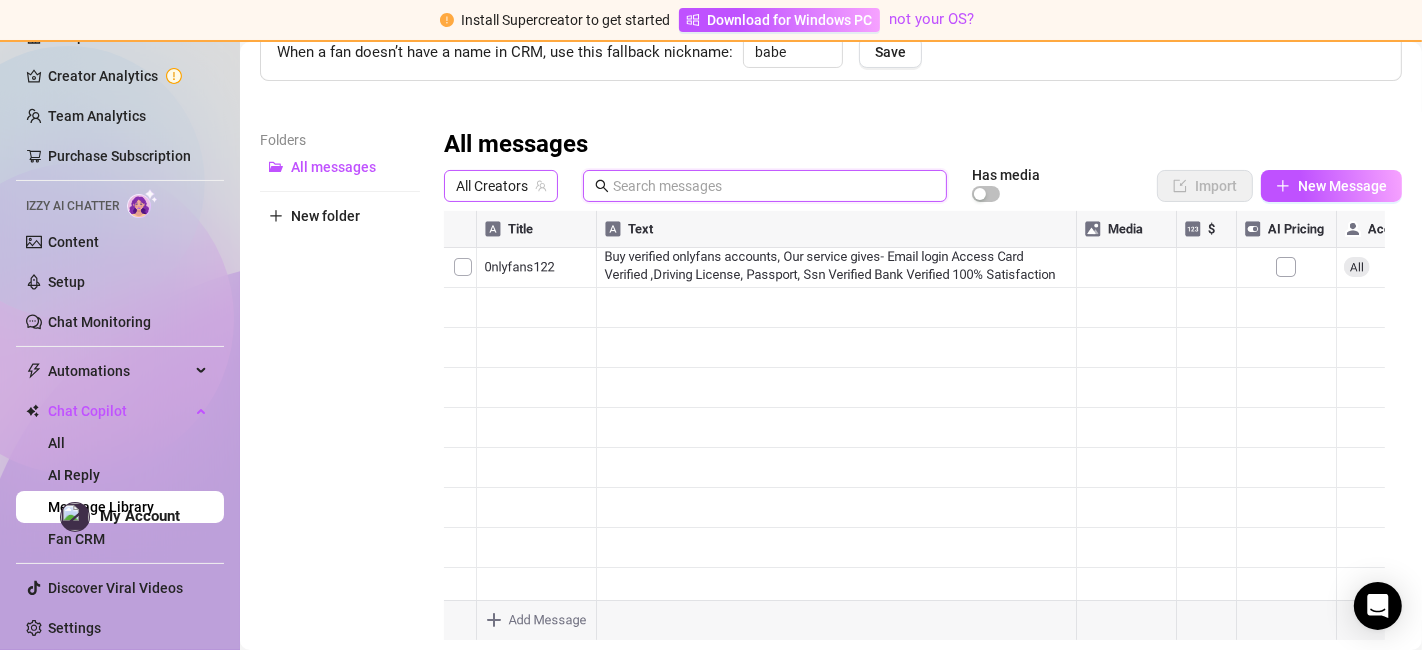 click on "All Creators" at bounding box center (501, 186) 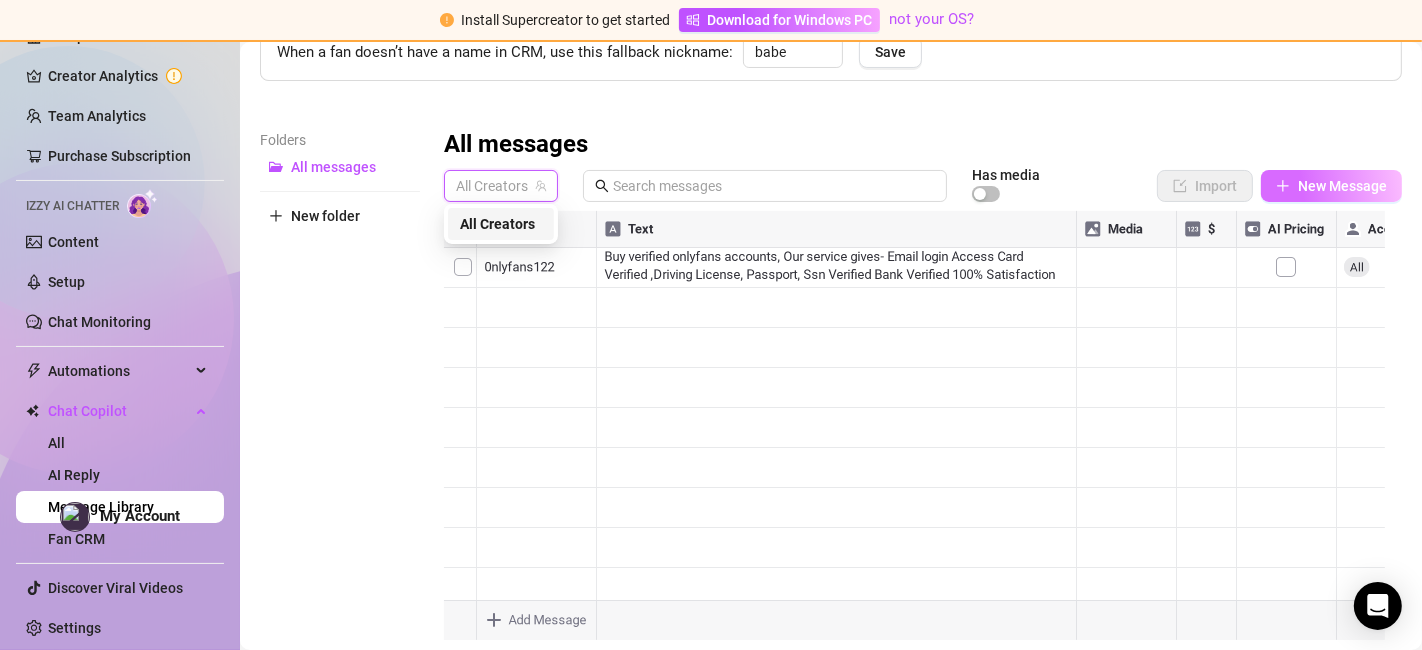 click on "New Message" at bounding box center [1342, 186] 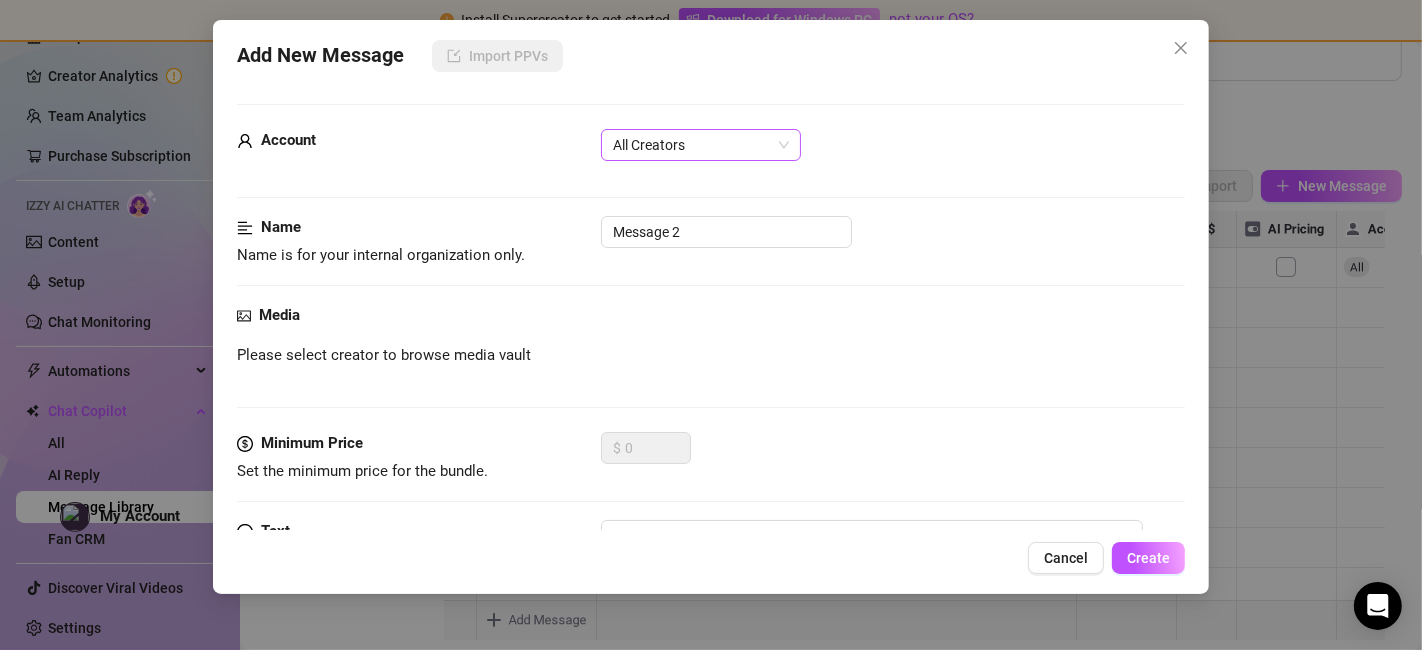 click on "All Creators" at bounding box center (701, 145) 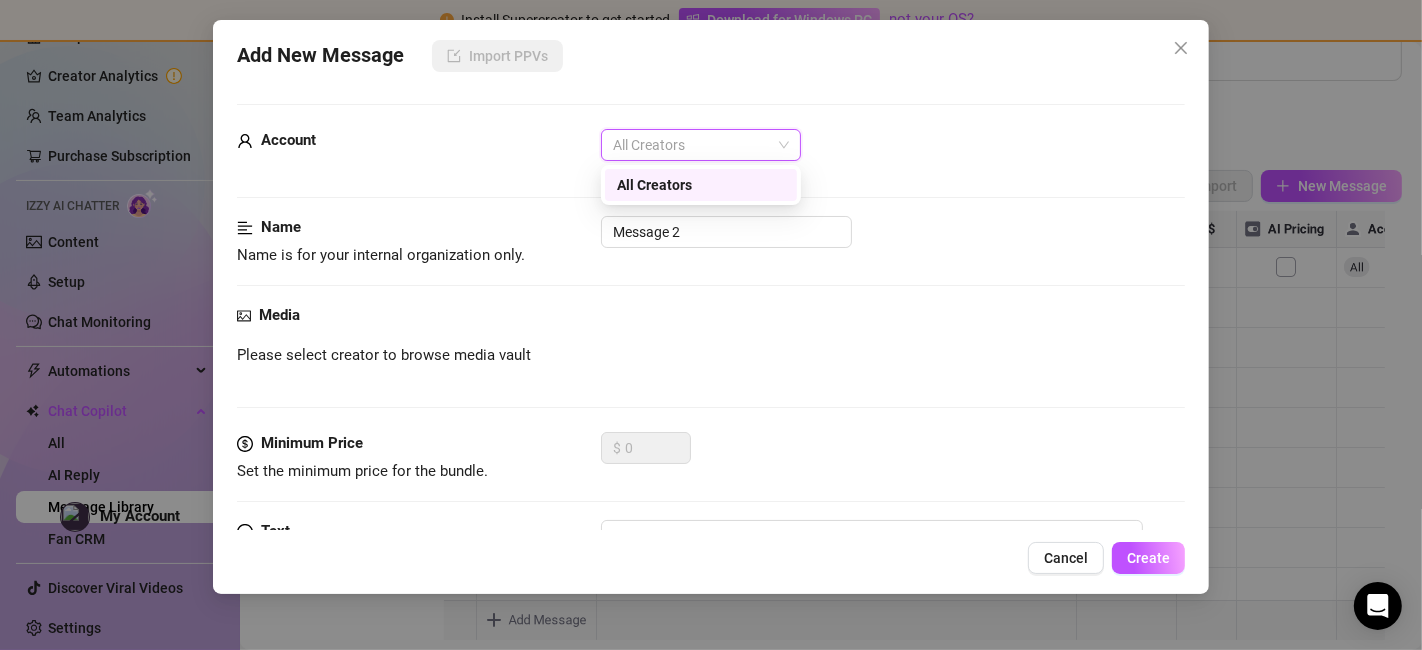 click on "All Creators" at bounding box center (701, 185) 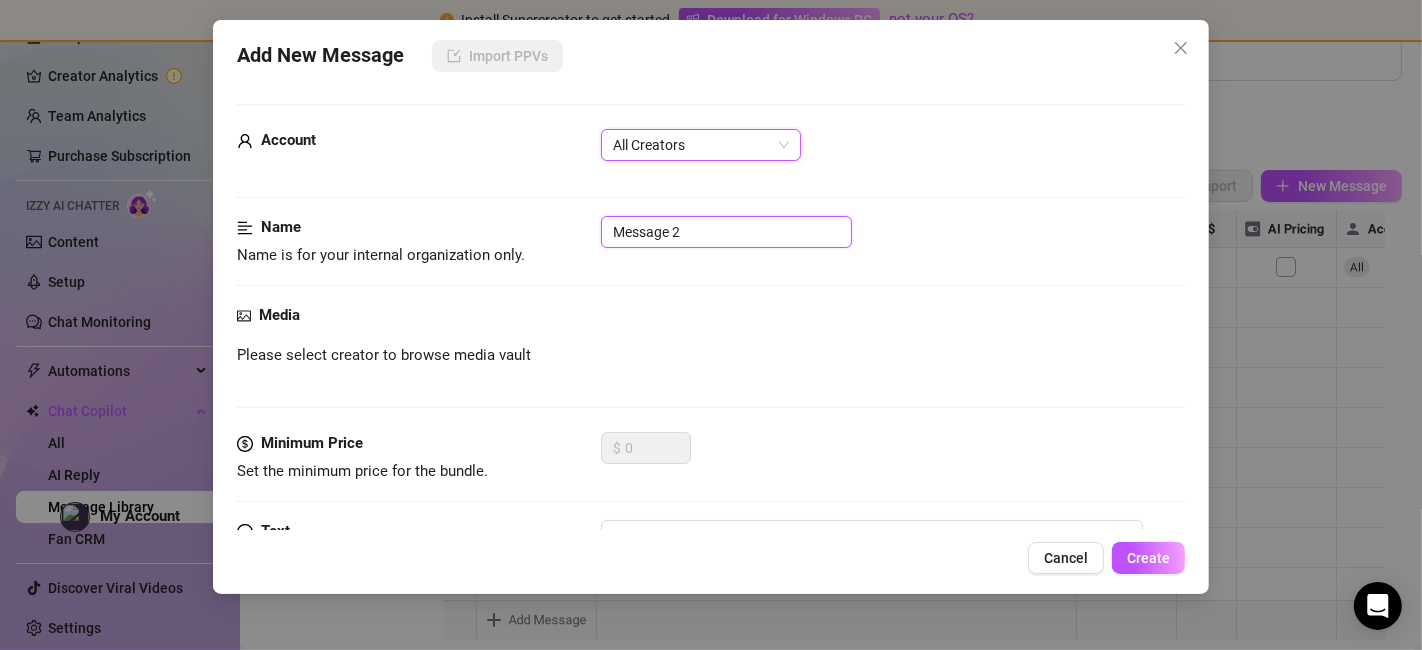 click on "Message 2" at bounding box center (726, 232) 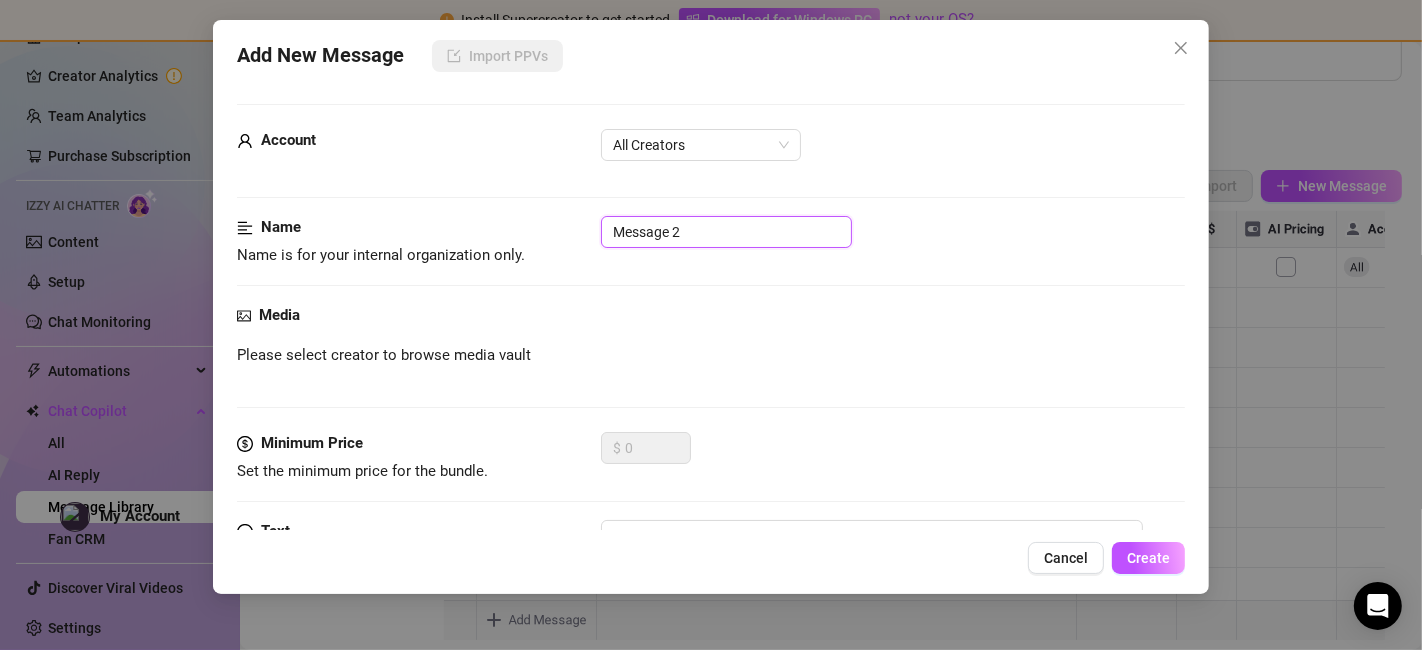 drag, startPoint x: 700, startPoint y: 231, endPoint x: 417, endPoint y: 249, distance: 283.57187 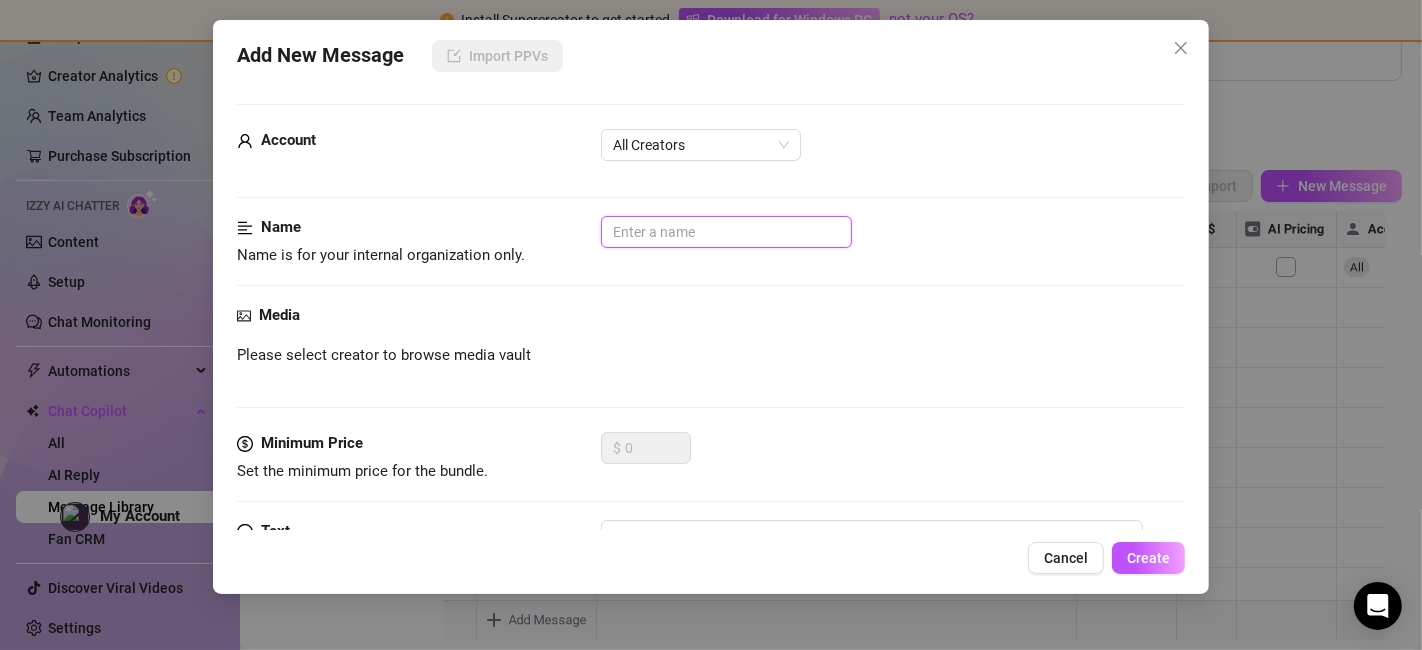click at bounding box center [726, 232] 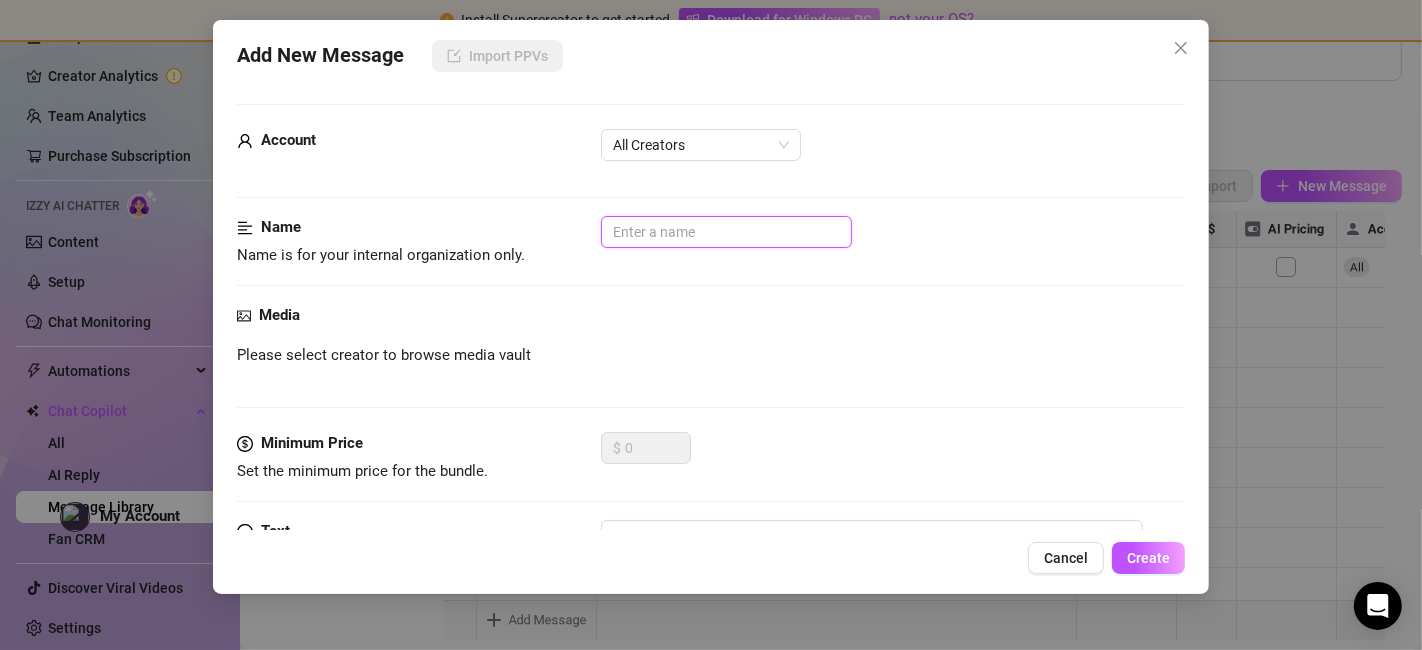 paste on "How To Buy A 100% Verified Only Fans Account In 2025" 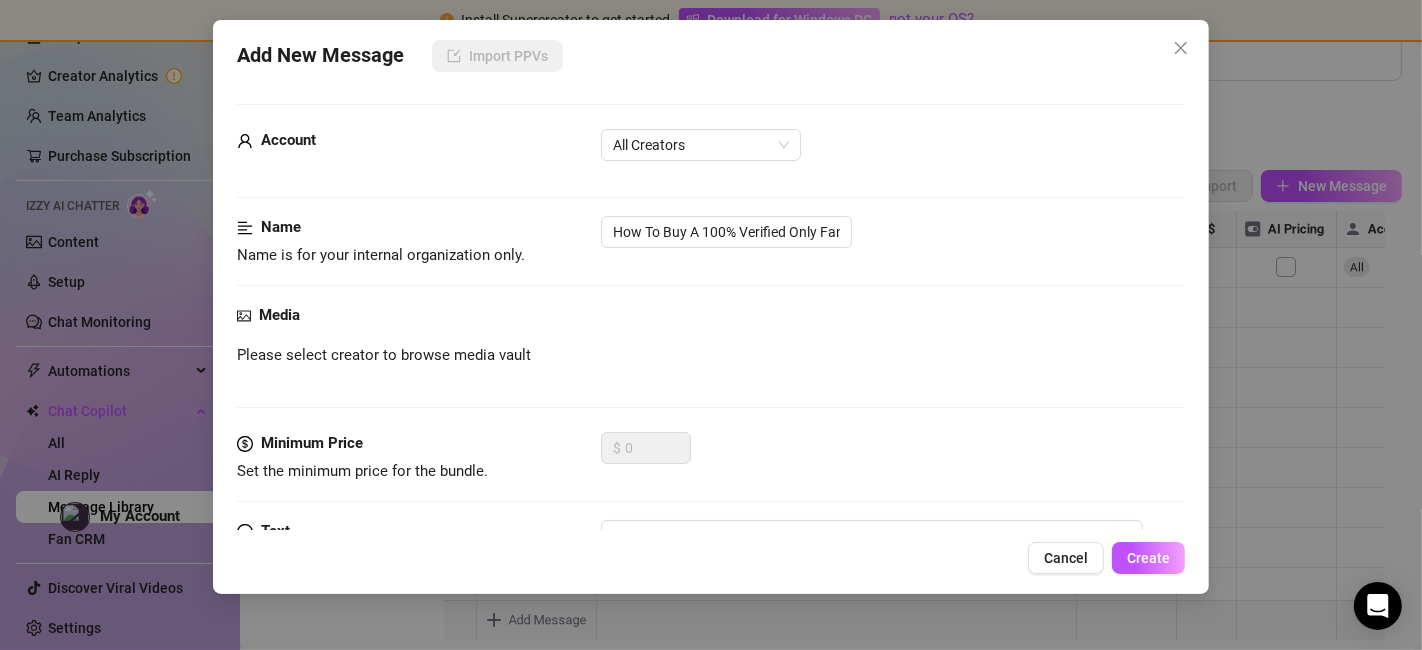 click on "Media" at bounding box center (710, 316) 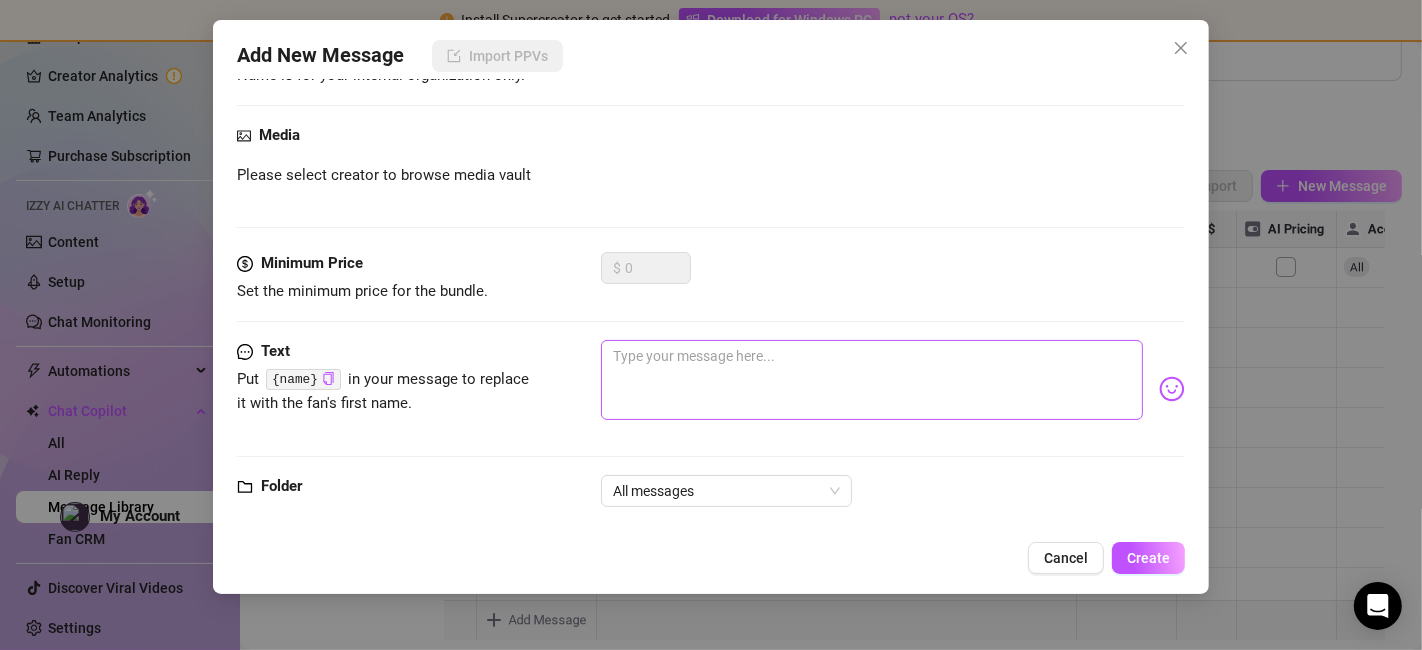 scroll, scrollTop: 185, scrollLeft: 0, axis: vertical 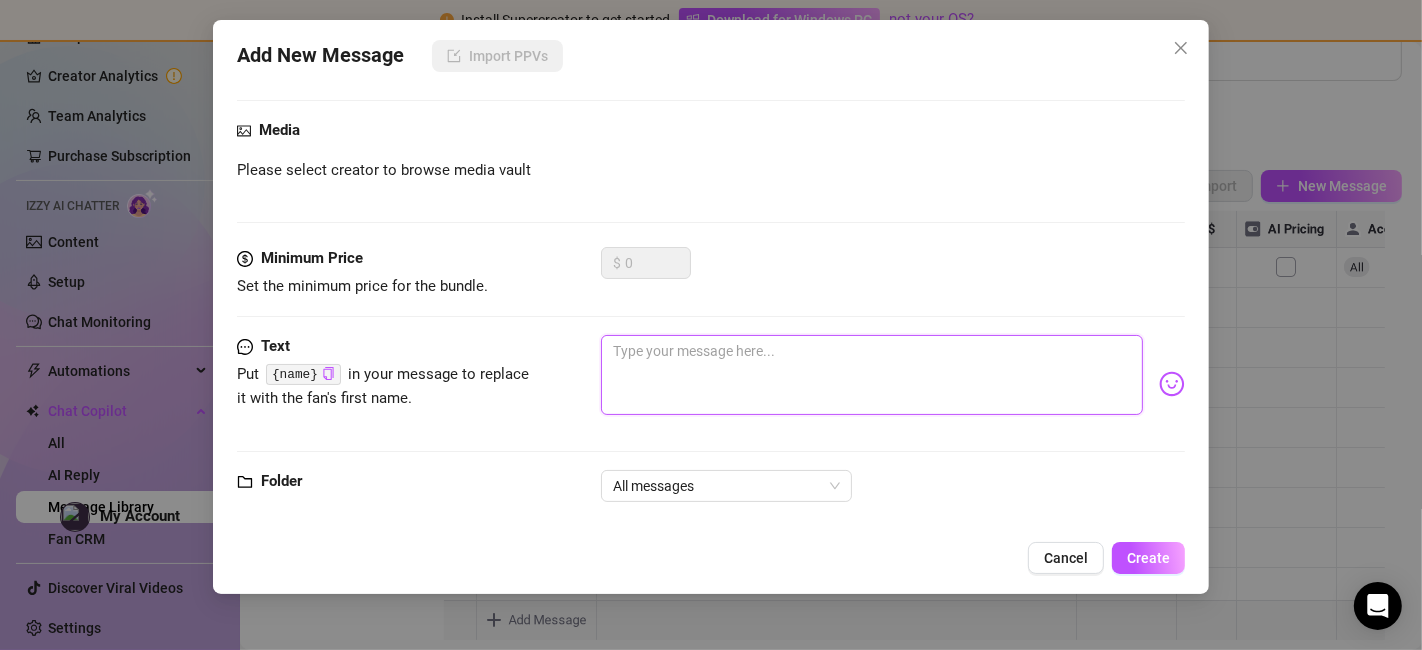 click at bounding box center [871, 375] 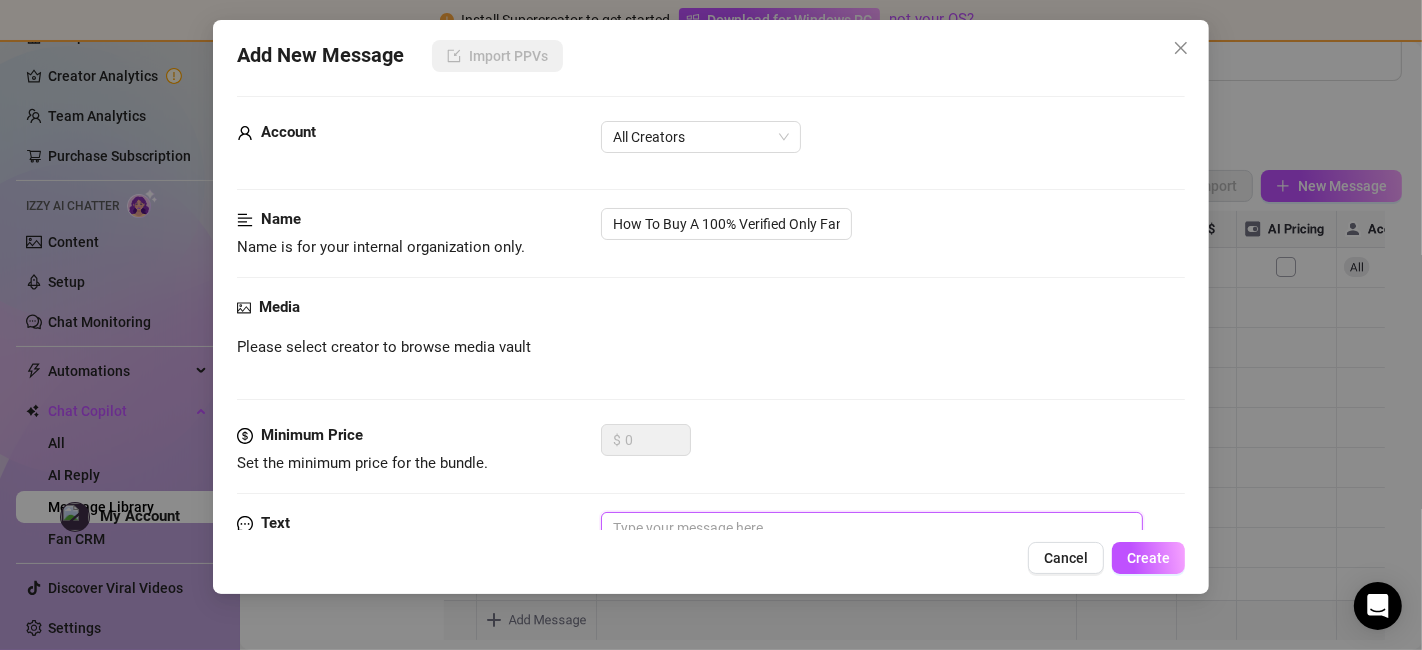 scroll, scrollTop: 0, scrollLeft: 0, axis: both 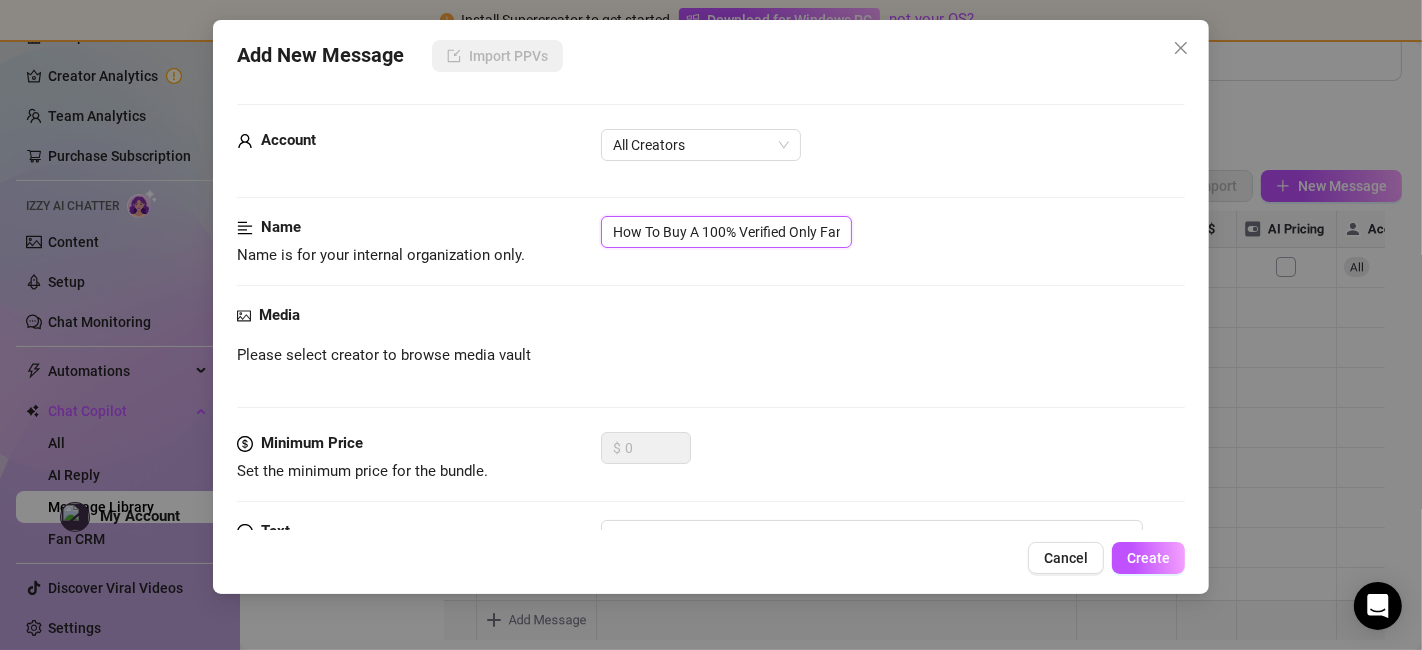 click on "How To Buy A 100% Verified Only Fans Account In 2025" at bounding box center (726, 232) 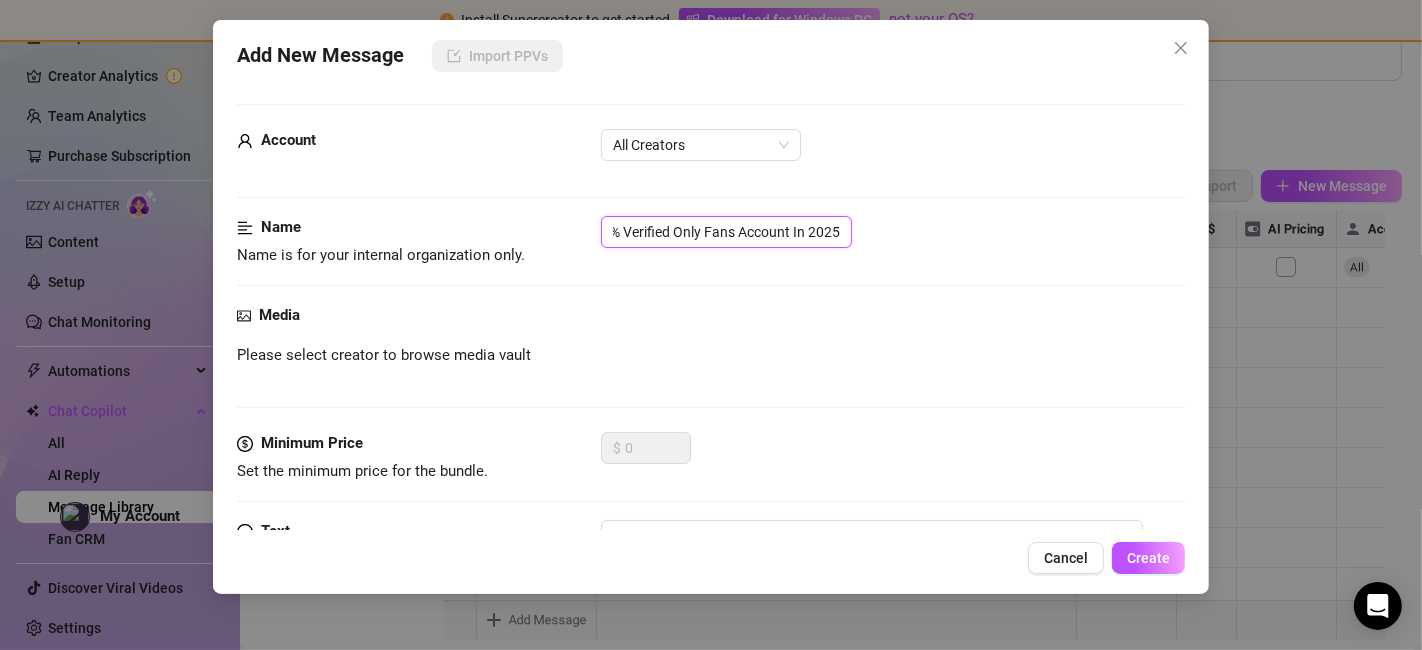 drag, startPoint x: 617, startPoint y: 234, endPoint x: 859, endPoint y: 247, distance: 242.34892 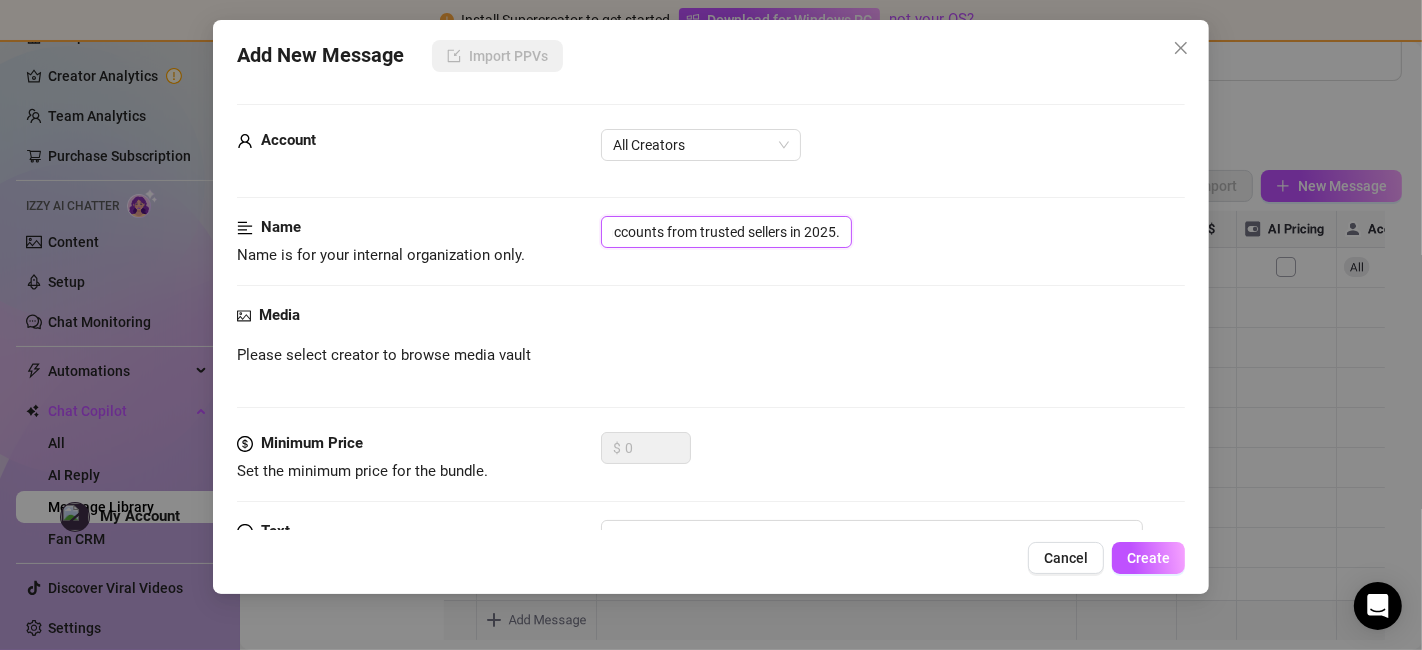 scroll, scrollTop: 0, scrollLeft: 0, axis: both 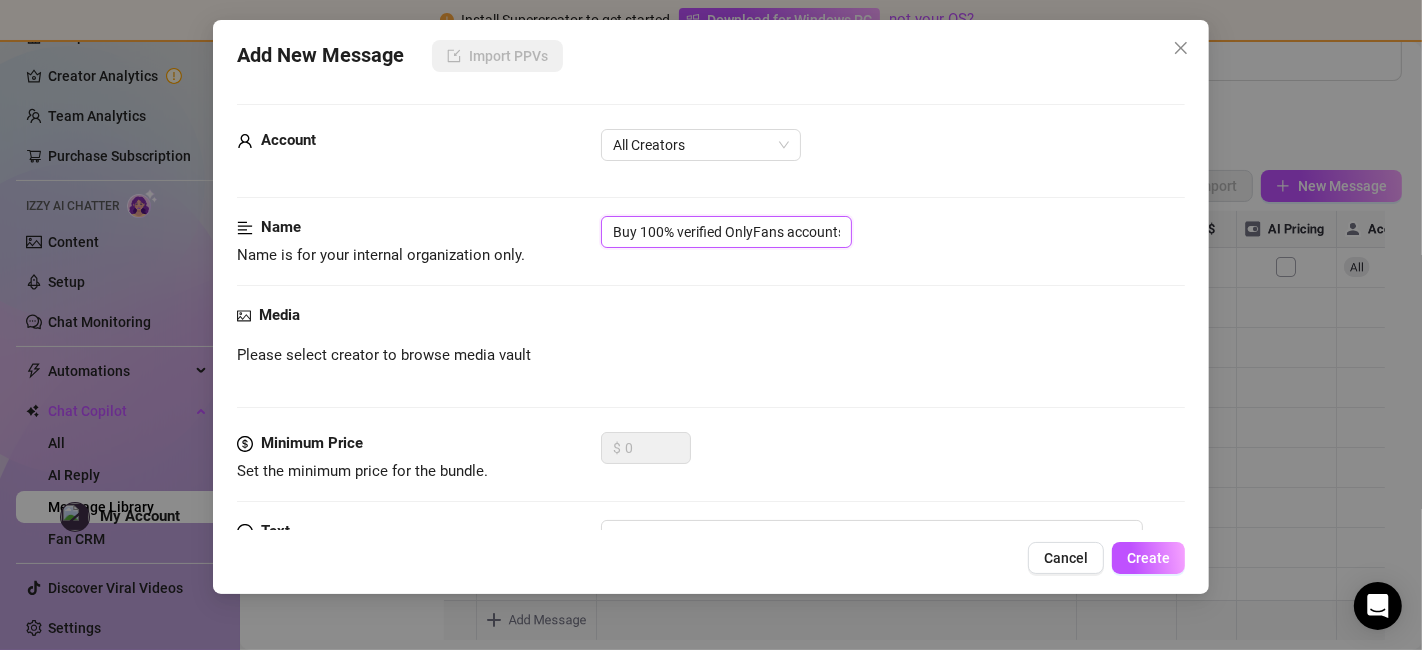 drag, startPoint x: 801, startPoint y: 227, endPoint x: 303, endPoint y: 220, distance: 498.0492 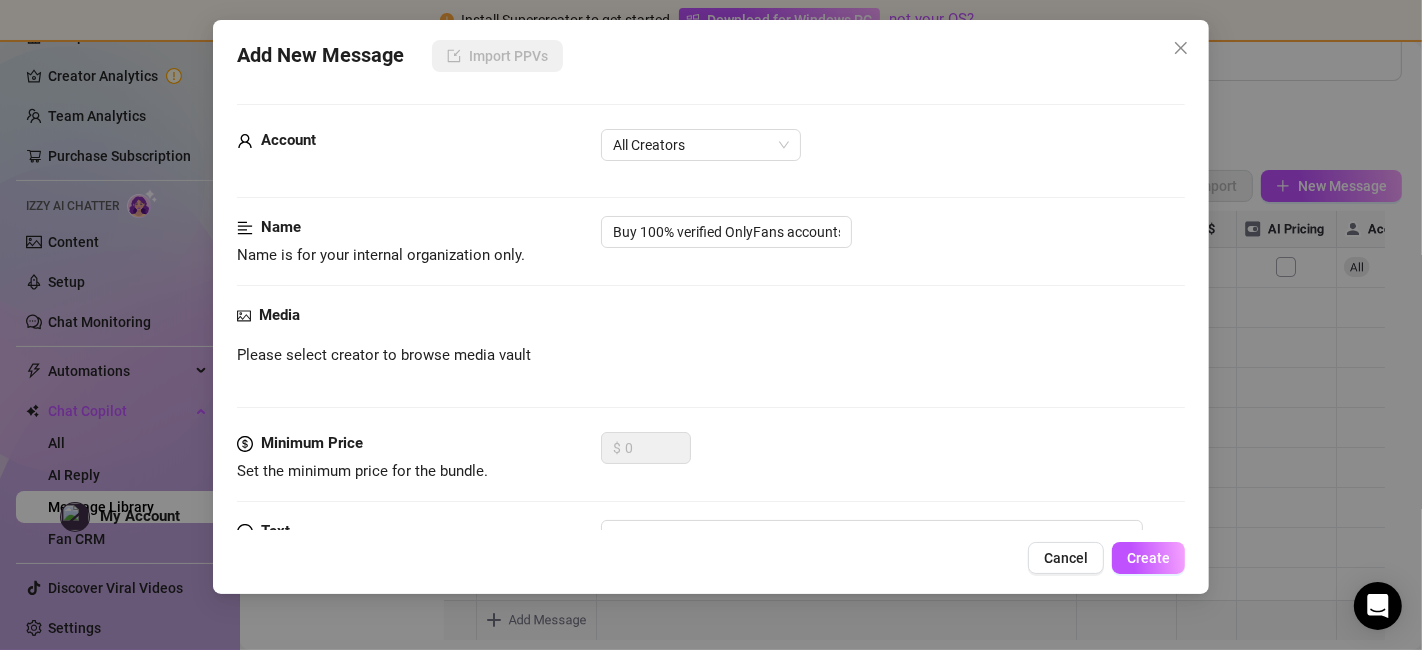 click on "Media Please select creator to browse media vault" at bounding box center [710, 368] 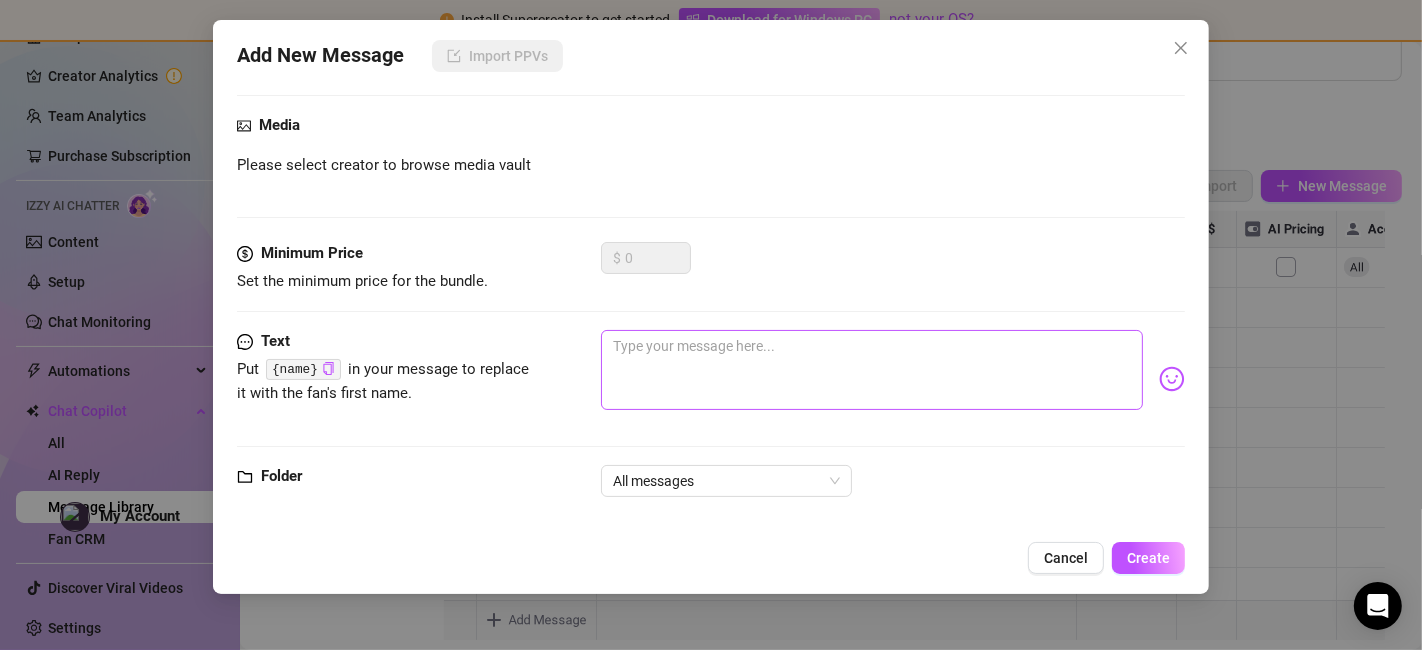 scroll, scrollTop: 210, scrollLeft: 0, axis: vertical 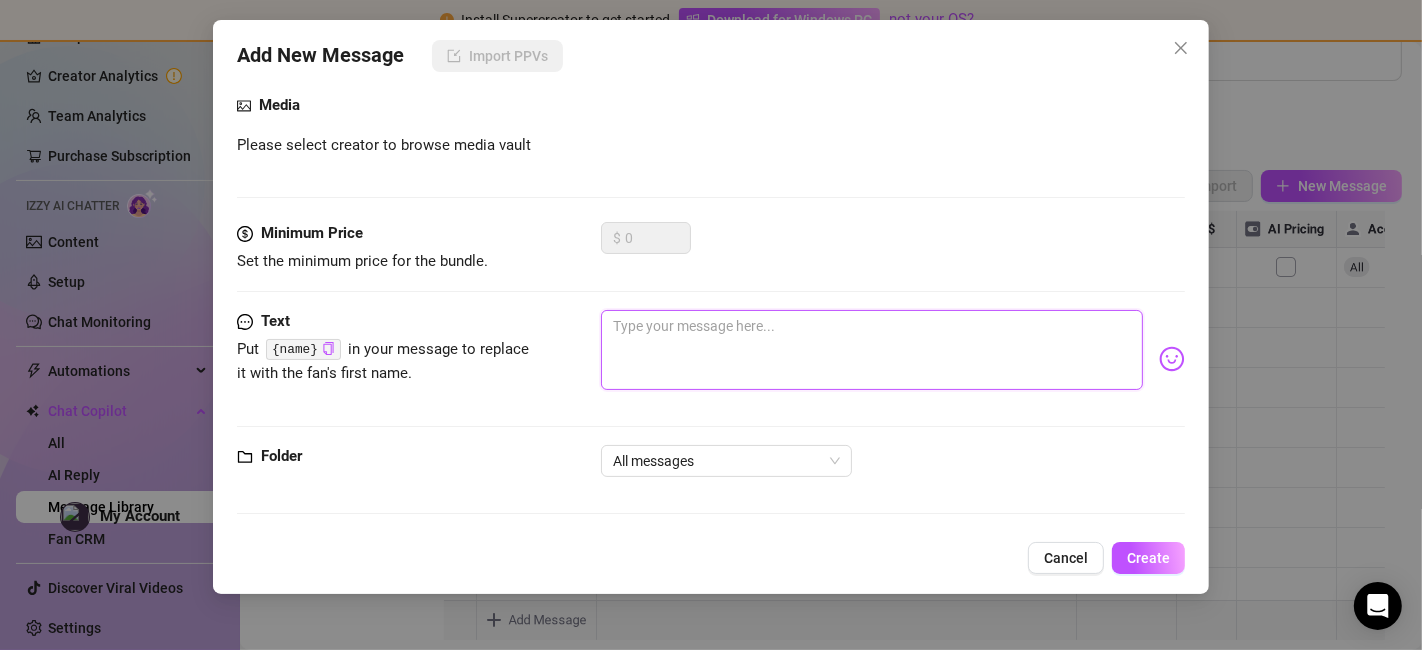 click at bounding box center [871, 350] 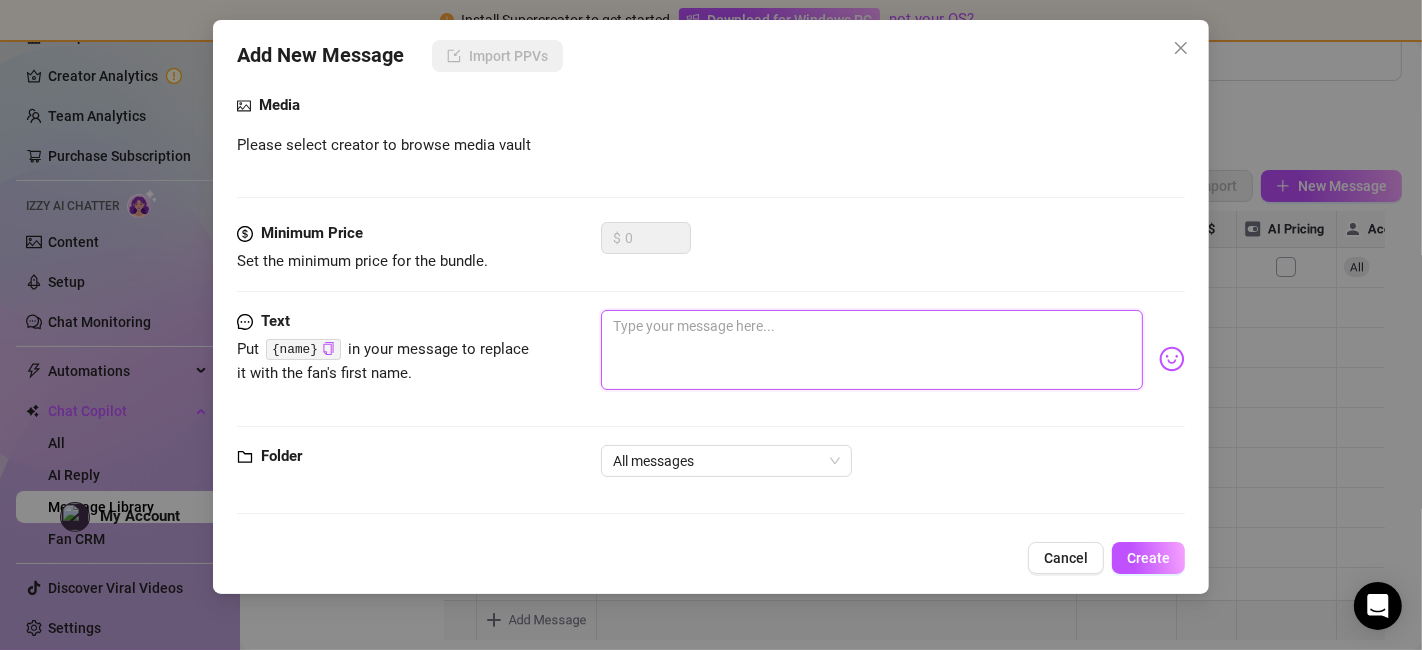 paste on "If you face any problem you can contact us.
we are online 24/7 hours
➥Telegram : @sellsThiveit
➥Whatsapp : [PHONE]
➥Email : [EMAIL]" 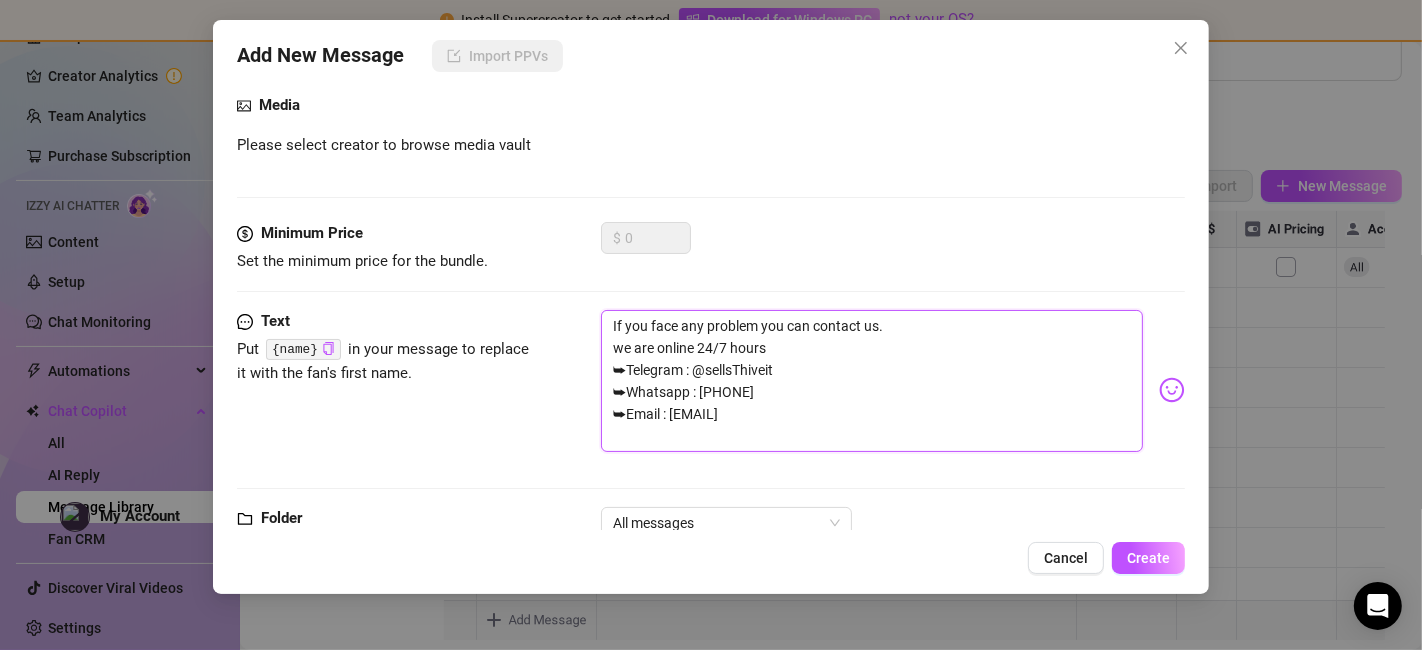 scroll, scrollTop: 0, scrollLeft: 0, axis: both 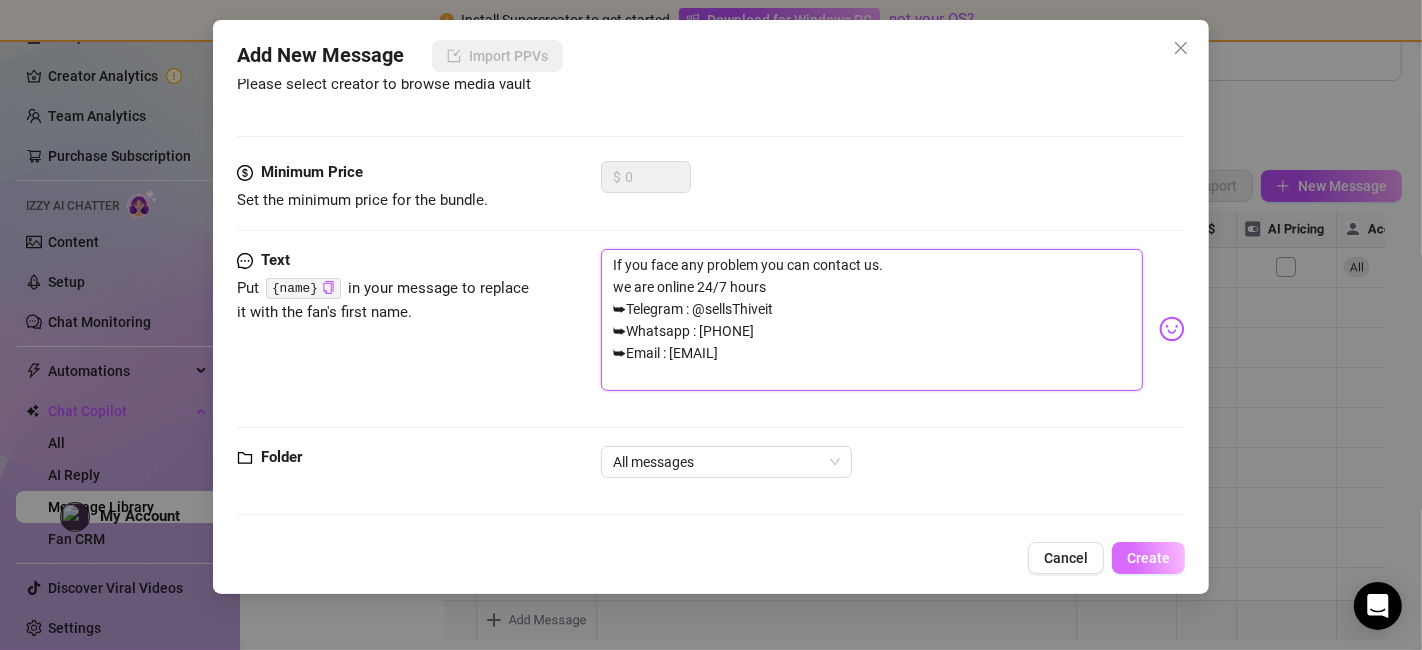 type on "If you face any problem you can contact us.
we are online 24/7 hours
➥Telegram : @sellsThiveit
➥Whatsapp : [PHONE]
➥Email : [EMAIL]" 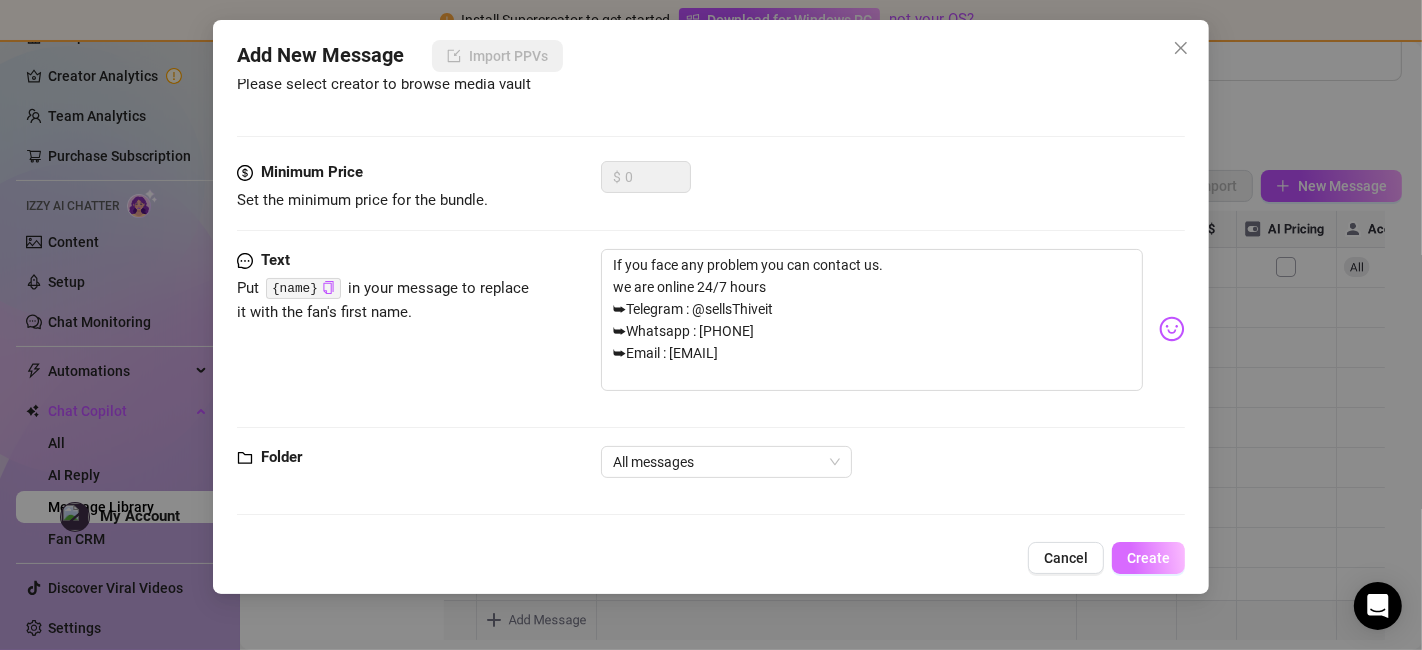 click on "Create" at bounding box center [1148, 558] 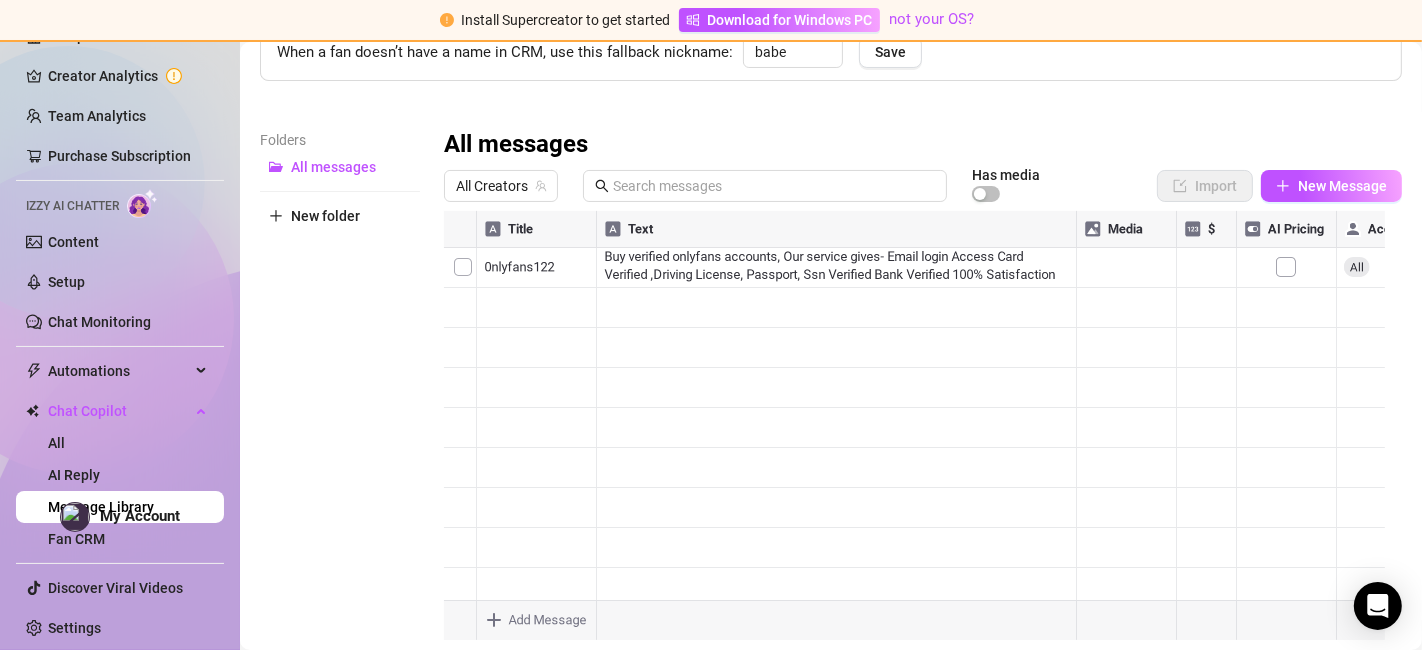 click on "Folders All messages New folder" at bounding box center (340, 393) 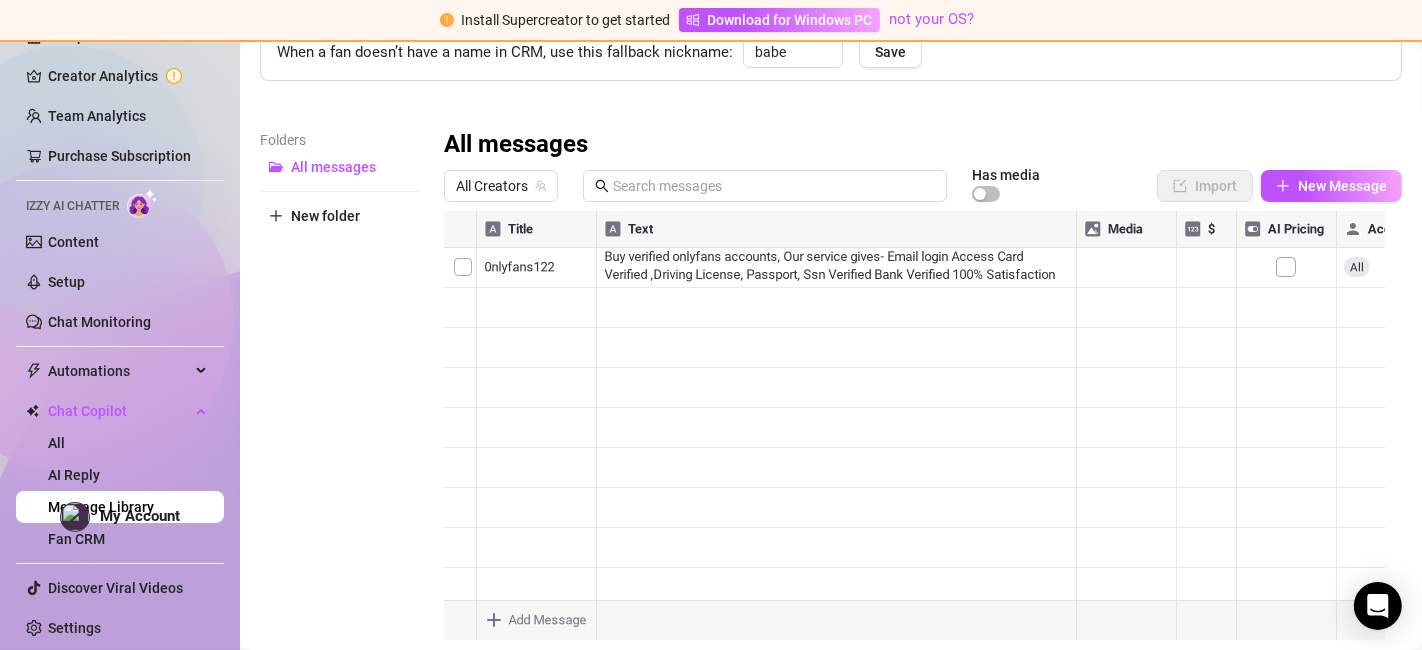 drag, startPoint x: 1284, startPoint y: 267, endPoint x: 1274, endPoint y: 272, distance: 11.18034 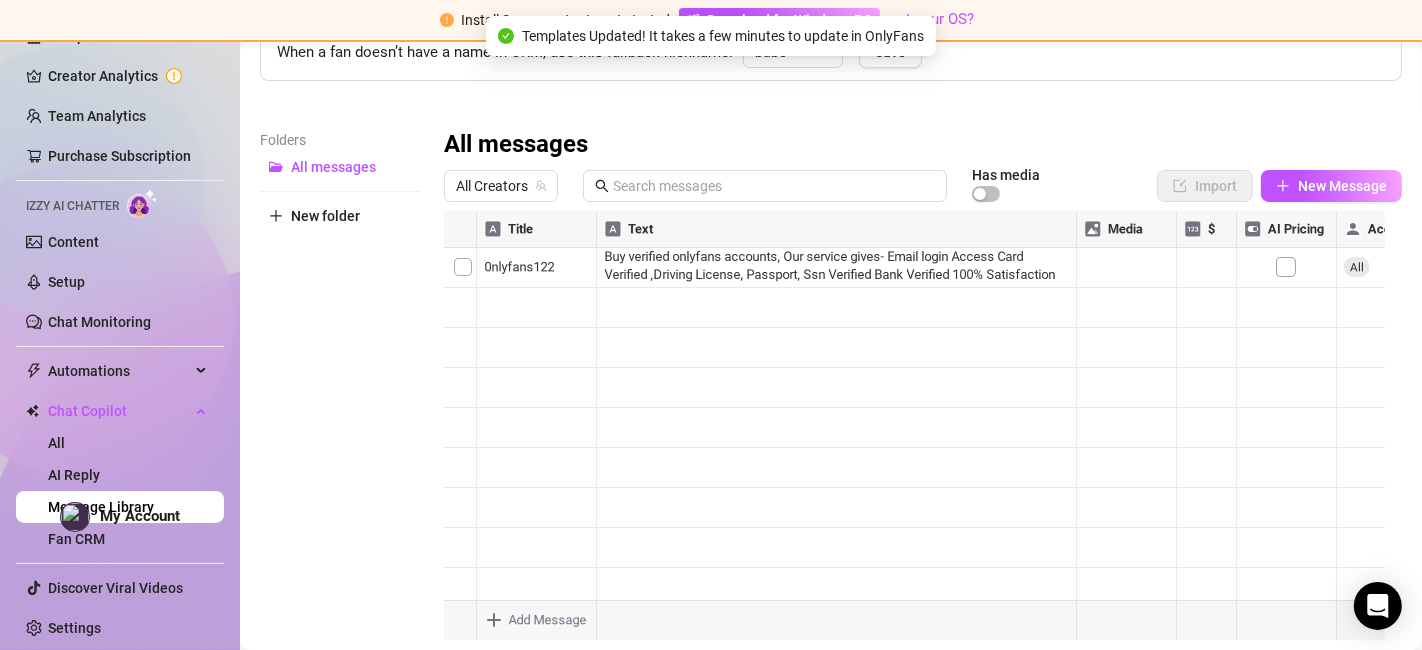 click at bounding box center [914, 434] 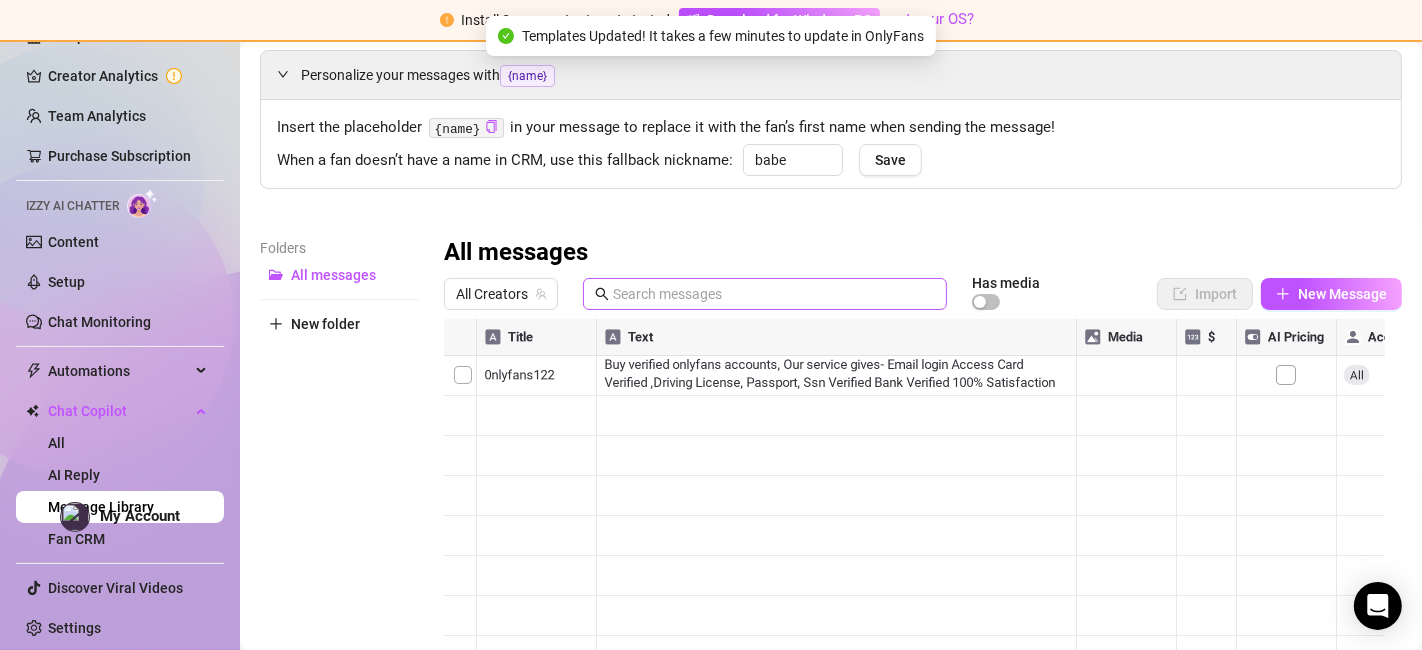 scroll, scrollTop: 74, scrollLeft: 0, axis: vertical 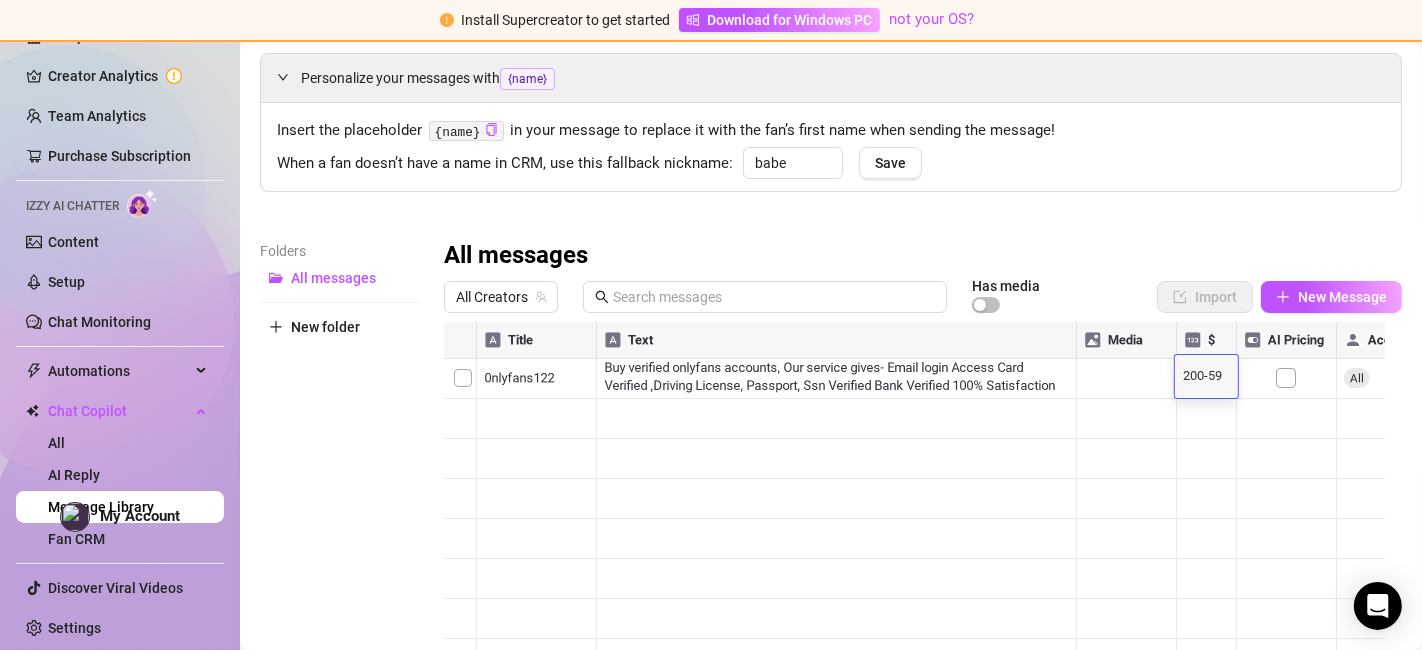 type on "200-599" 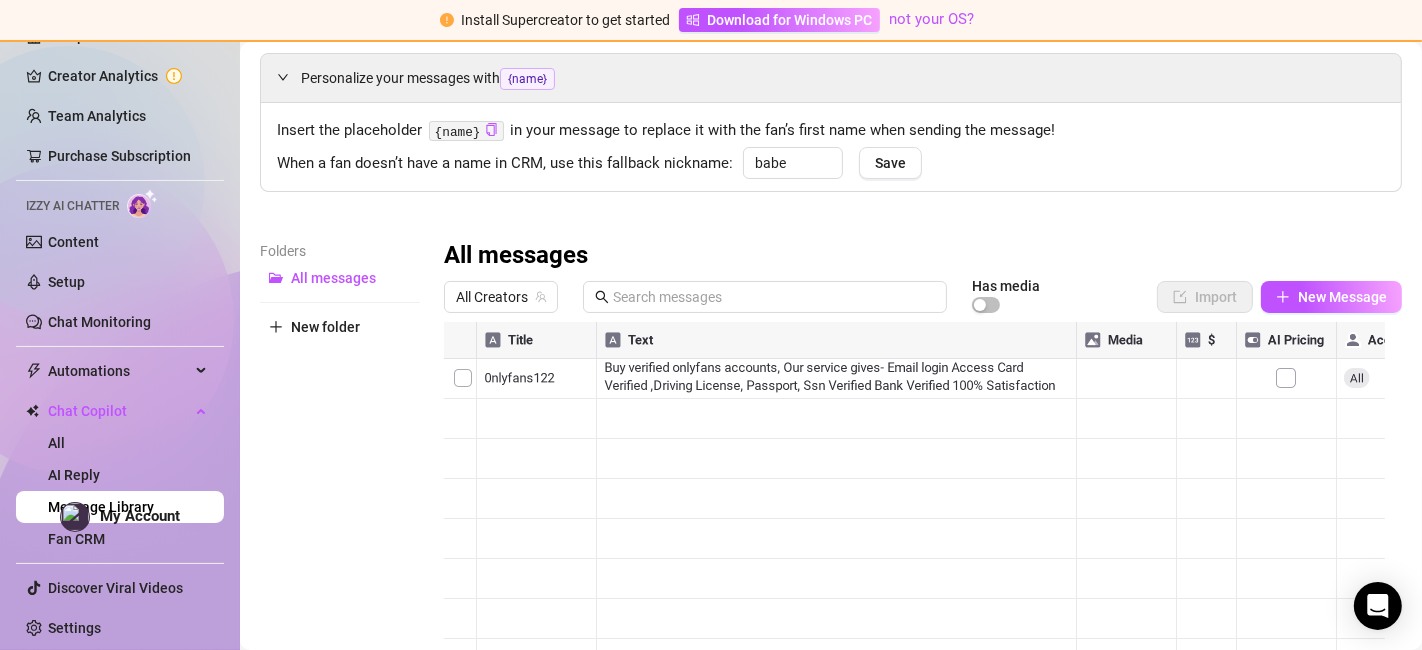 click at bounding box center [914, 545] 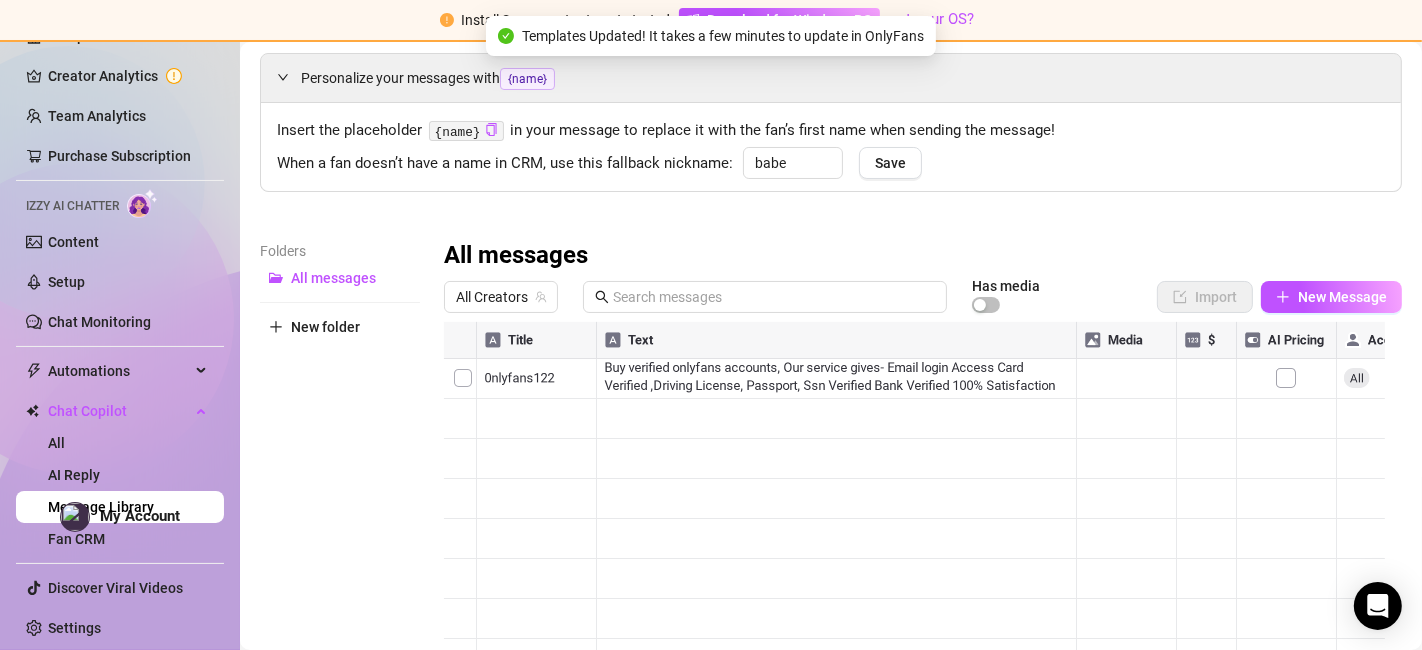 click at bounding box center [914, 545] 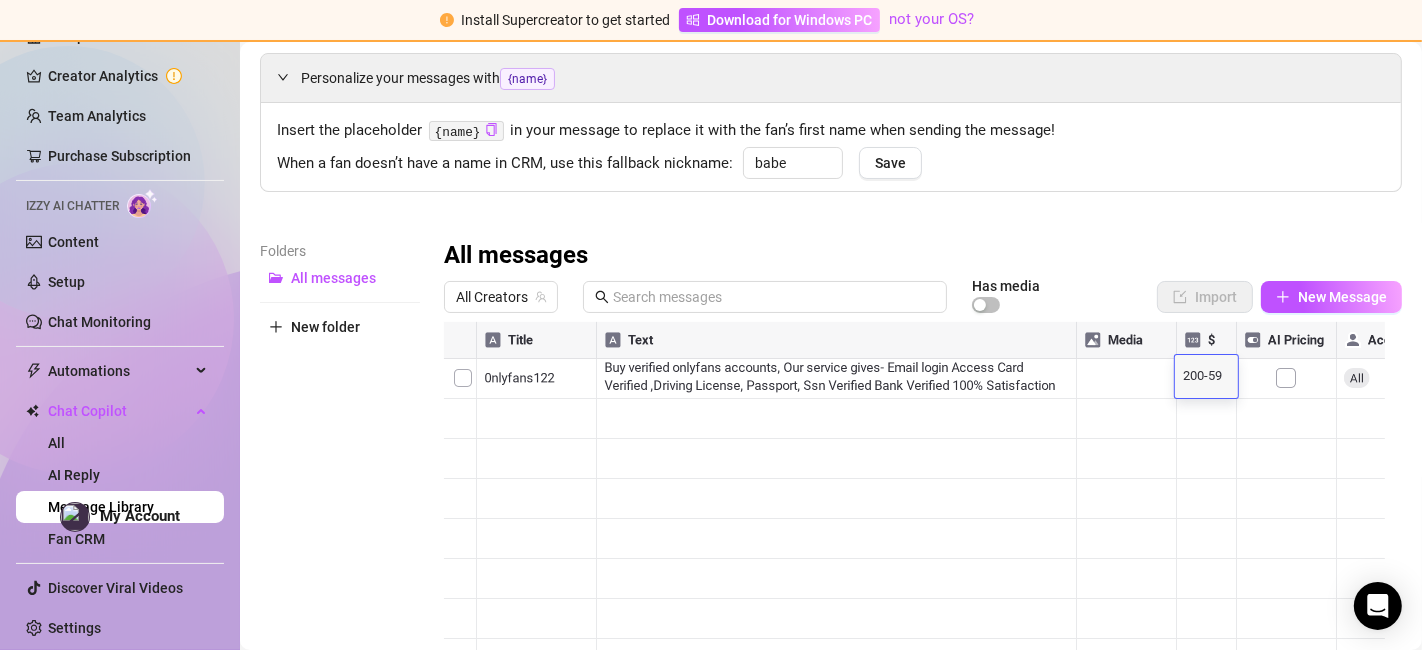 type on "200-599" 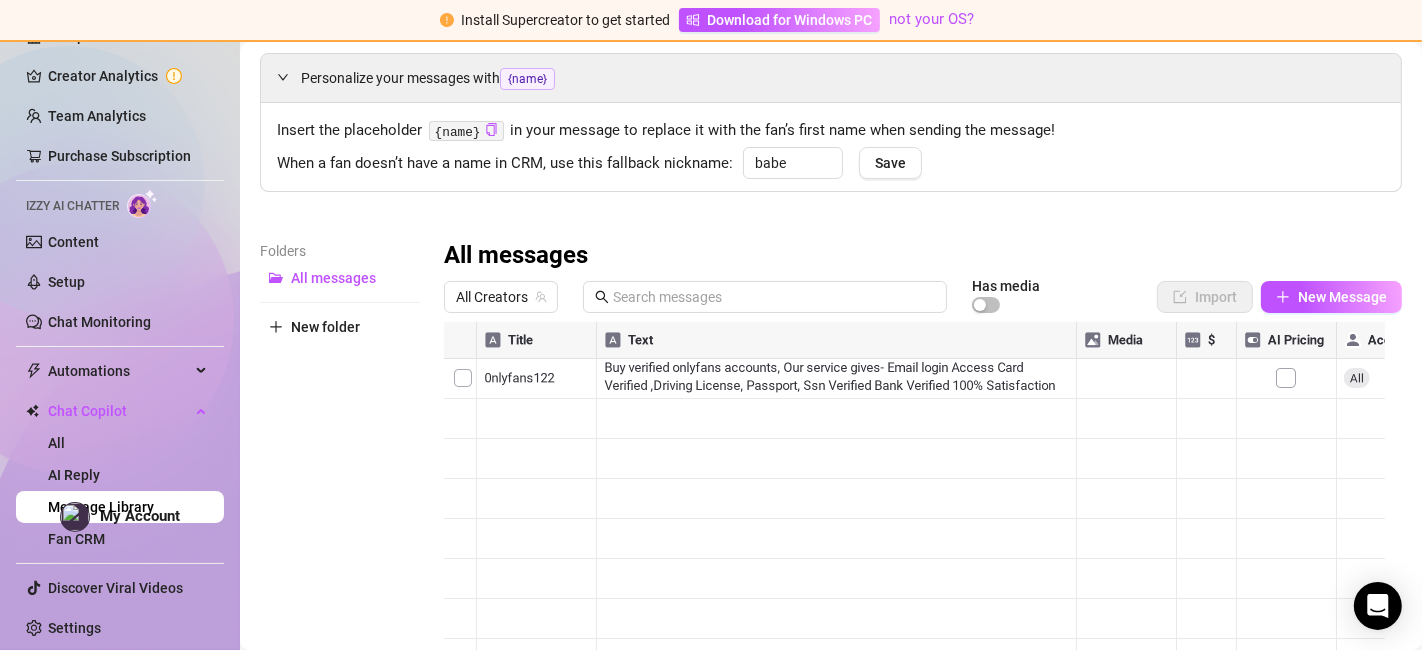click on "All messages" at bounding box center [923, 256] 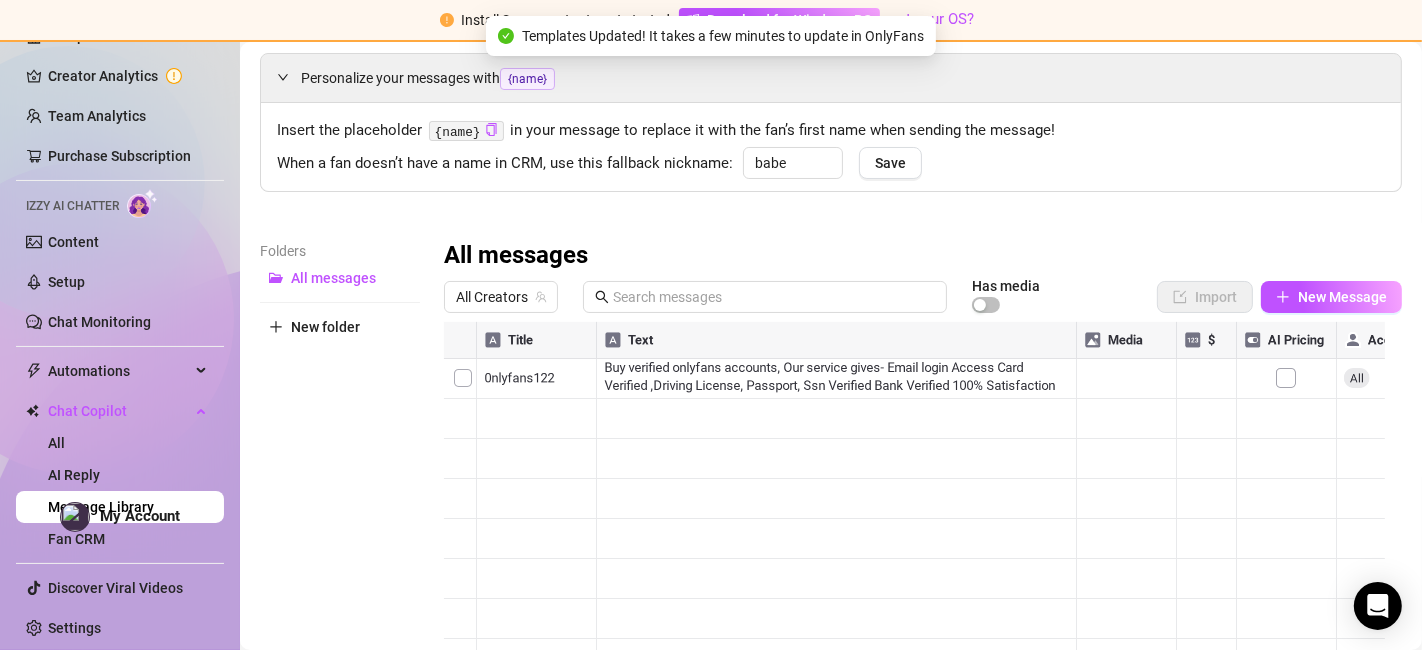 click at bounding box center (914, 545) 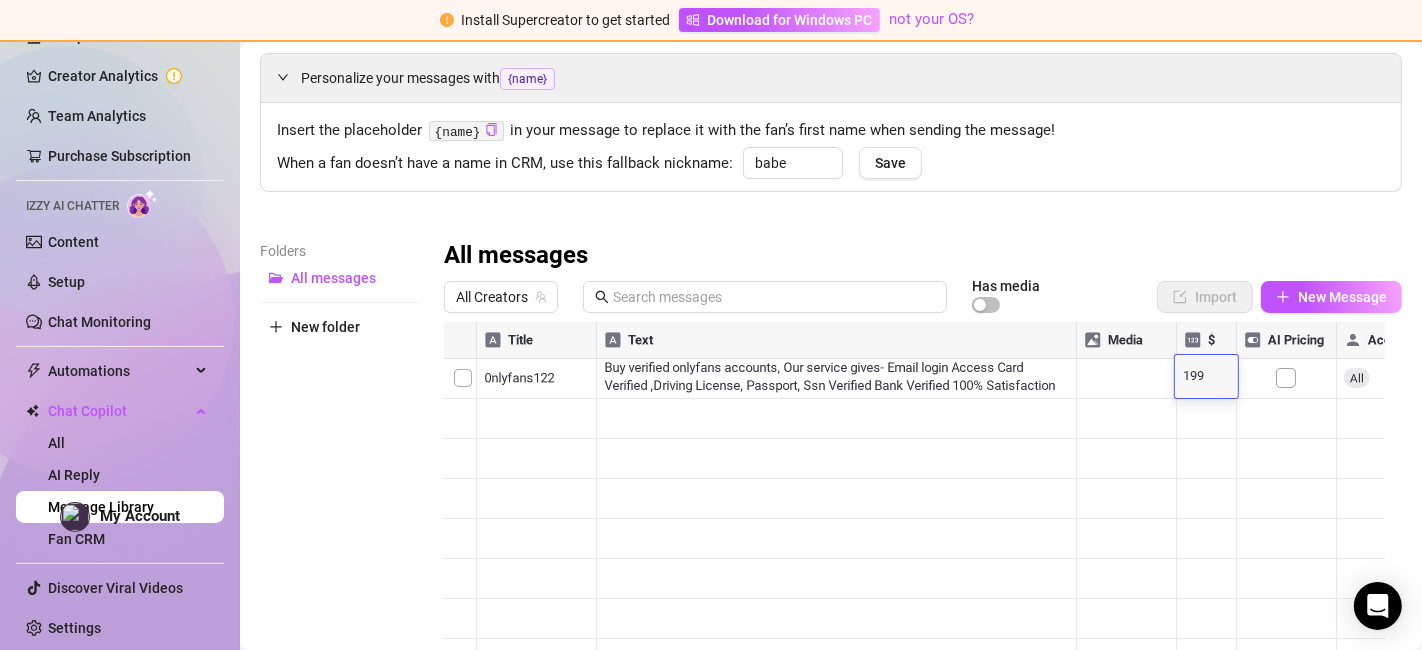 drag, startPoint x: 1212, startPoint y: 375, endPoint x: 1106, endPoint y: 381, distance: 106.16968 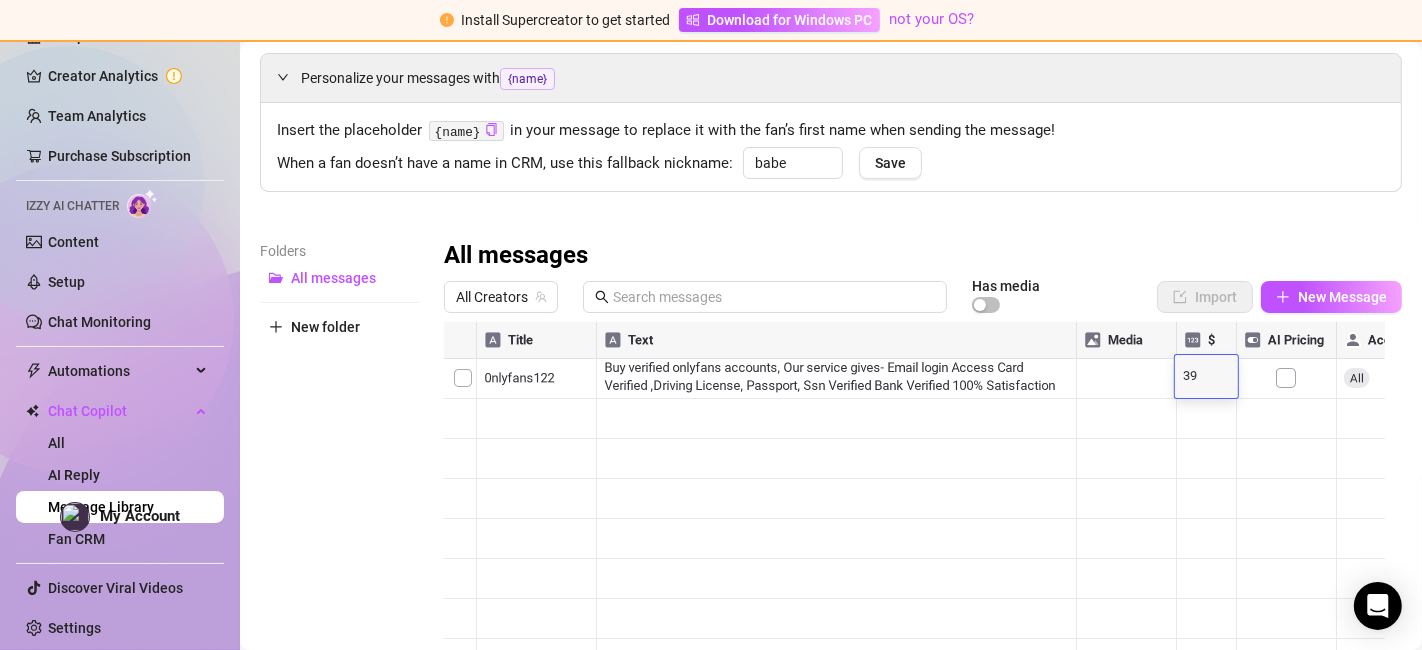 type on "399" 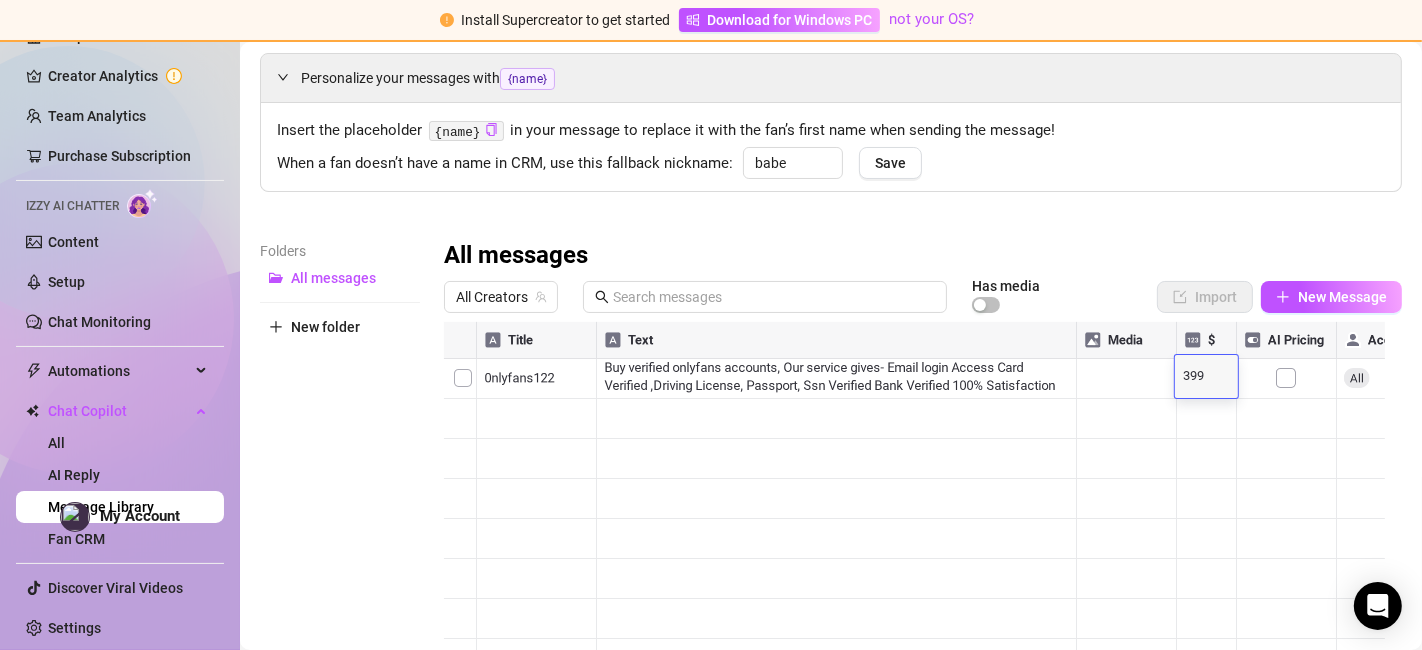 click on "All messages" at bounding box center (923, 256) 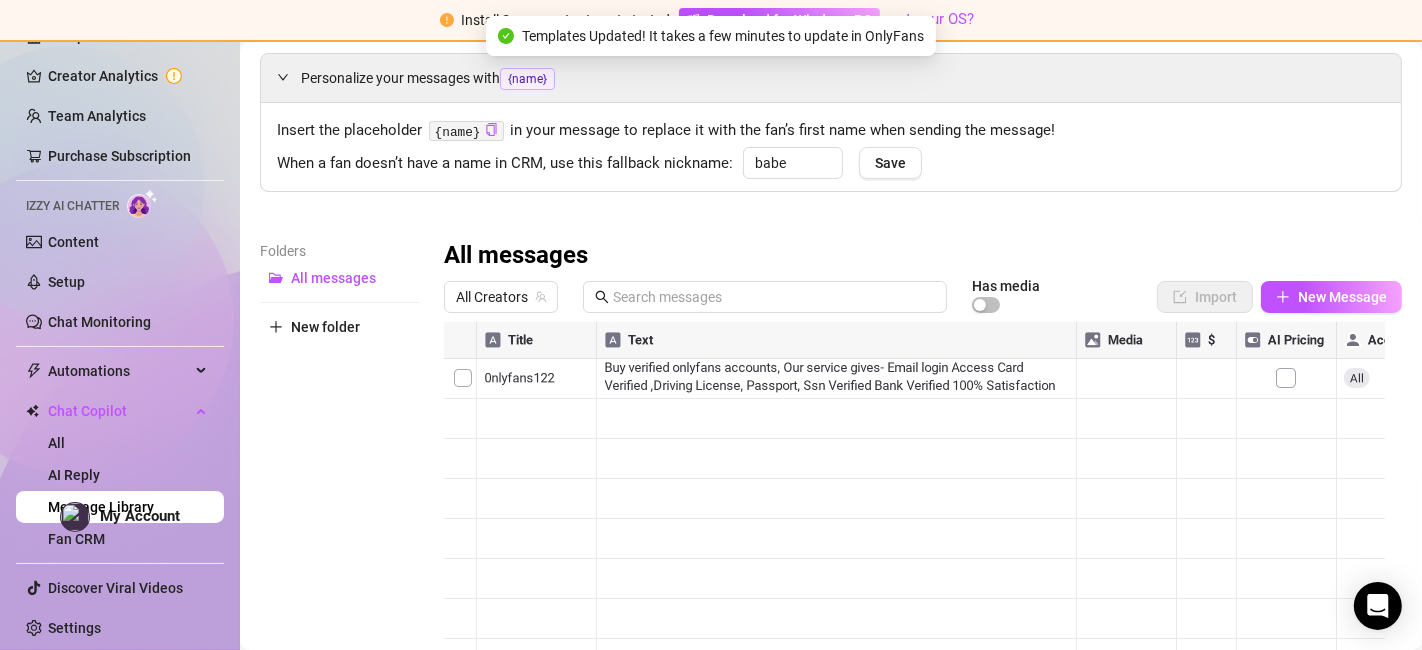 click at bounding box center (914, 545) 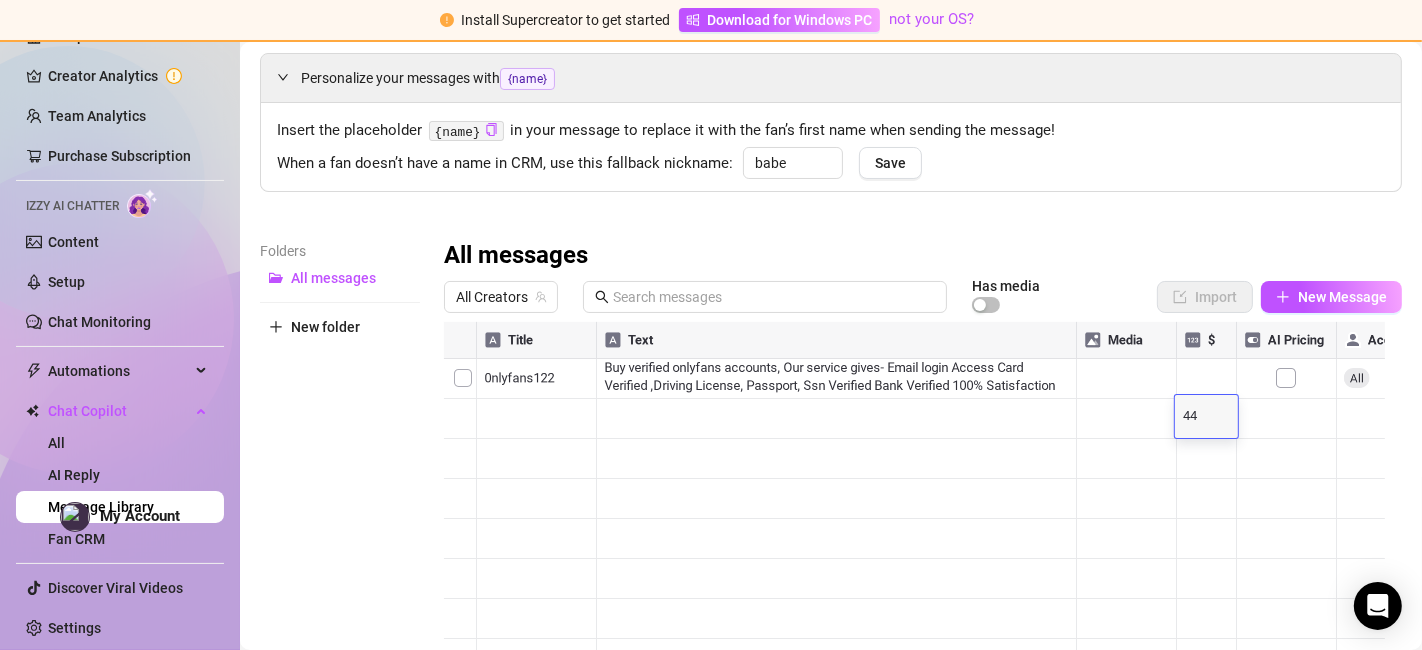 type on "449" 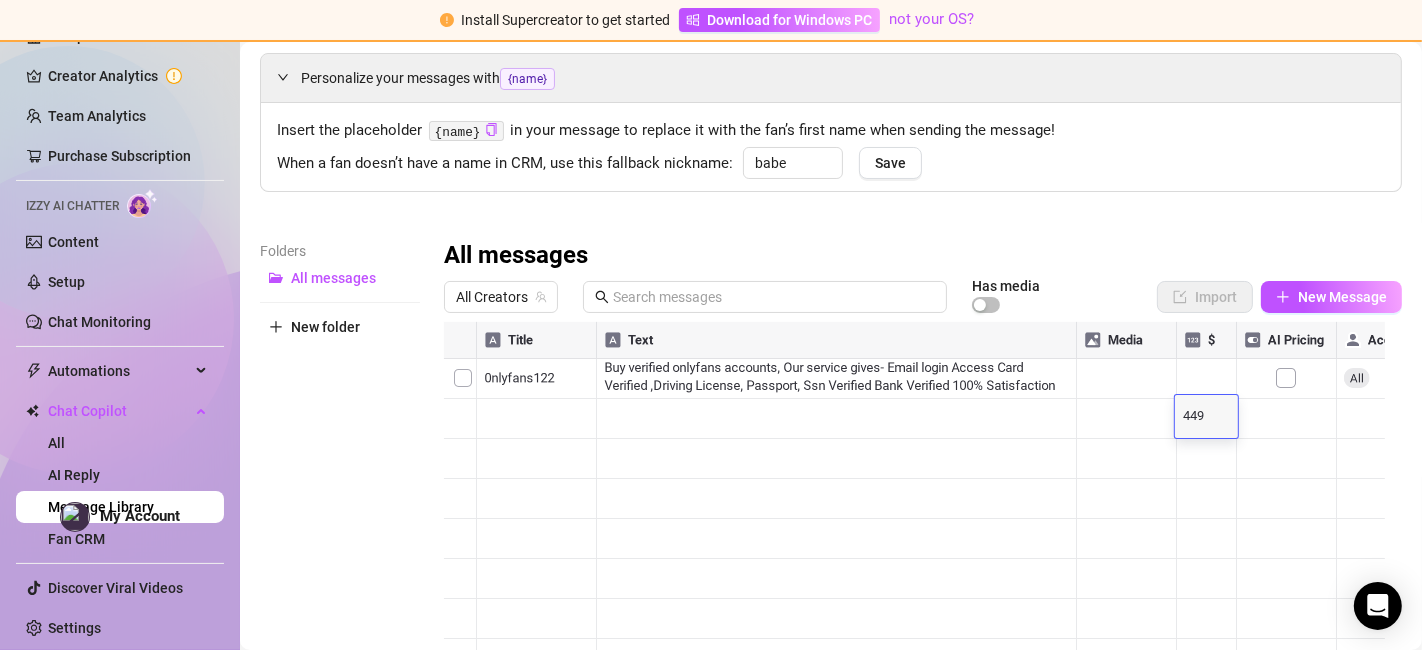 click on "Personalize your messages with  {name} Insert the placeholder   {name}   in your message to replace it with the fan’s first name when sending the message! When a fan doesn’t have a name in CRM, use this fallback nickname:   babe Save Folders All messages New folder All messages All Creators Has media Import New Message Title Text Media $ AI Pricing Accounts 0nlyfans122 Buy verified onlyfans accounts, Our service gives- Email login Access Card Verified ,Driving License, Passport, Ssn Verified Bank Verified 100% Satisfaction Recovery Guaranteed ,So Order Now.
If you face any problem you can contact us.
we are online 24/7 hours
➥Telegram : @sellsThiveit
➥Whatsapp : +1 ([PHONE]) 399 true Buy 100% verified OnlyFans accounts from trusted sellers in 2025. If you face any problem you can contact us.
we are online 24/7 hours
➥Telegram : @sellsThiveit
➥Whatsapp : +1 ([PHONE])
➥Email : sellsThiveit@gmail.com true Type to search 449
449" at bounding box center [831, 410] 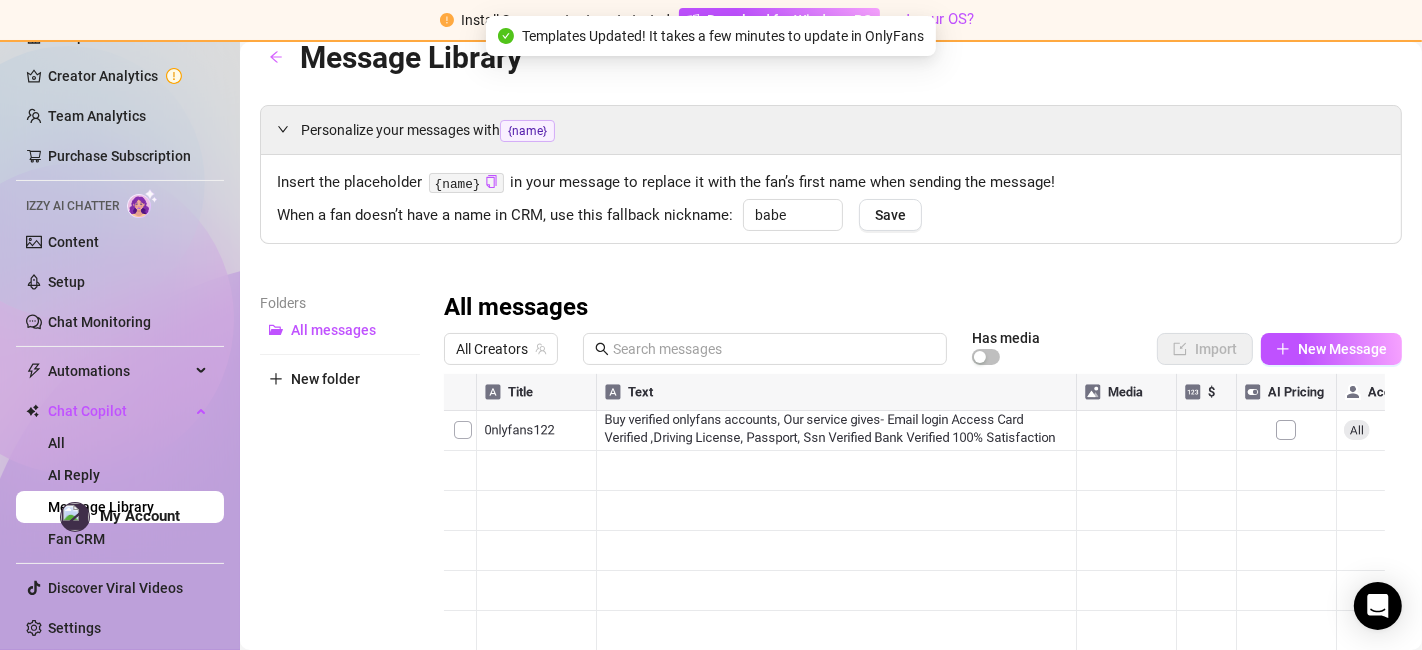 scroll, scrollTop: 0, scrollLeft: 0, axis: both 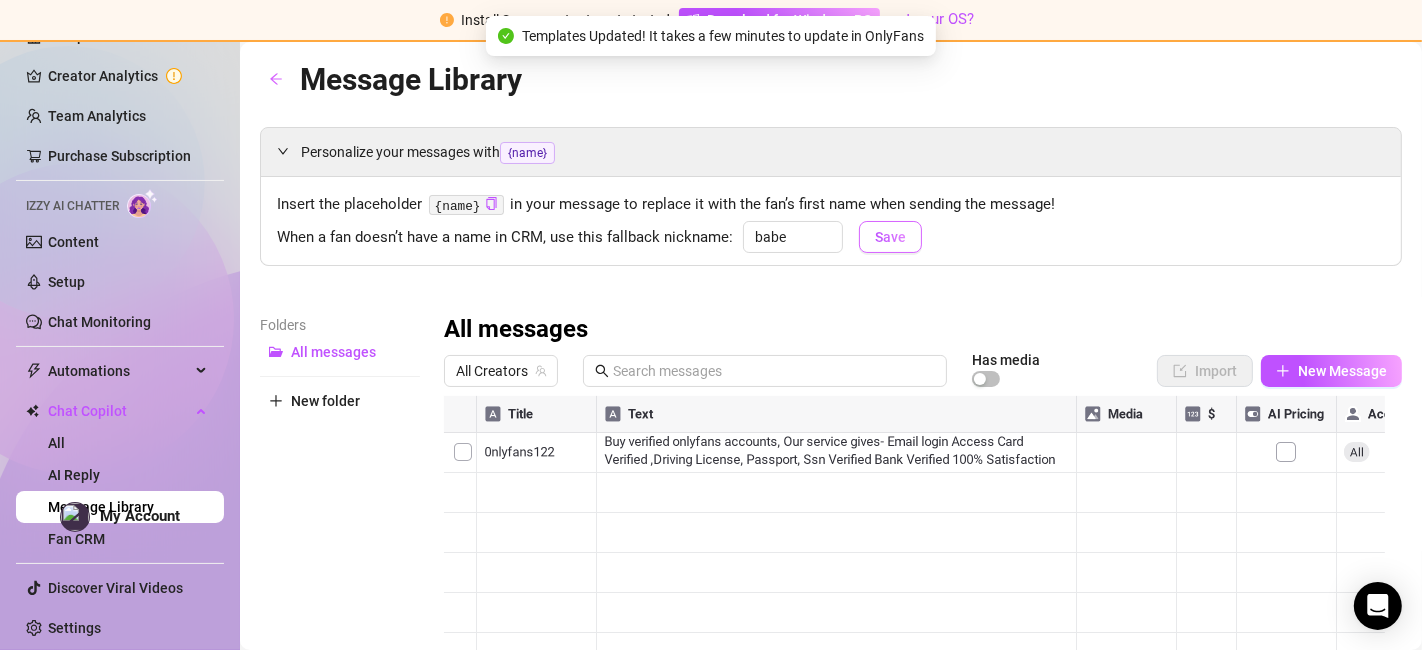 click on "Save" at bounding box center [890, 237] 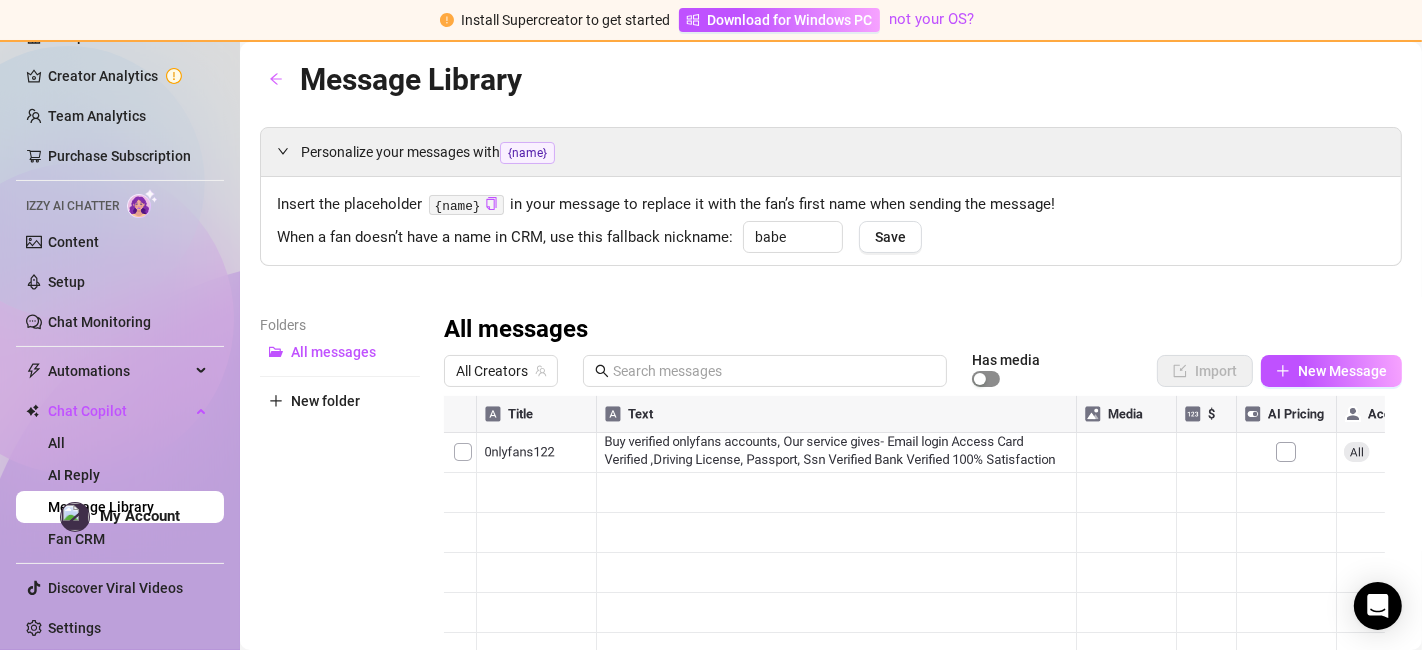 click at bounding box center [980, 379] 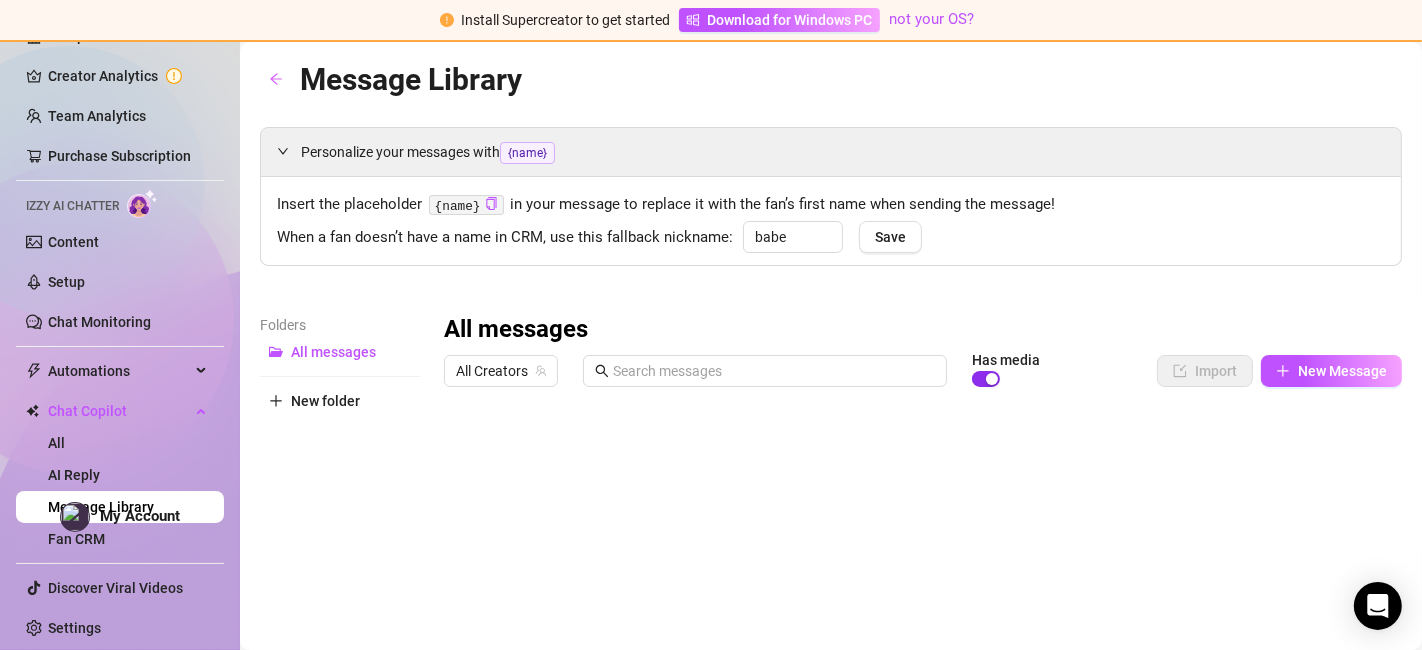 click at bounding box center [986, 379] 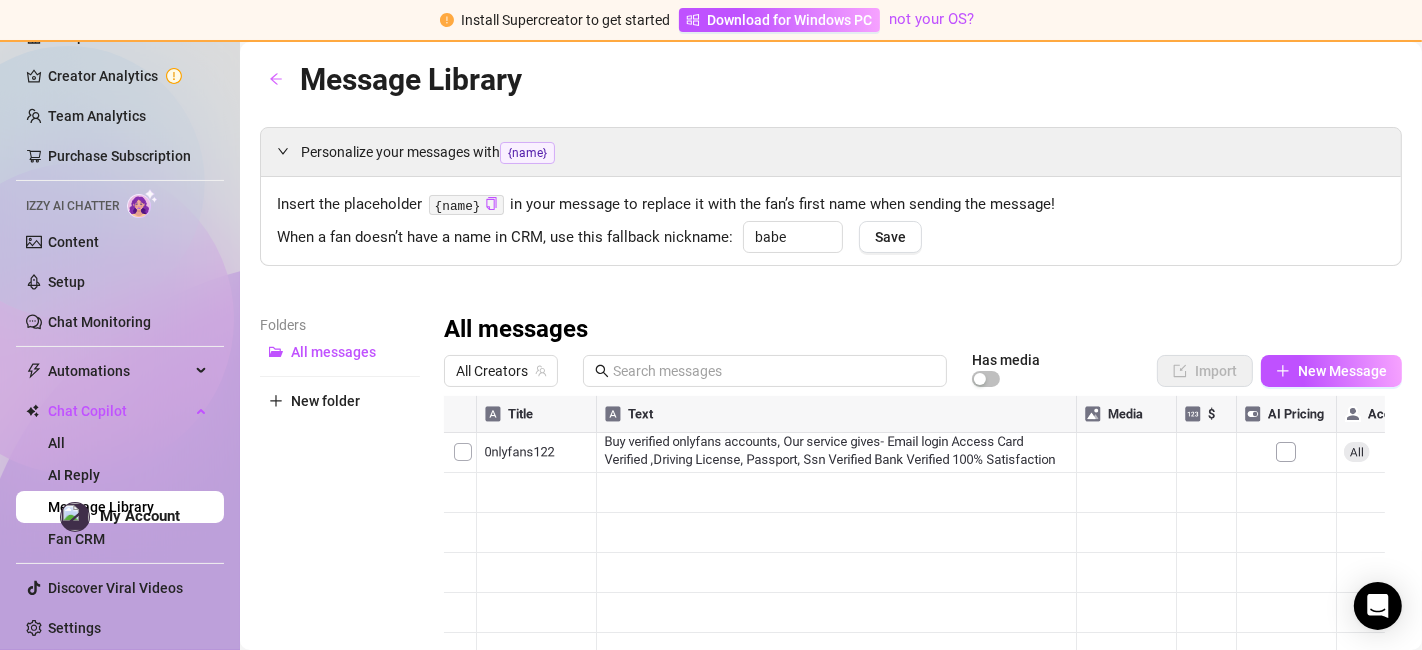 click on "Personalize your messages with  {name} Insert the placeholder   {name}   in your message to replace it with the fan’s first name when sending the message! When a fan doesn’t have a name in CRM, use this fallback nickname:   babe Save Folders All messages New folder All messages All Creators Has media Import New Message Title Text Media $ AI Pricing Accounts 0nlyfans122 Buy verified onlyfans accounts, Our service gives- Email login Access Card Verified ,Driving License, Passport, Ssn Verified Bank Verified 100% Satisfaction Recovery Guaranteed ,So Order Now.
If you face any problem you can contact us.
we are online 24/7 hours
➥Telegram : @sellsThiveit
➥Whatsapp : [PHONE] 399 true Buy 100% verified OnlyFans accounts from trusted sellers in 2025. If you face any problem you can contact us.
we are online 24/7 hours
➥Telegram : @sellsThiveit
➥Whatsapp : [PHONE]
➥Email : [EMAIL] 449 true Type to search" at bounding box center (831, 484) 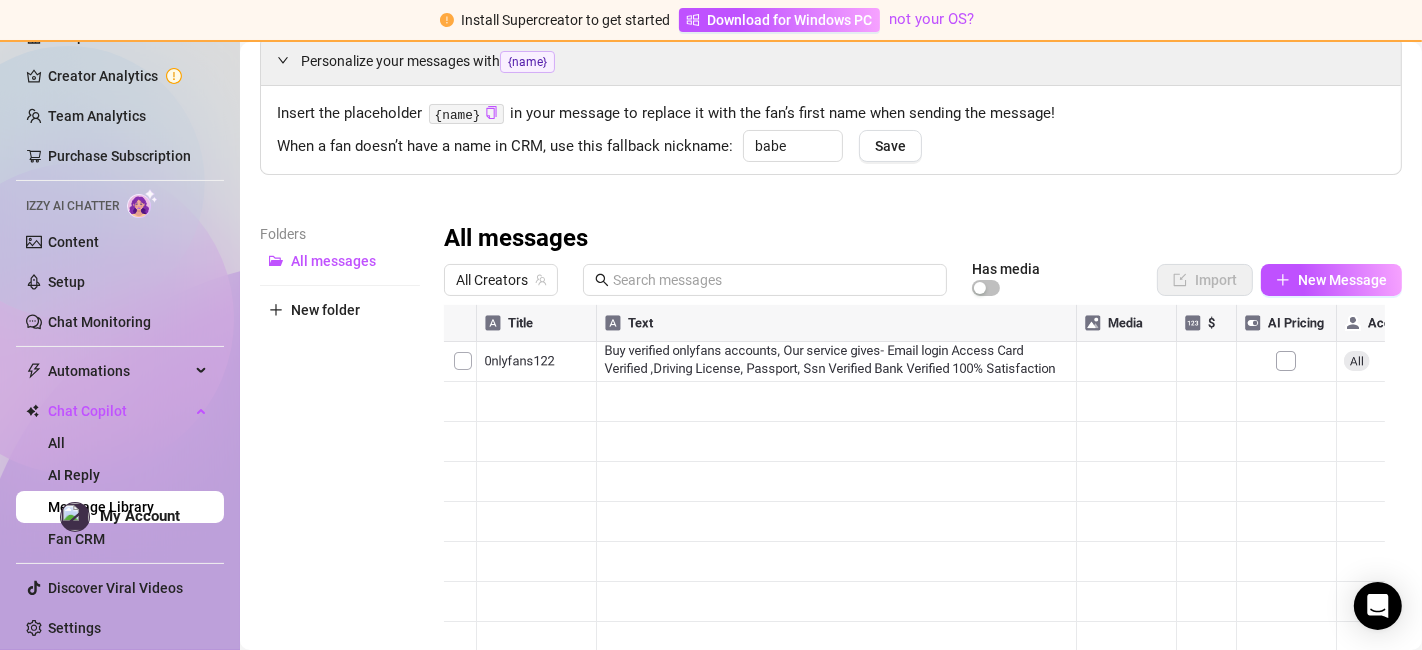 scroll, scrollTop: 111, scrollLeft: 0, axis: vertical 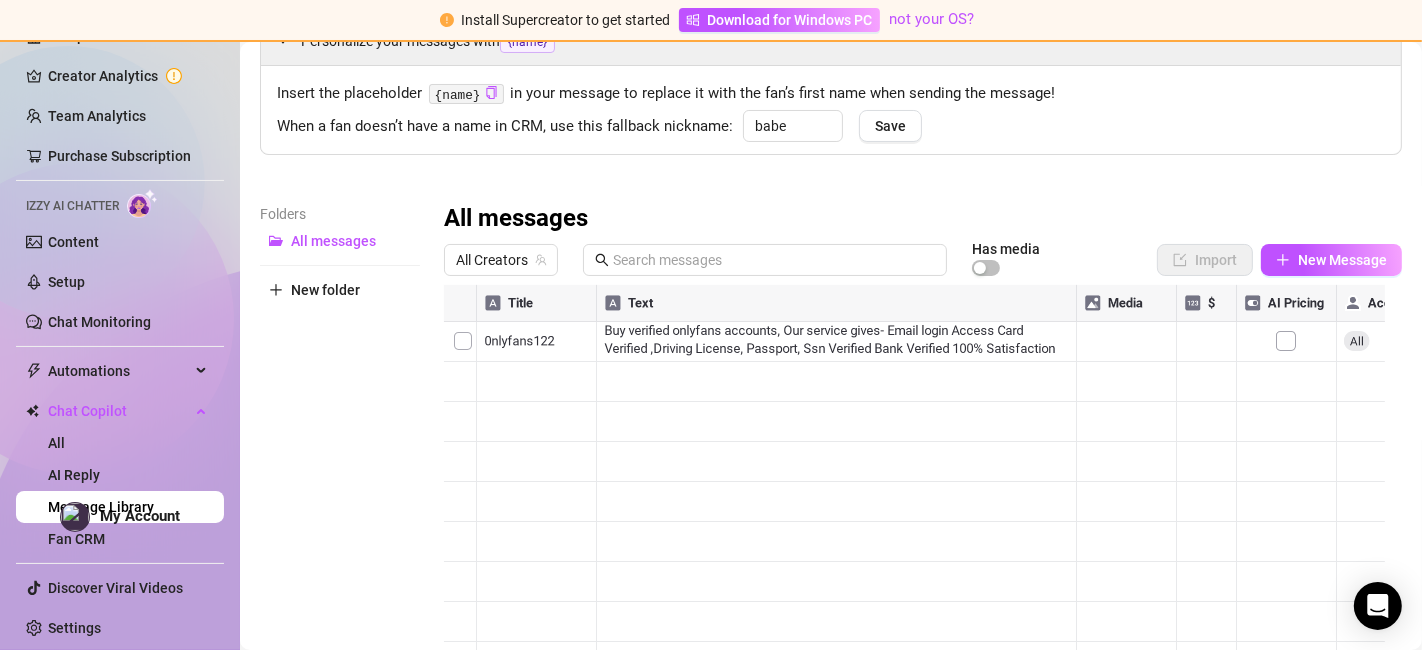 click at bounding box center [914, 508] 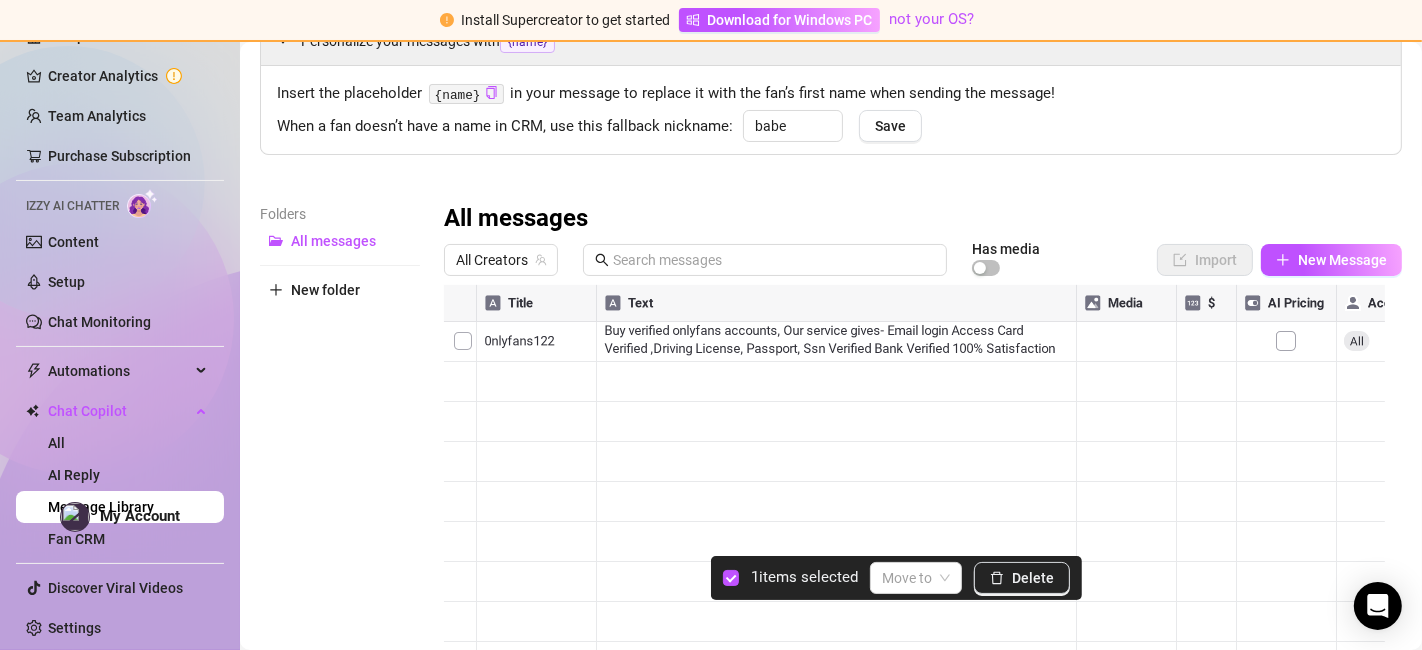 click at bounding box center [914, 508] 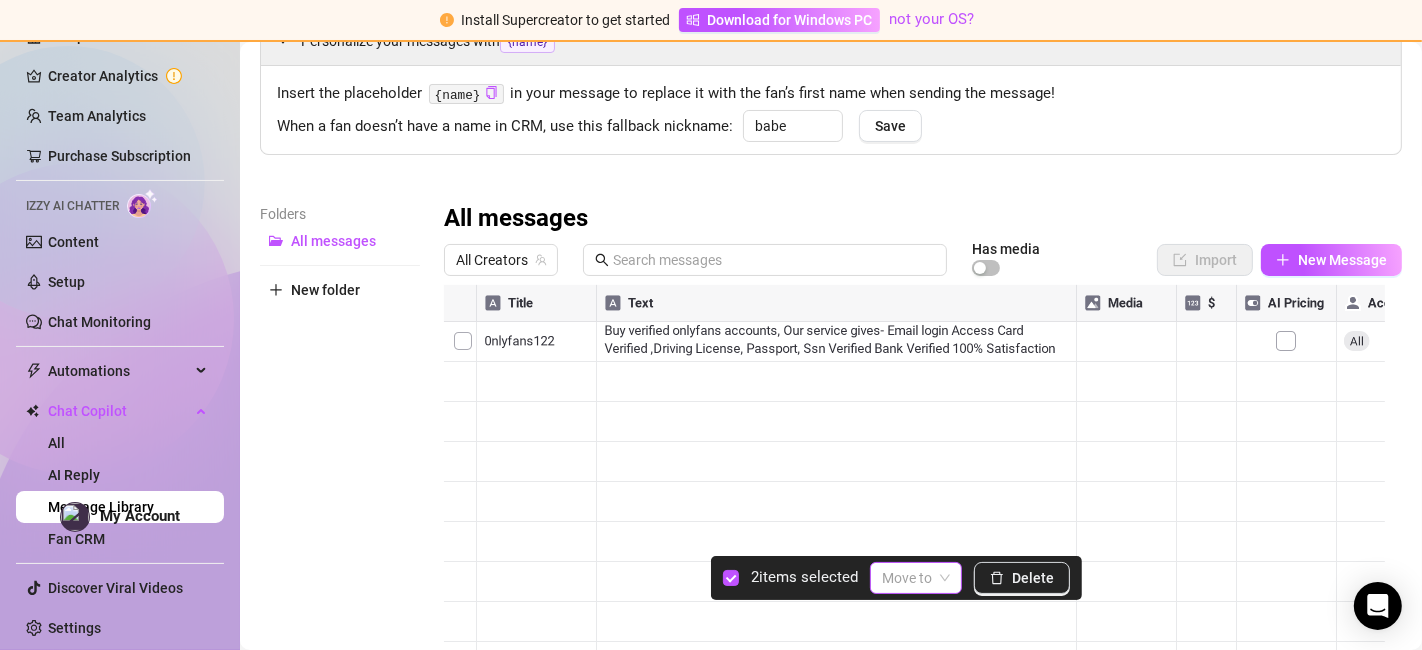 click on "Move to" at bounding box center (916, 578) 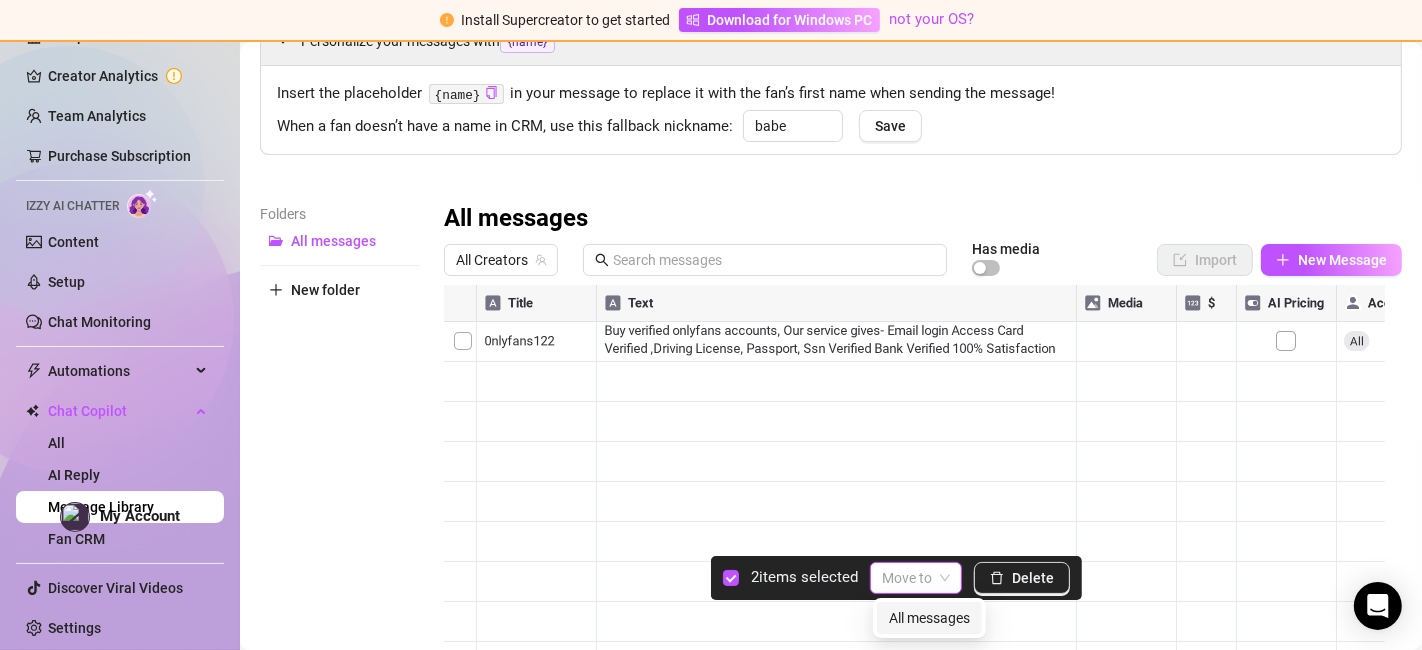 click on "All messages" at bounding box center (929, 618) 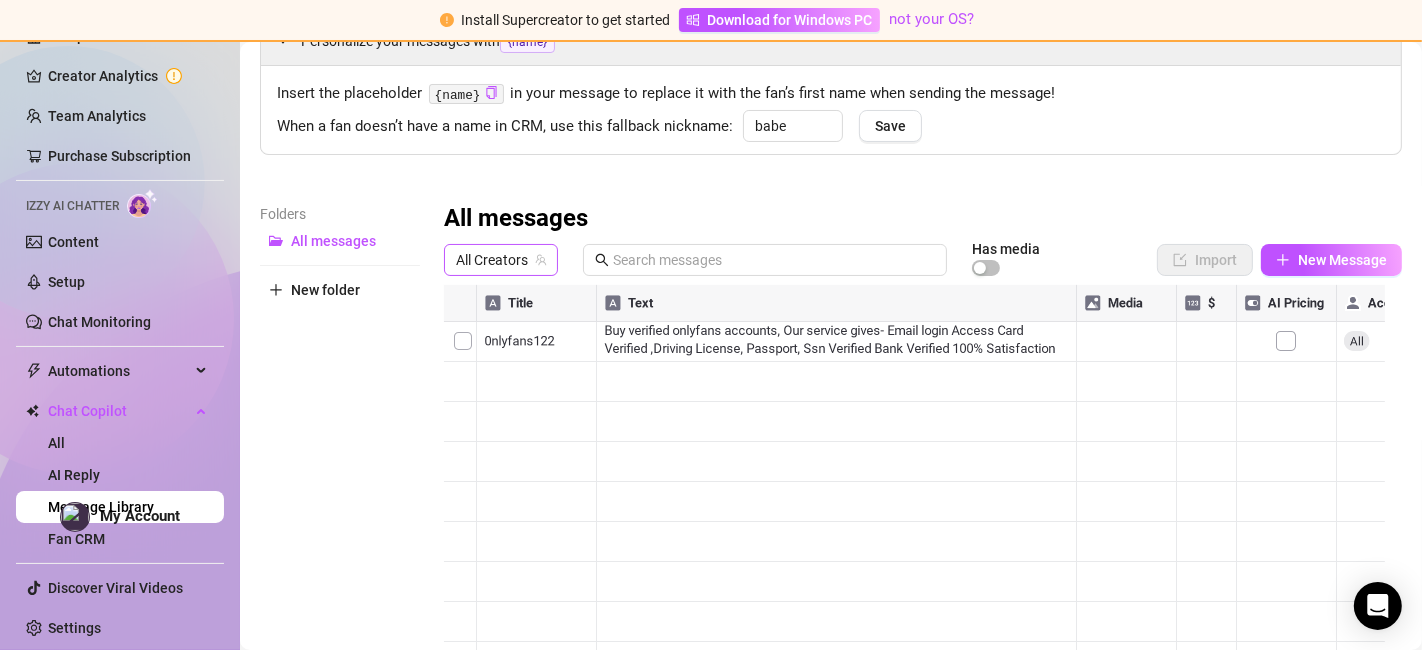 click on "All Creators" at bounding box center (501, 260) 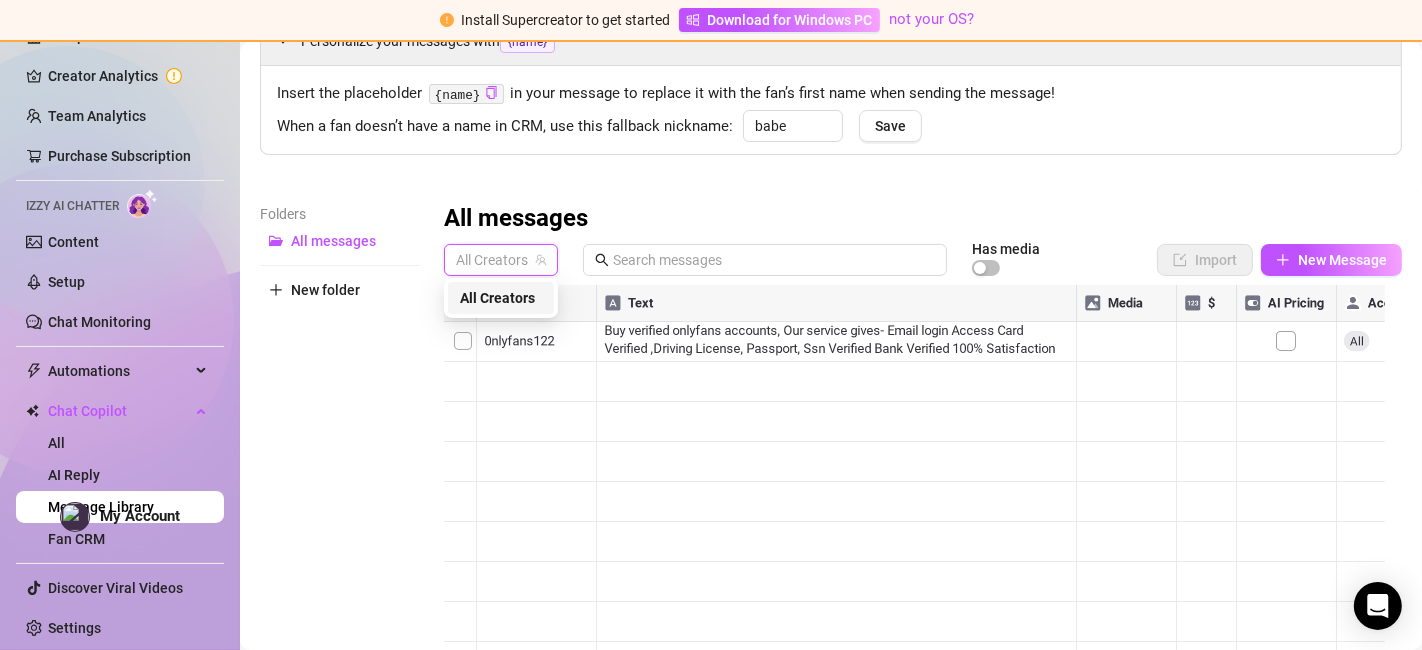 click on "All Creators" at bounding box center [501, 260] 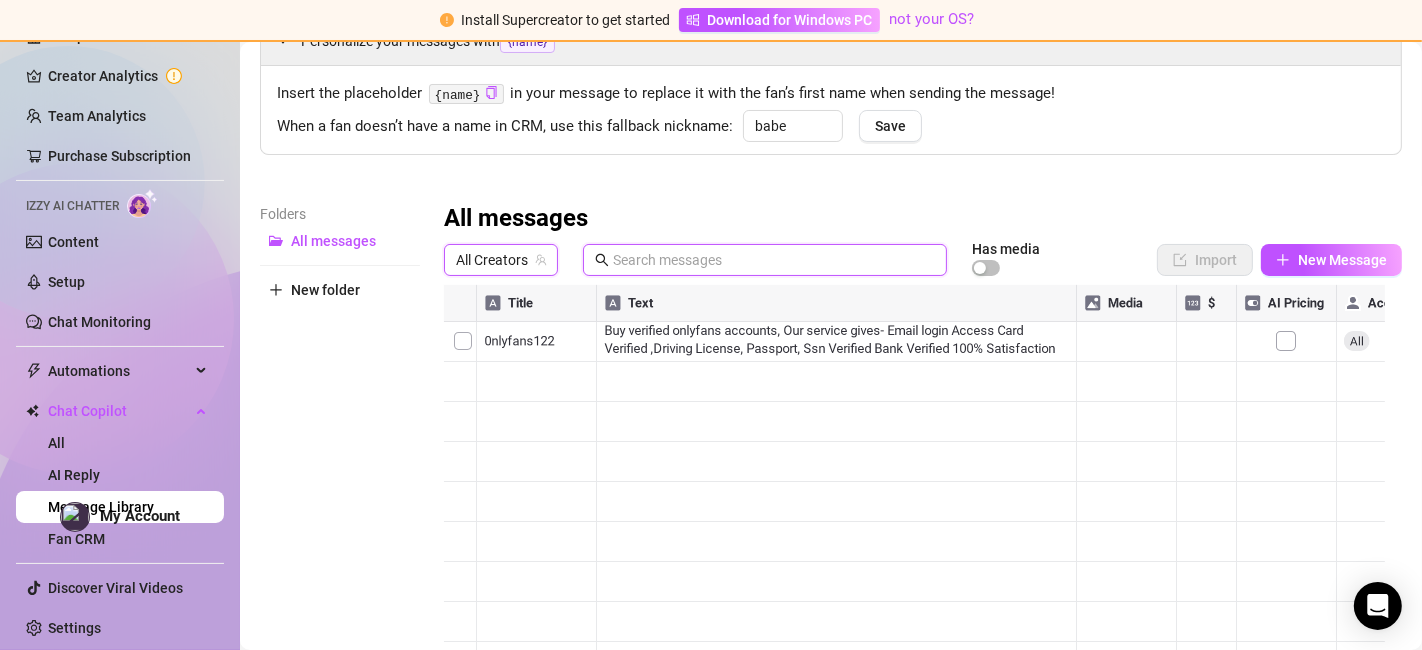 click at bounding box center (774, 260) 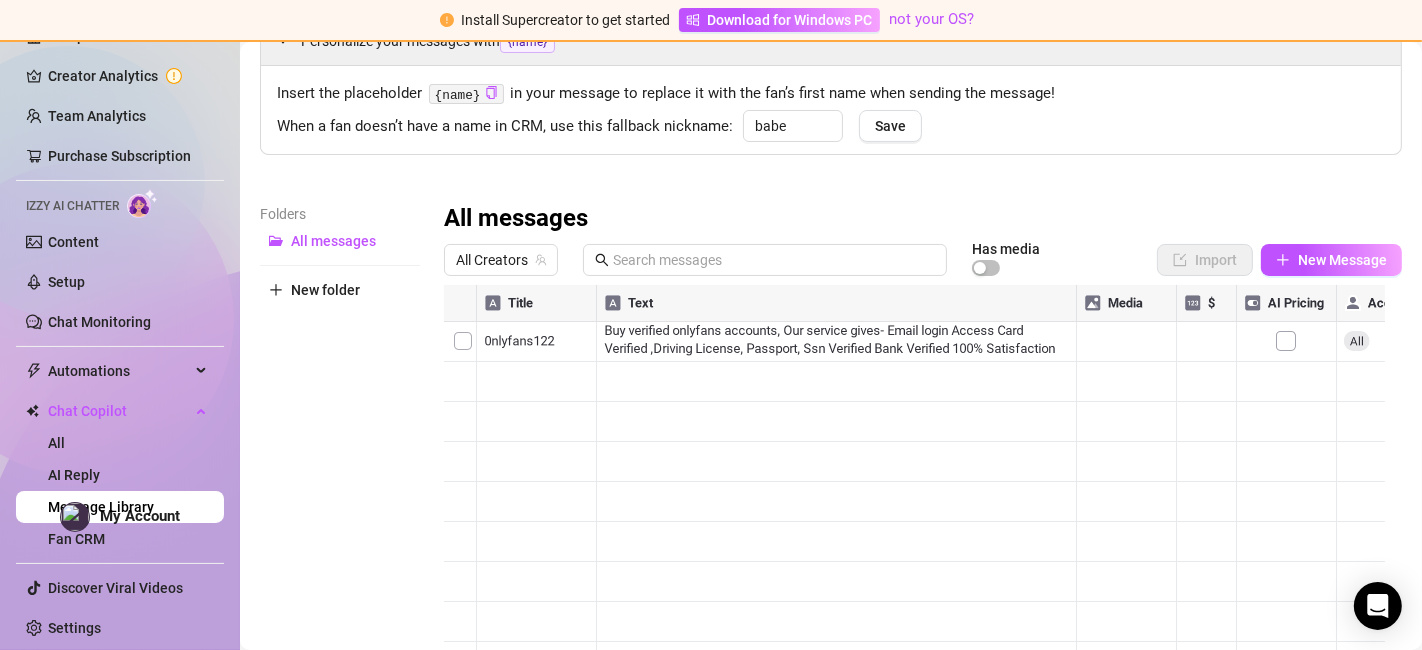click on "Folders All messages New folder" at bounding box center (340, 467) 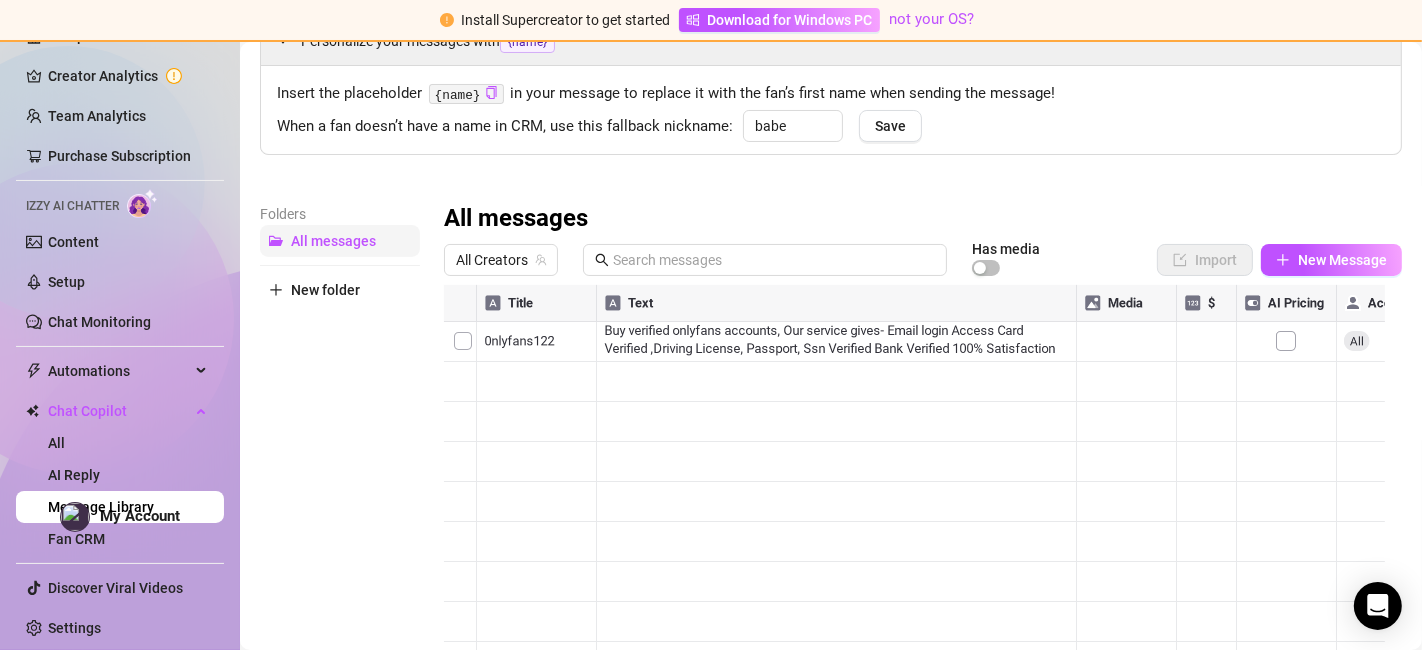 click on "All messages" at bounding box center [333, 241] 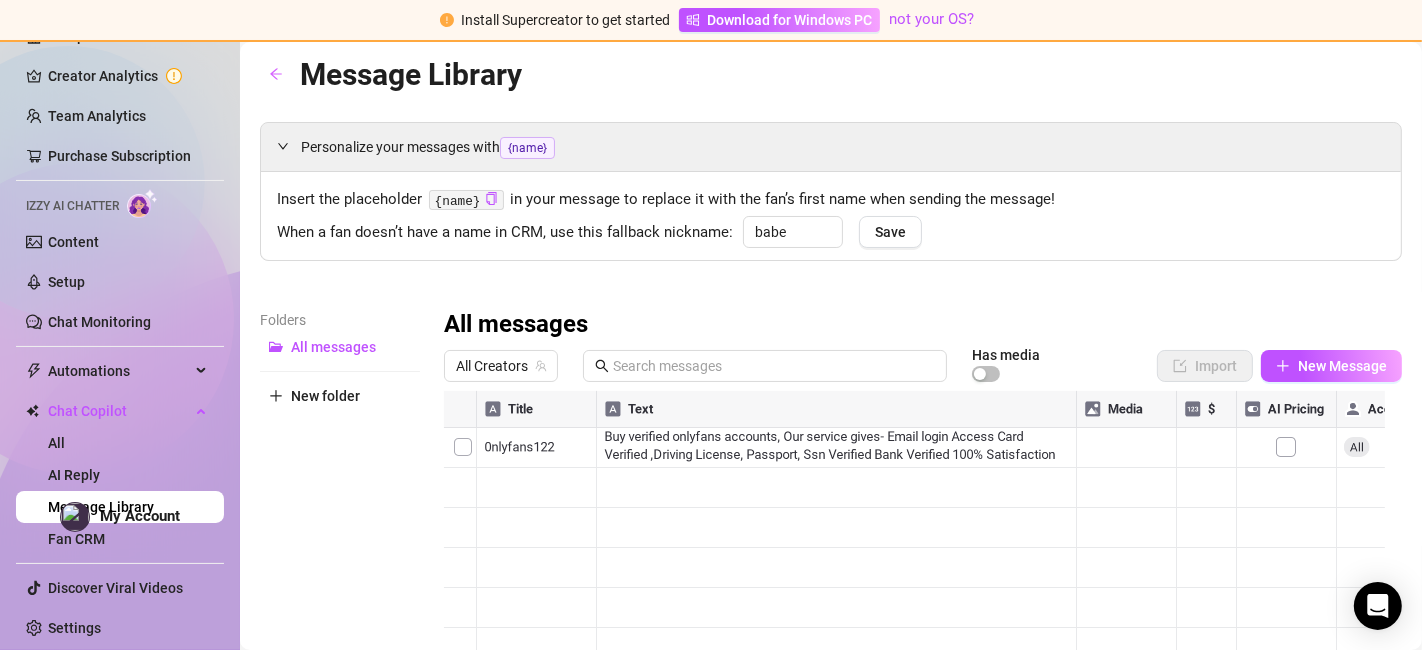 scroll, scrollTop: 0, scrollLeft: 0, axis: both 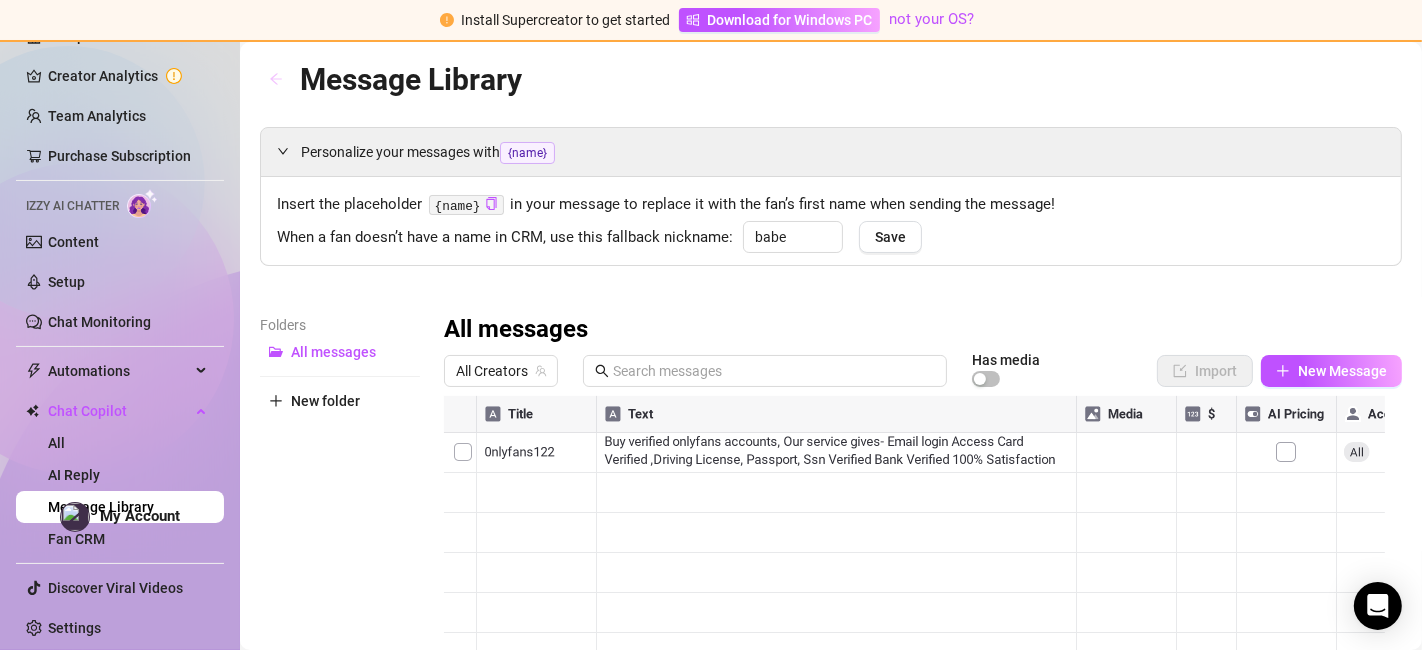 click 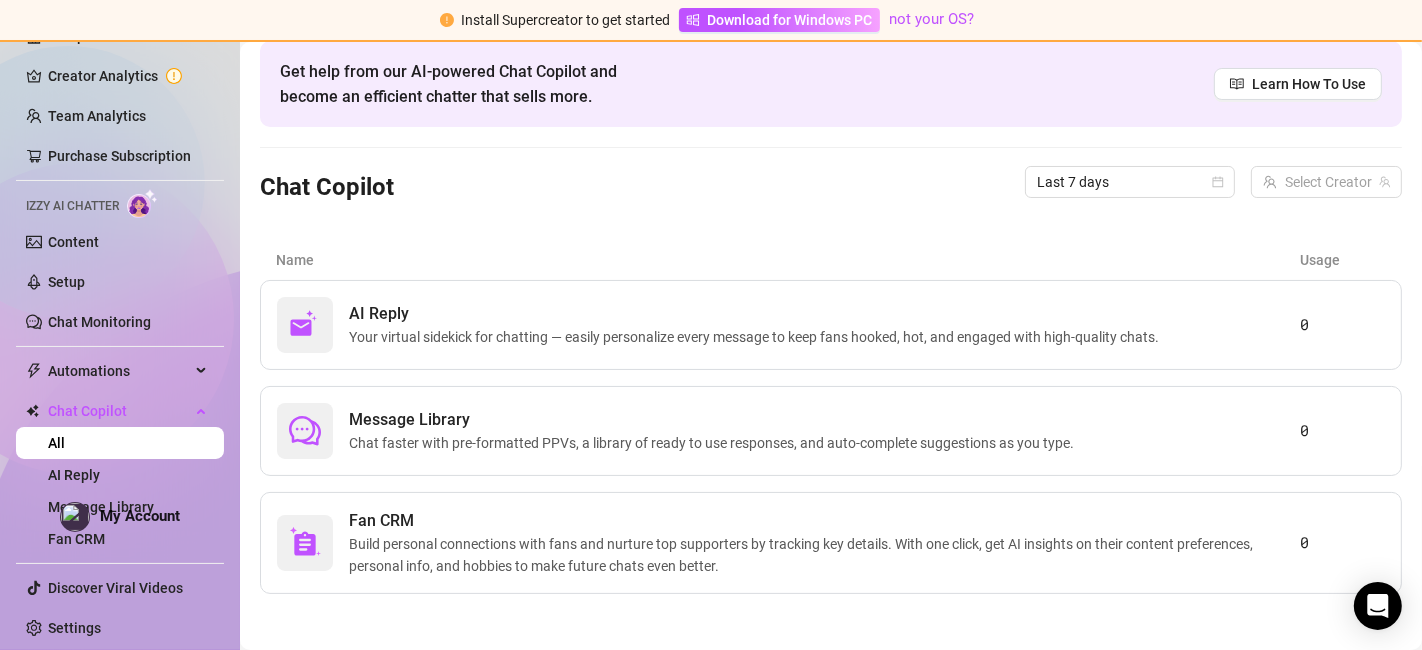 scroll, scrollTop: 85, scrollLeft: 0, axis: vertical 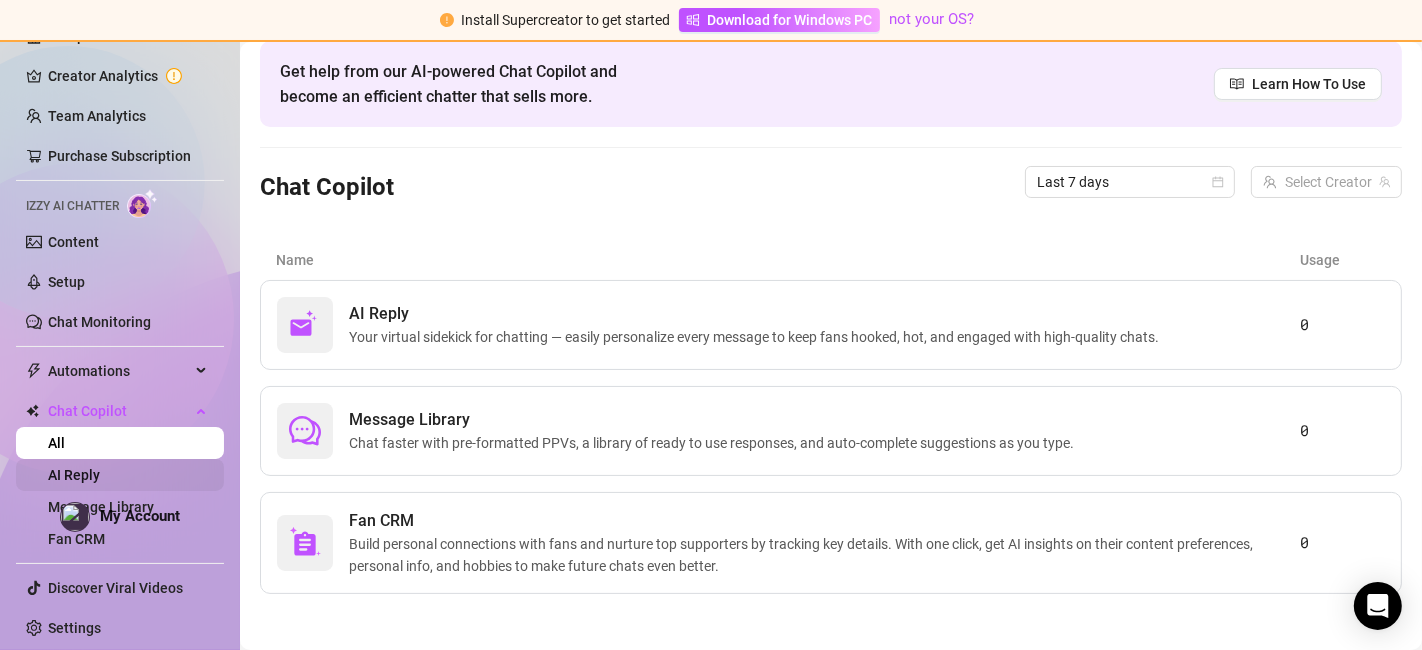 click on "AI Reply" at bounding box center (74, 475) 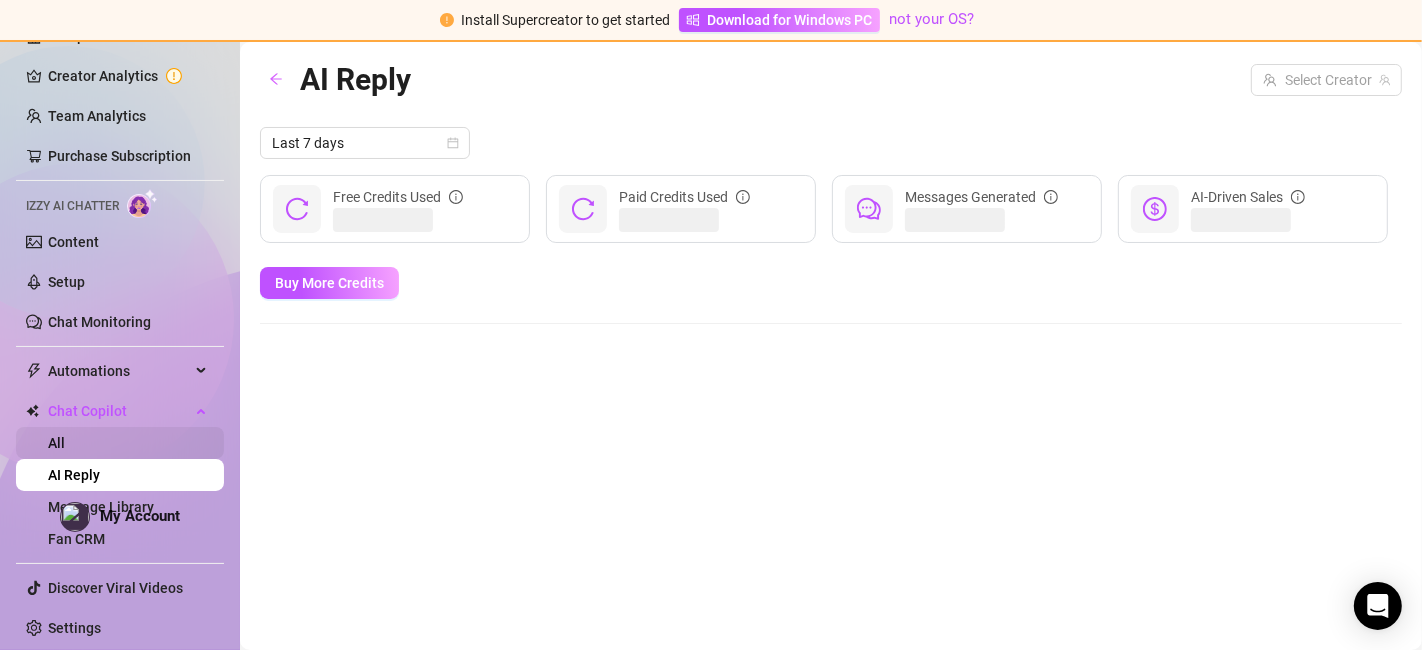 click on "All" at bounding box center (56, 443) 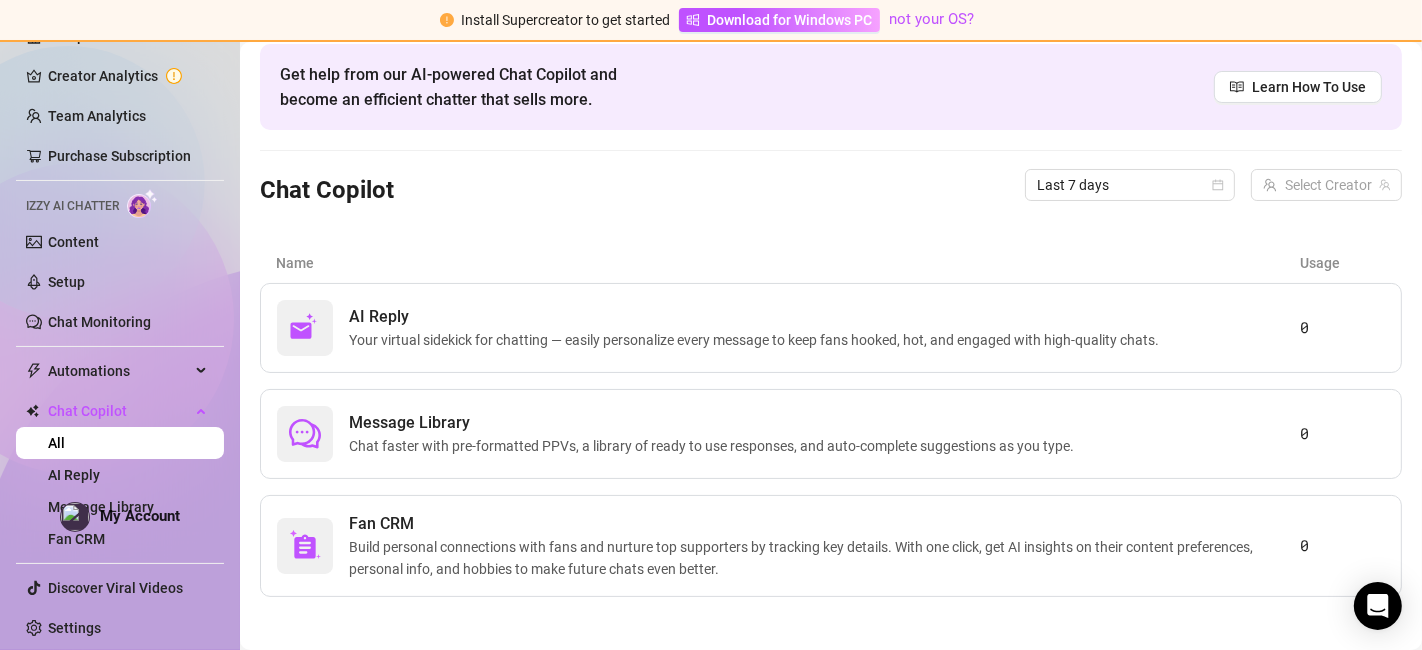 scroll, scrollTop: 85, scrollLeft: 0, axis: vertical 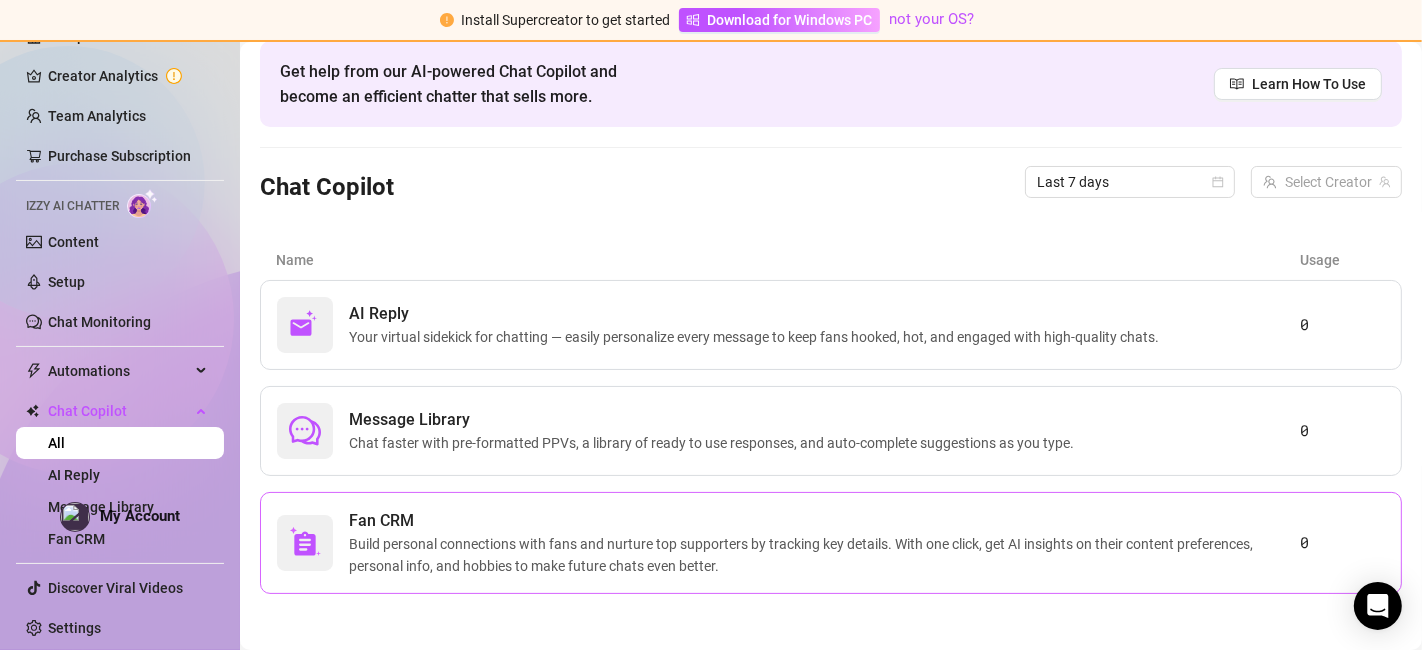 click on "Build personal connections with fans and nurture top supporters by tracking key details. With one click, get AI insights on their content preferences, personal info, and hobbies to make future chats even better." at bounding box center (824, 555) 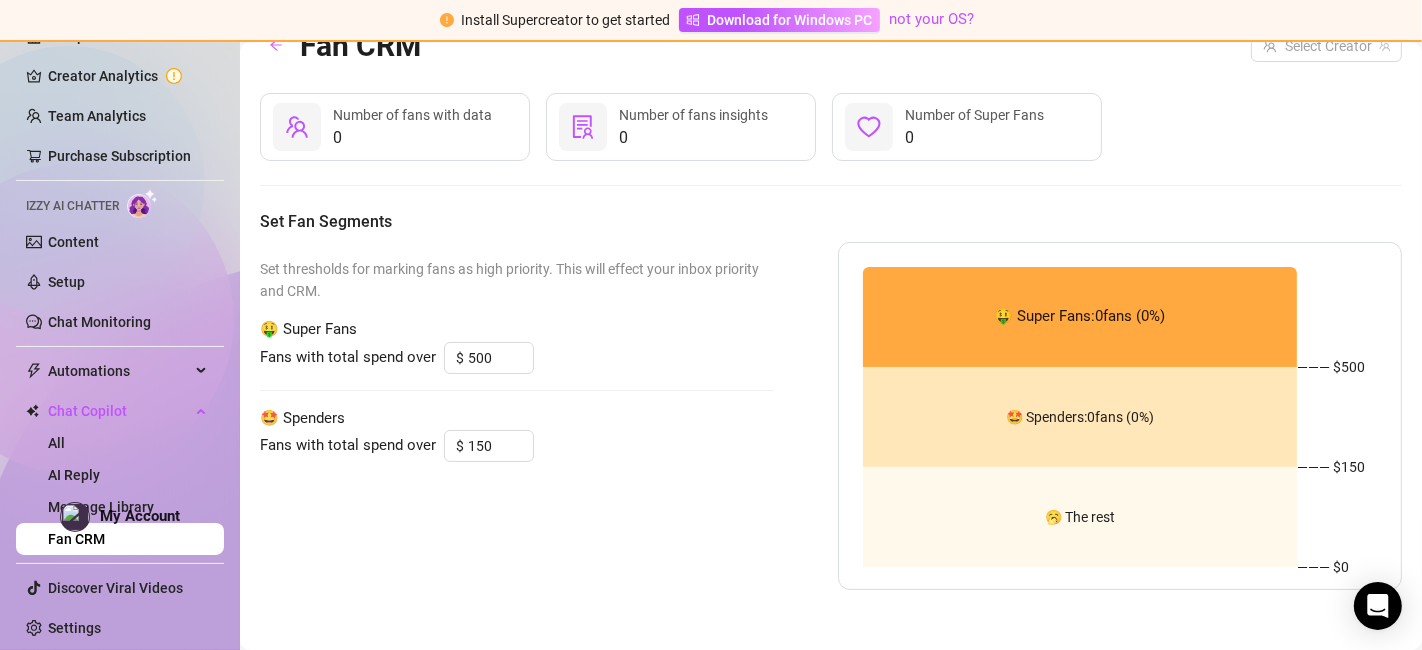 scroll, scrollTop: 0, scrollLeft: 0, axis: both 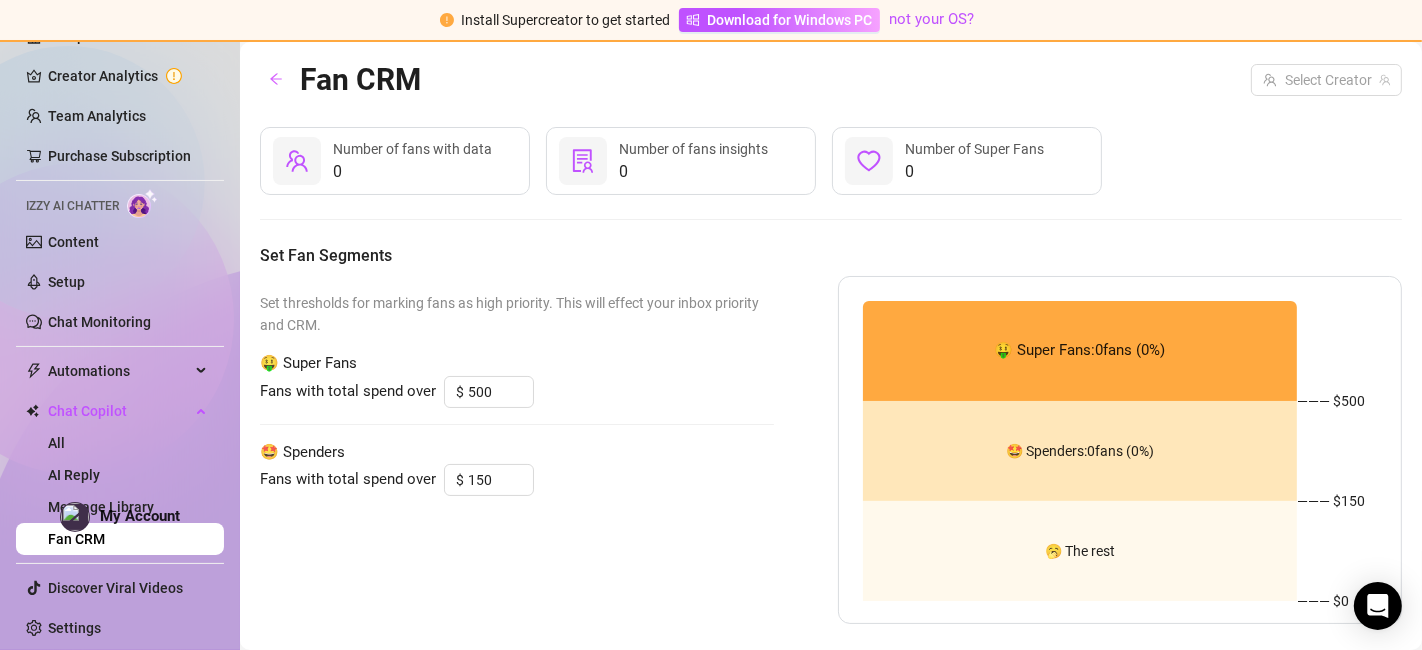 click on "Set thresholds for marking fans as high priority. This will effect your inbox priority and CRM. 🤑 Super Fans Fans with total spend over $ 500 🤩 Spenders Fans with total spend over $ 150" at bounding box center [517, 450] 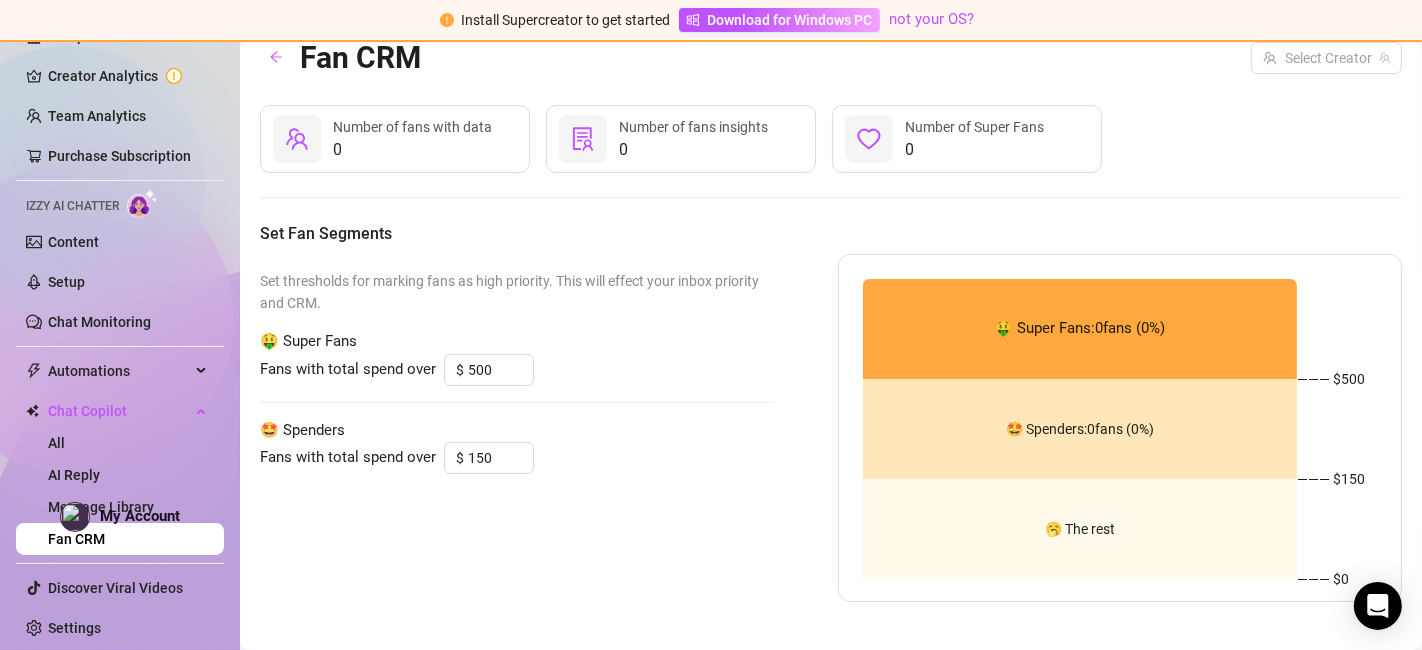 scroll, scrollTop: 32, scrollLeft: 0, axis: vertical 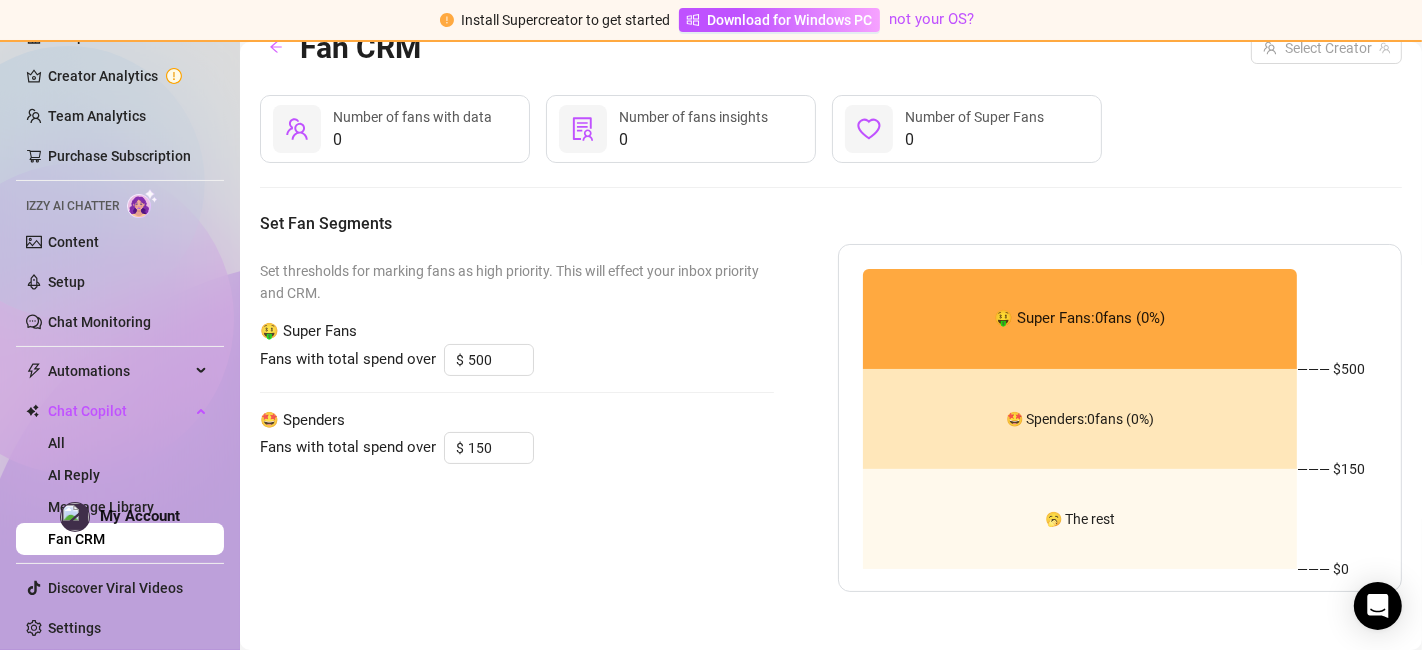 click on "🤑 Super Fans:  0  fans ( 0 %) 🤩 Spenders:  0  fans ( 0 %) 🥱 The rest ——— $ 500 ——— $ 150 ——— $0" at bounding box center (1120, 418) 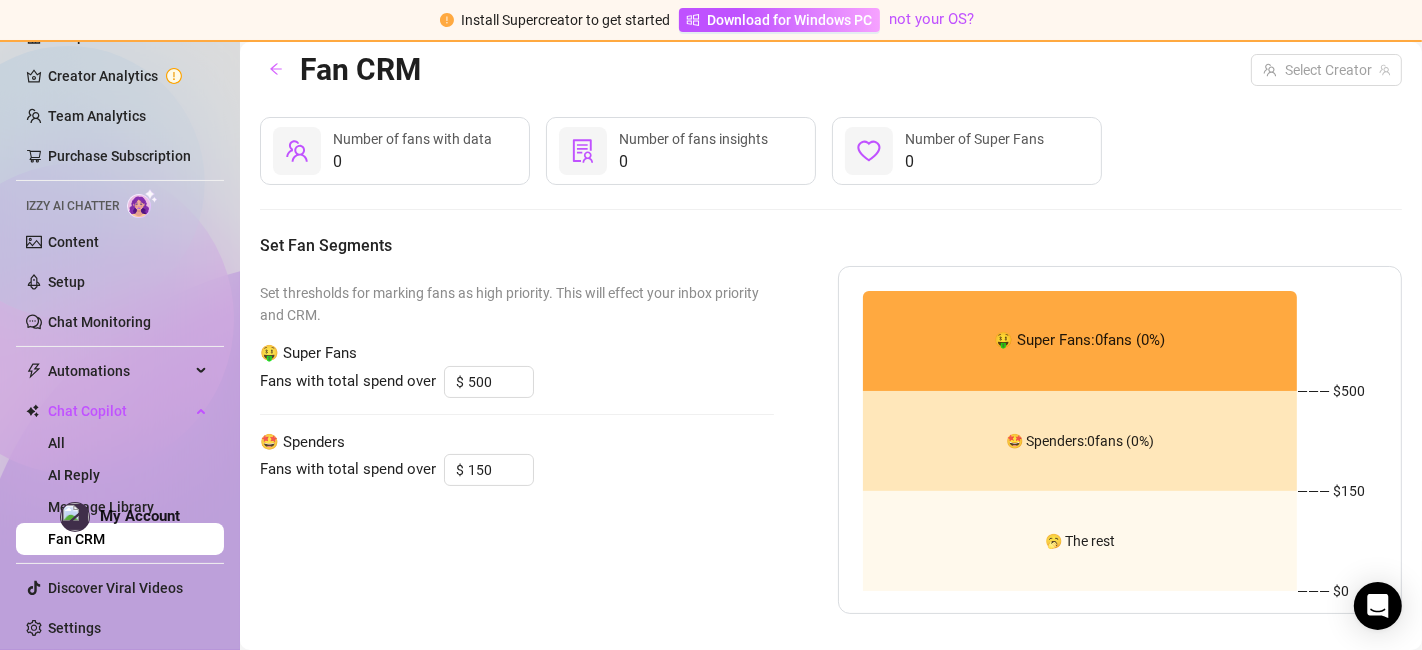scroll, scrollTop: 0, scrollLeft: 0, axis: both 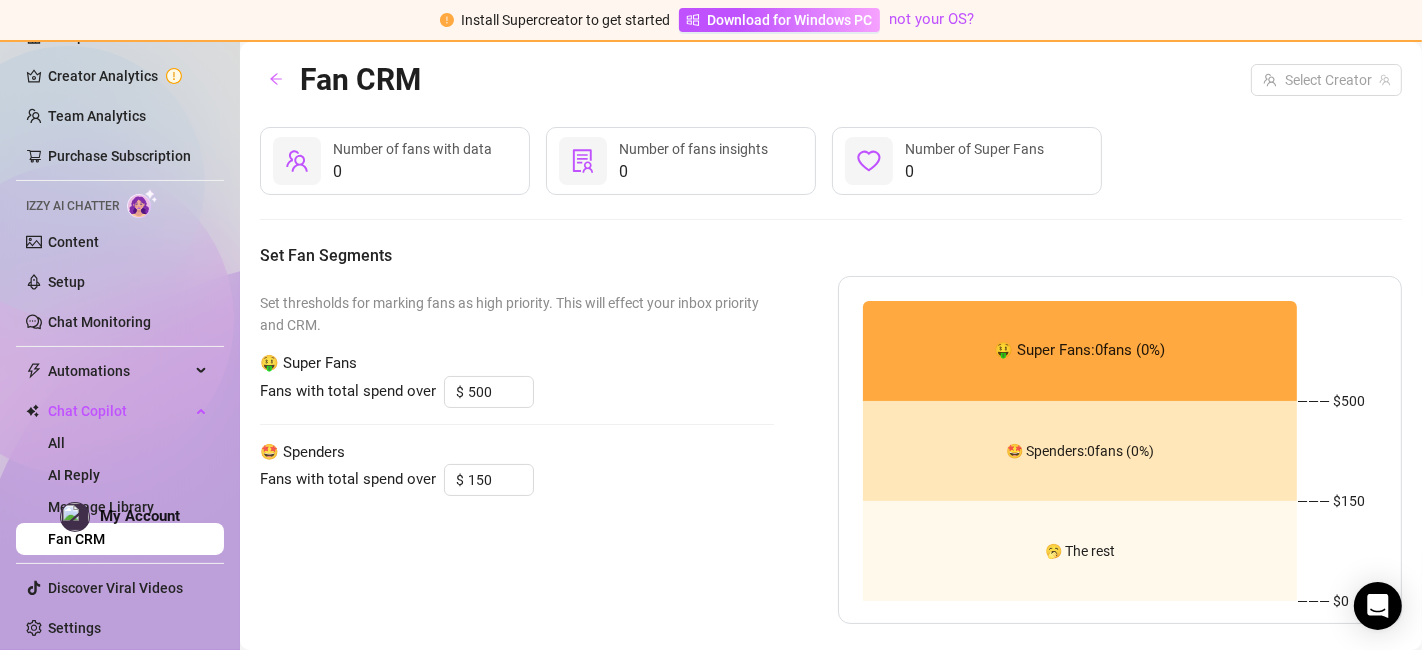 click on "0" at bounding box center (412, 172) 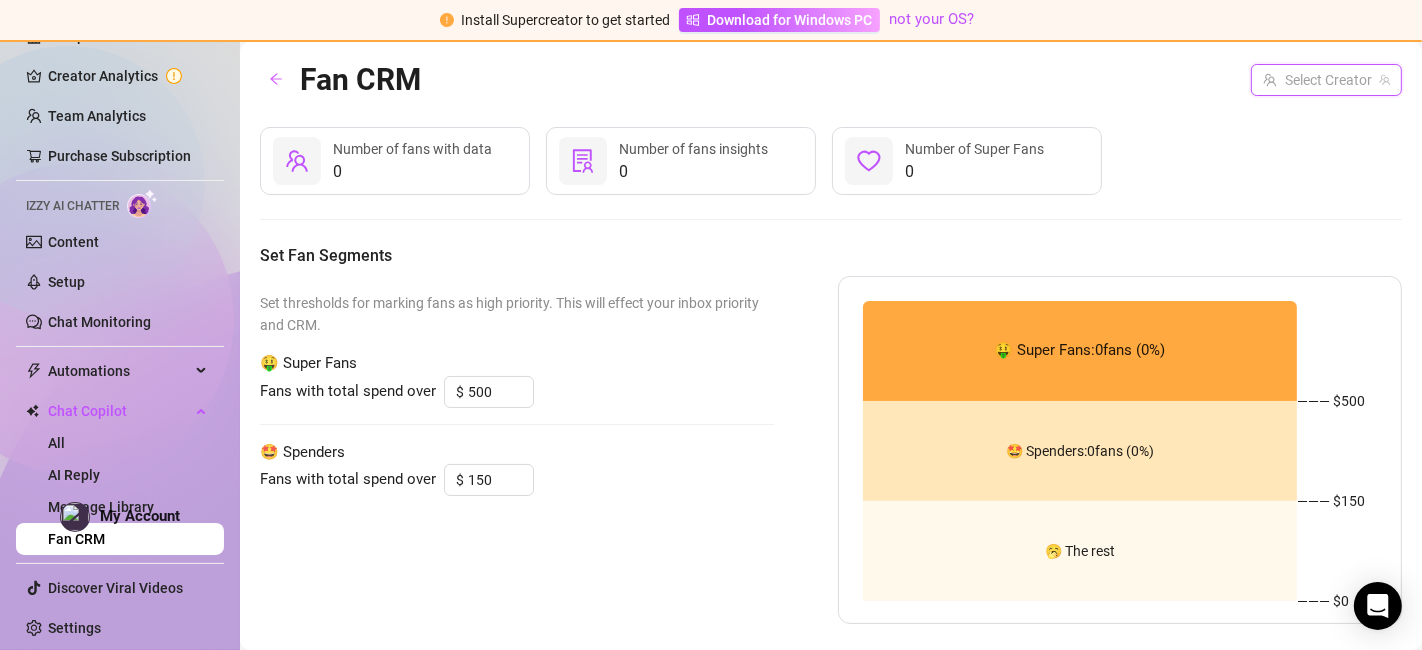 click at bounding box center (1317, 80) 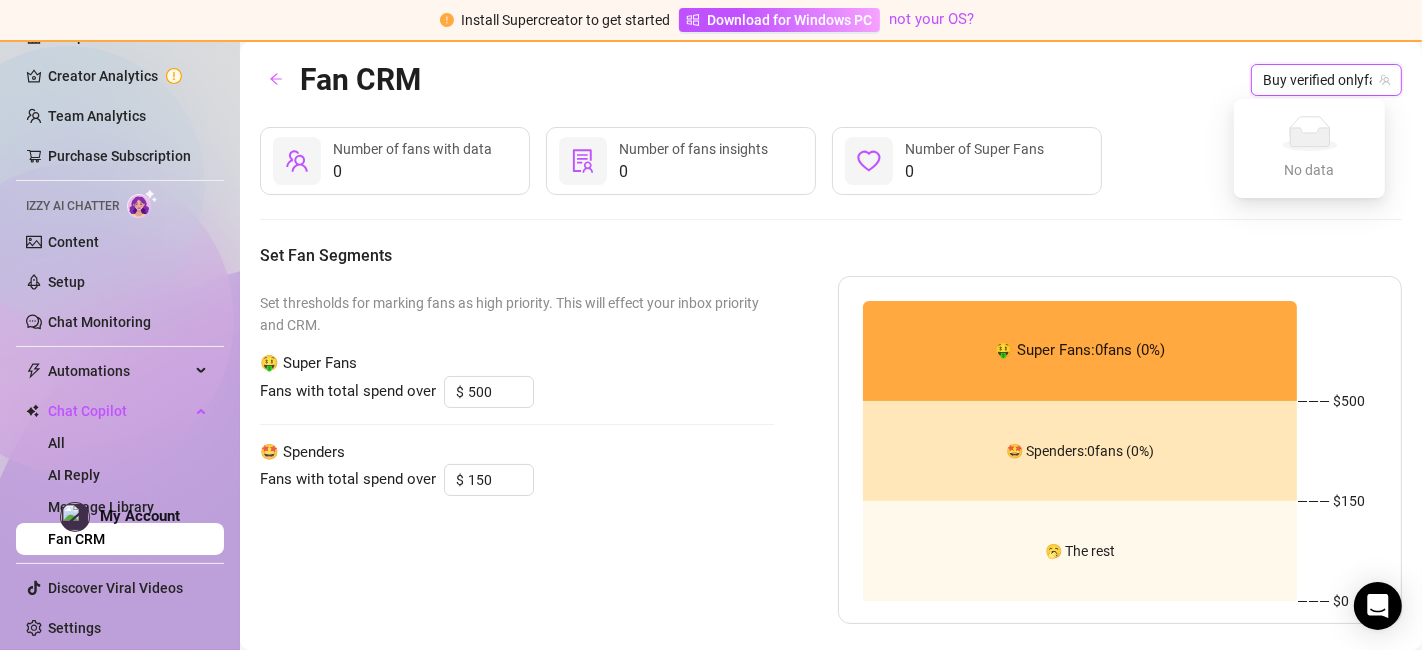 scroll, scrollTop: 0, scrollLeft: 80, axis: horizontal 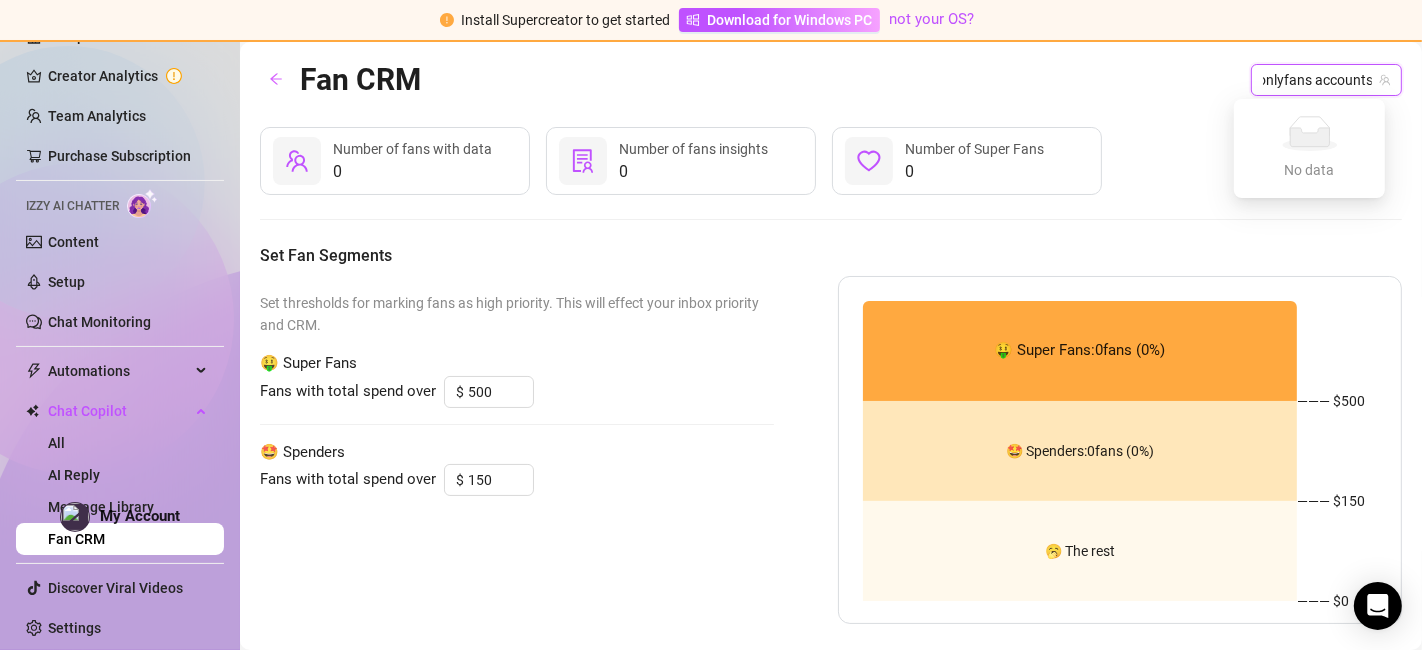 type 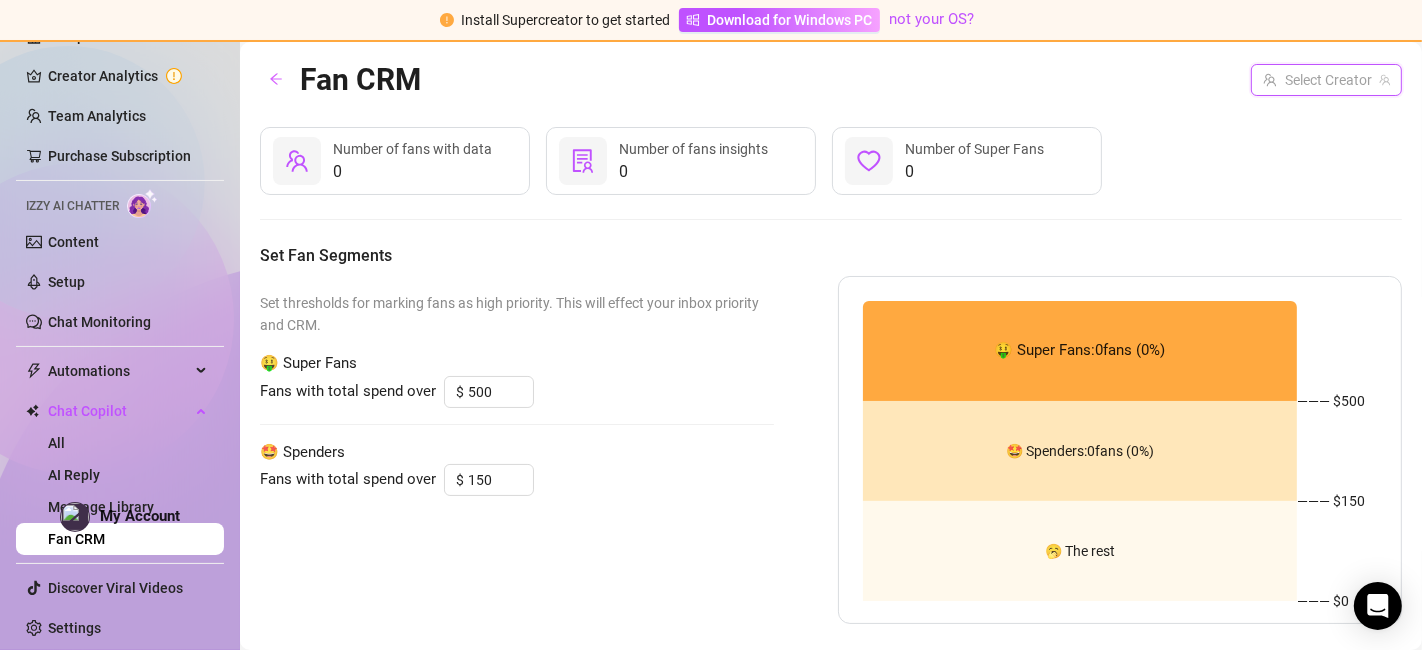 scroll, scrollTop: 0, scrollLeft: 0, axis: both 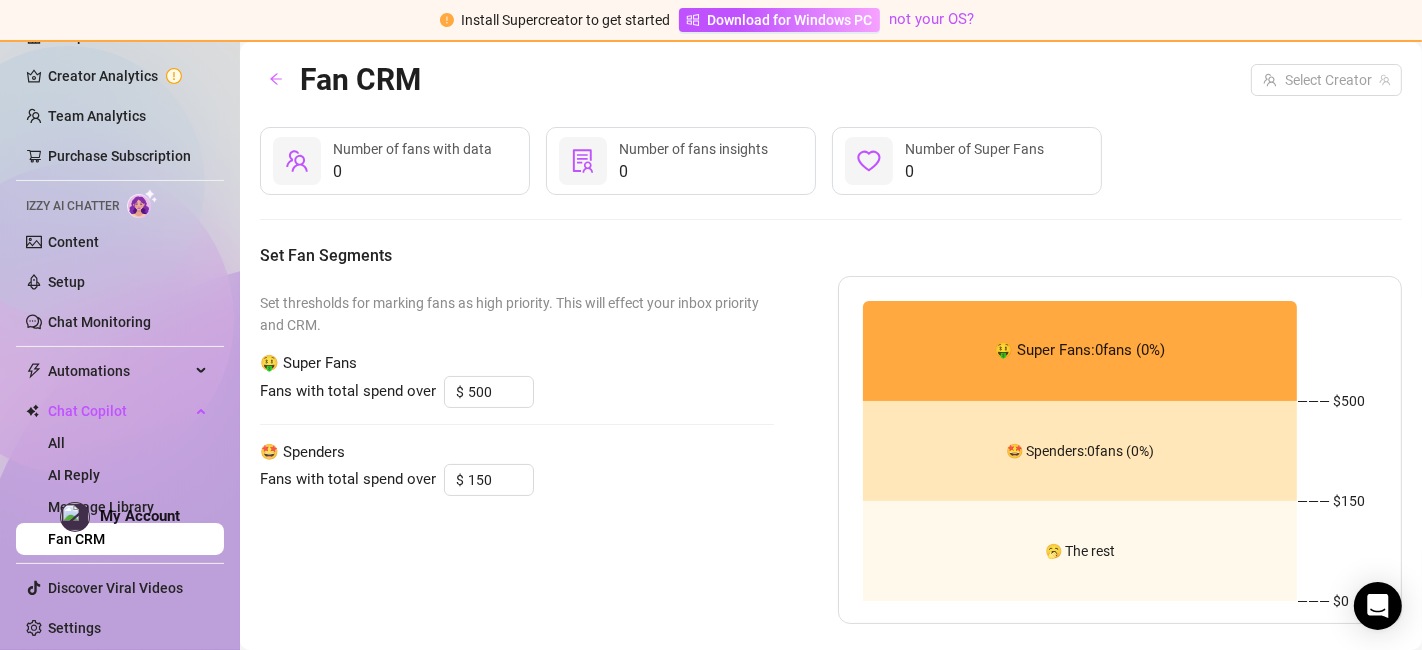 click on "Fan CRM Select Creator" at bounding box center [831, 79] 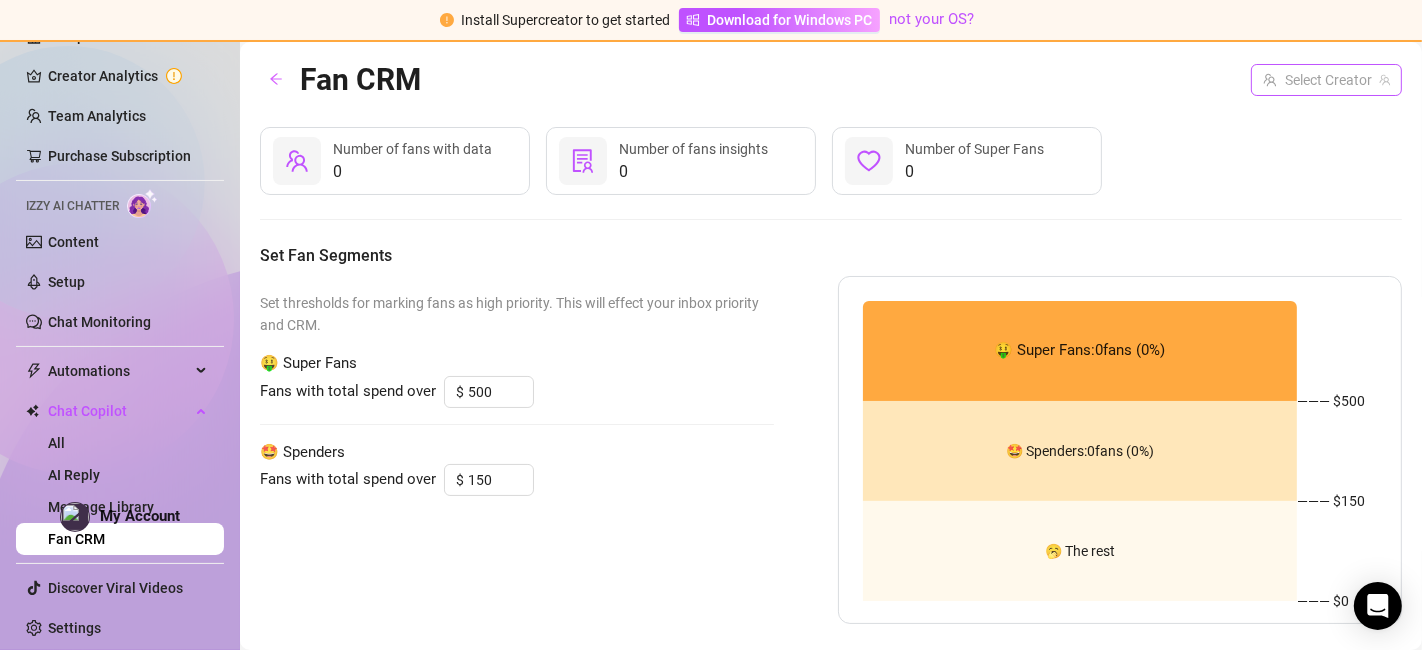 click at bounding box center (1317, 80) 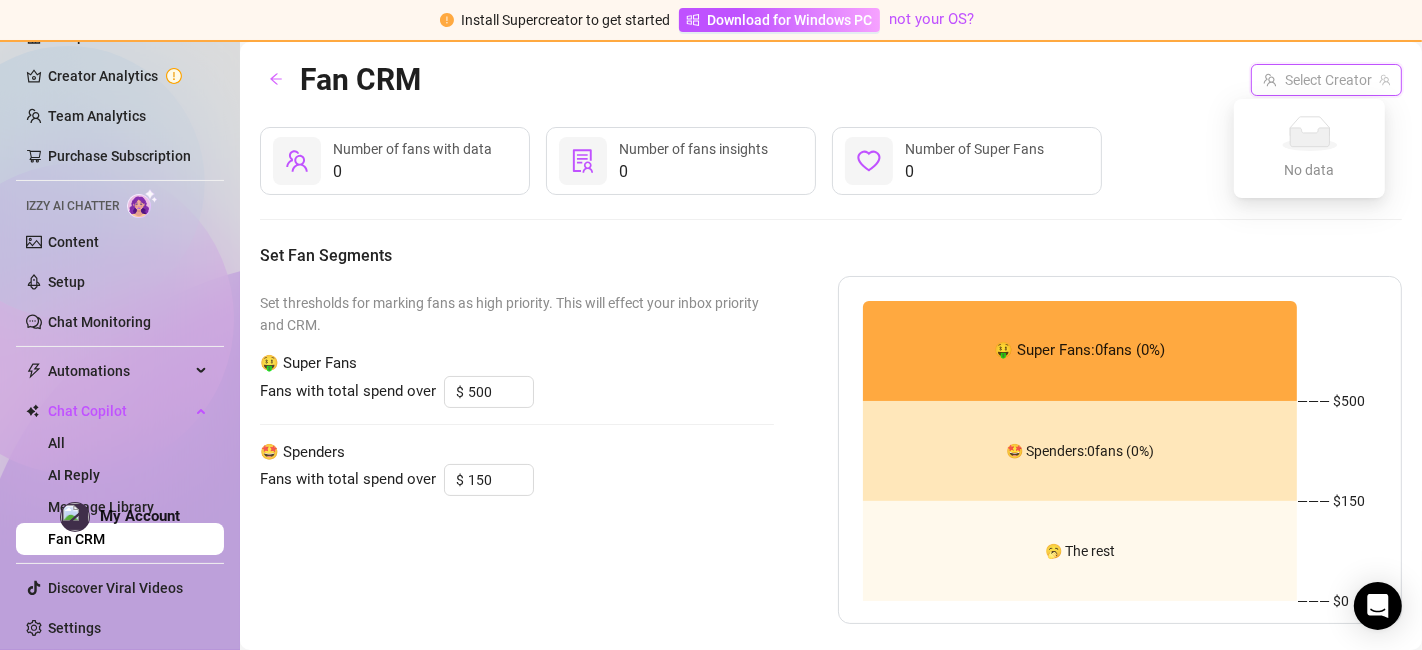 click on "Fan CRM Select Creator 0 Number of fans with data 0 Number of fans insights 0 Number of Super Fans Set Fan Segments Set thresholds for marking fans as high priority. This will effect your inbox priority and CRM. 🤑 Super Fans Fans with total spend over $ 500 🤩 Spenders Fans with total spend over $ 150 🤑 Super Fans:  0  fans ( 0 %) 🤩 Spenders:  0  fans ( 0 %) 🥱 The rest ——— $ 500 ——— $ 150 ——— $0" at bounding box center (831, 340) 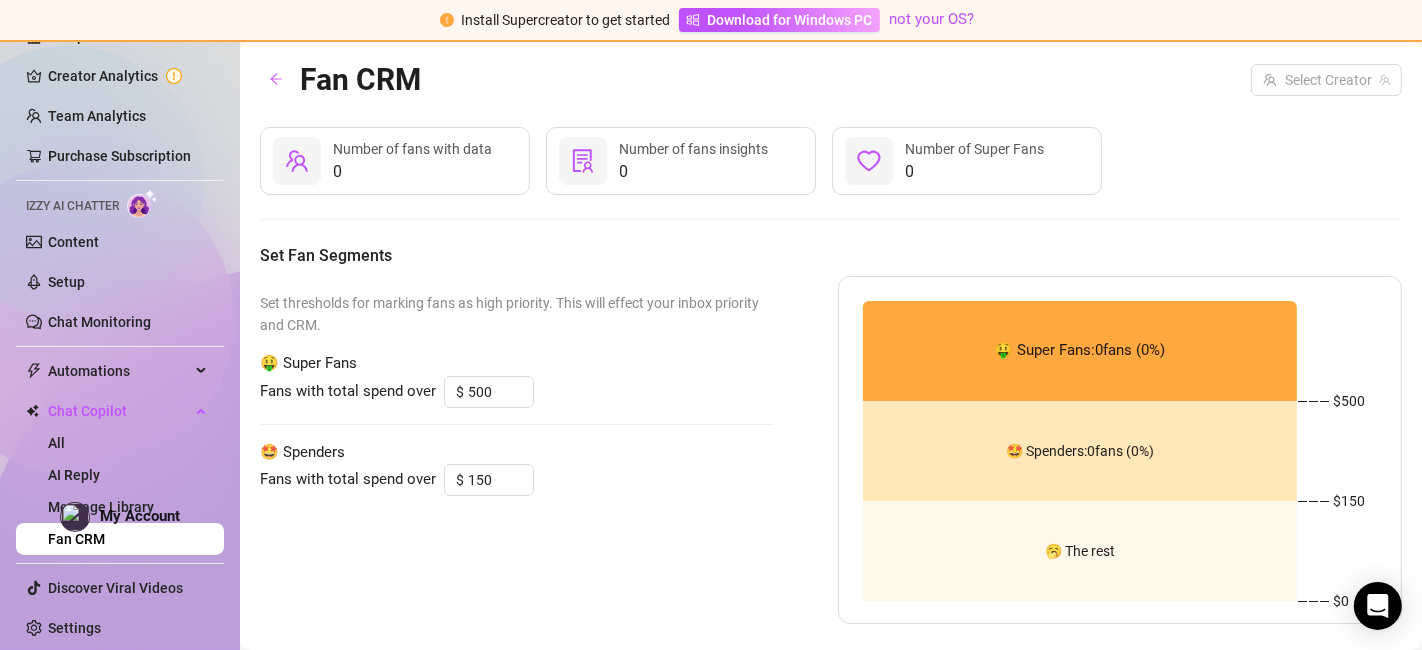 click on "0" at bounding box center [693, 172] 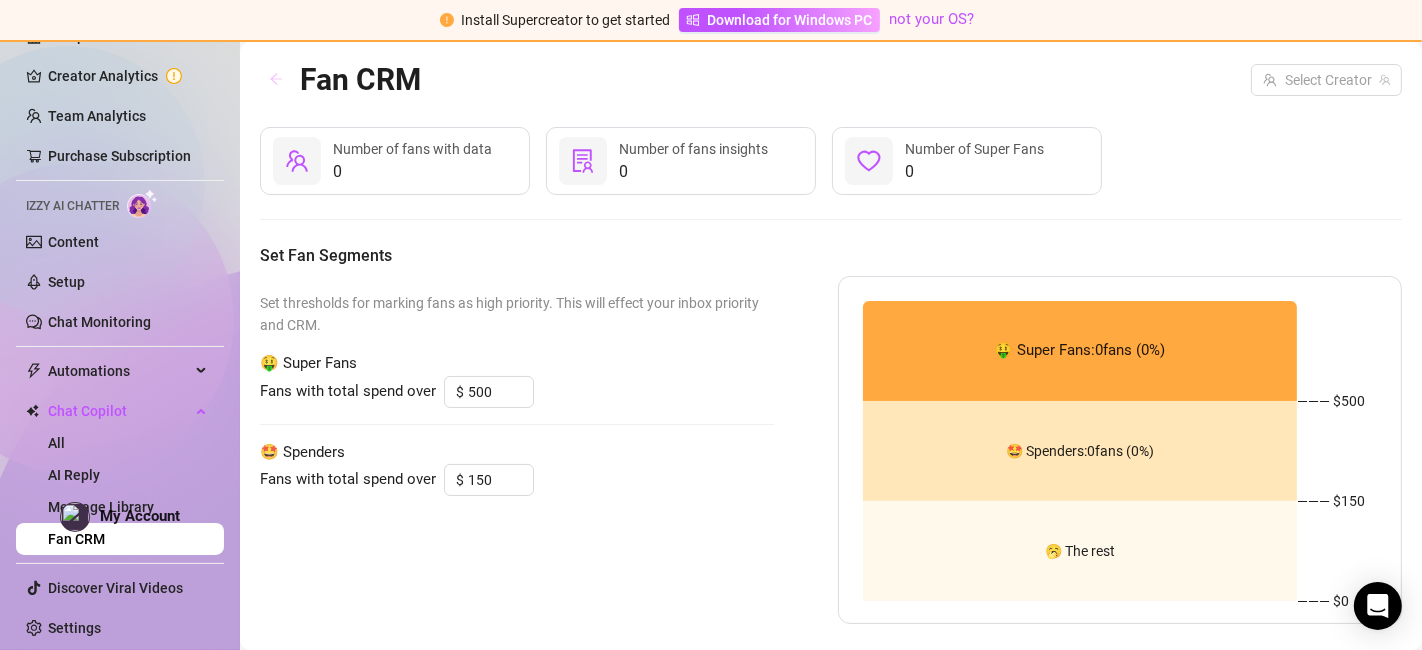 click 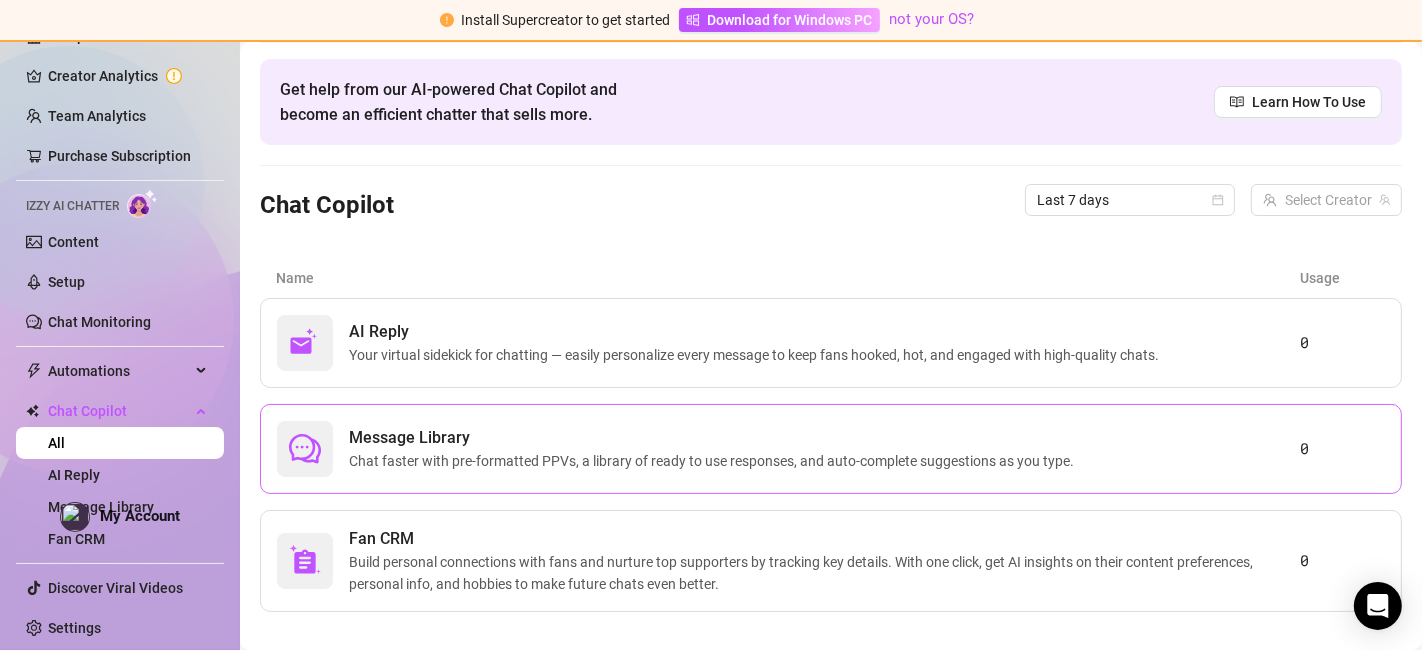 scroll, scrollTop: 85, scrollLeft: 0, axis: vertical 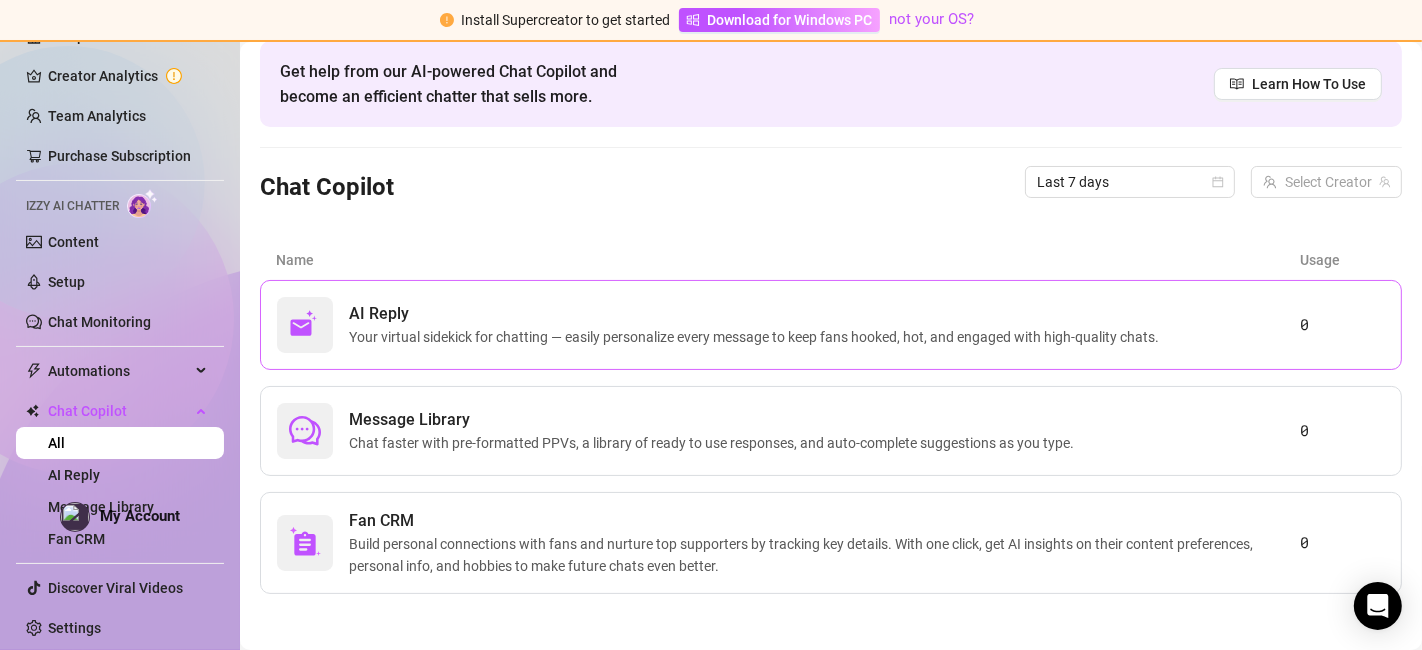 click on "Your virtual sidekick for chatting — easily personalize every message to keep fans hooked, hot, and engaged with high-quality chats." at bounding box center [758, 337] 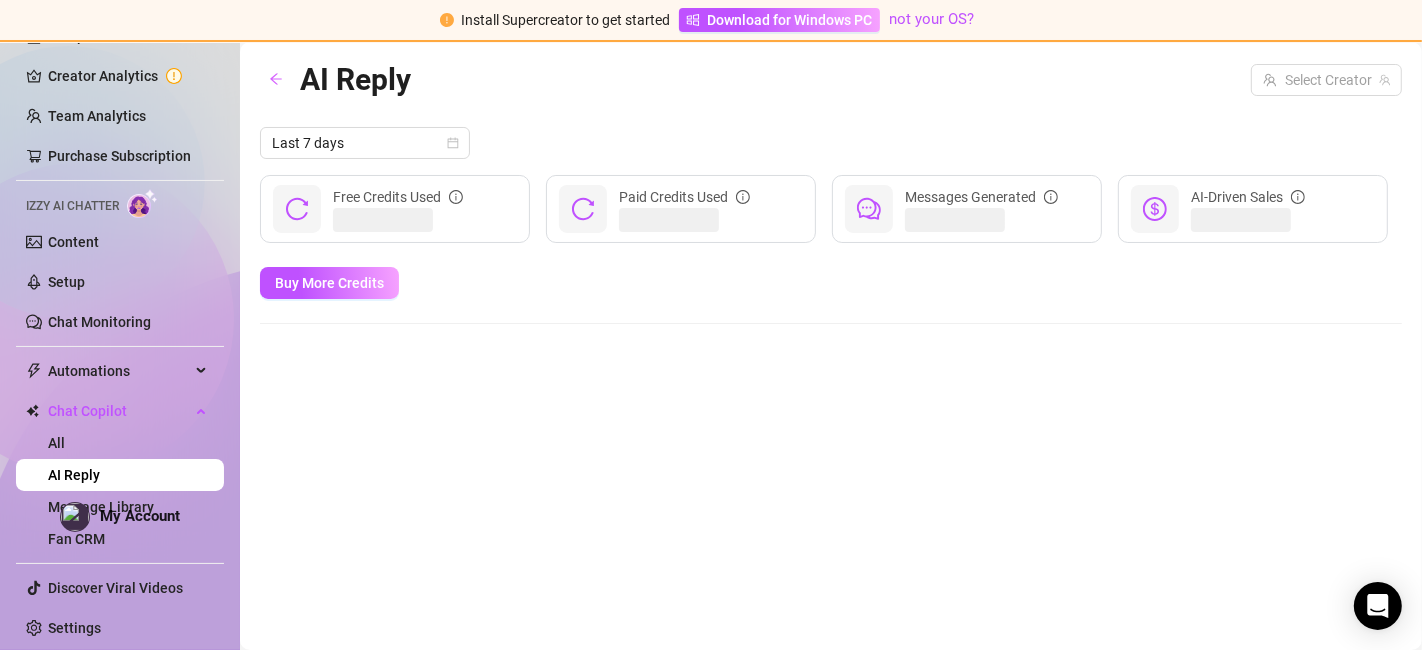 scroll, scrollTop: 0, scrollLeft: 0, axis: both 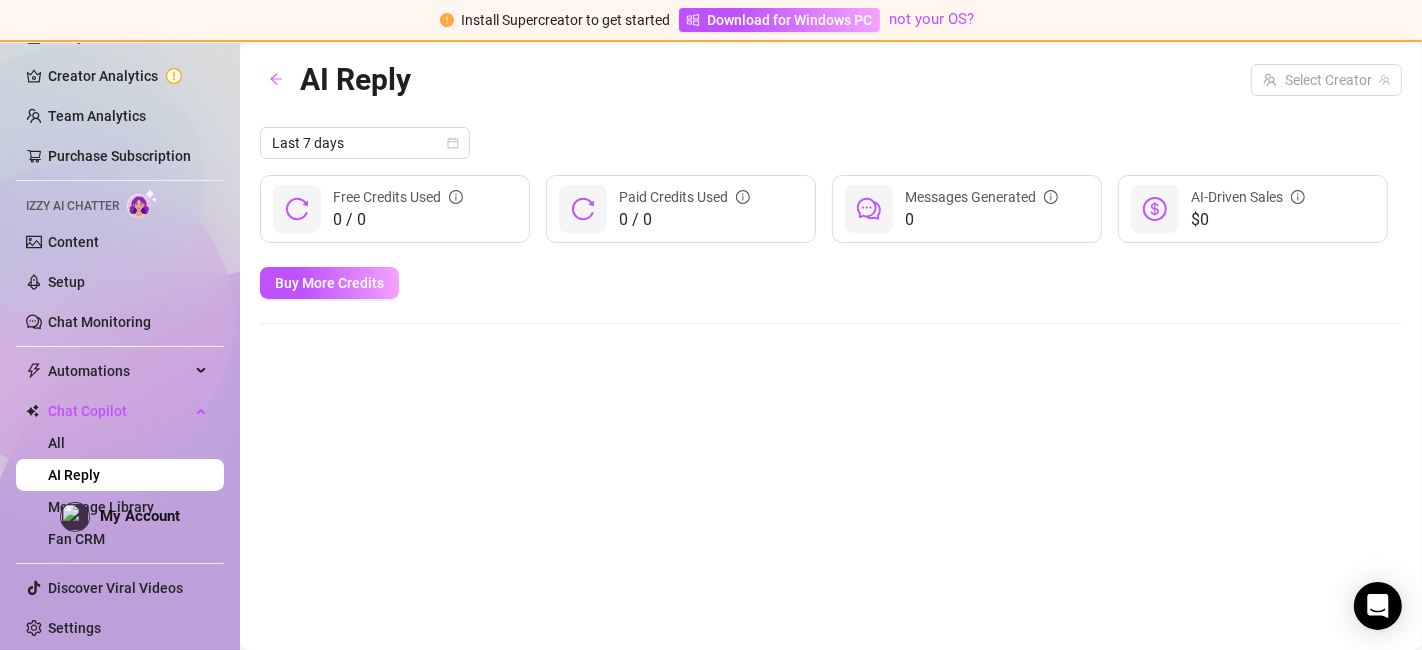 click on "$0" at bounding box center (1248, 220) 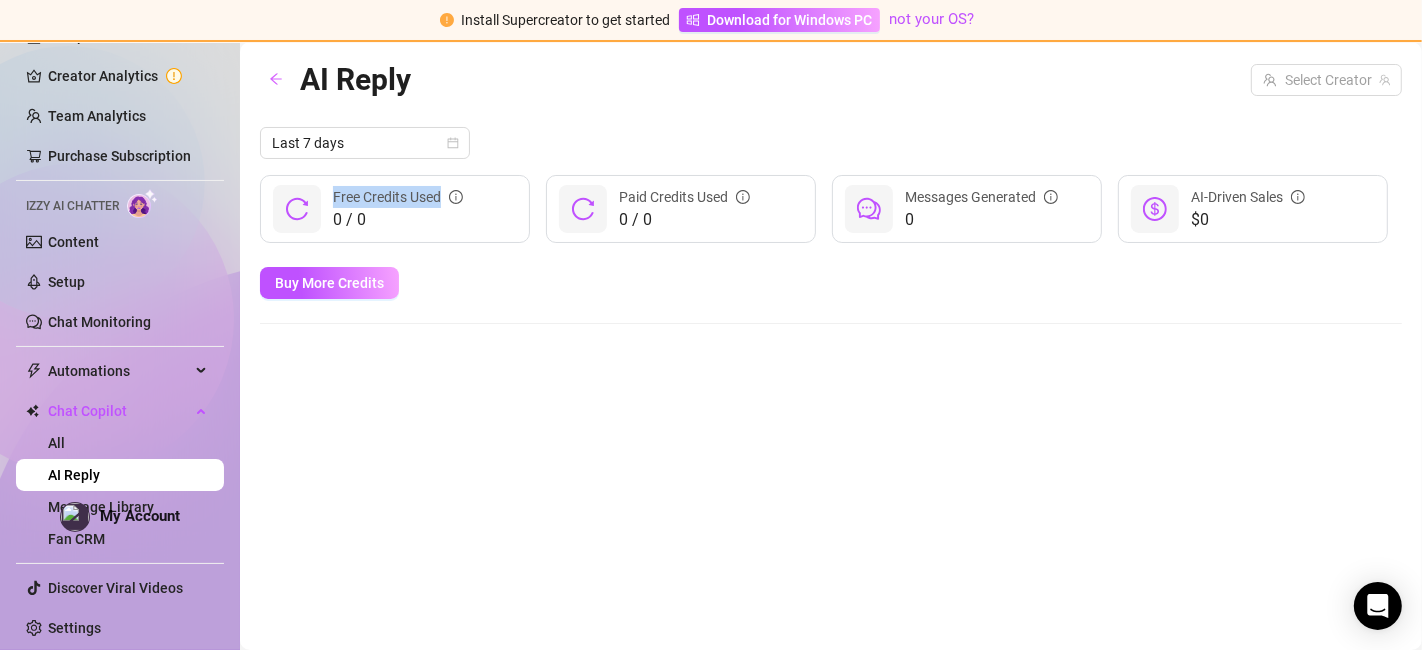 click on "0 / 0 Free Credits Used" at bounding box center (398, 209) 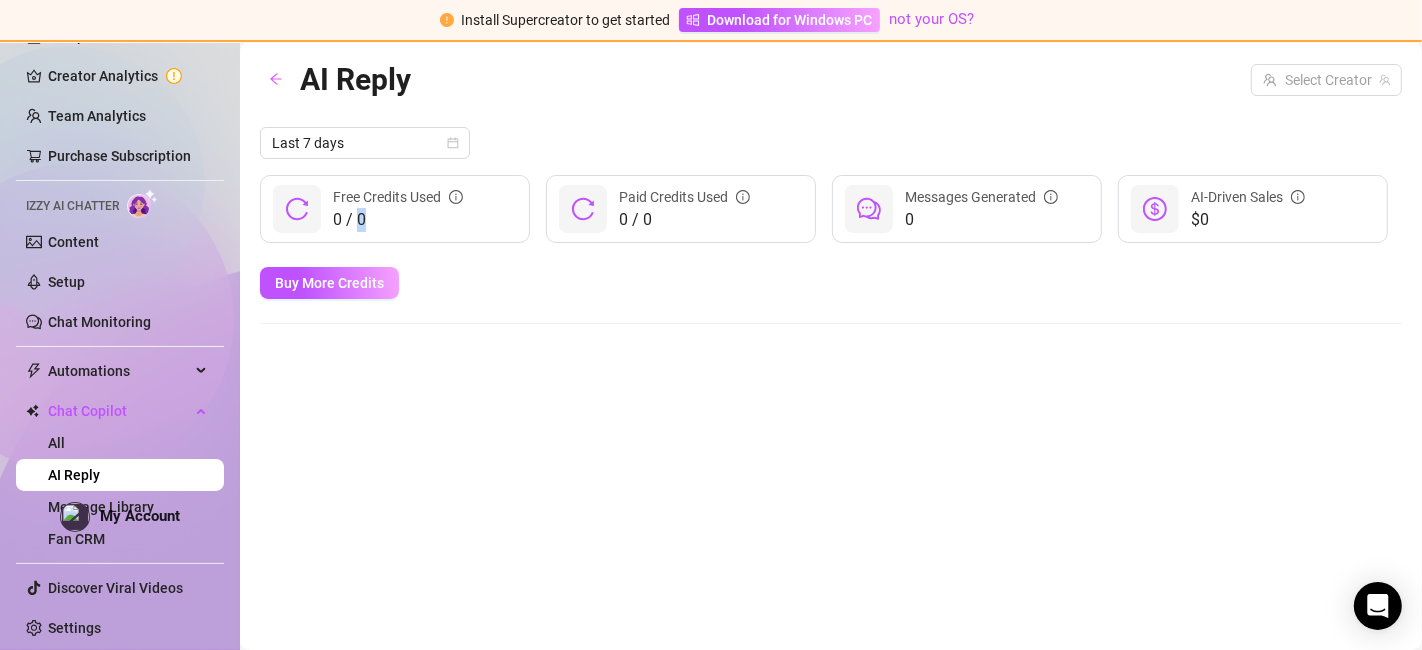 click on "0 / 0" at bounding box center (398, 220) 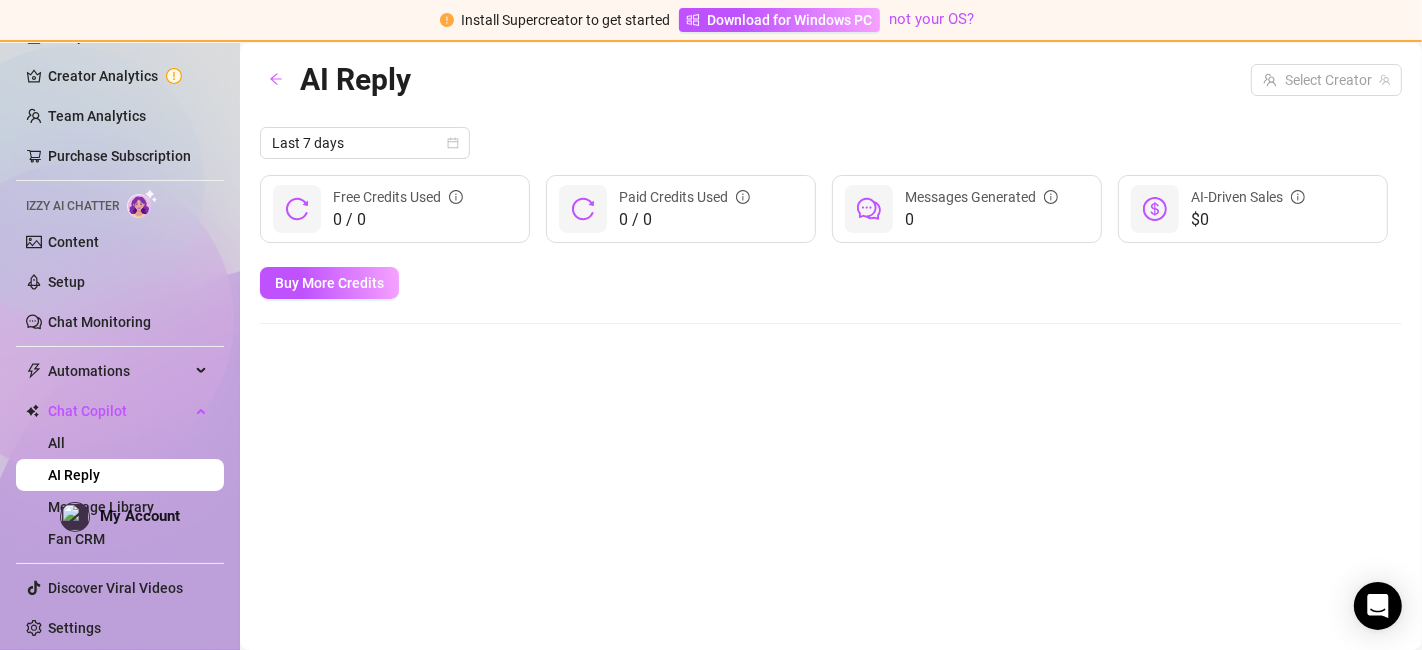 click 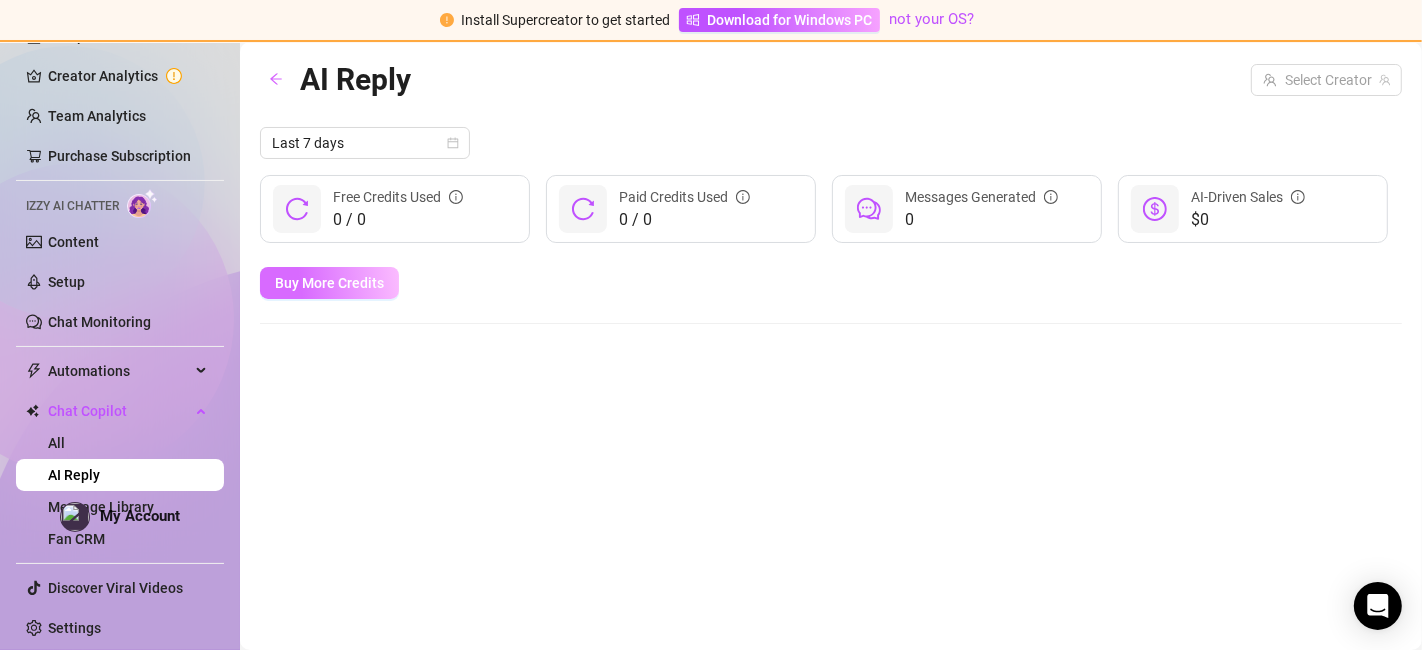 click on "Buy More Credits" at bounding box center (329, 283) 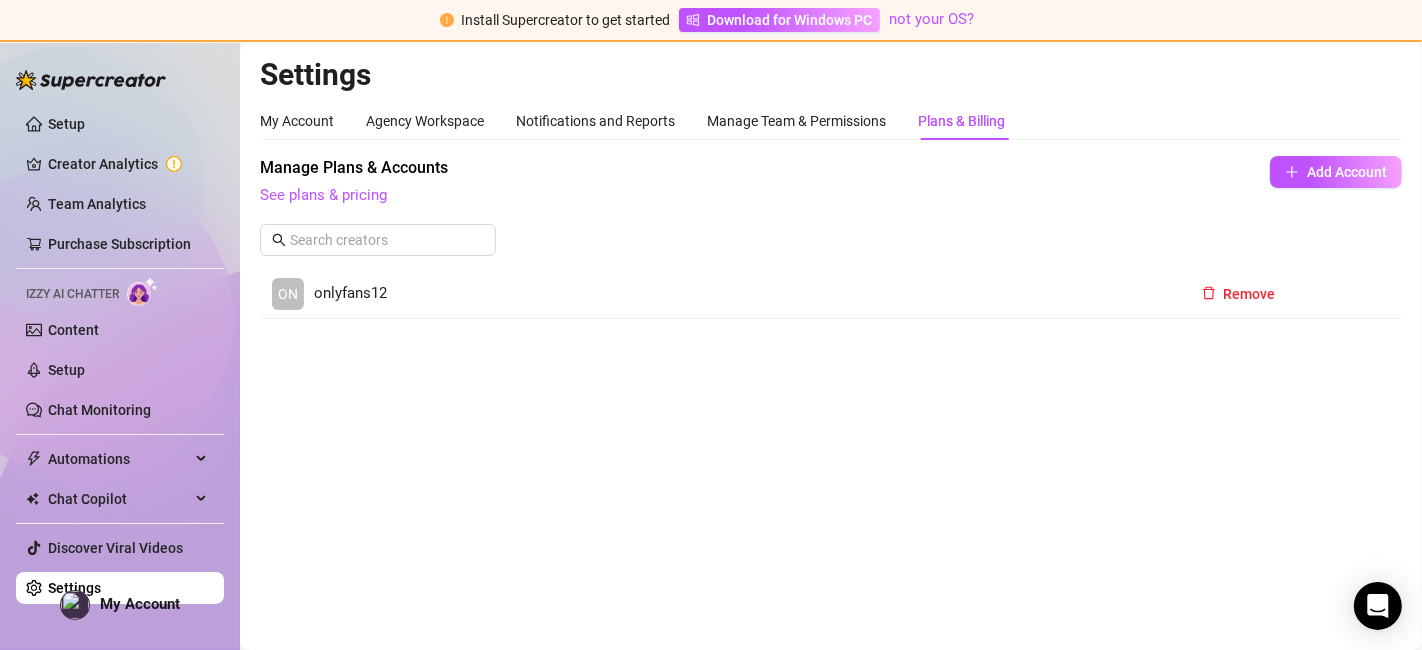 scroll, scrollTop: 0, scrollLeft: 0, axis: both 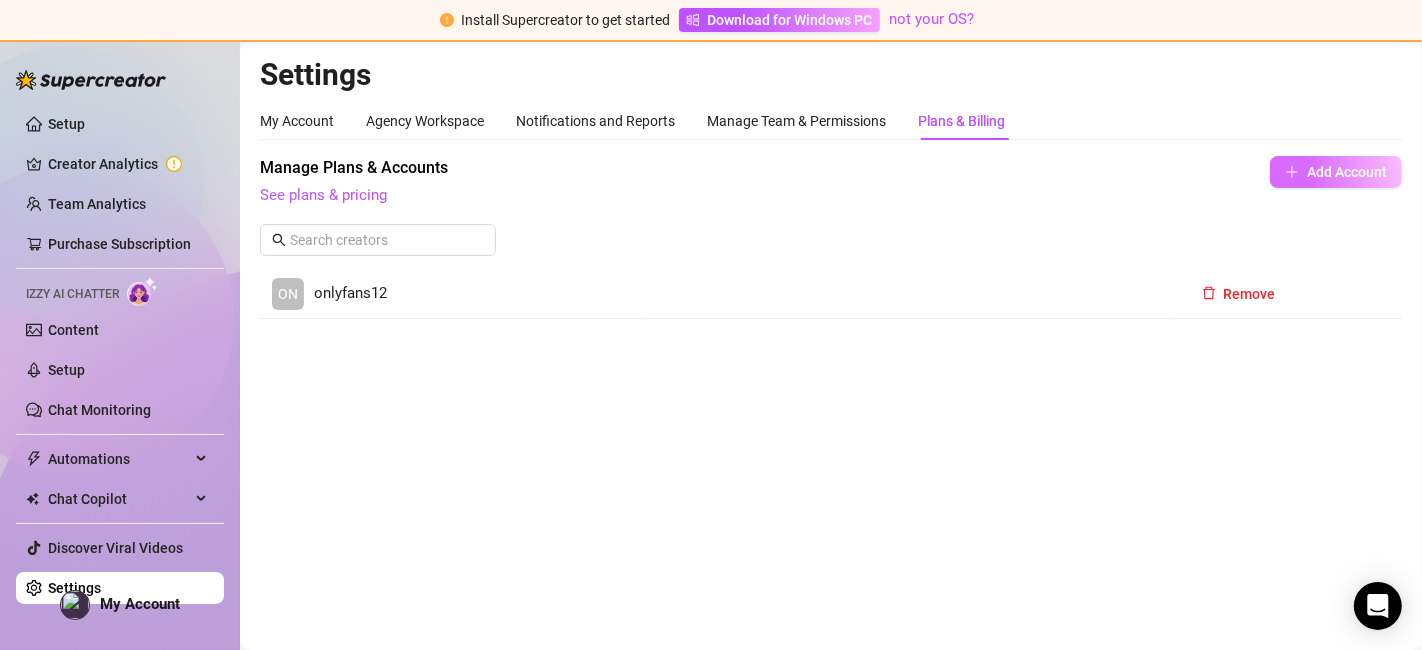 click on "Add Account" at bounding box center [1336, 172] 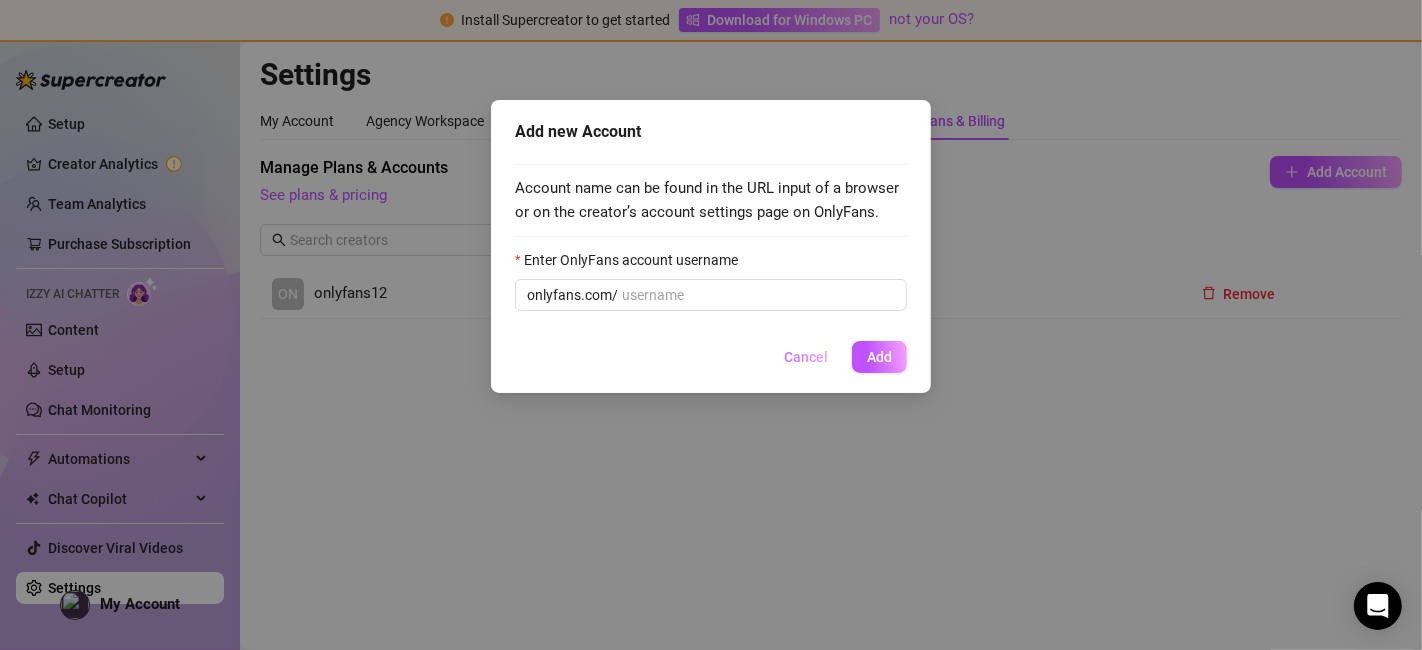 click on "Cancel" at bounding box center (806, 357) 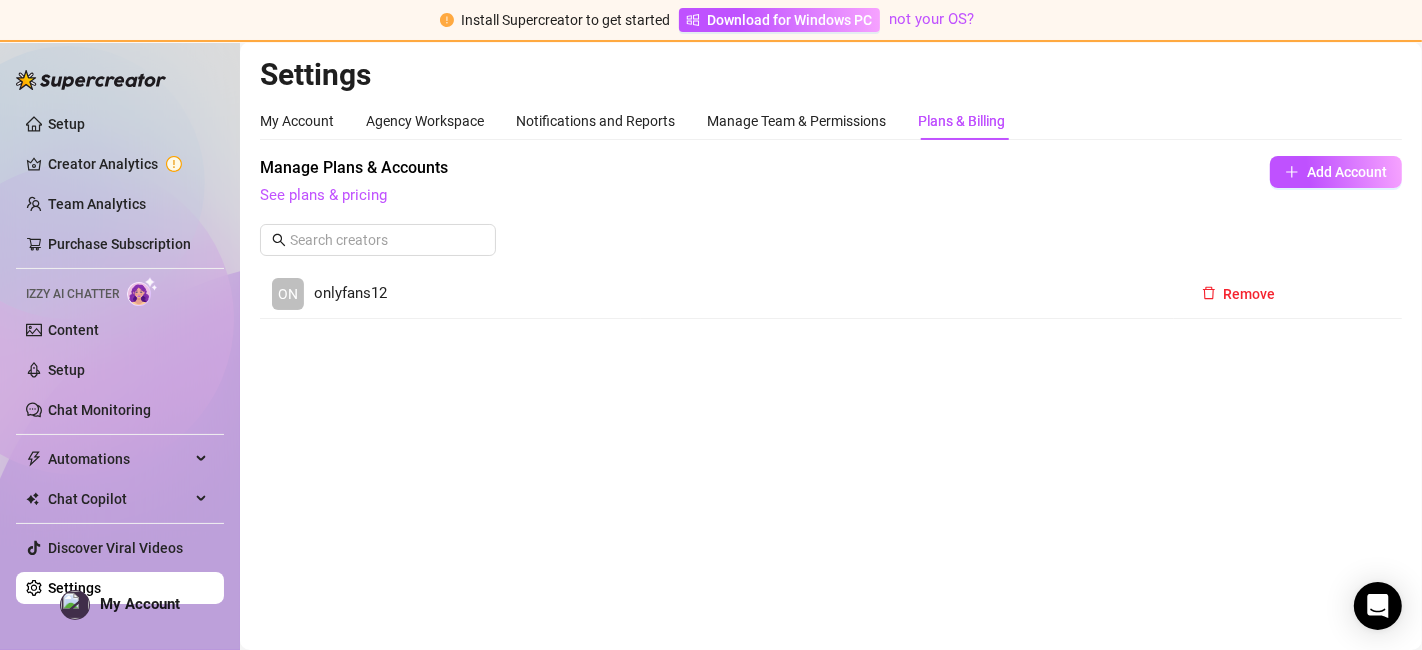 click on "Settings My Account Agency Workspace Notifications and Reports Manage Team & Permissions Plans & Billing Profile image Your profile isn’t public, only team members can view it. Change Remove Your Personal Details Your details aren’t public, only team members can view them. Buy verified onlyfans accounts [EMAIL] Update Change Password Choose a strong password to keep your account secure. Forgot password? New Password Change Manage Plans & Accounts See plans & pricing Add Account ON onlyfans12 Remove" at bounding box center [831, 346] 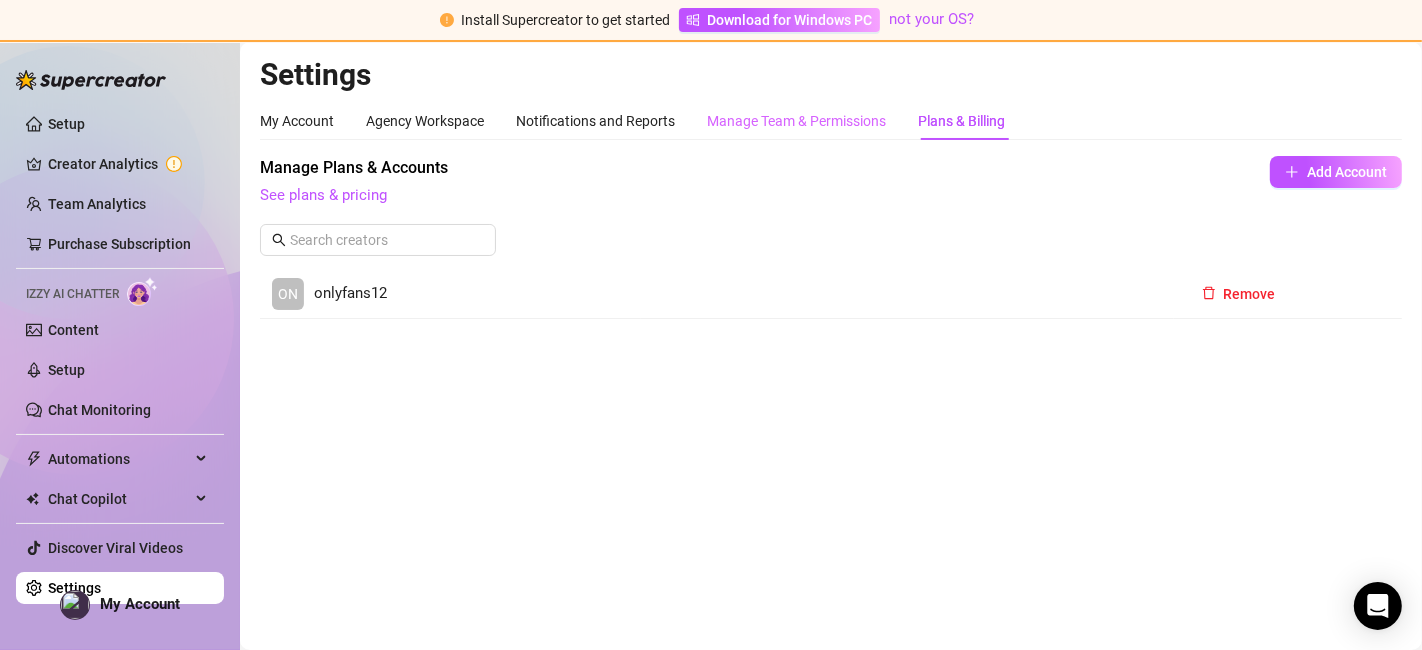 click on "Manage Team & Permissions" at bounding box center [796, 121] 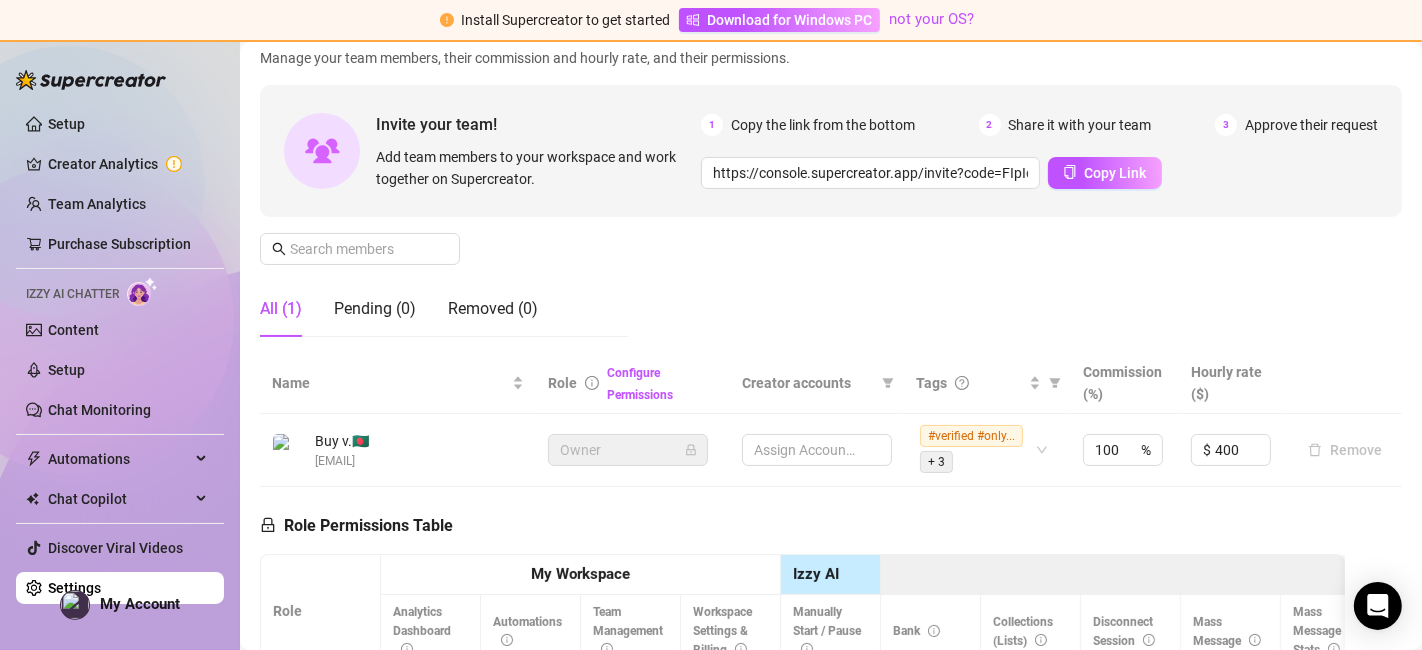 scroll, scrollTop: 0, scrollLeft: 0, axis: both 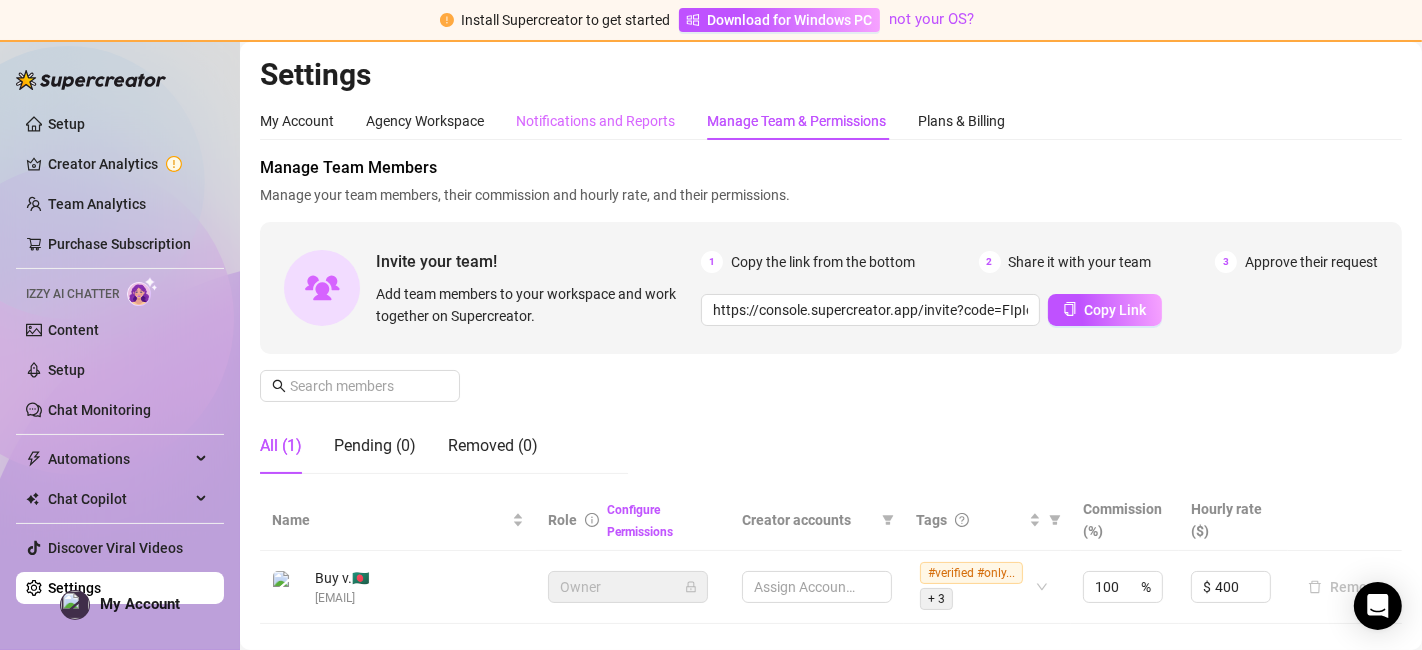 click on "Notifications and Reports" at bounding box center (595, 121) 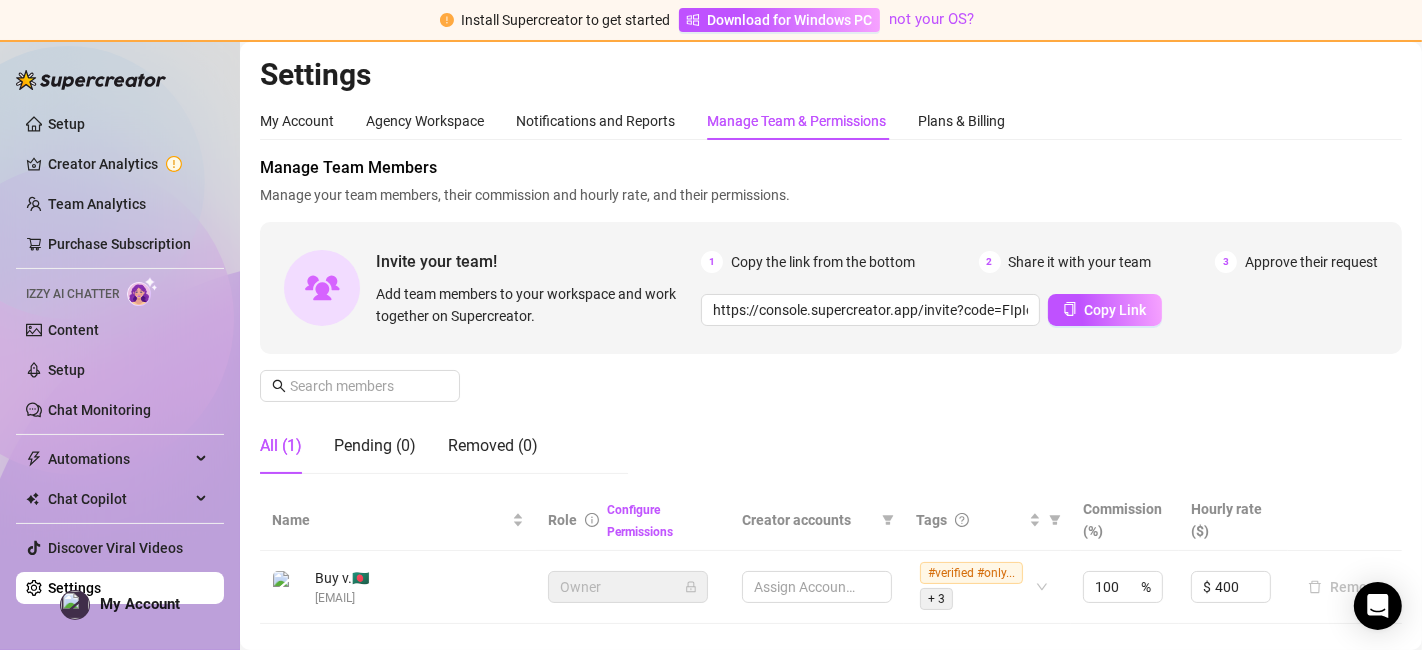 click on "My Account Agency Workspace Notifications and Reports Manage Team & Permissions Plans & Billing Profile image Your profile isn’t public, only team members can view it. Change Remove Your Personal Details Your details aren’t public, only team members can view them. Buy verified onlyfans accounts [EMAIL] Update Change Password Choose a strong password to keep your account secure. Forgot password? New Password Change Manage Team Members Manage your team members, their commission and hourly rate, and their permissions. Invite your team! Add team members to your workspace and work together on Supercreator. 1 Copy the link from the bottom 2 Share it with your team 3 Approve their request https://console.supercreator.app/invite?code=FIpIql2TklMbEYVRf7ceQjENOdx2&workspace=onlyfans Copy Link All (1) Pending (0) Removed (0) Name Role Configure Permissions Creator accounts Tags Commission (%) Hourly rate ($) Buy v.  🇧🇩 [EMAIL] Owner   Assign Accounts #verified #only... + 3   %" at bounding box center [831, 637] 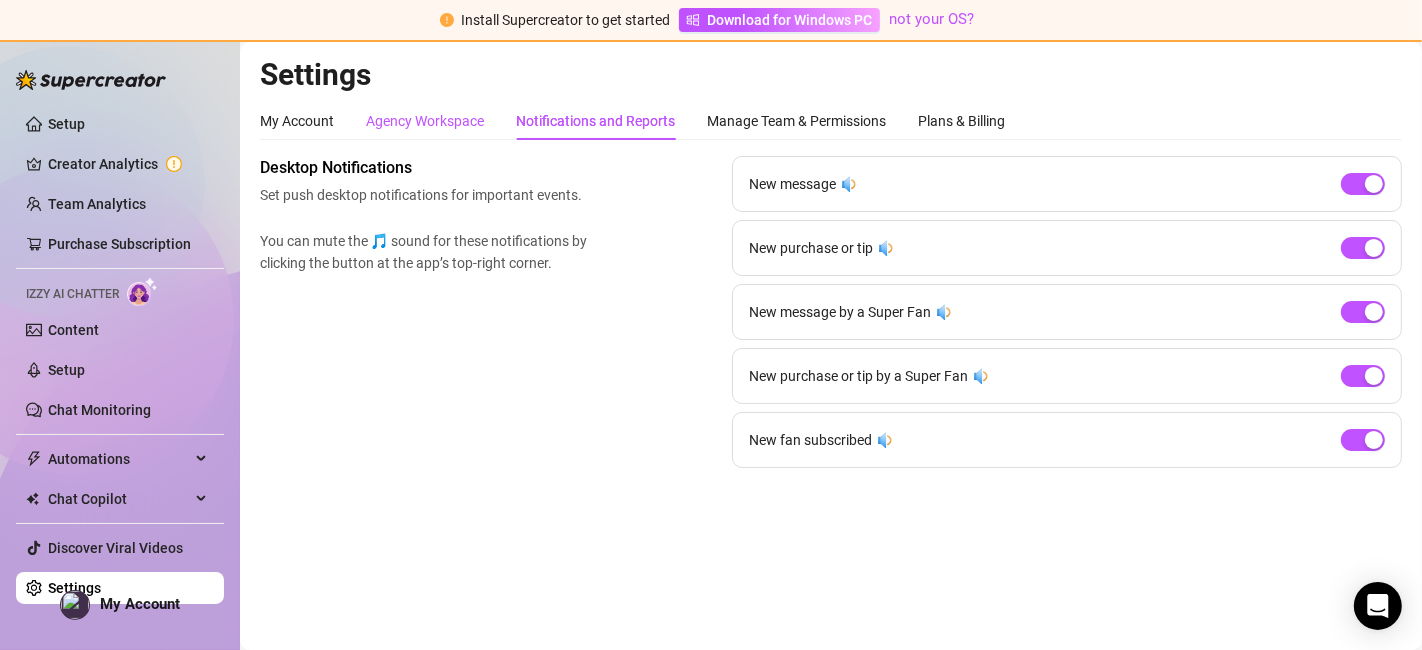 click on "Agency Workspace" at bounding box center [425, 121] 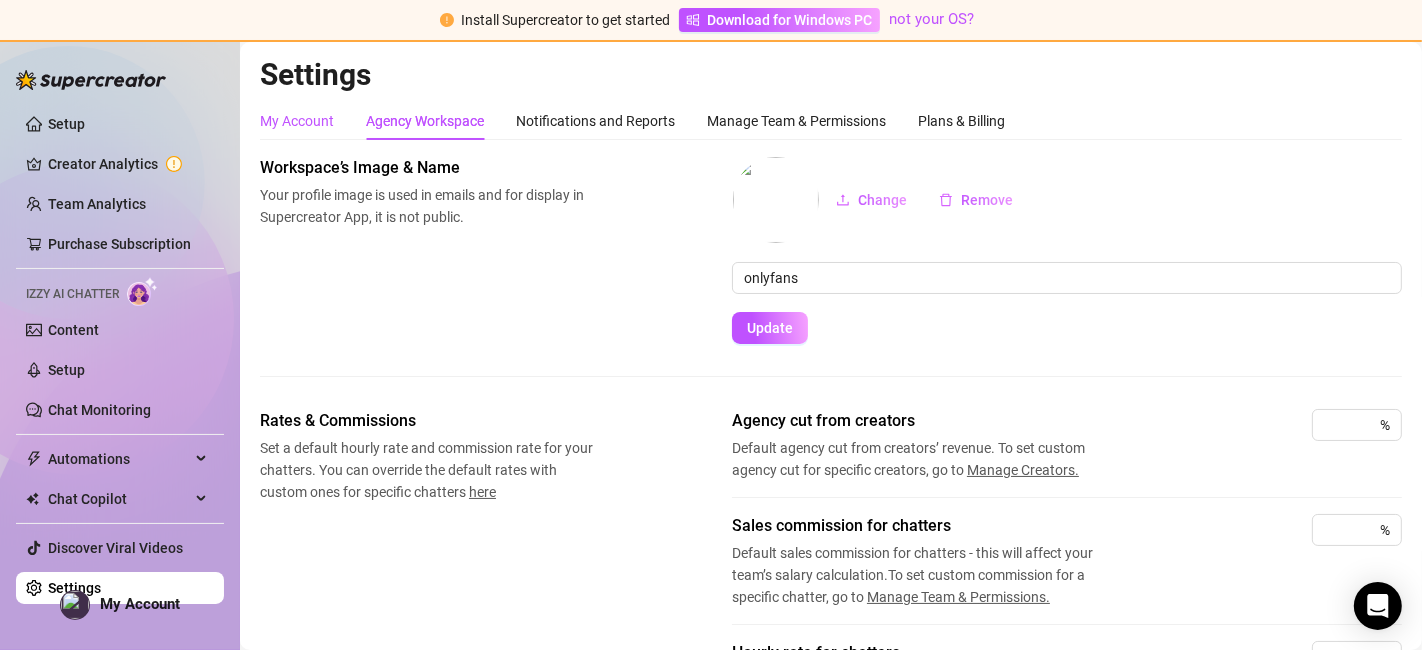 click on "My Account" at bounding box center (297, 121) 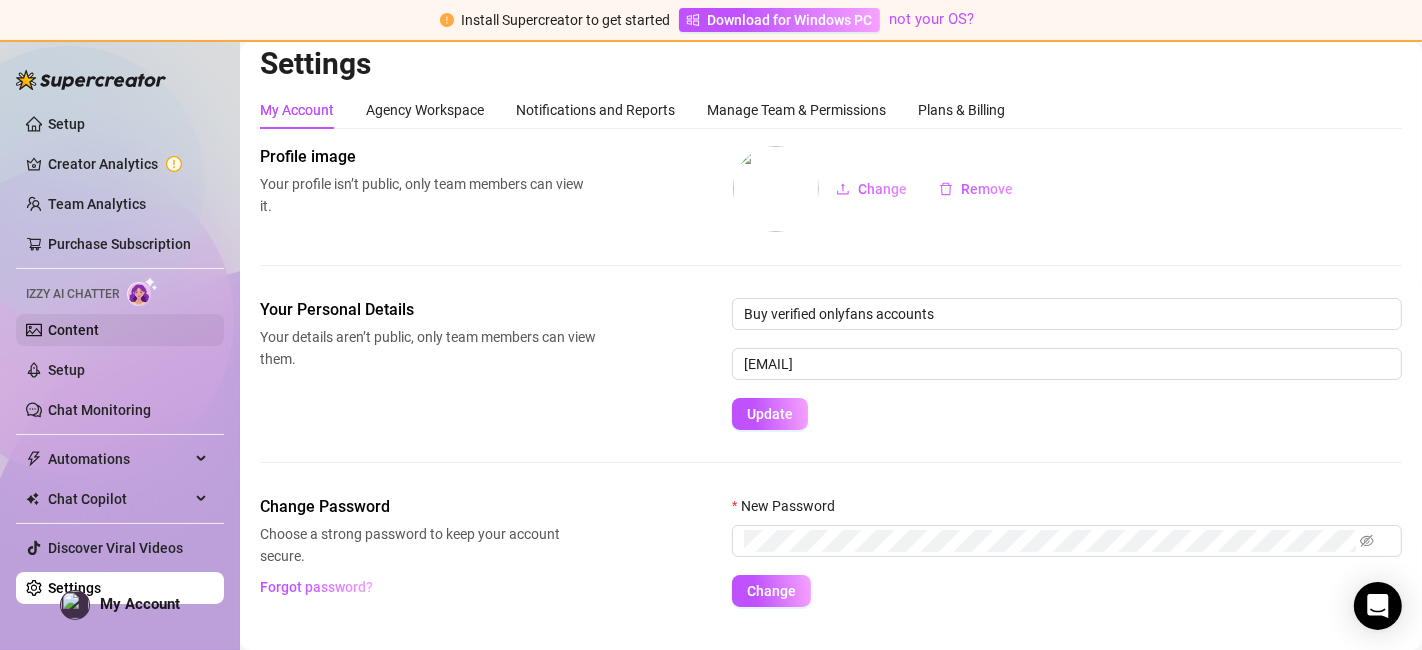 scroll, scrollTop: 0, scrollLeft: 0, axis: both 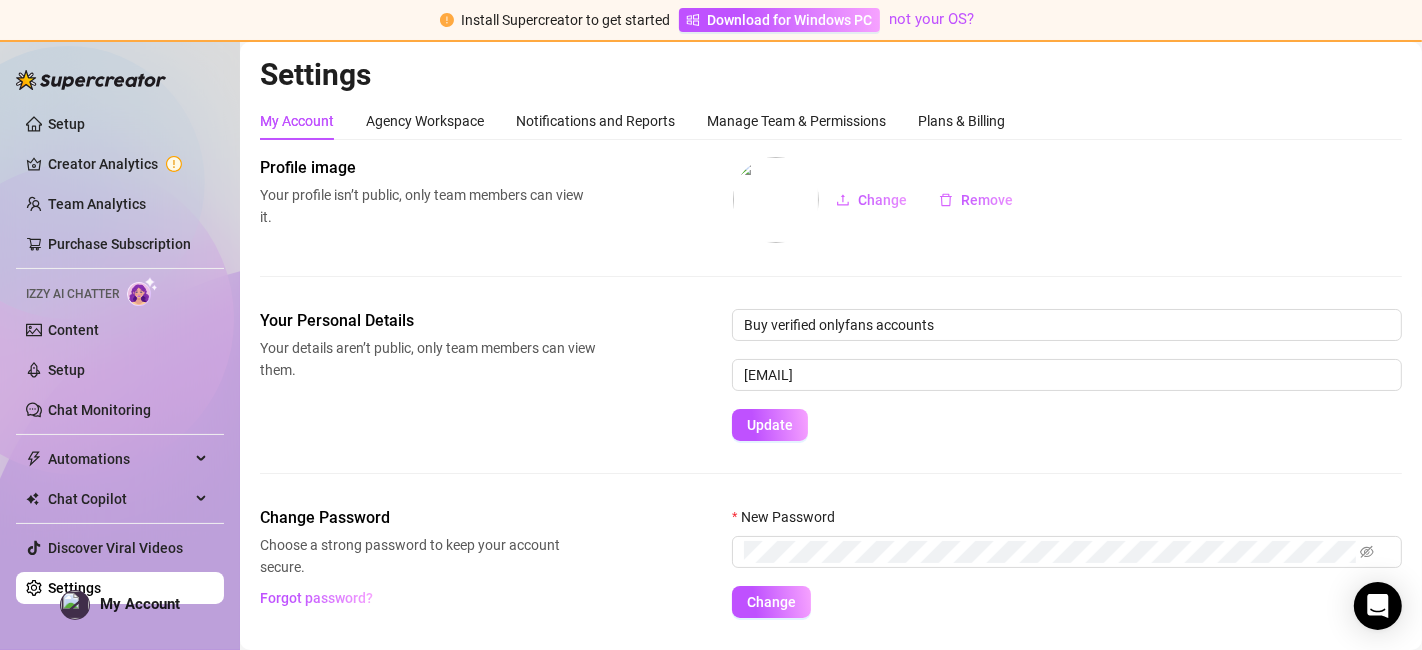click on "Chat Copilot" at bounding box center [119, 499] 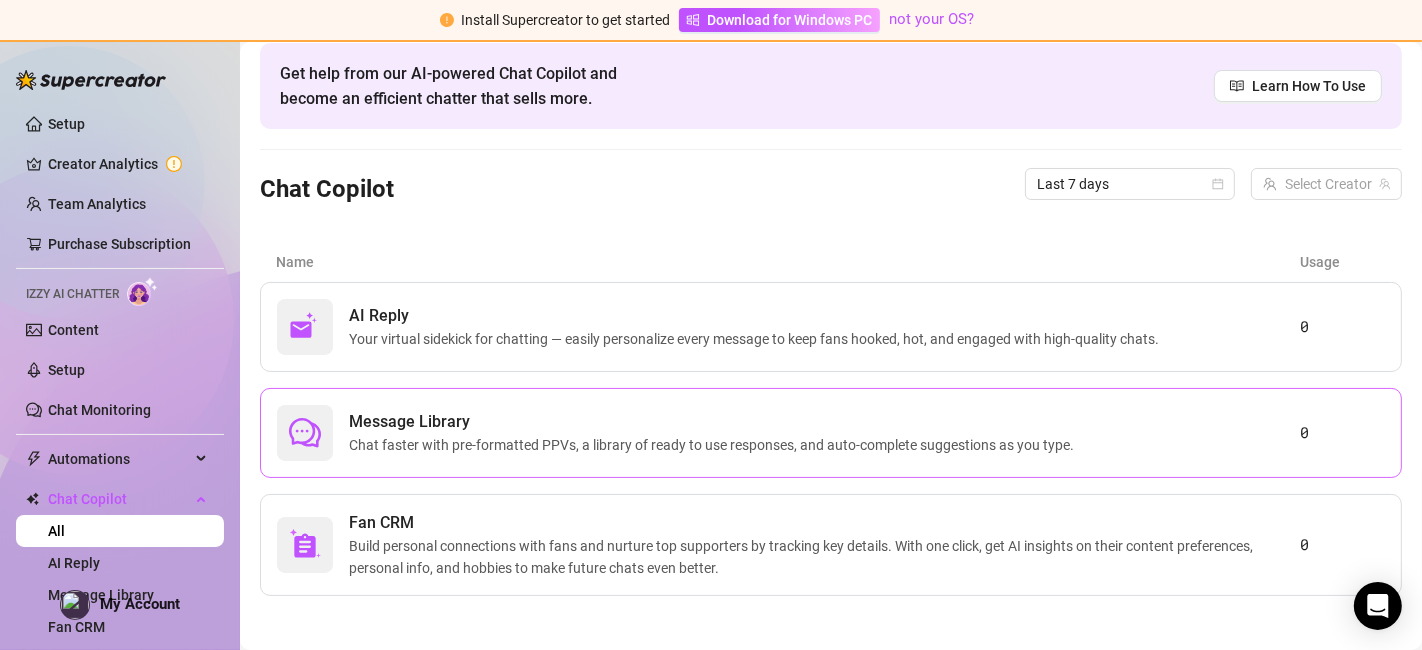 scroll, scrollTop: 85, scrollLeft: 0, axis: vertical 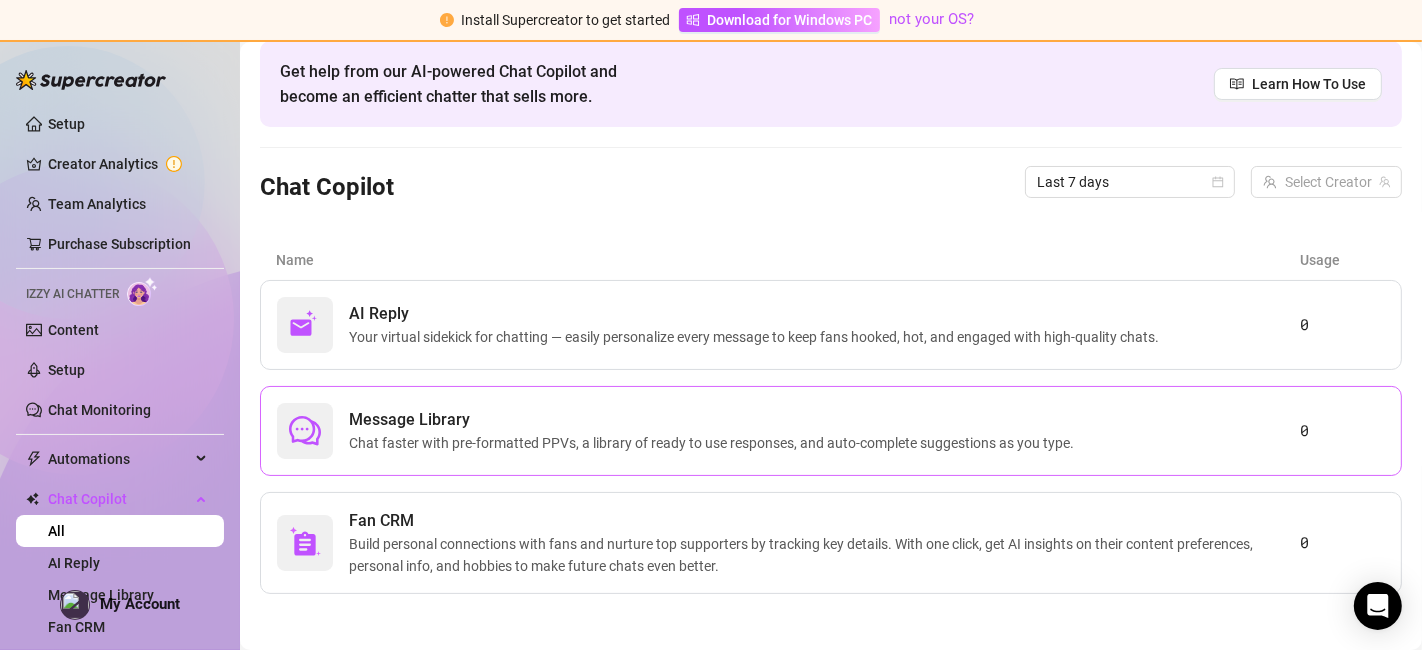 click on "Chat faster with pre-formatted PPVs, a library of ready to use responses, and auto-complete suggestions as you type." at bounding box center (715, 443) 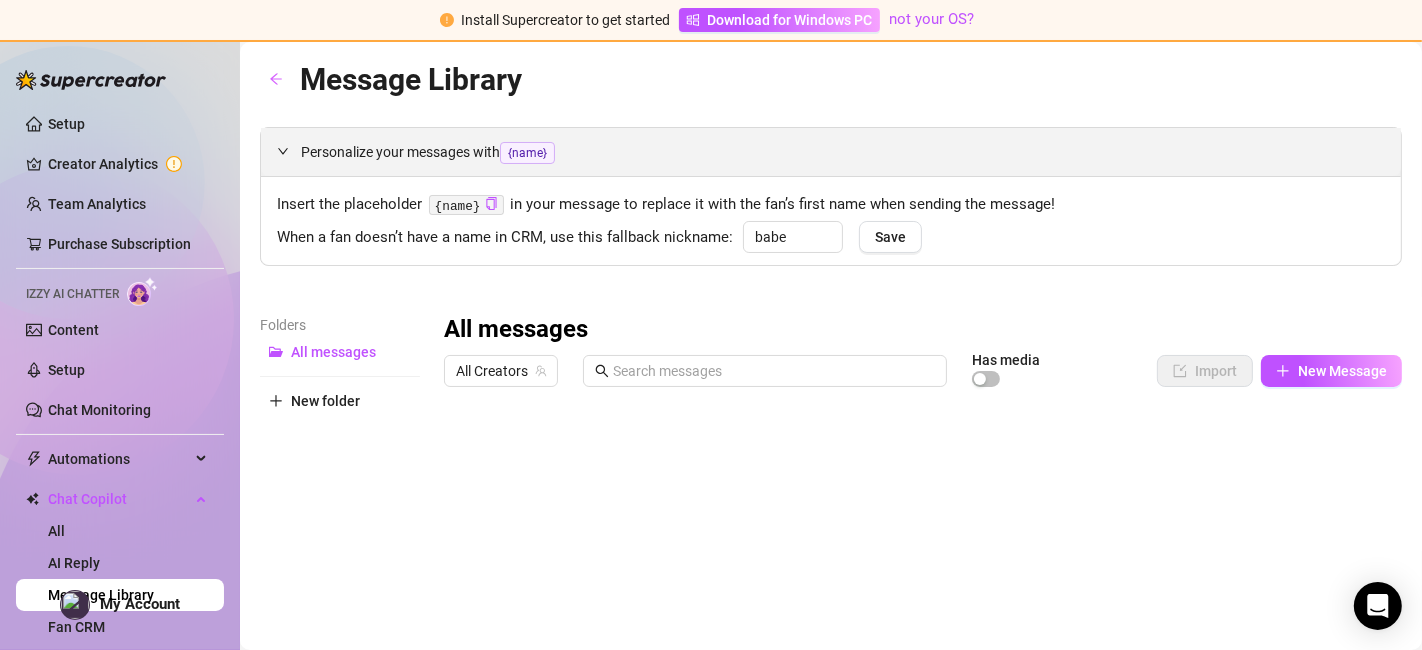 click on "Personalize your messages with  {name}" at bounding box center (831, 152) 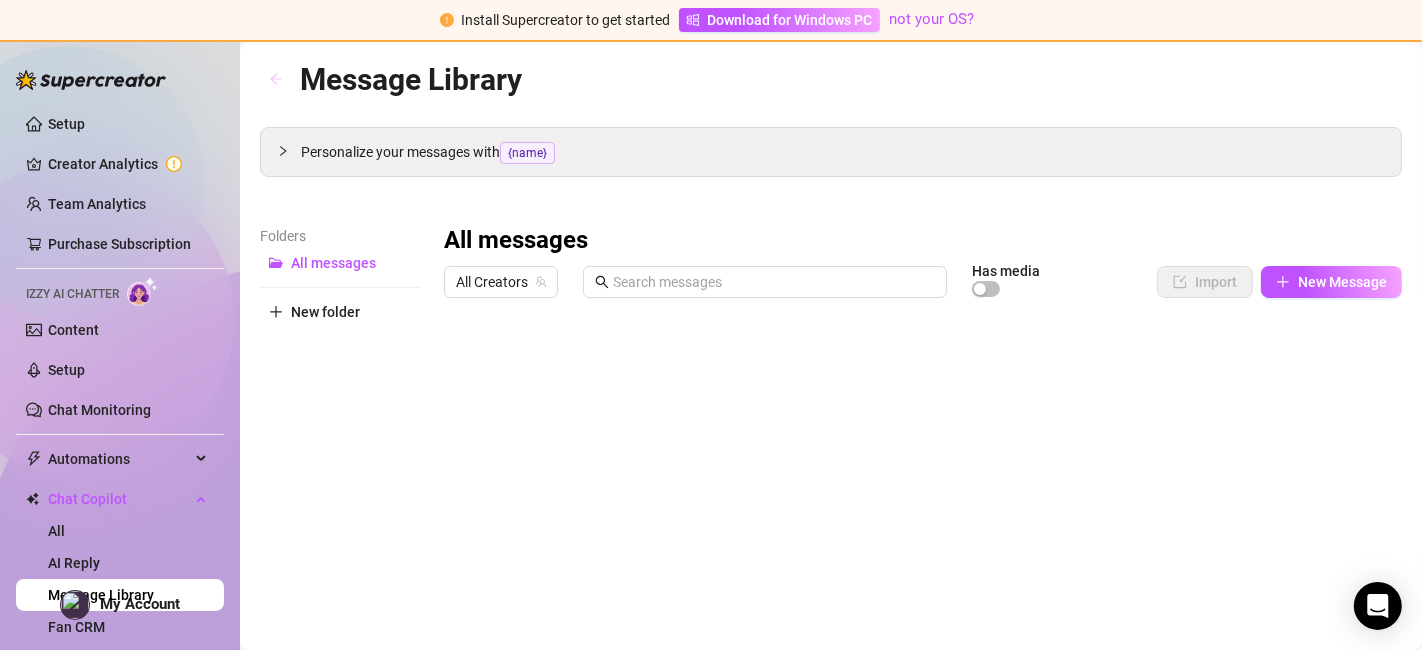 click 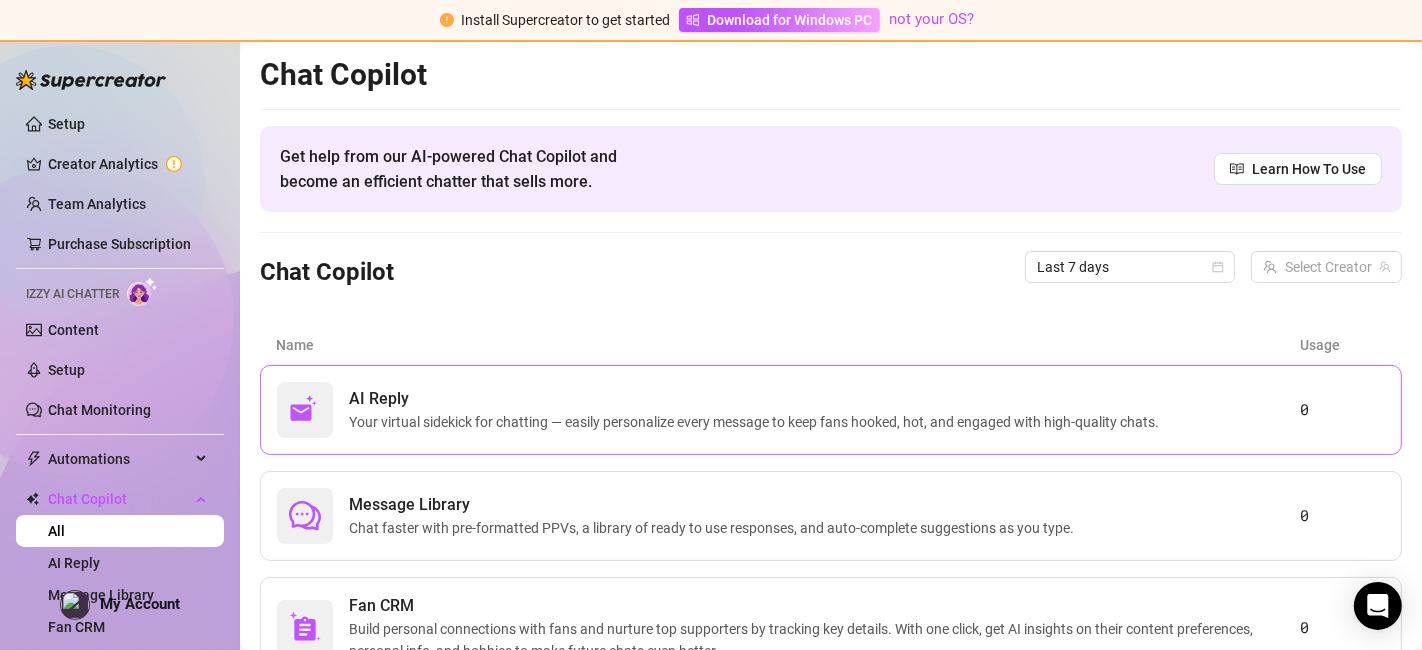 click on "Your virtual sidekick for chatting — easily personalize every message to keep fans hooked, hot, and engaged with high-quality chats." at bounding box center (758, 422) 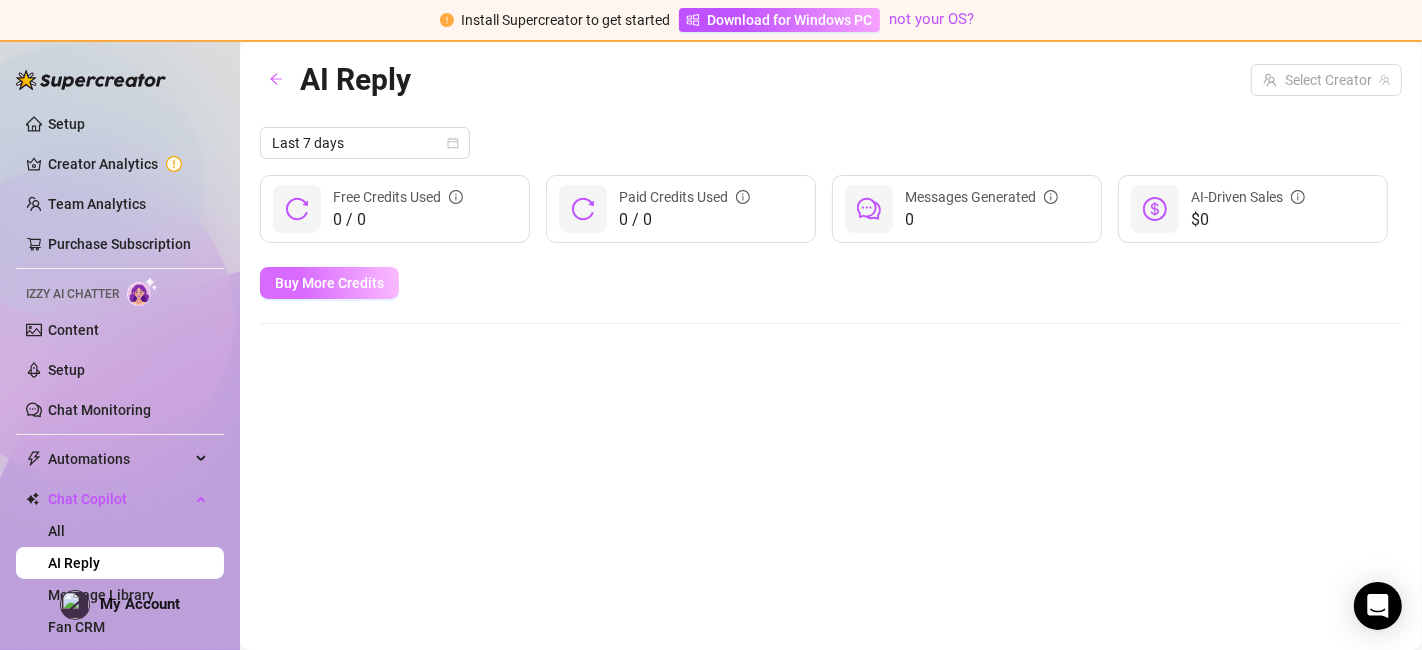 click on "Buy More Credits" at bounding box center [329, 283] 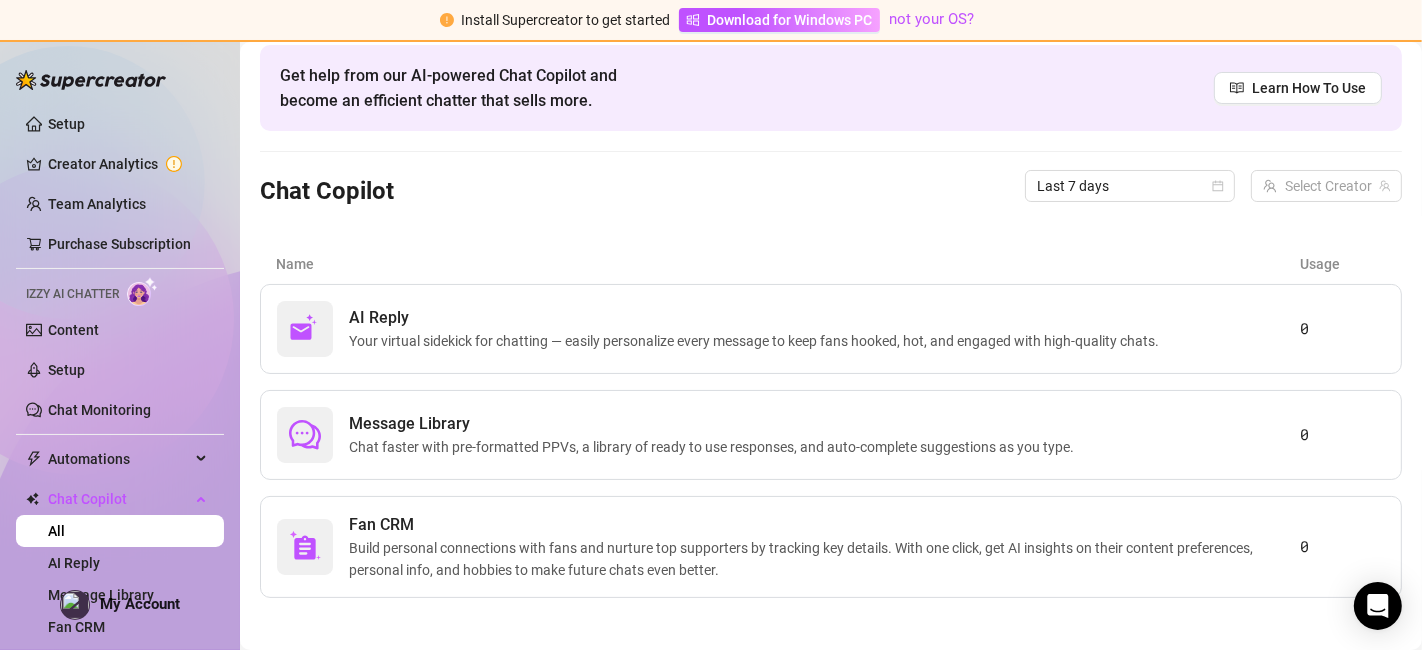 scroll, scrollTop: 85, scrollLeft: 0, axis: vertical 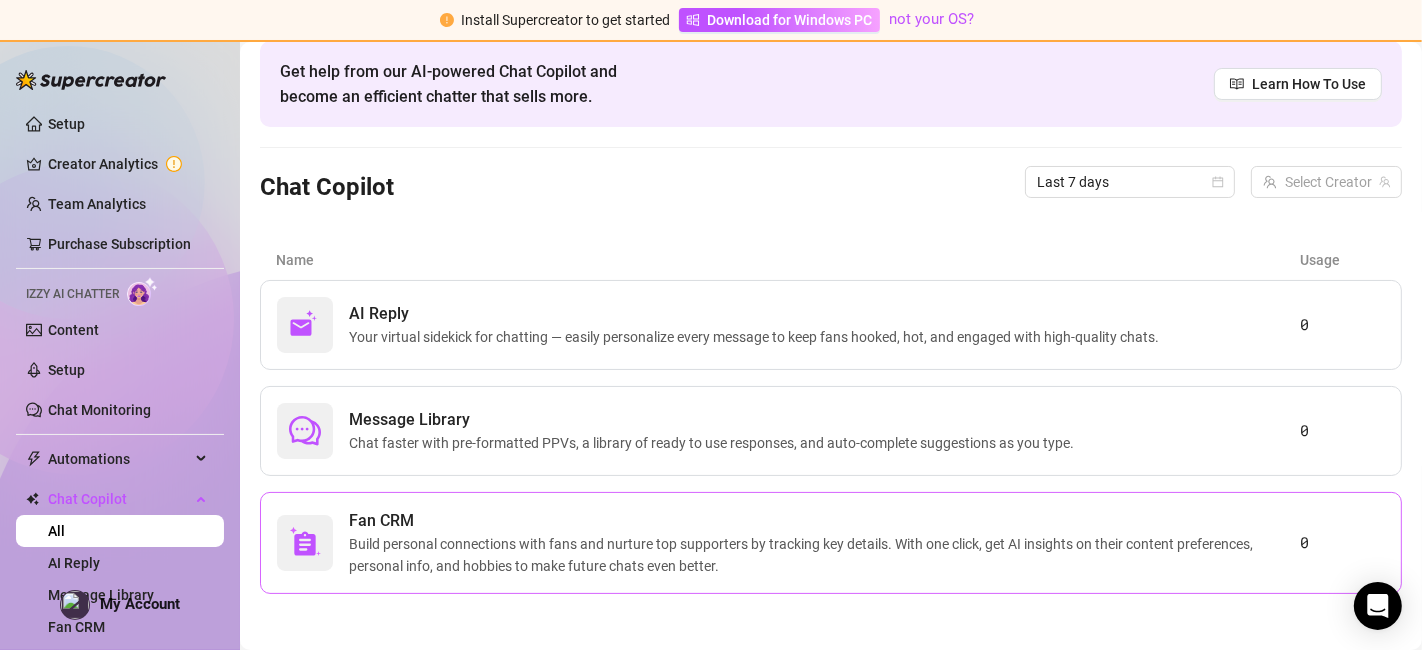 click on "Fan CRM" at bounding box center (824, 521) 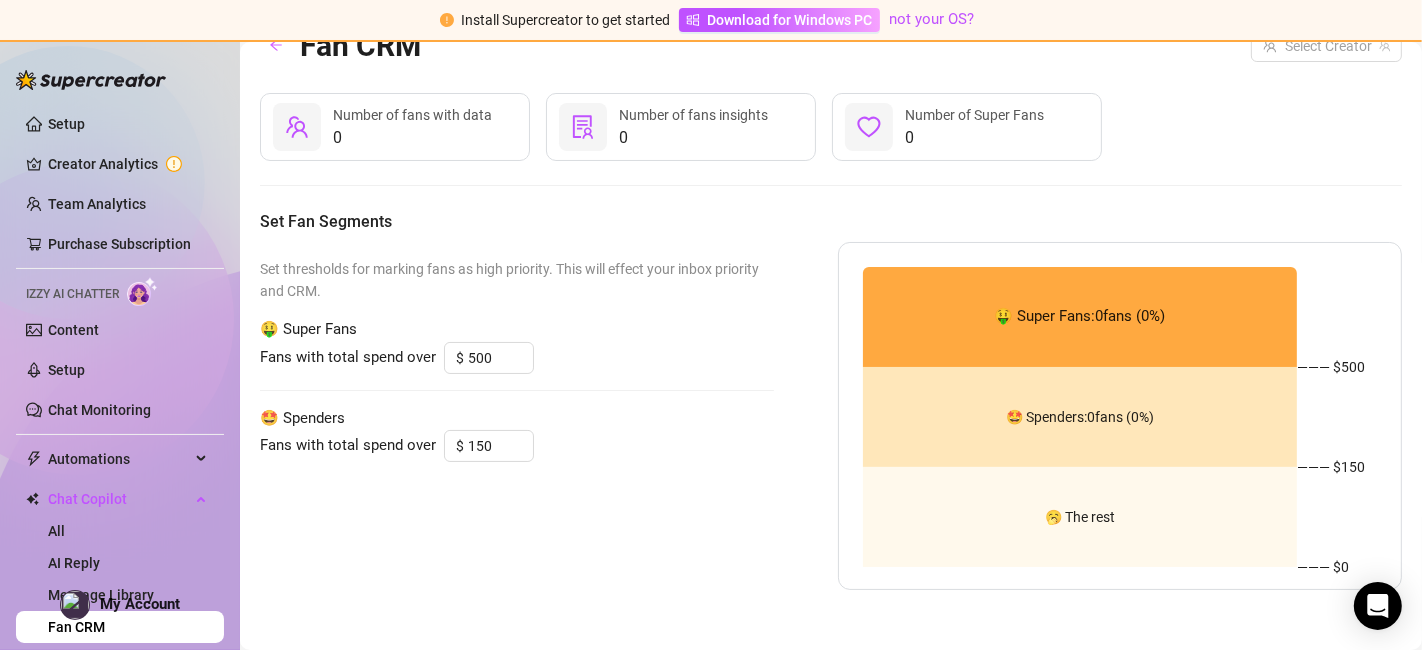 scroll, scrollTop: 0, scrollLeft: 0, axis: both 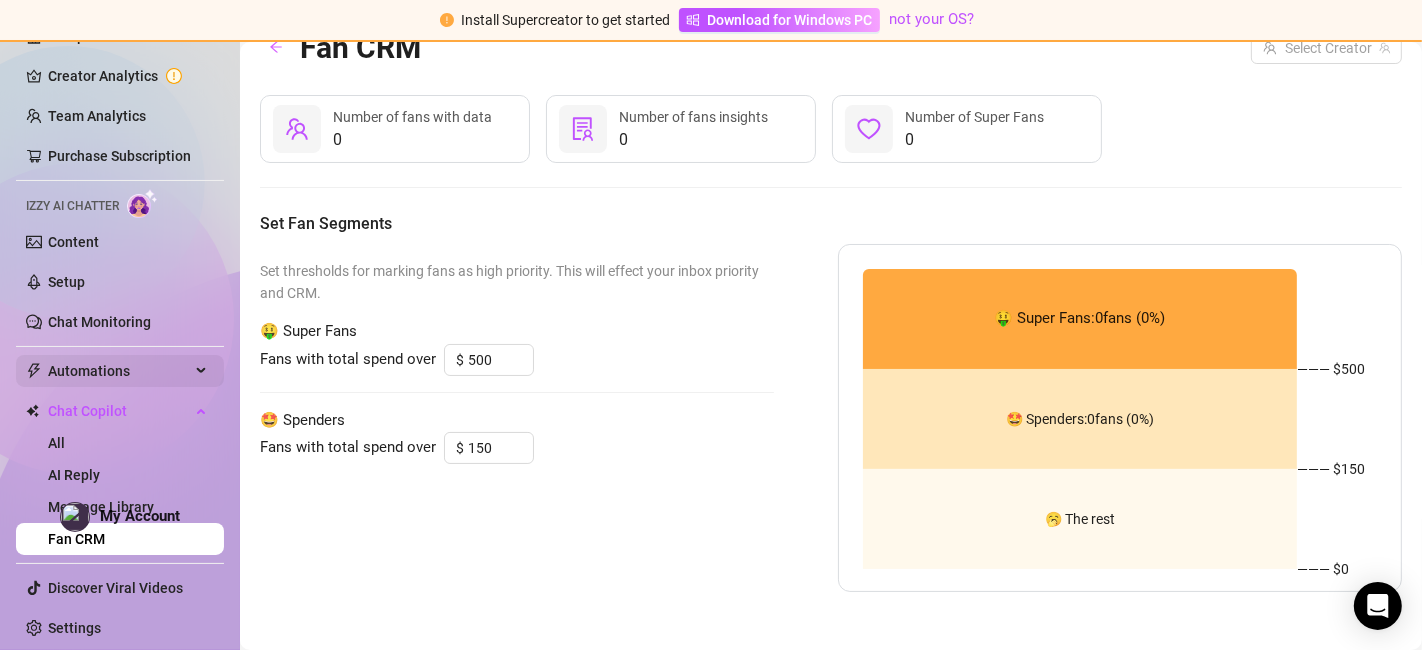 click on "Automations" at bounding box center (119, 371) 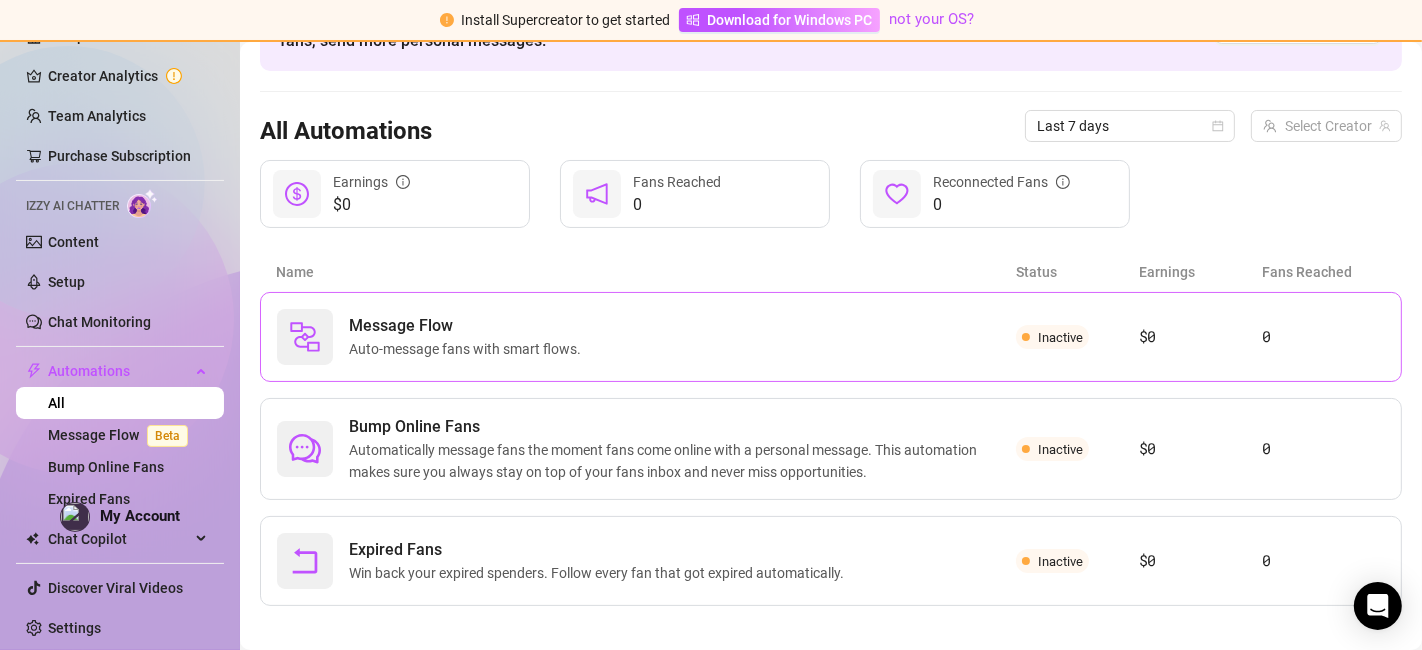 scroll, scrollTop: 154, scrollLeft: 0, axis: vertical 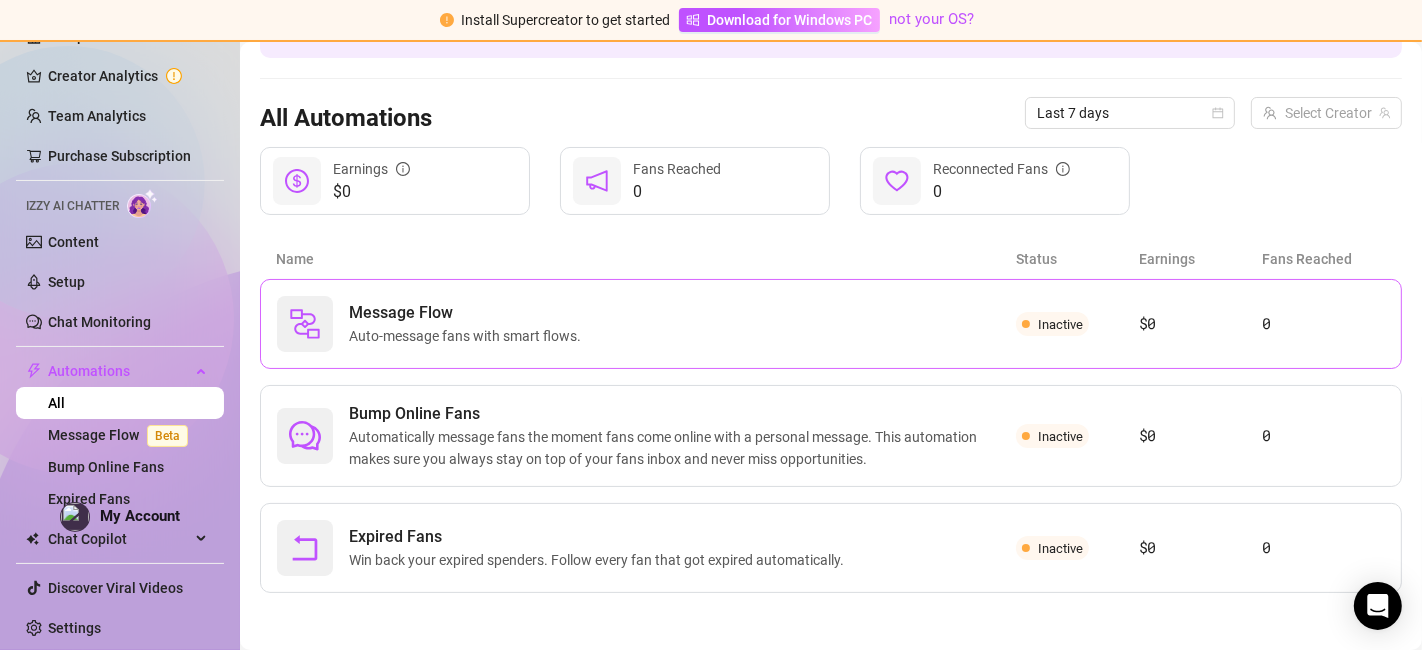click on "Message Flow Auto-message fans with smart flows. Inactive $0 0" at bounding box center (831, 324) 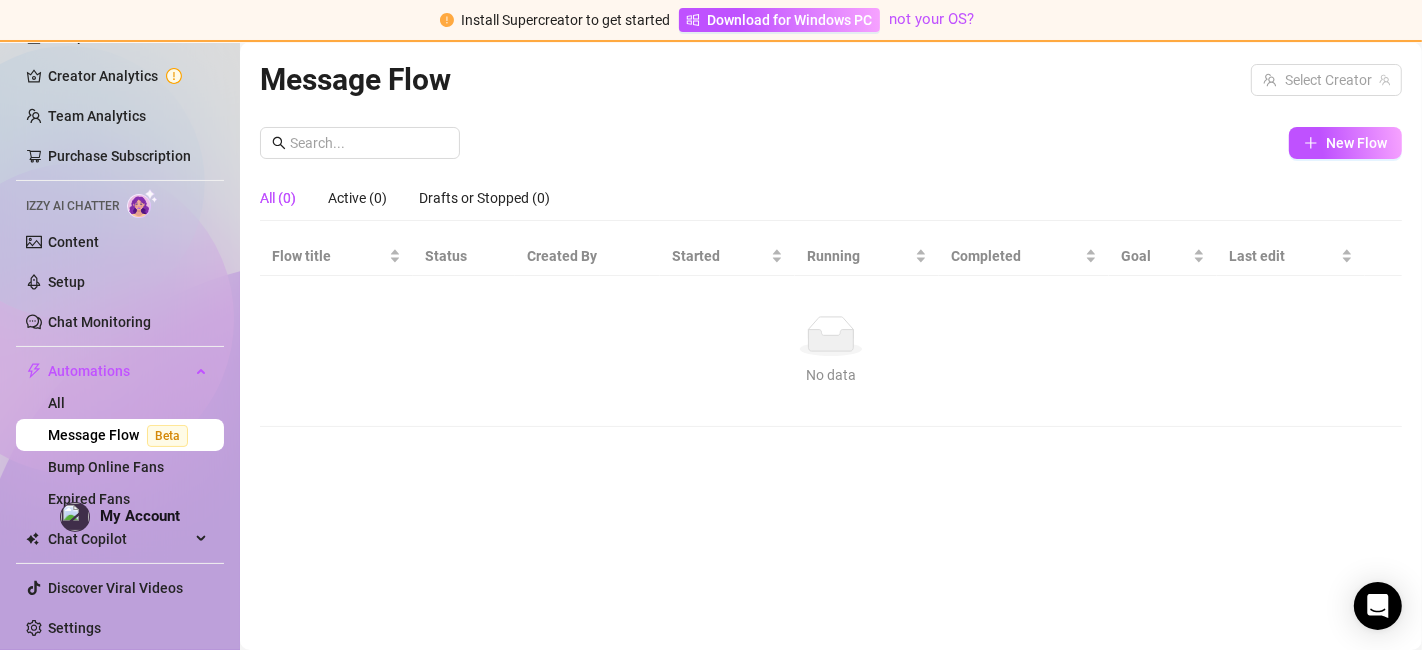 scroll, scrollTop: 0, scrollLeft: 0, axis: both 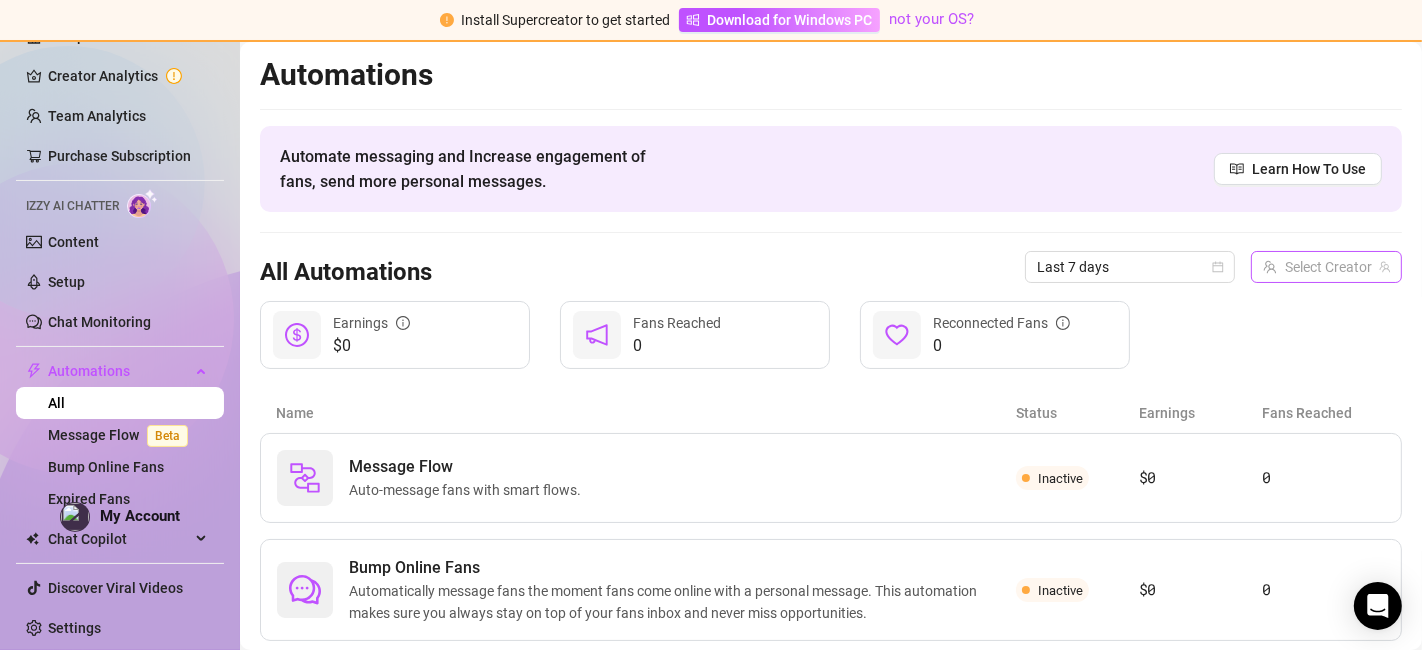 click at bounding box center [1317, 267] 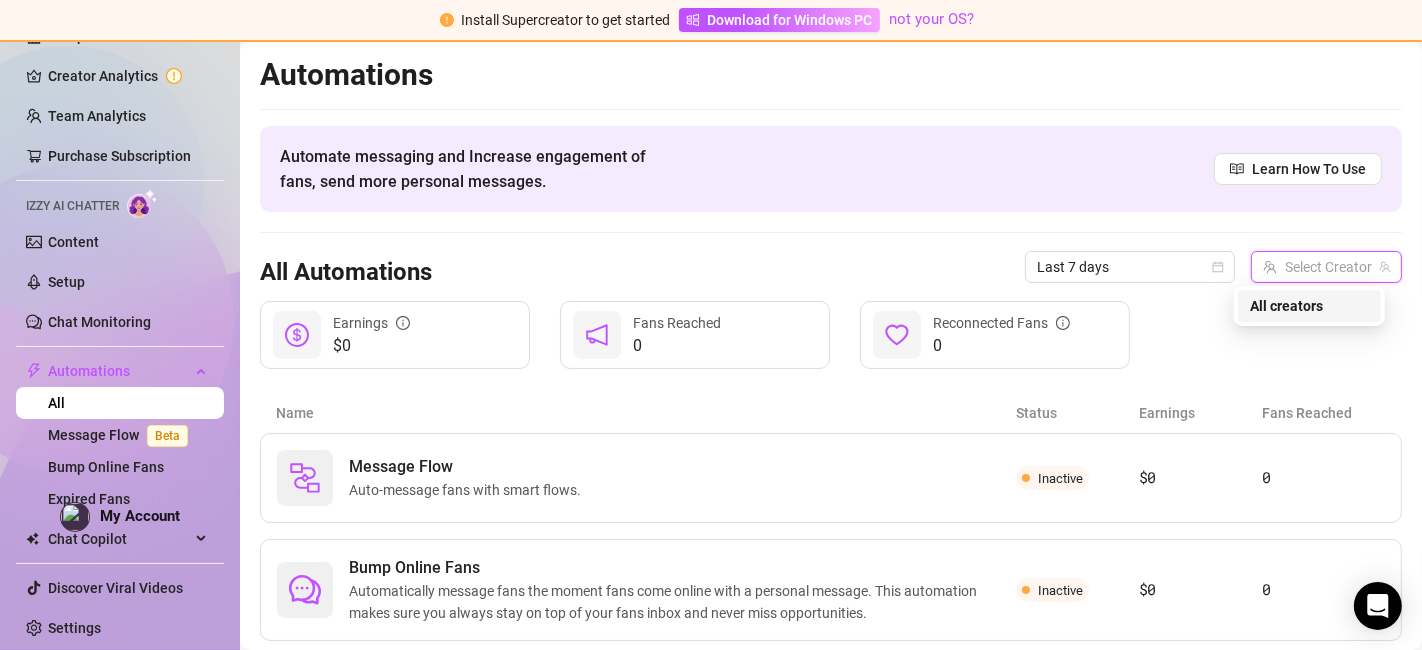 click on "All creators" at bounding box center [1286, 306] 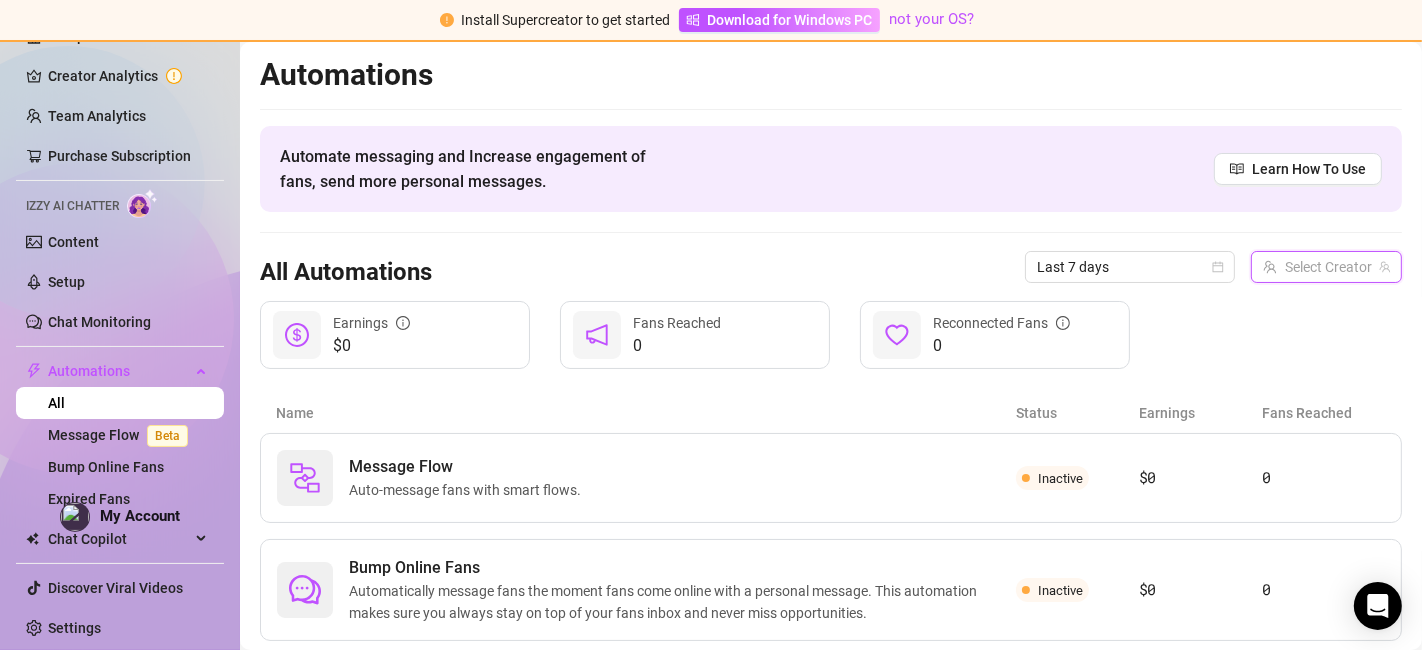 click at bounding box center (1317, 267) 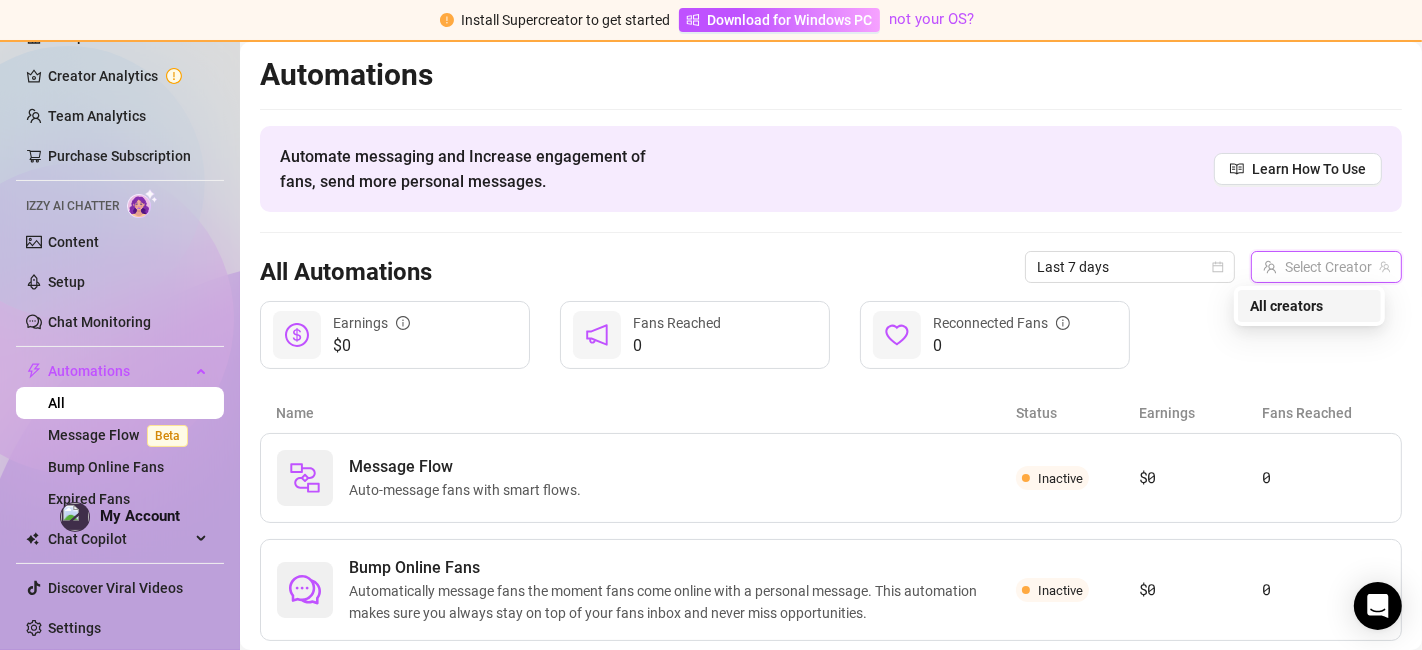 click on "All creators" at bounding box center (1286, 306) 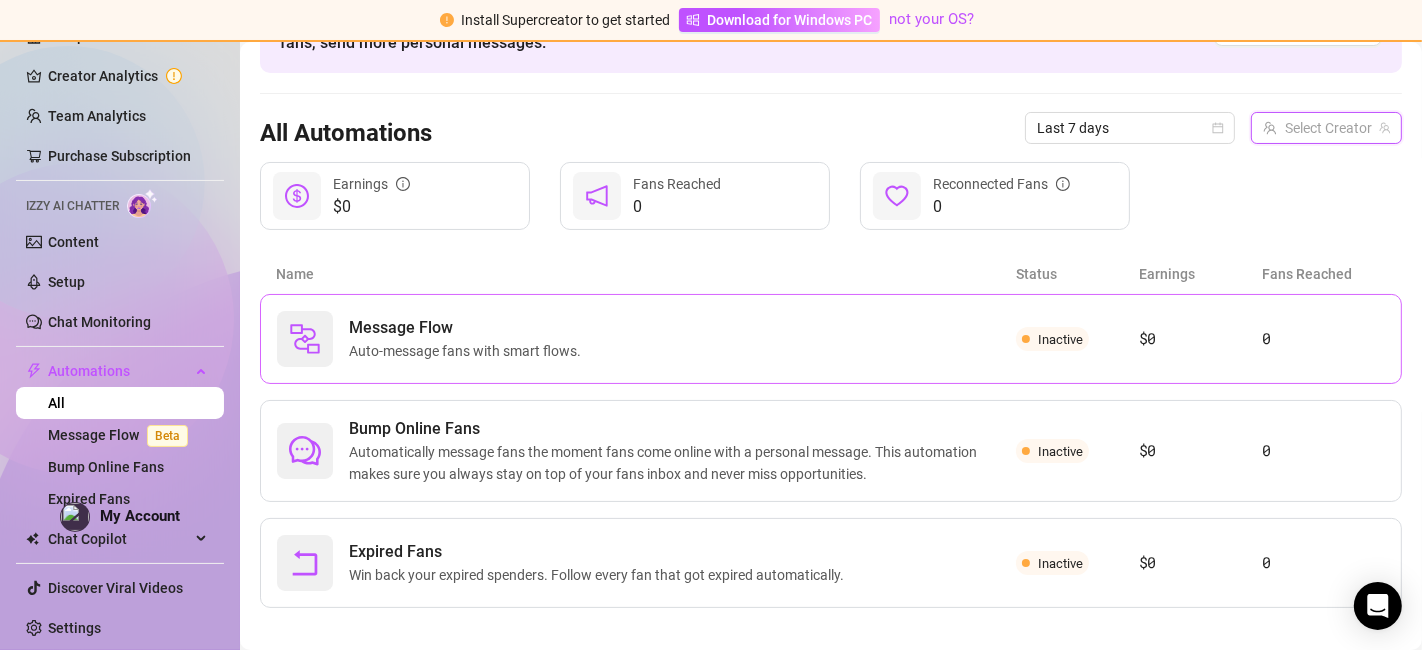 scroll, scrollTop: 154, scrollLeft: 0, axis: vertical 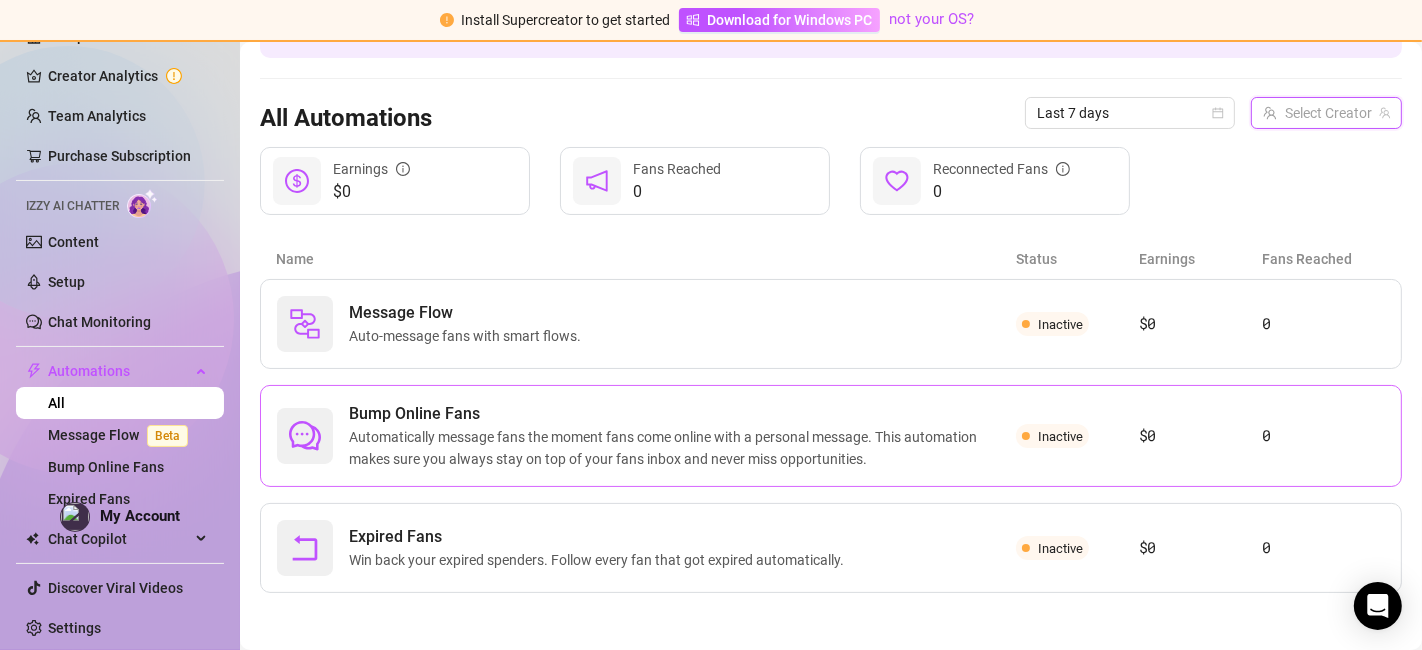 click on "Automatically message fans the moment fans come online with a personal message. This automation makes sure you always stay on top of your fans inbox and never miss opportunities." at bounding box center (682, 448) 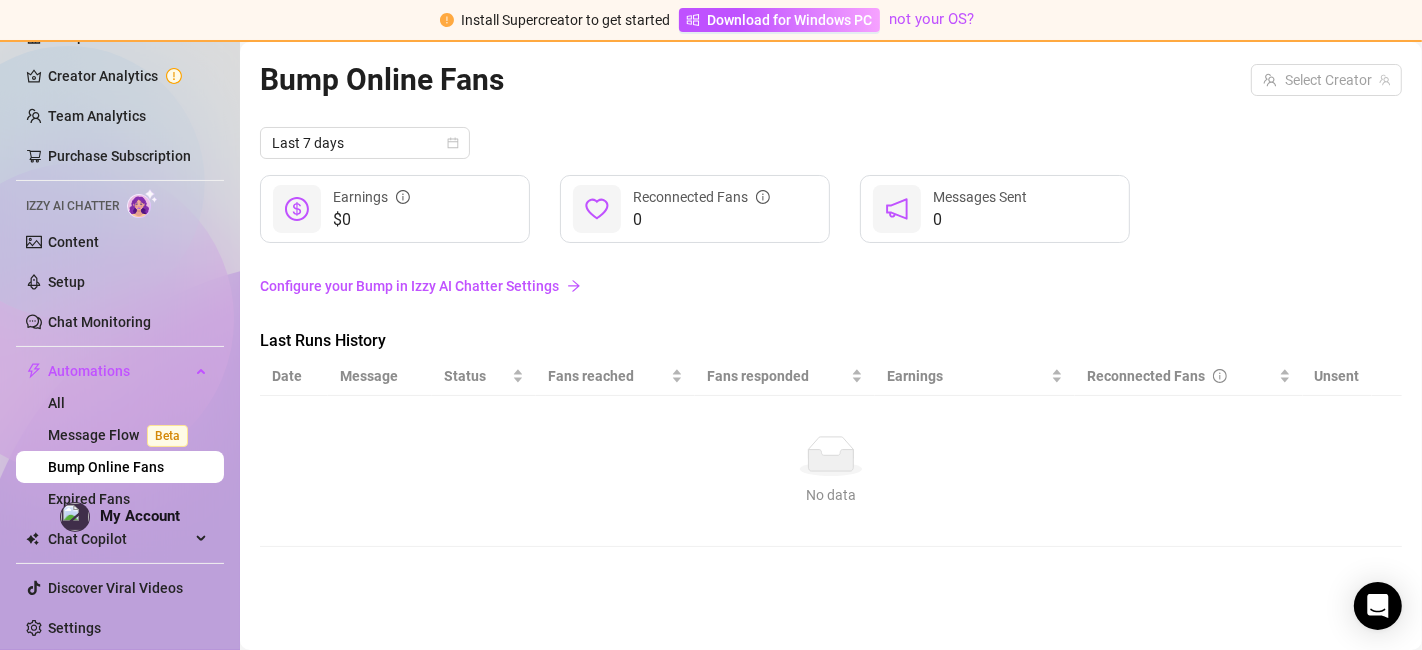 scroll, scrollTop: 0, scrollLeft: 0, axis: both 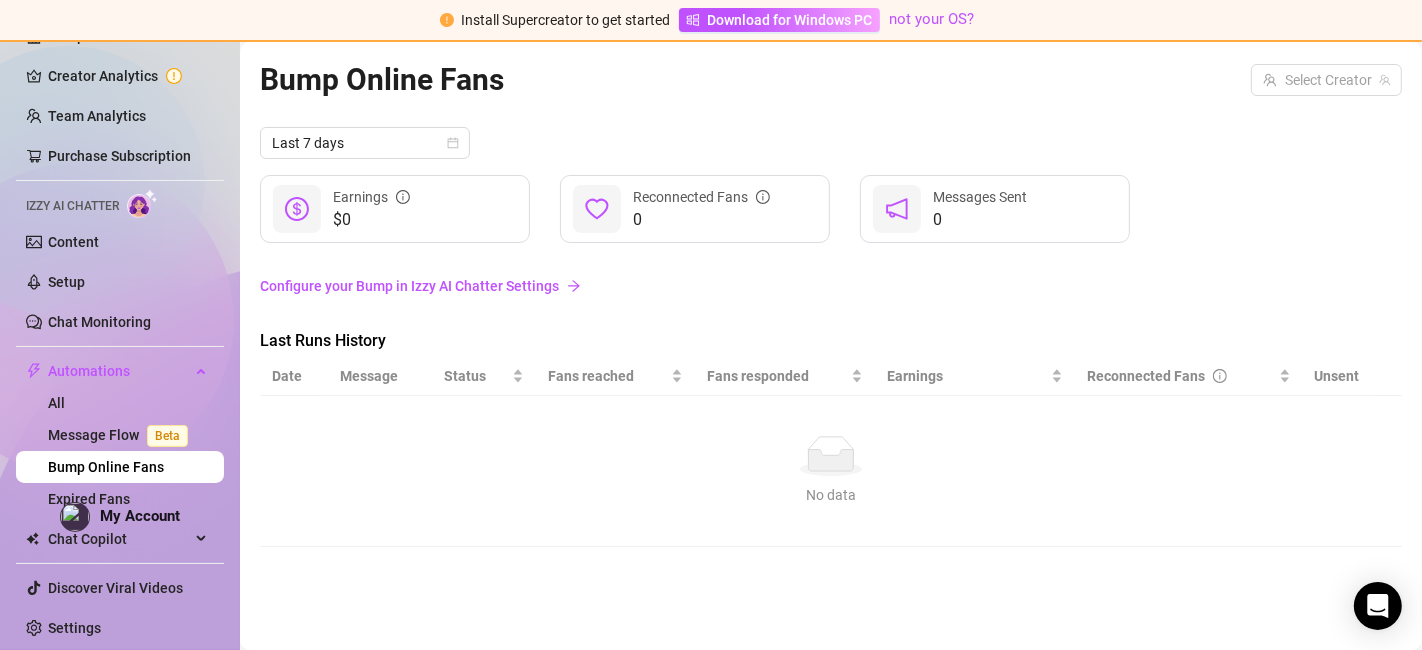 click on "$0" at bounding box center [371, 220] 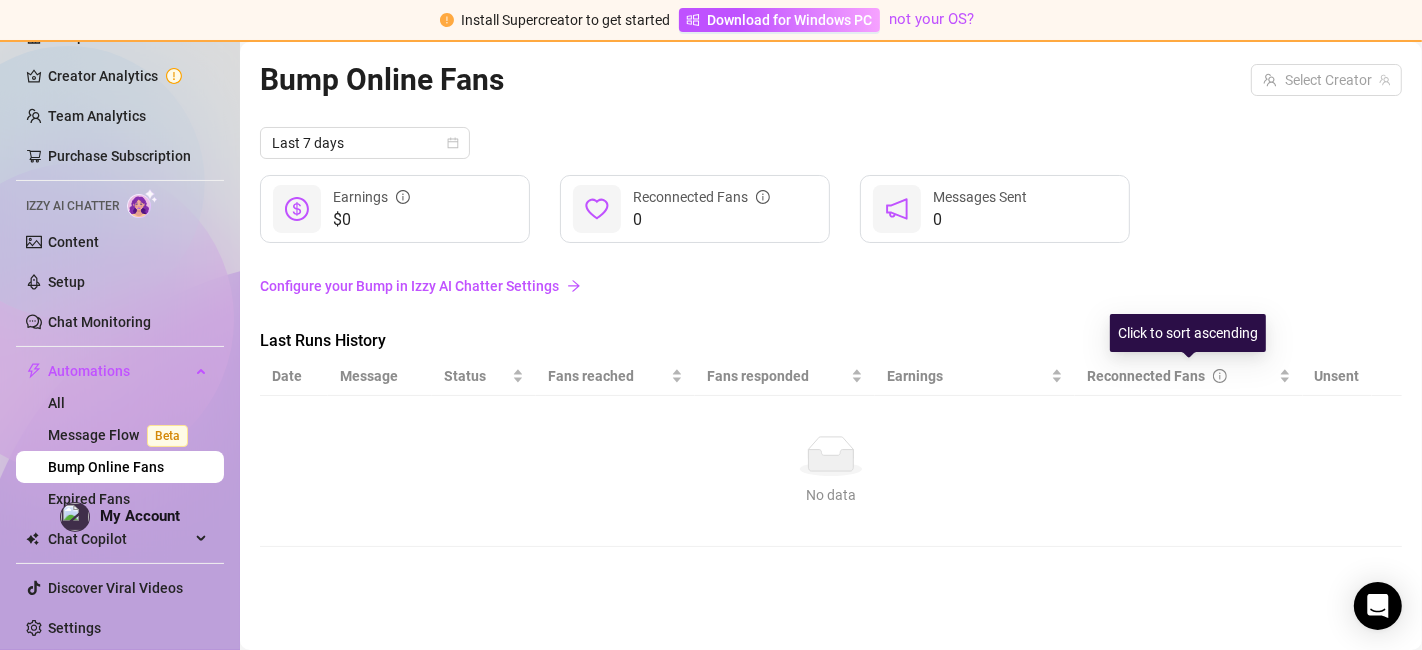 click on "Unsent" at bounding box center [1337, 376] 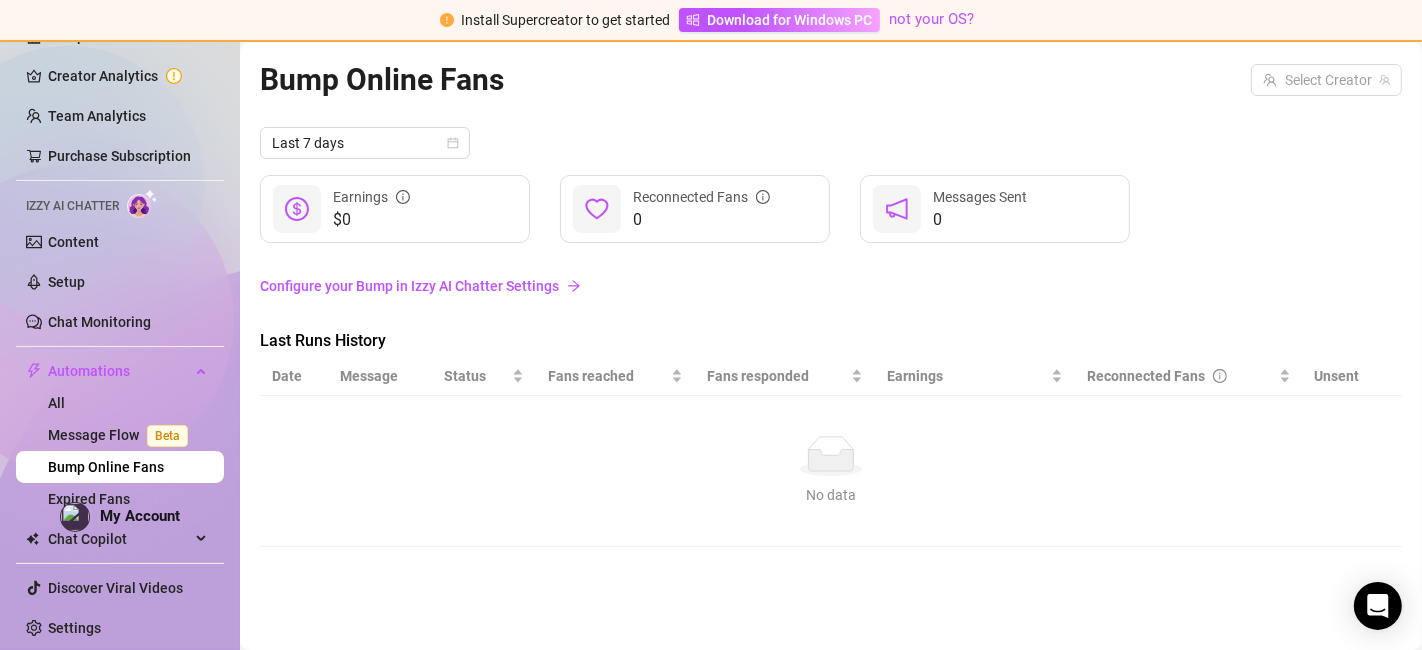 click on "Unsent" at bounding box center (1337, 376) 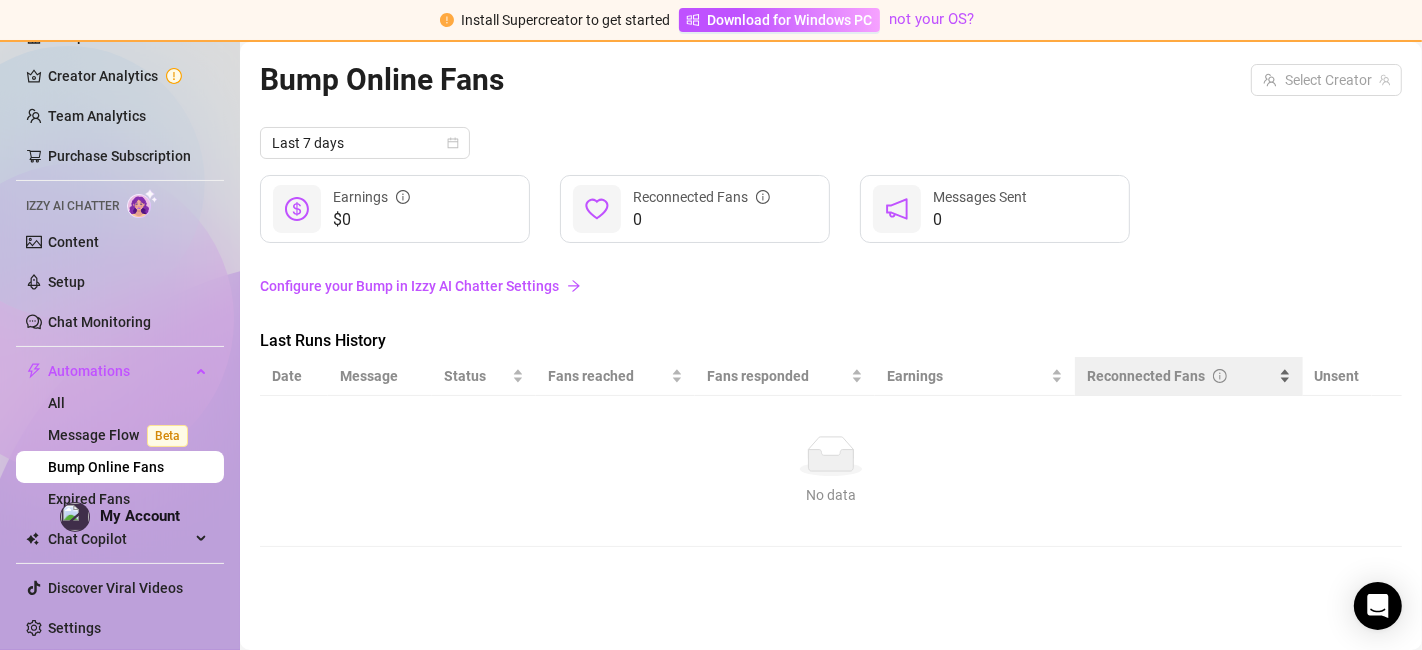 click on "Reconnected Fans" at bounding box center (1189, 376) 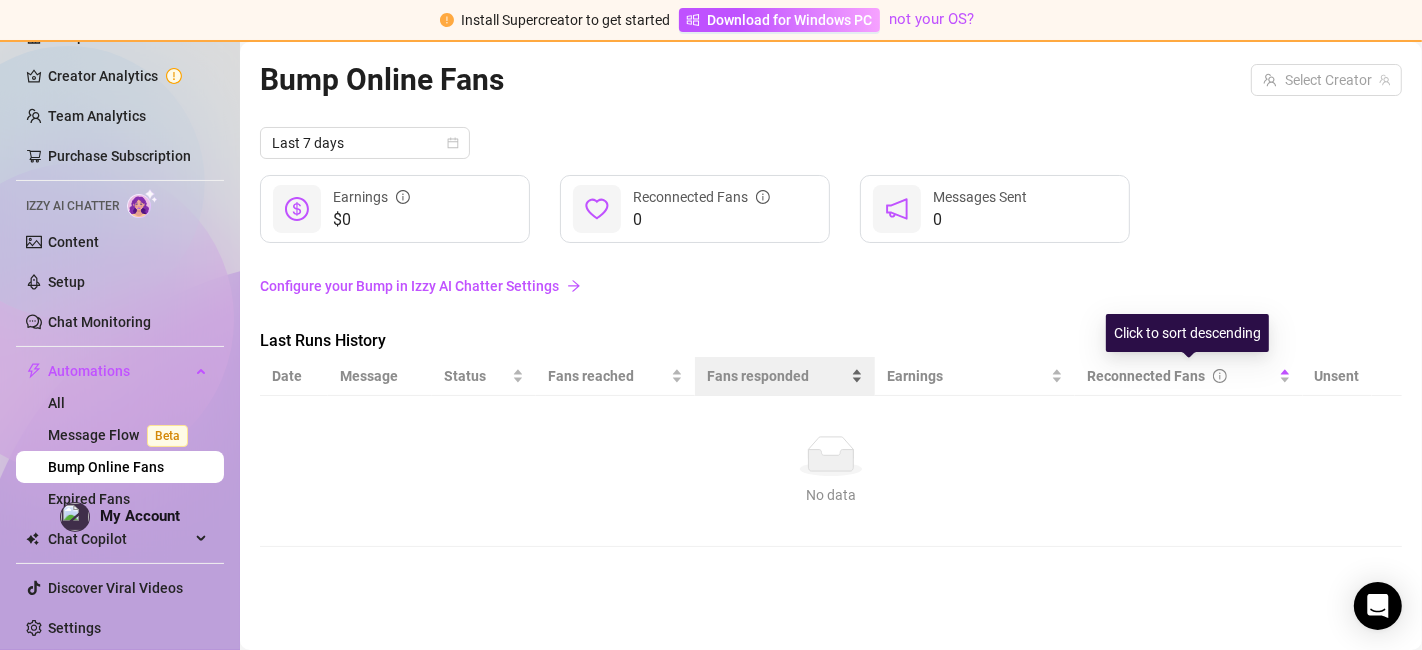 drag, startPoint x: 900, startPoint y: 370, endPoint x: 860, endPoint y: 362, distance: 40.792156 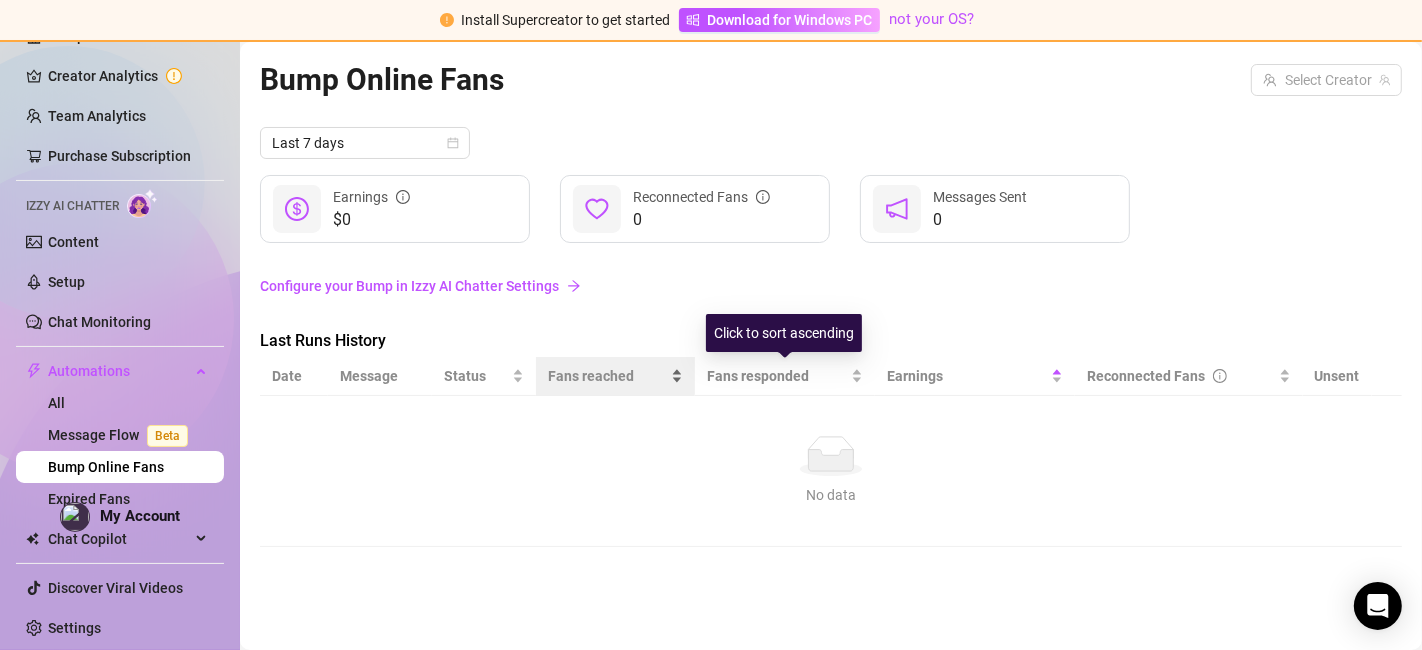 click on "Fans reached" at bounding box center [615, 376] 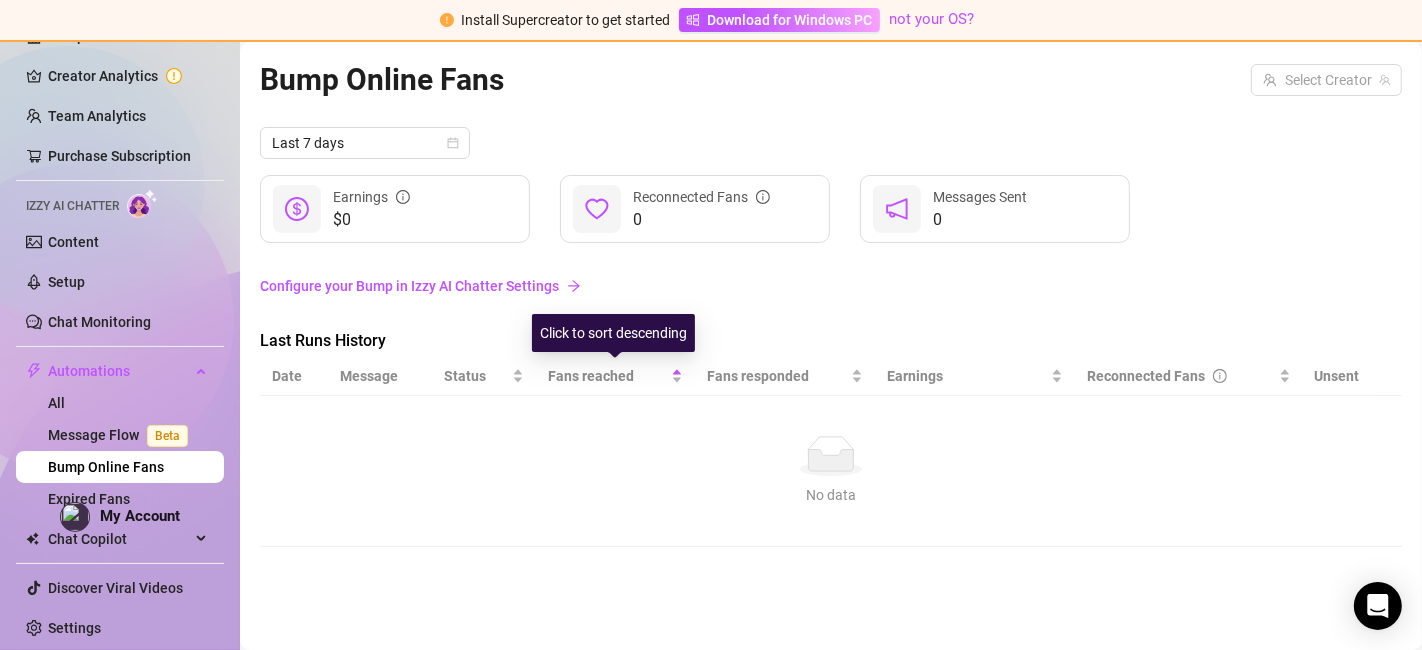 click on "Last Runs History" at bounding box center (428, 341) 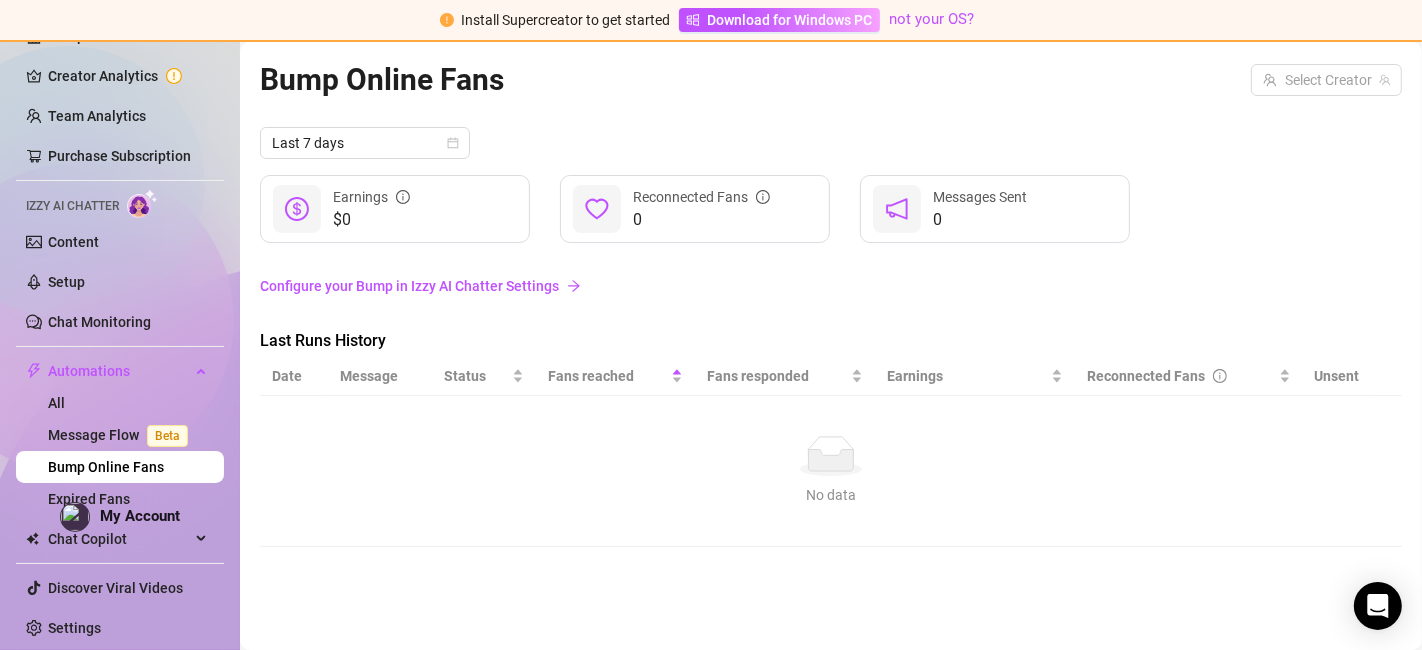 click on "Date" at bounding box center (294, 376) 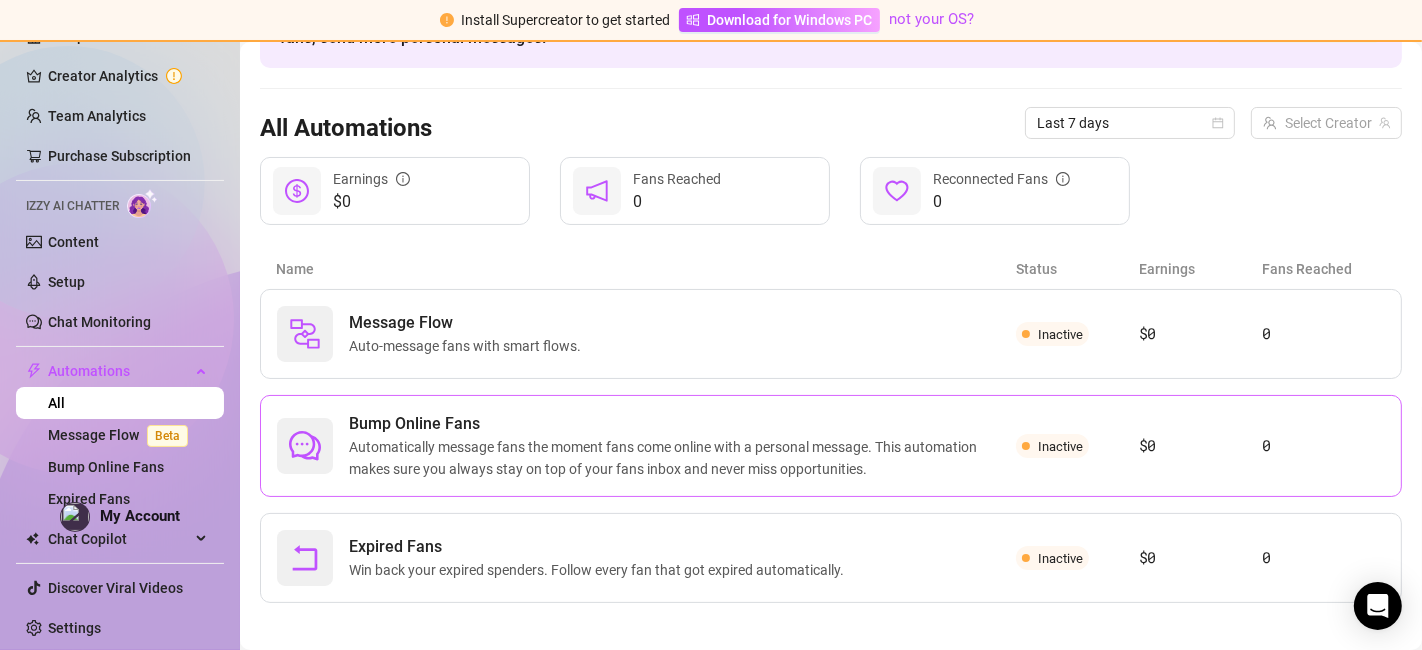 scroll, scrollTop: 154, scrollLeft: 0, axis: vertical 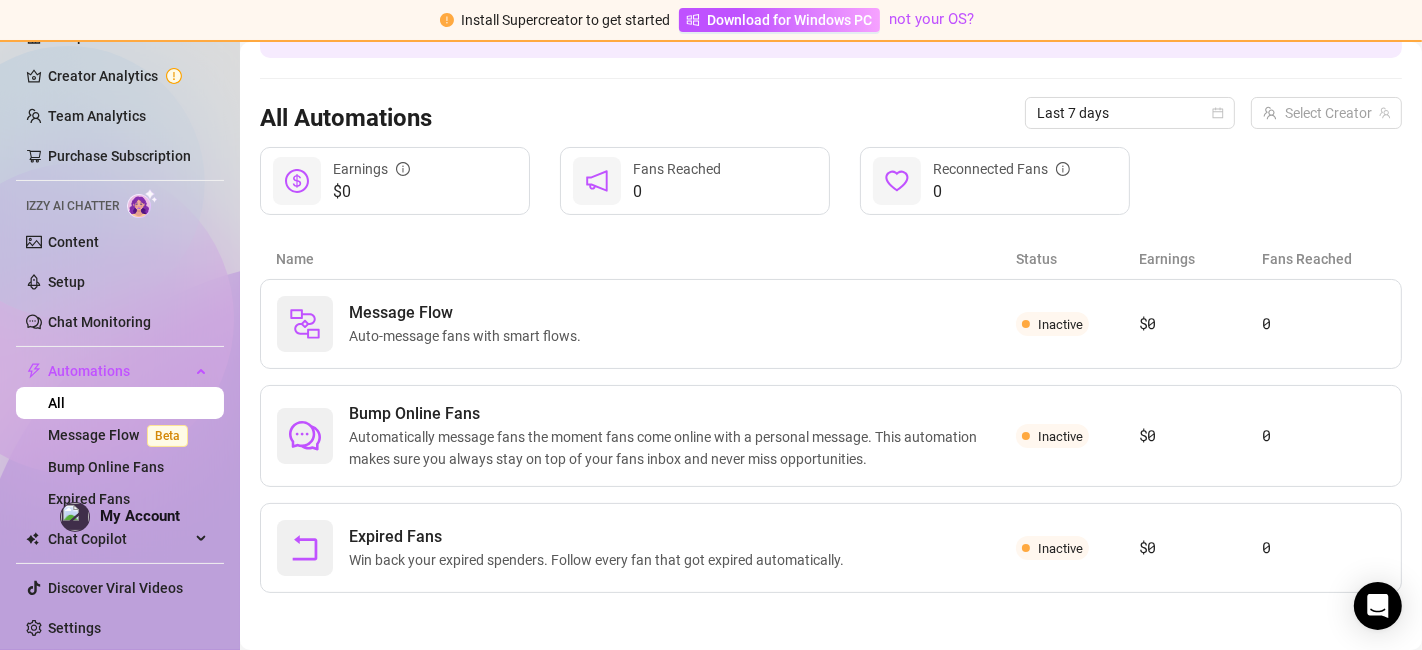 click on "Name Status Earnings Fans Reached" at bounding box center (831, 259) 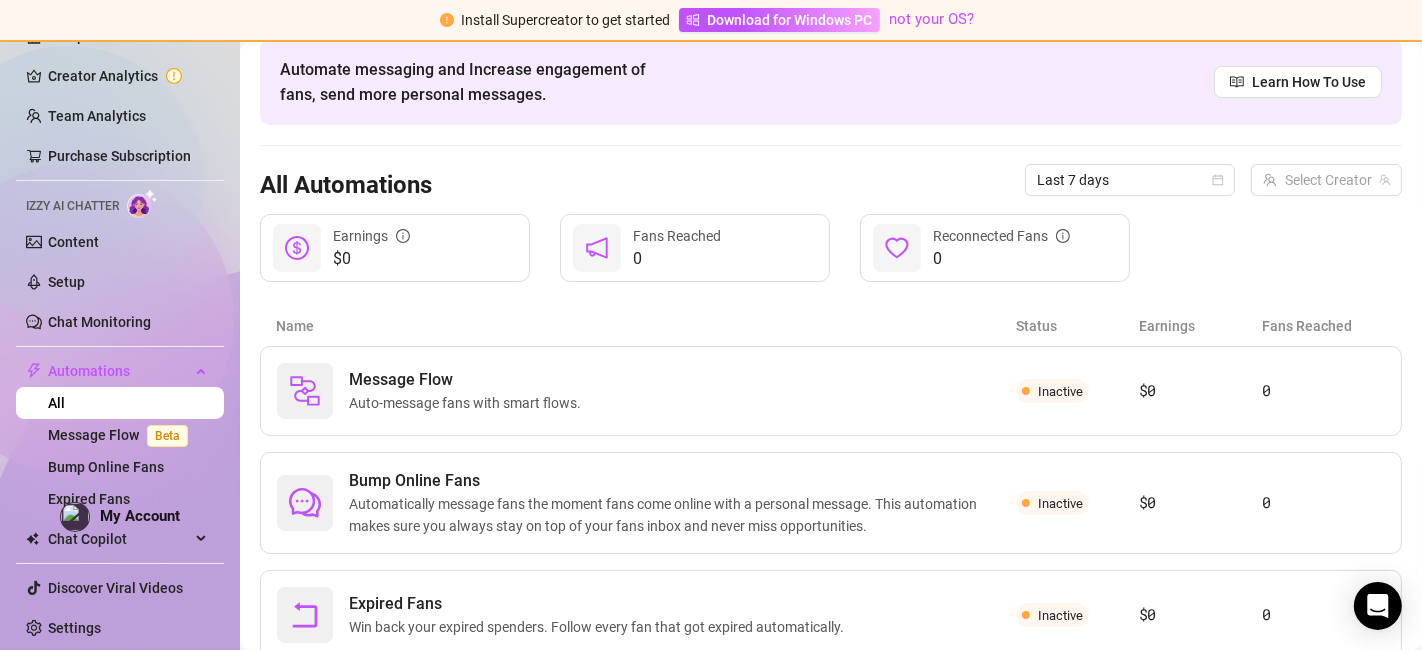 scroll, scrollTop: 0, scrollLeft: 0, axis: both 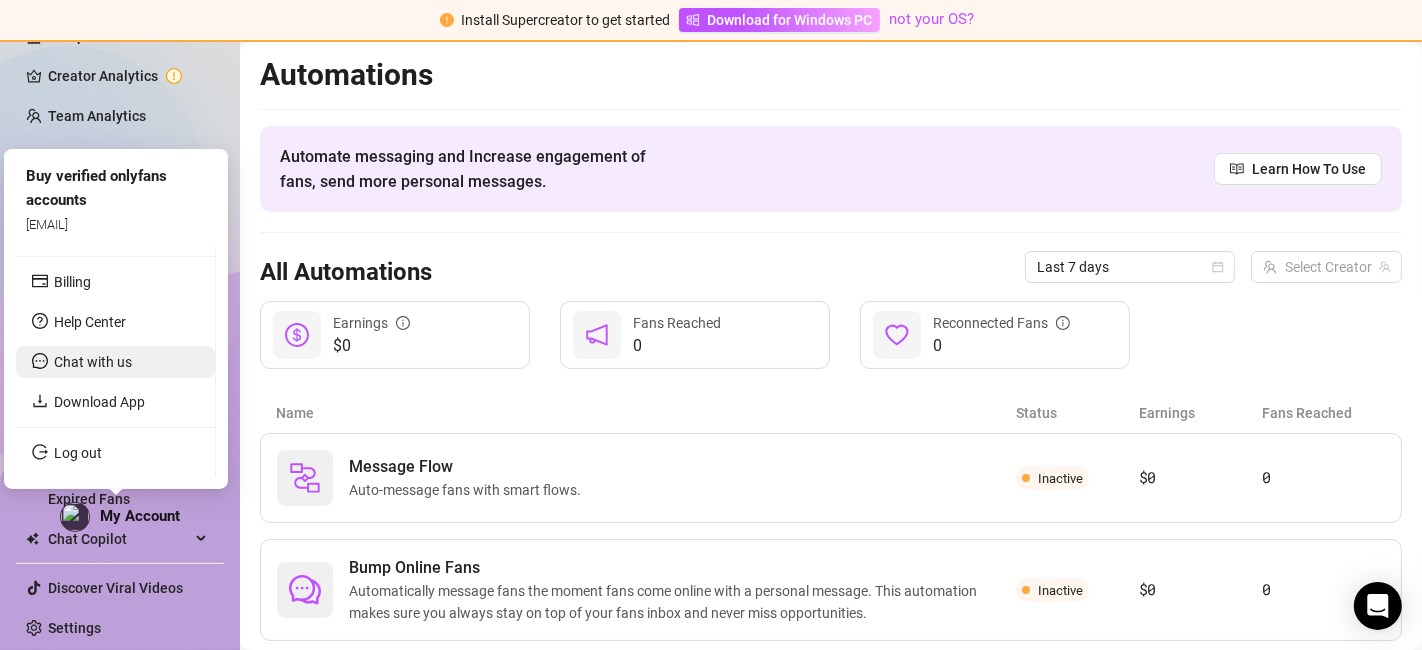 click on "Chat with us" at bounding box center (115, 362) 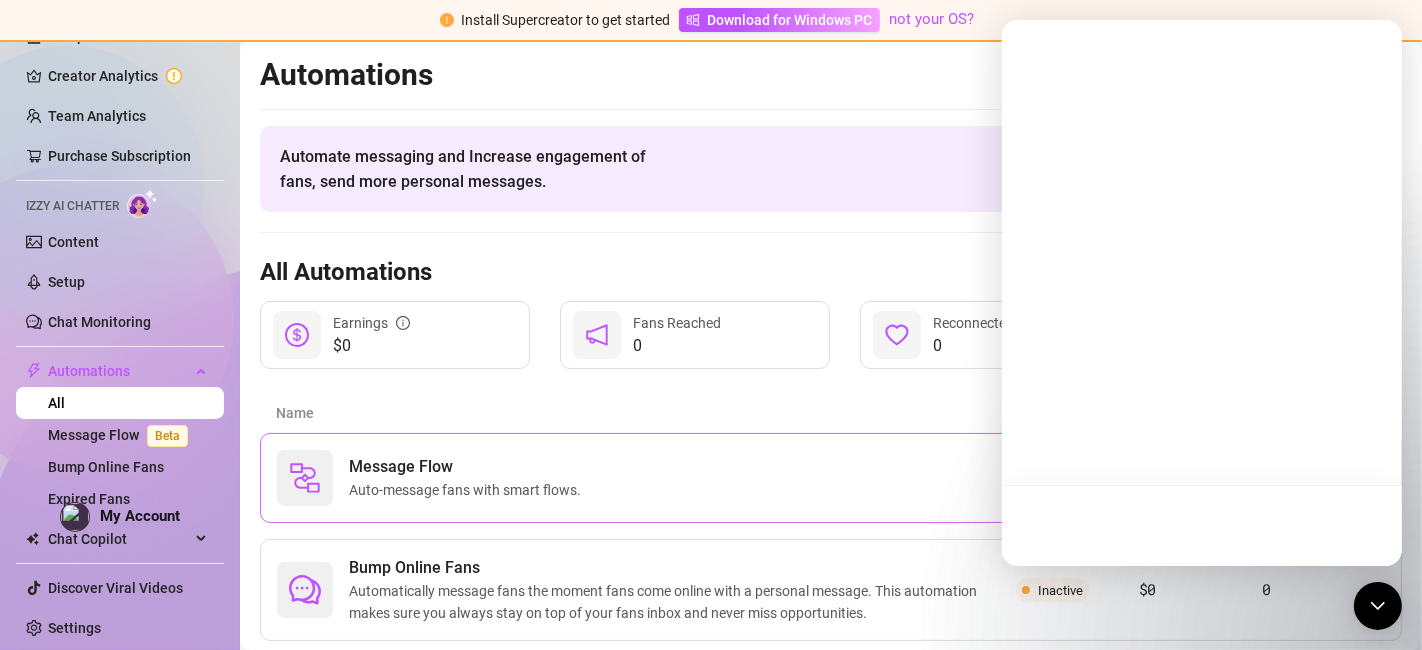 click on "Message Flow Auto-message fans with smart flows. Inactive $0 0" at bounding box center [831, 478] 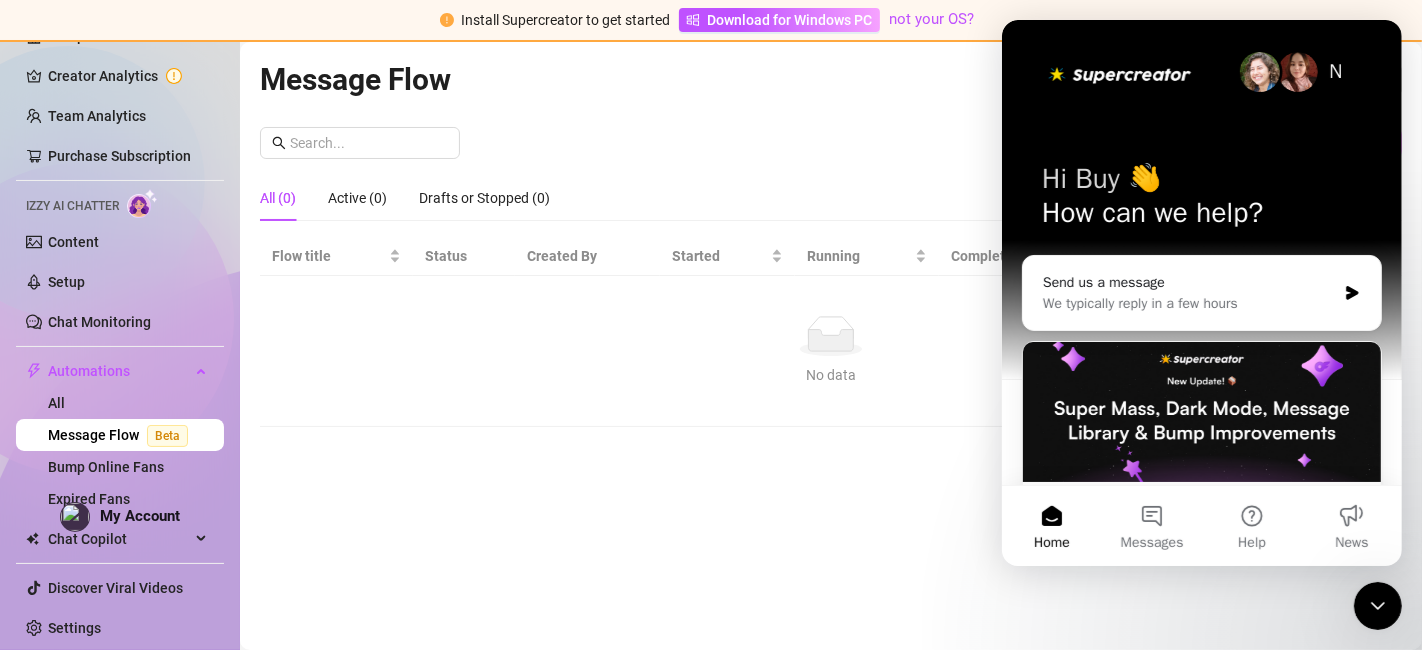 scroll, scrollTop: 0, scrollLeft: 0, axis: both 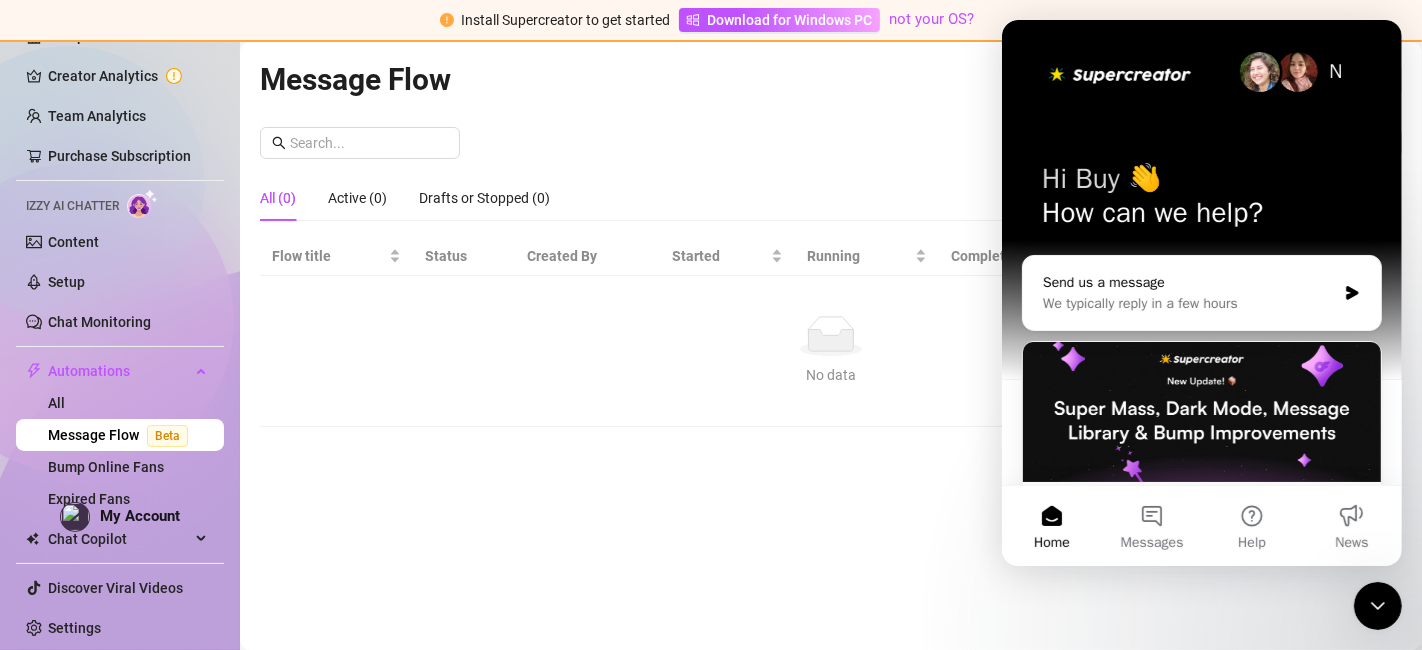 click 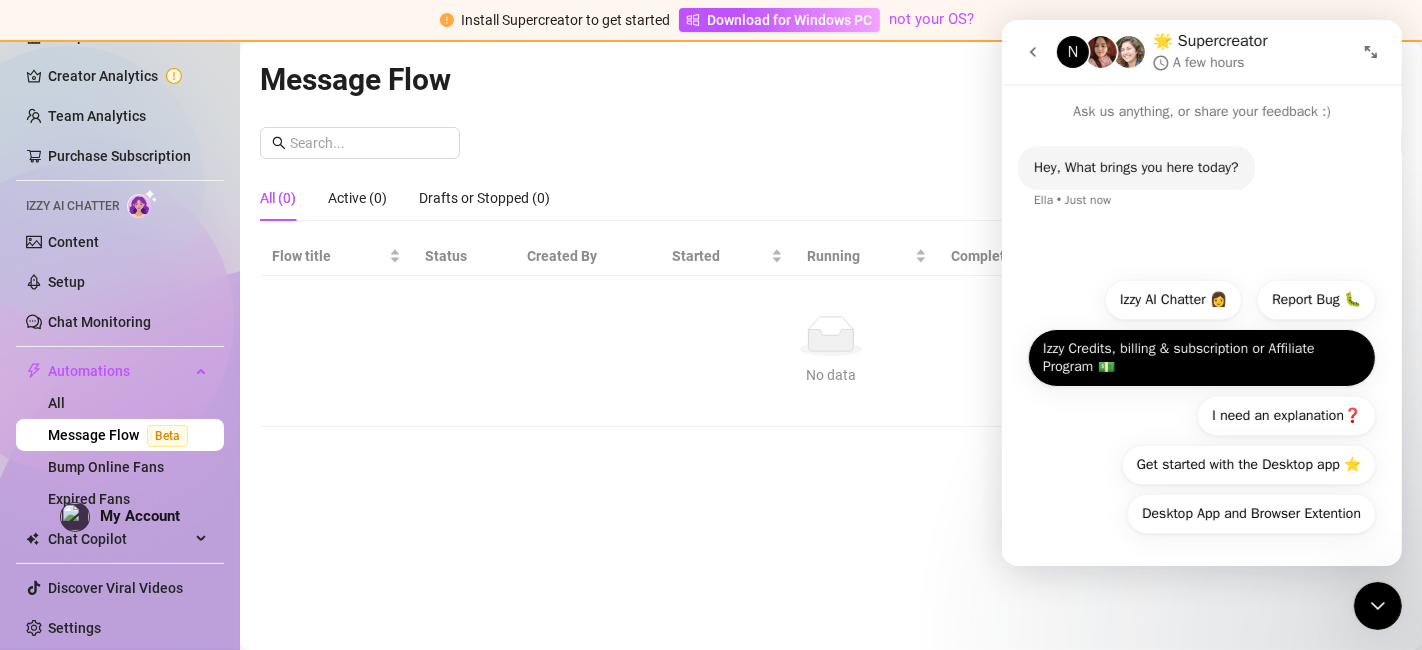 click on "Izzy Credits, billing & subscription or Affiliate Program 💵" at bounding box center (1201, 358) 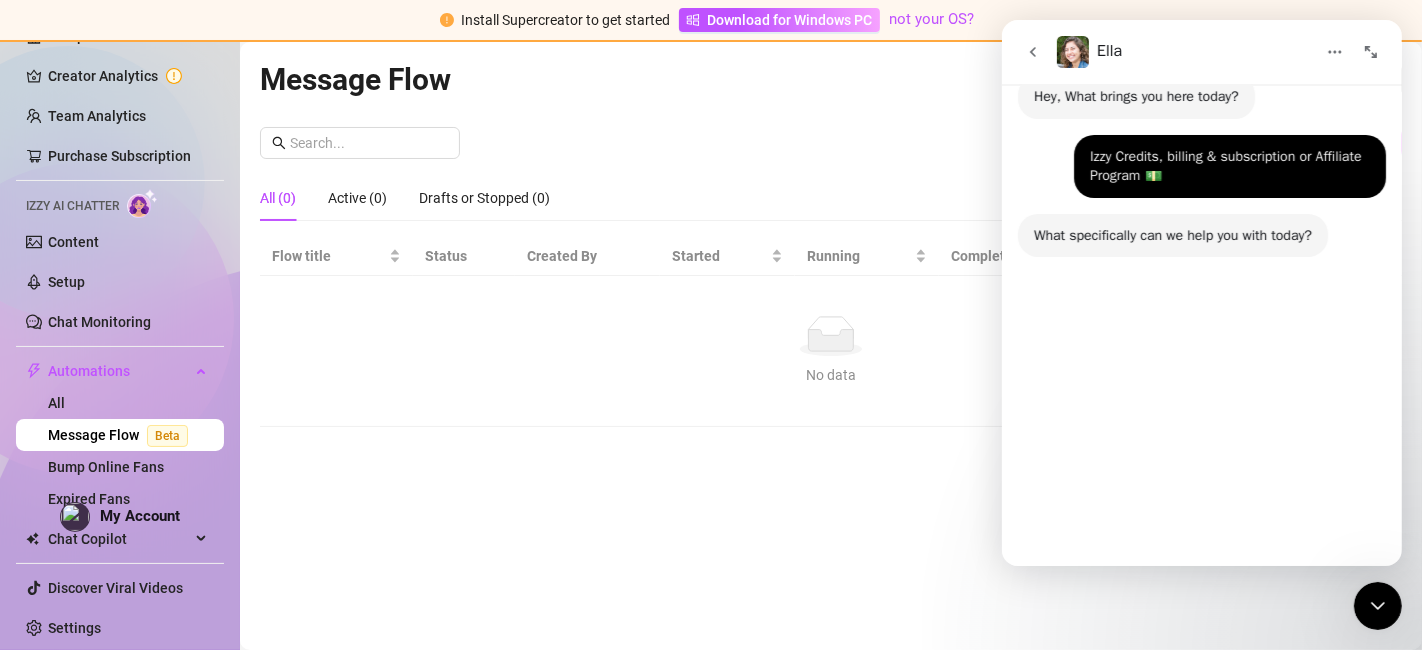 scroll, scrollTop: 134, scrollLeft: 0, axis: vertical 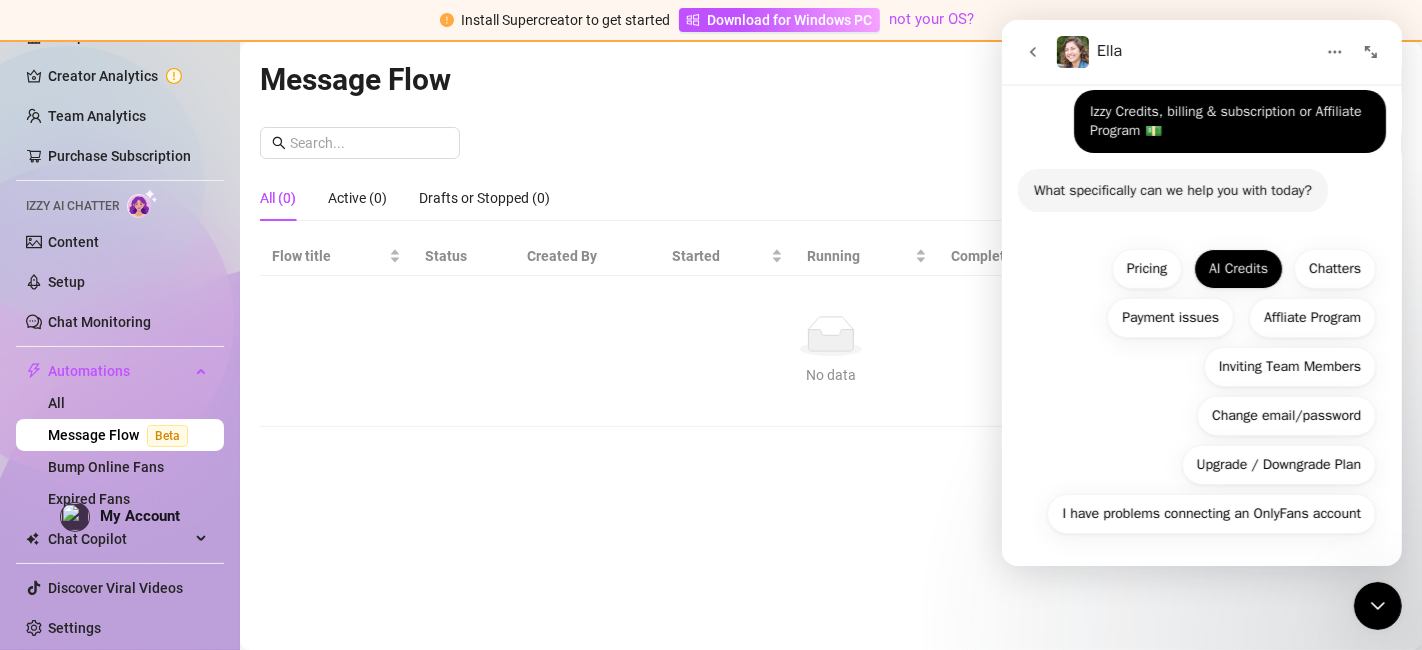 click on "AI Credits" at bounding box center [1237, 269] 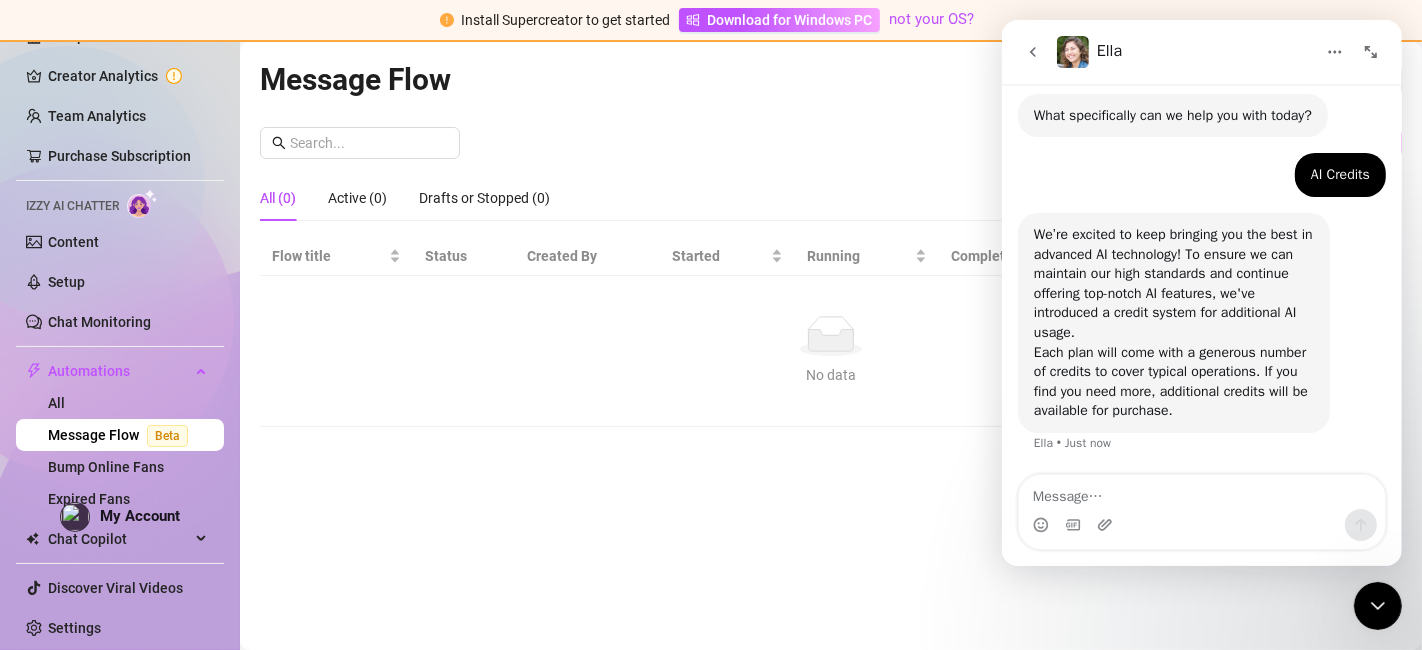 scroll, scrollTop: 208, scrollLeft: 0, axis: vertical 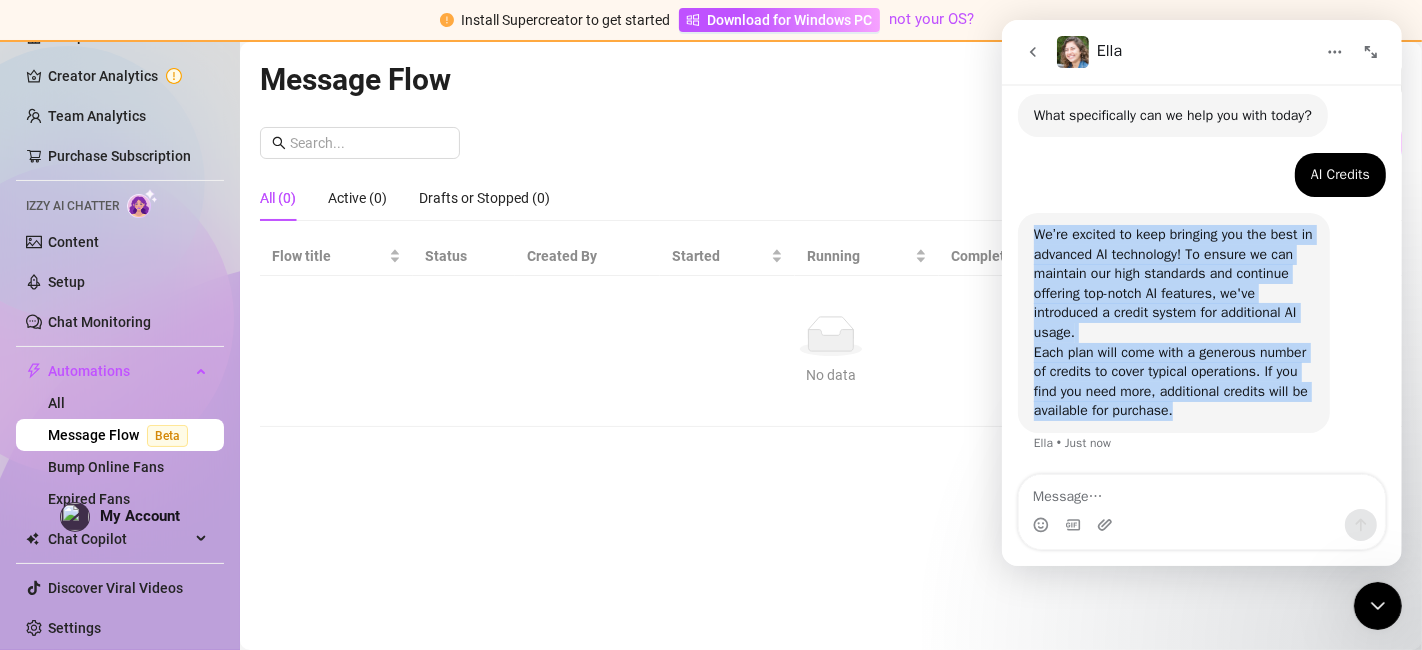 drag, startPoint x: 1164, startPoint y: 410, endPoint x: 1014, endPoint y: 239, distance: 227.46648 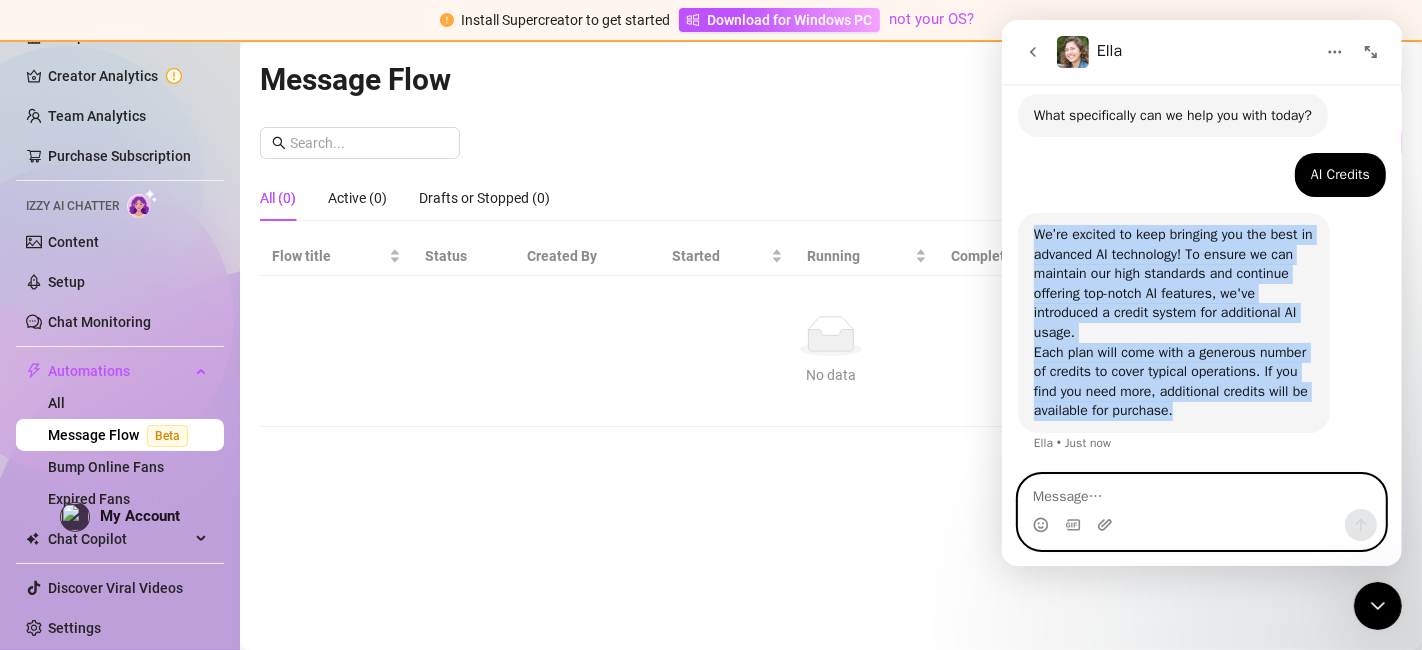 click at bounding box center (1201, 492) 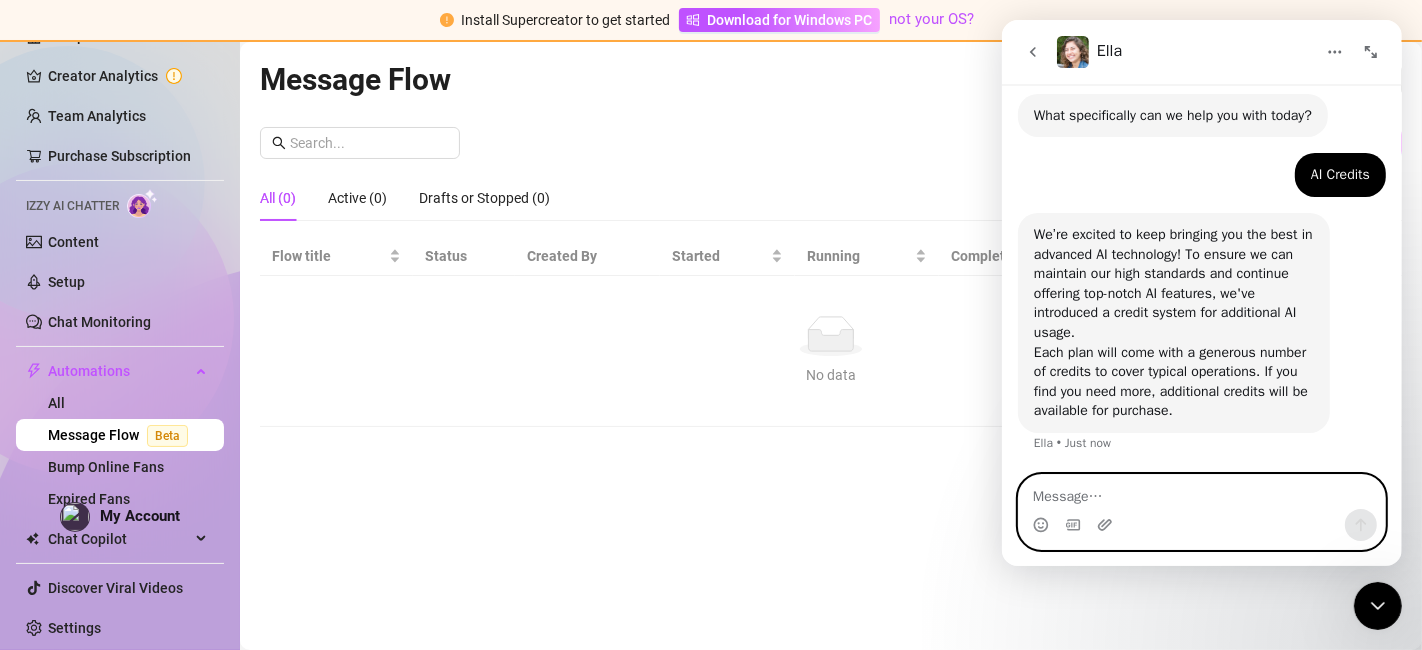 paste on "How to post?" 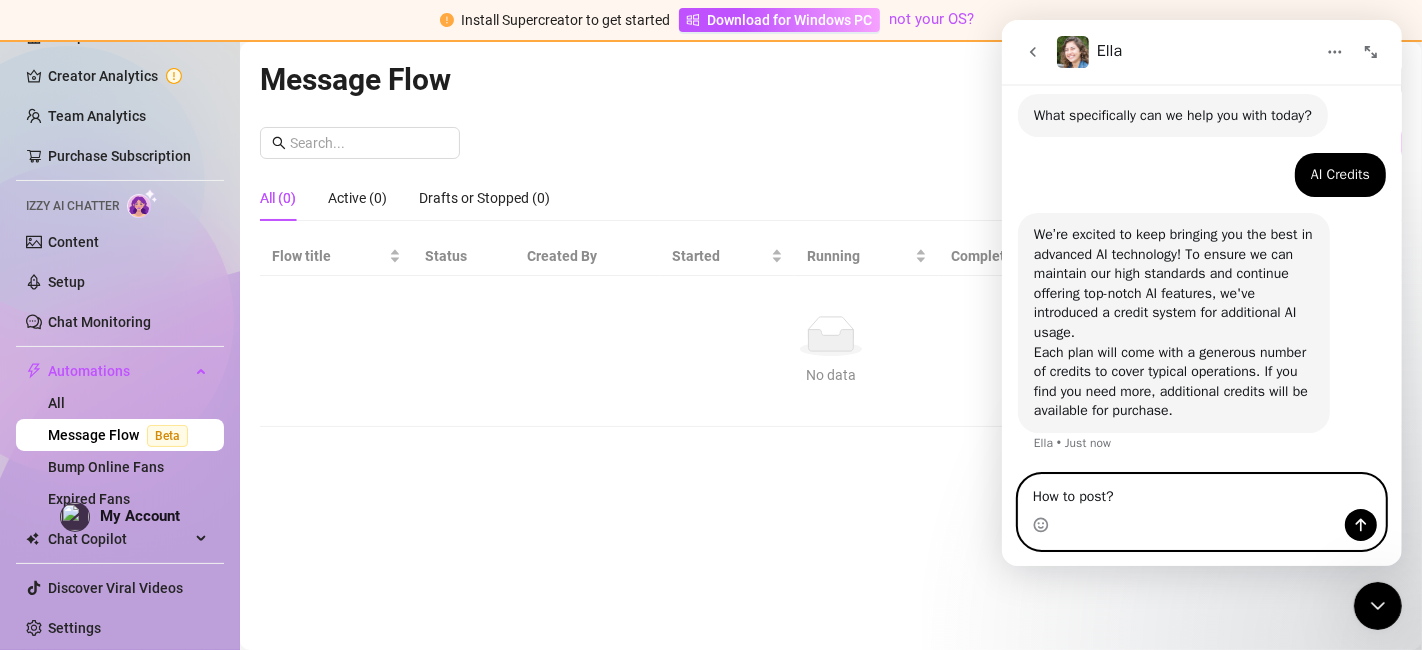type on "How to post?" 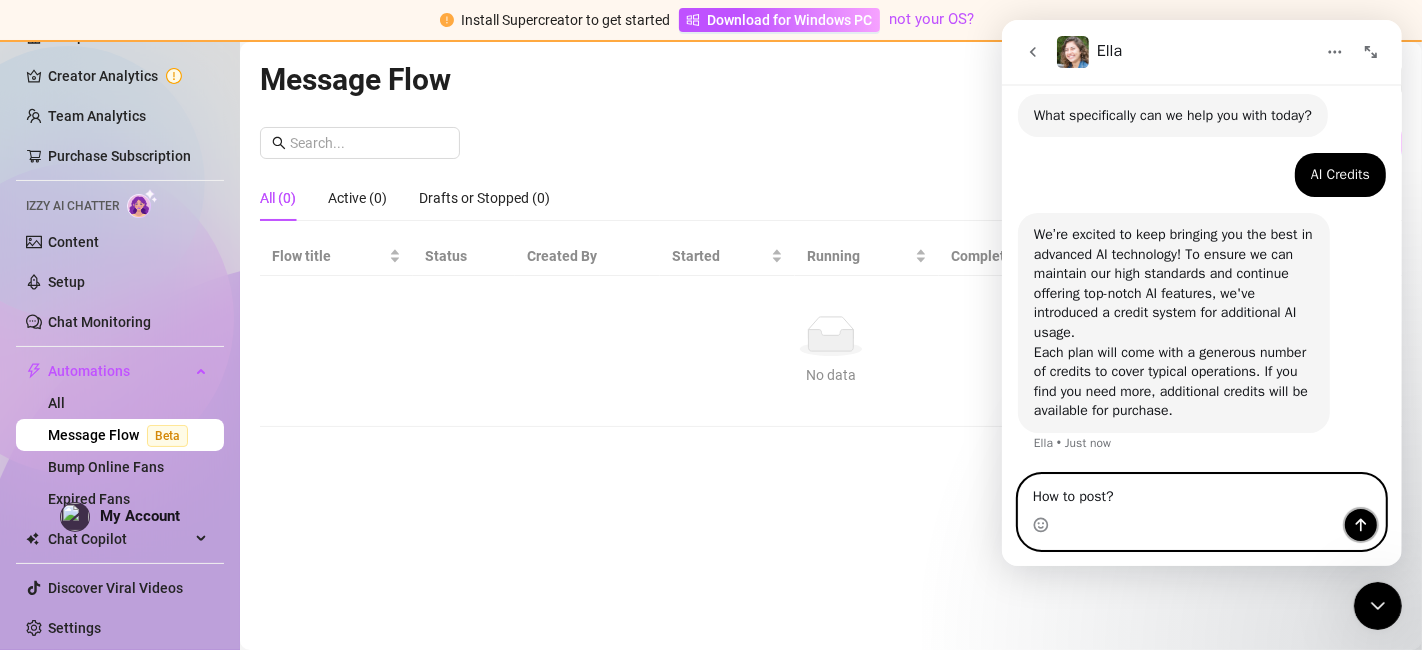 click 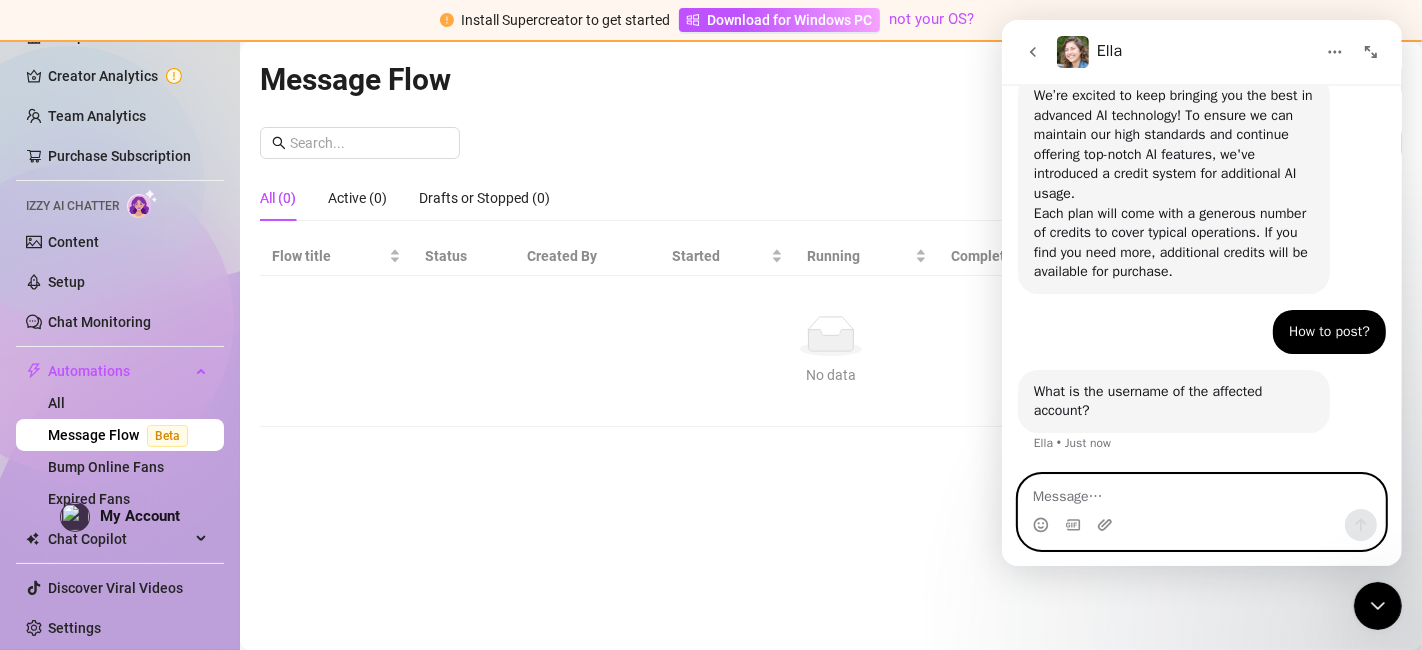 scroll, scrollTop: 347, scrollLeft: 0, axis: vertical 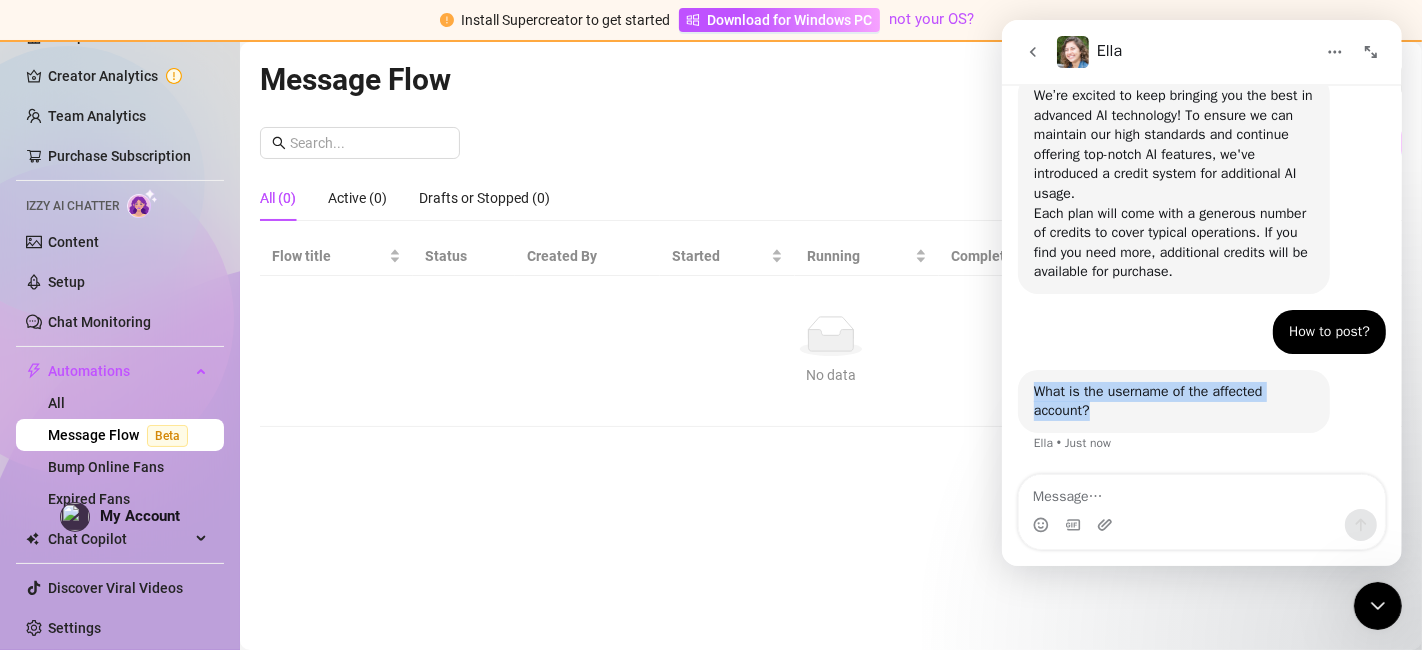 drag, startPoint x: 1086, startPoint y: 409, endPoint x: 1011, endPoint y: 367, distance: 85.95929 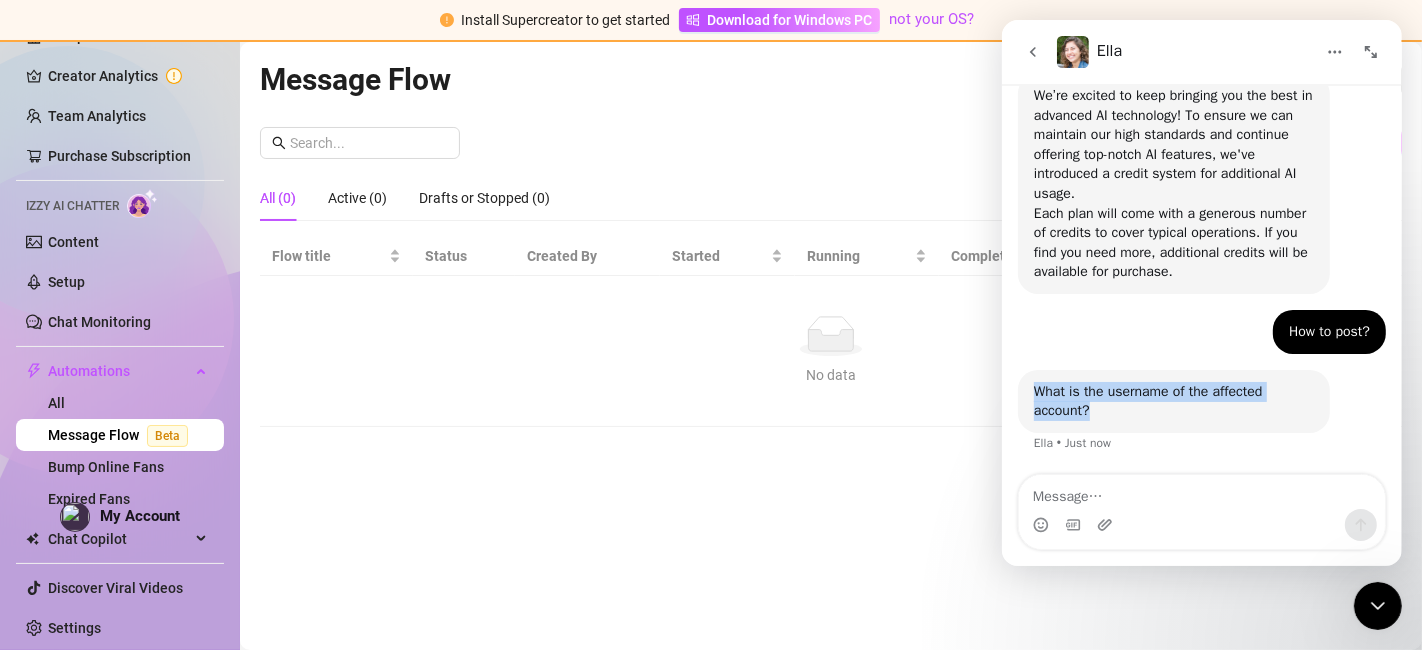 copy on "What is the username of the affected account?" 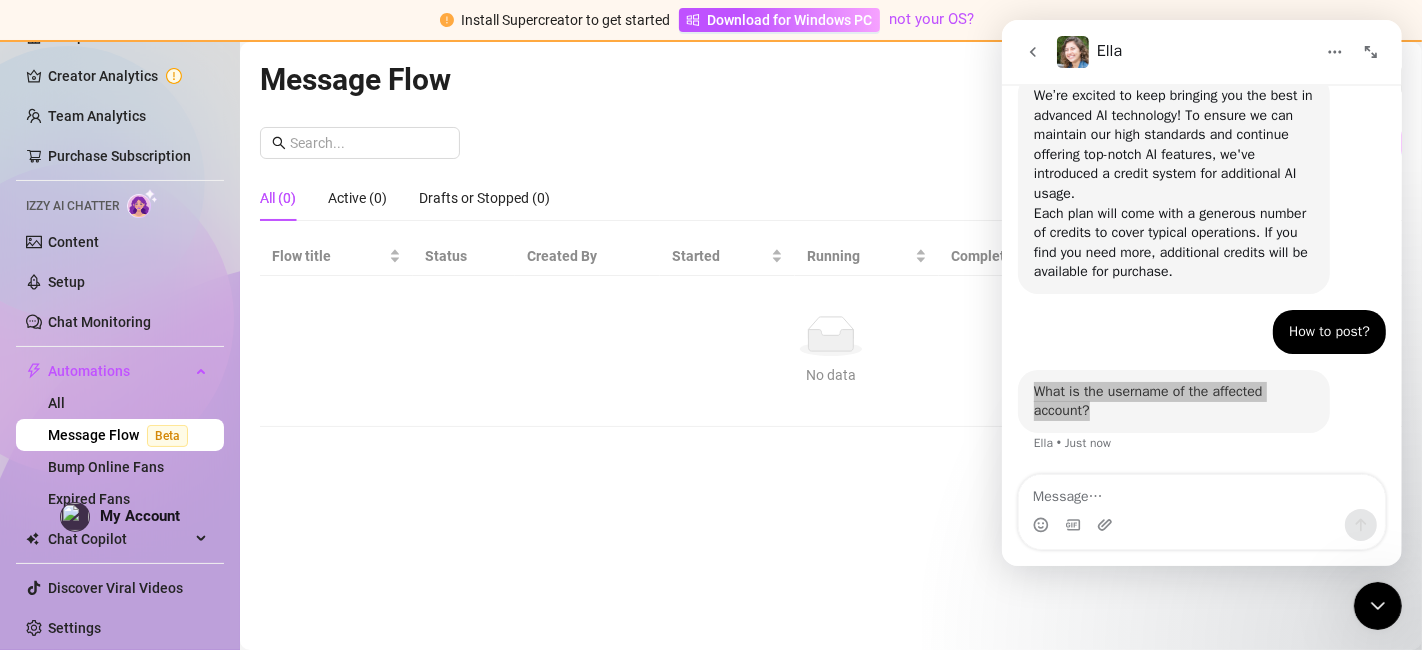 click on "Message Flow Select Creator New Flow All (0) Active (0) Drafts or Stopped (0) Flow title Status Created By Started Running Completed Goal Last edit No data No data" at bounding box center [831, 323] 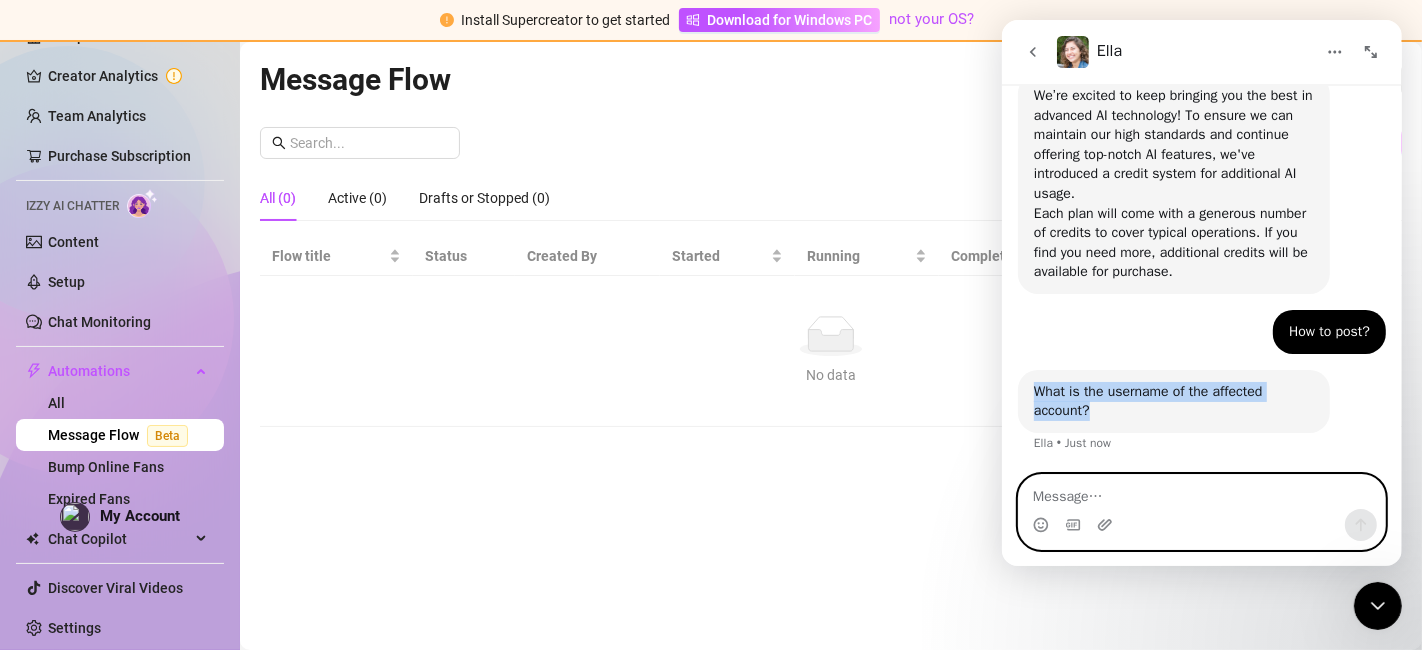 click at bounding box center [1201, 492] 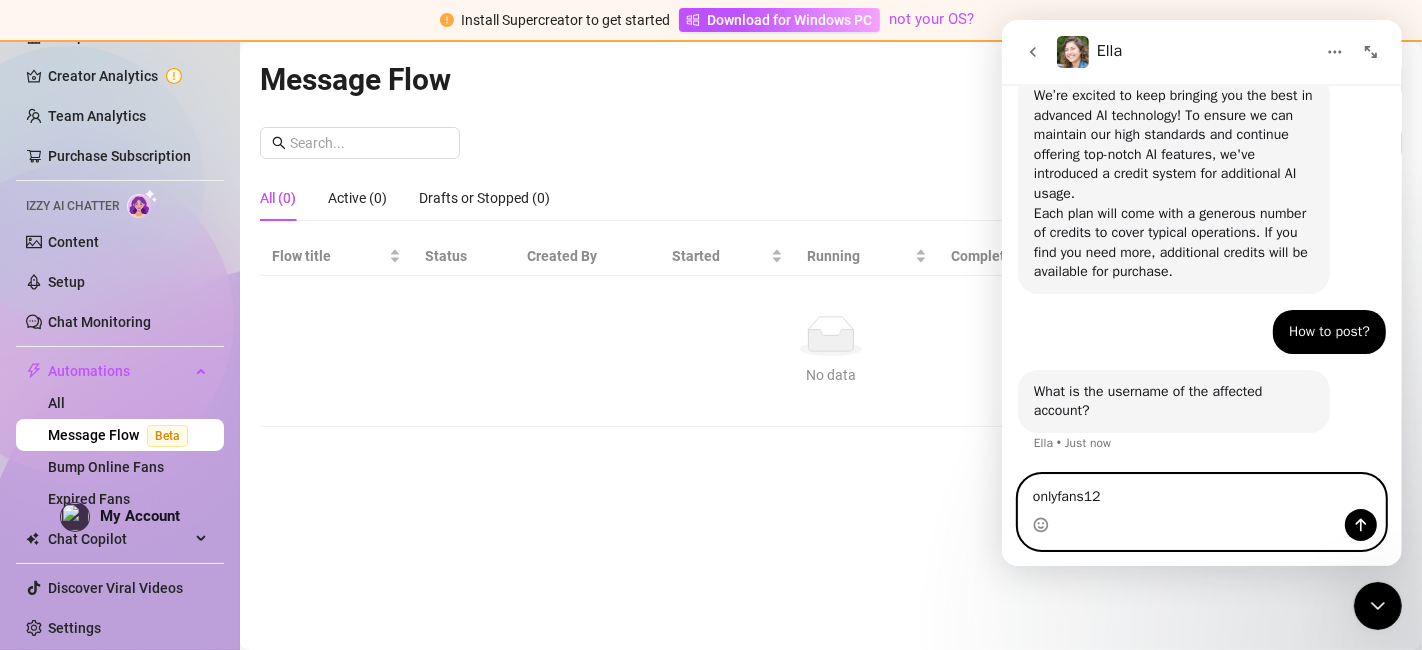 type on "onlyfans122" 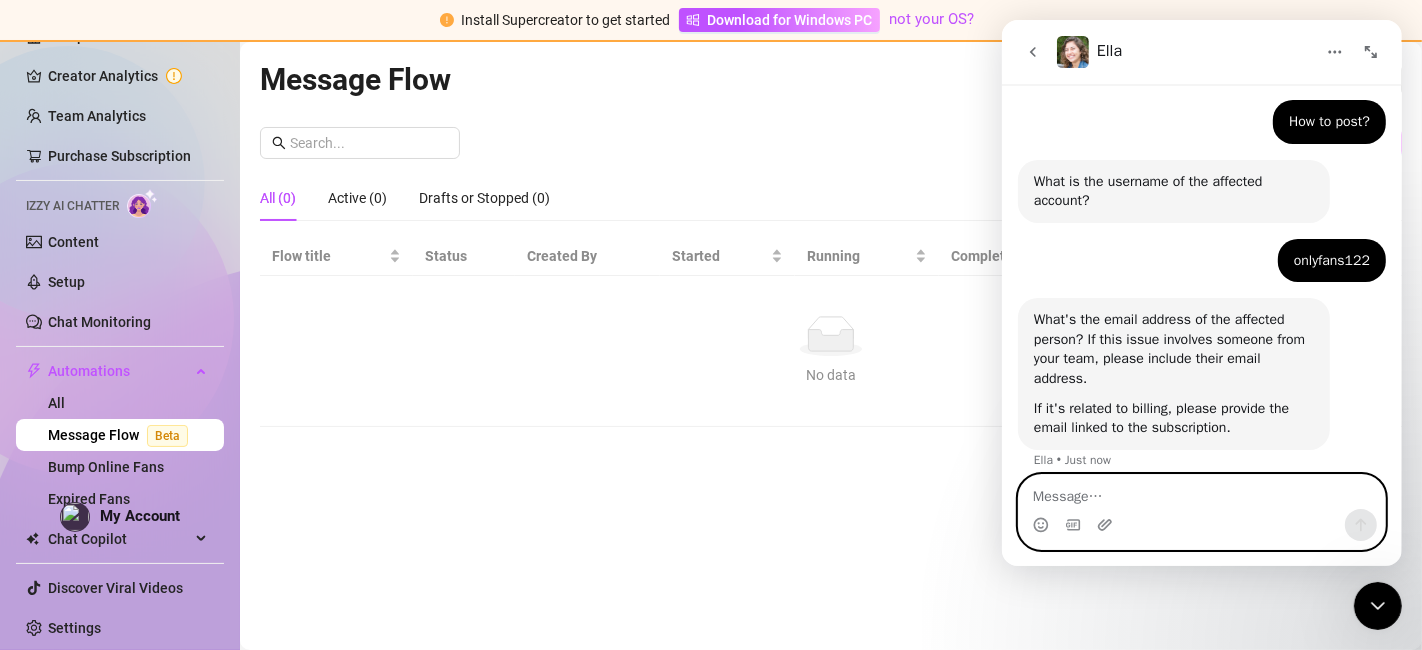 scroll, scrollTop: 574, scrollLeft: 0, axis: vertical 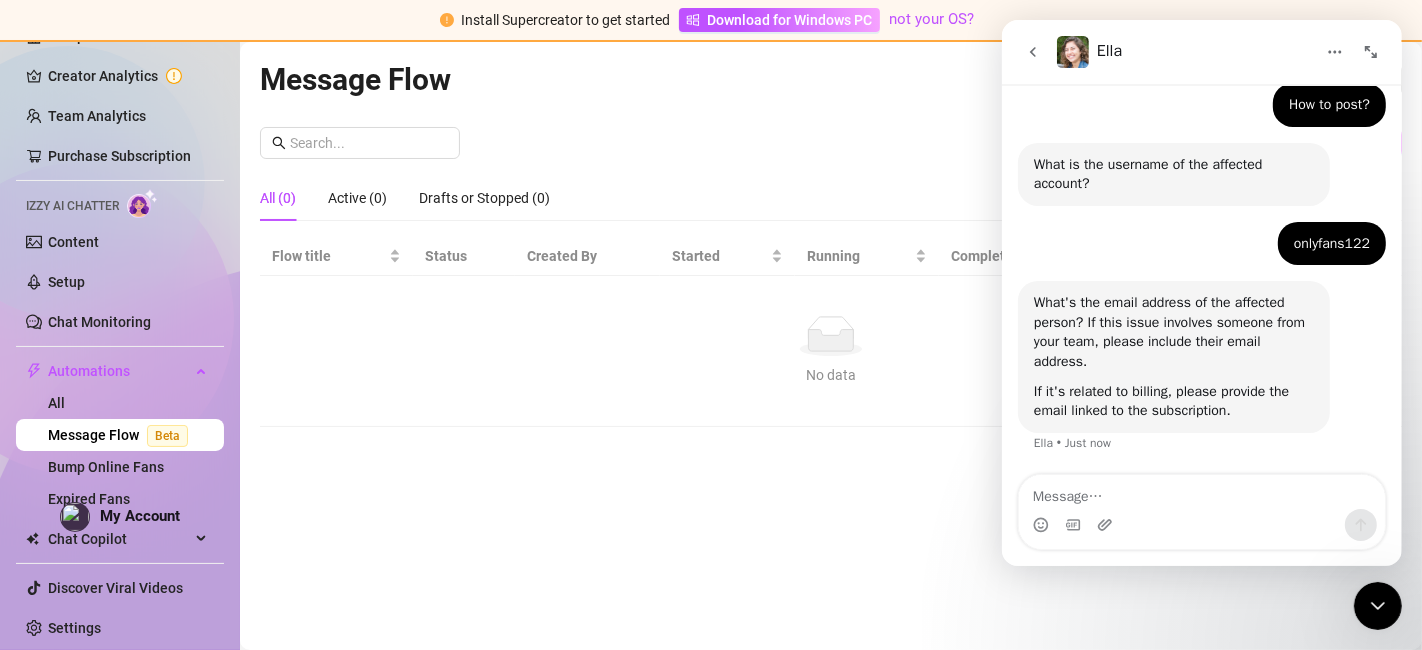 drag, startPoint x: 1339, startPoint y: 359, endPoint x: 1098, endPoint y: 449, distance: 257.25668 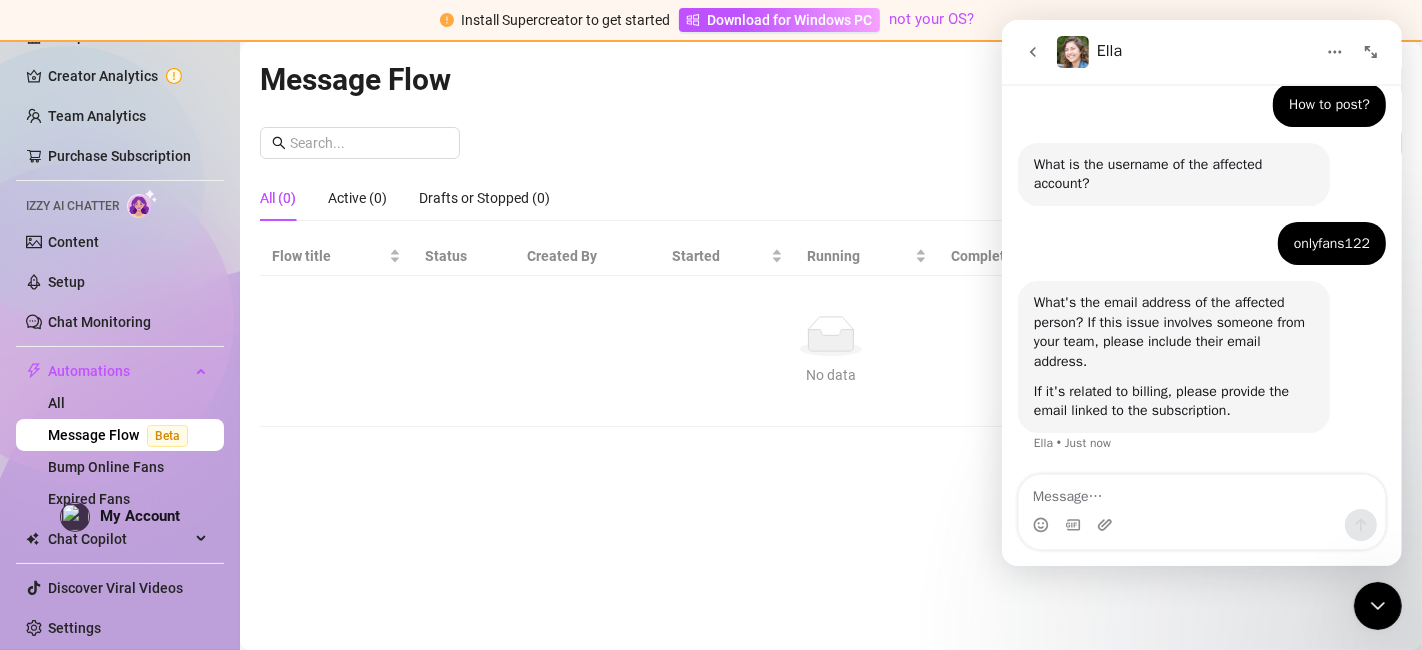 click on "If it's related to billing, please provide the email linked to the subscription." at bounding box center [1173, 401] 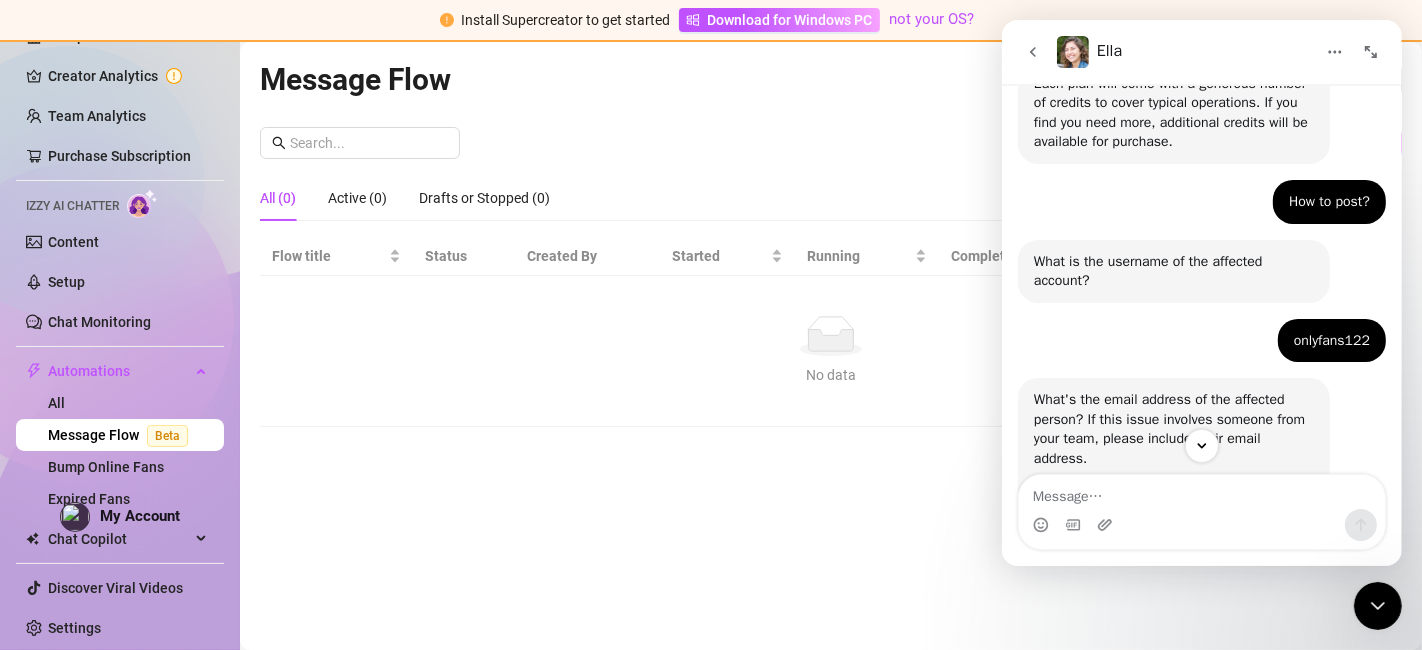 scroll, scrollTop: 574, scrollLeft: 0, axis: vertical 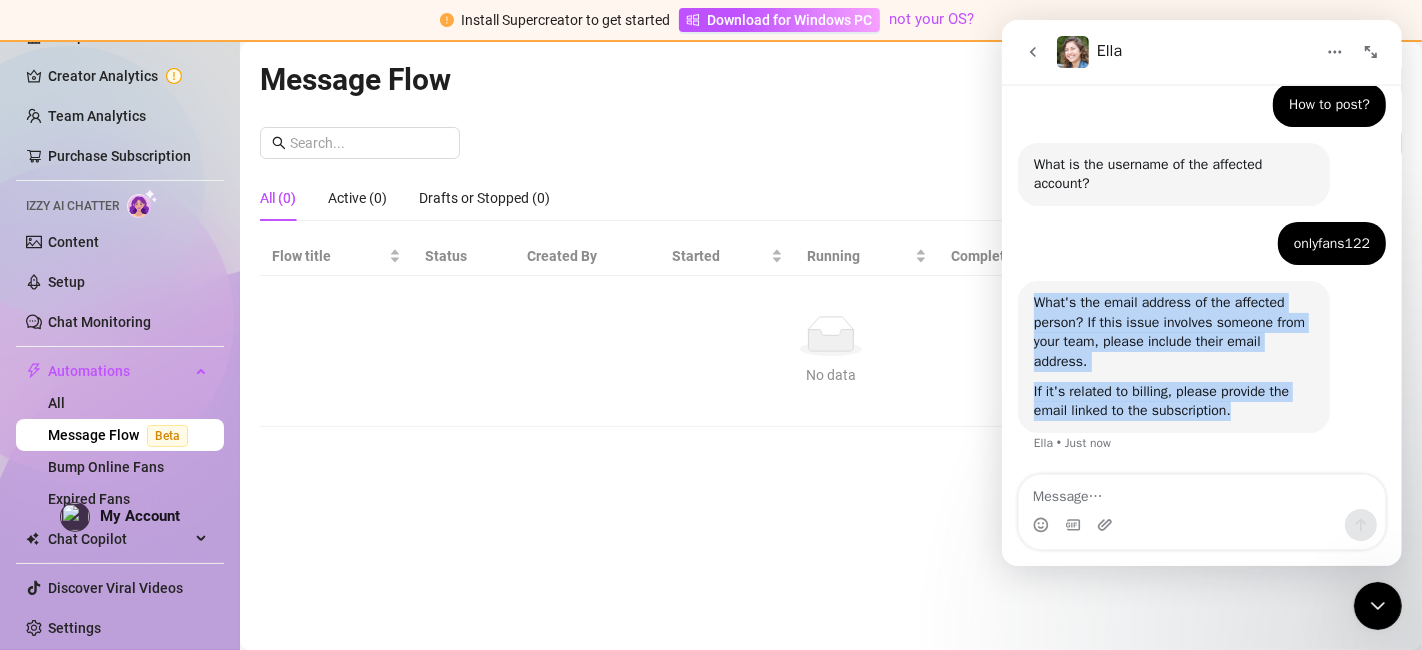 drag, startPoint x: 1249, startPoint y: 412, endPoint x: 1968, endPoint y: 323, distance: 724.4874 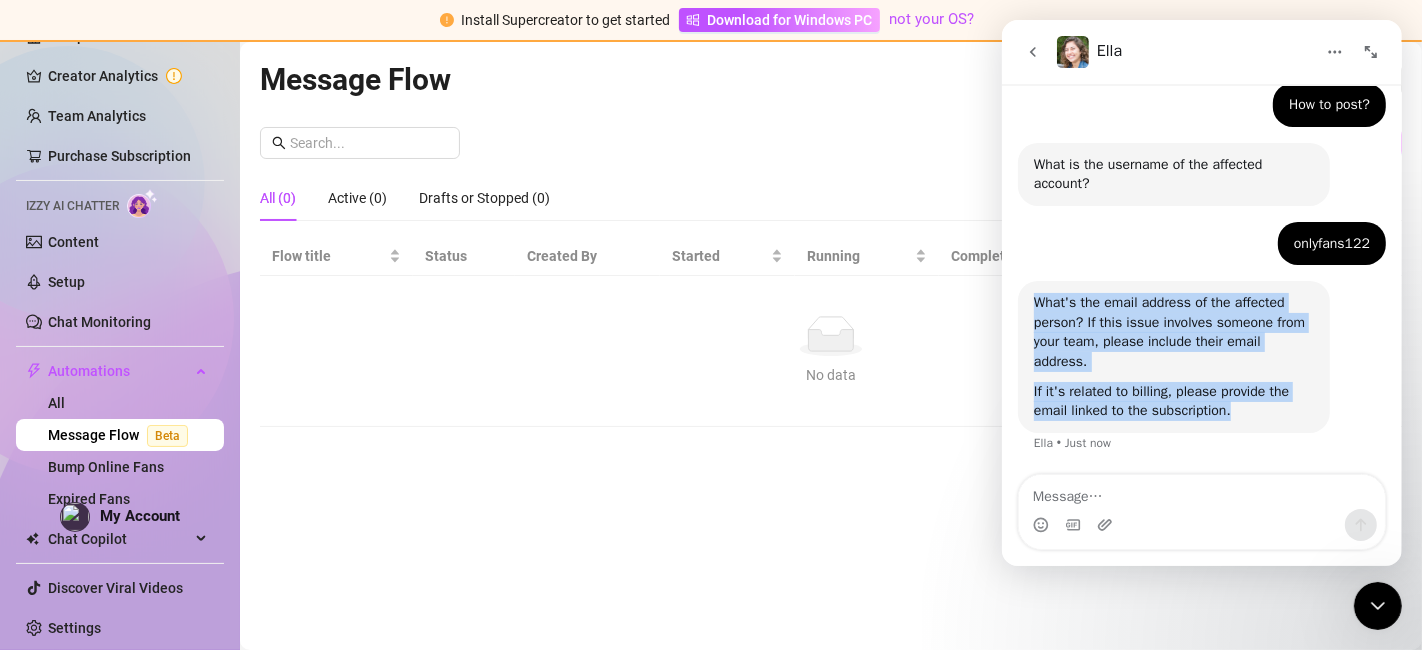 copy on "What's the email address of the affected person? If this issue involves someone from your team, please include their email address.  If it's related to billing, please provide the email linked to the subscription." 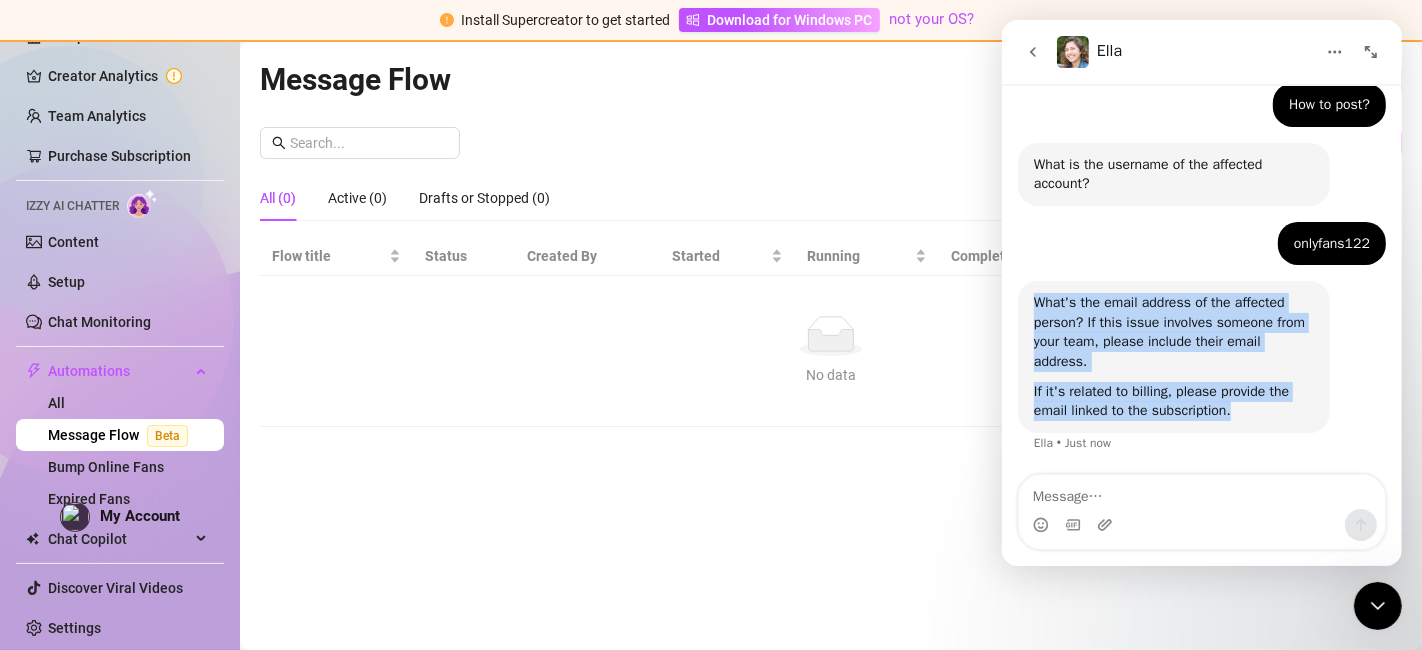 click on "If it's related to billing, please provide the email linked to the subscription." at bounding box center (1173, 401) 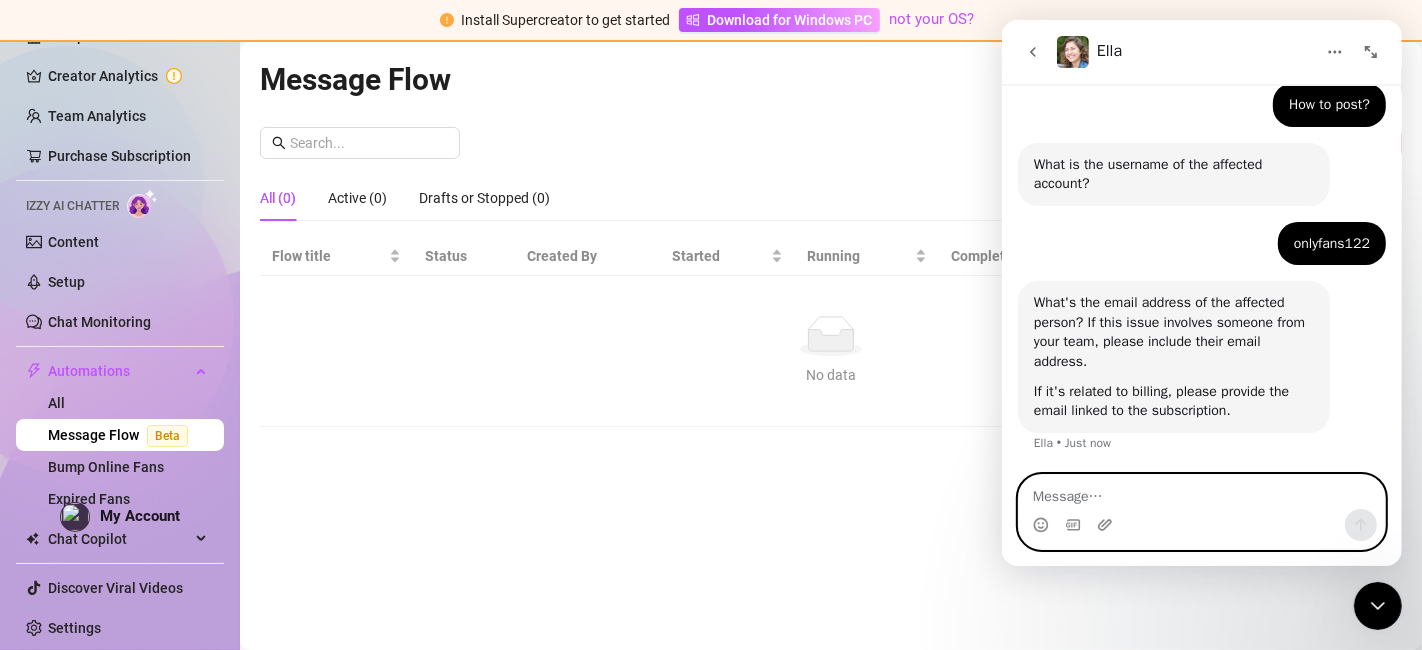 click at bounding box center [1201, 492] 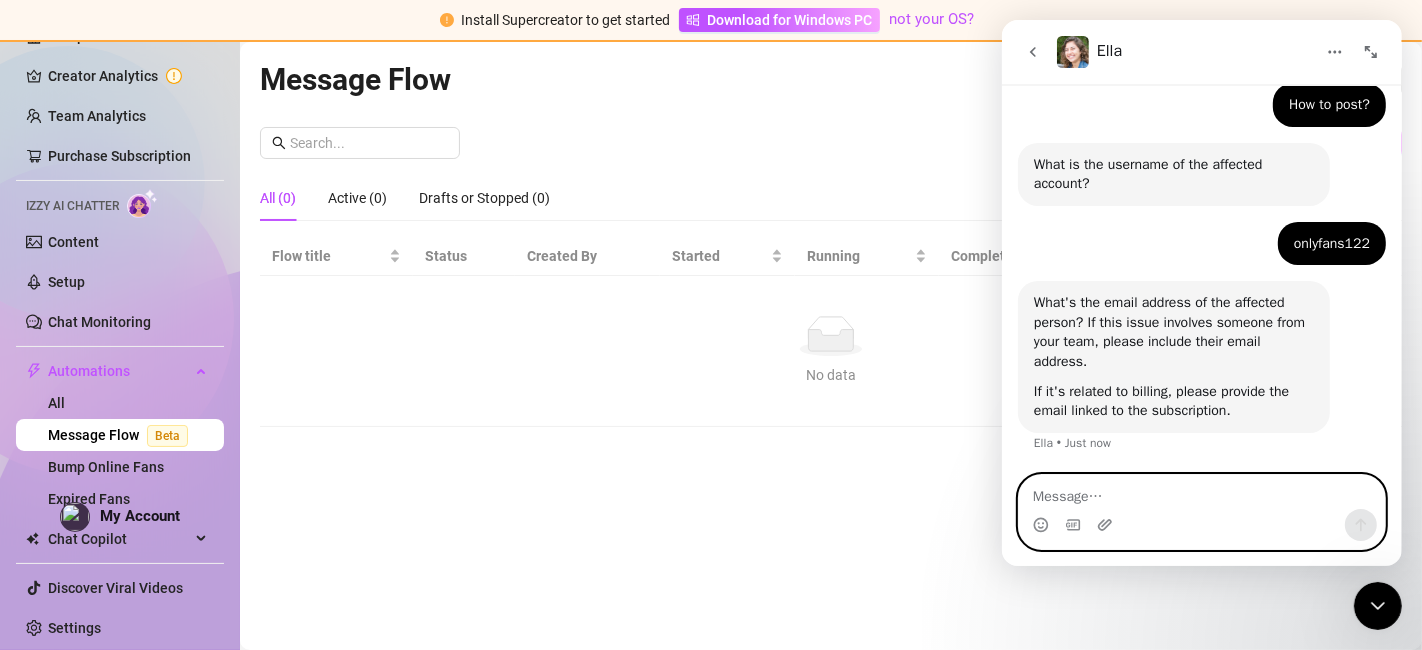 paste on "[EMAIL]" 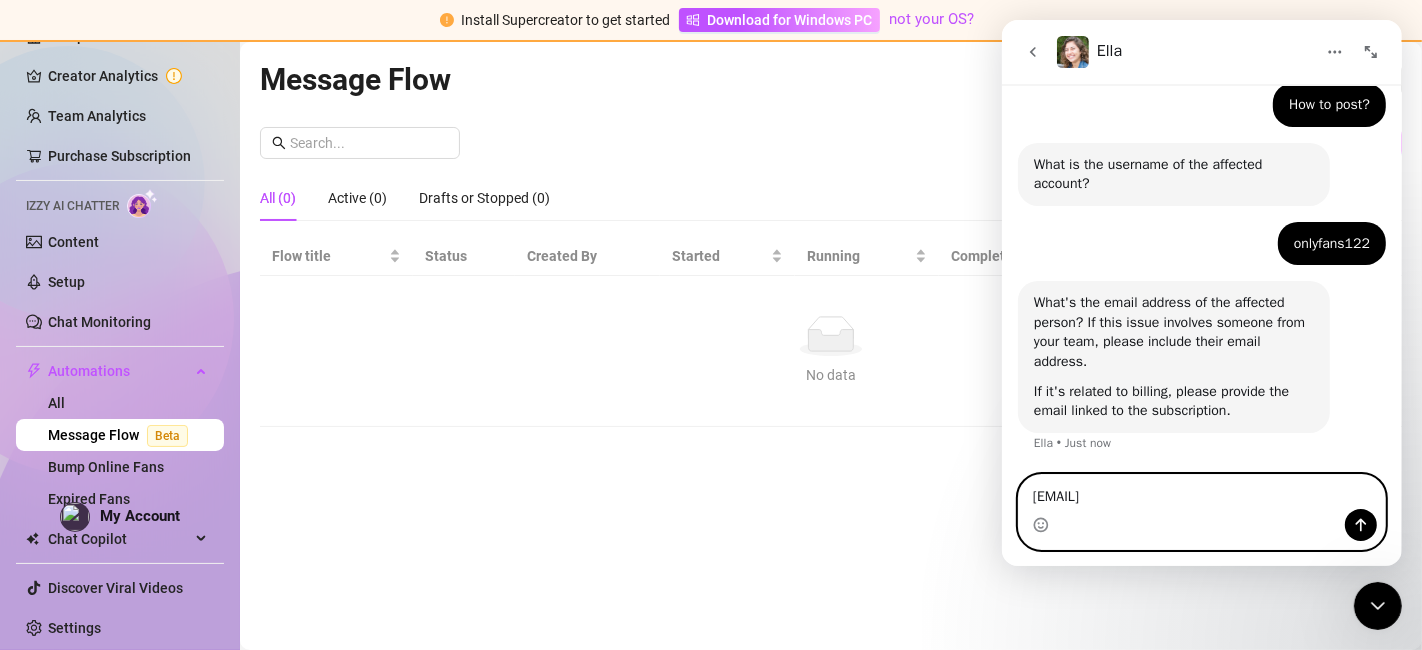 type on "[EMAIL]" 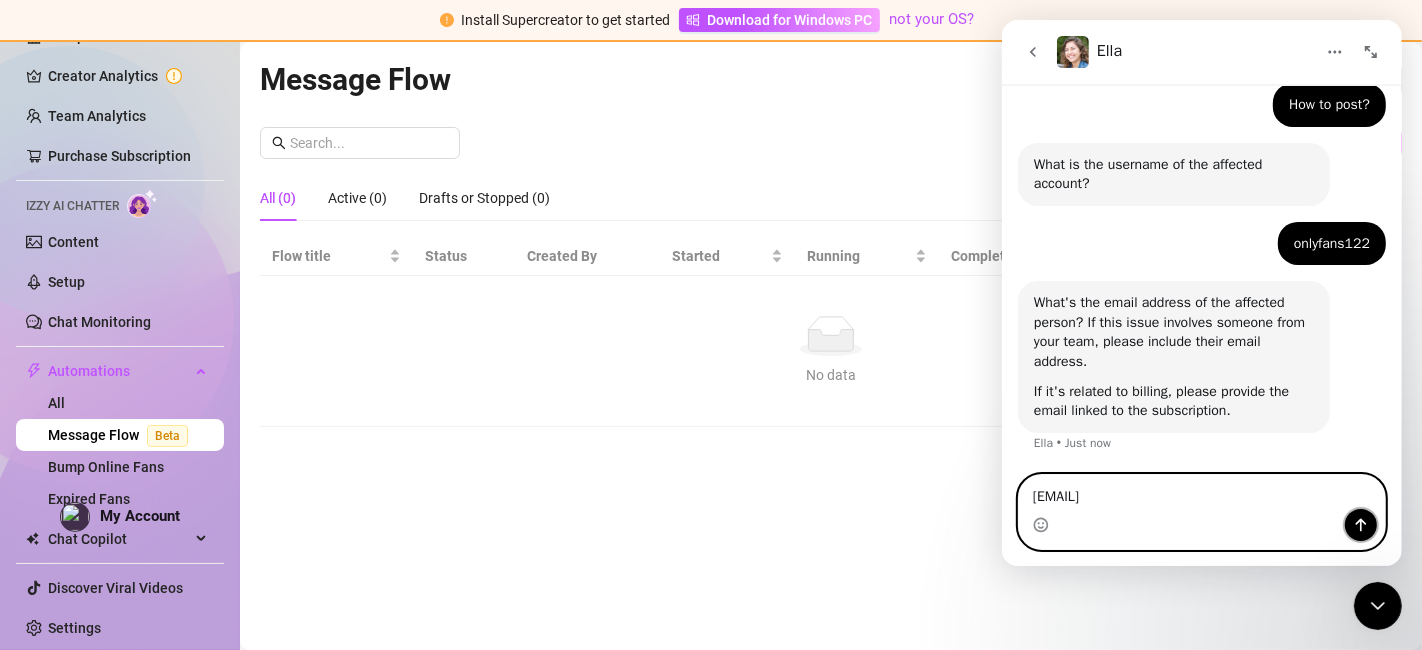 click 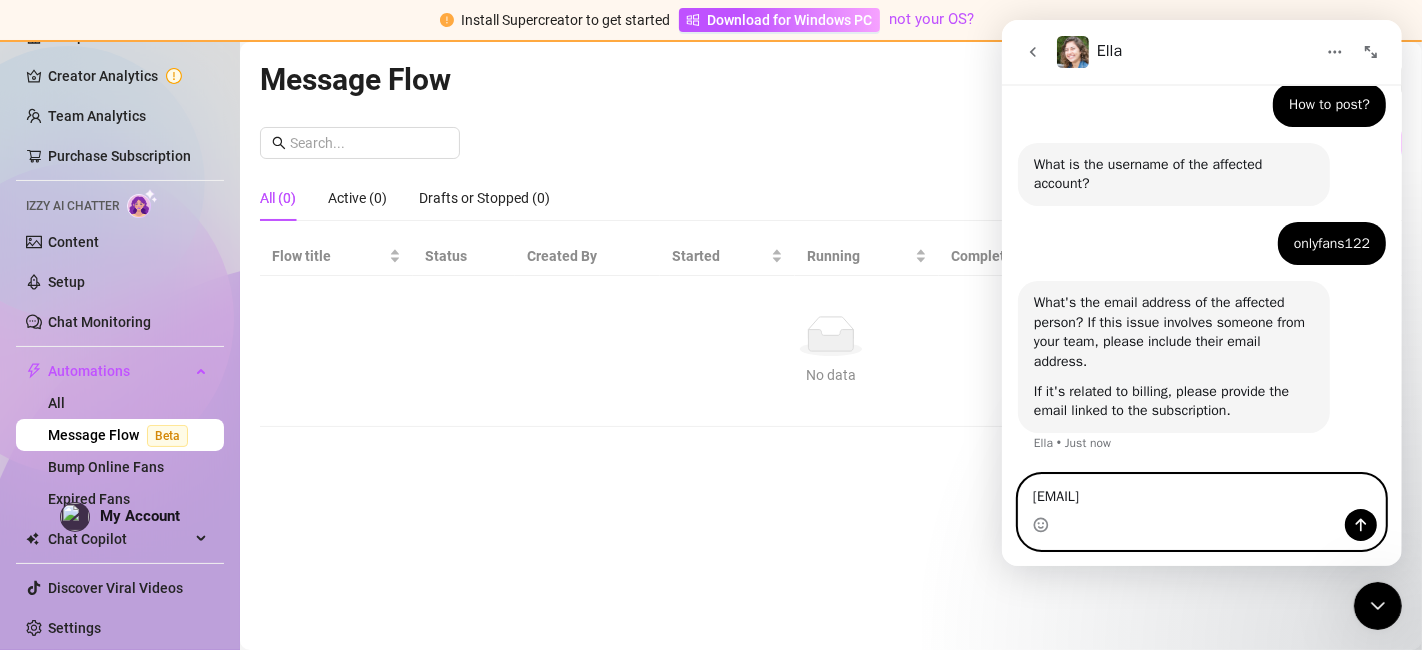 type 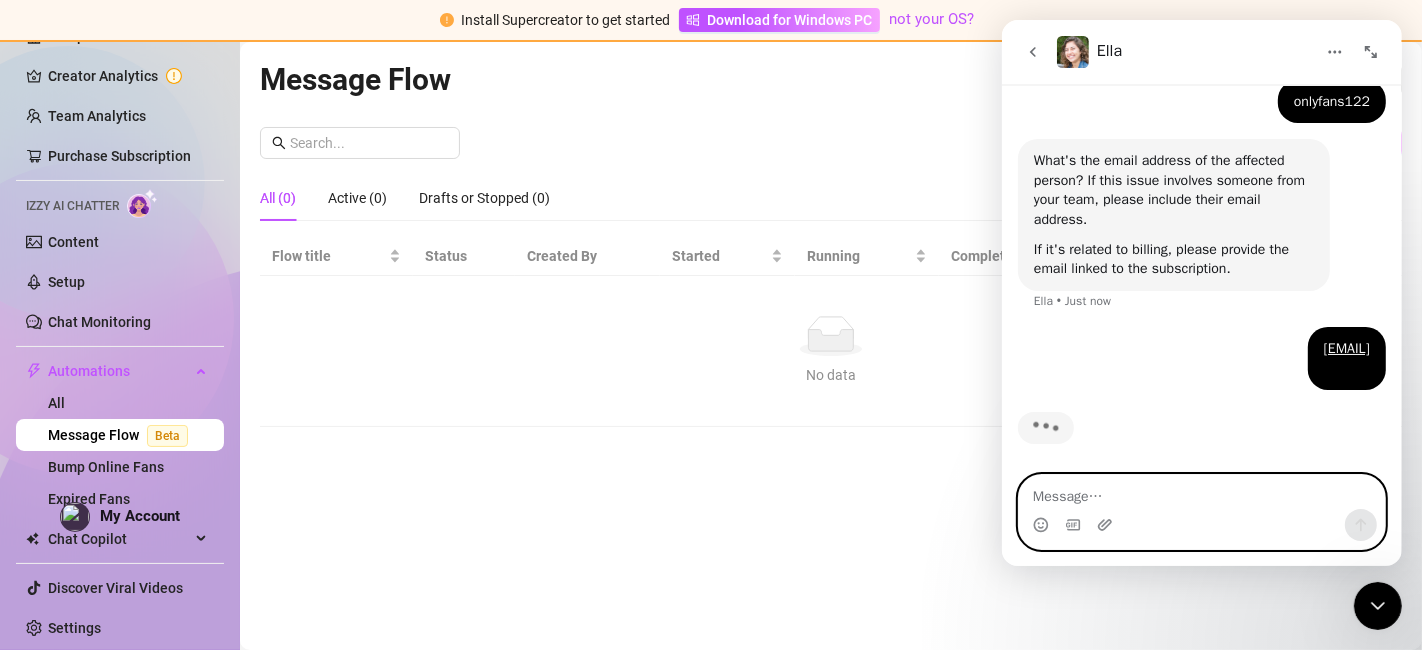 scroll, scrollTop: 718, scrollLeft: 0, axis: vertical 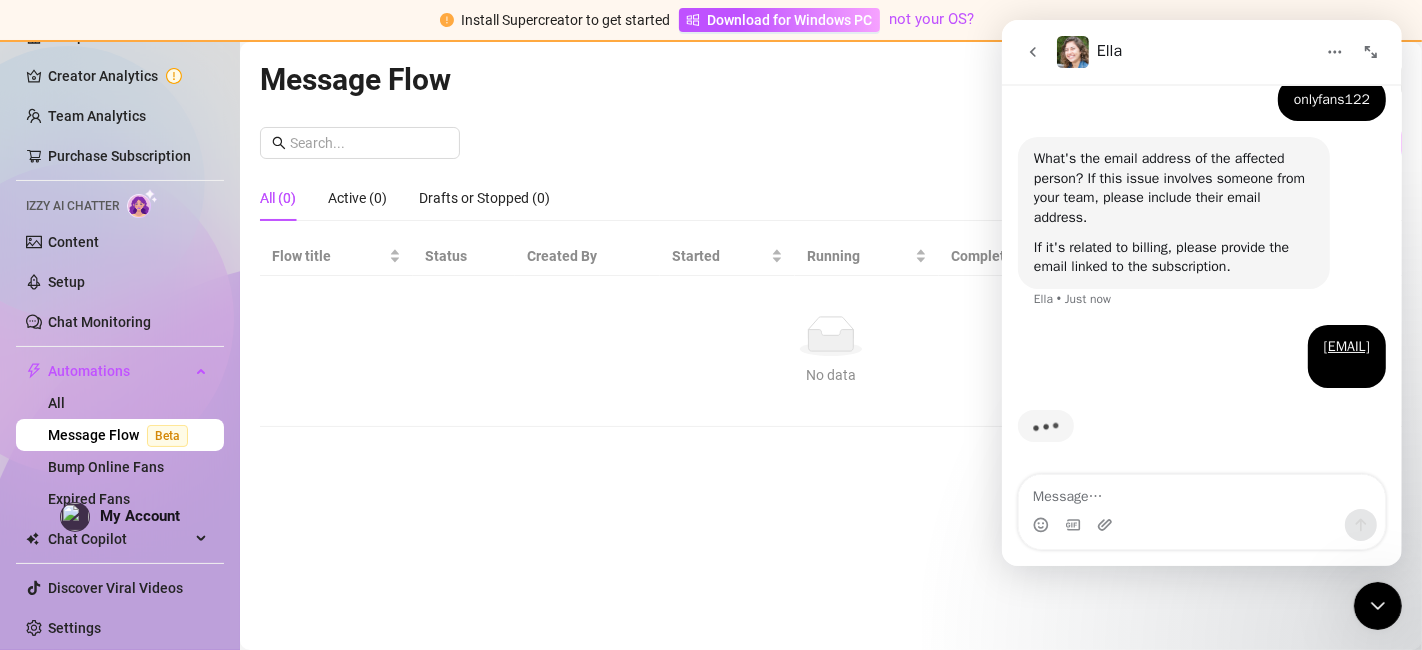click on "No data No data" at bounding box center [831, 351] 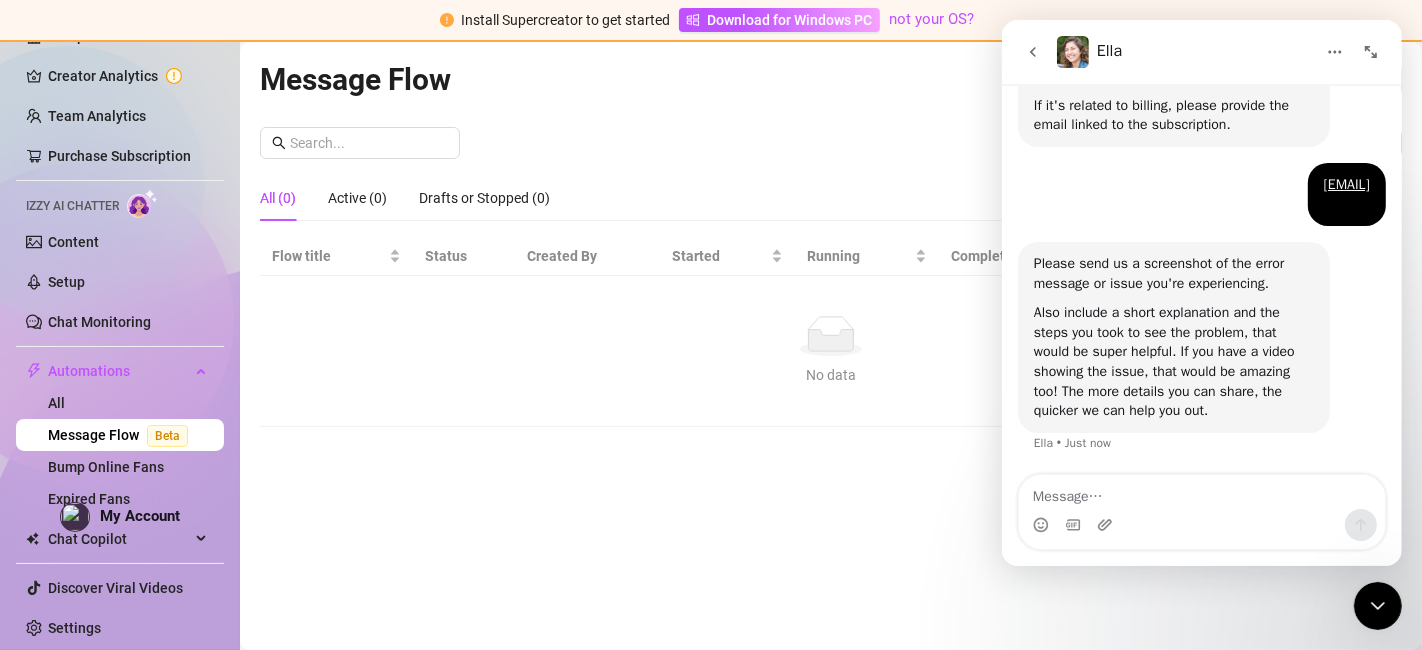scroll, scrollTop: 860, scrollLeft: 0, axis: vertical 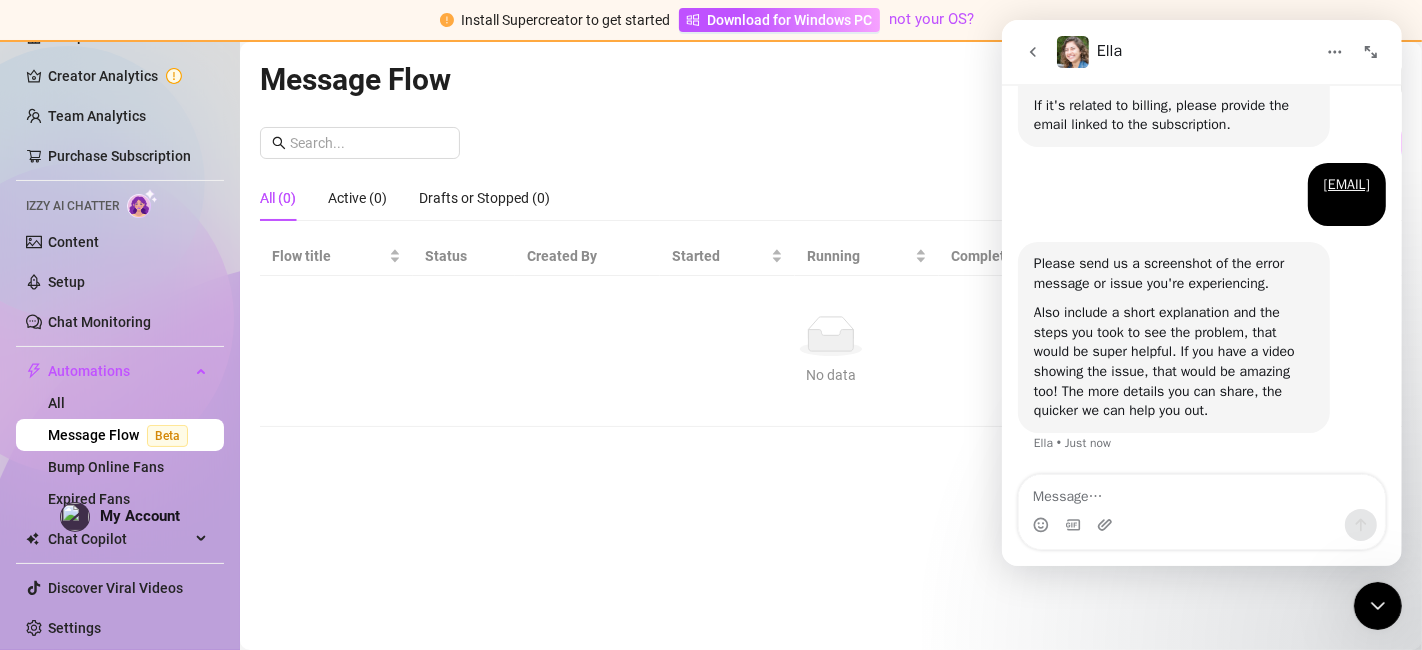 click 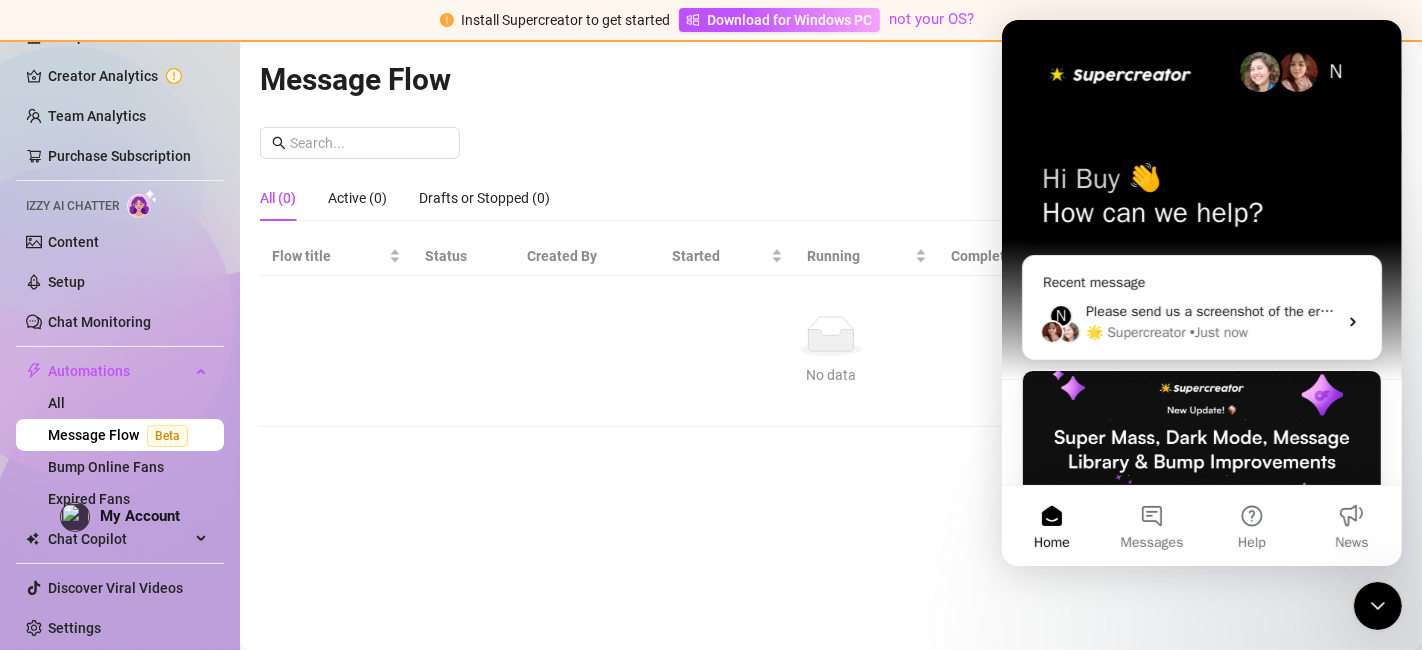scroll, scrollTop: 0, scrollLeft: 0, axis: both 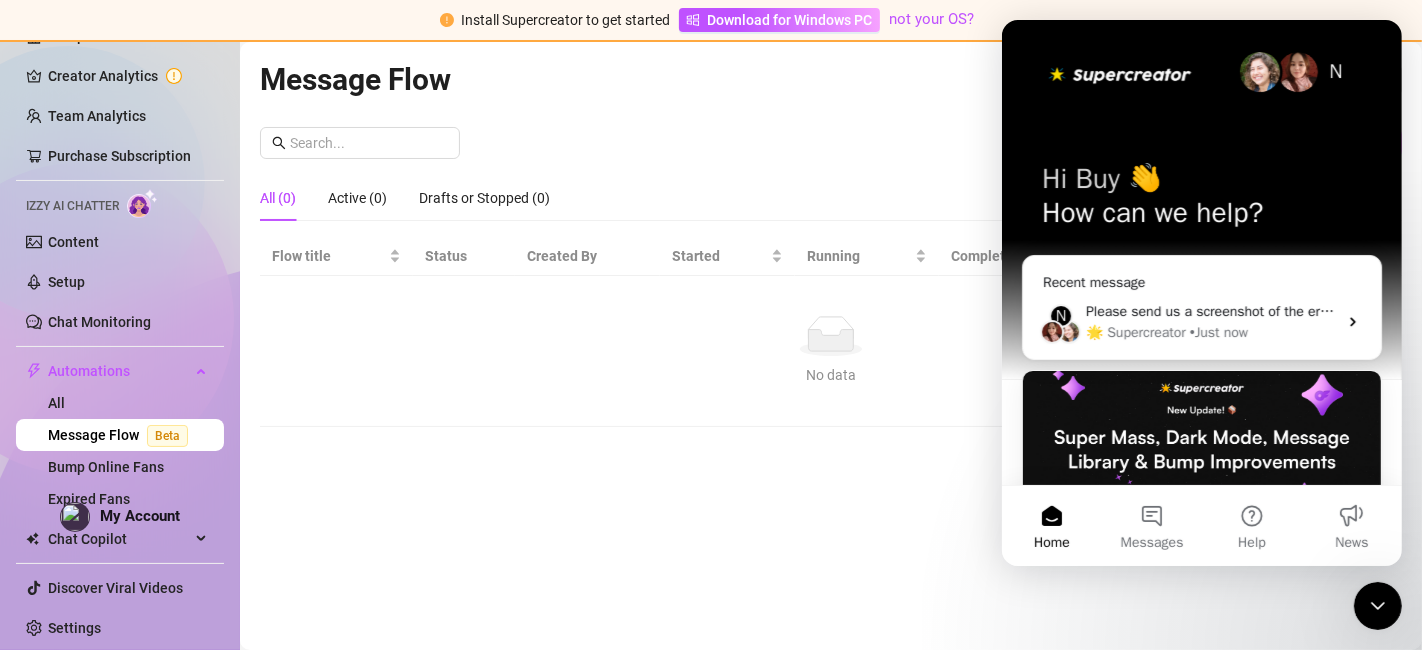 click on "Message Flow Select Creator" at bounding box center (831, 79) 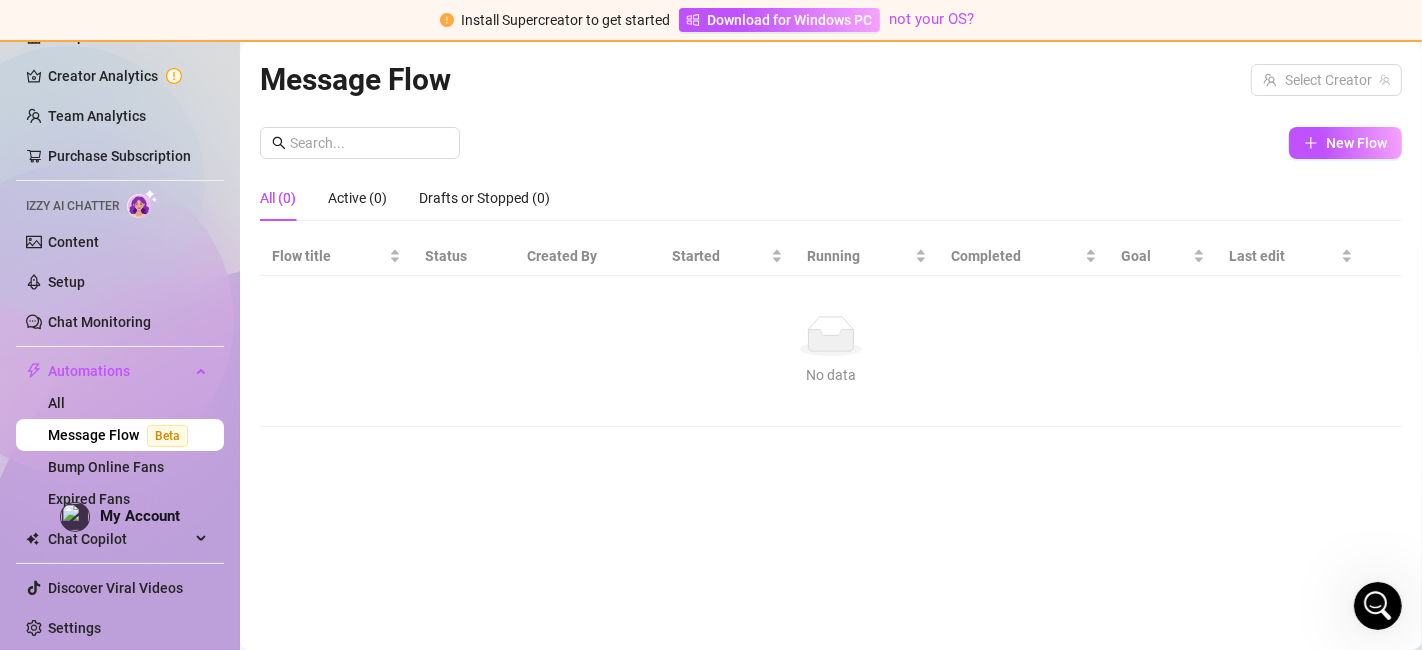 scroll, scrollTop: 0, scrollLeft: 0, axis: both 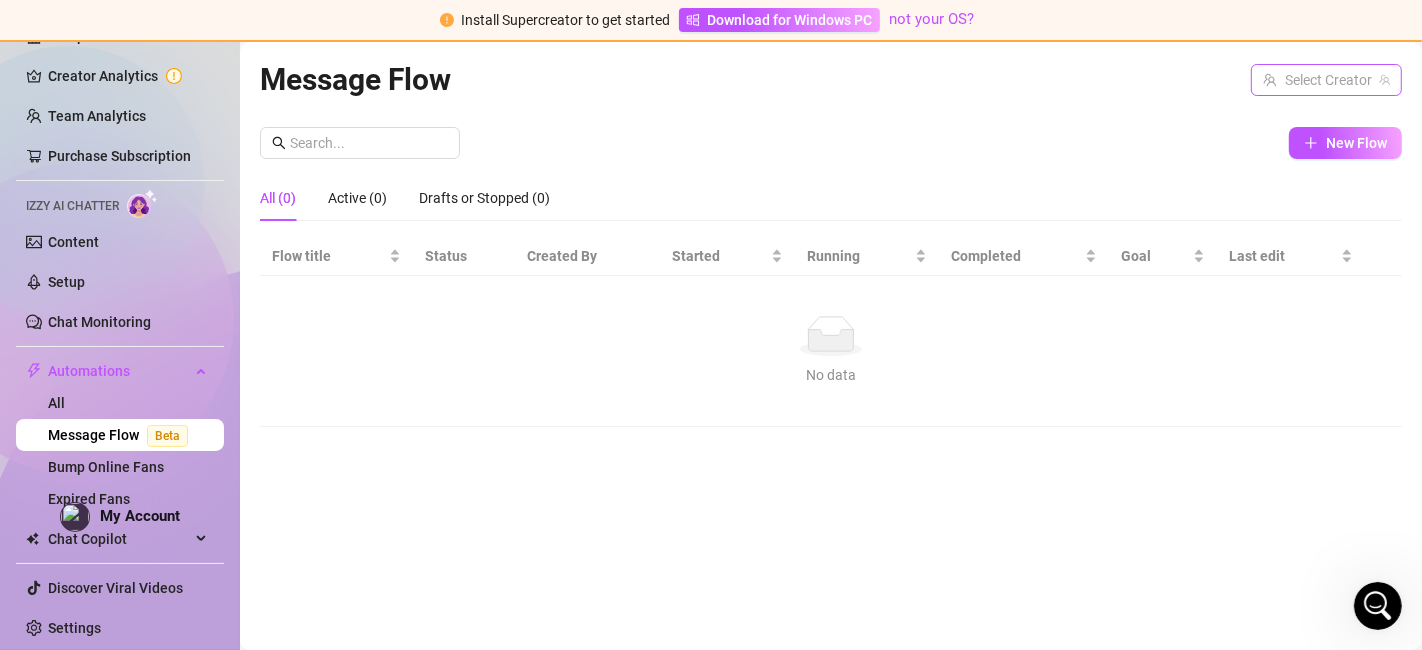 click at bounding box center [1317, 80] 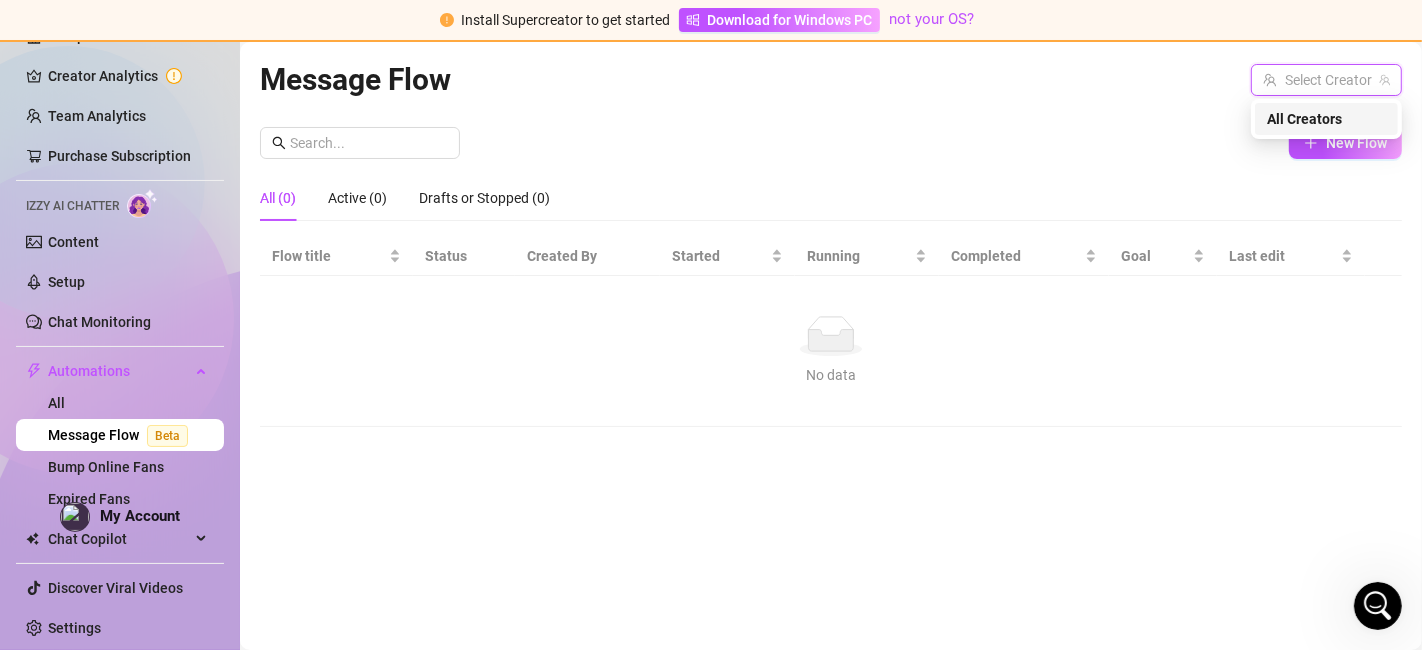 click on "New Flow All (0) Active (0) Drafts or Stopped (0) Flow title Status Created By Started Running Completed Goal Last edit No data No data" at bounding box center (831, 277) 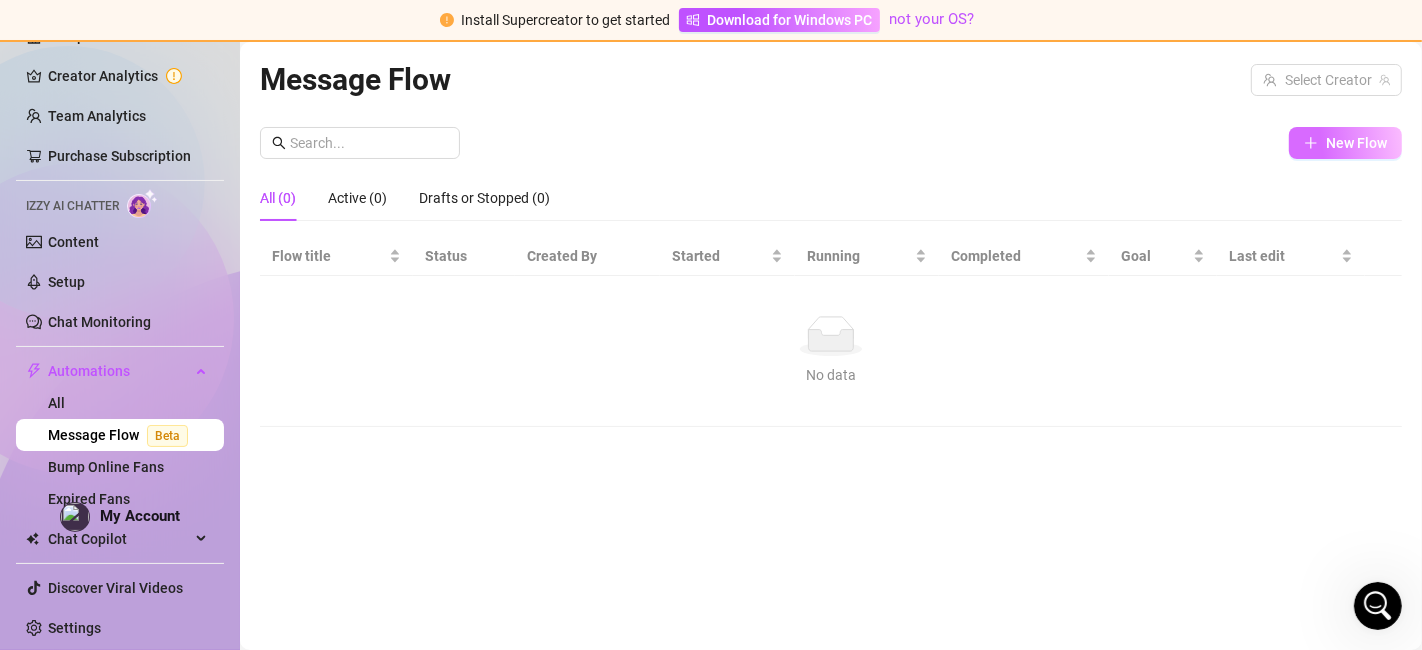 click on "New Flow" at bounding box center [1356, 143] 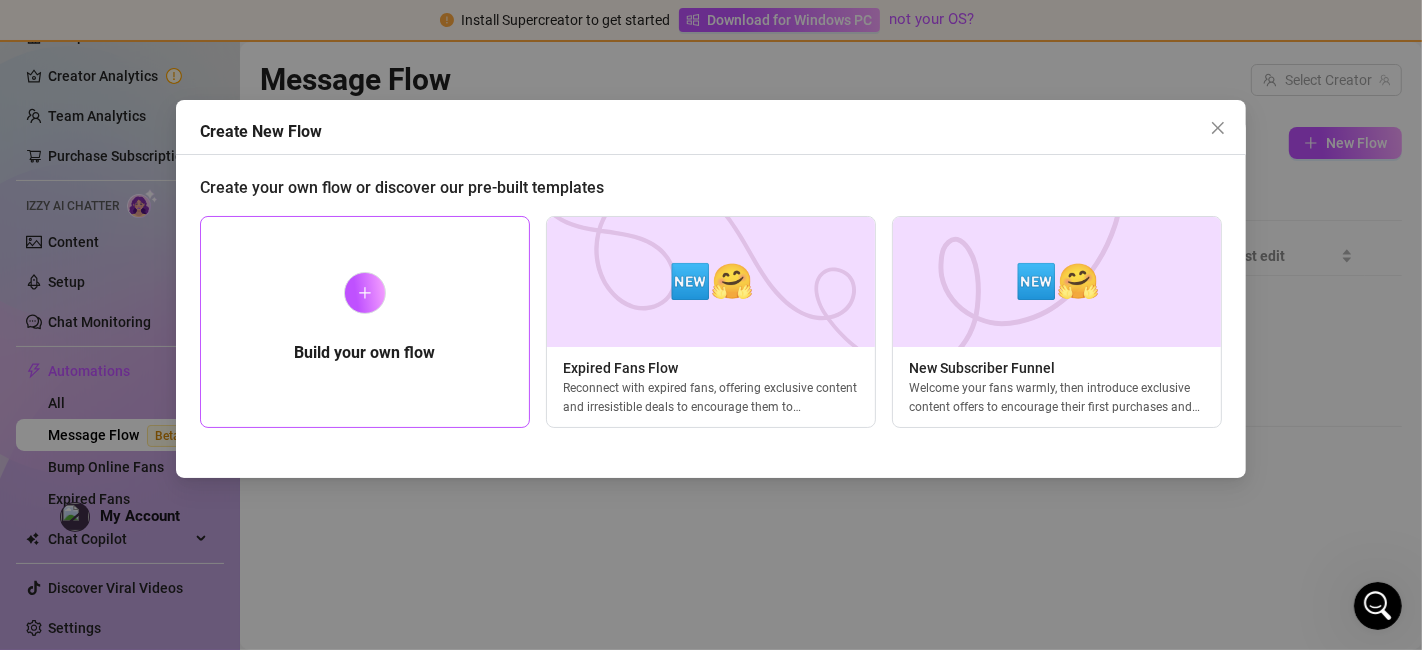 click at bounding box center [365, 293] 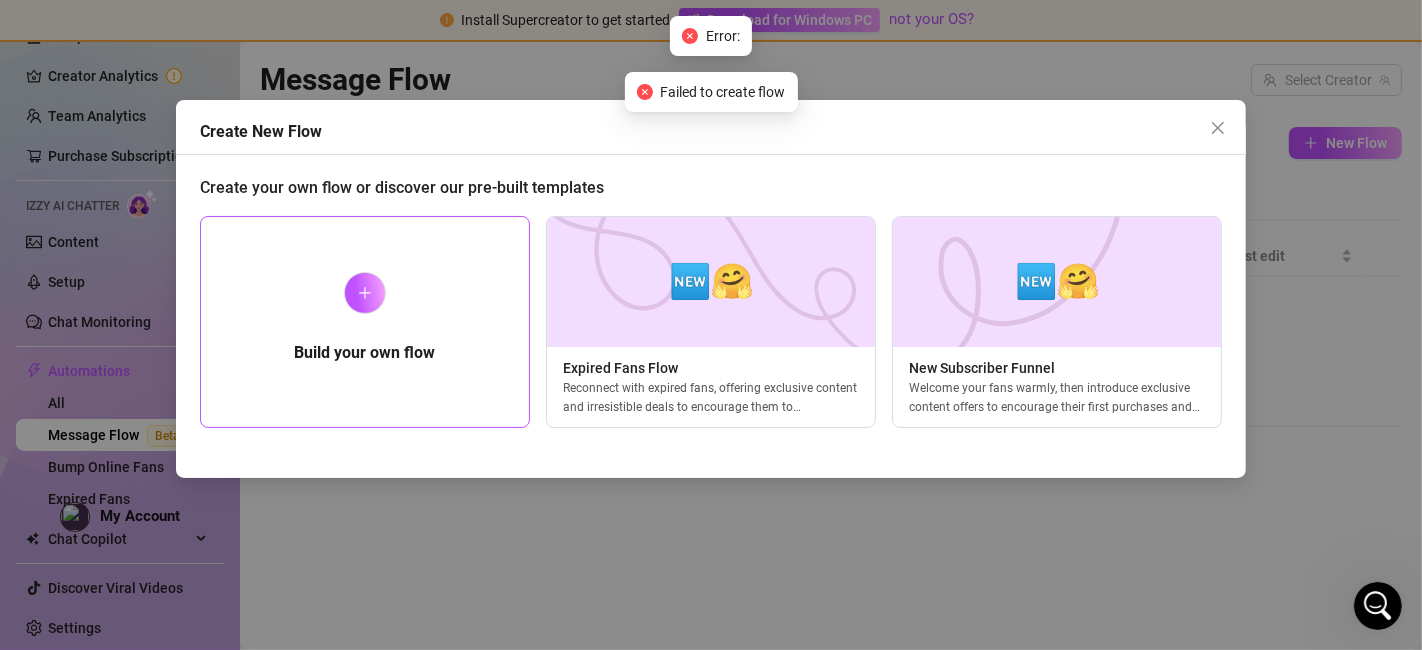 click at bounding box center (365, 293) 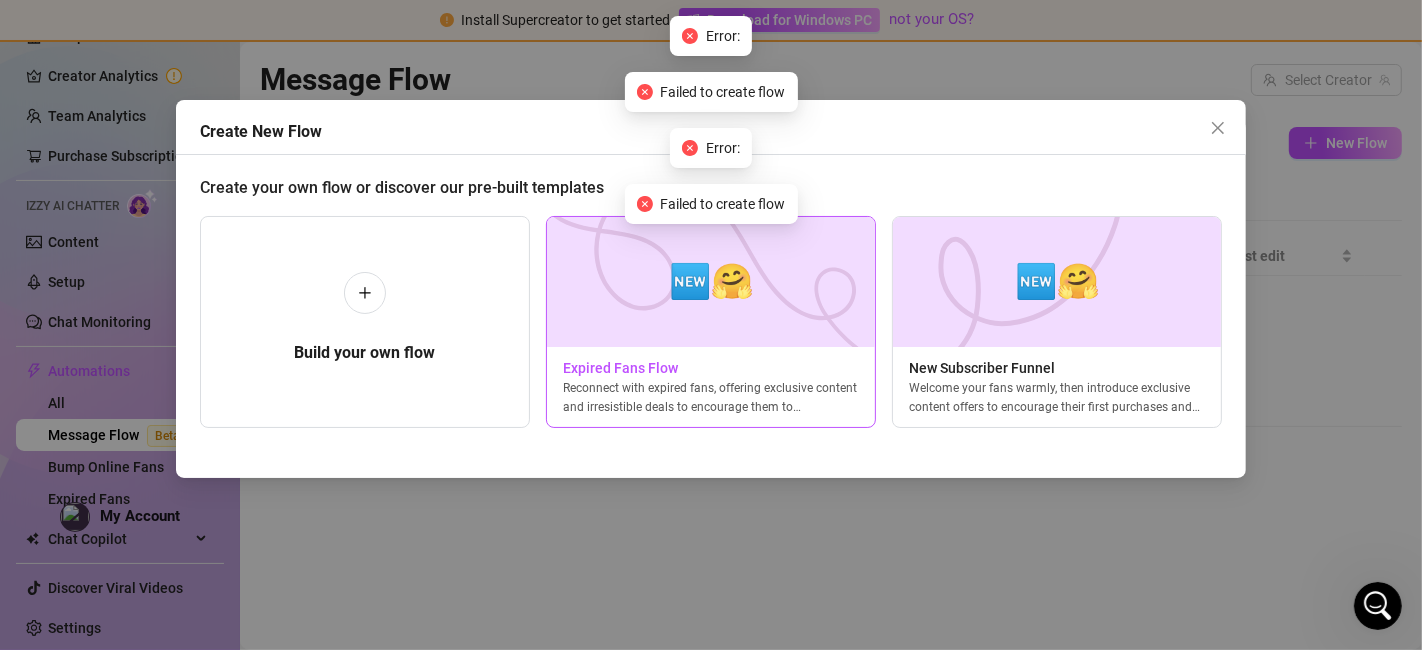 click on "🆕🤗" at bounding box center [711, 281] 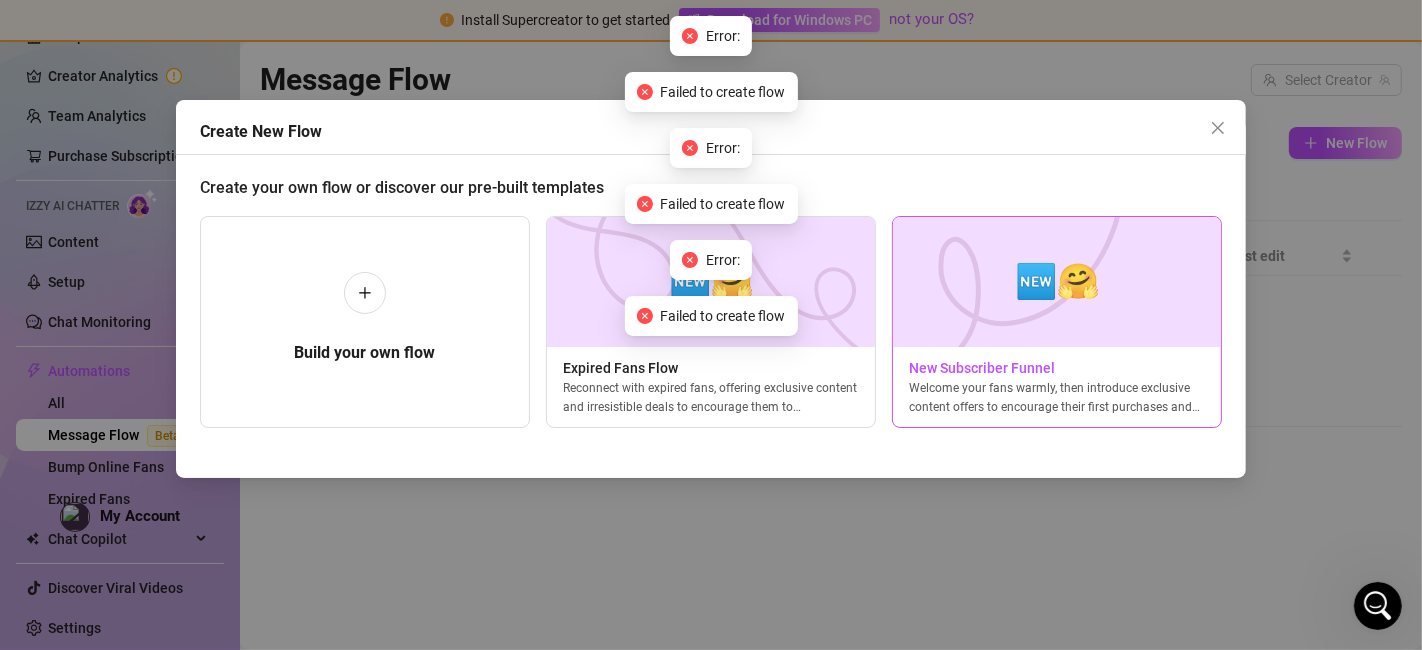 click on "🆕🤗" at bounding box center (1057, 281) 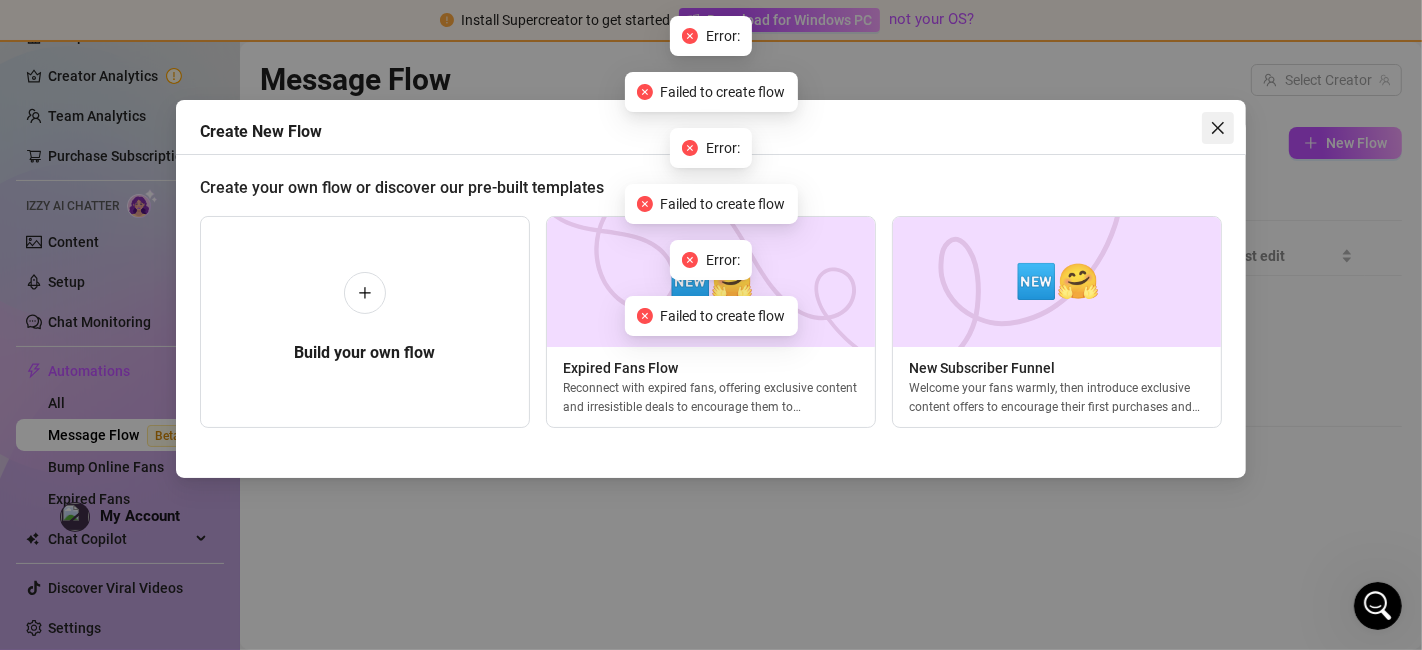 click 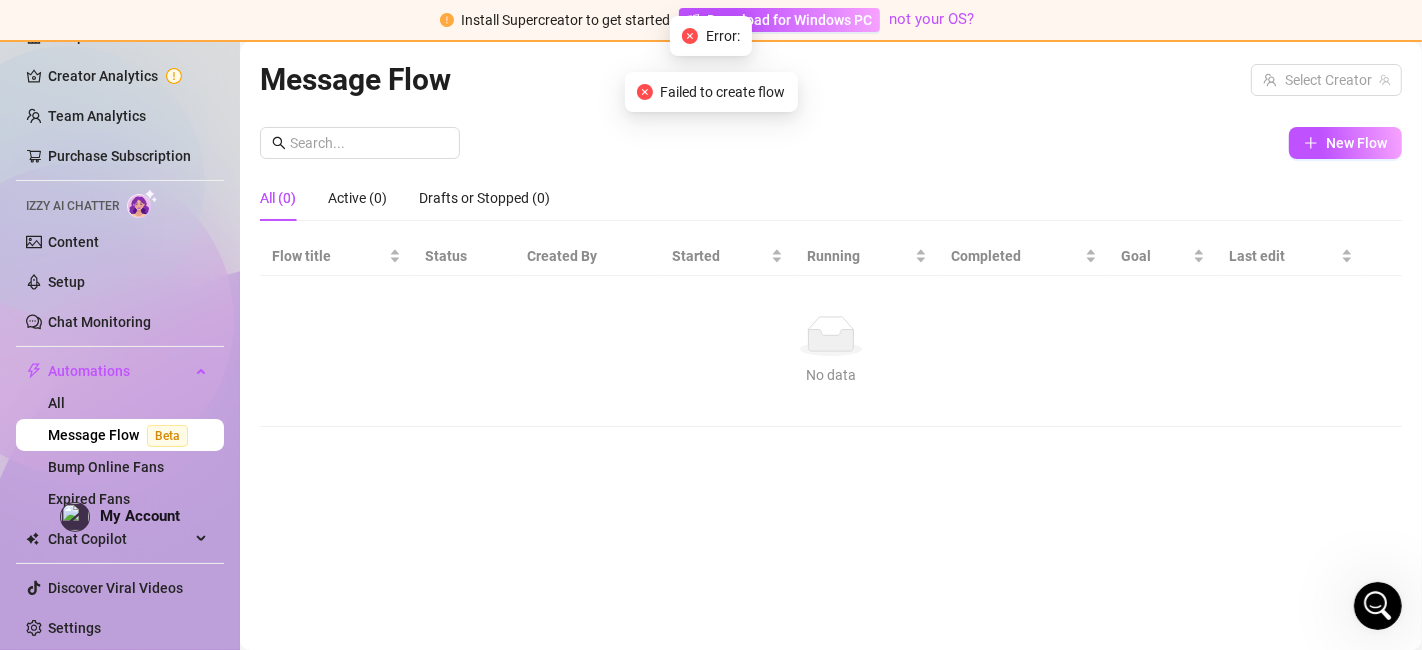 click on "My Account" at bounding box center [140, 516] 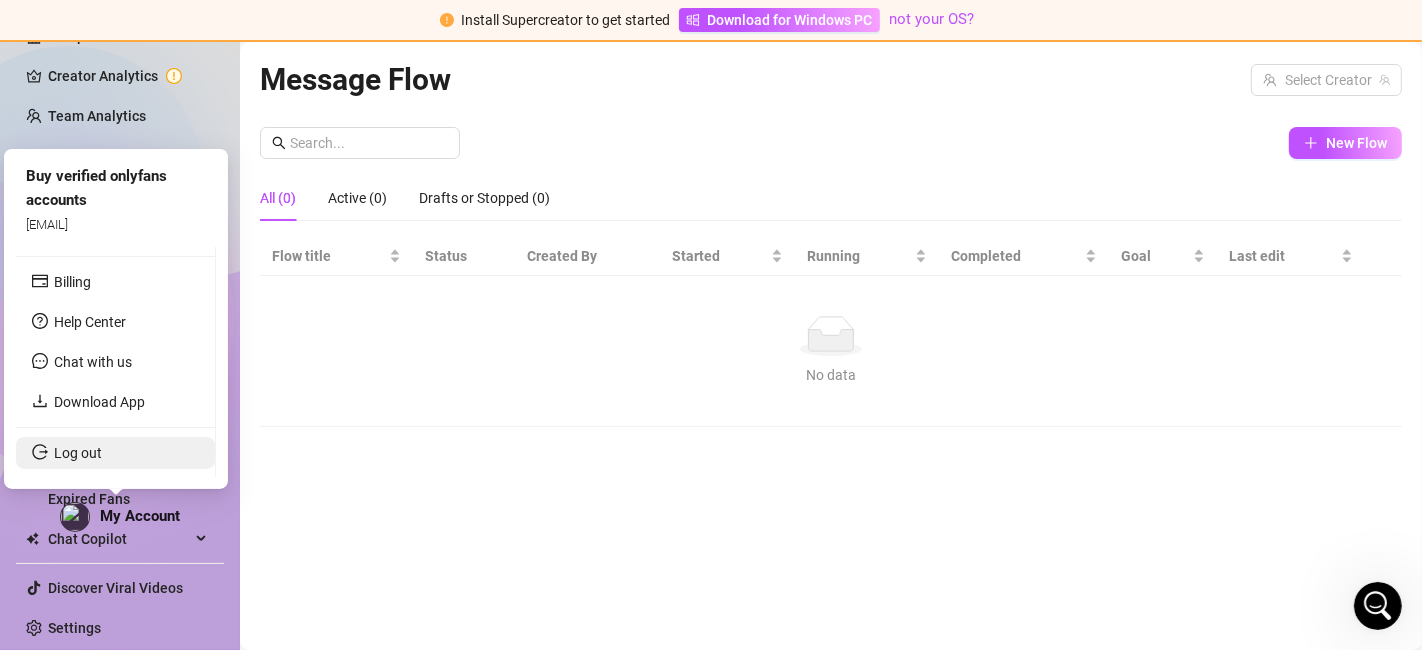 click on "Log out" at bounding box center [78, 453] 